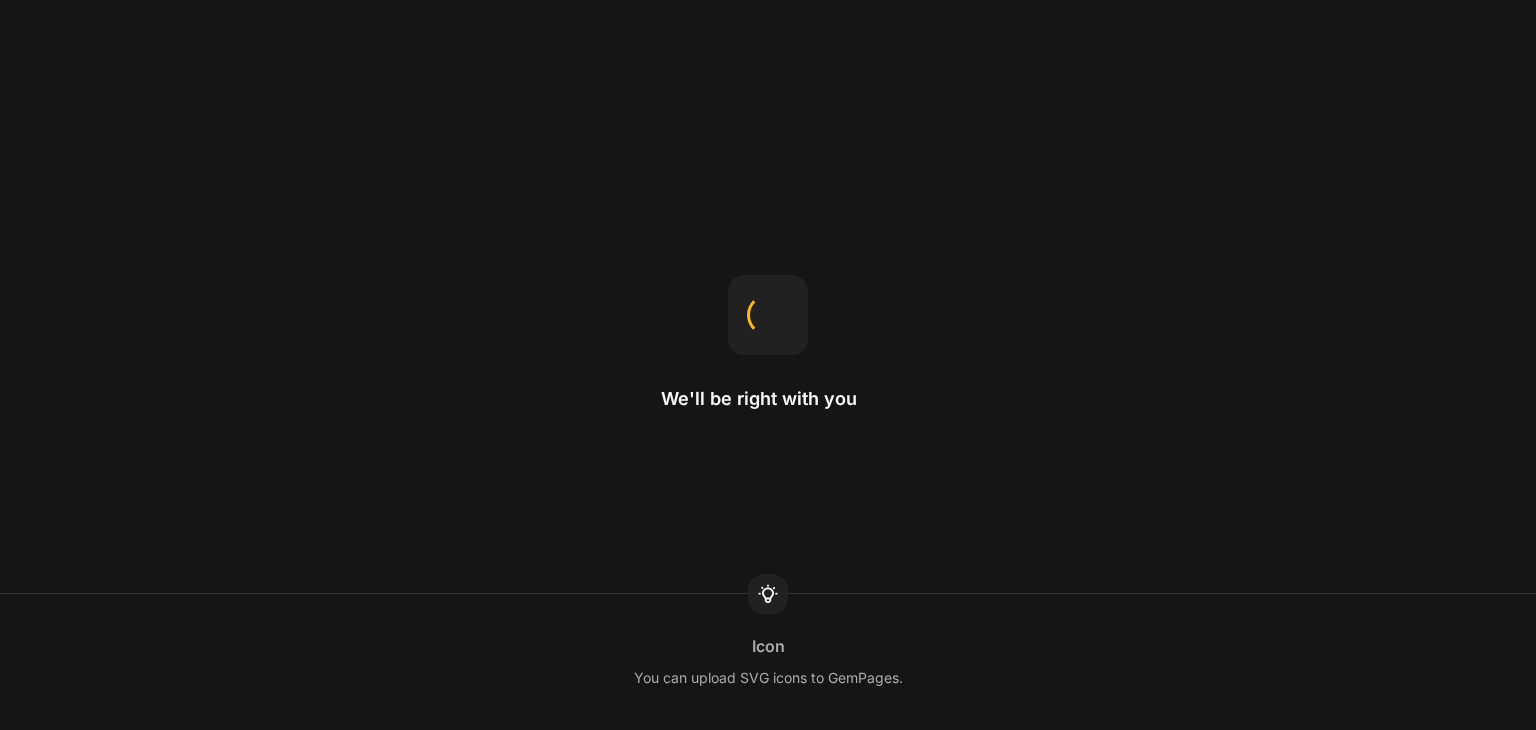 scroll, scrollTop: 0, scrollLeft: 0, axis: both 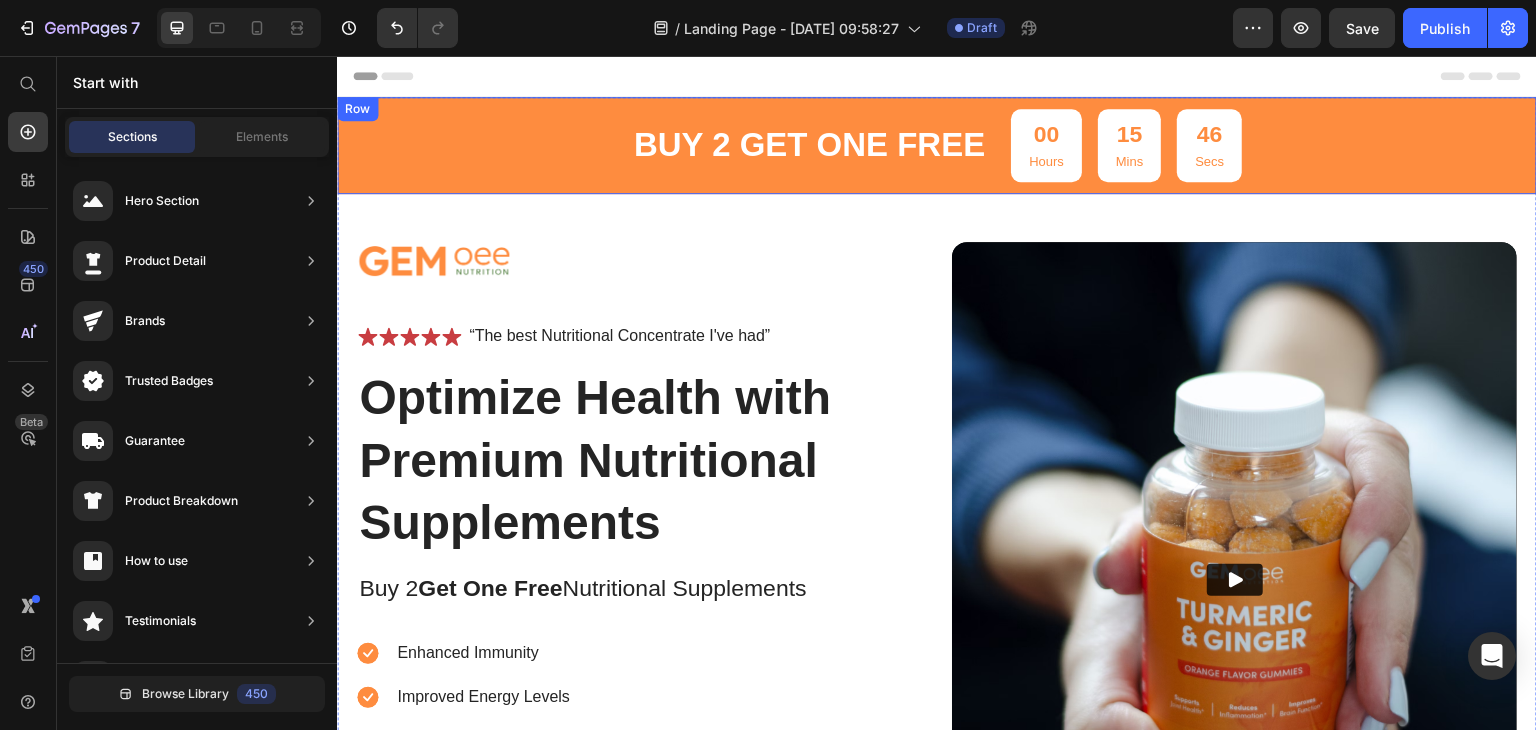 click on "buy 2 get one free Text Block 00 Hours 15 Mins 46 Secs Countdown Timer Row" at bounding box center (937, 145) 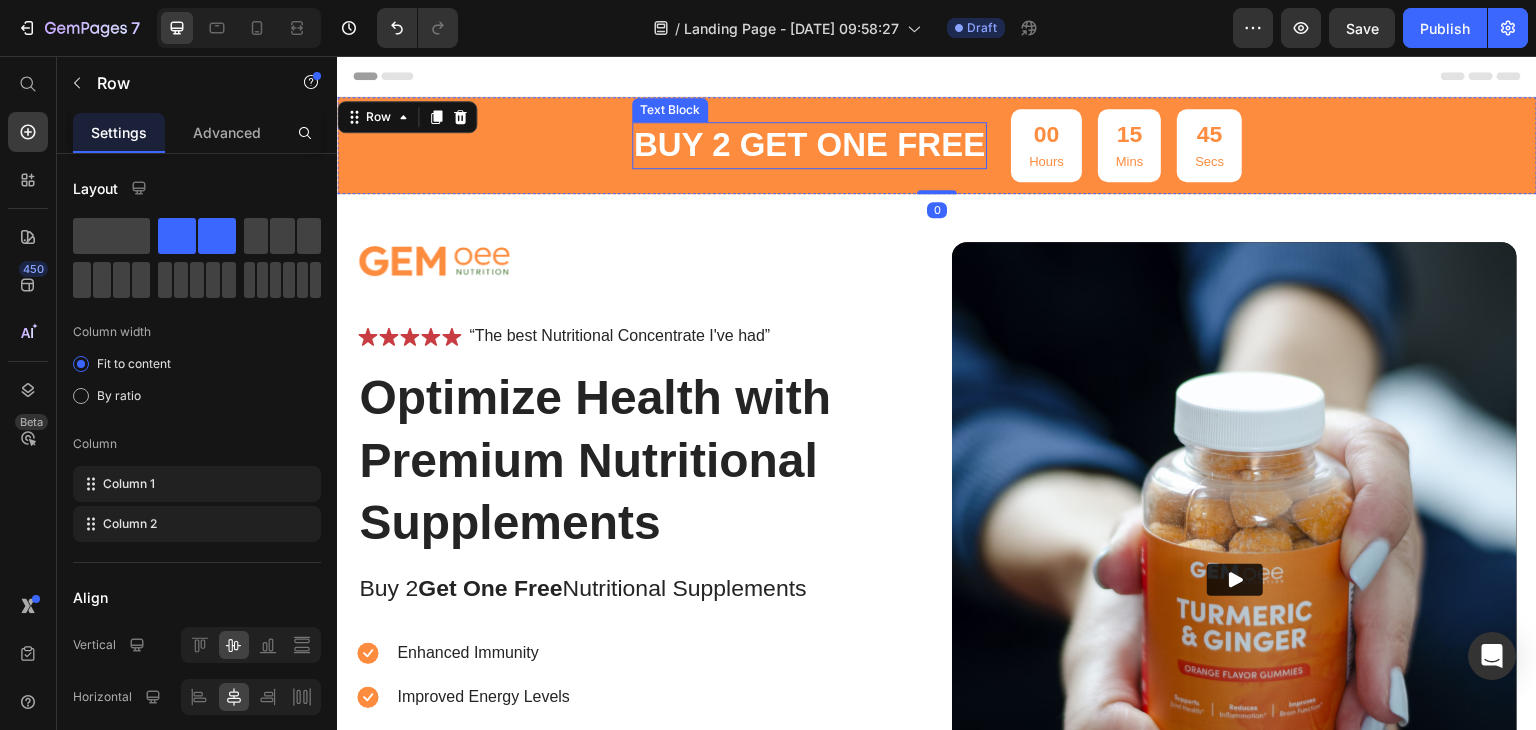 click on "buy 2 get one free" at bounding box center [809, 145] 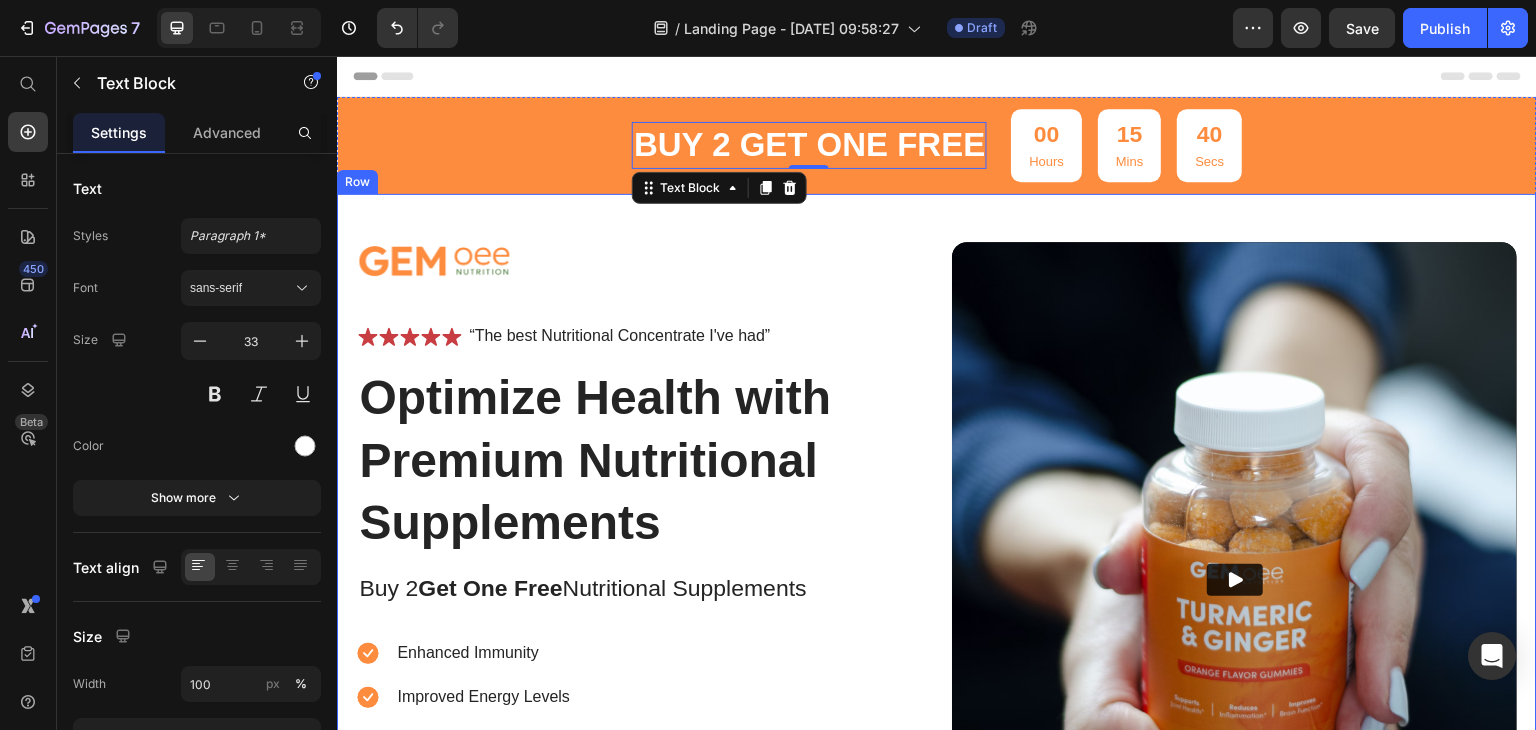 click on "Image
Icon
Icon
Icon
Icon
Icon Icon List “The best Nutritional Concentrate I've had” Text Block Row Optimize Health with Premium Nutritional Supplements Heading Buy 2  Get One Free  Nutritional Supplements Text Block
Enhanced Immunity
Improved Energy Levels
Support for Heart Health
Joint and [MEDICAL_DATA] Item List Instant Health Boost Button
Icon Try it & love it for  30 days or your money back Text Block Row Row Video Row" at bounding box center (937, 570) 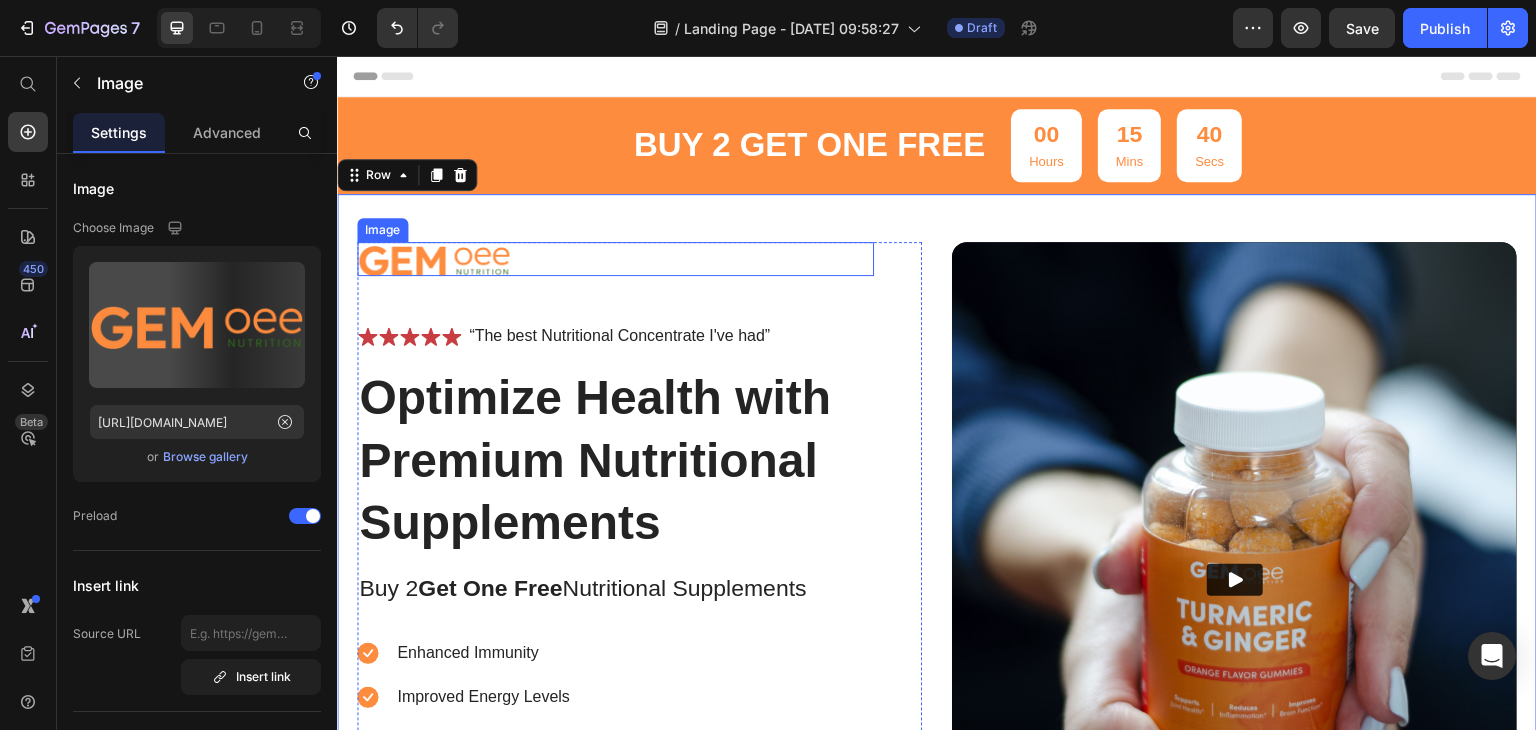 click at bounding box center [615, 259] 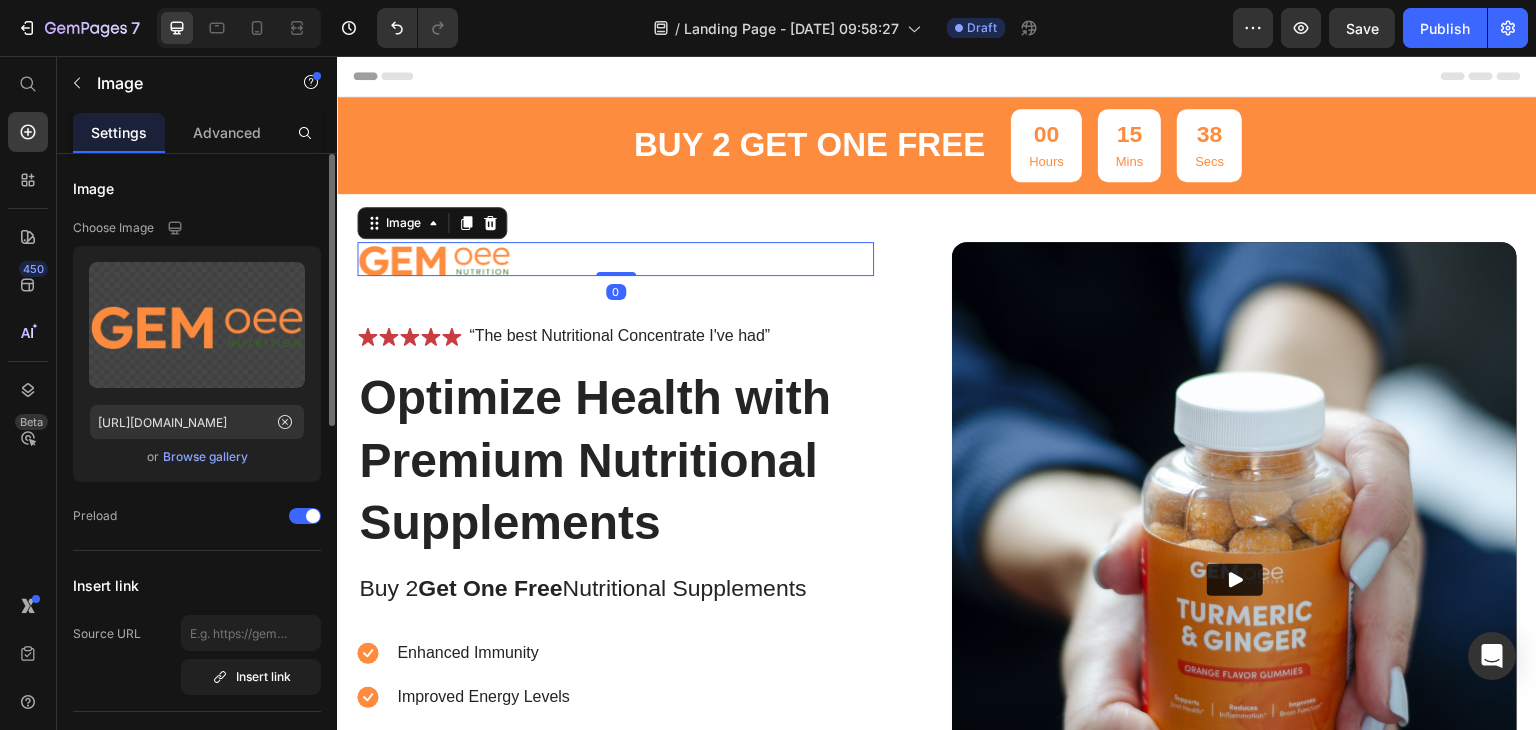 click on "Browse gallery" at bounding box center (205, 457) 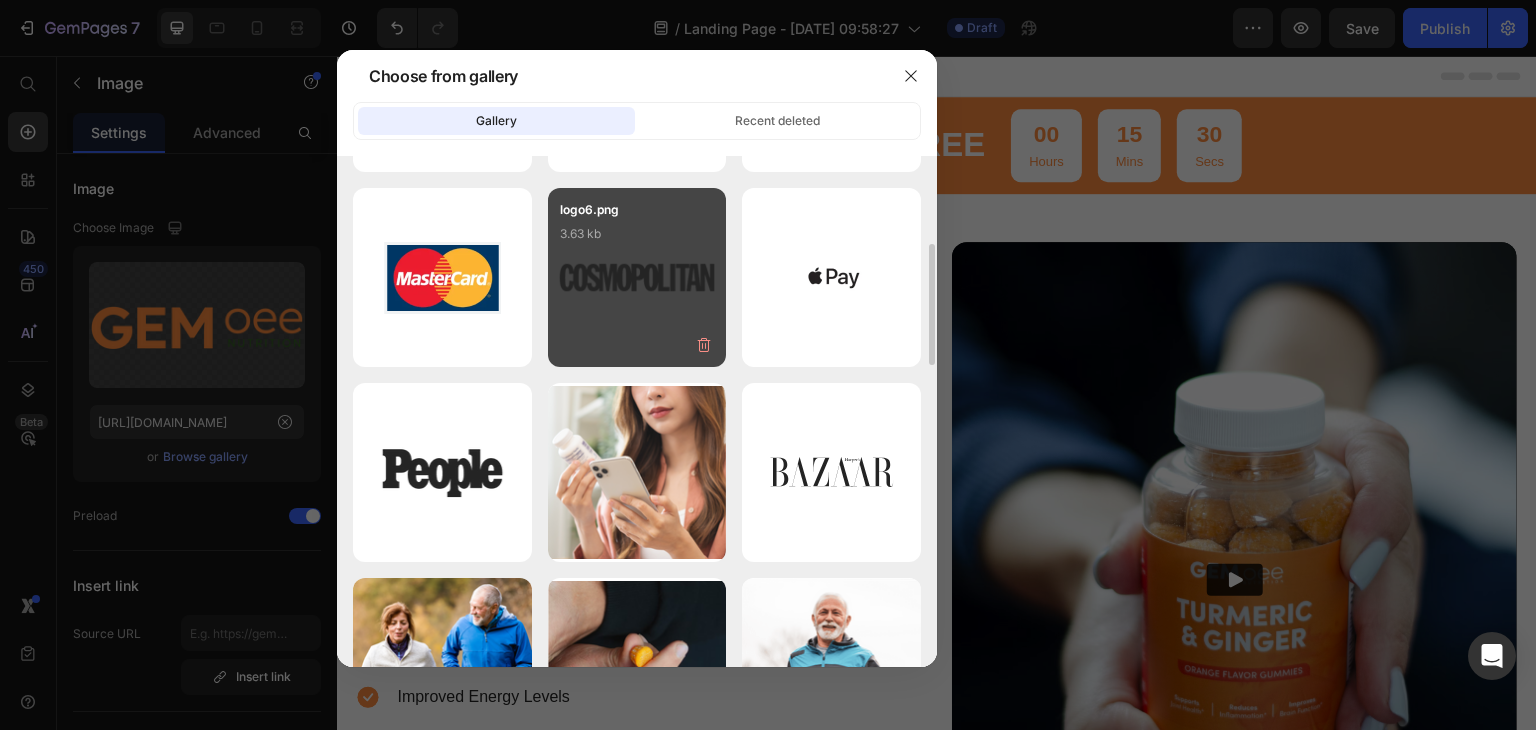 scroll, scrollTop: 0, scrollLeft: 0, axis: both 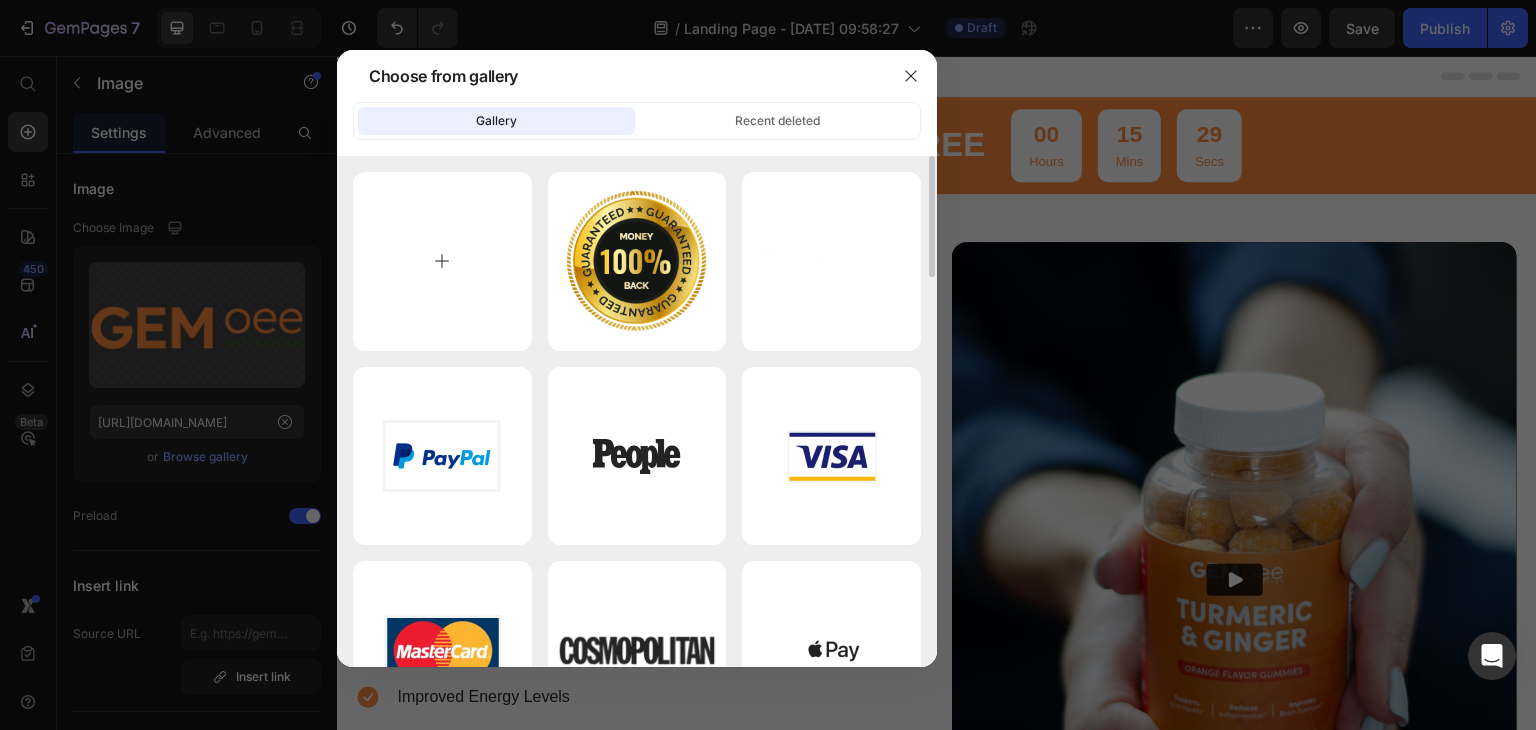 click at bounding box center [442, 261] 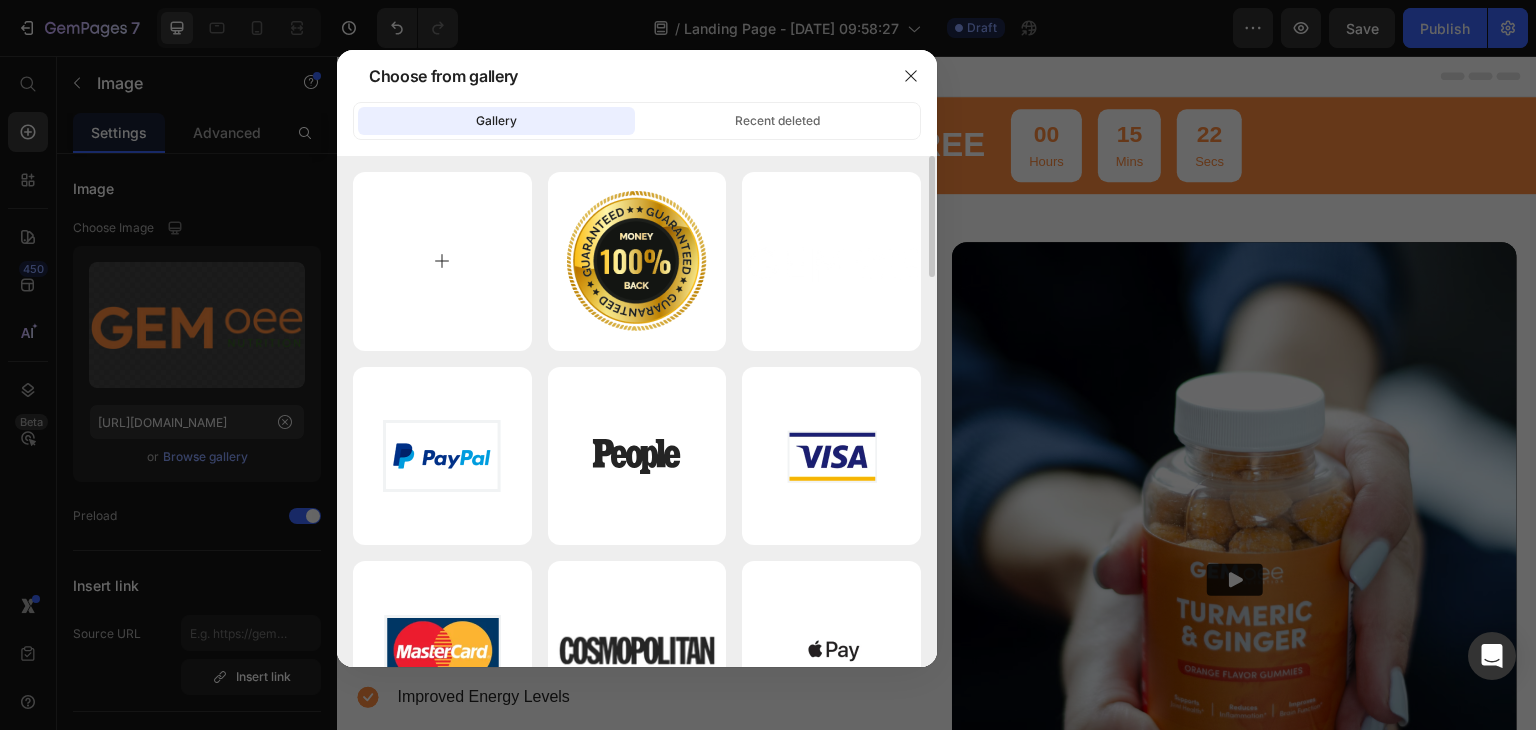 type on "C:\fakepath\ChatGPT Image [DATE], 11_40_38 PM.png" 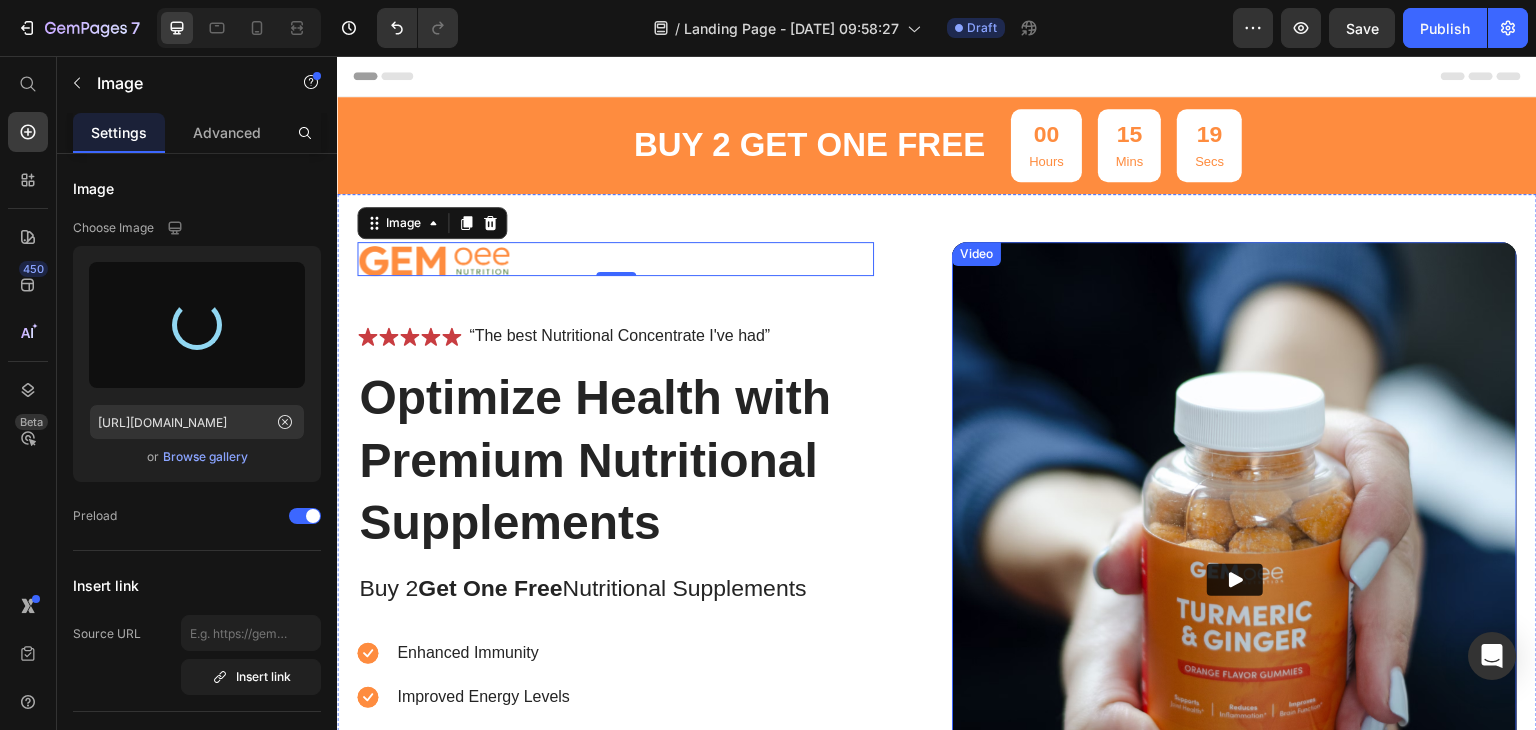 type on "[URL][DOMAIN_NAME]" 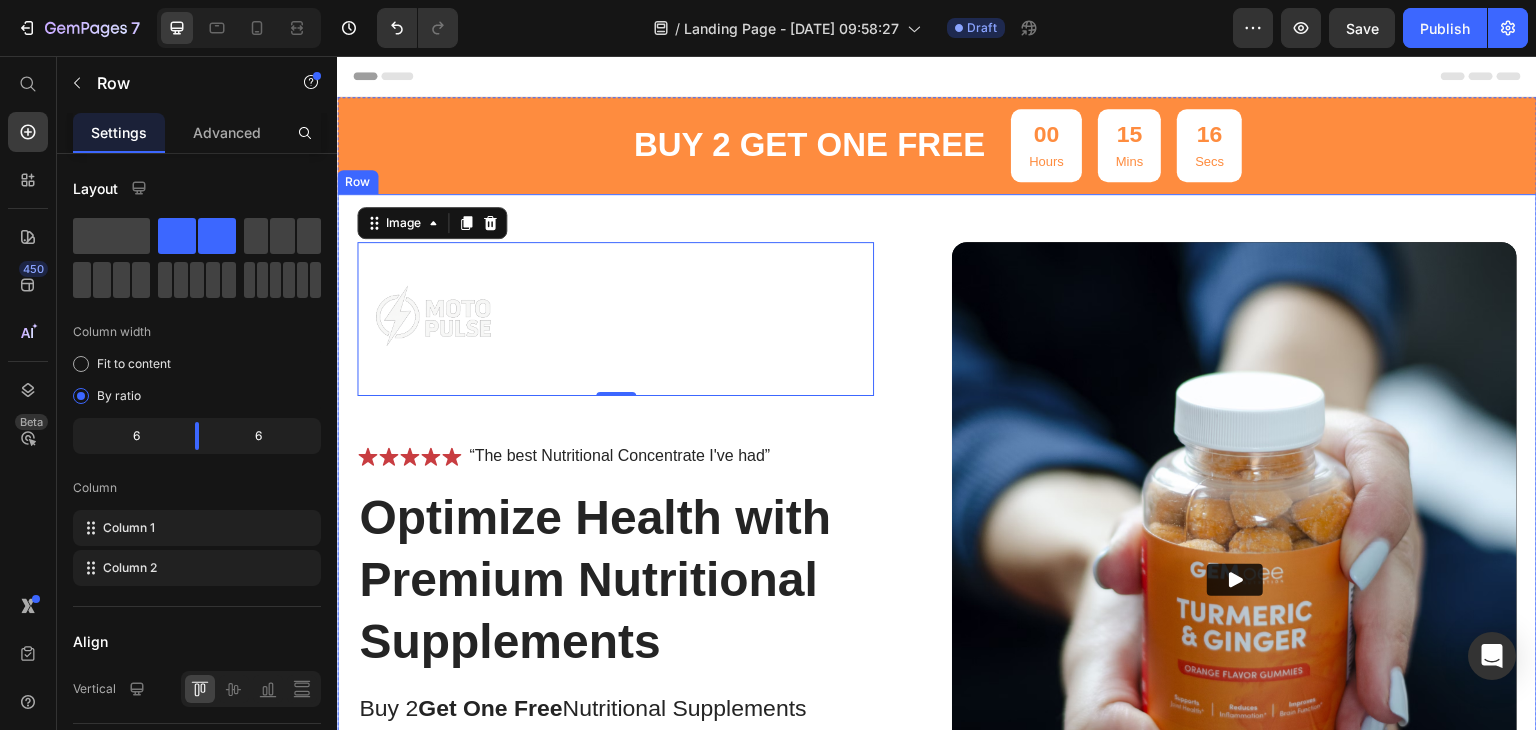 click on "Image   0
Icon
Icon
Icon
Icon
Icon Icon List “The best Nutritional Concentrate I've had” Text Block Row Optimize Health with Premium Nutritional Supplements Heading Buy 2  Get One Free  Nutritional Supplements Text Block
Enhanced Immunity
Improved Energy Levels
Support for Heart Health
Joint and [MEDICAL_DATA] Item List Instant Health Boost Button
Icon Try it & love it for  30 days or your money back Text Block Row Row Video Row" at bounding box center [937, 630] 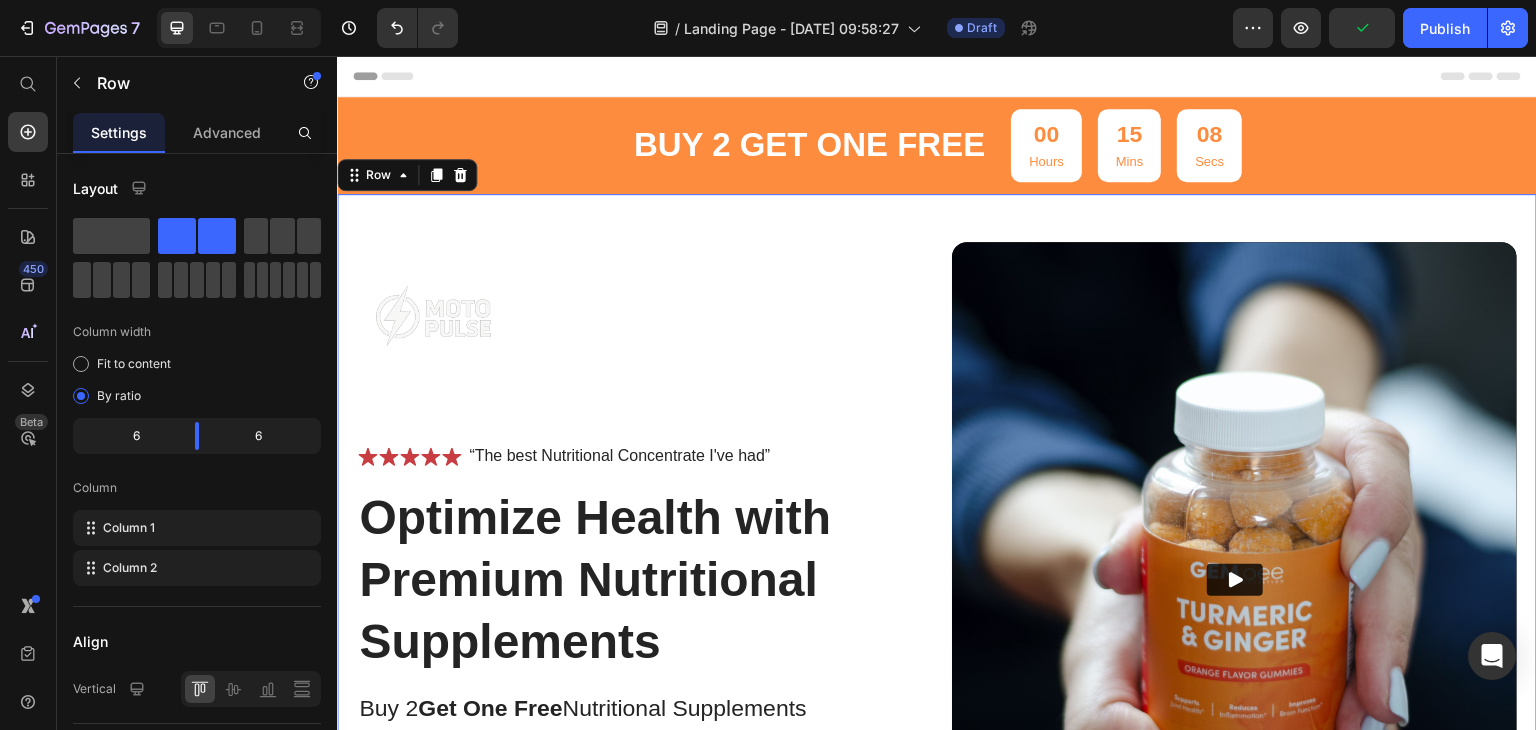 click on "Image
Icon
Icon
Icon
Icon
Icon Icon List “The best Nutritional Concentrate I've had” Text Block Row Optimize Health with Premium Nutritional Supplements Heading Buy 2  Get One Free  Nutritional Supplements Text Block
Enhanced Immunity
Improved Energy Levels
Support for Heart Health
Joint and [MEDICAL_DATA] Item List Instant Health Boost Button
Icon Try it & love it for  30 days or your money back Text Block Row Row Video Row   0" at bounding box center [937, 630] 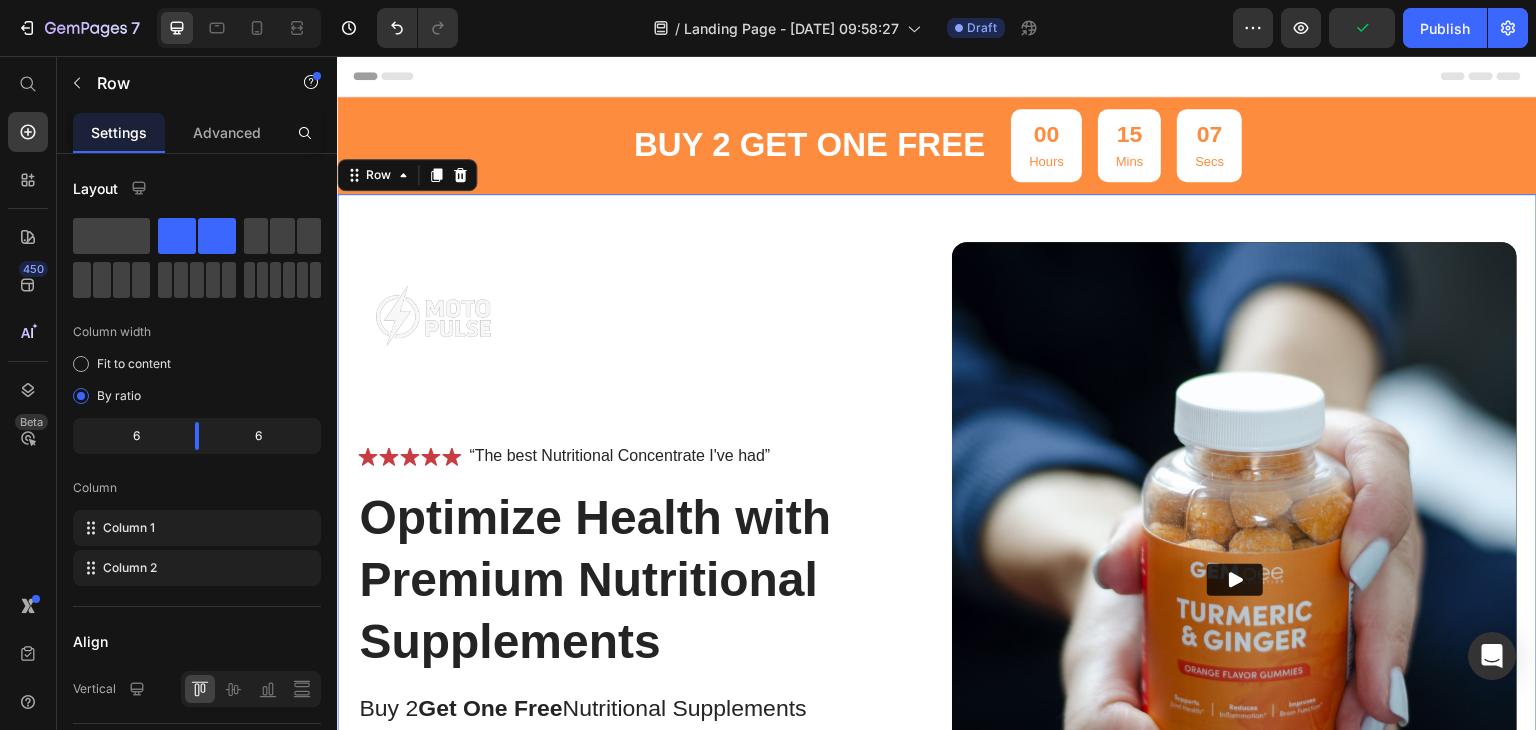 scroll, scrollTop: 400, scrollLeft: 0, axis: vertical 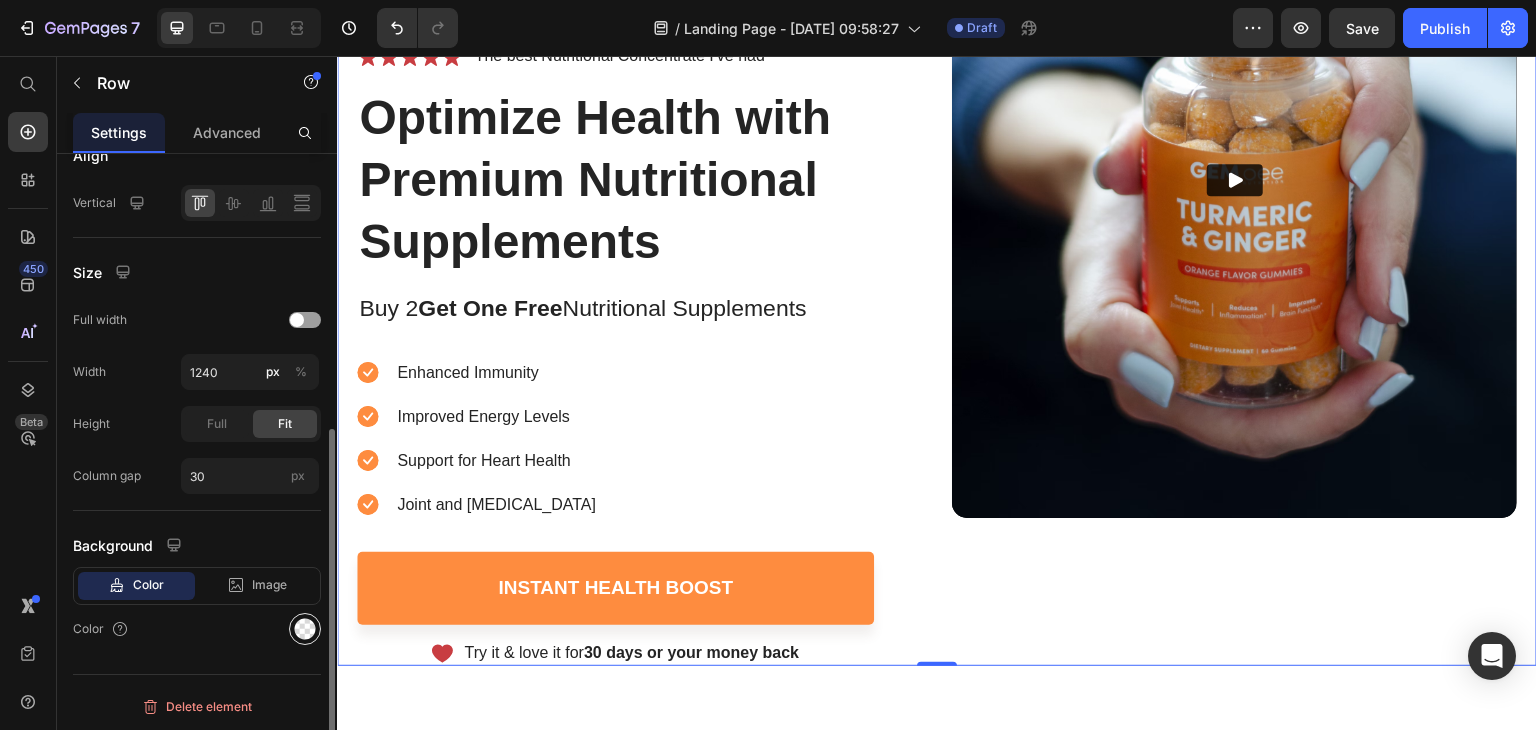 click at bounding box center [305, 629] 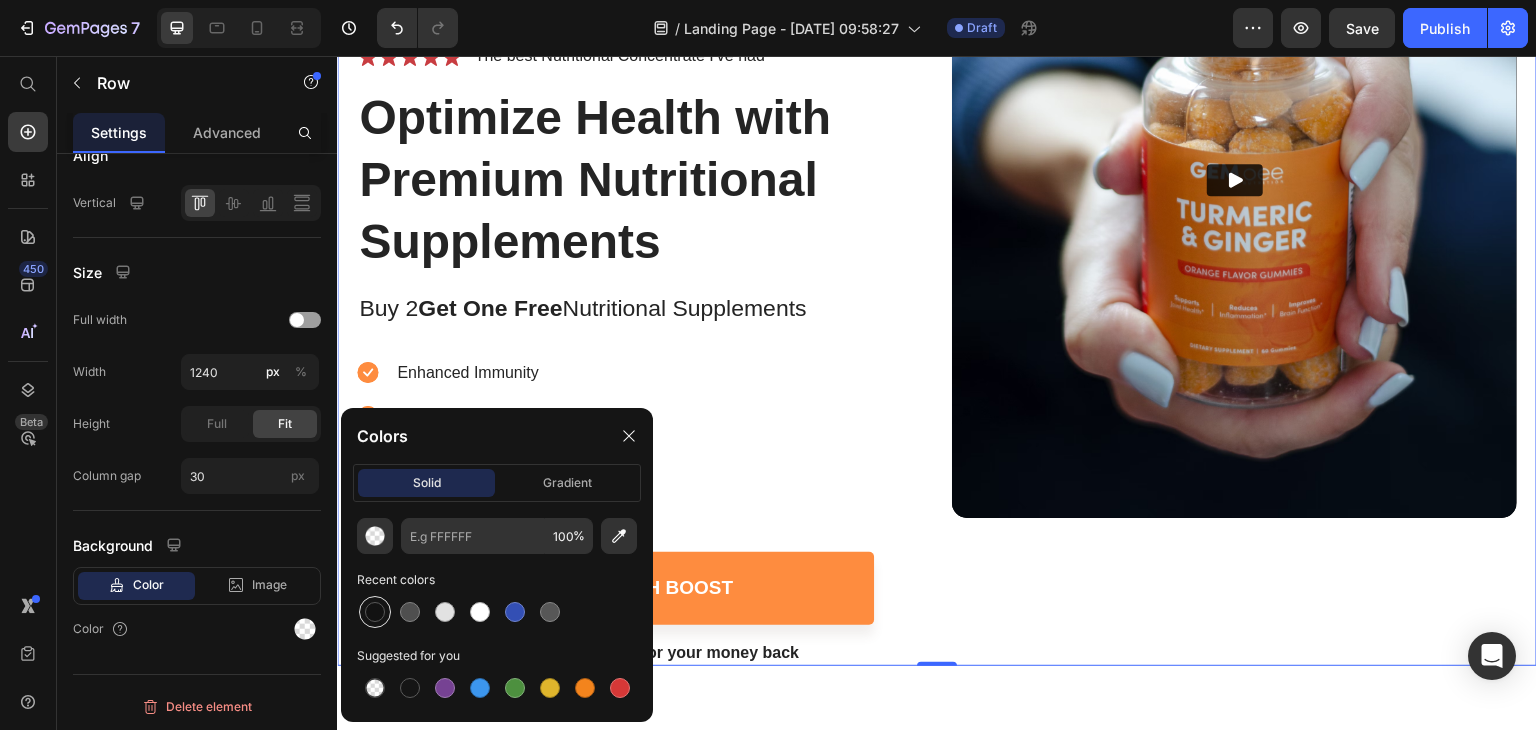 click at bounding box center [375, 612] 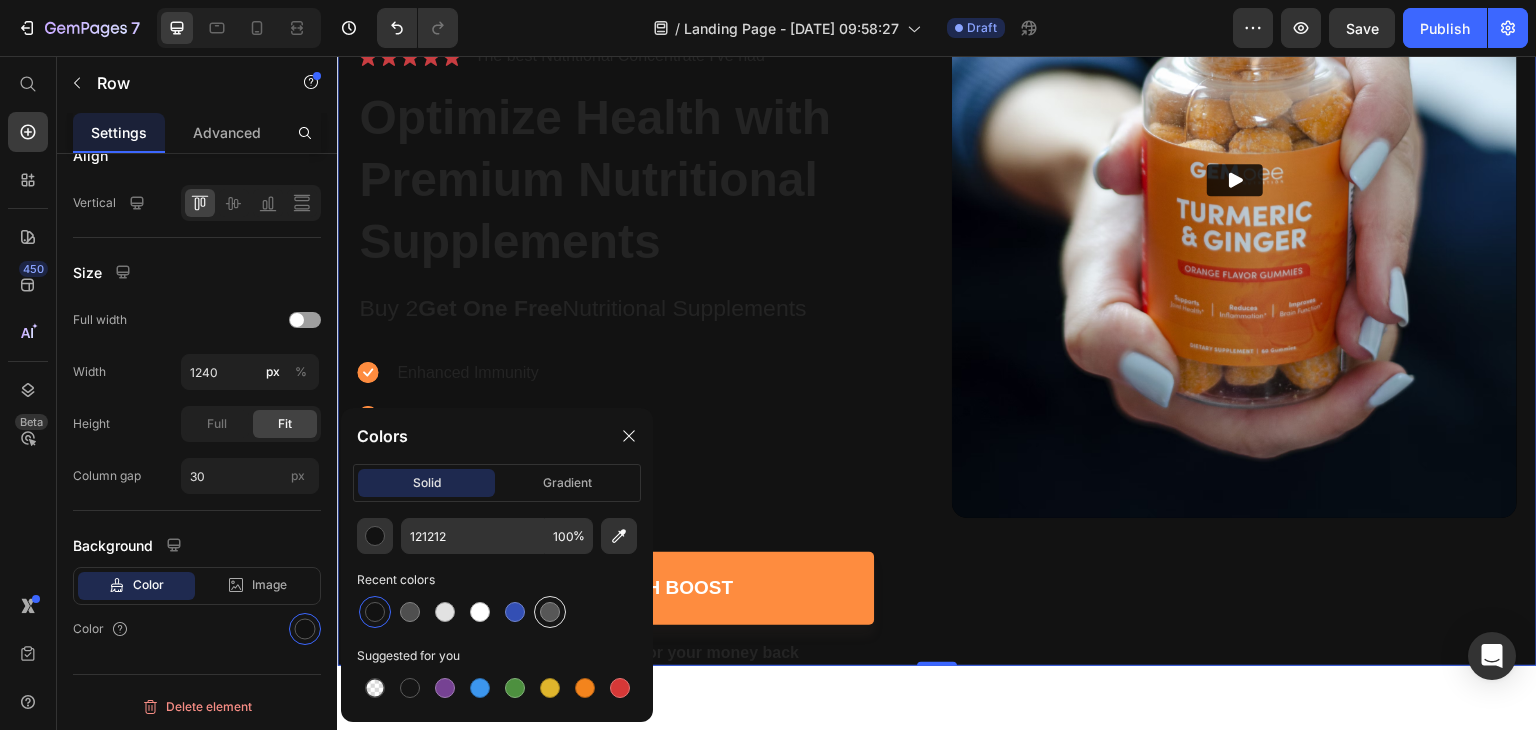 click at bounding box center (550, 612) 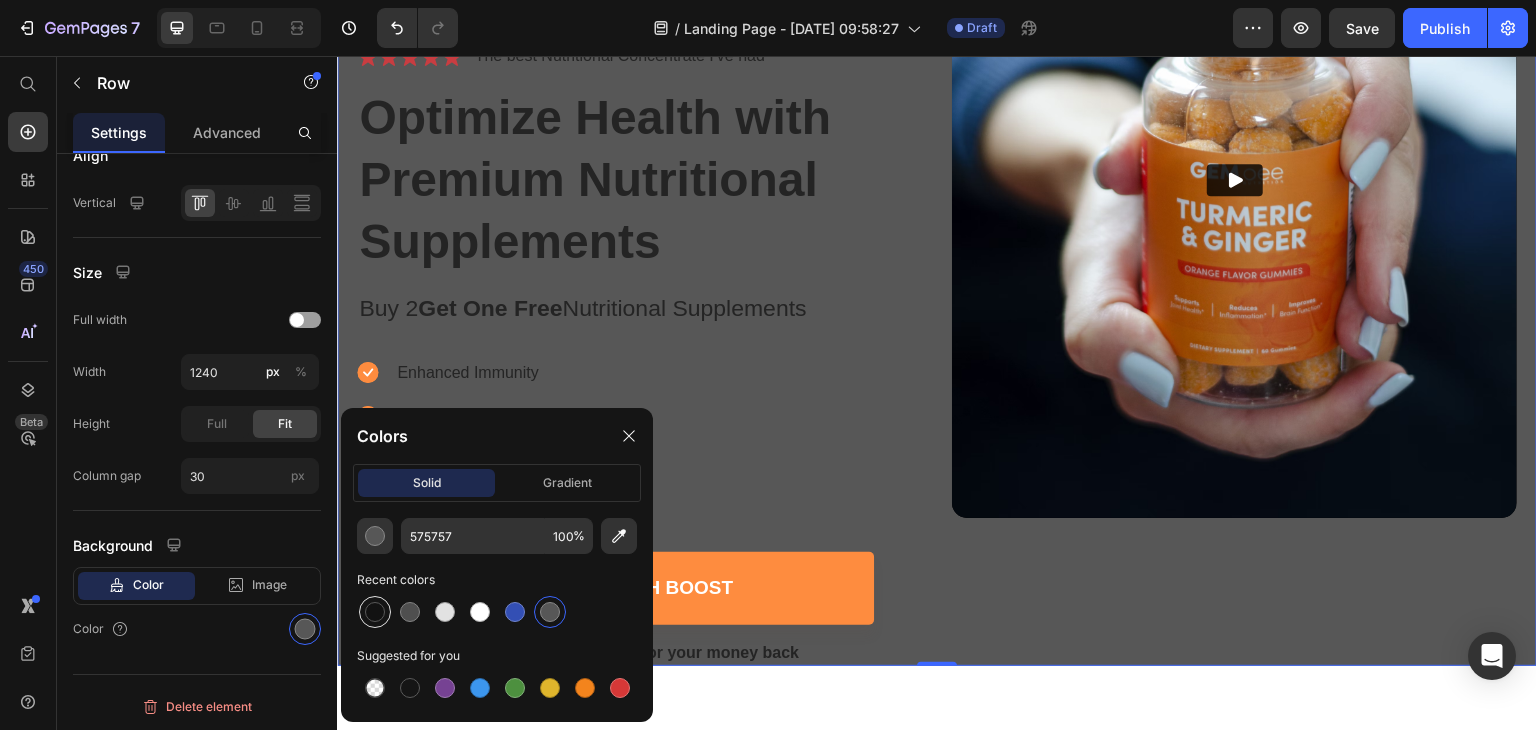 click at bounding box center [375, 612] 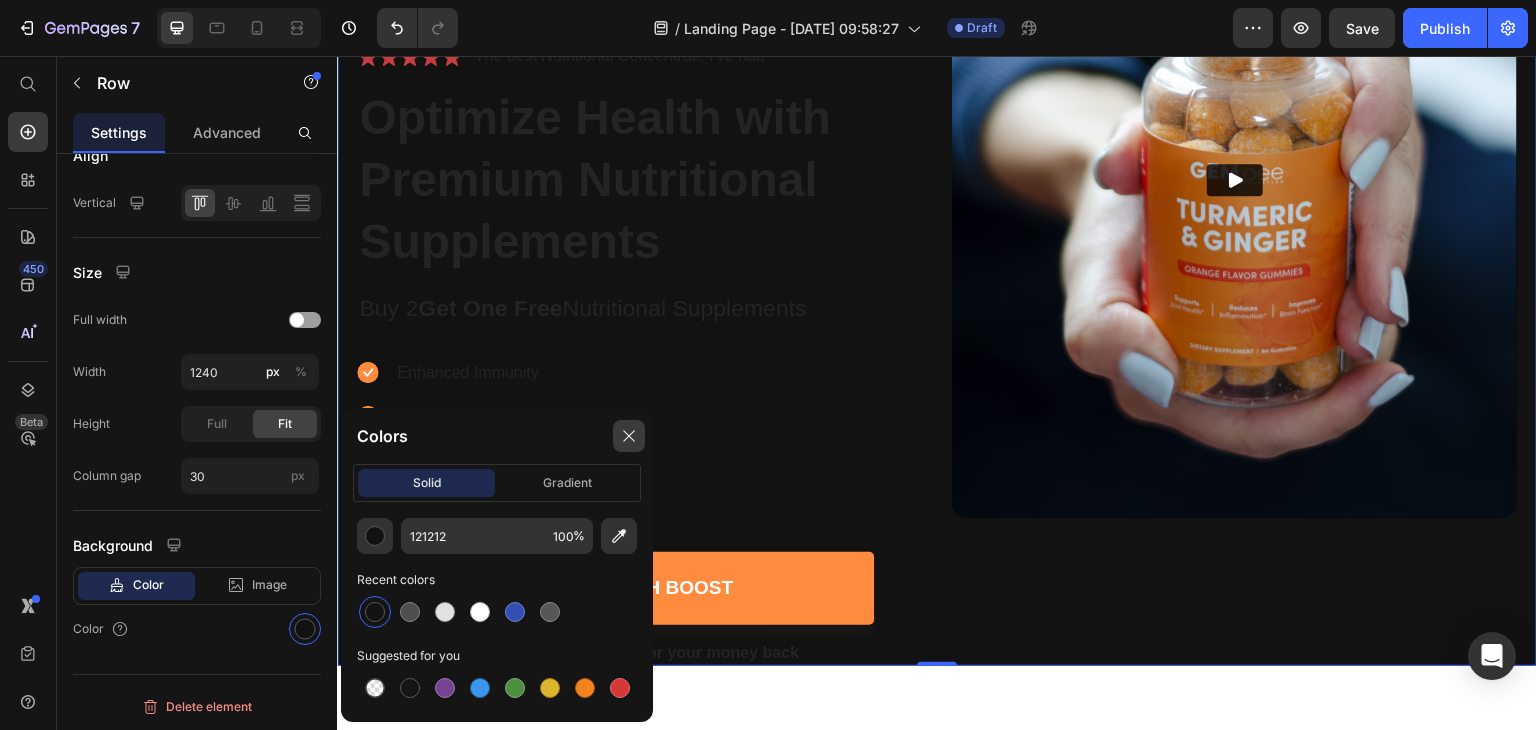 click 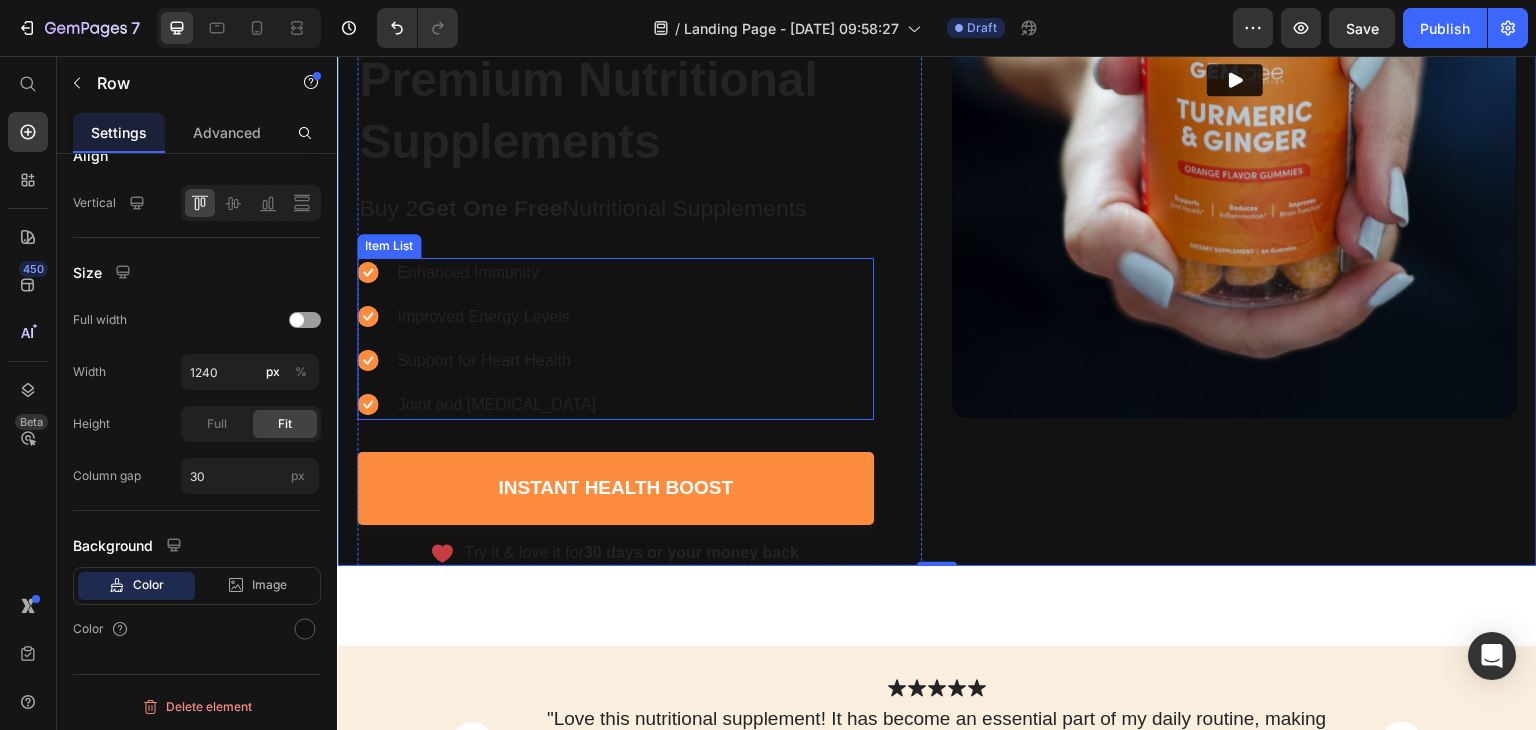 scroll, scrollTop: 600, scrollLeft: 0, axis: vertical 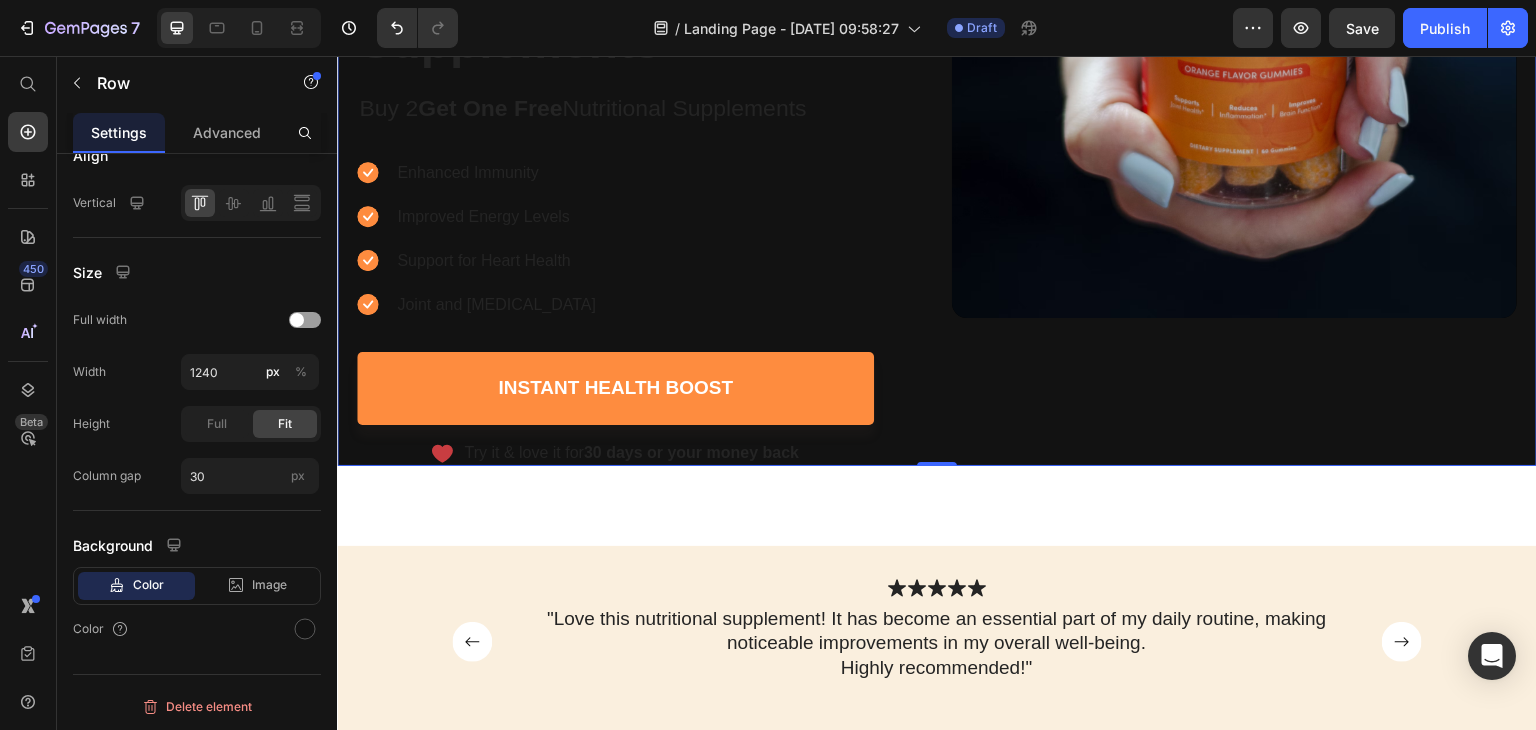 click on "Video" at bounding box center [1234, 54] 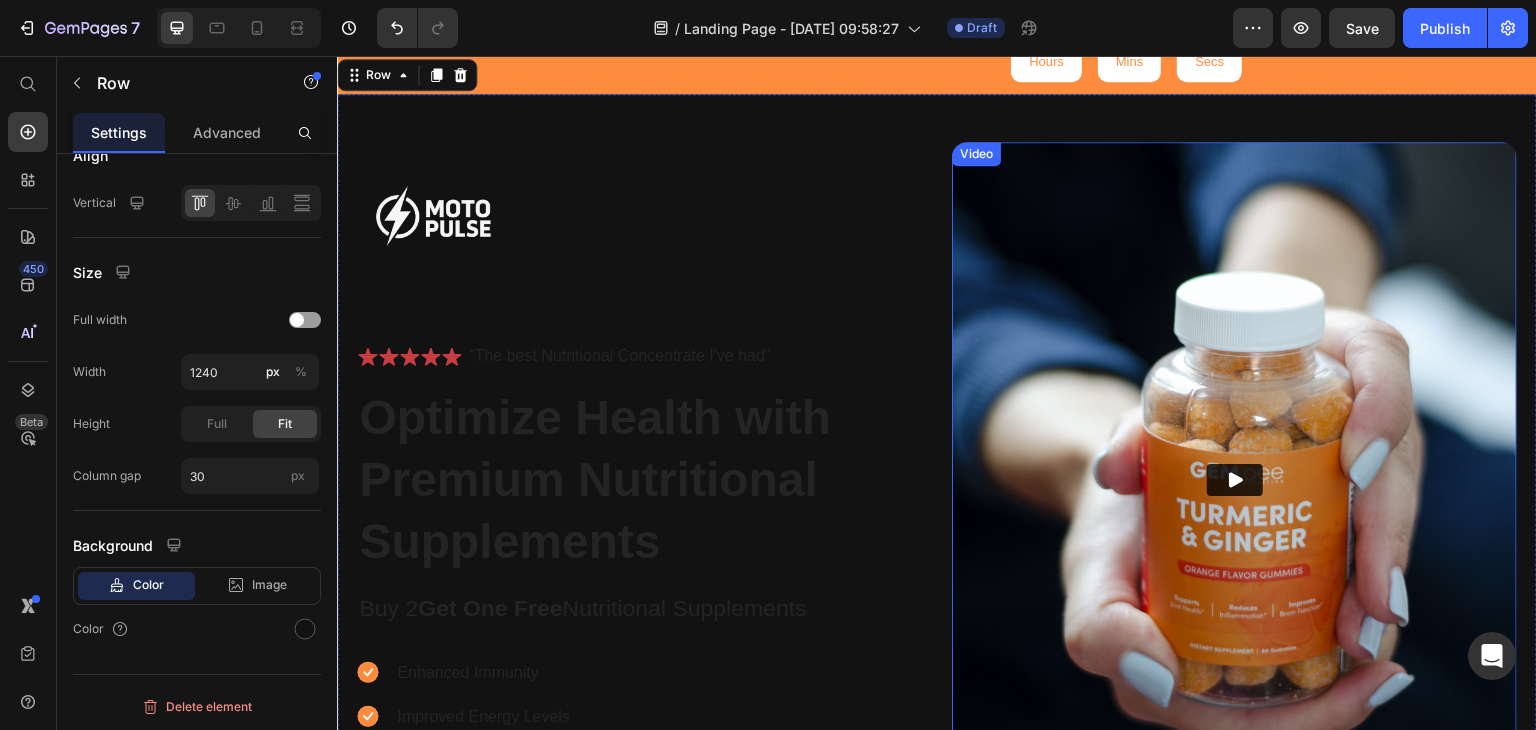 scroll, scrollTop: 0, scrollLeft: 0, axis: both 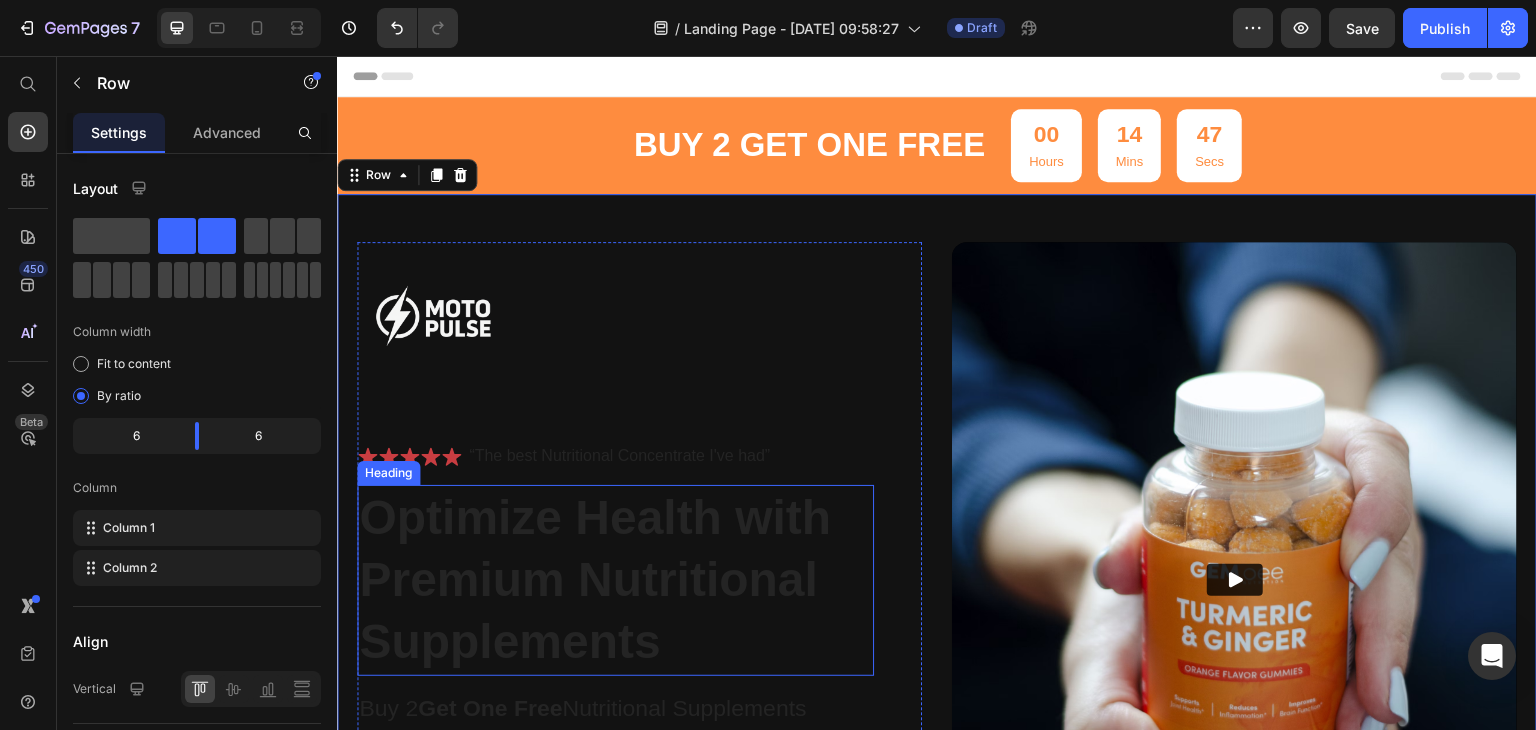 click on "Optimize Health with Premium Nutritional Supplements" at bounding box center [615, 580] 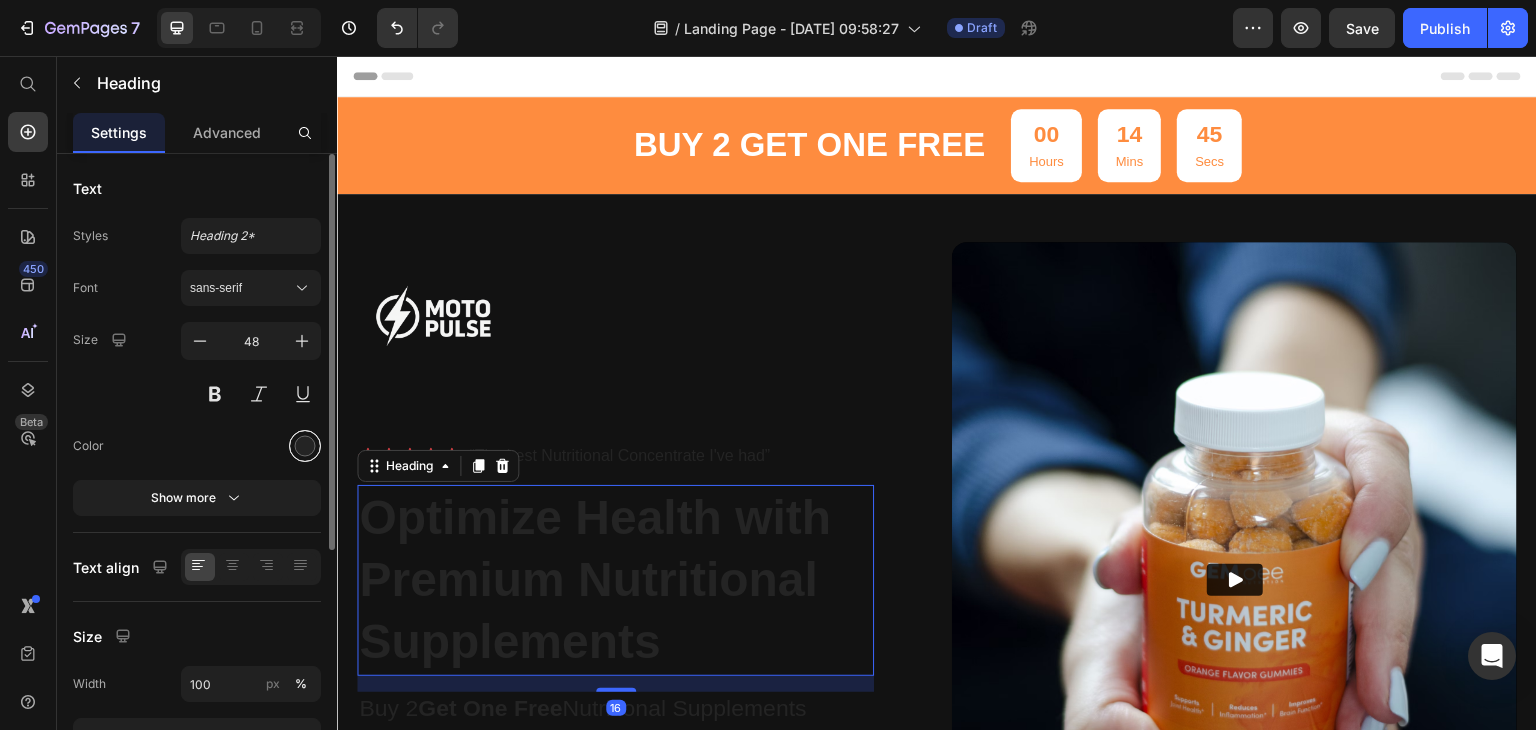 click at bounding box center [305, 446] 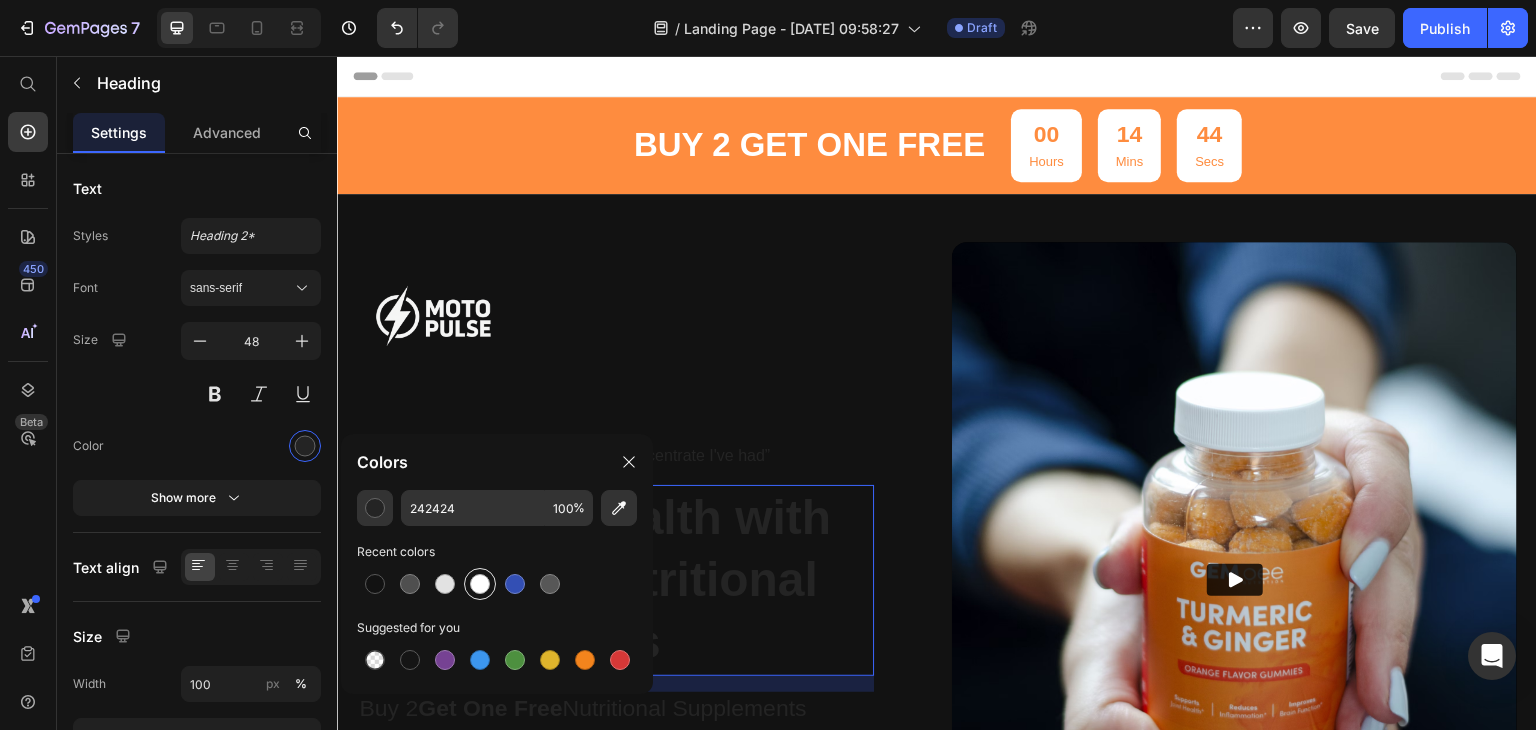 click at bounding box center [480, 584] 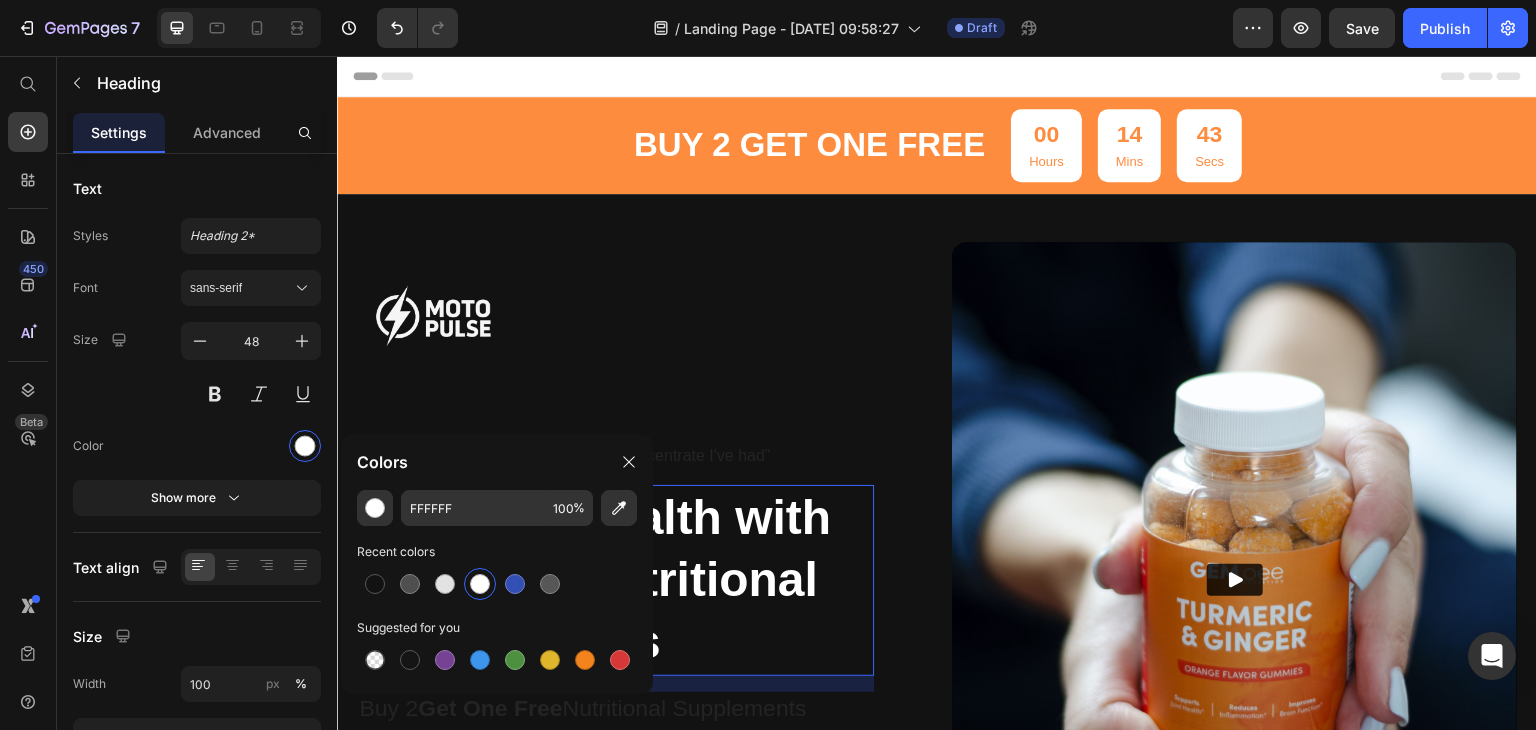 scroll, scrollTop: 200, scrollLeft: 0, axis: vertical 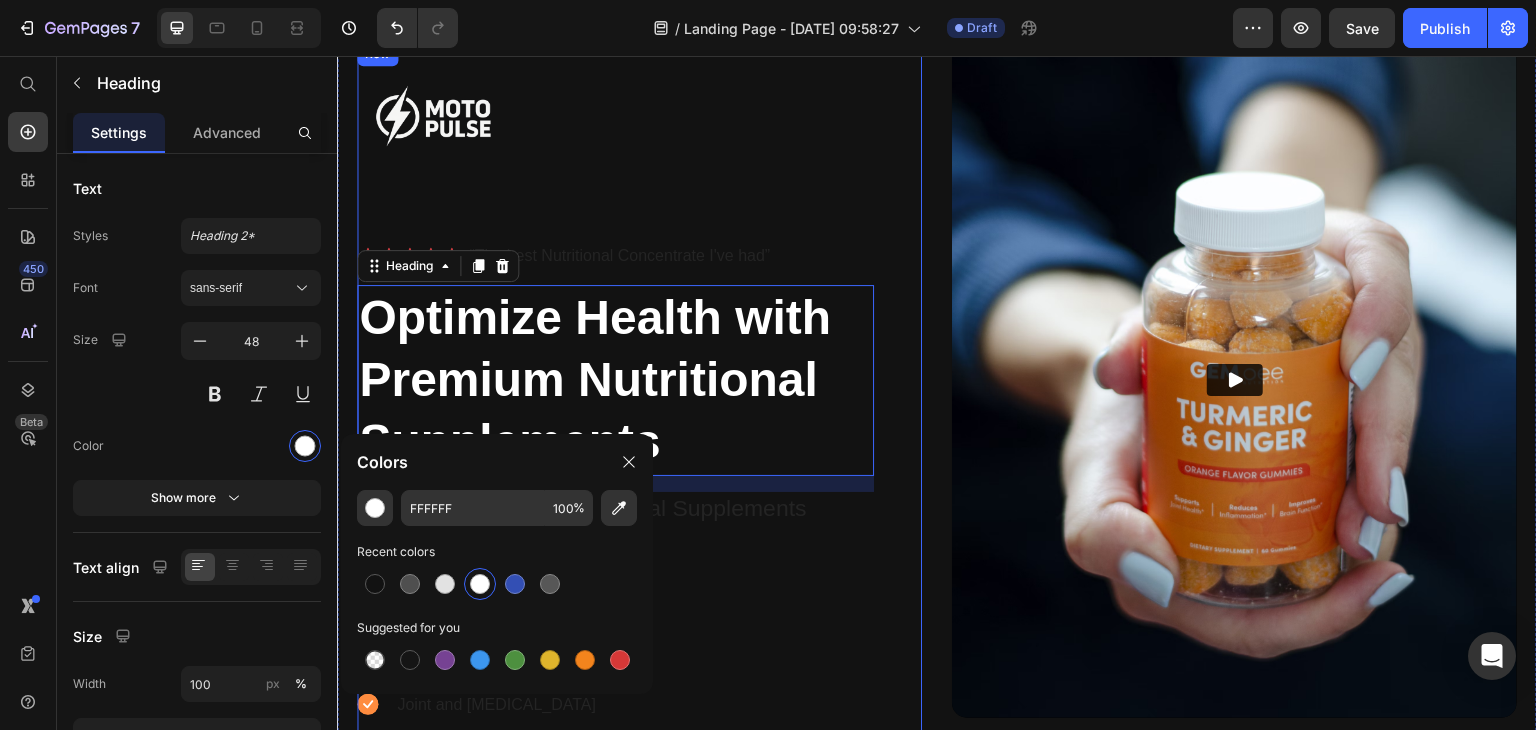 click on "“The best Nutritional Concentrate I've had”" at bounding box center (619, 256) 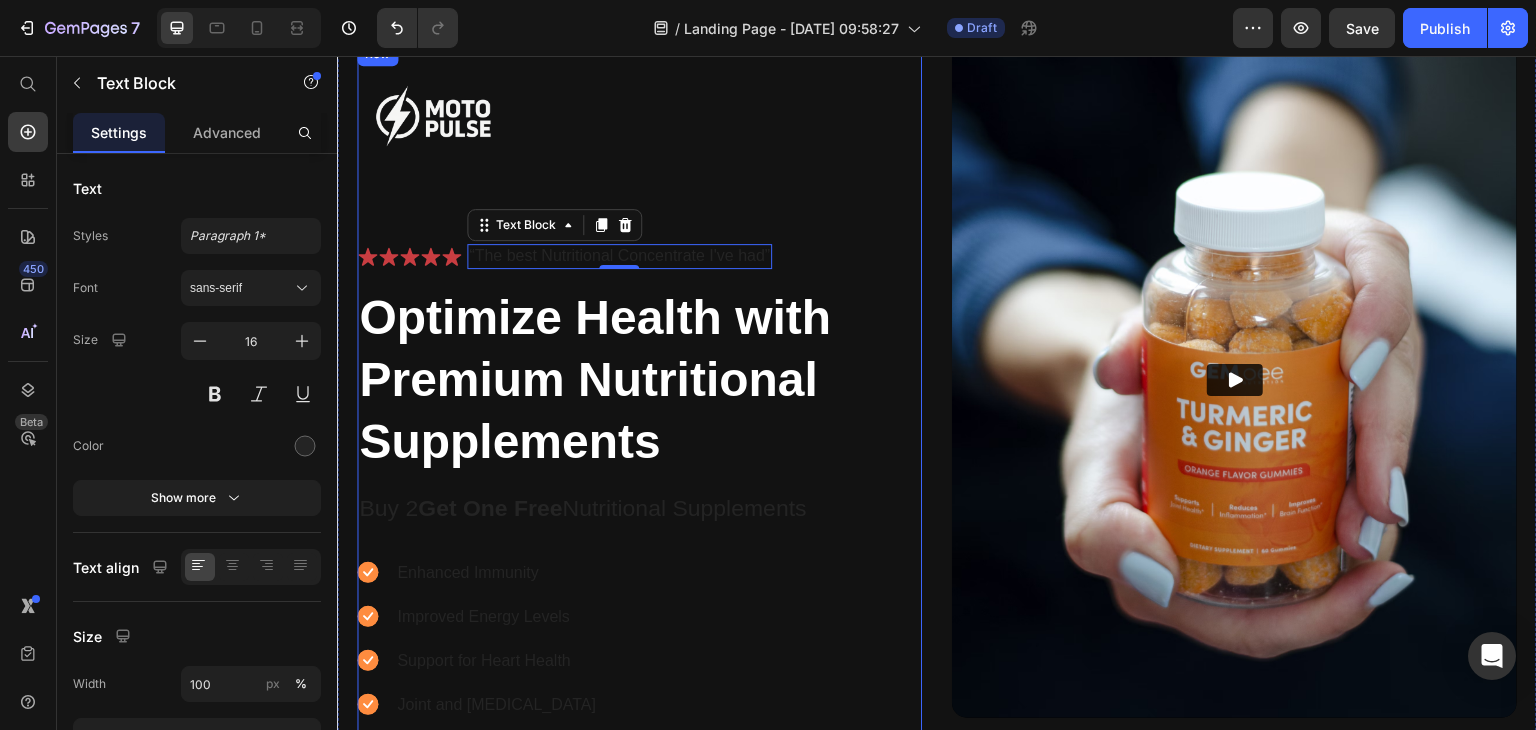 scroll, scrollTop: 0, scrollLeft: 0, axis: both 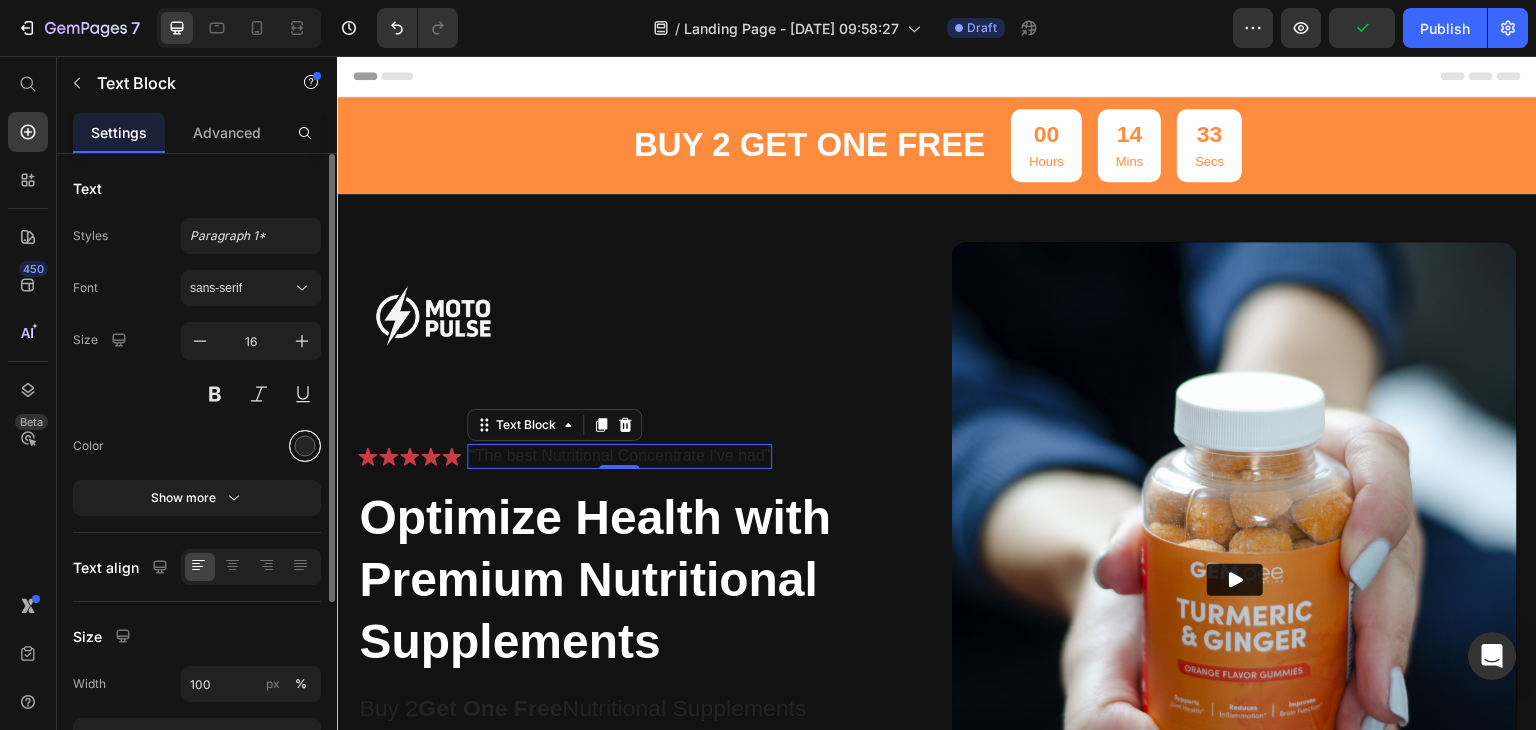 click at bounding box center [305, 446] 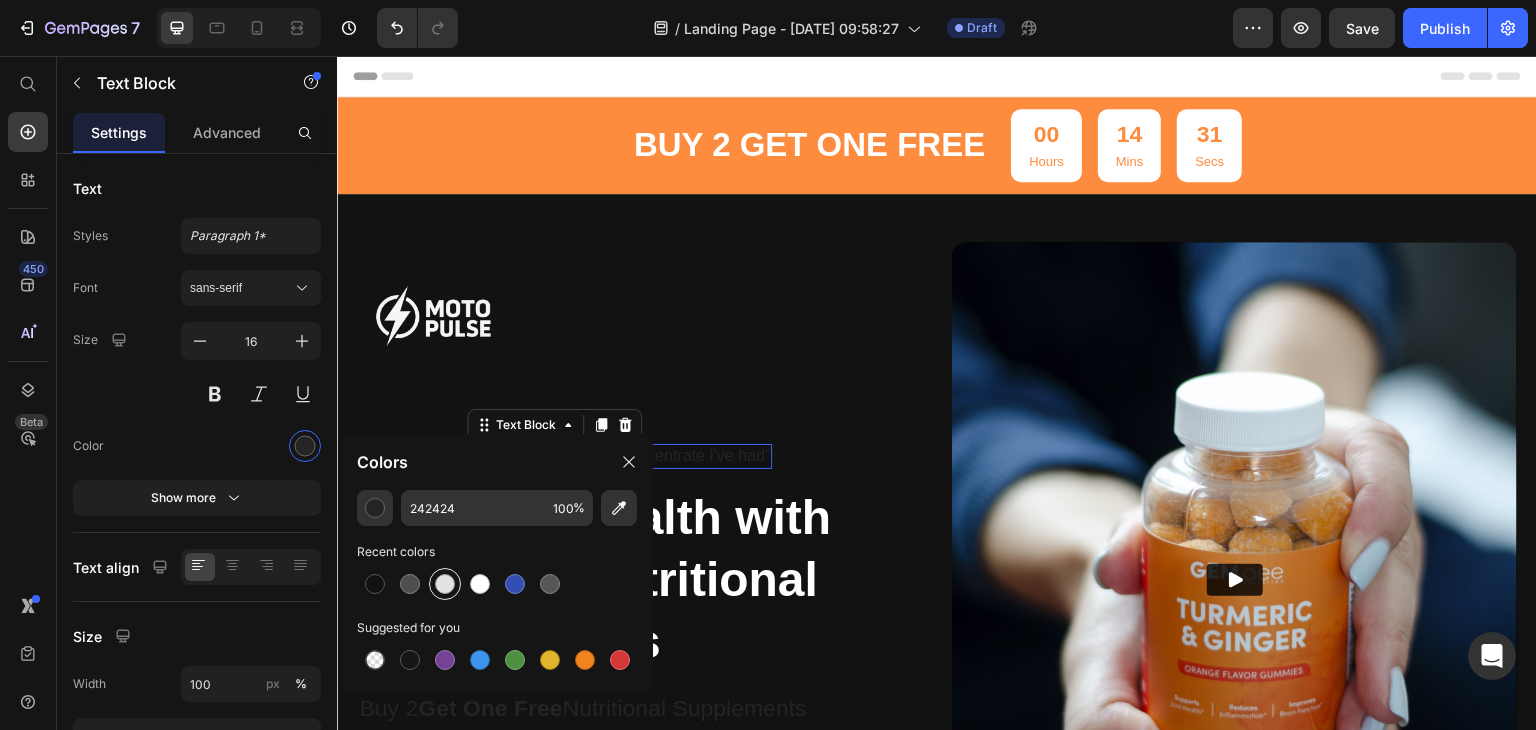 click at bounding box center (445, 584) 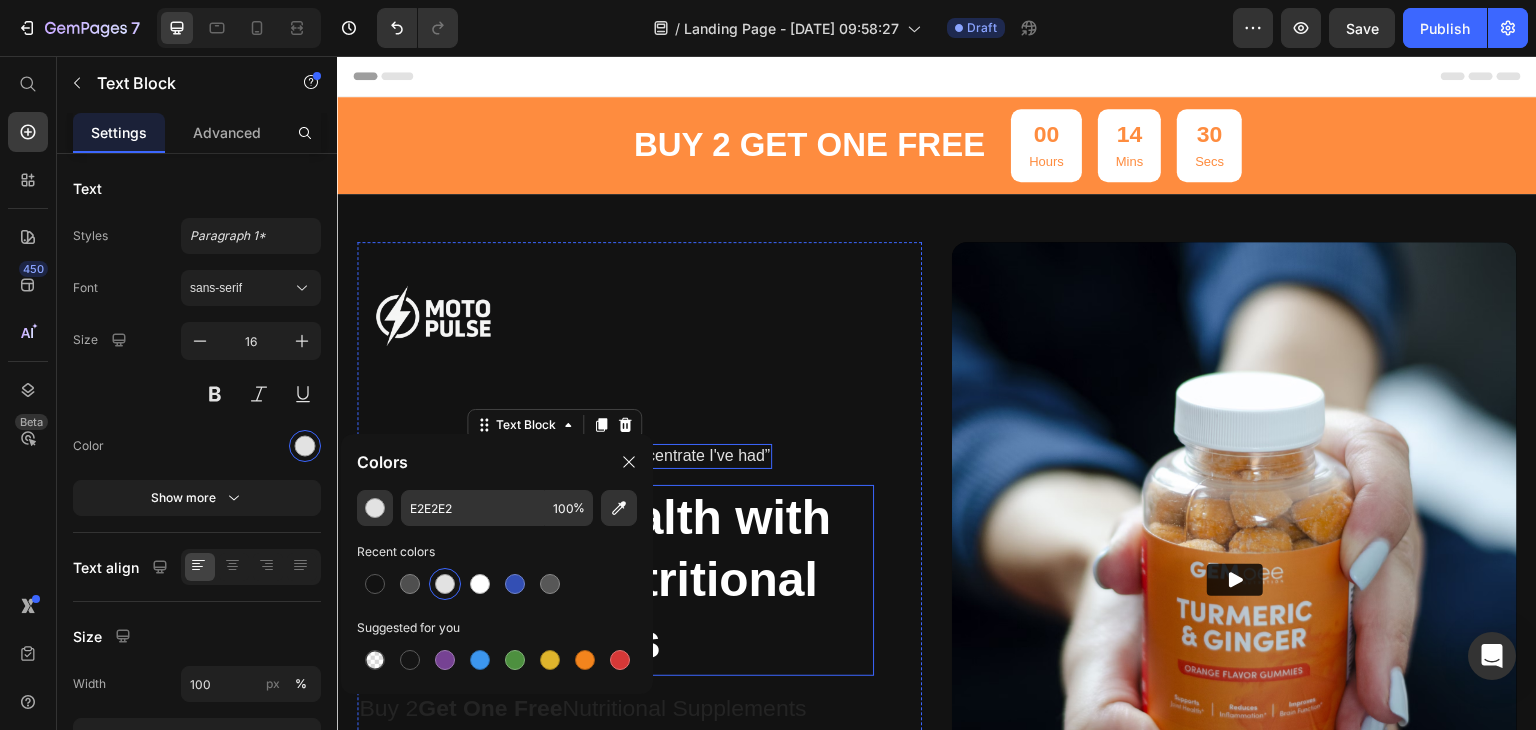 click on "Optimize Health with Premium Nutritional Supplements" at bounding box center (615, 580) 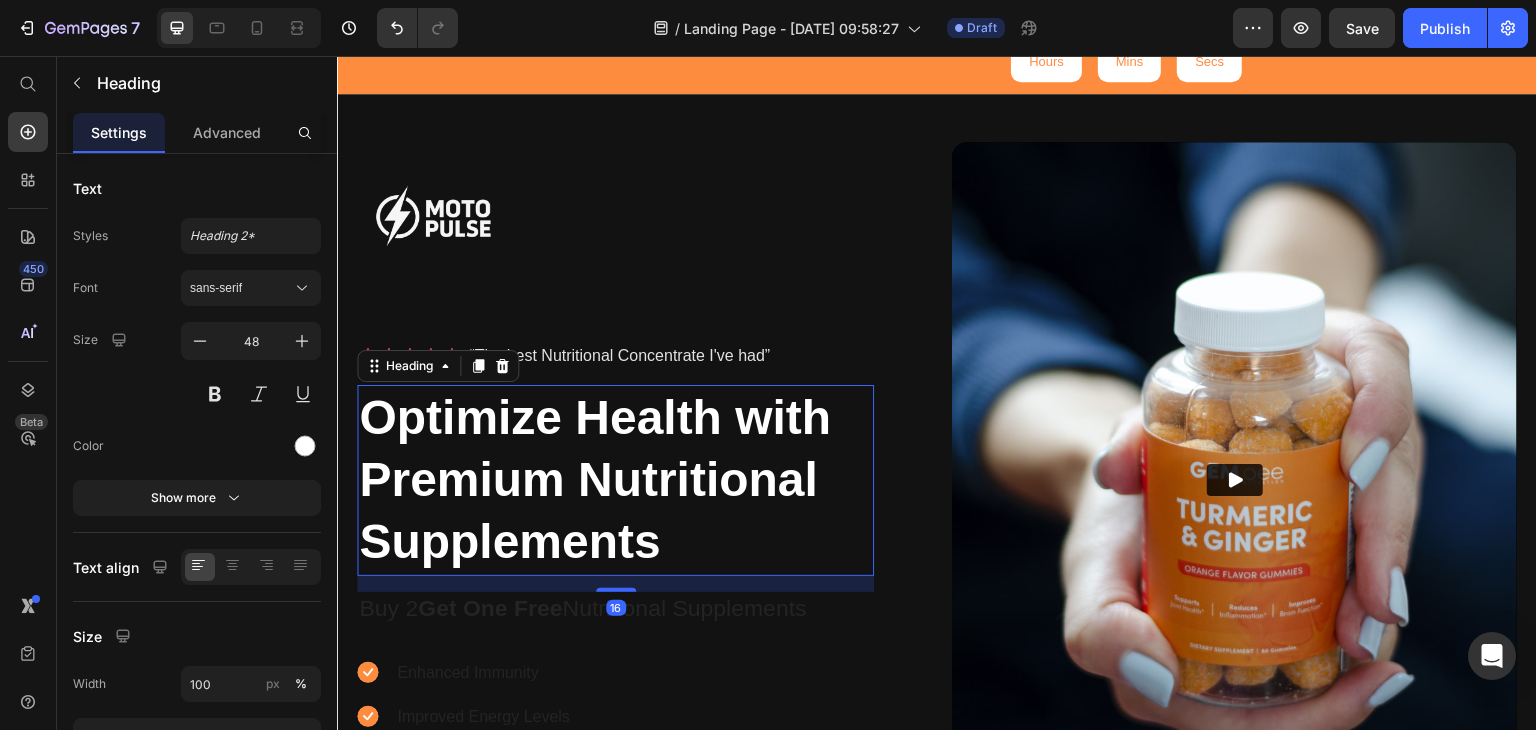 scroll, scrollTop: 300, scrollLeft: 0, axis: vertical 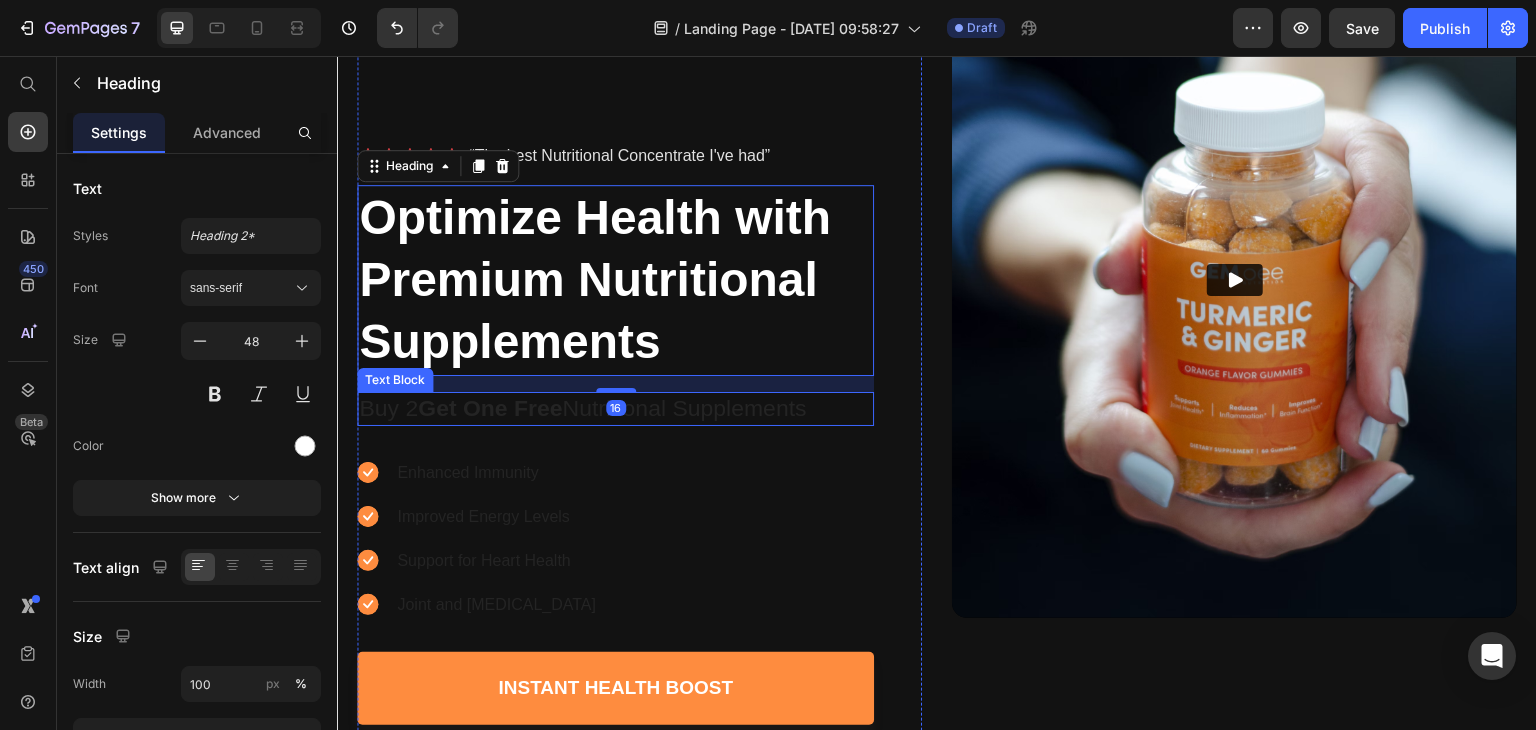 click on "Buy 2  Get One Free  Nutritional Supplements" at bounding box center (615, 409) 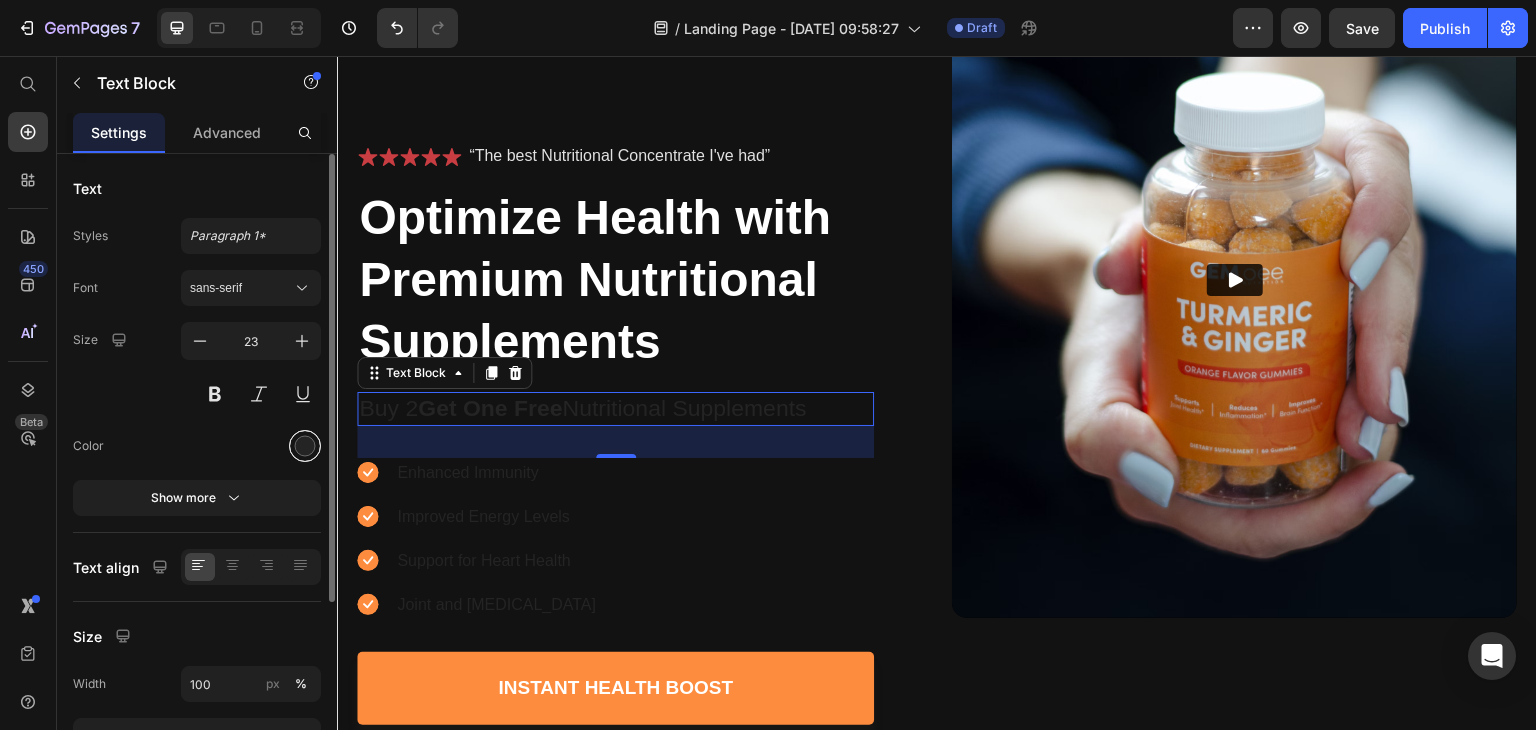 click at bounding box center [305, 446] 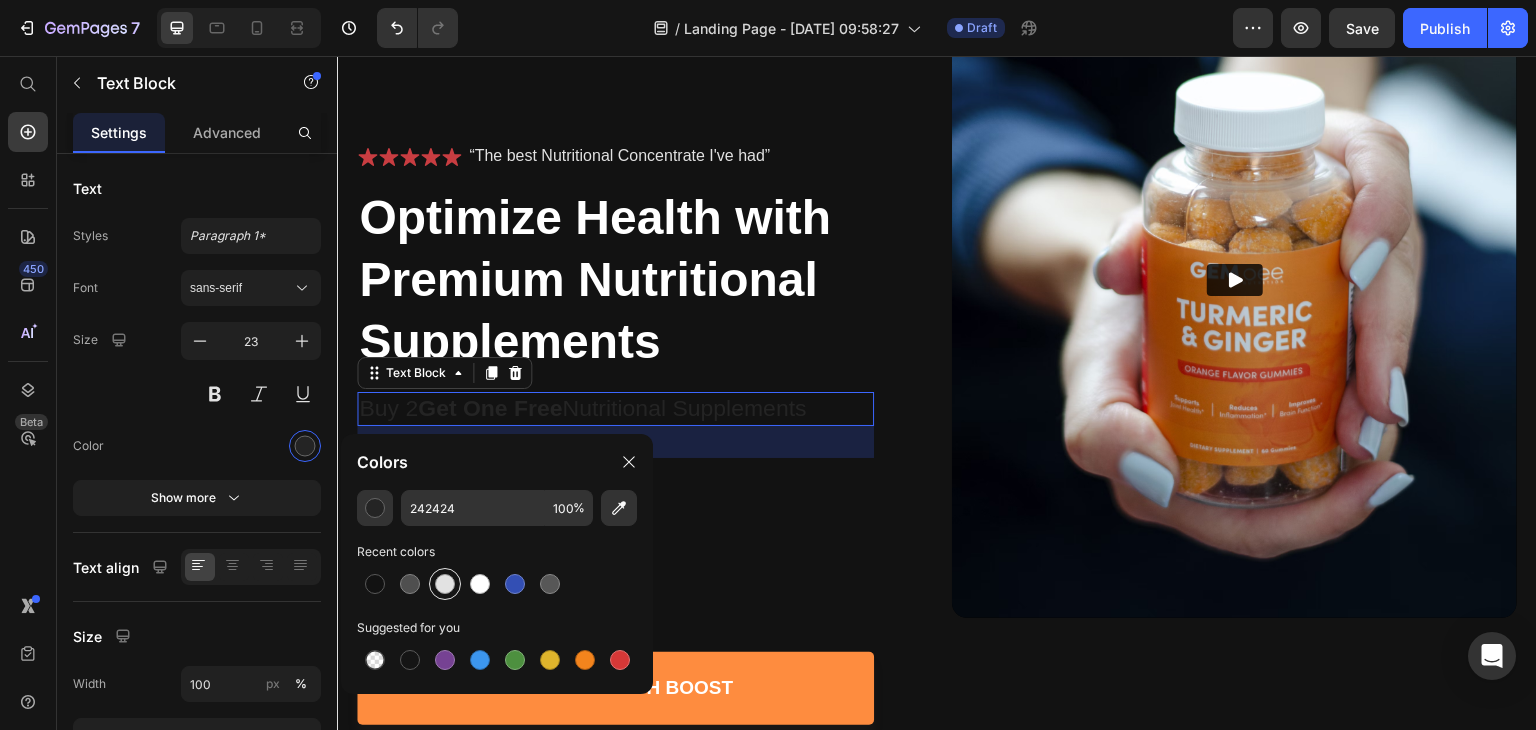click at bounding box center [445, 584] 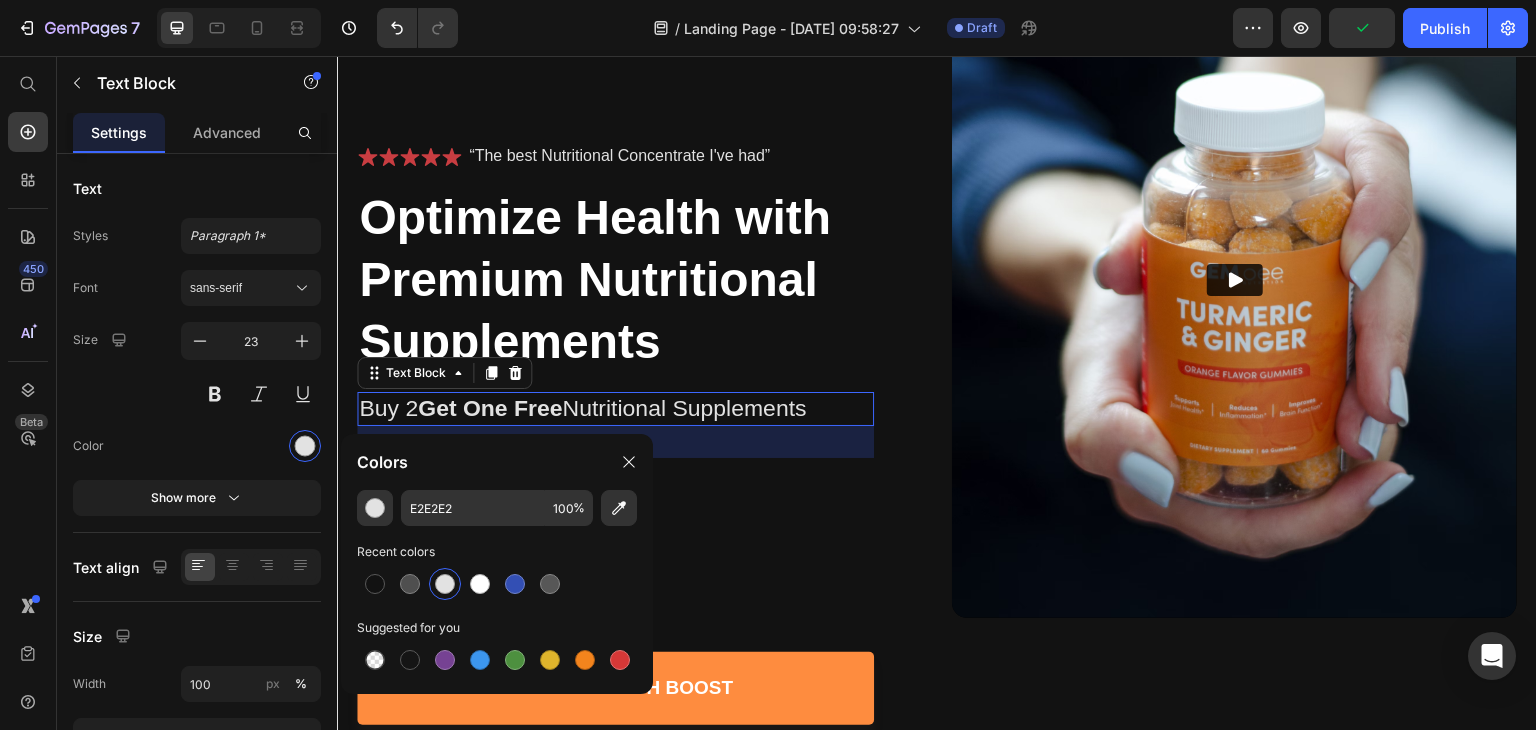 click on "Buy 2  Get One Free  Nutritional Supplements" at bounding box center (615, 409) 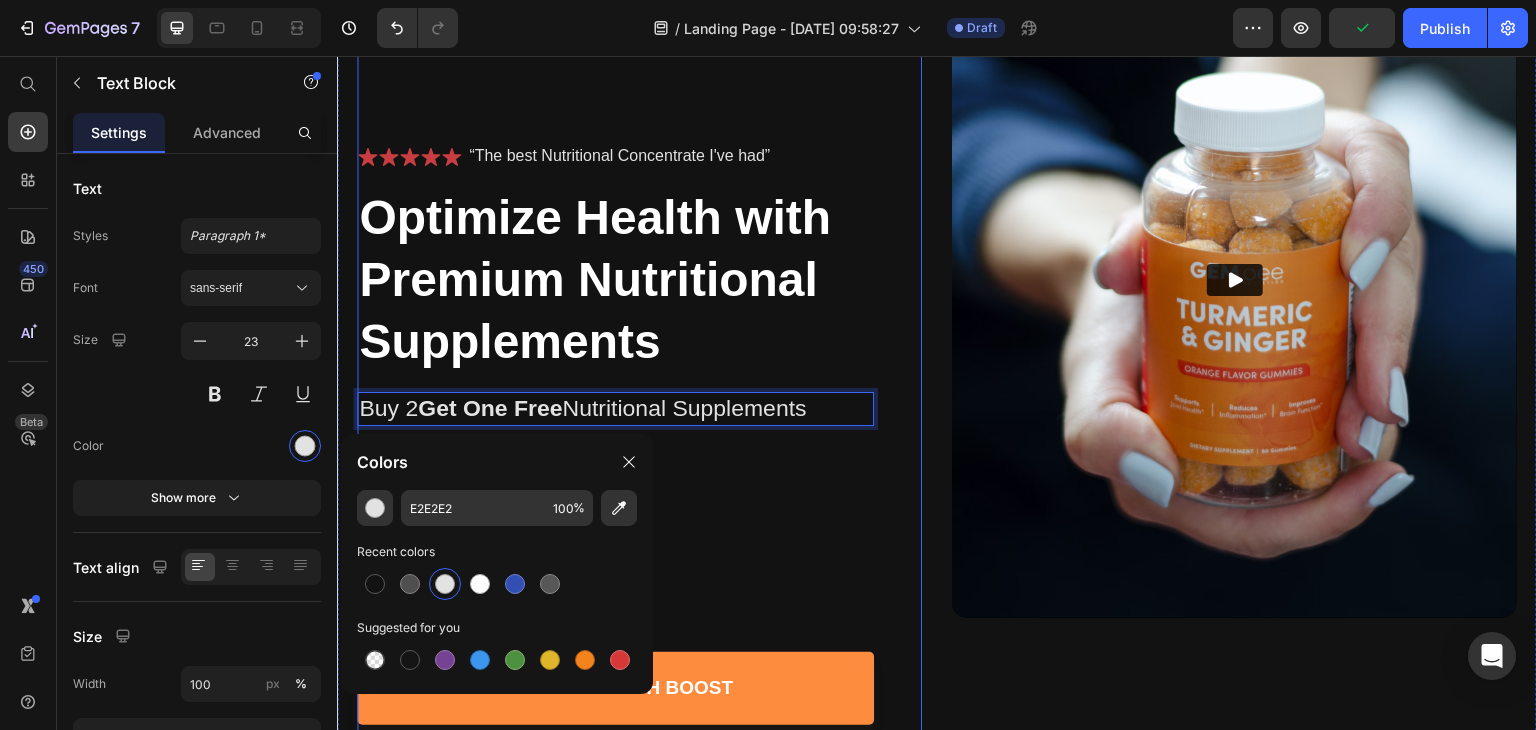 click on "Image
Icon
Icon
Icon
Icon
Icon Icon List “The best Nutritional Concentrate I've had” Text Block Row Optimize Health with Premium Nutritional Supplements Heading Buy 2  Get One Free  Nutritional Supplements Text Block   32
Enhanced Immunity
Improved Energy Levels
Support for Heart Health
Joint and [MEDICAL_DATA] Item List Instant Health Boost Button
Icon Try it & love it for  30 days or your money back Text Block Row" at bounding box center [615, 354] 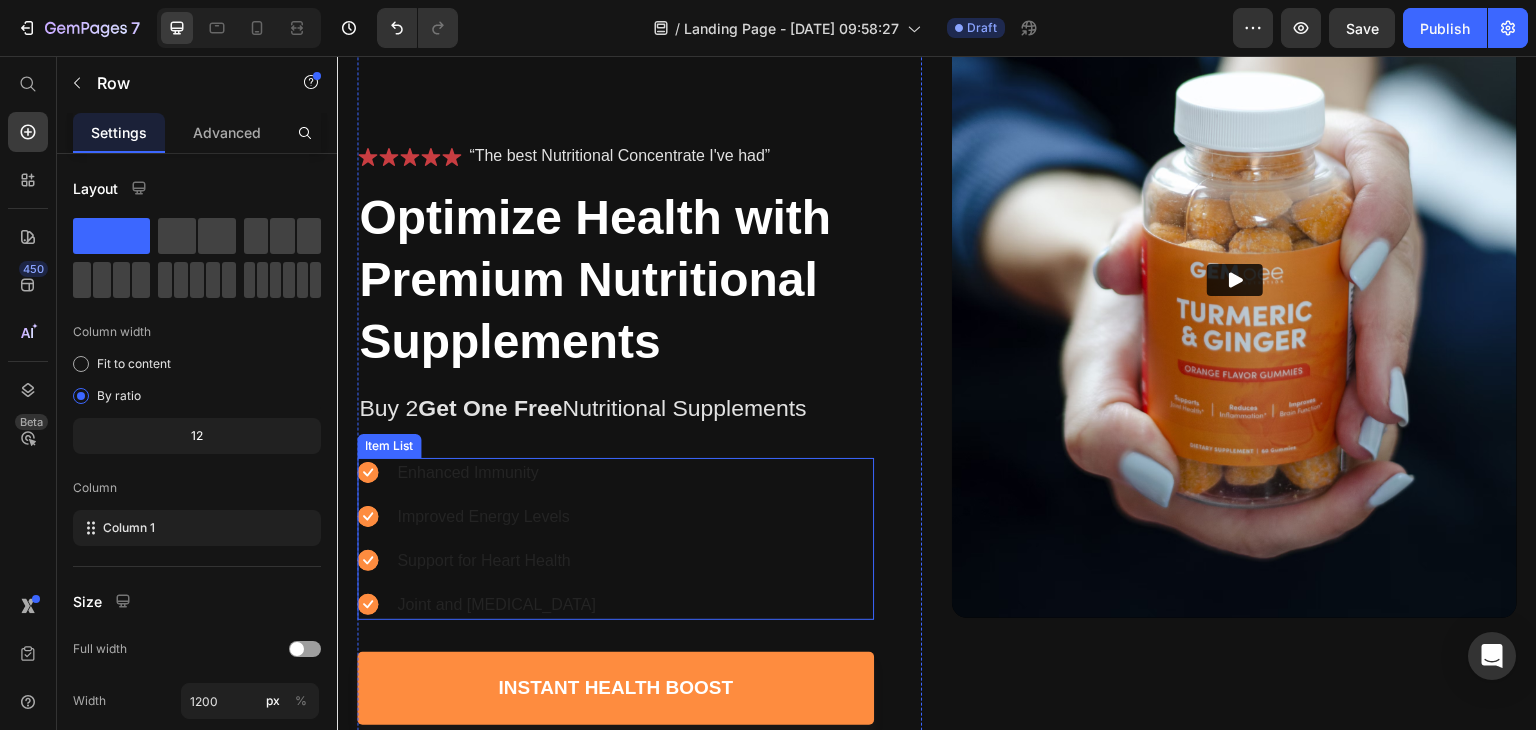 click on "Enhanced Immunity" at bounding box center [496, 473] 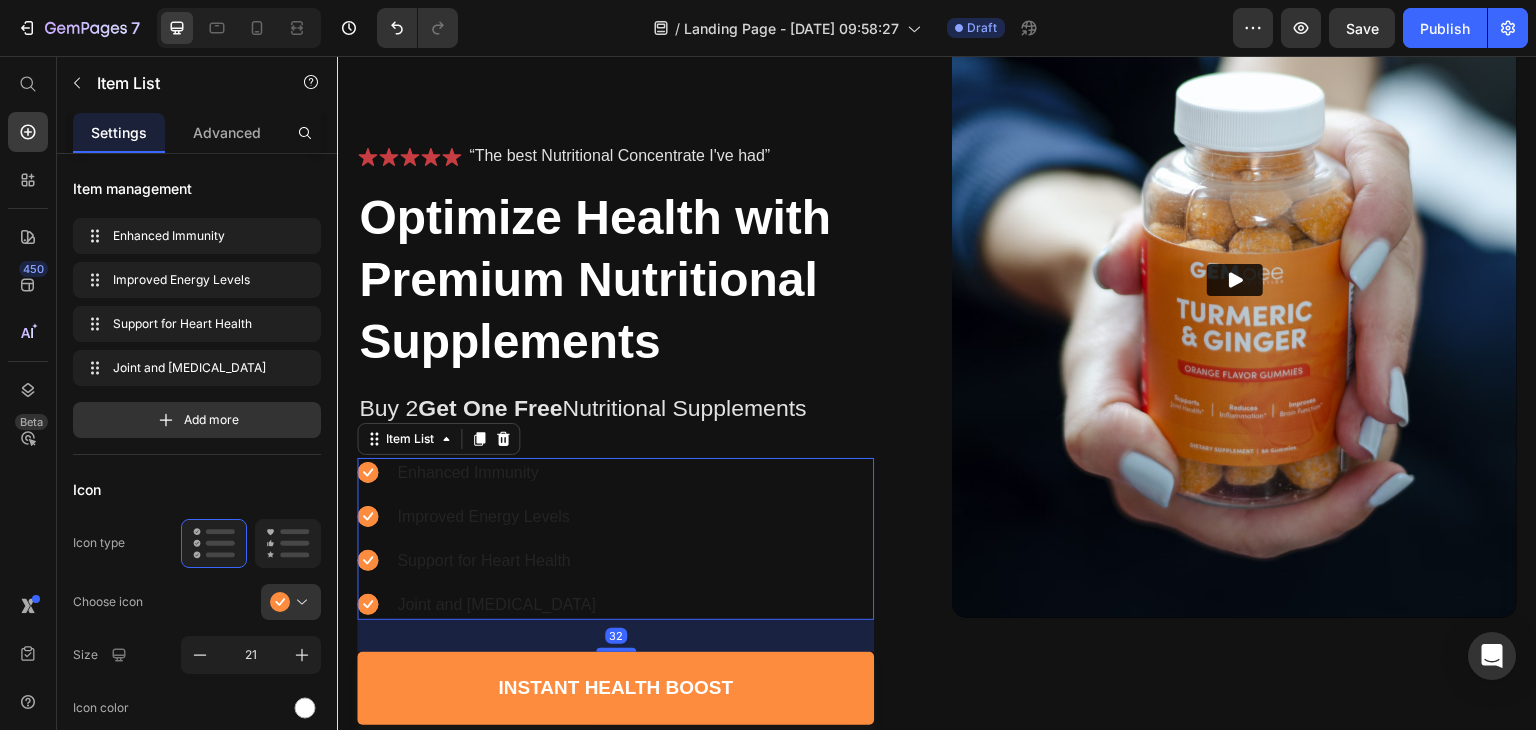 click on "Enhanced Immunity
Improved Energy Levels
Support for Heart Health
Joint and [MEDICAL_DATA]" at bounding box center [615, 539] 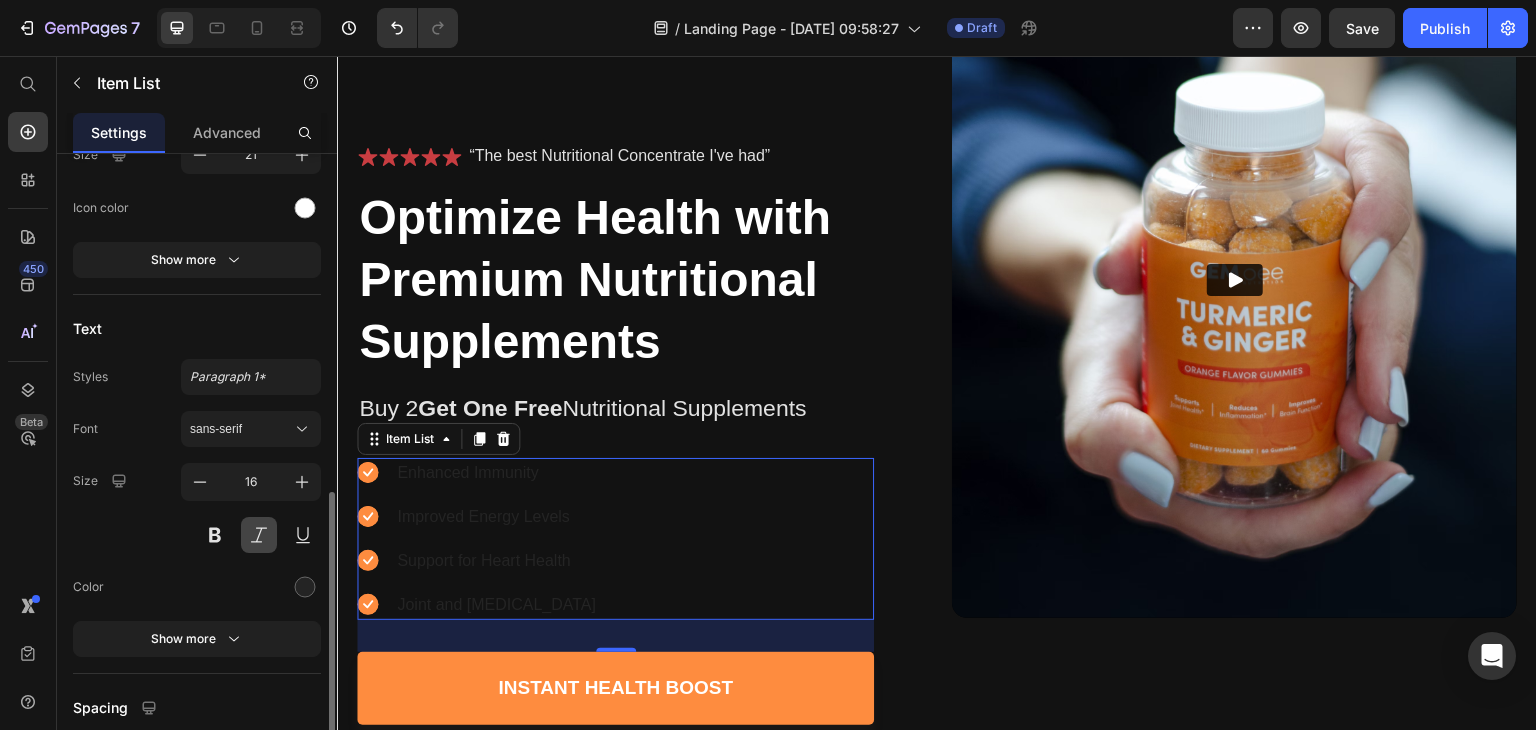 scroll, scrollTop: 600, scrollLeft: 0, axis: vertical 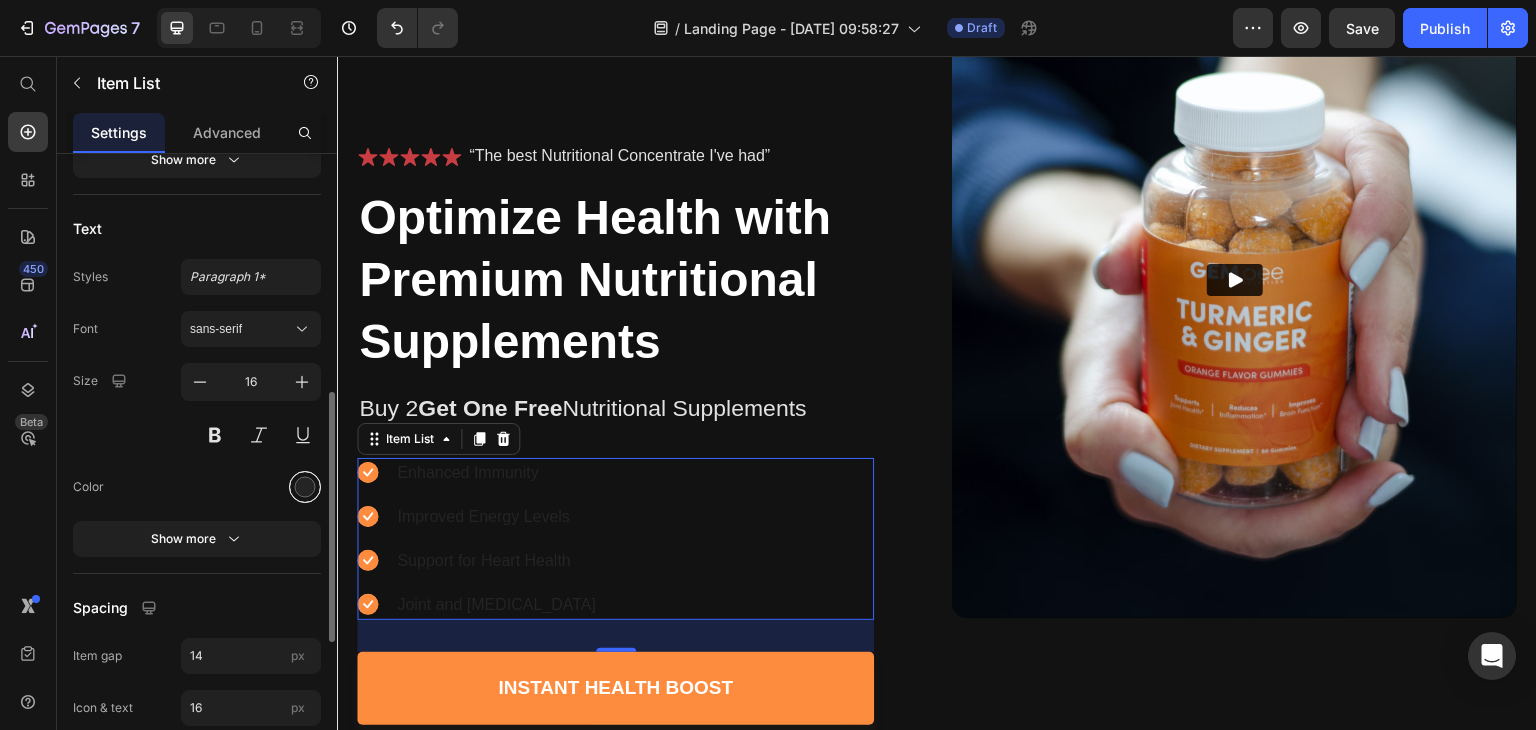 click at bounding box center (305, 486) 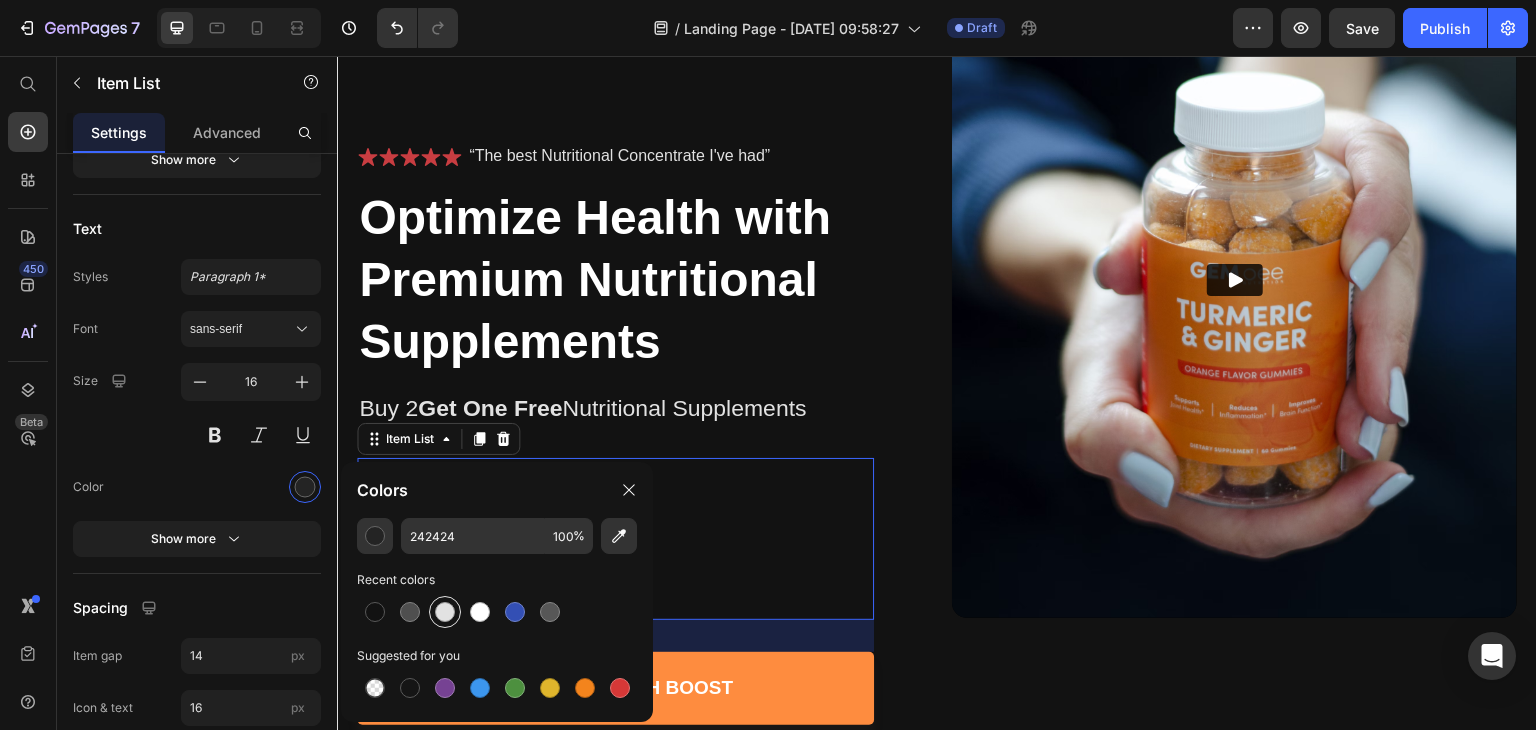 click at bounding box center (445, 612) 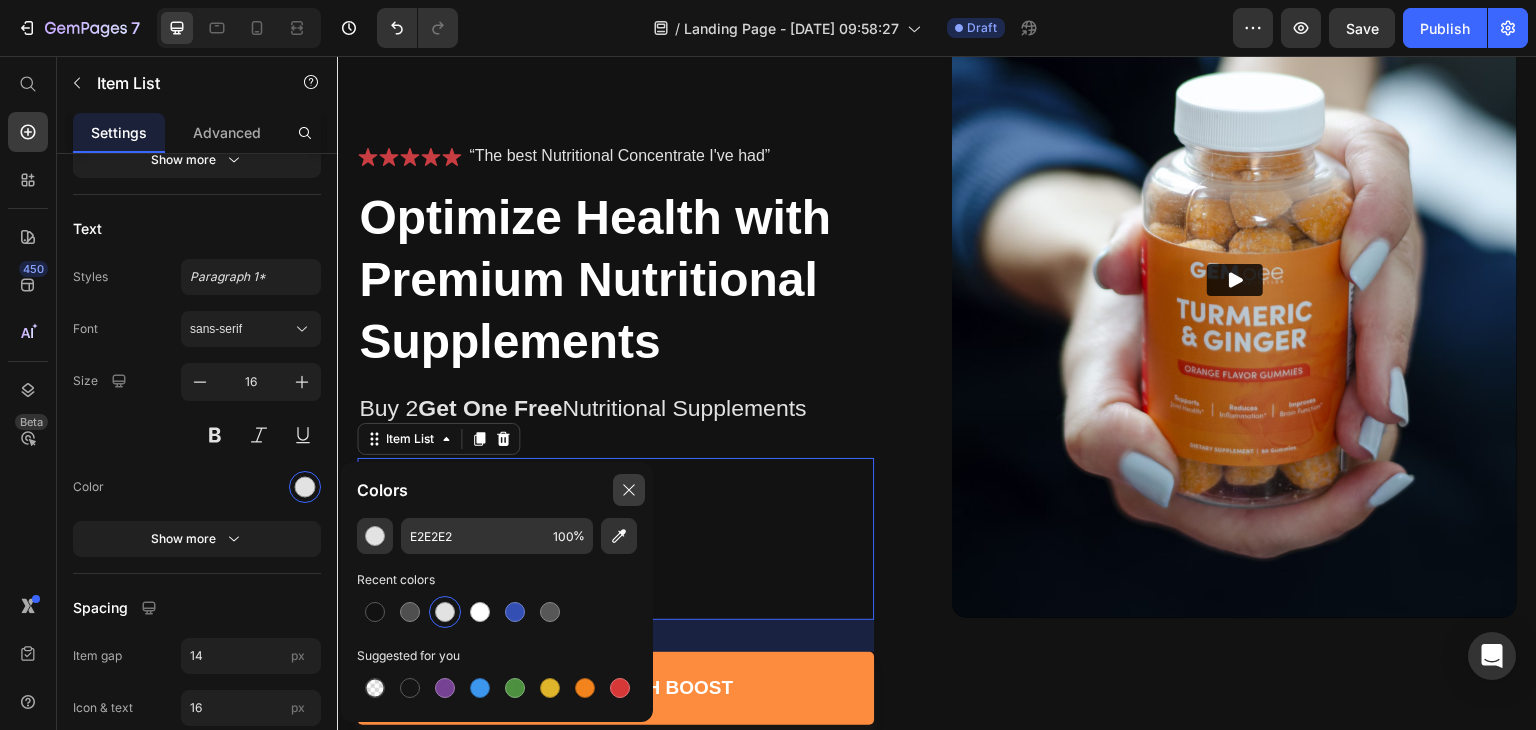 click at bounding box center (629, 490) 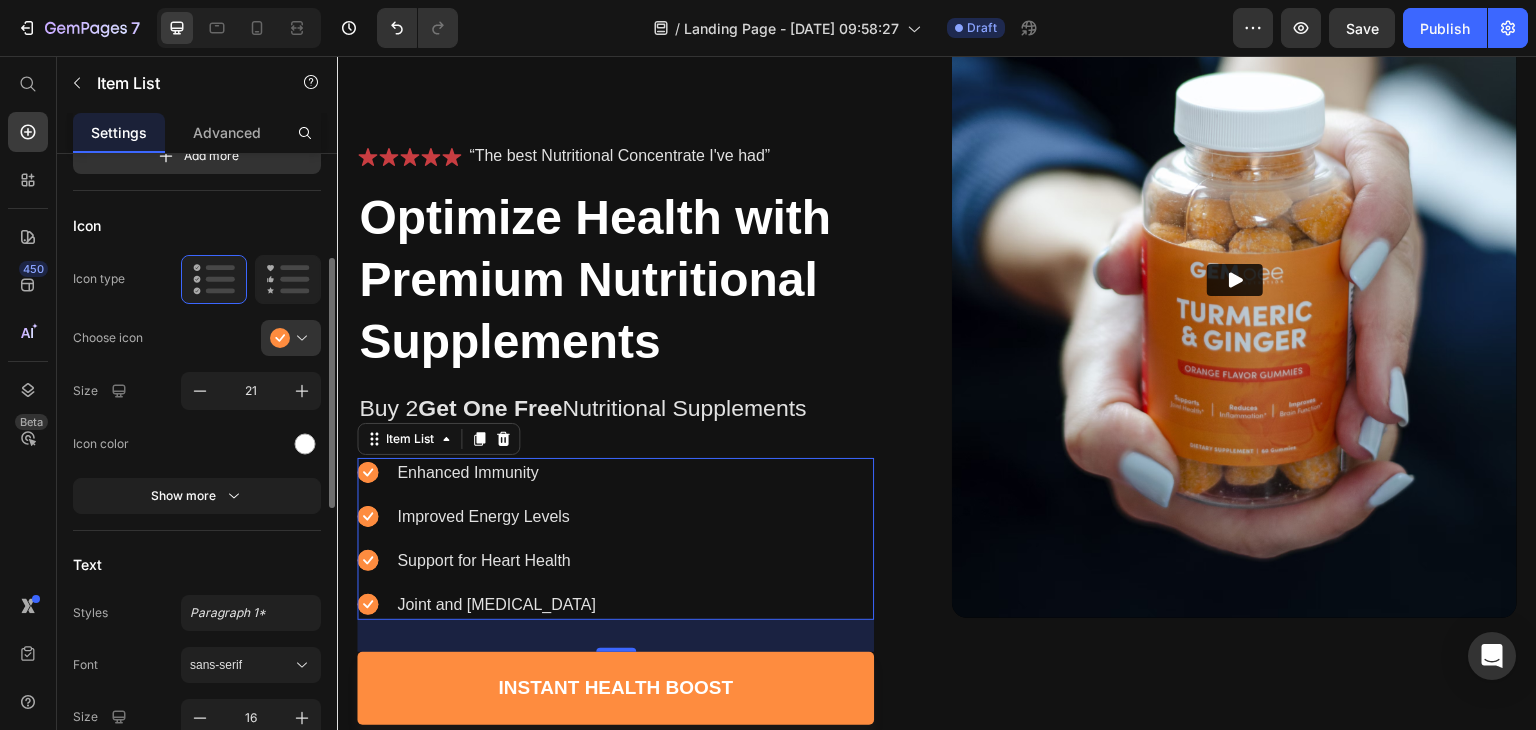 scroll, scrollTop: 164, scrollLeft: 0, axis: vertical 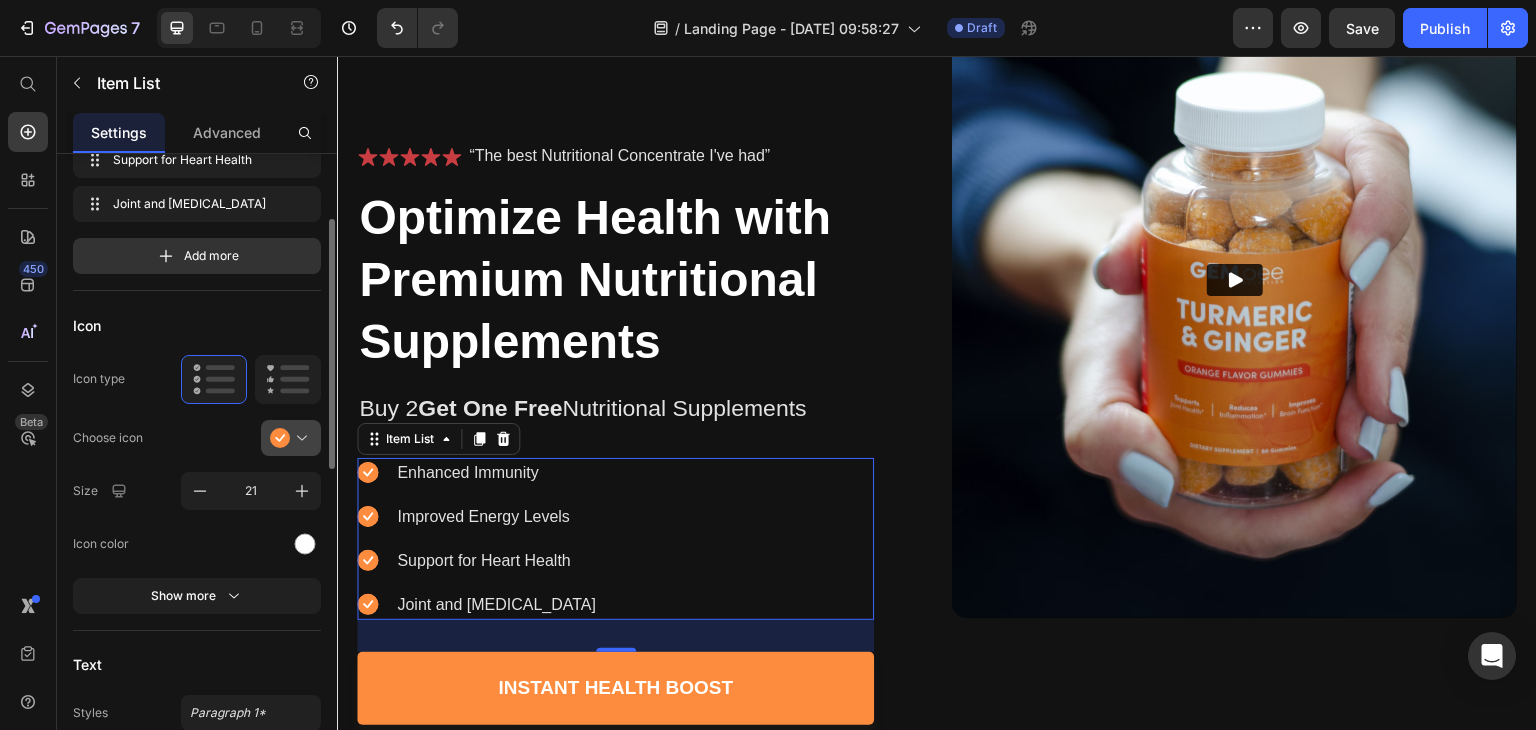 click at bounding box center [299, 438] 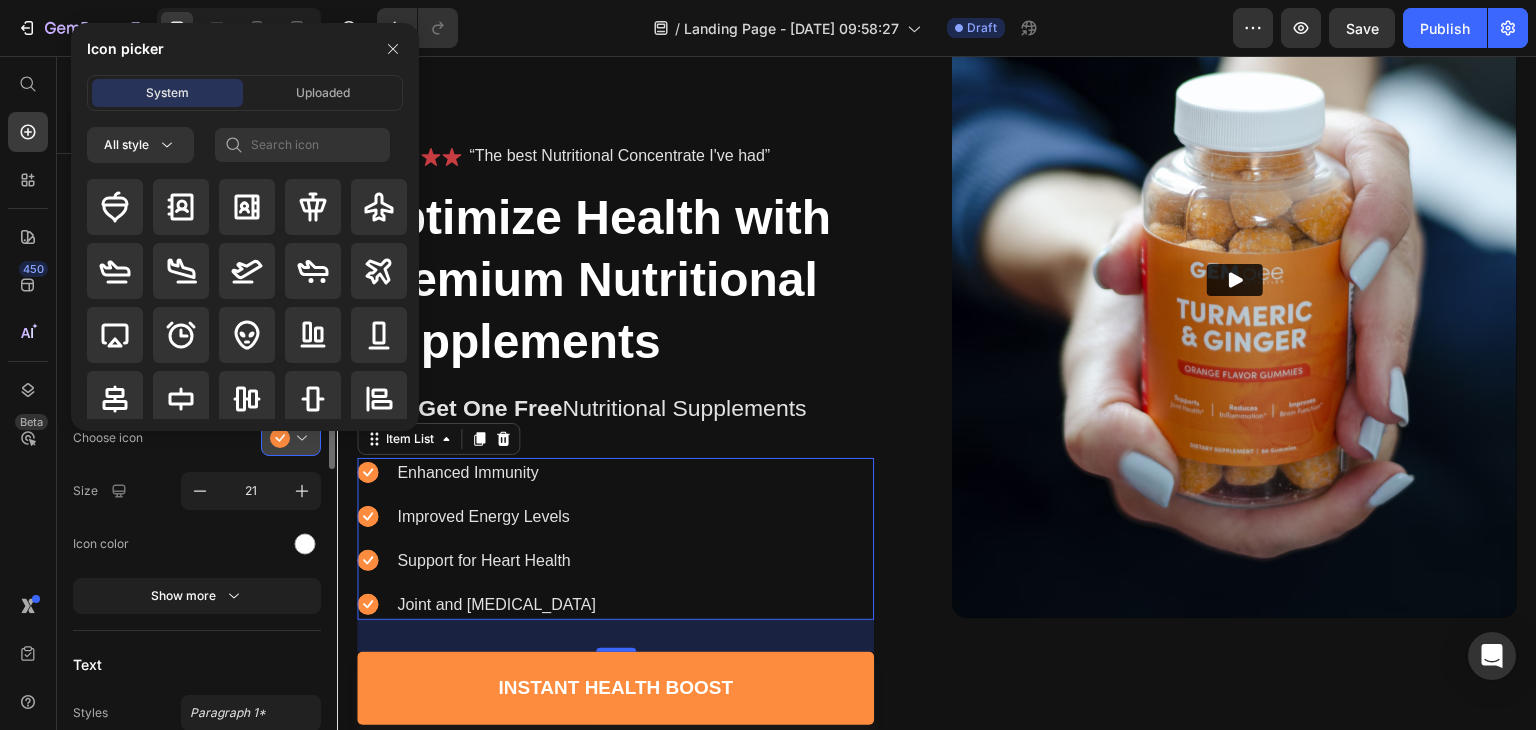 click at bounding box center [299, 438] 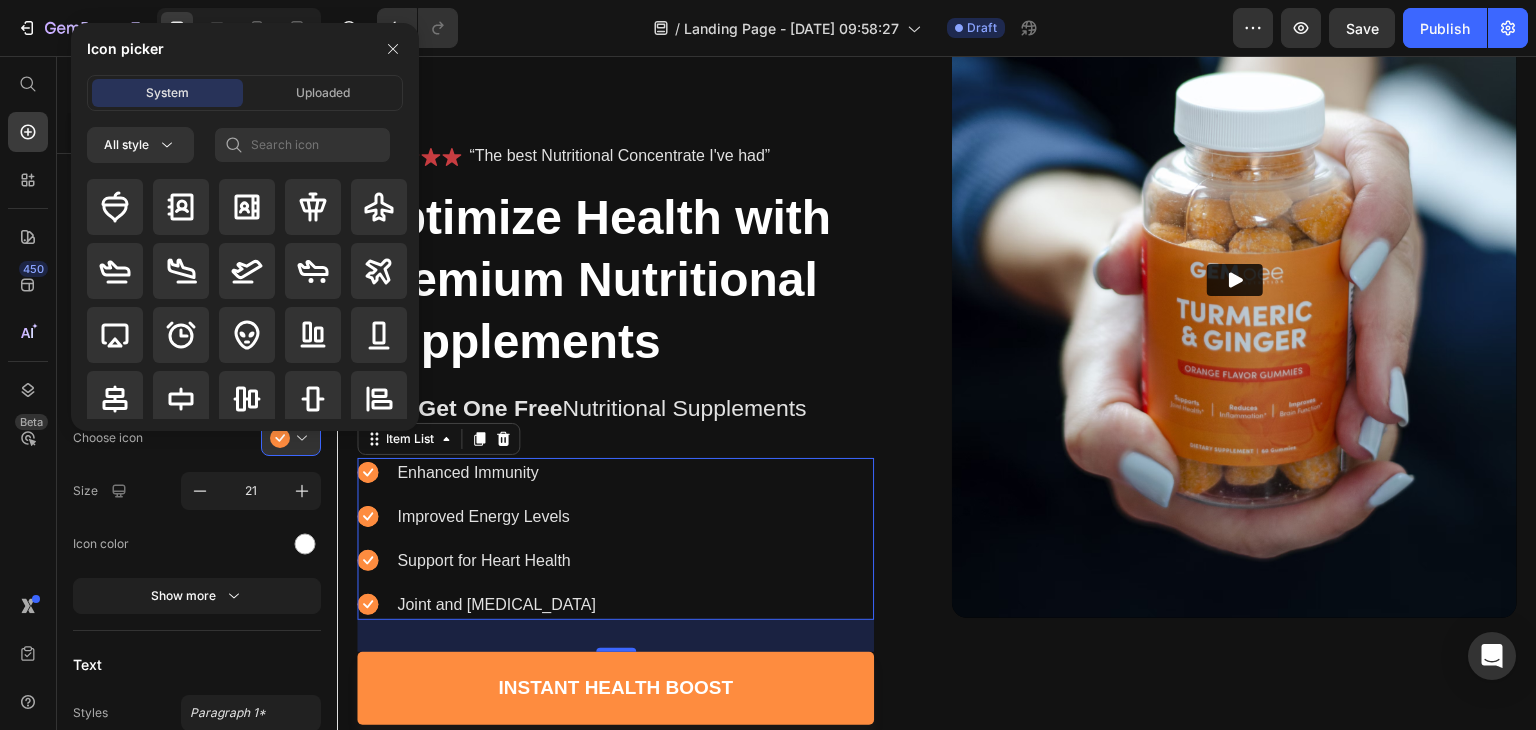 click on "Icon picker System Uploaded All style" at bounding box center [237, 227] 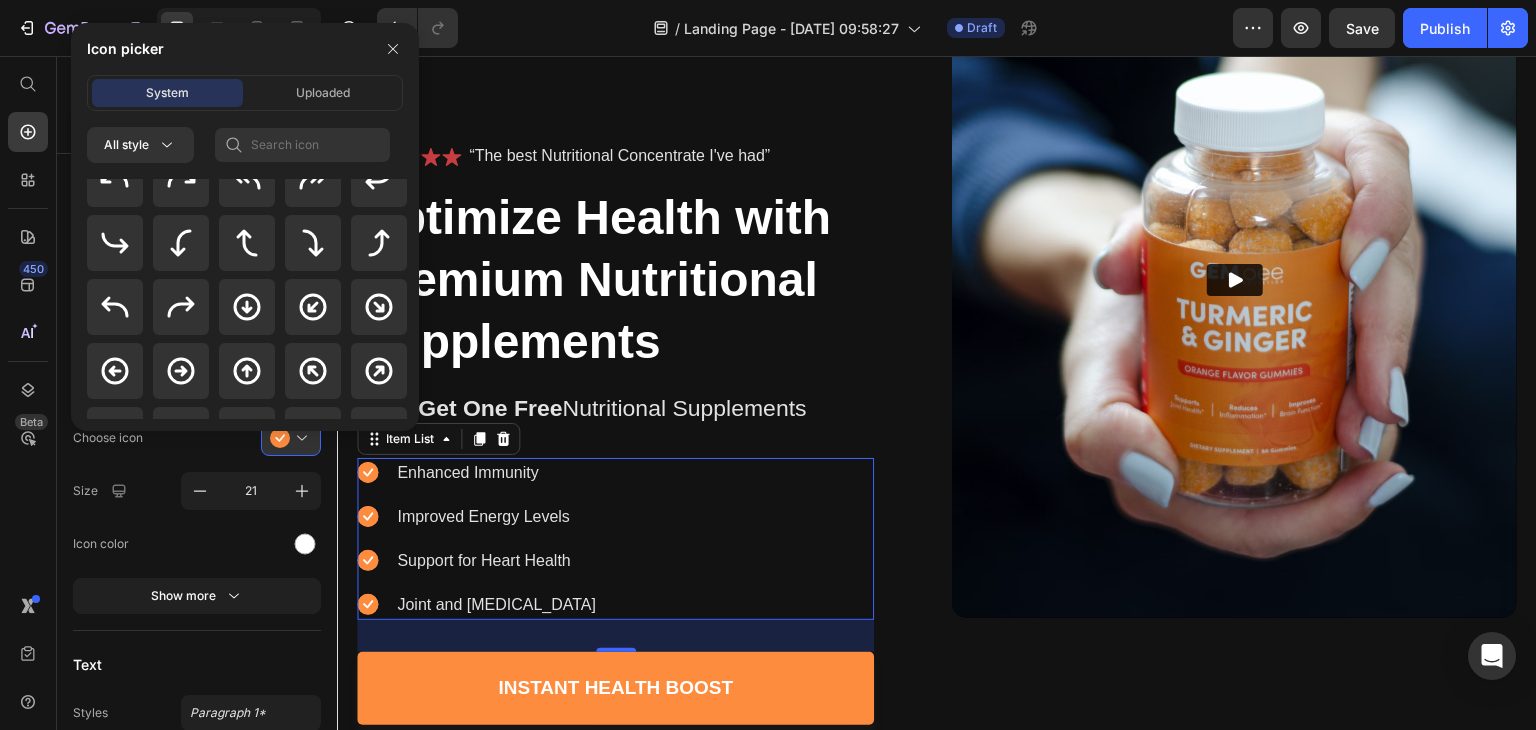 scroll, scrollTop: 928, scrollLeft: 0, axis: vertical 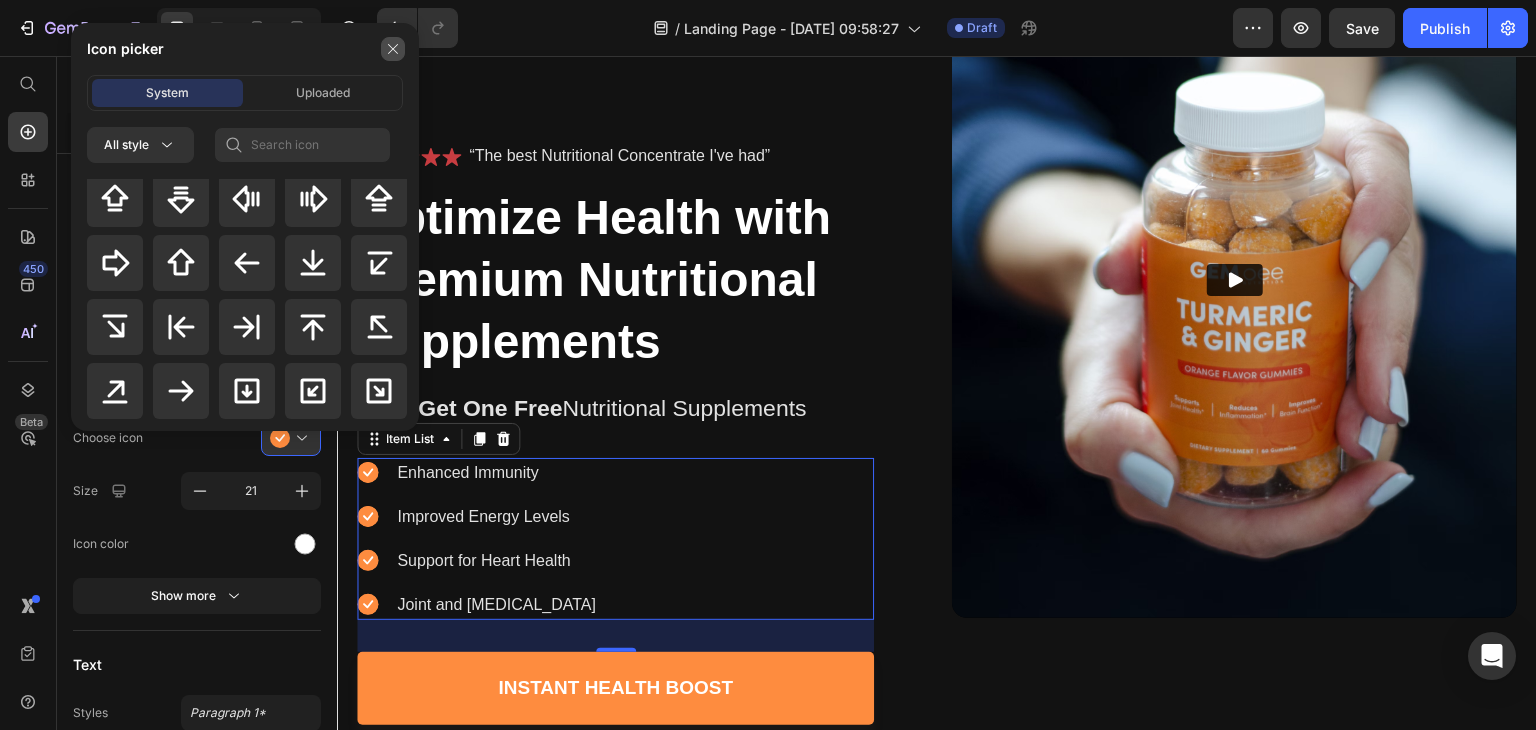 click at bounding box center (393, 49) 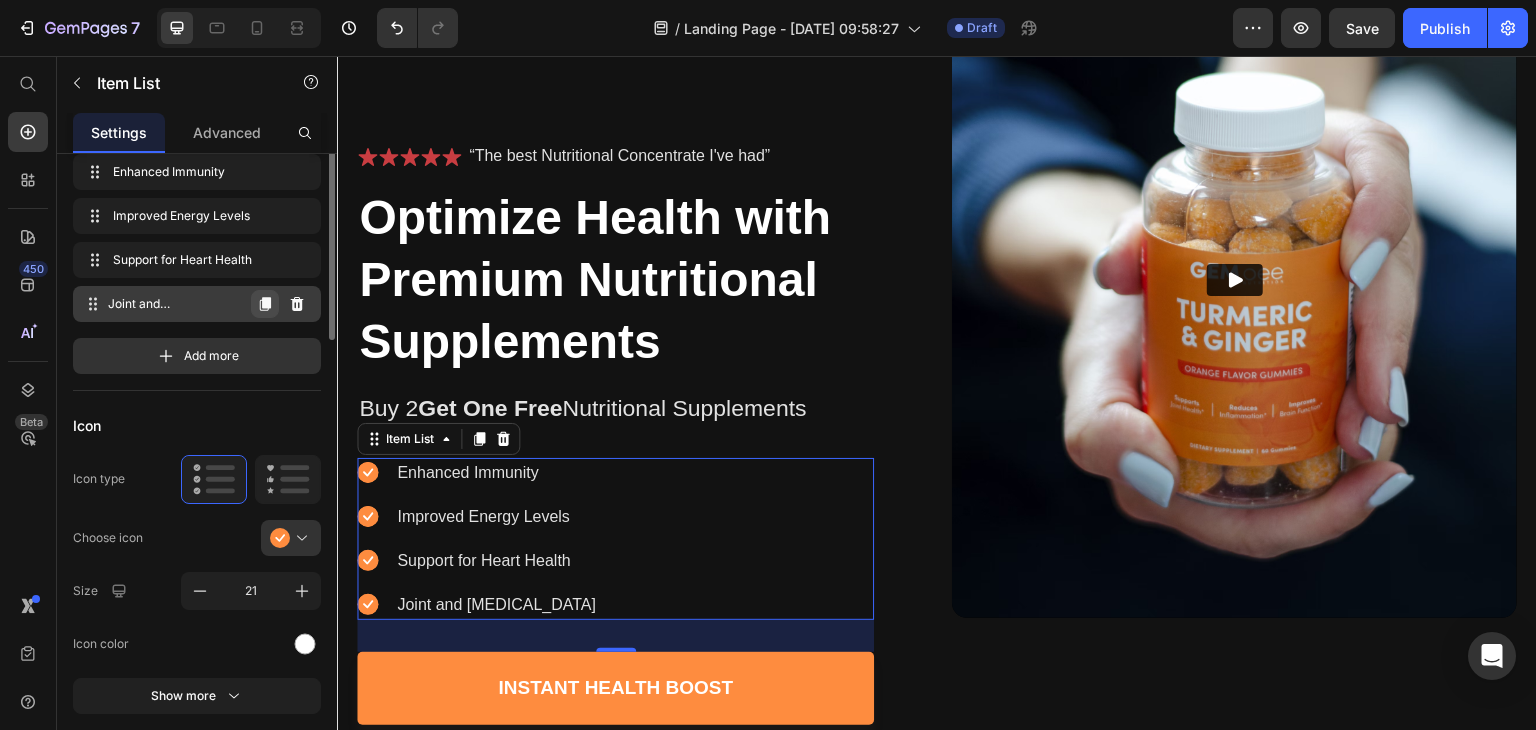 scroll, scrollTop: 0, scrollLeft: 0, axis: both 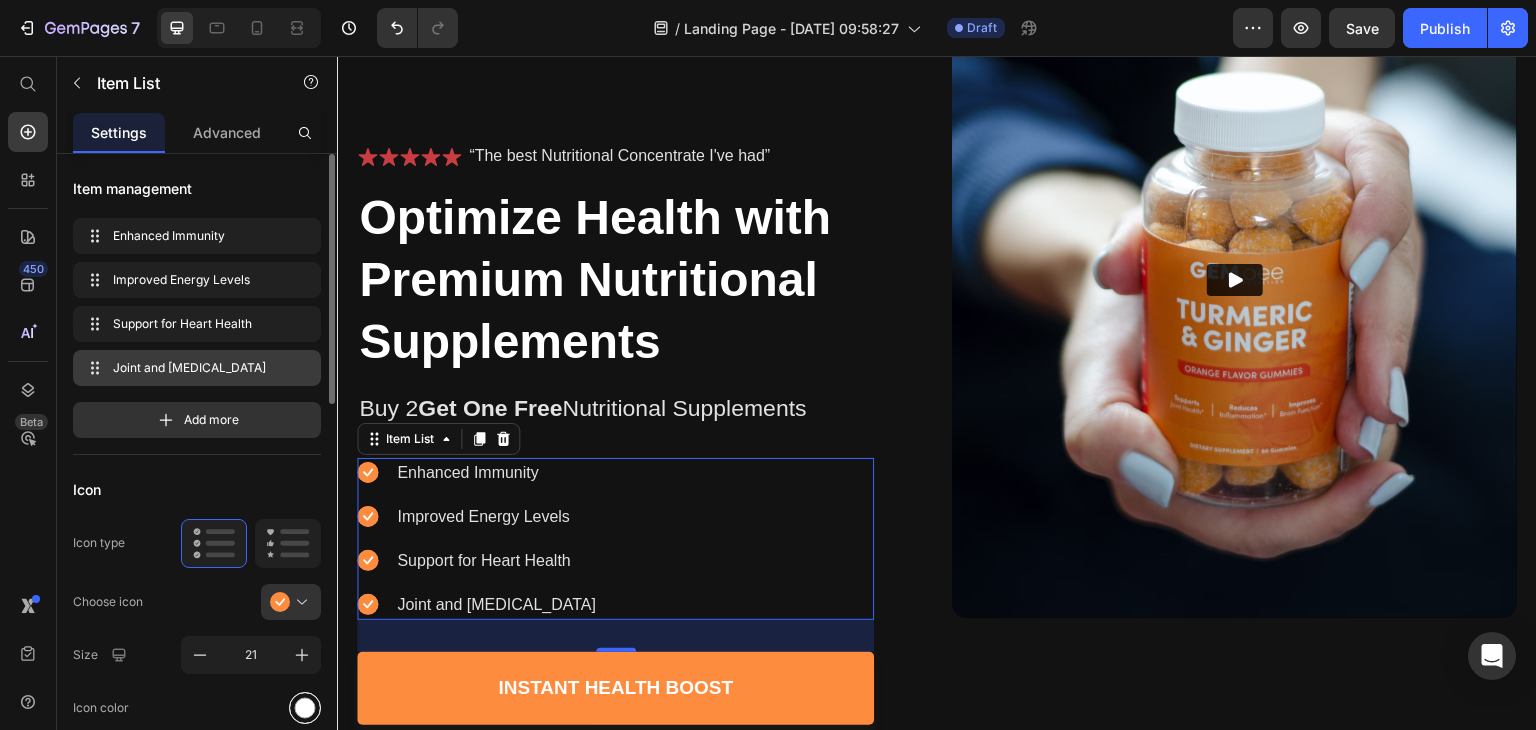 click at bounding box center [305, 708] 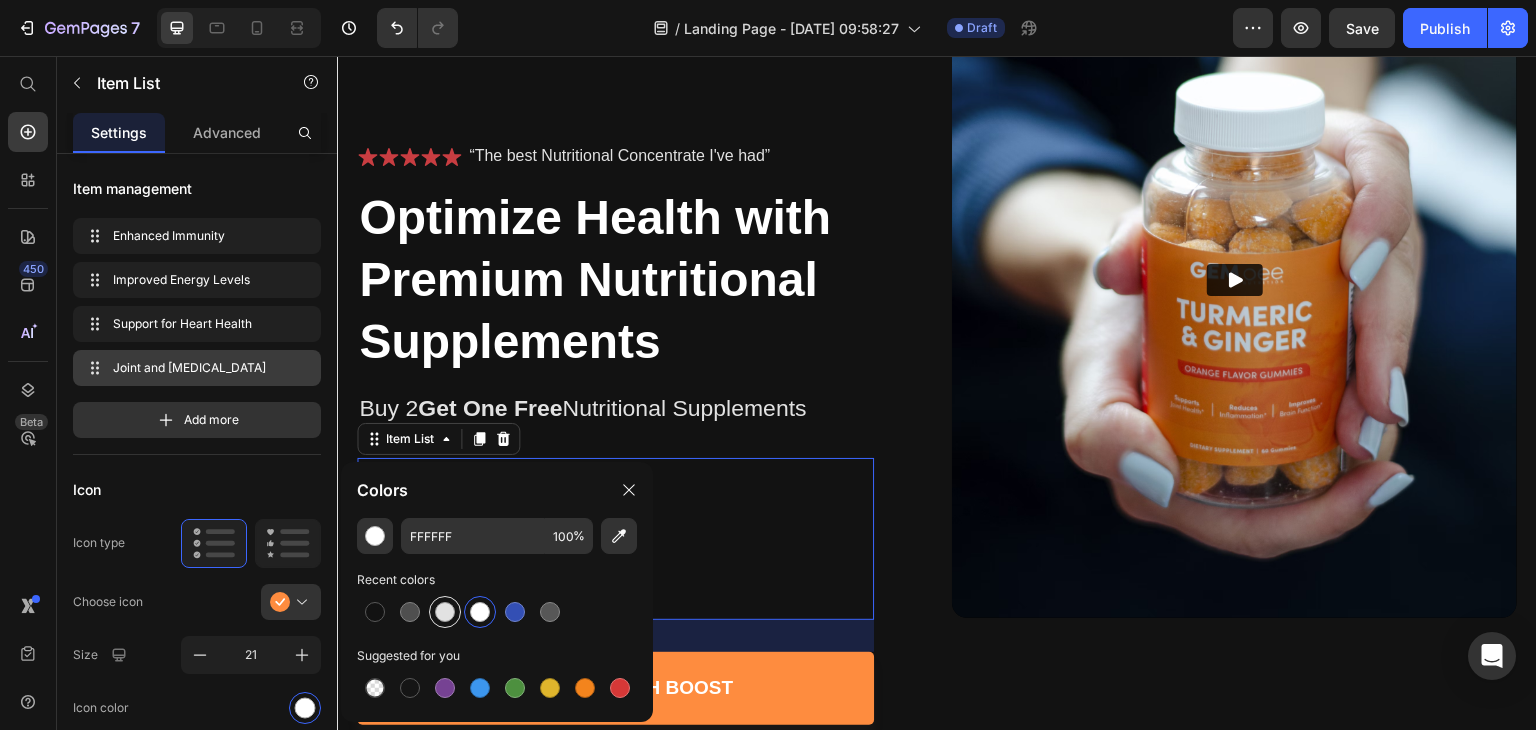 click at bounding box center [445, 612] 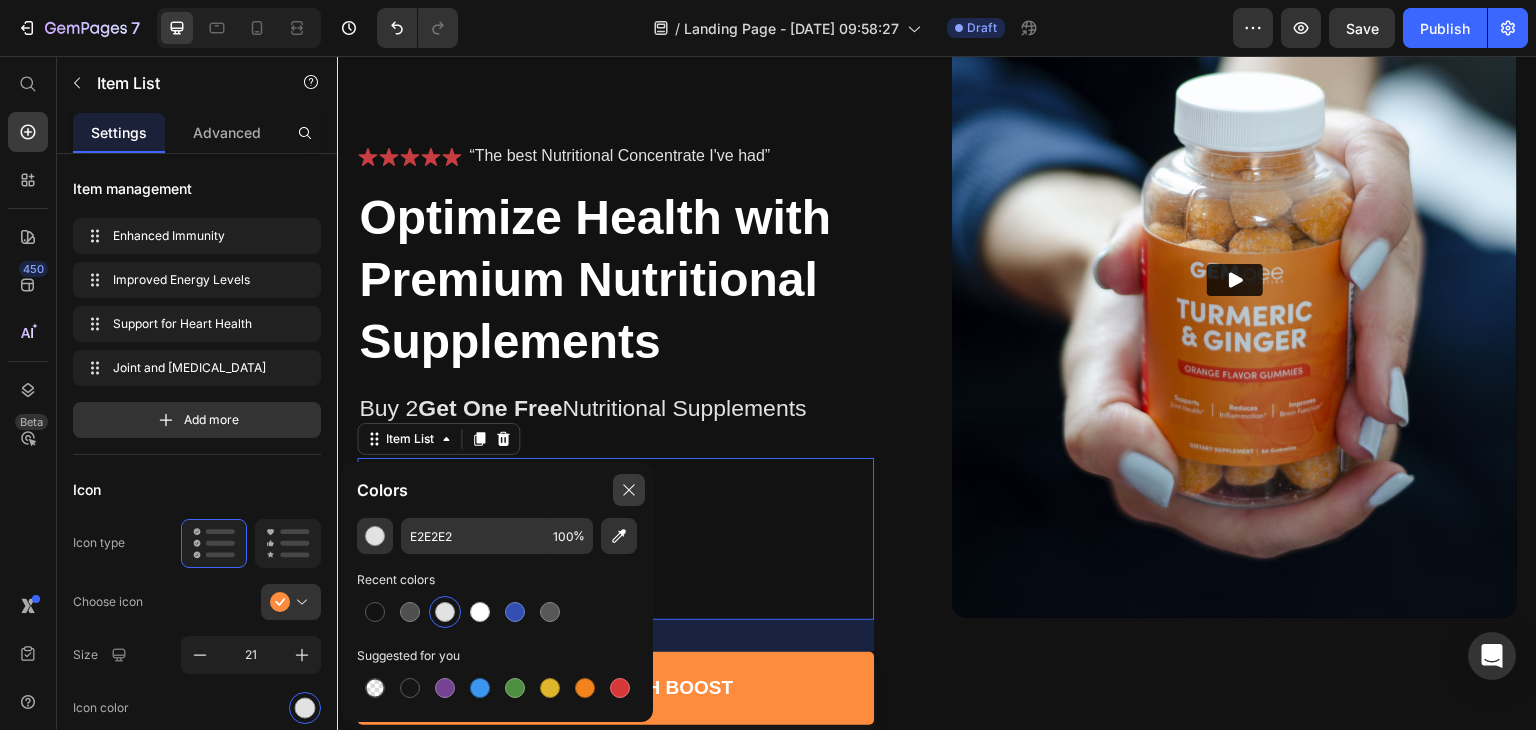click 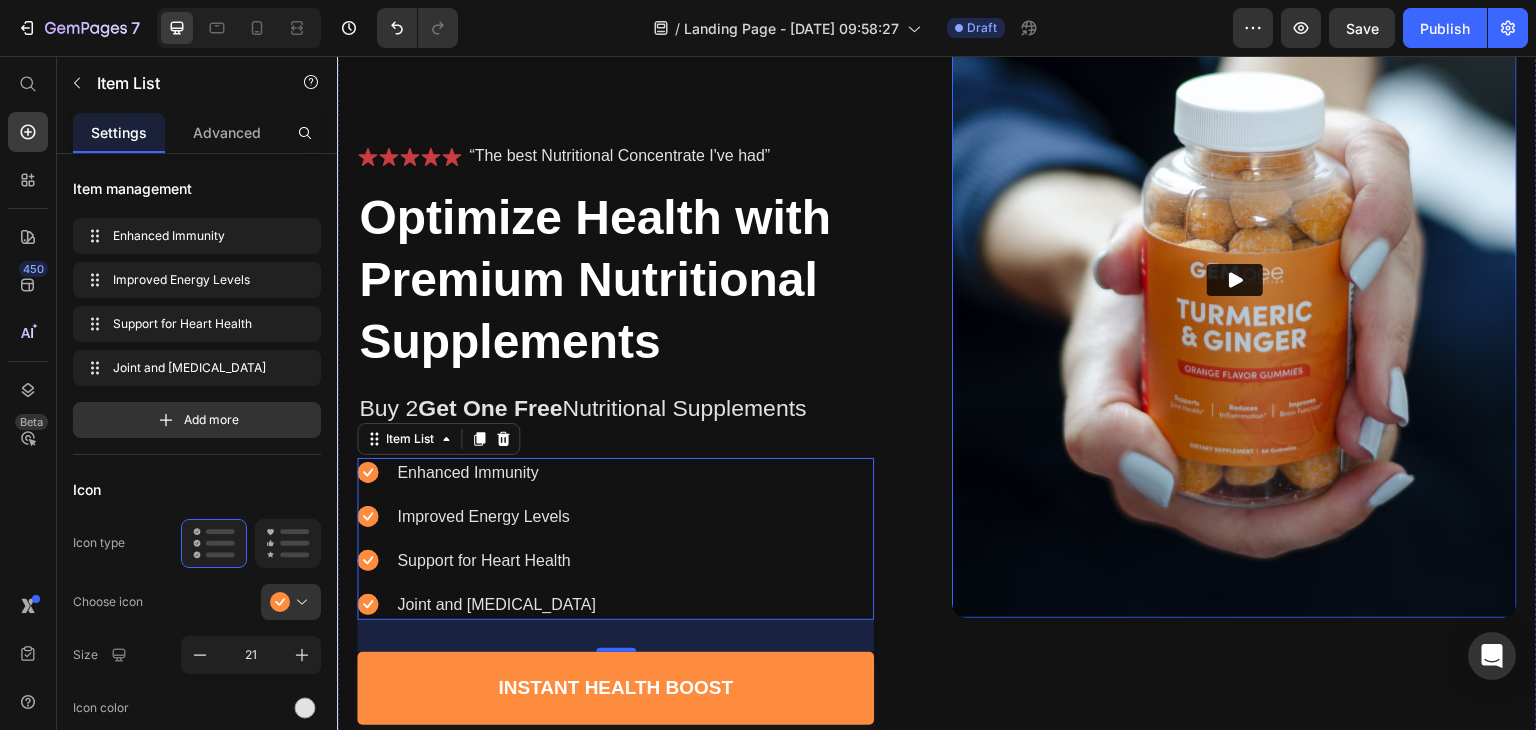click at bounding box center [1234, 280] 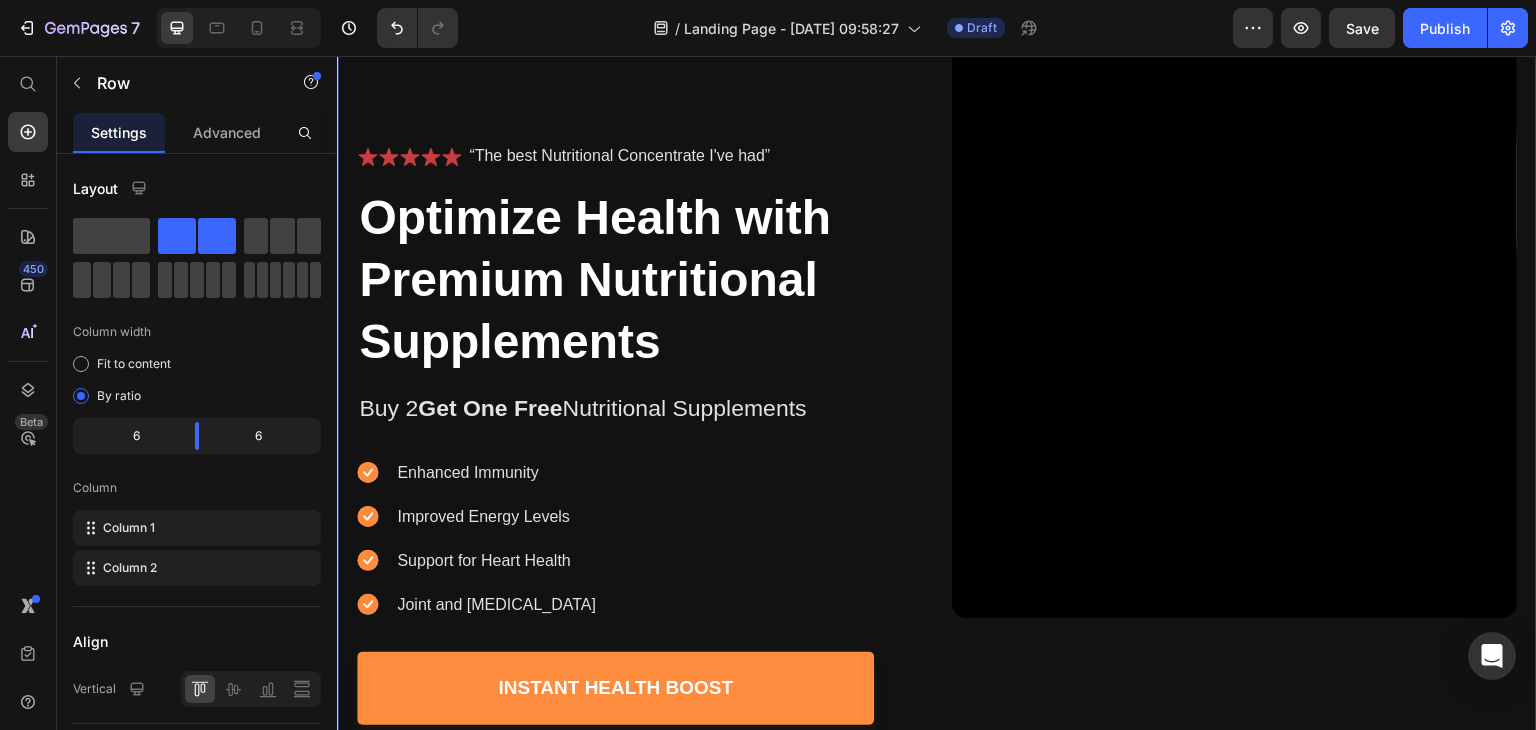click on "Image
Icon
Icon
Icon
Icon
Icon Icon List “The best Nutritional Concentrate I've had” Text Block Row Optimize Health with Premium Nutritional Supplements Heading Buy 2  Get One Free  Nutritional Supplements Text Block
Enhanced Immunity
Improved Energy Levels
Support for Heart Health
Joint and [MEDICAL_DATA] Item List Instant Health Boost Button
Icon Try it & love it for  30 days or your money back Text Block Row Row Video Row   0" at bounding box center [937, 330] 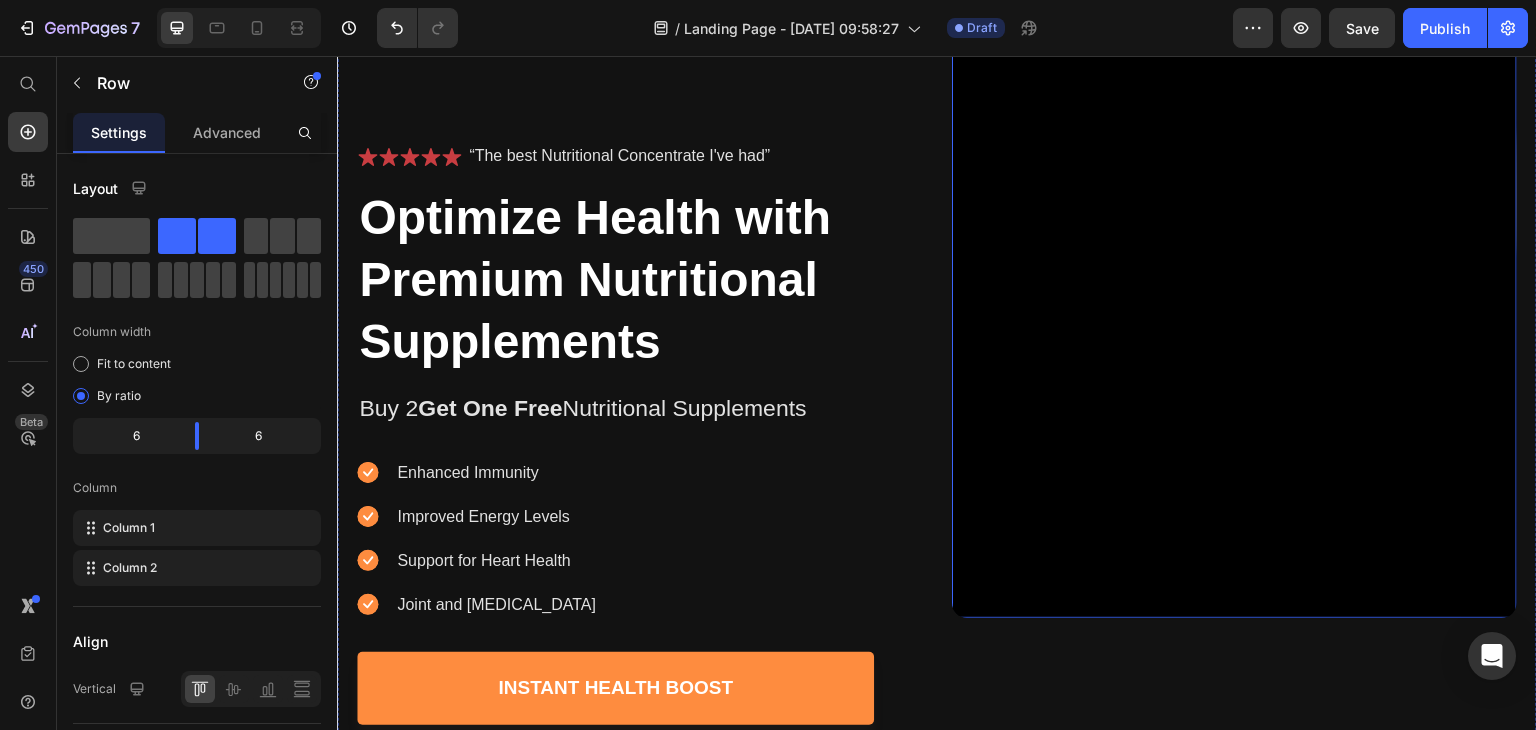 scroll, scrollTop: 400, scrollLeft: 0, axis: vertical 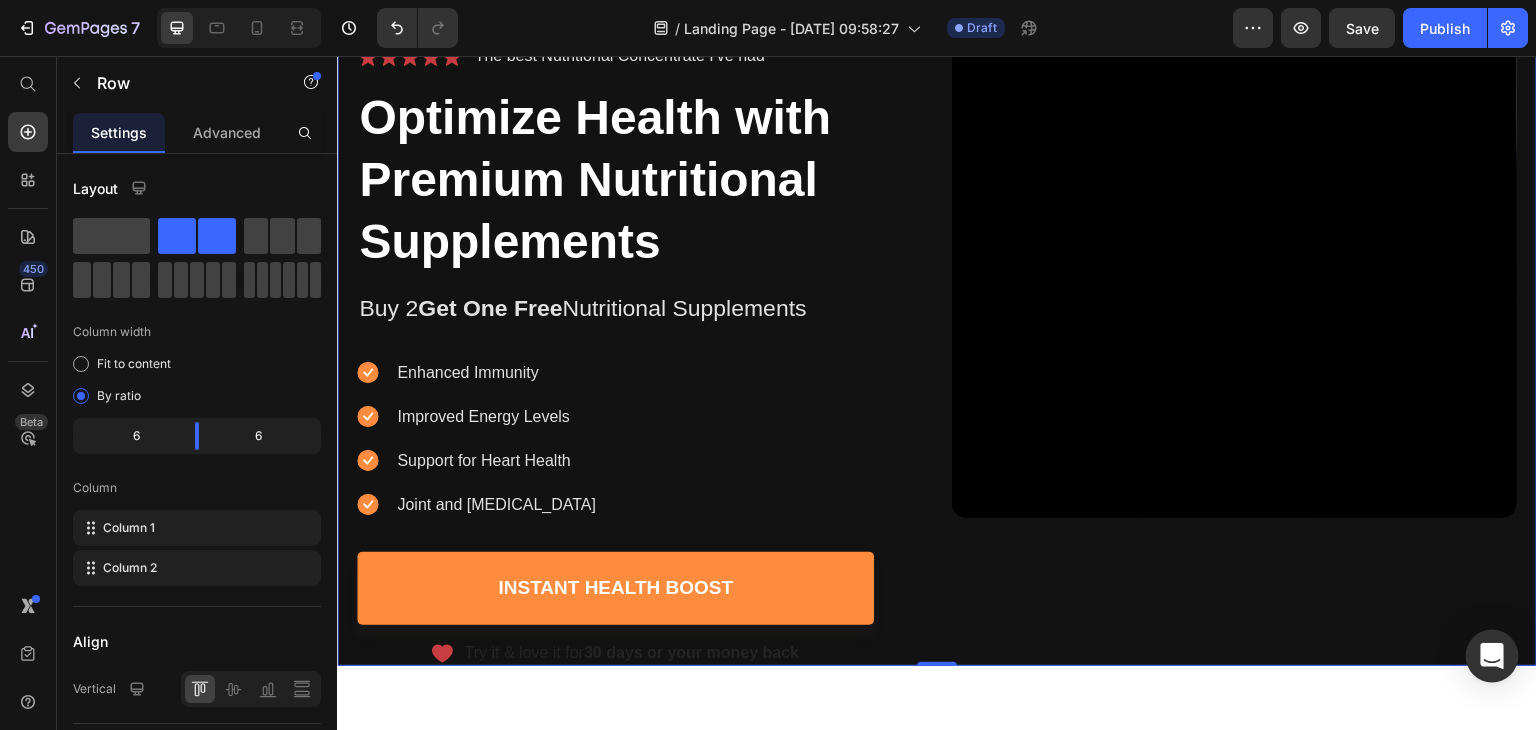 click 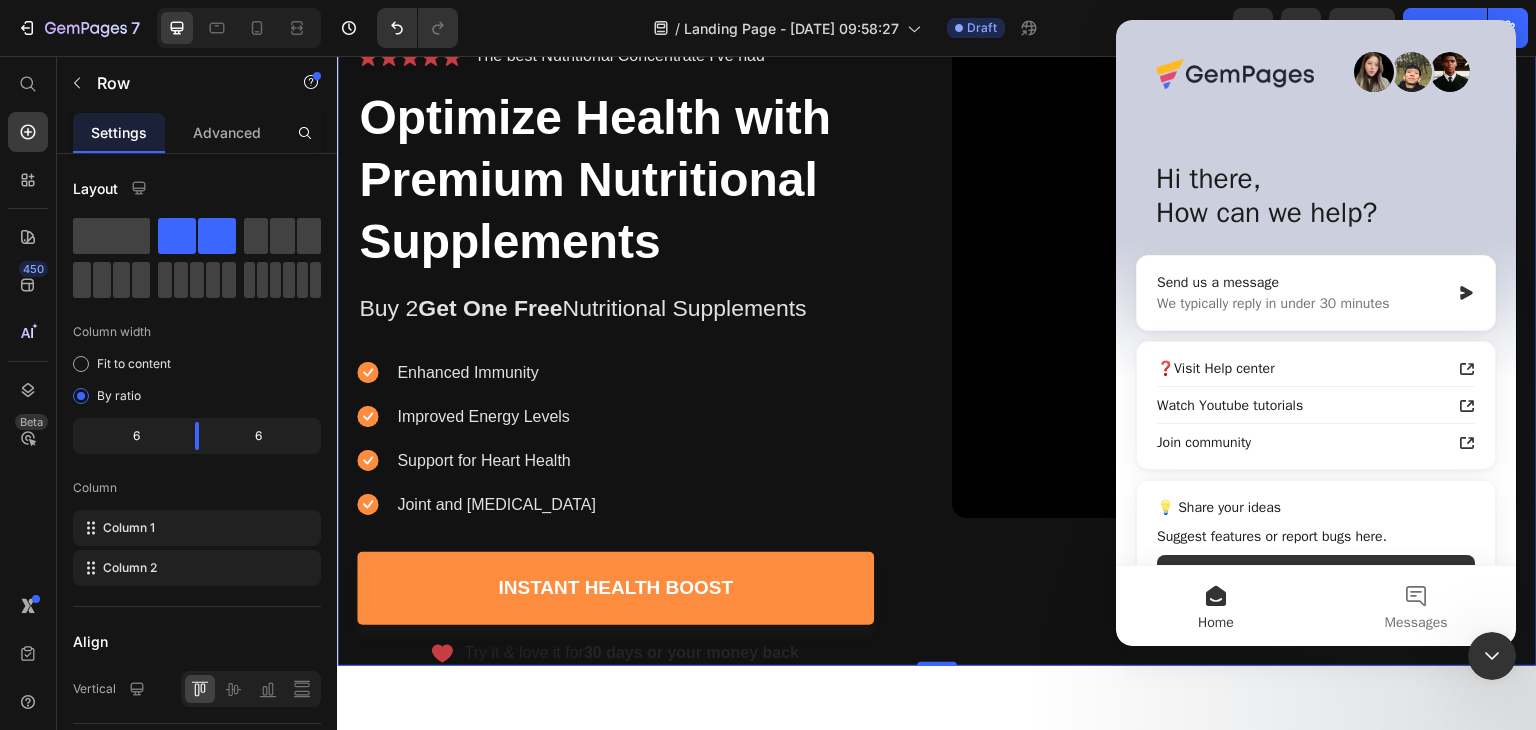 scroll, scrollTop: 0, scrollLeft: 0, axis: both 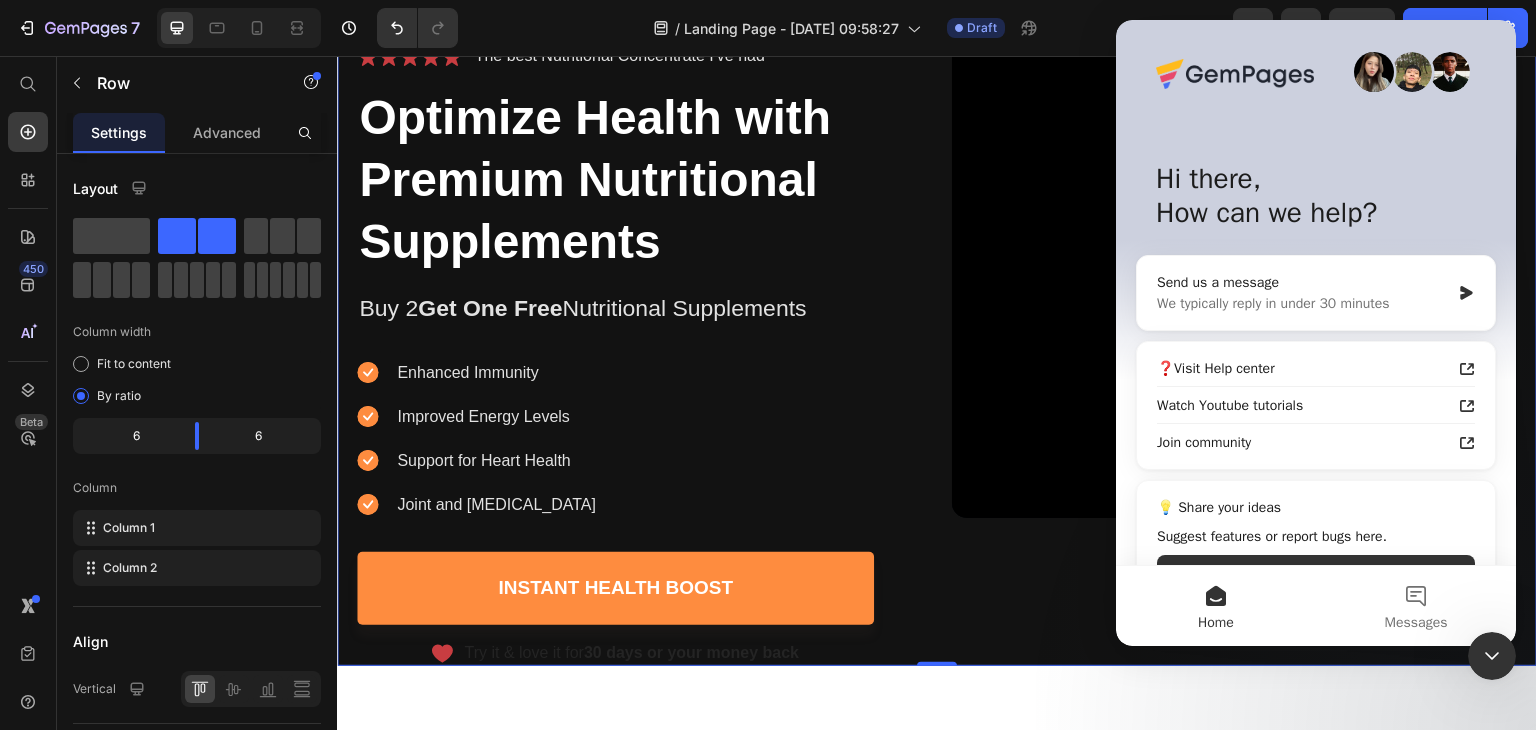 click at bounding box center (1492, 656) 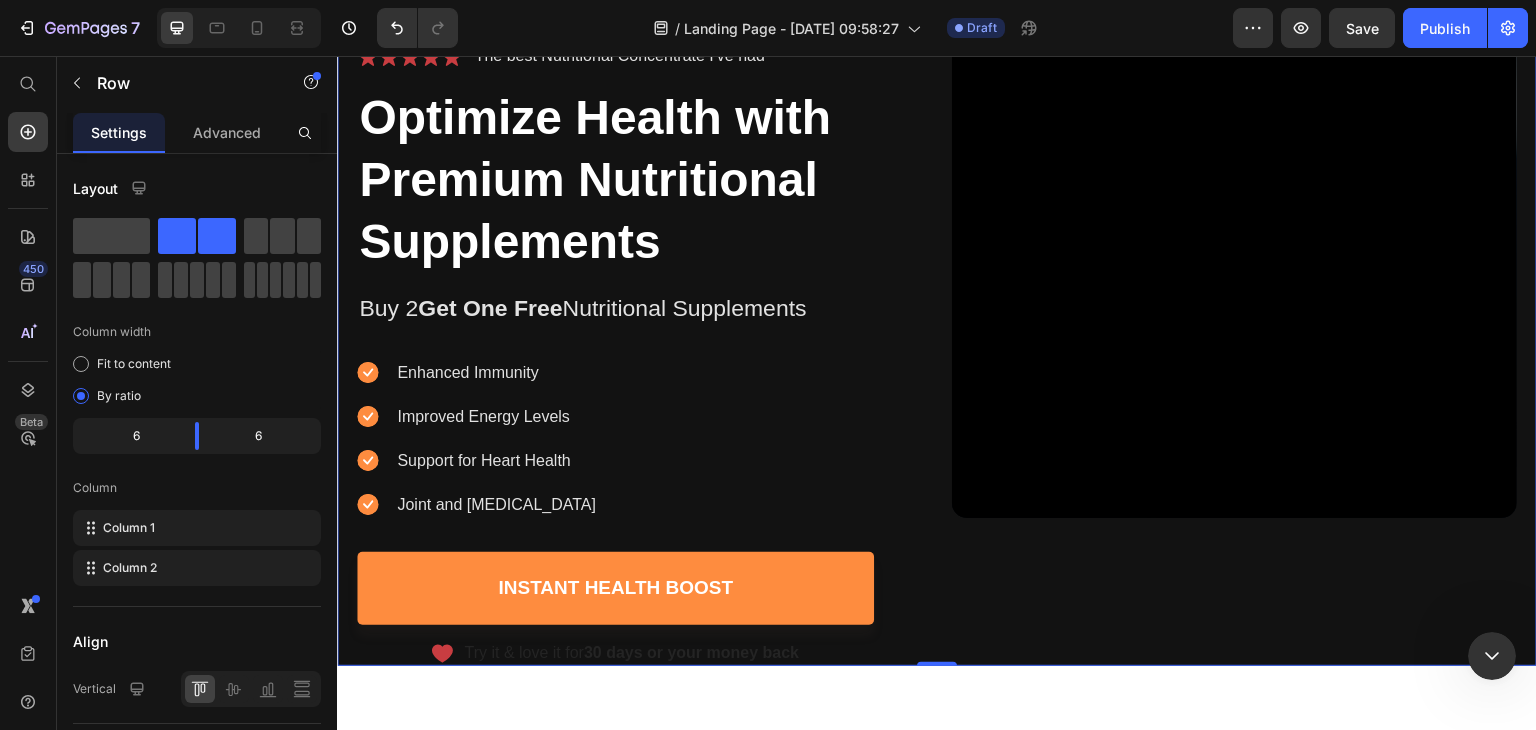 scroll, scrollTop: 0, scrollLeft: 0, axis: both 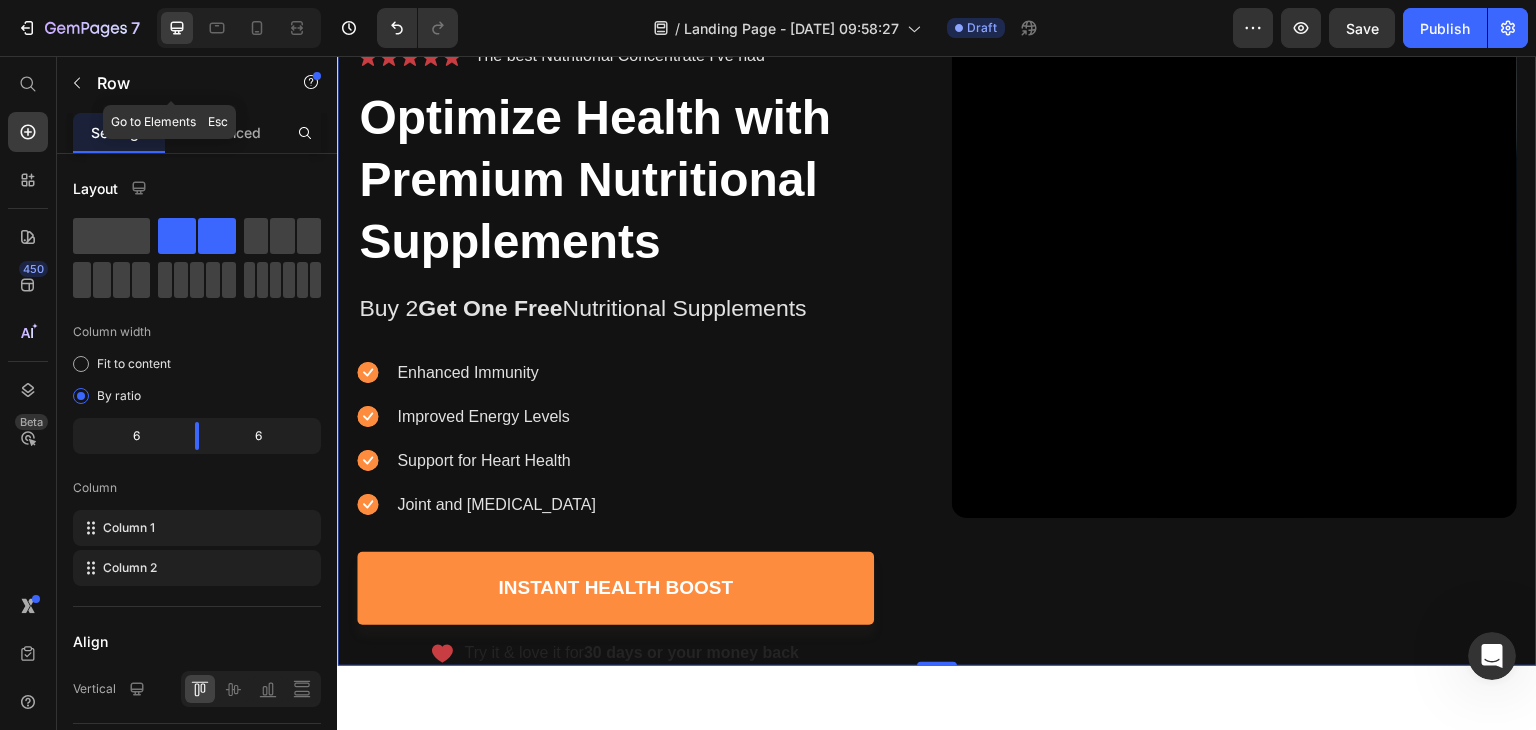 click 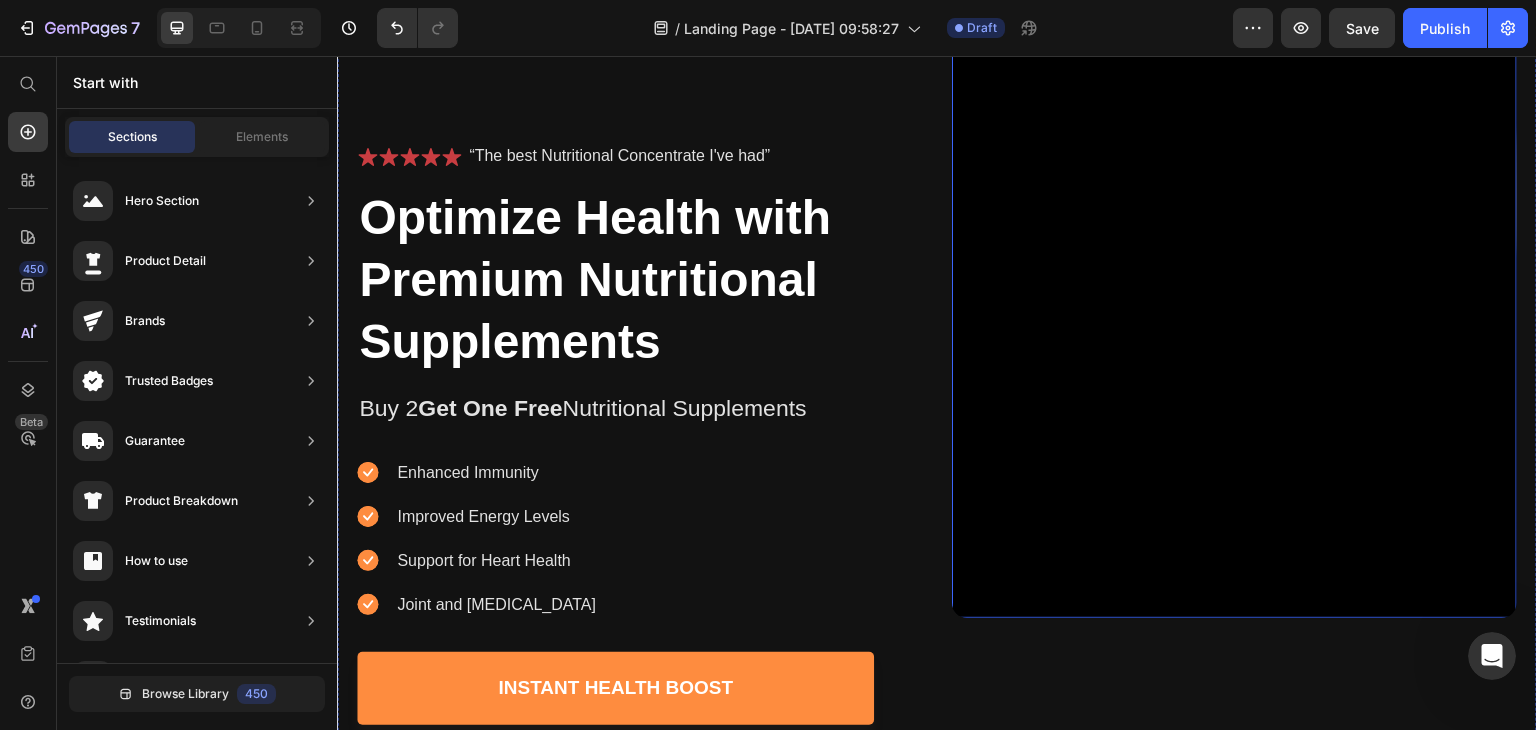 scroll, scrollTop: 0, scrollLeft: 0, axis: both 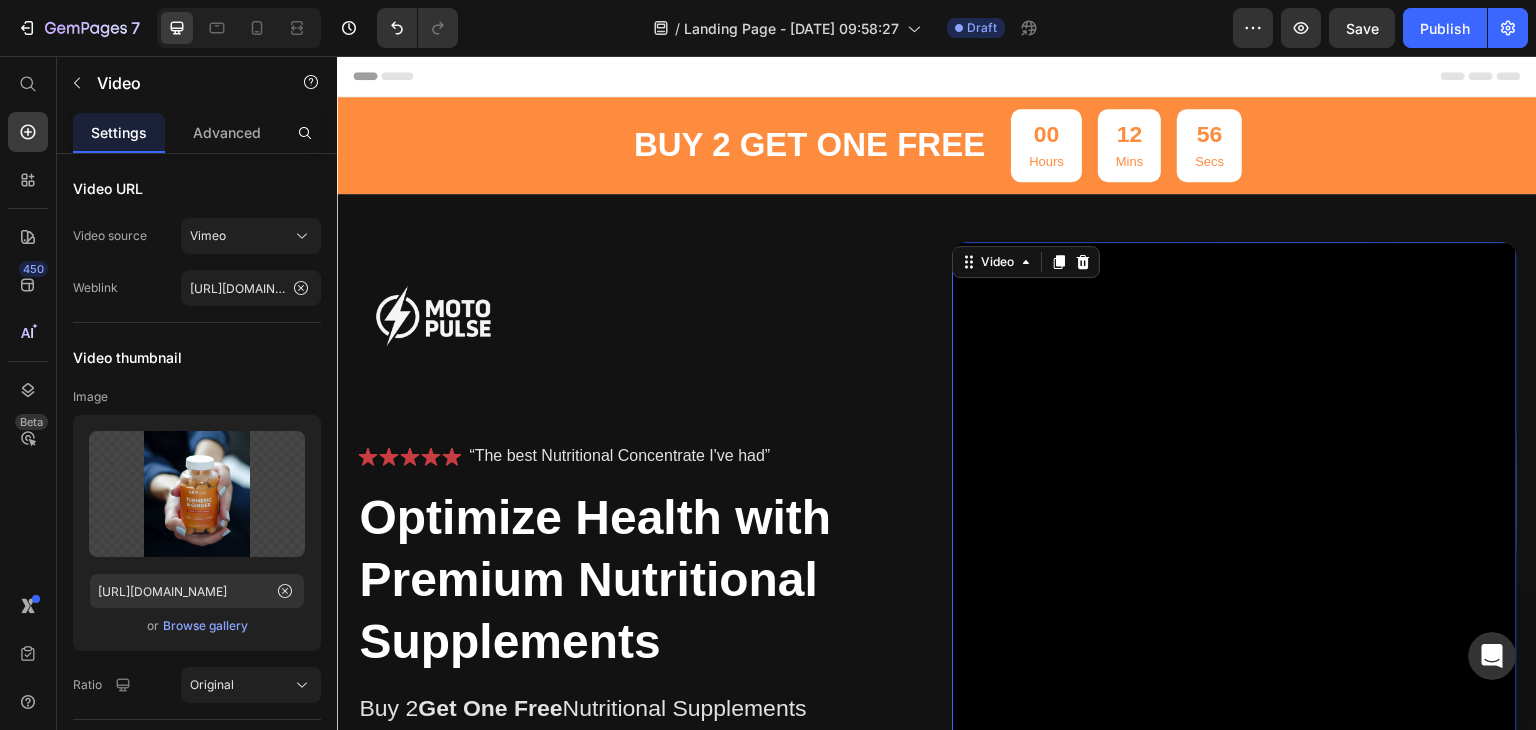 click on "Video" at bounding box center [1026, 262] 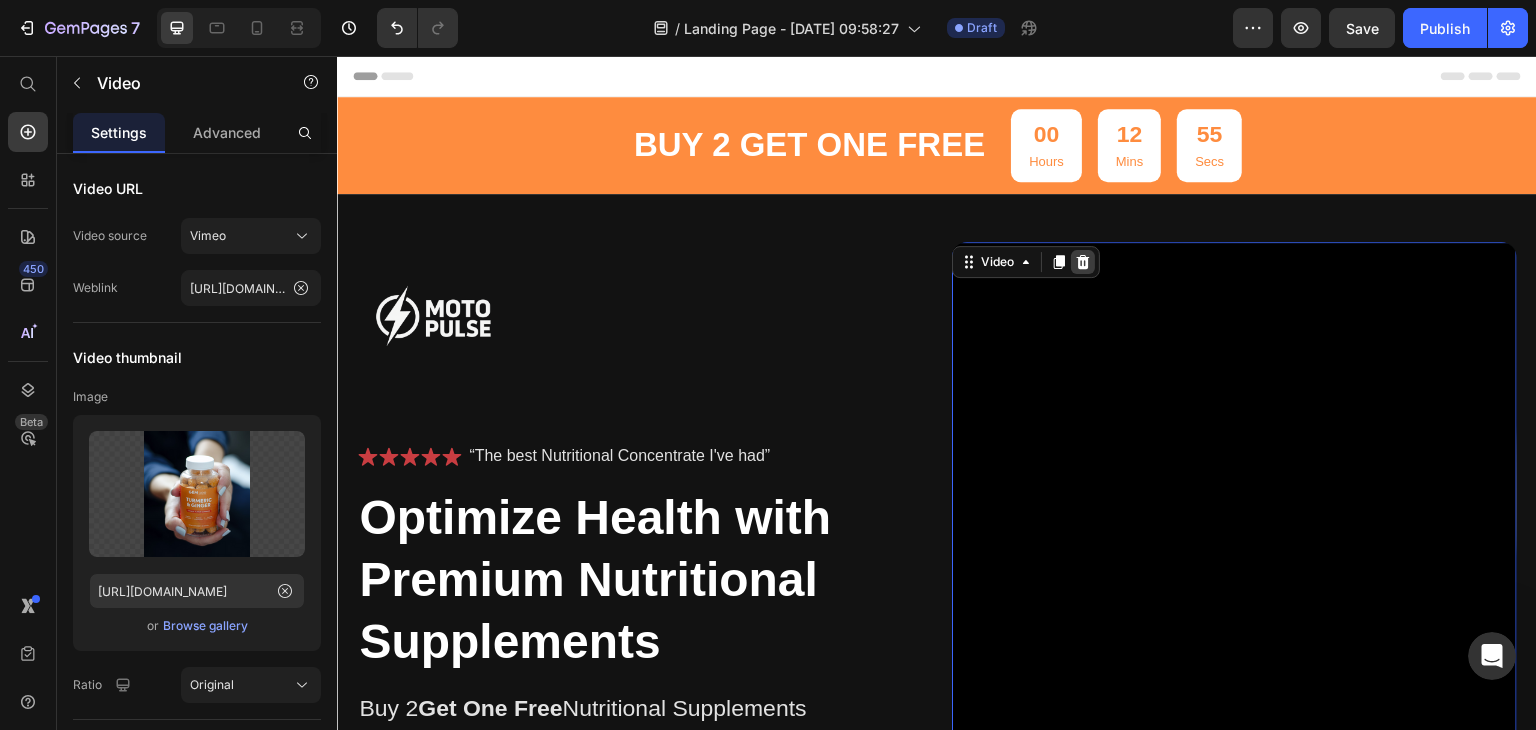 click 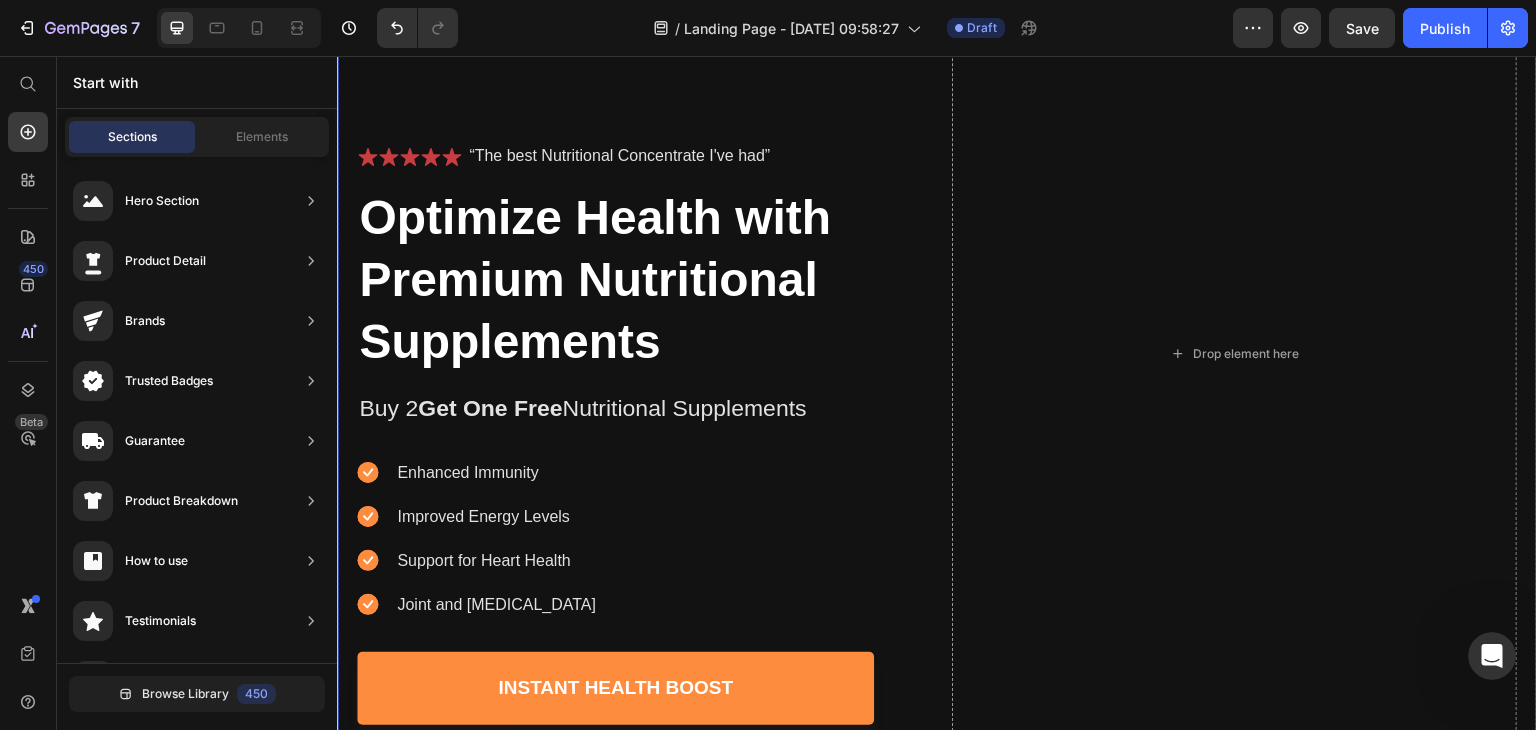 scroll, scrollTop: 500, scrollLeft: 0, axis: vertical 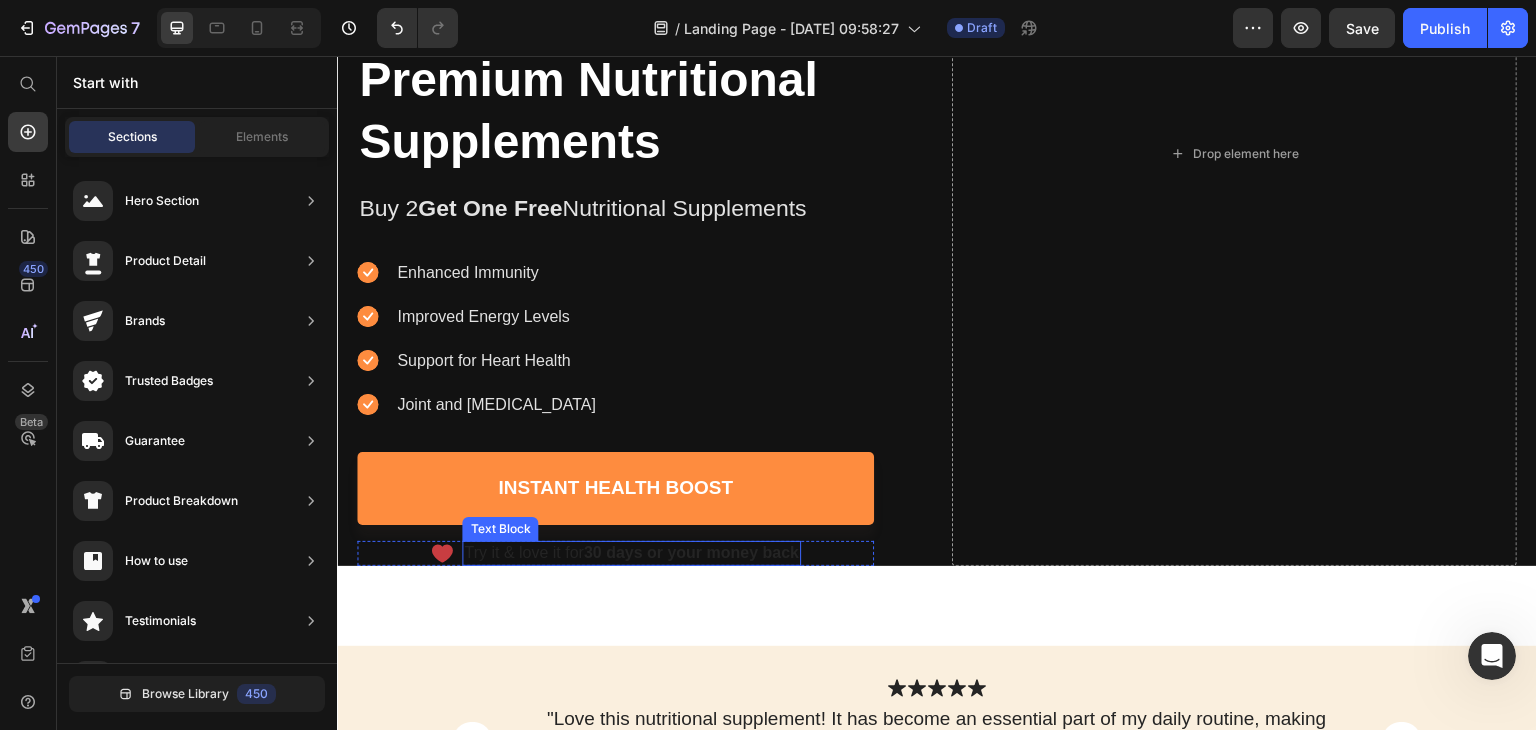 click on "30 days or your money back" at bounding box center [691, 552] 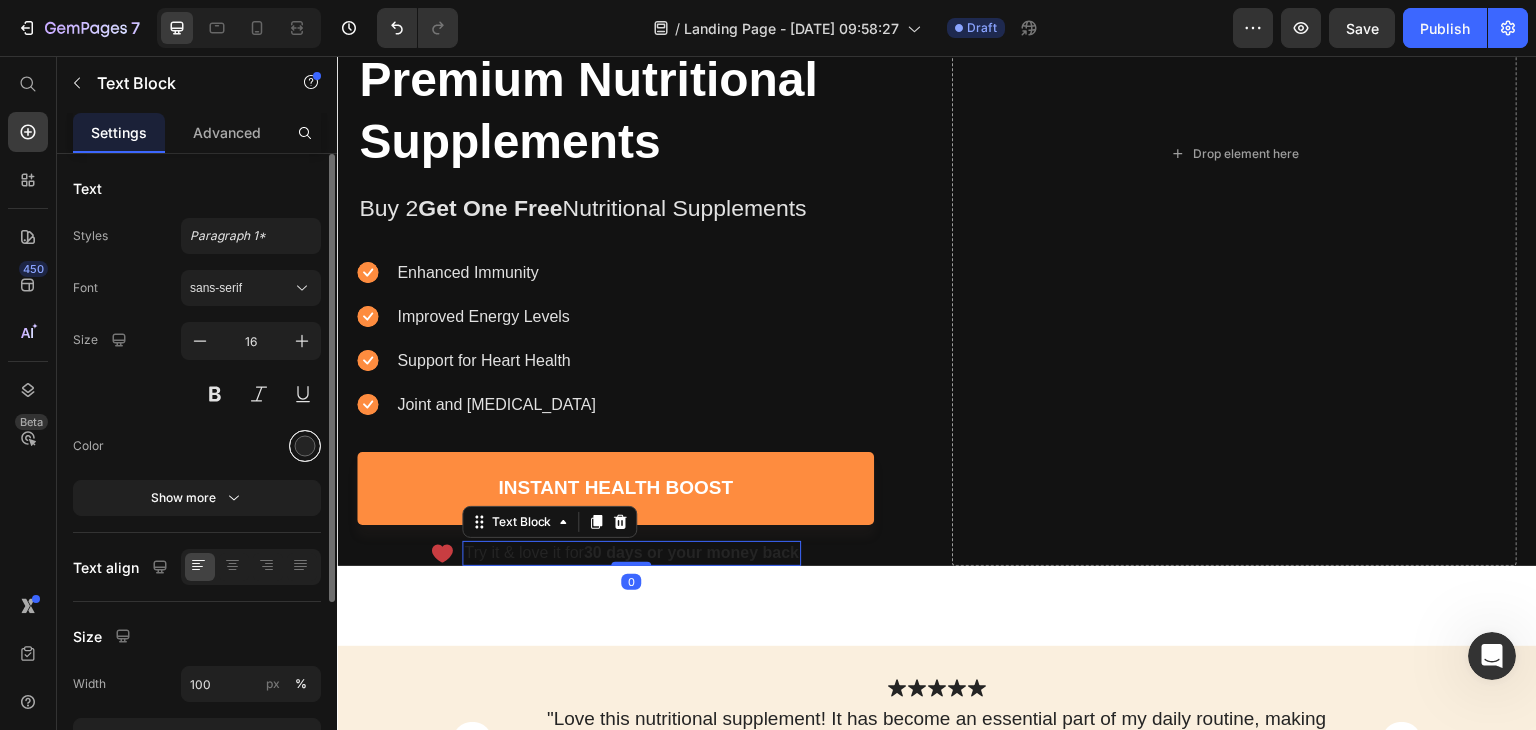 click at bounding box center (305, 446) 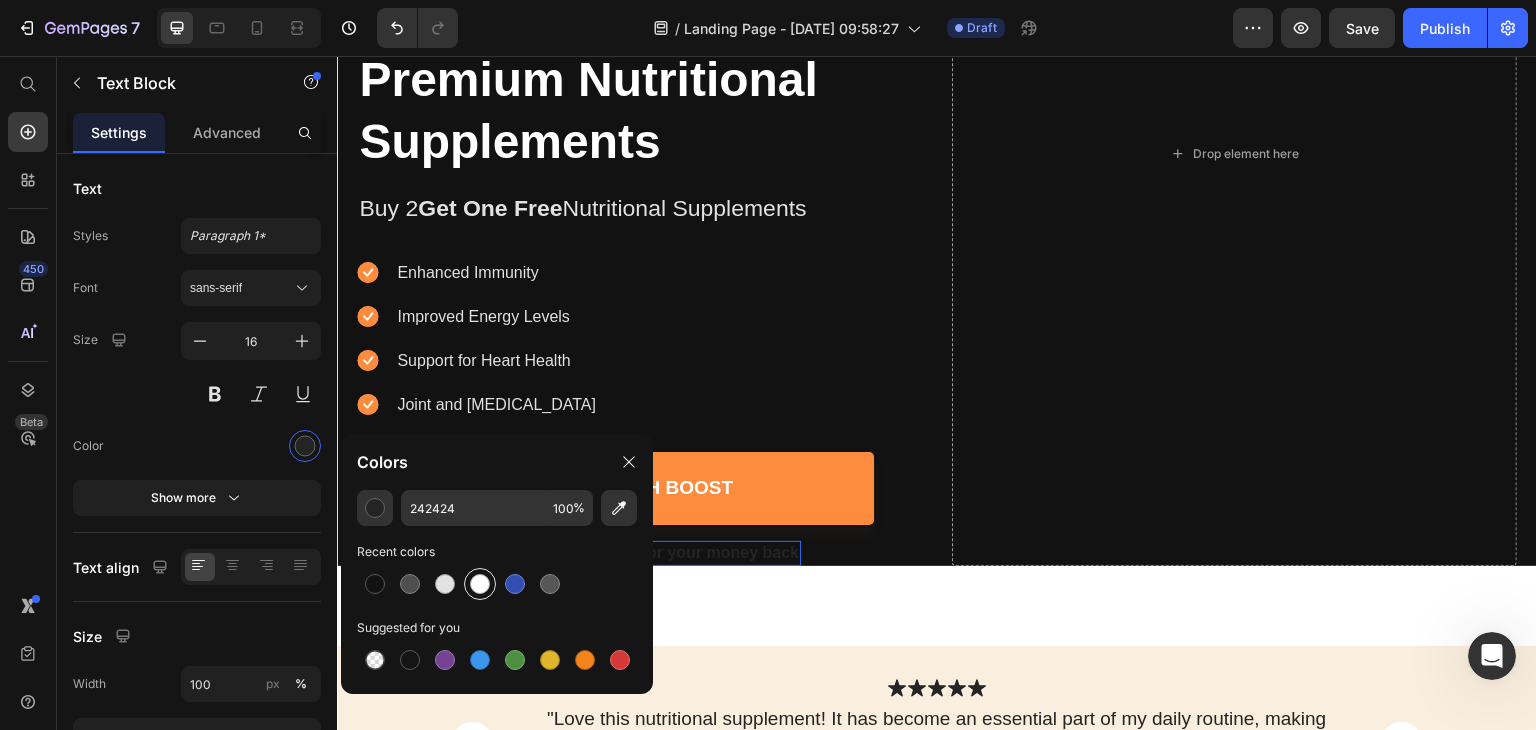 click at bounding box center (480, 584) 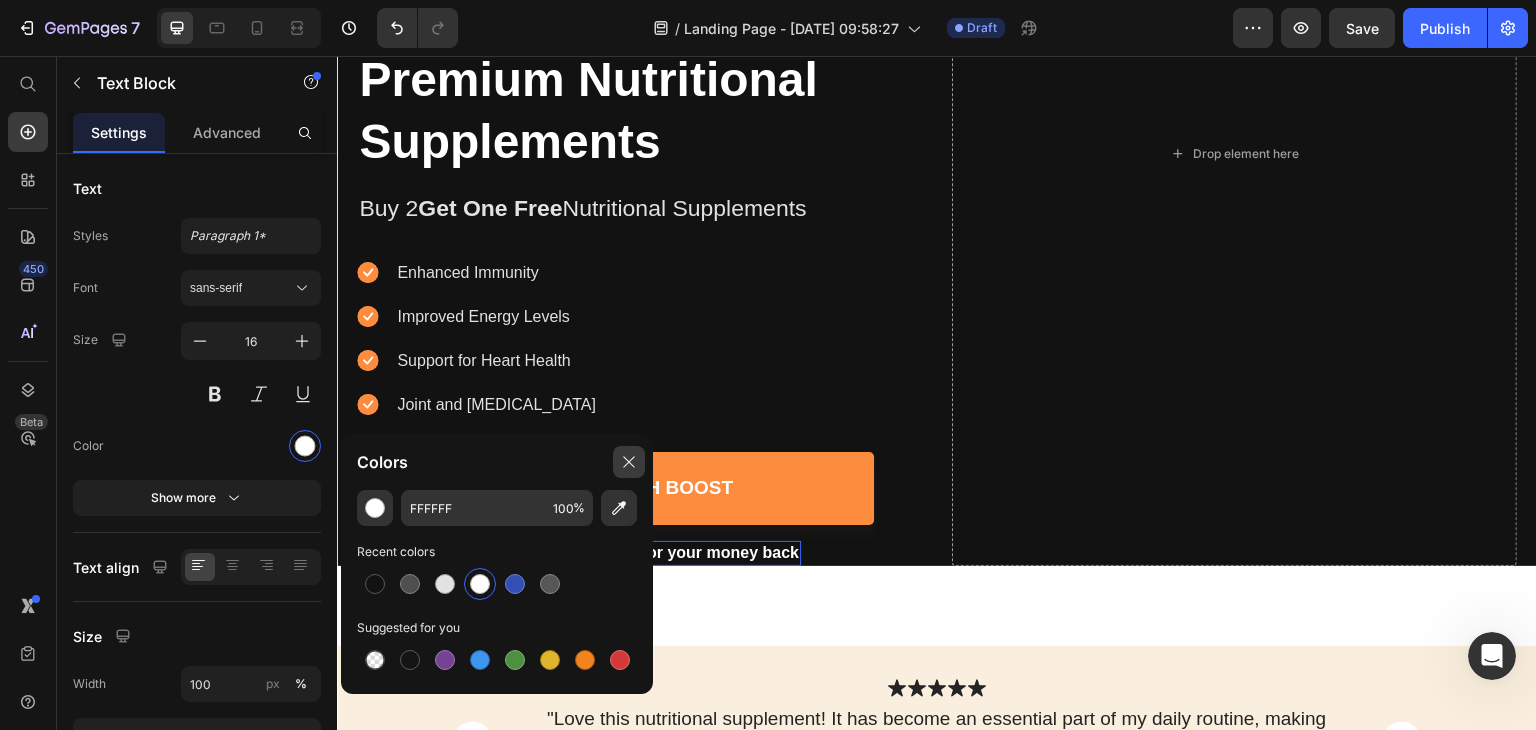 click 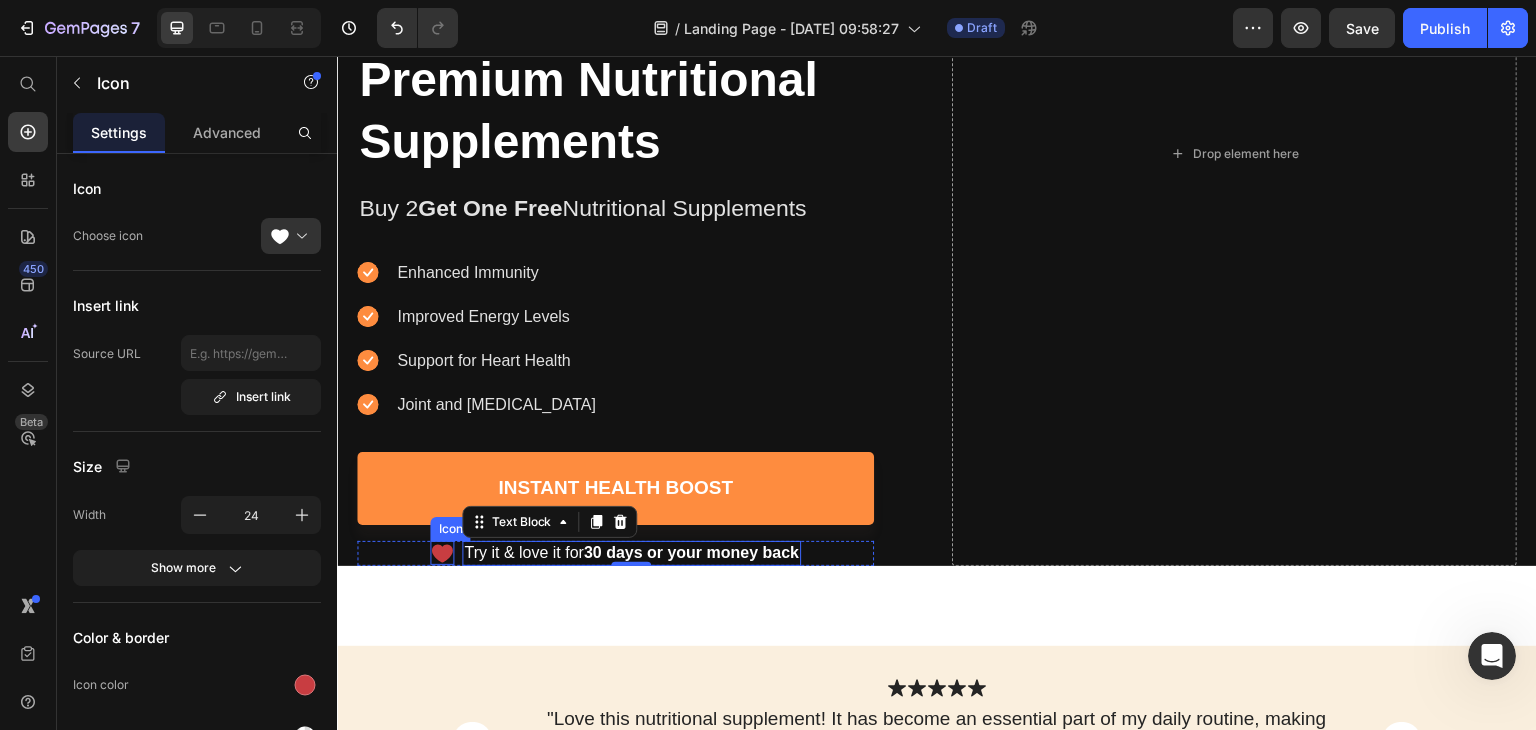 click 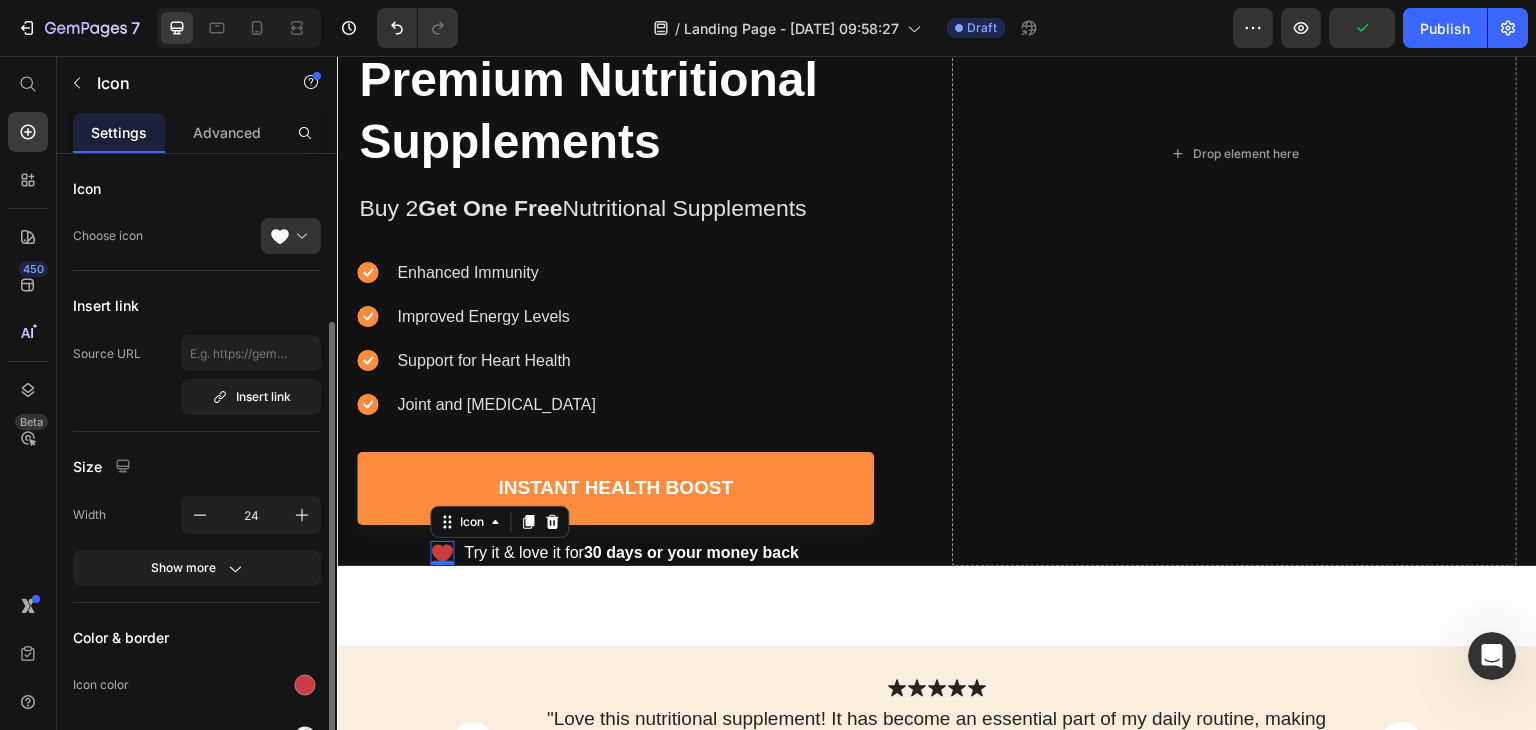 scroll, scrollTop: 100, scrollLeft: 0, axis: vertical 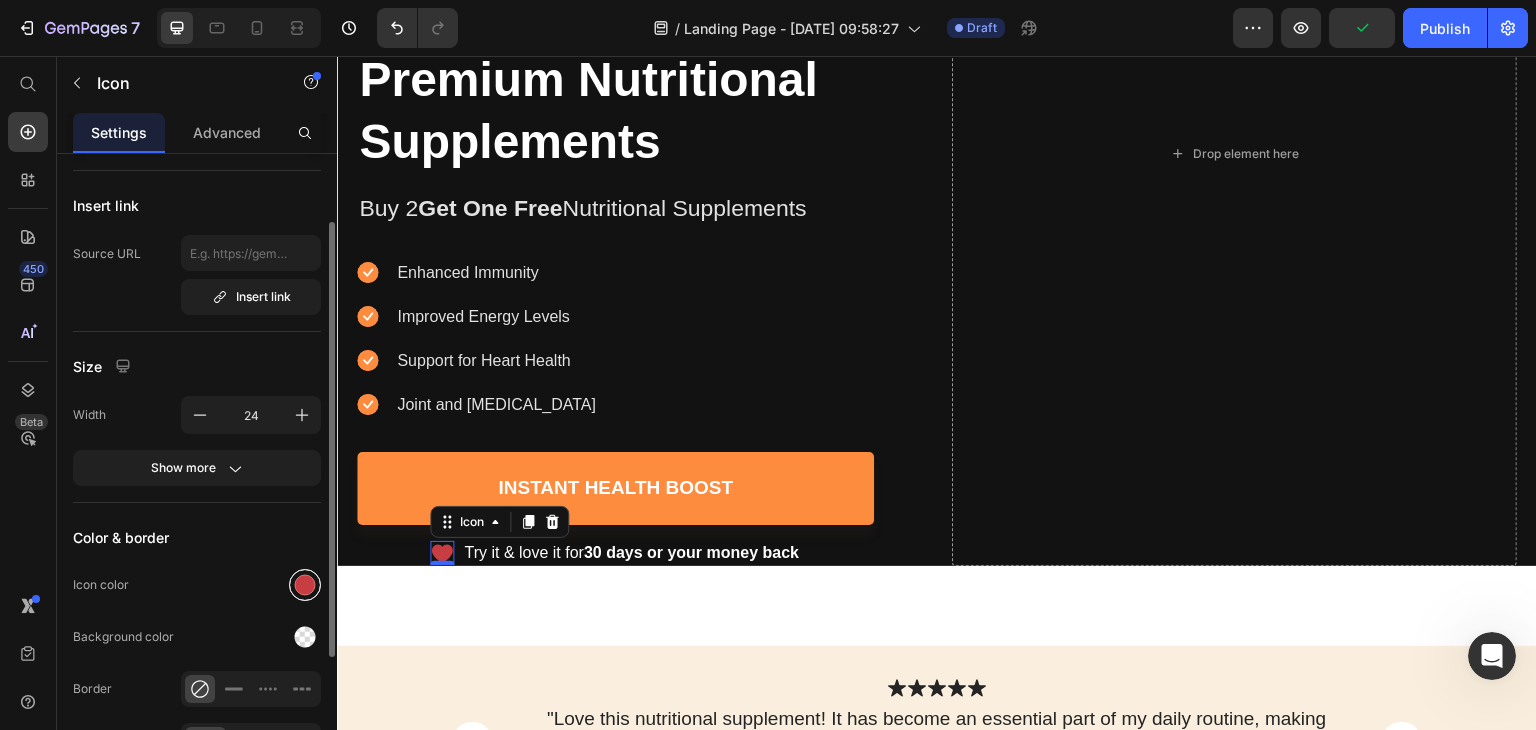 drag, startPoint x: 294, startPoint y: 572, endPoint x: 304, endPoint y: 585, distance: 16.40122 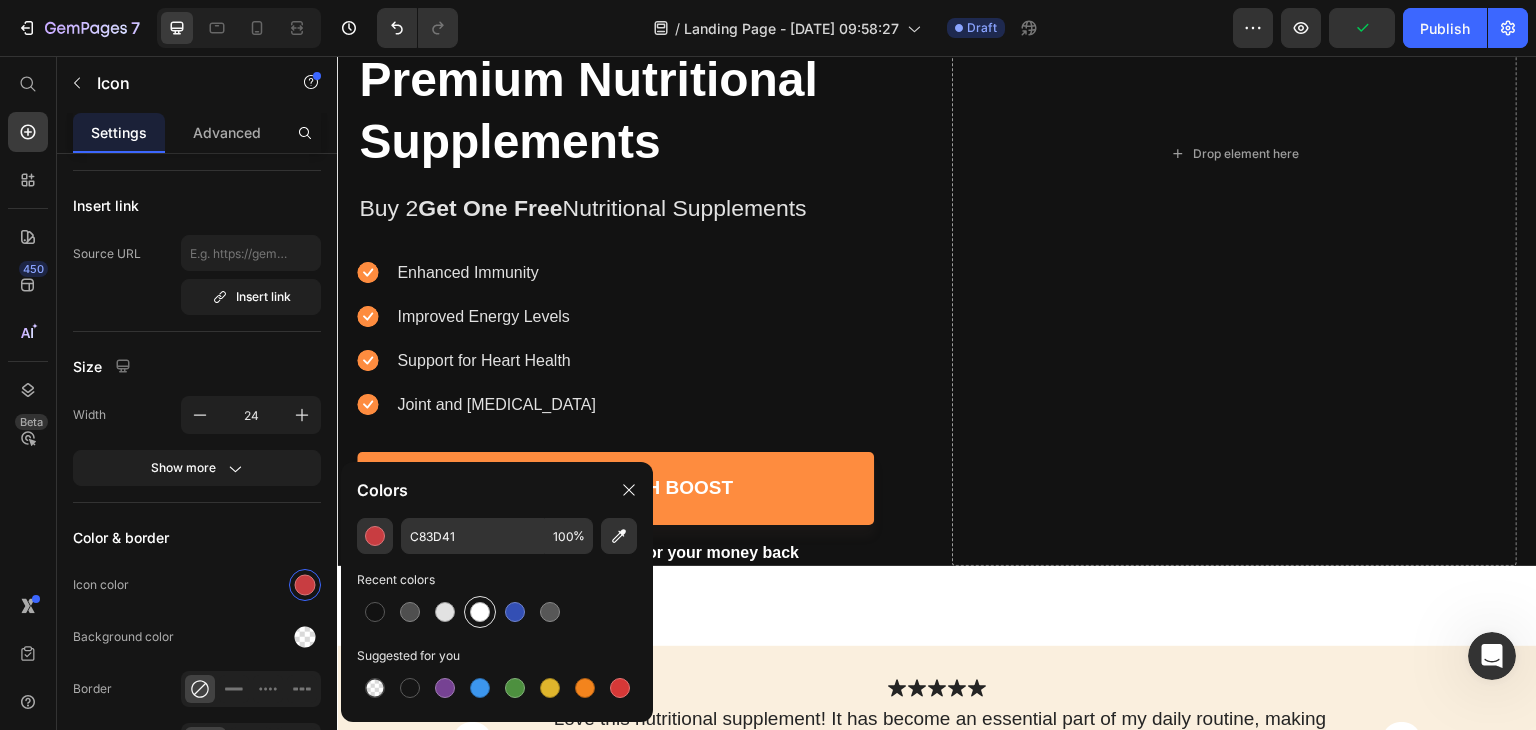 drag, startPoint x: 450, startPoint y: 616, endPoint x: 480, endPoint y: 596, distance: 36.05551 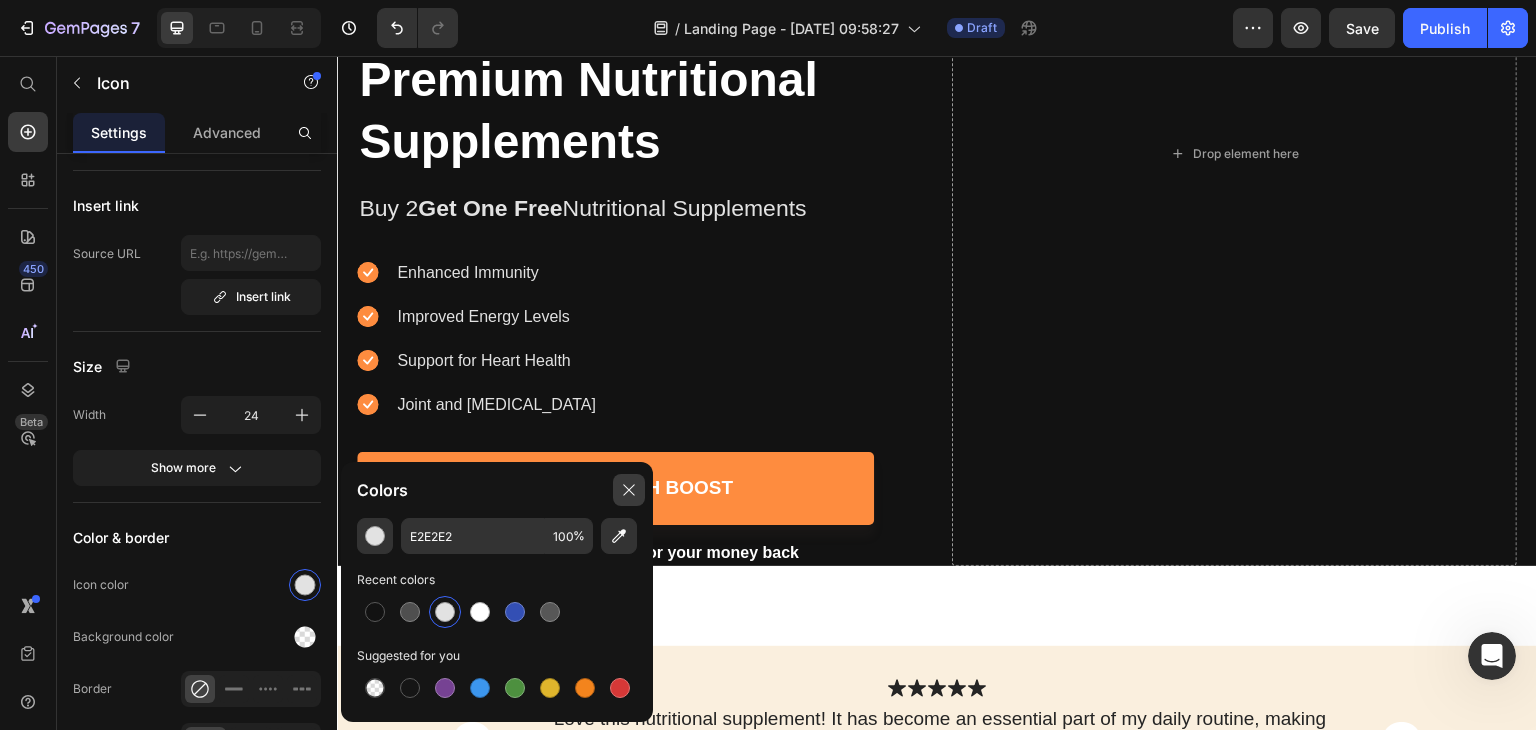 drag, startPoint x: 624, startPoint y: 484, endPoint x: 289, endPoint y: 427, distance: 339.81467 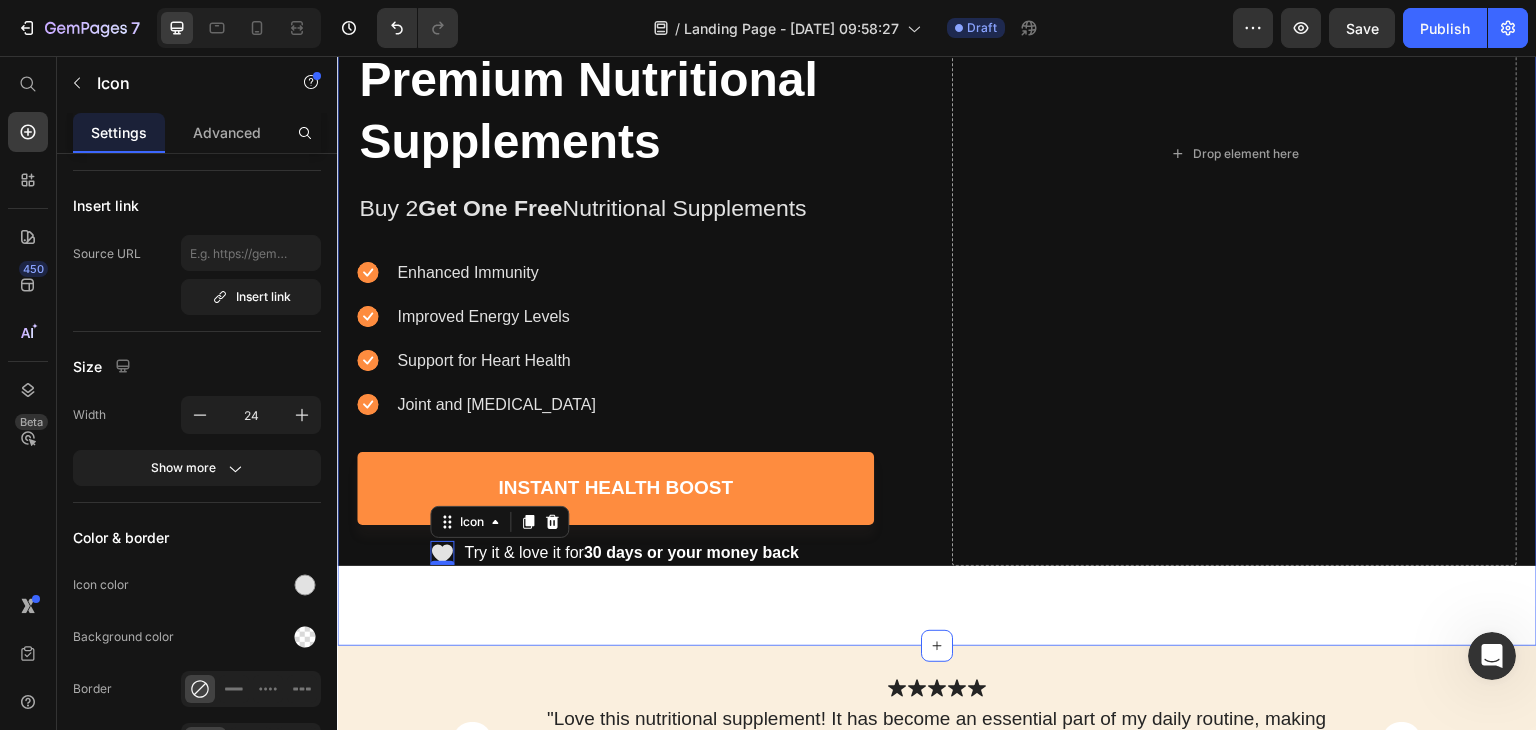 click on "buy 2 get one free Text Block 00 Hours 12 Mins 41 Secs Countdown Timer Row Image
Icon
Icon
Icon
Icon
Icon Icon List “The best Nutritional Concentrate I've had” Text Block Row Optimize Health with Premium Nutritional Supplements Heading Buy 2  Get One Free  Nutritional Supplements Text Block
Enhanced Immunity
Improved Energy Levels
Support for Heart Health
Joint and [MEDICAL_DATA] Item List Instant Health Boost Button
Icon   0 Try it & love it for  30 days or your money back Text Block Row Row
Drop element here Row Section 1" at bounding box center [937, 121] 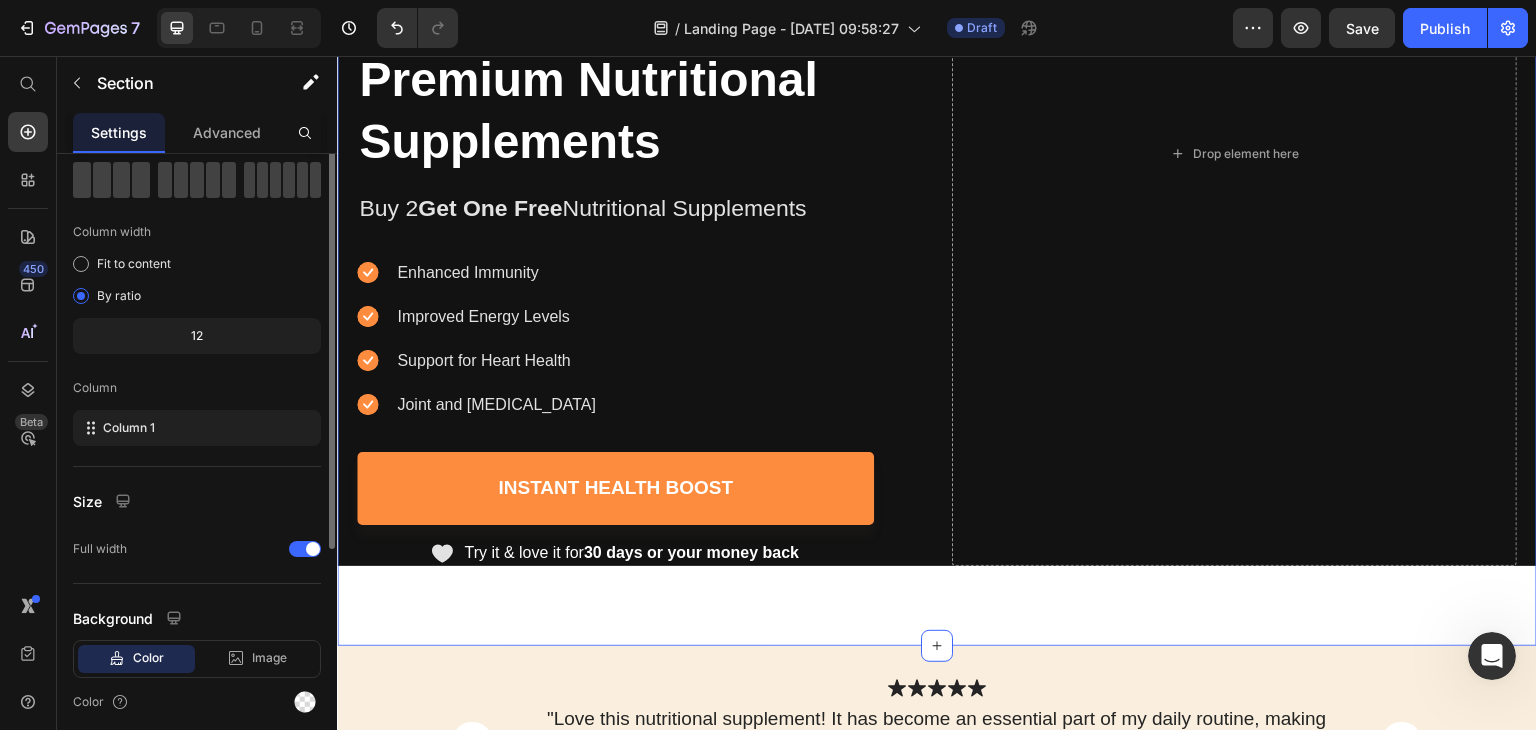 scroll, scrollTop: 0, scrollLeft: 0, axis: both 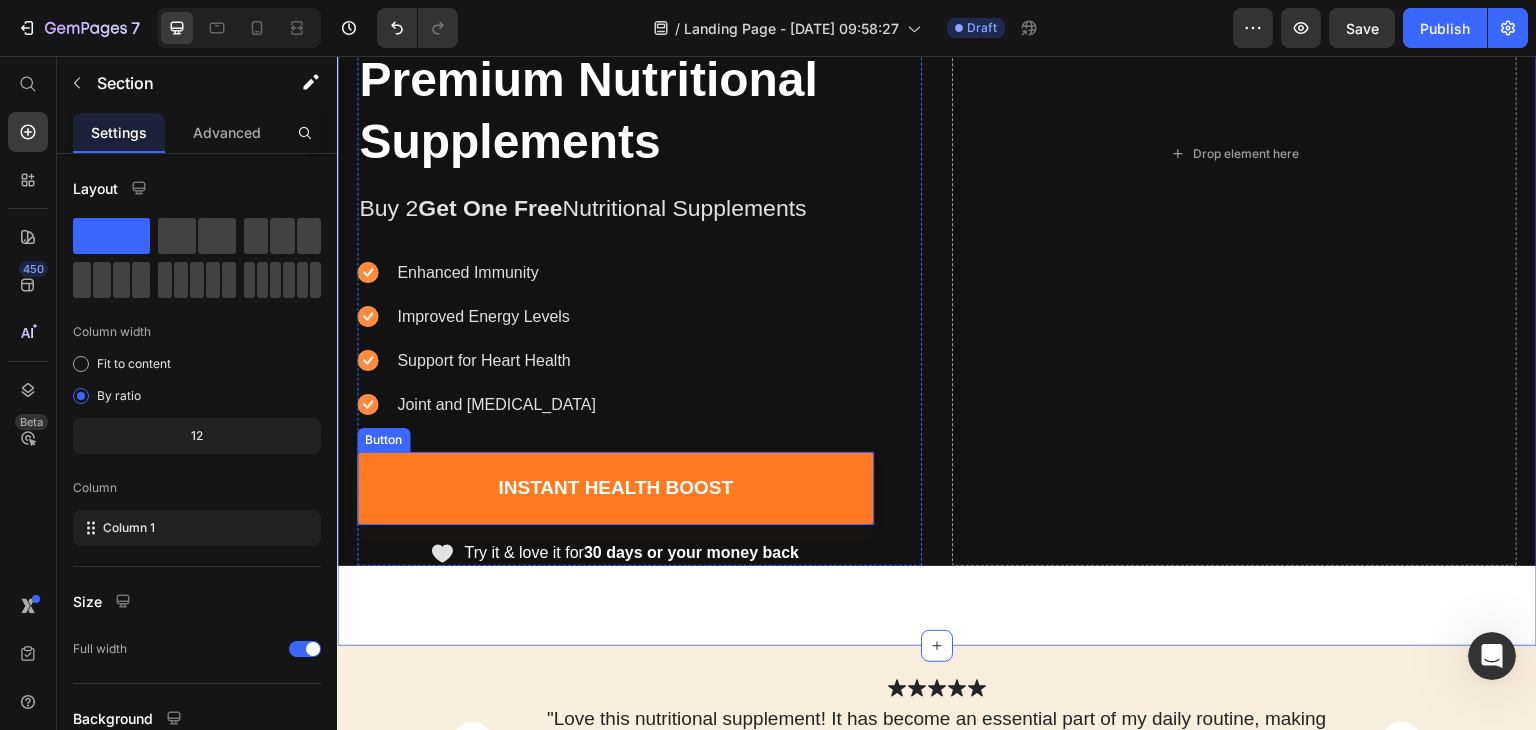 click on "Instant Health Boost" at bounding box center [615, 488] 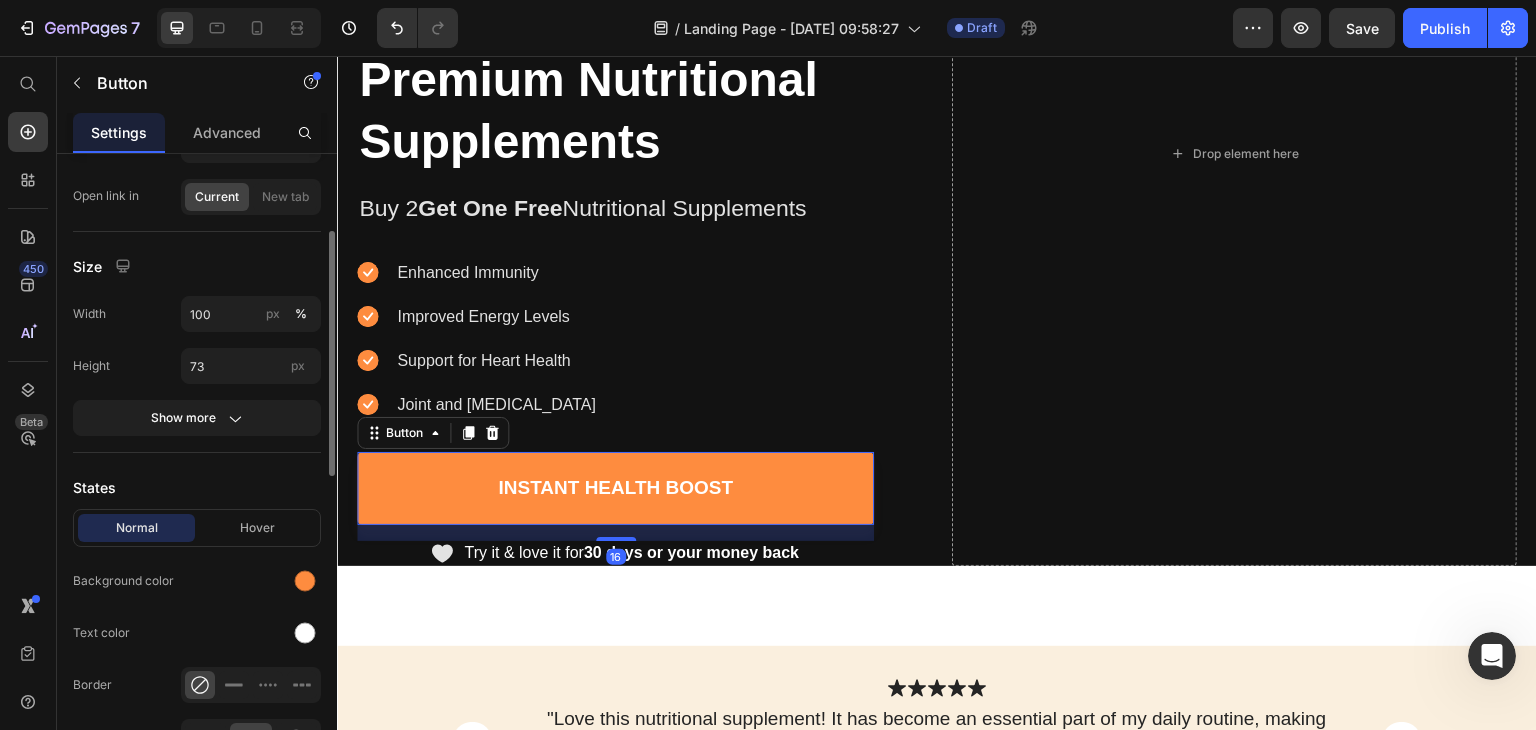 scroll, scrollTop: 400, scrollLeft: 0, axis: vertical 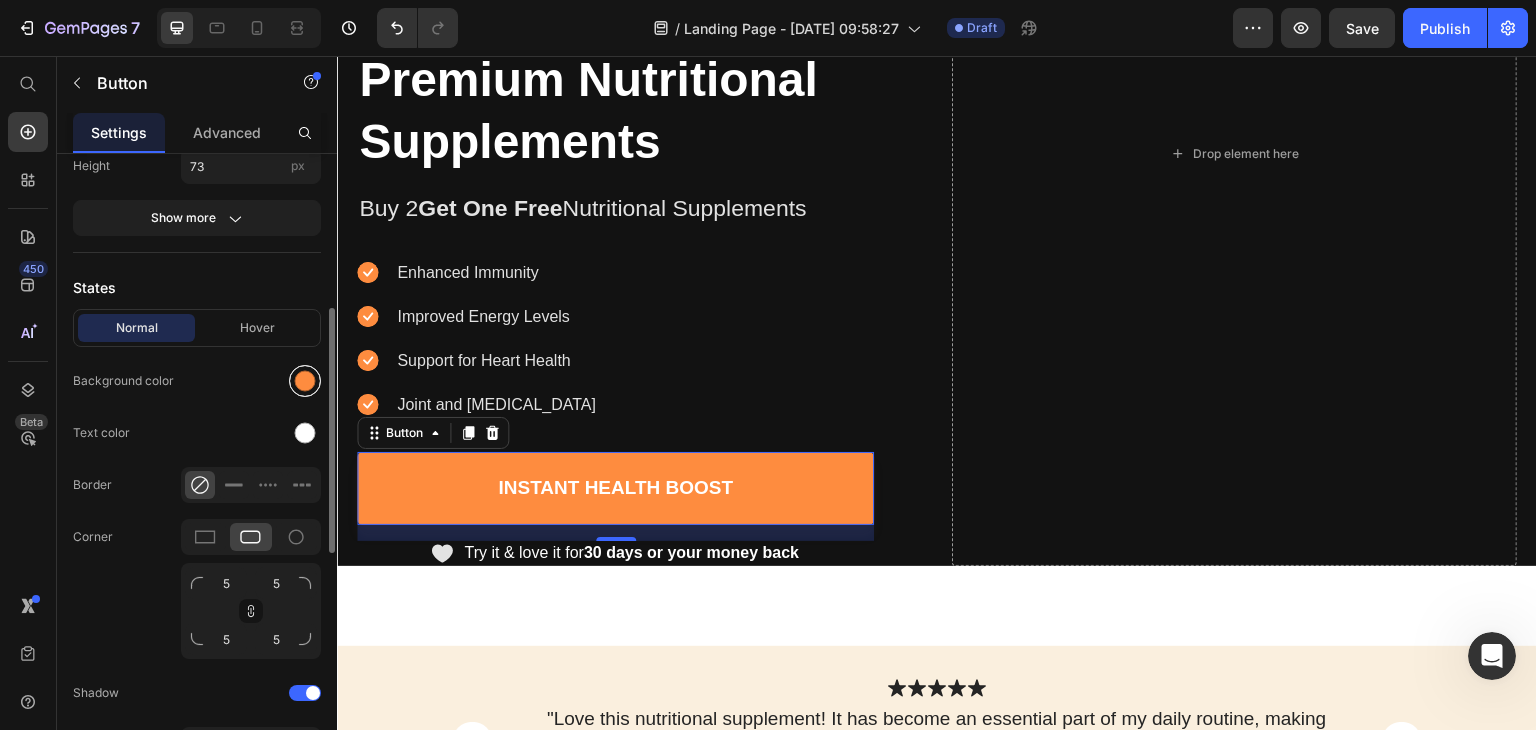 click at bounding box center (305, 381) 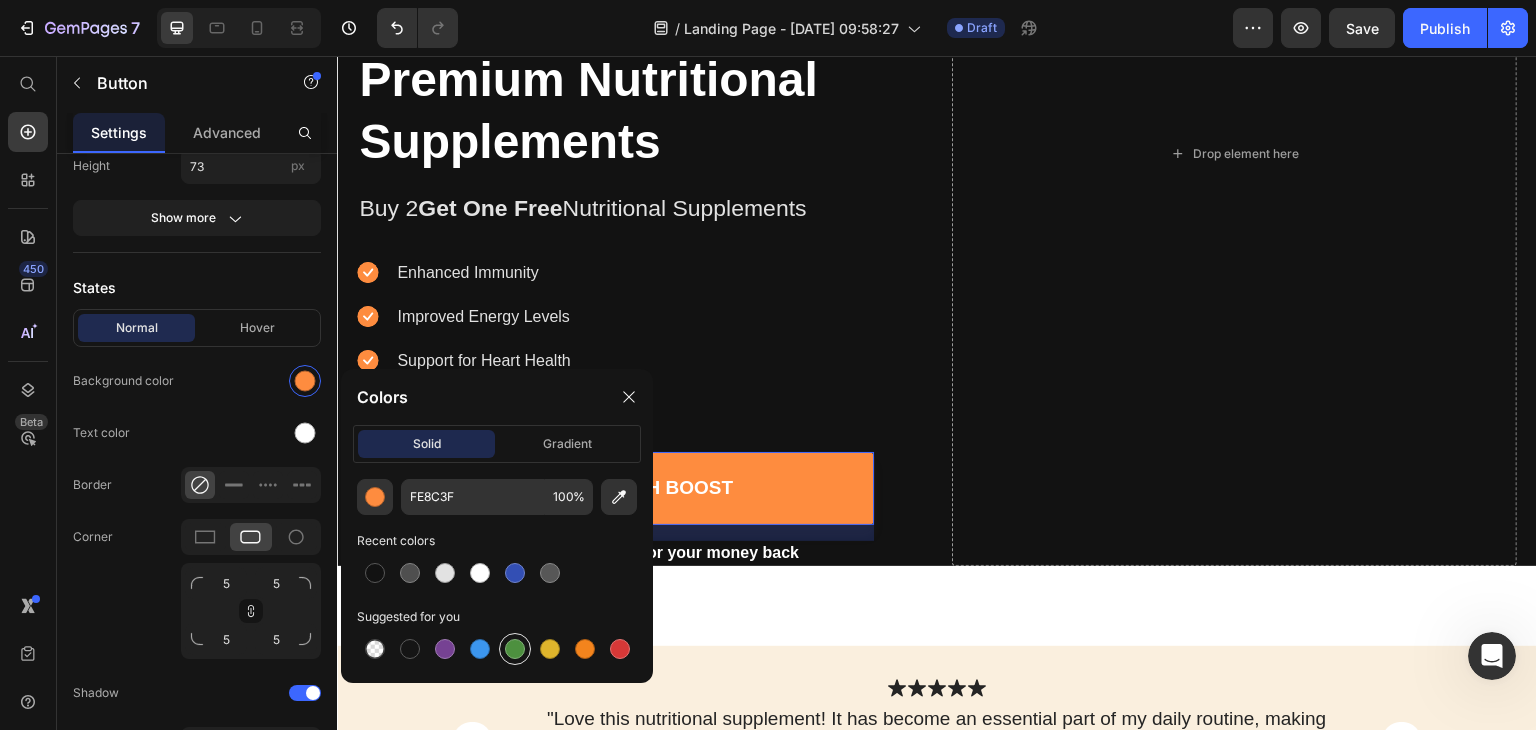 click at bounding box center (515, 649) 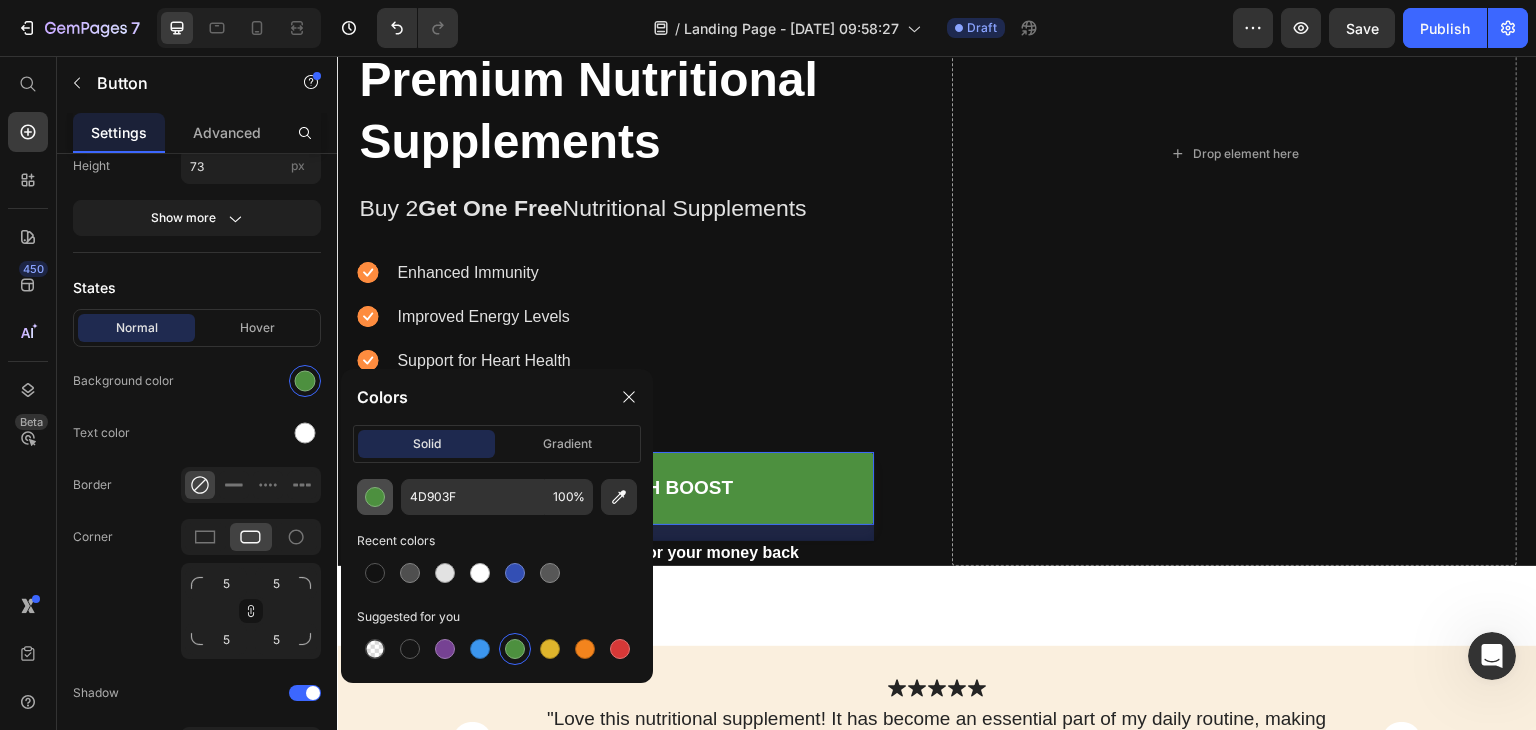 click at bounding box center [375, 497] 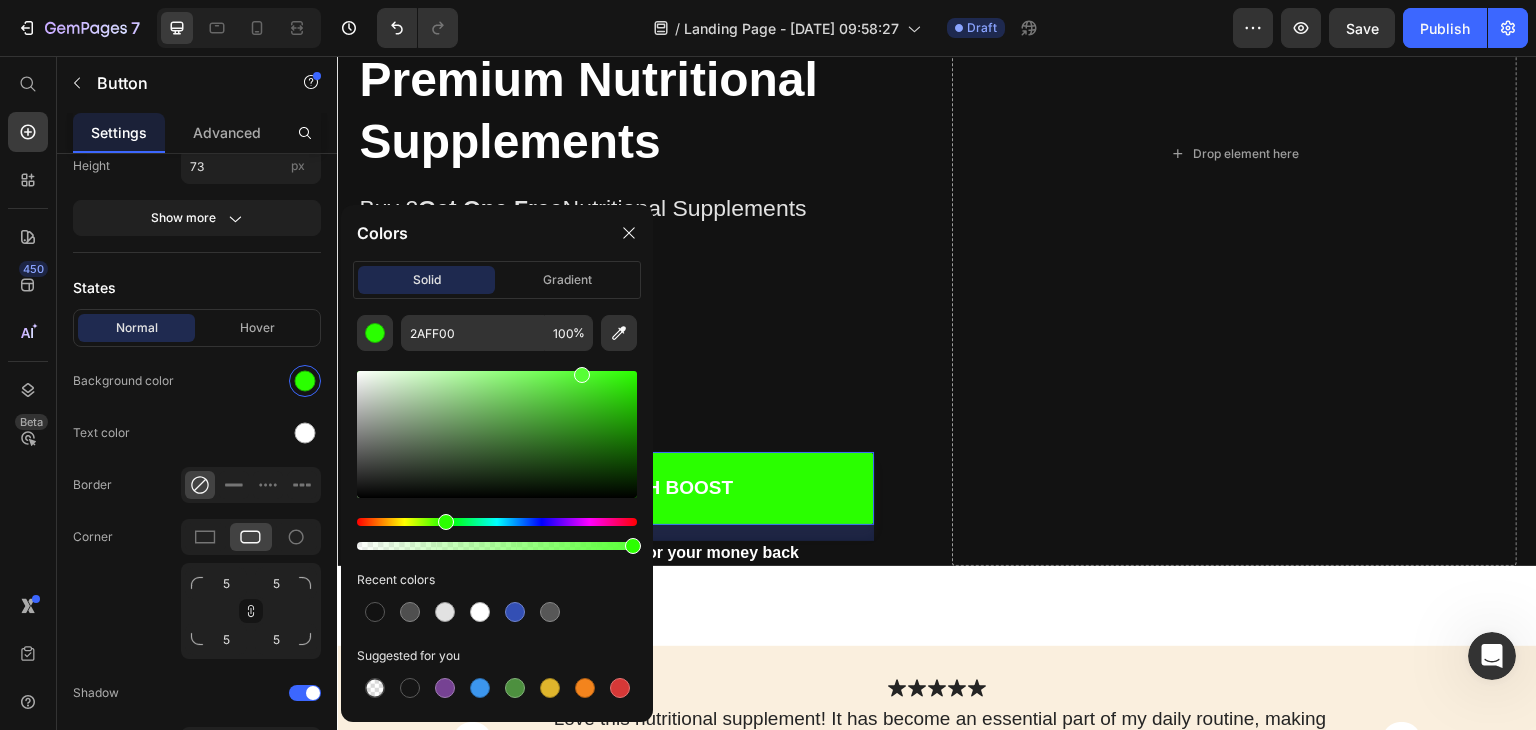 type on "57FF35" 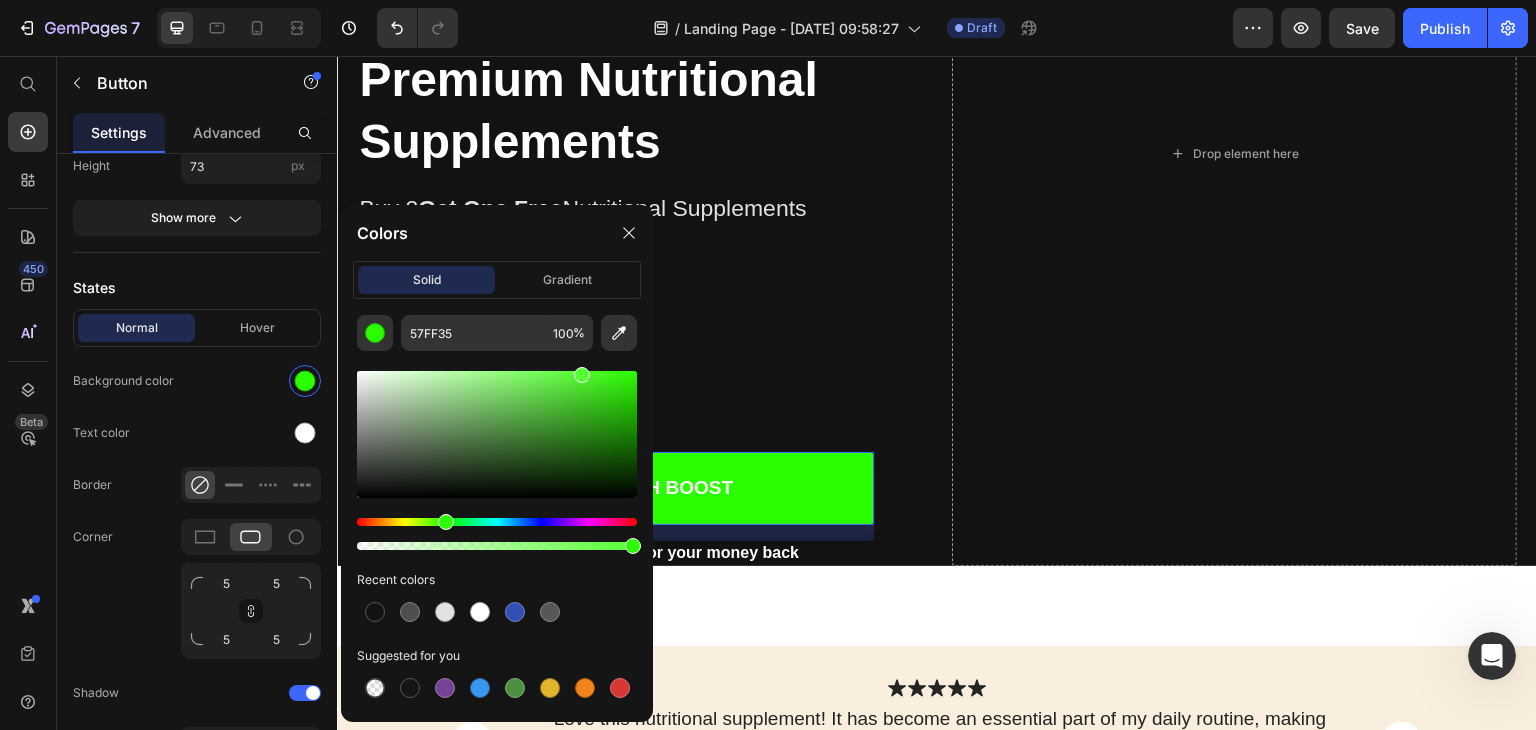 drag, startPoint x: 510, startPoint y: 435, endPoint x: 580, endPoint y: 361, distance: 101.862656 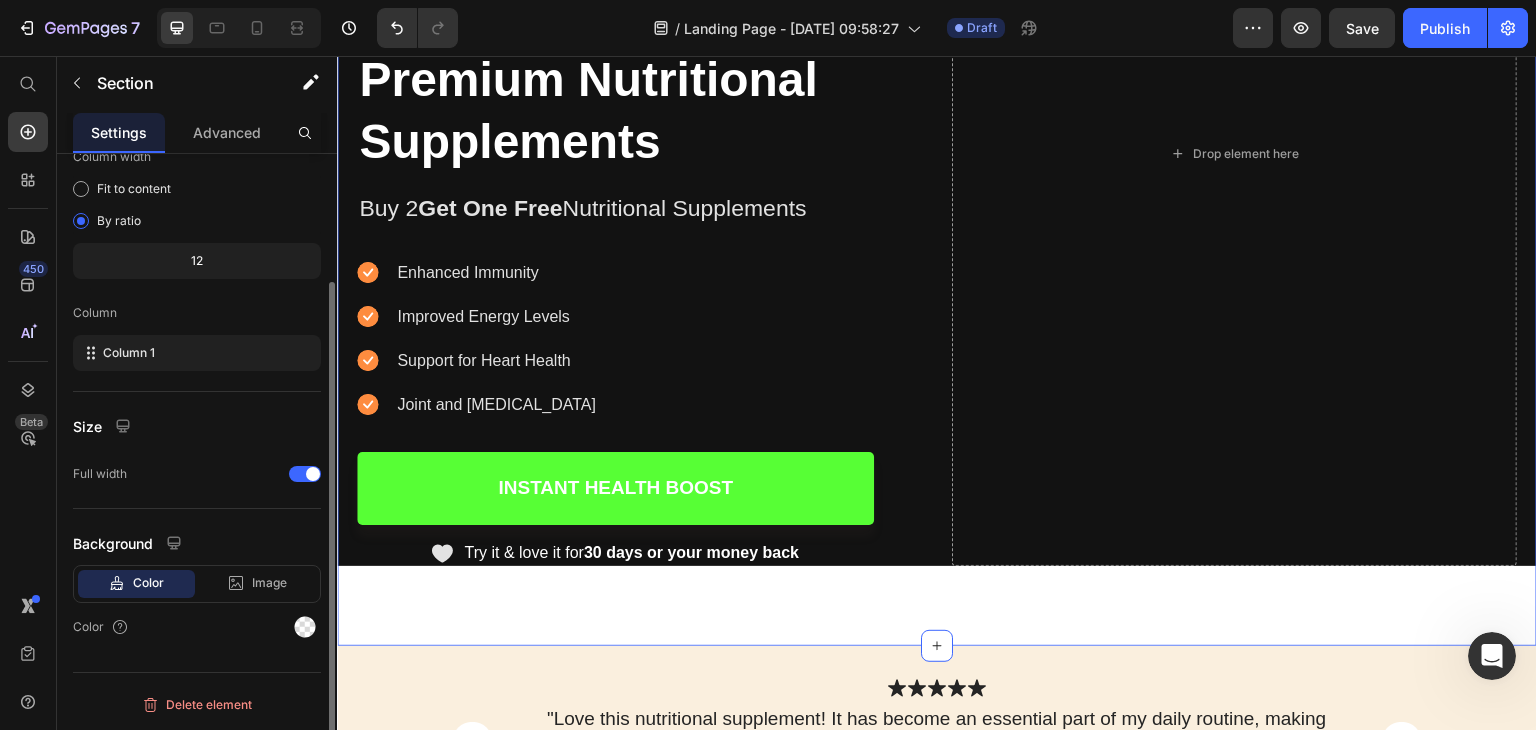 click on "buy 2 get one free Text Block 00 Hours 11 Mins 53 Secs Countdown Timer Row Image
Icon
Icon
Icon
Icon
Icon Icon List “The best Nutritional Concentrate I've had” Text Block Row Optimize Health with Premium Nutritional Supplements Heading Buy 2  Get One Free  Nutritional Supplements Text Block
Enhanced Immunity
Improved Energy Levels
Support for Heart Health
Joint and [MEDICAL_DATA] Item List Instant Health Boost Button
Icon Try it & love it for  30 days or your money back Text Block Row Row
Drop element here Row Section 1   You can create reusable sections Create Theme Section AI Content Write with GemAI What would you like to describe here? Tone and Voice Persuasive Product A1 Series Long Rear Fender for Sur-[PERSON_NAME] Light Bee Show more Generate" at bounding box center (937, 121) 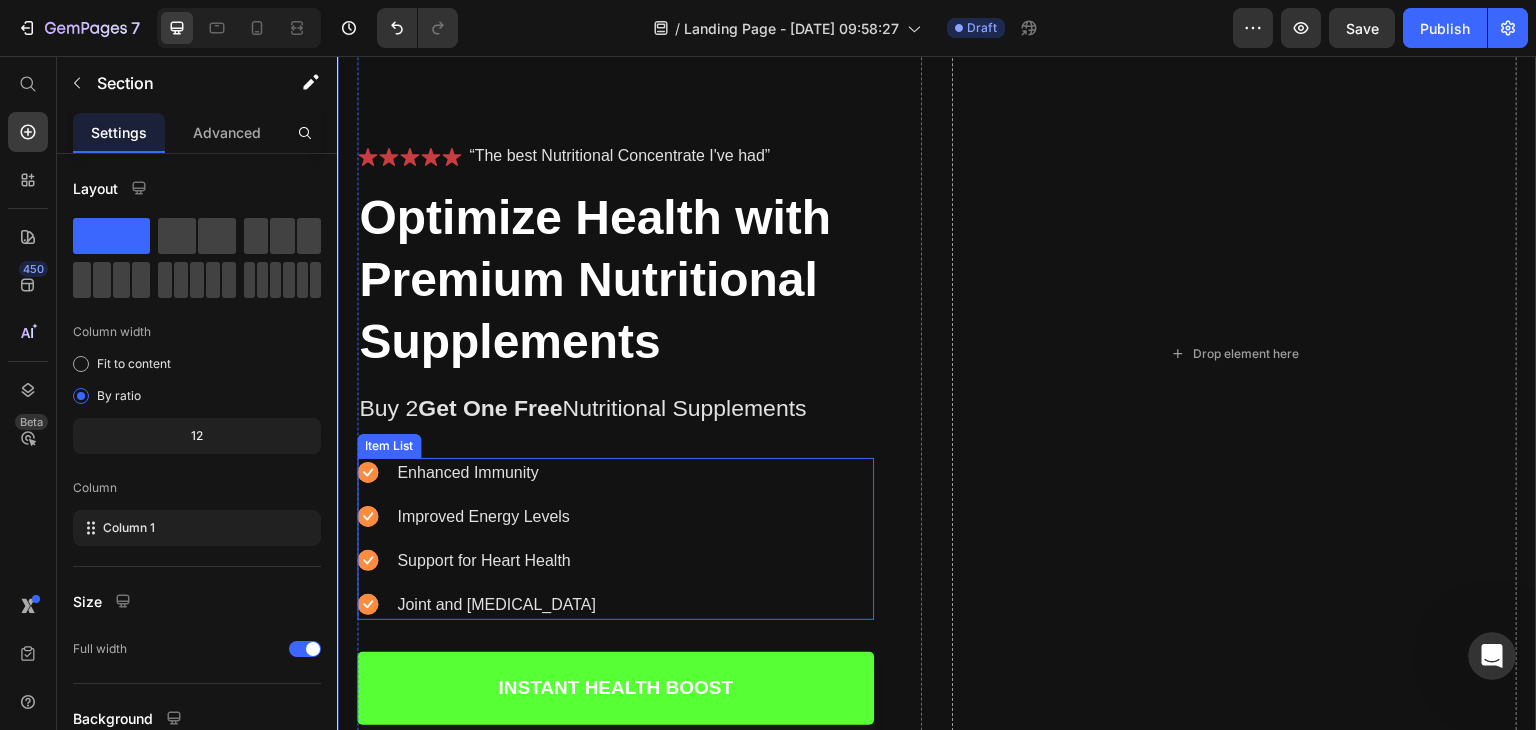 scroll, scrollTop: 400, scrollLeft: 0, axis: vertical 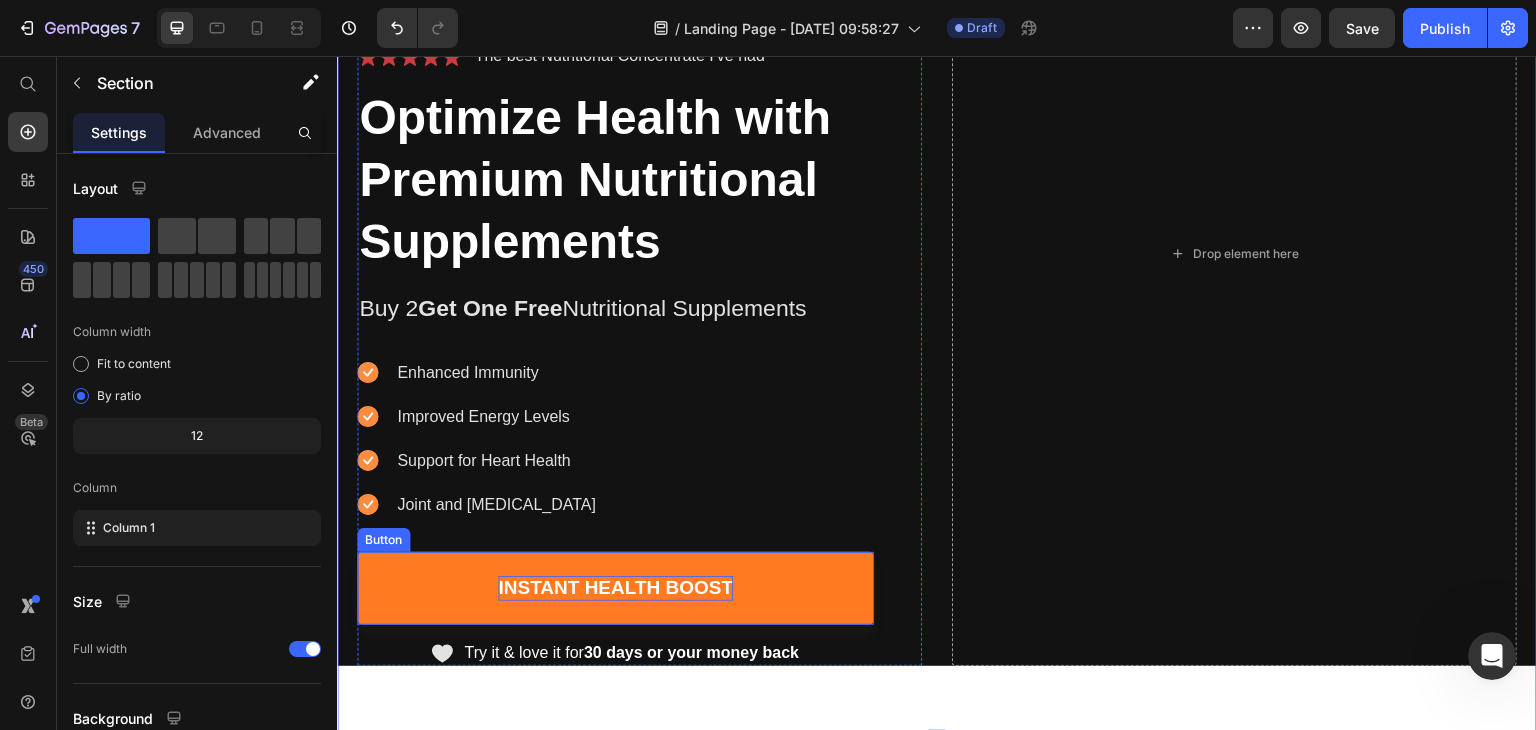 click on "Instant Health Boost" at bounding box center [615, 588] 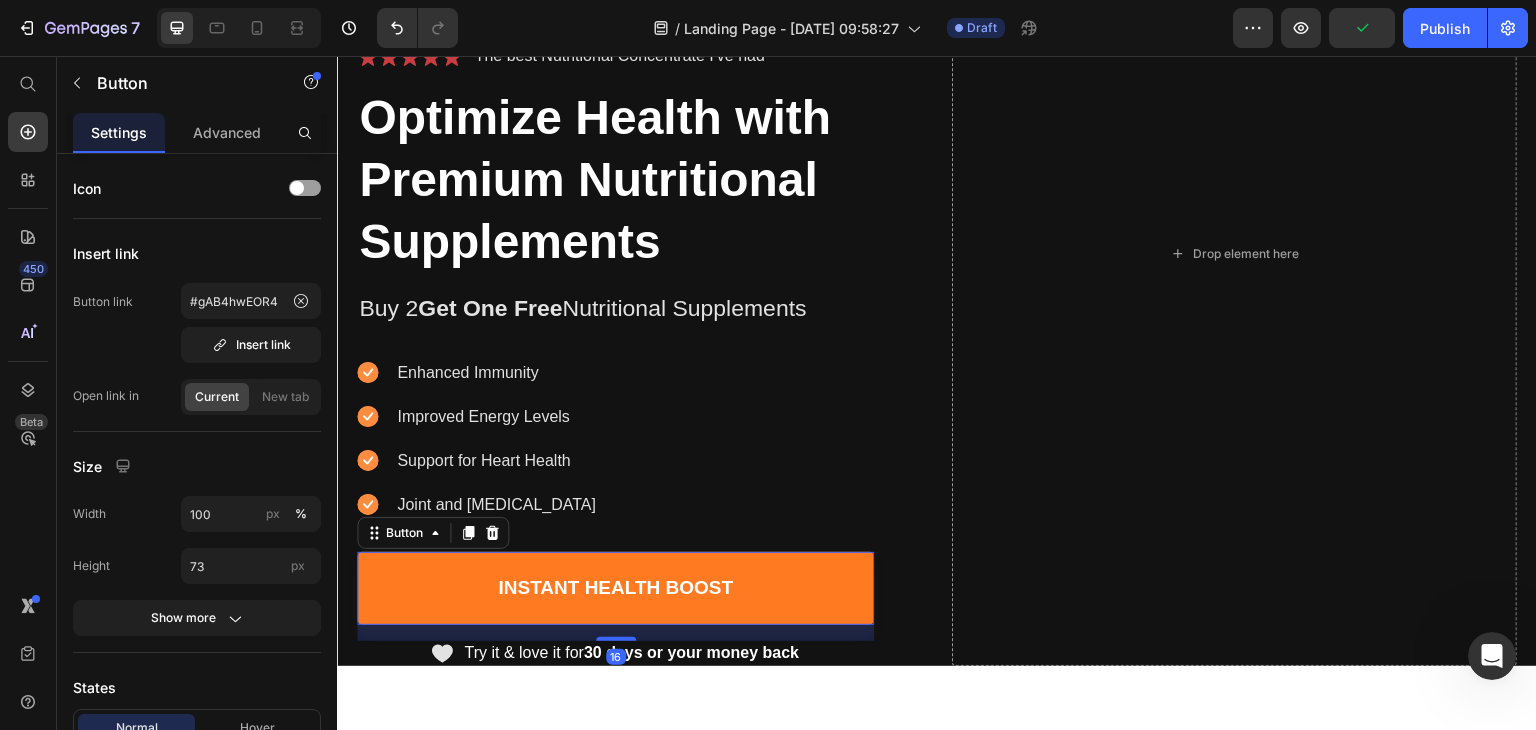 click on "Instant Health Boost" at bounding box center (615, 588) 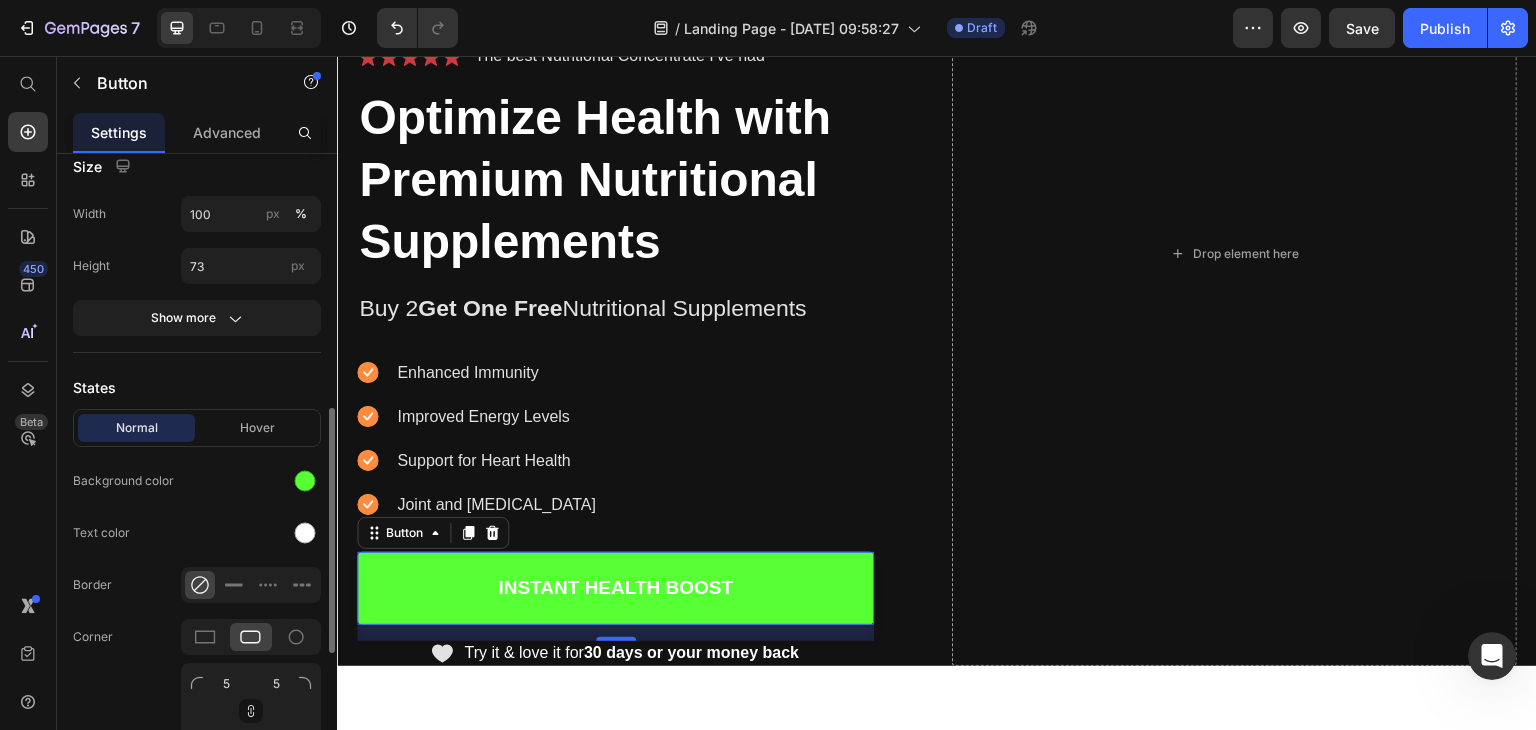 scroll, scrollTop: 400, scrollLeft: 0, axis: vertical 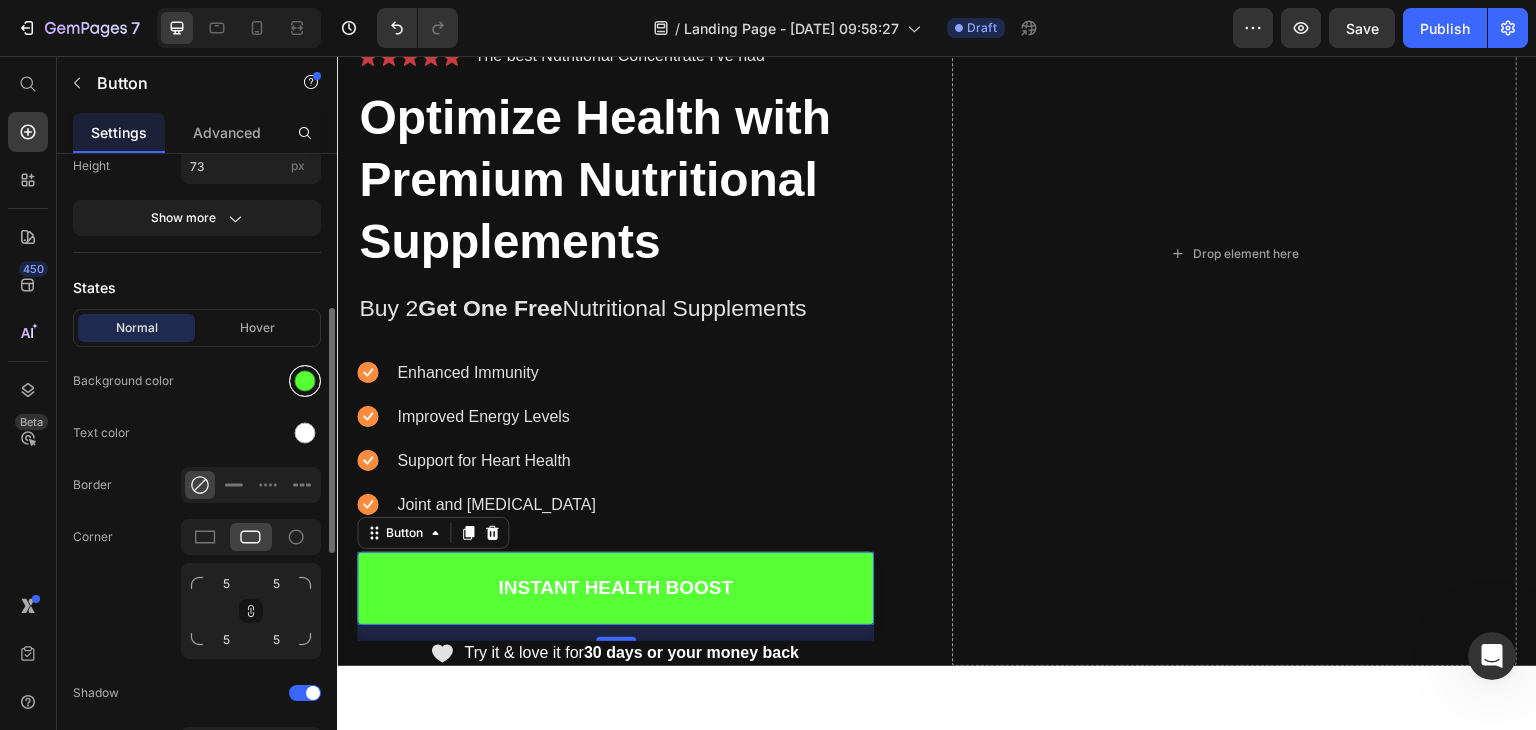 click at bounding box center (305, 381) 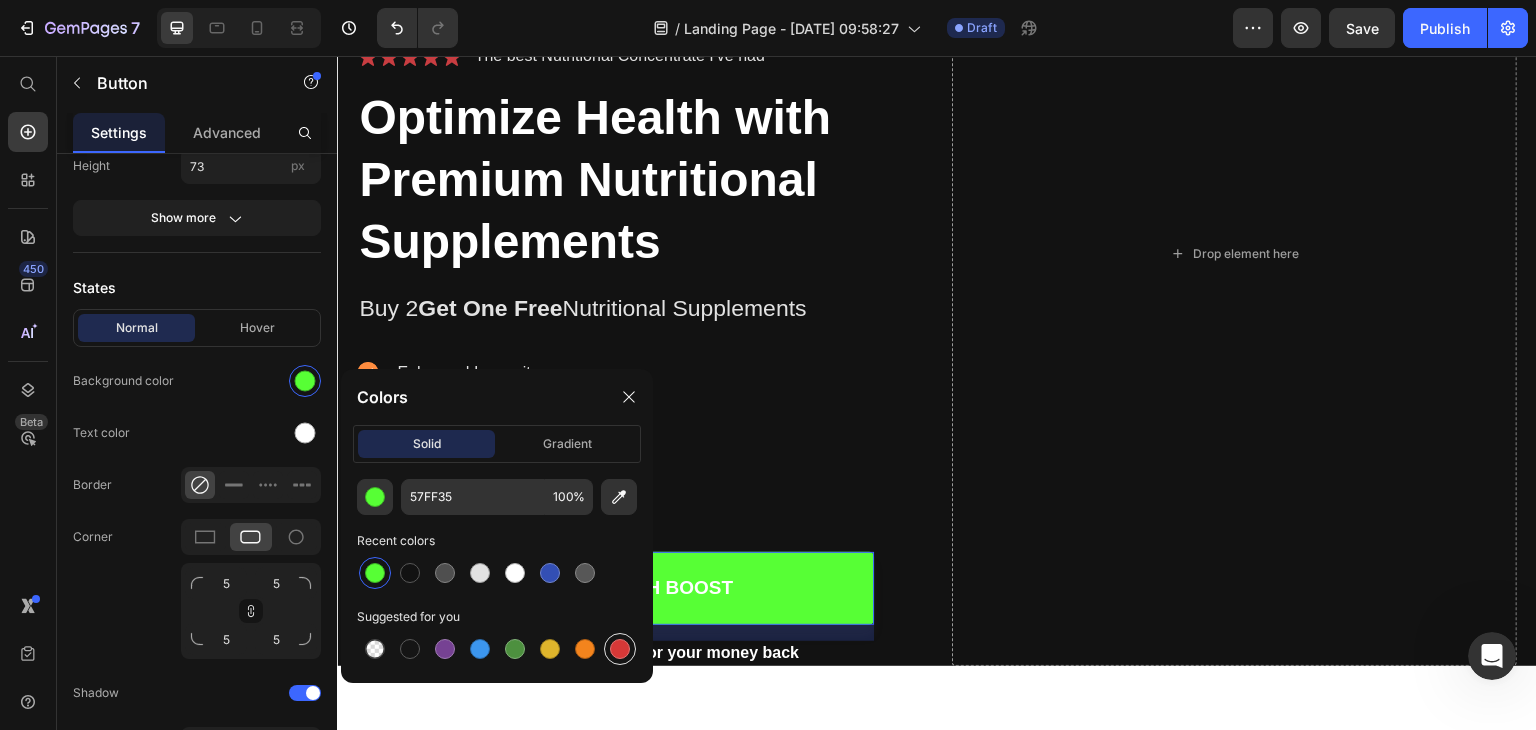 click at bounding box center (620, 649) 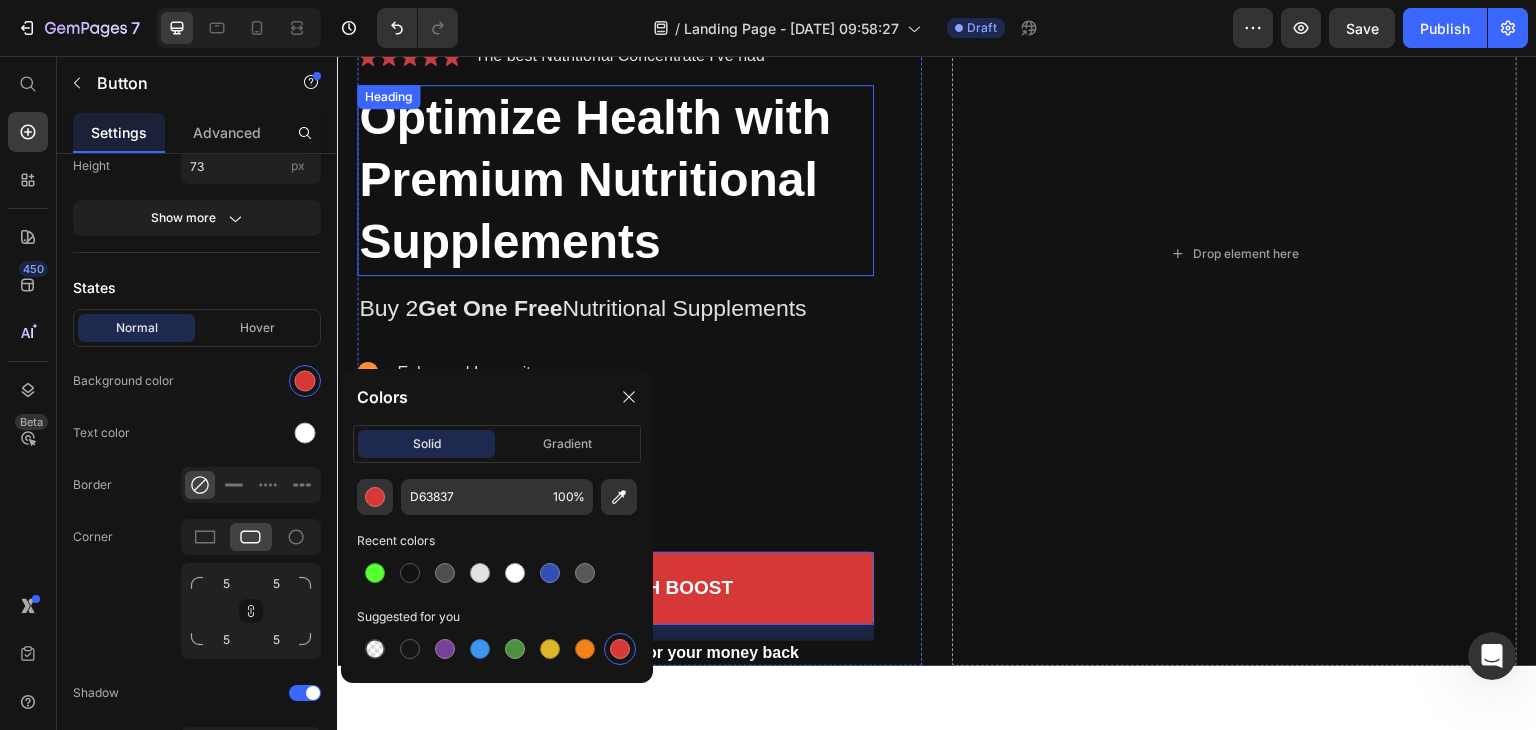 scroll, scrollTop: 0, scrollLeft: 0, axis: both 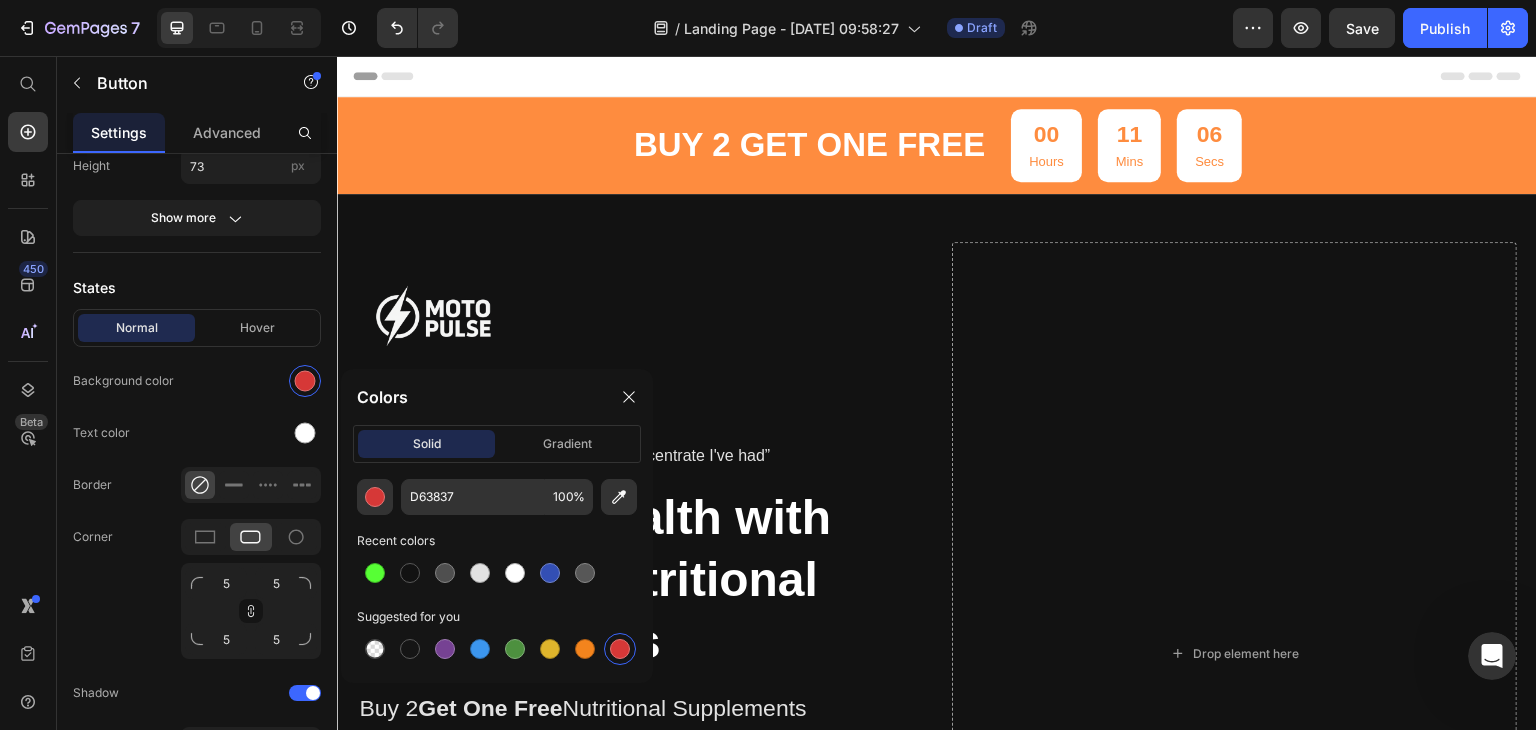 click on "Header" at bounding box center [937, 76] 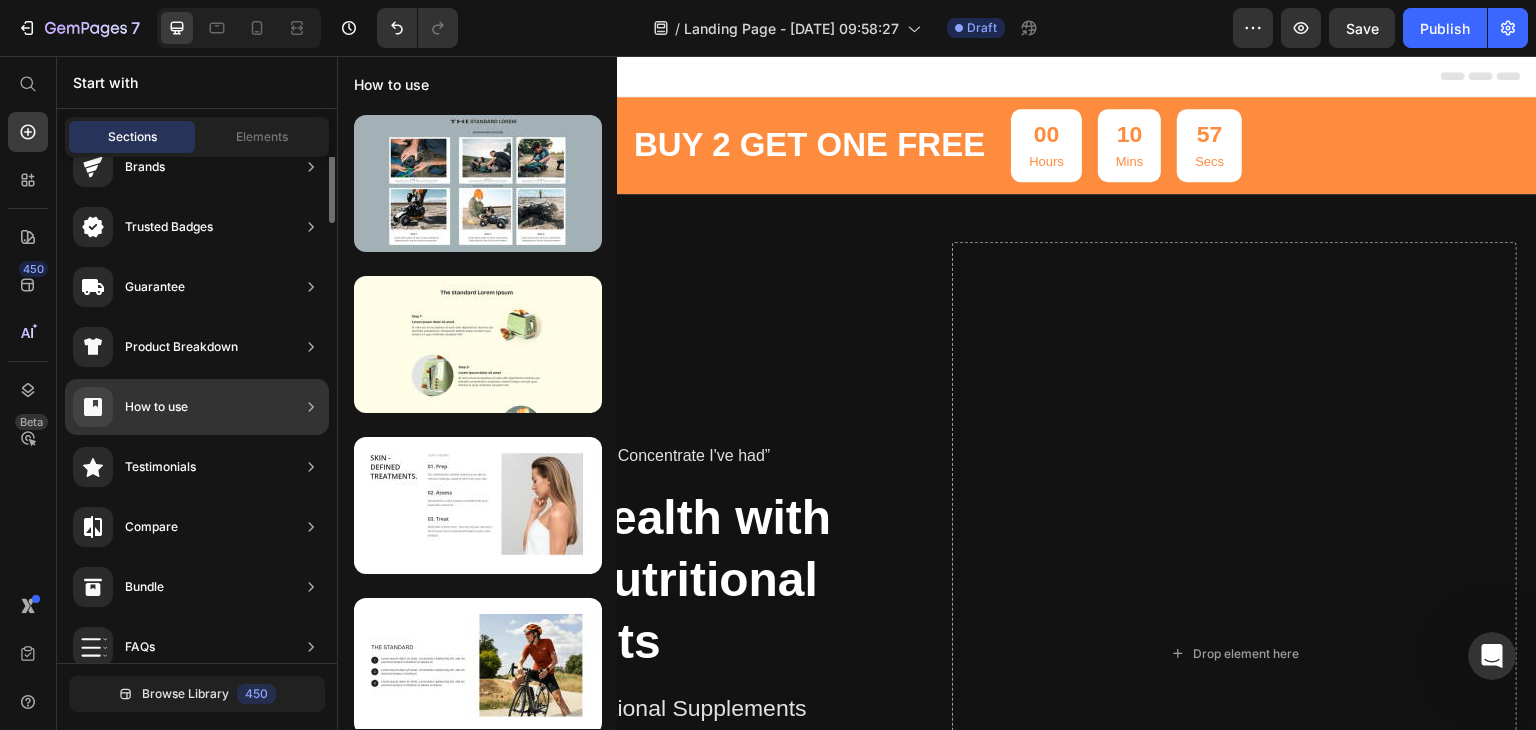 scroll, scrollTop: 0, scrollLeft: 0, axis: both 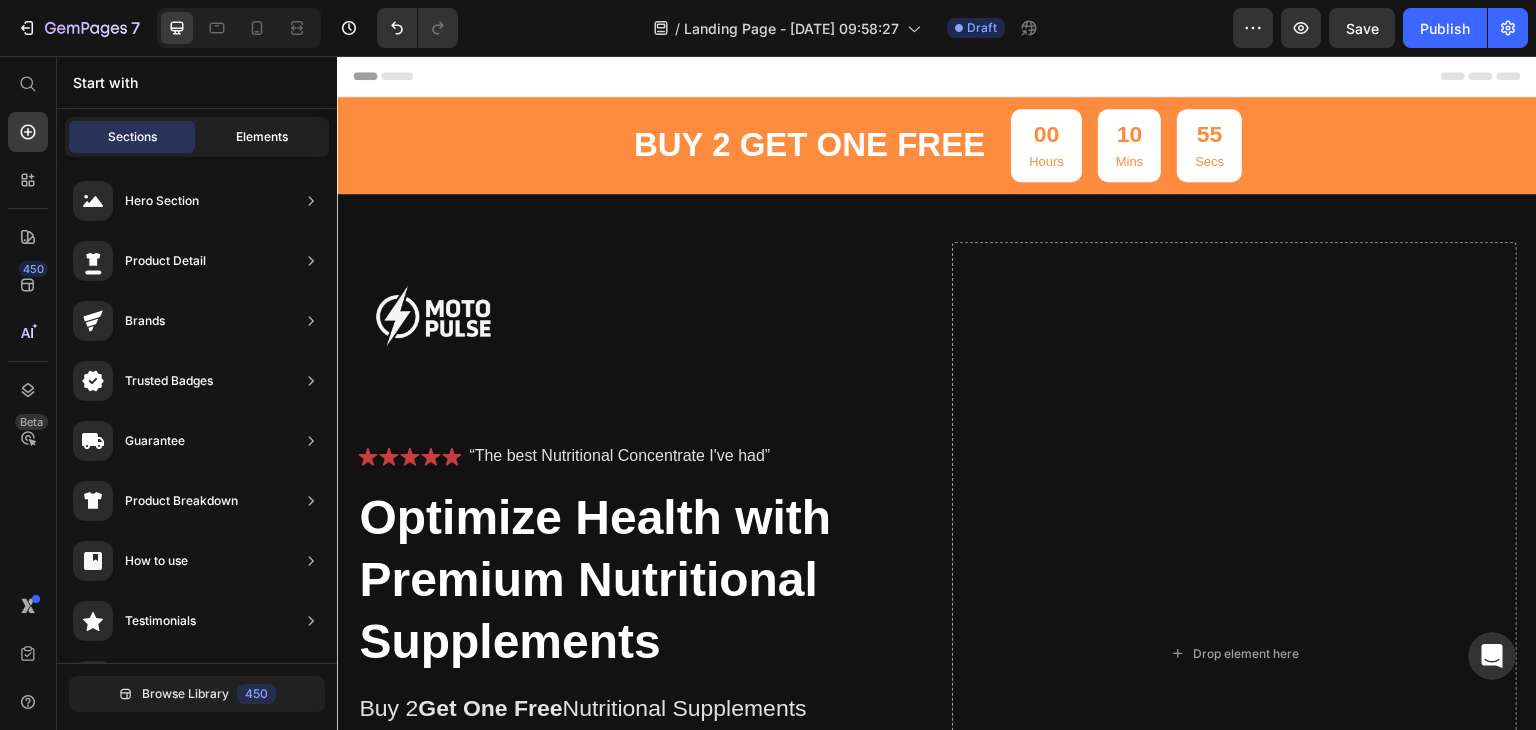 click on "Elements" 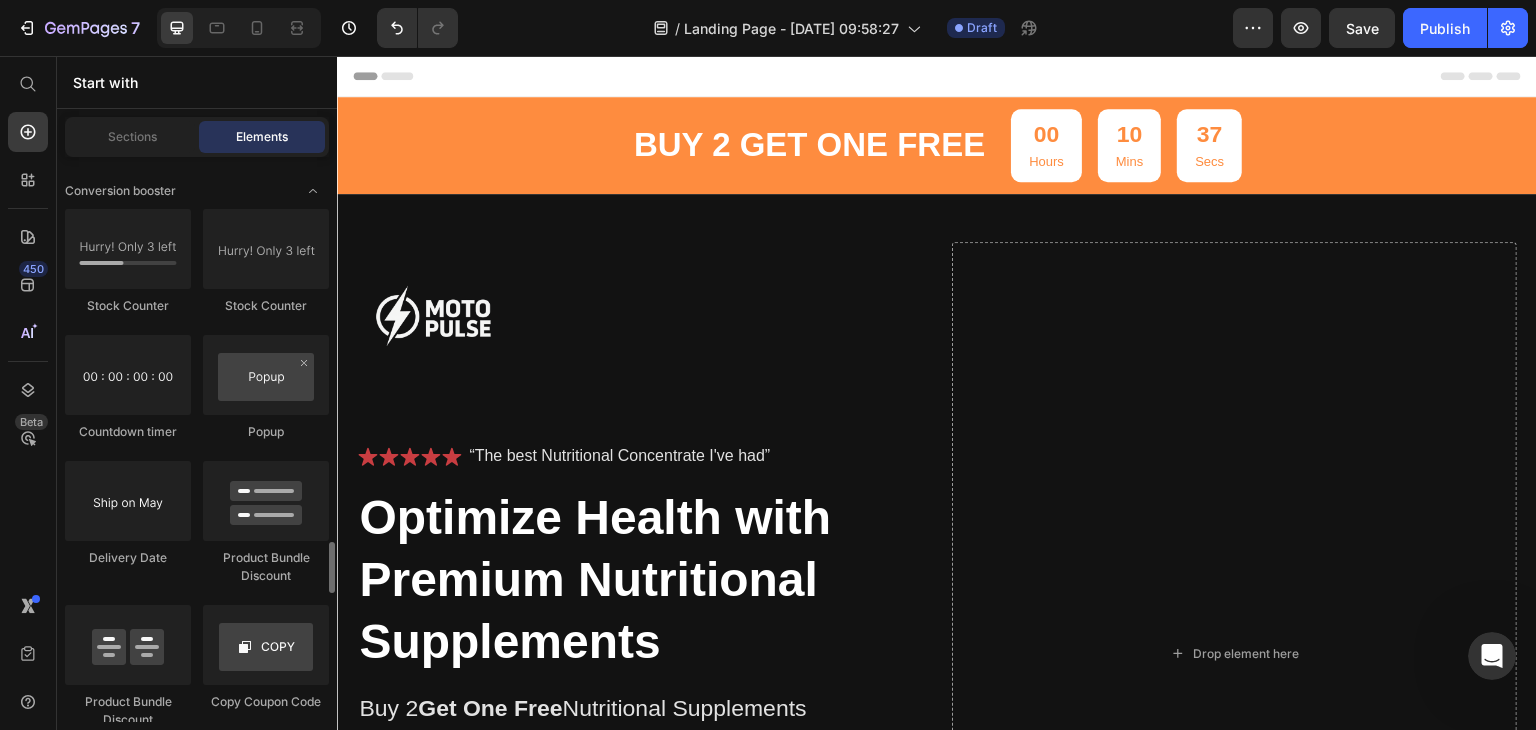 scroll, scrollTop: 4114, scrollLeft: 0, axis: vertical 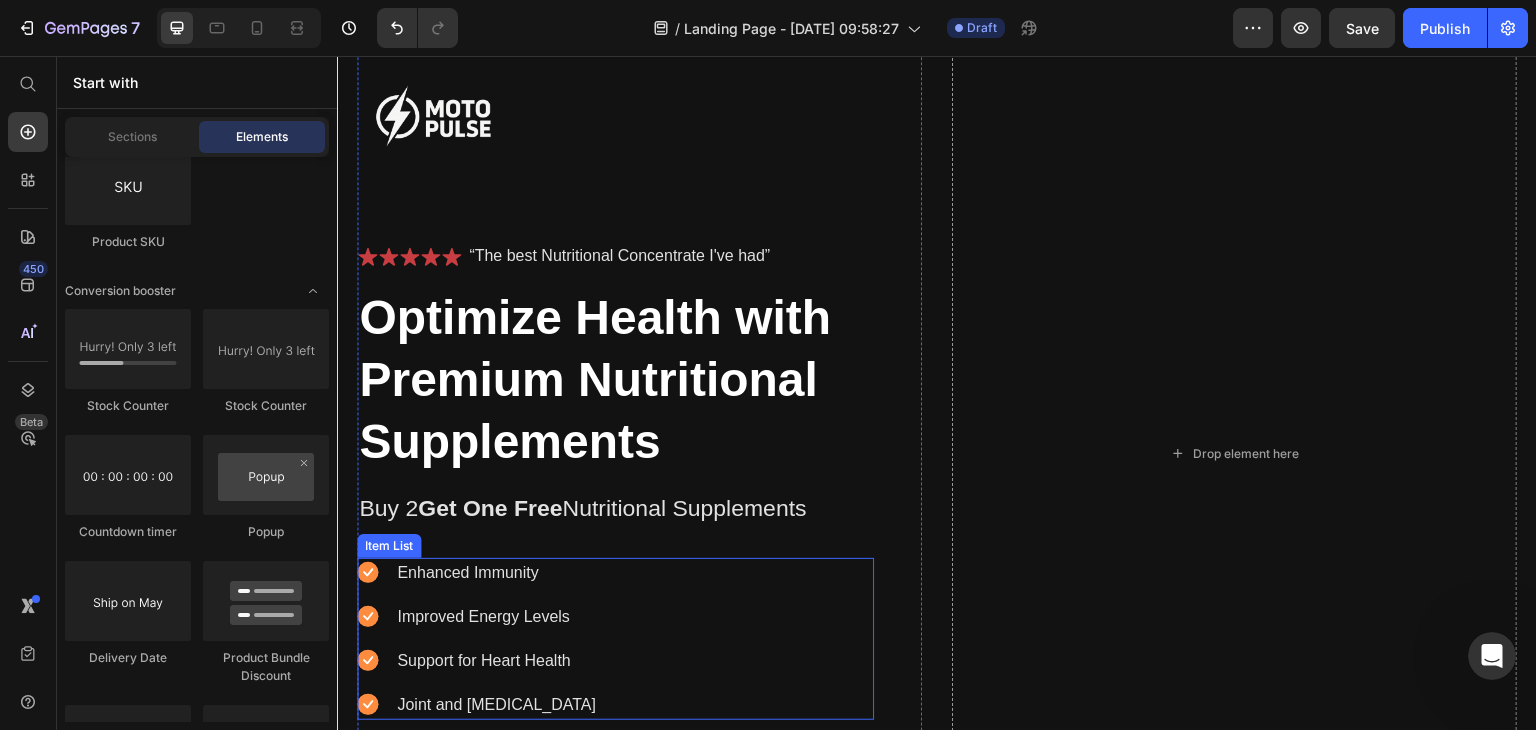 click on "Enhanced Immunity" at bounding box center (478, 573) 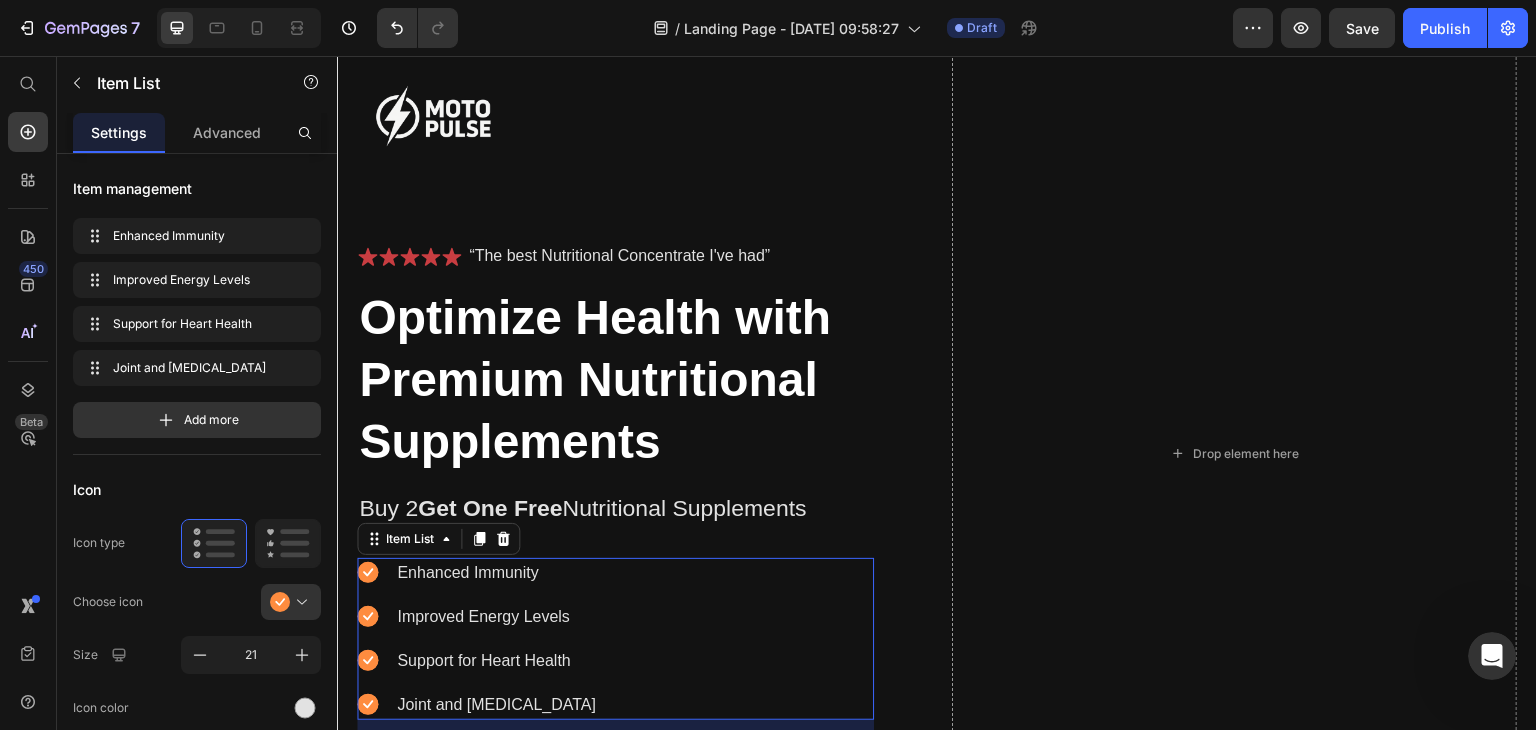 click 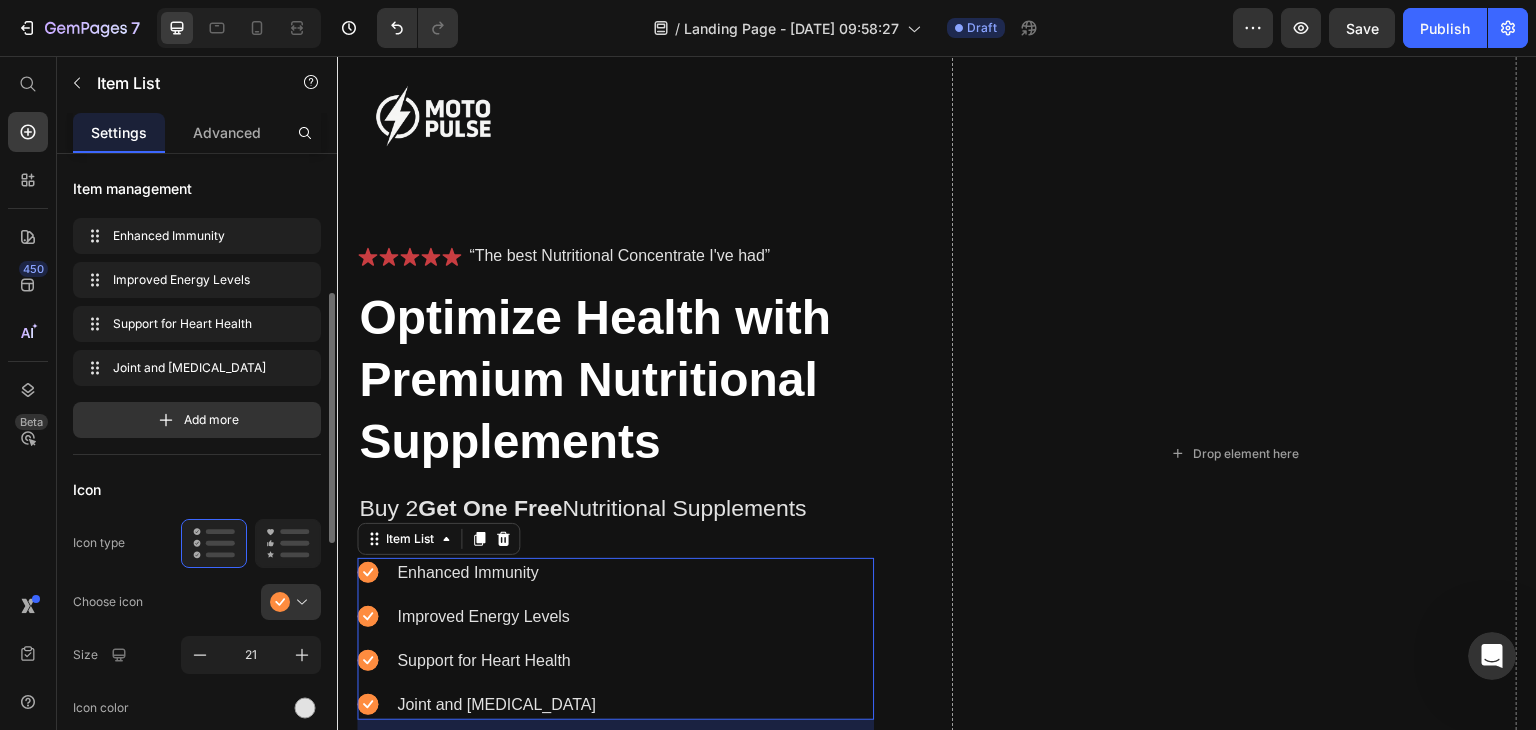 scroll, scrollTop: 100, scrollLeft: 0, axis: vertical 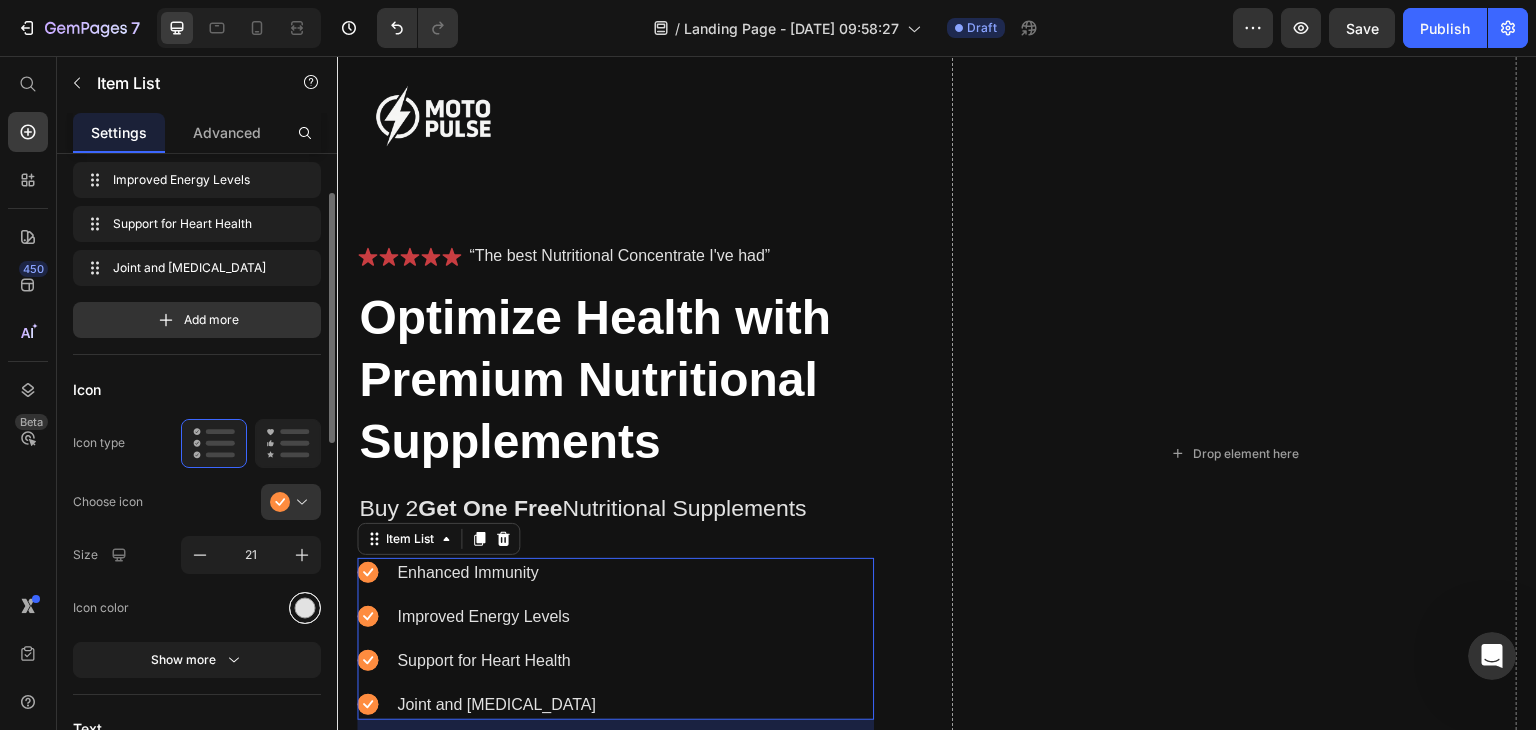 click at bounding box center [305, 607] 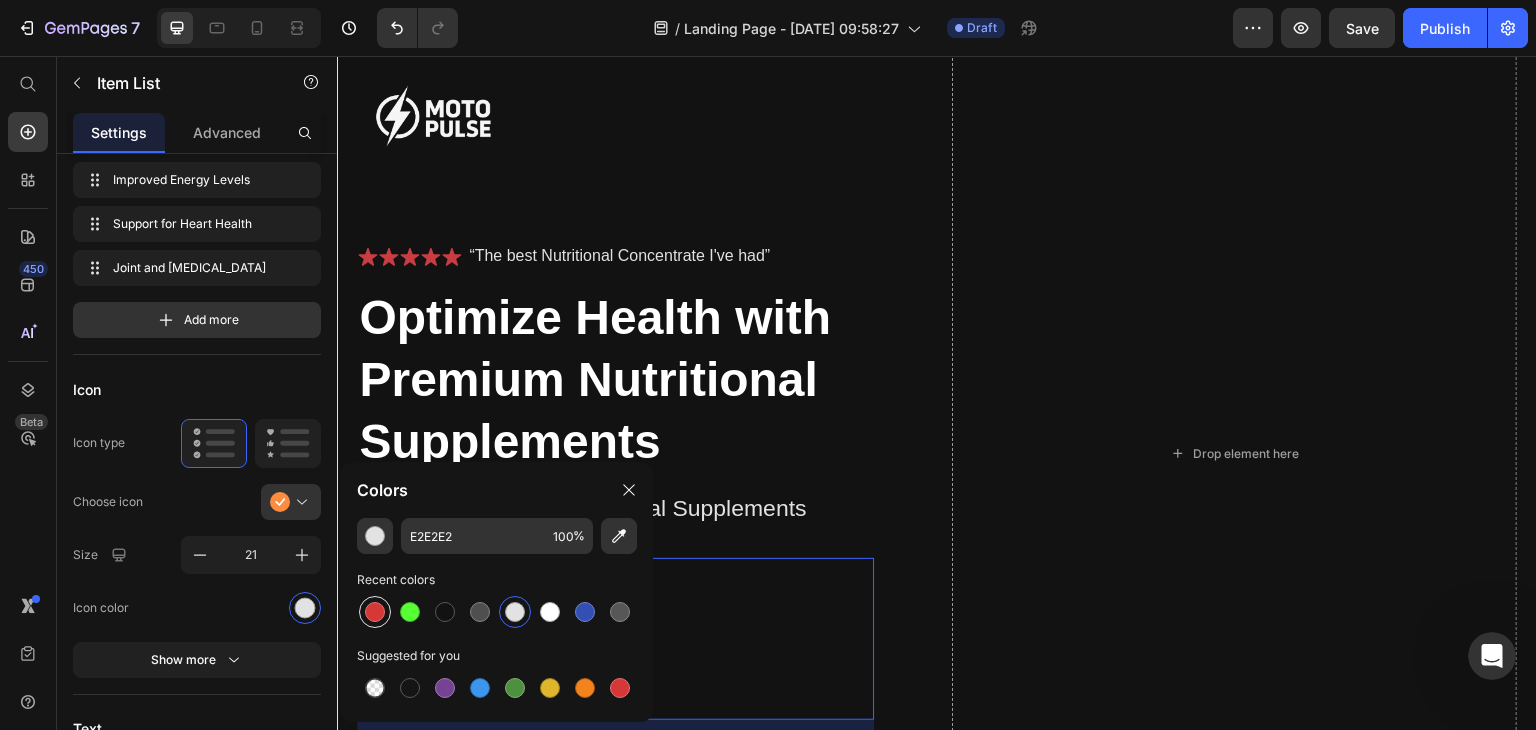 click at bounding box center [375, 612] 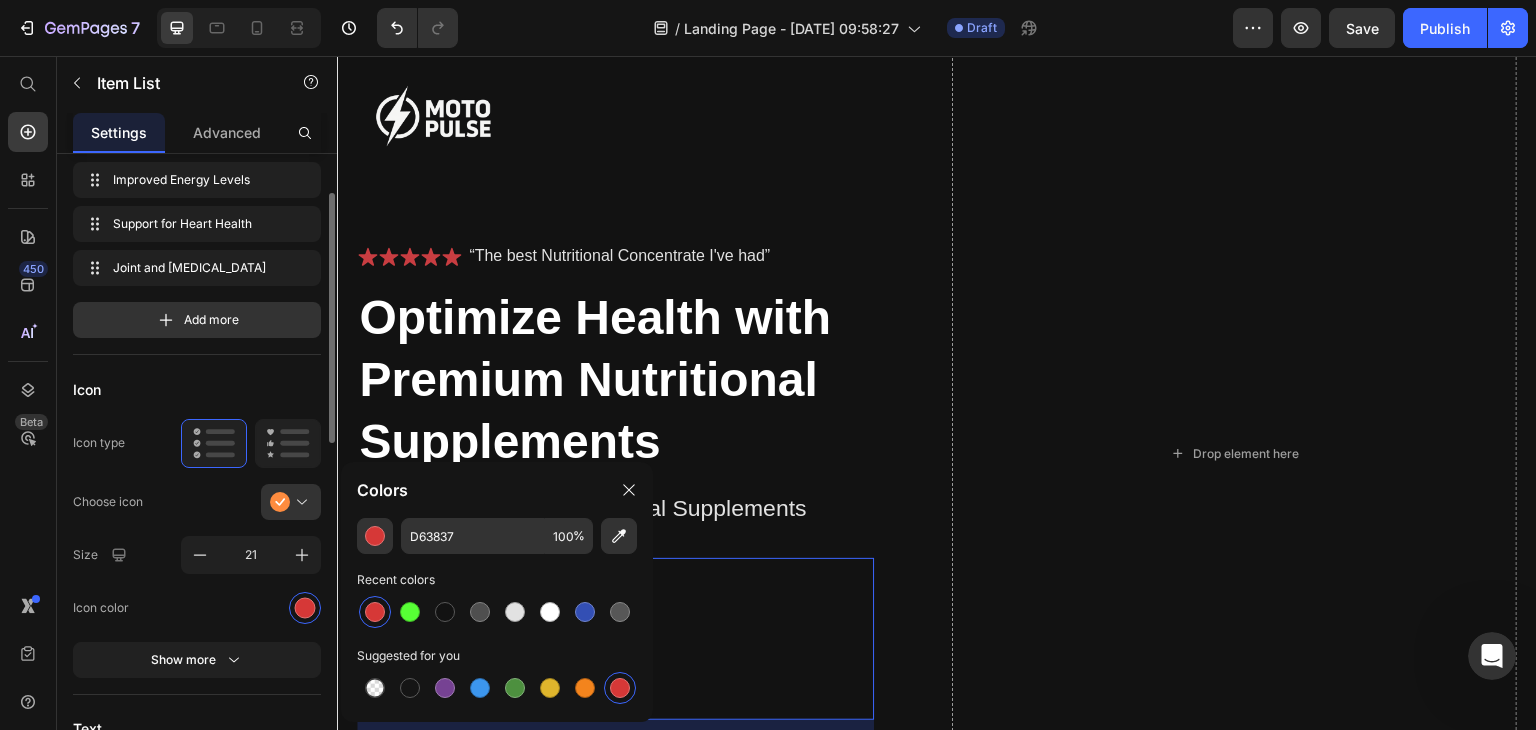 click on "Icon Icon type  Choose icon
Size 21 Icon color Show more" 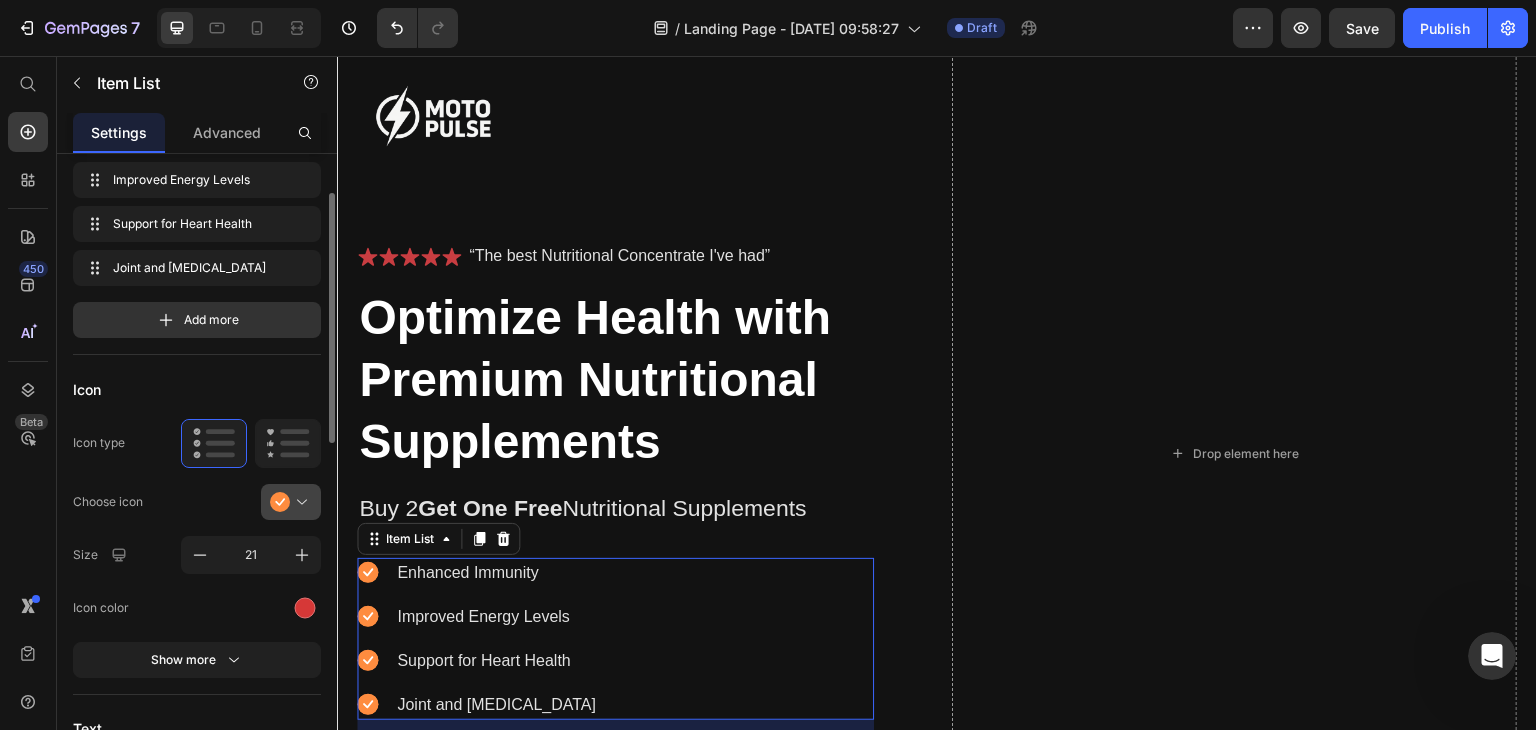 click at bounding box center [299, 502] 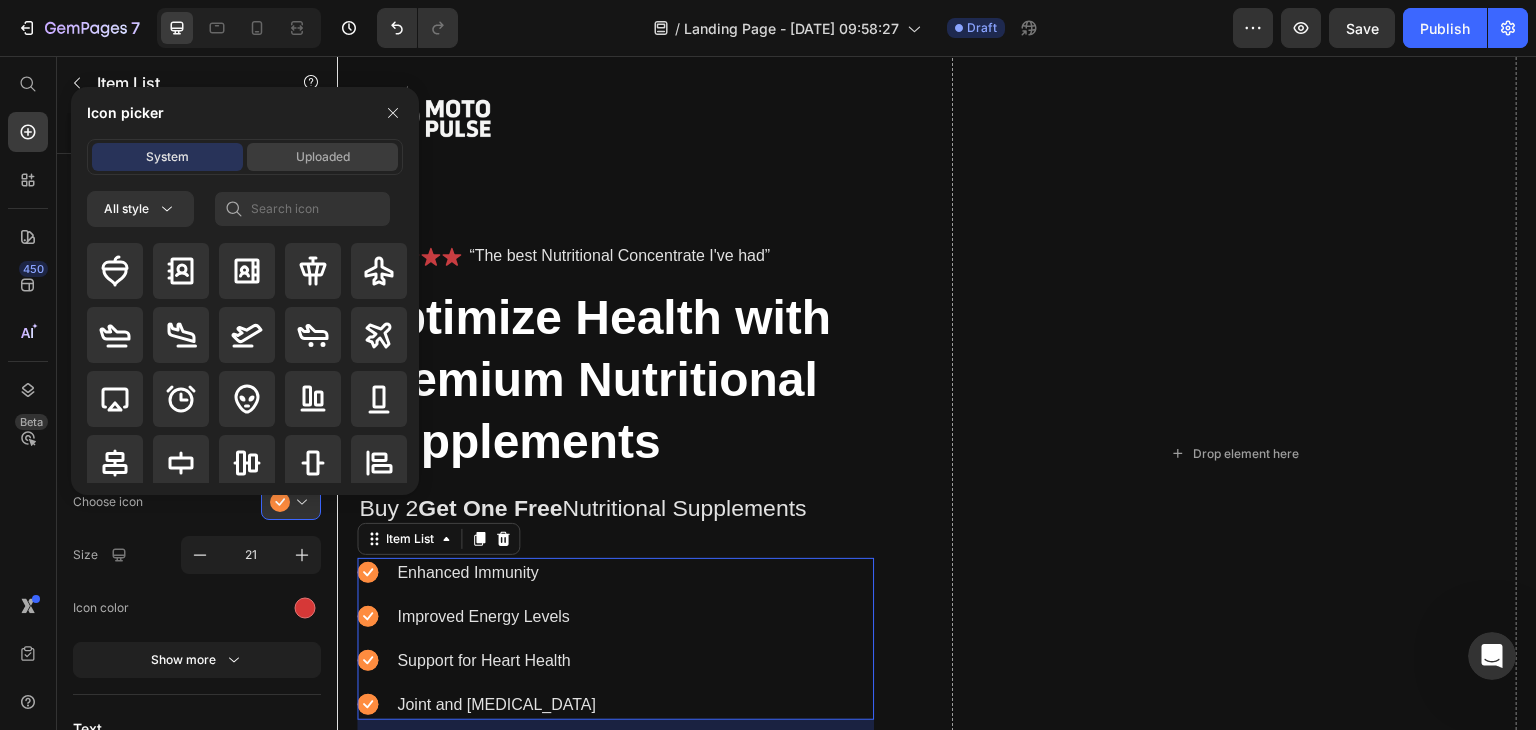 click on "Uploaded" at bounding box center [322, 157] 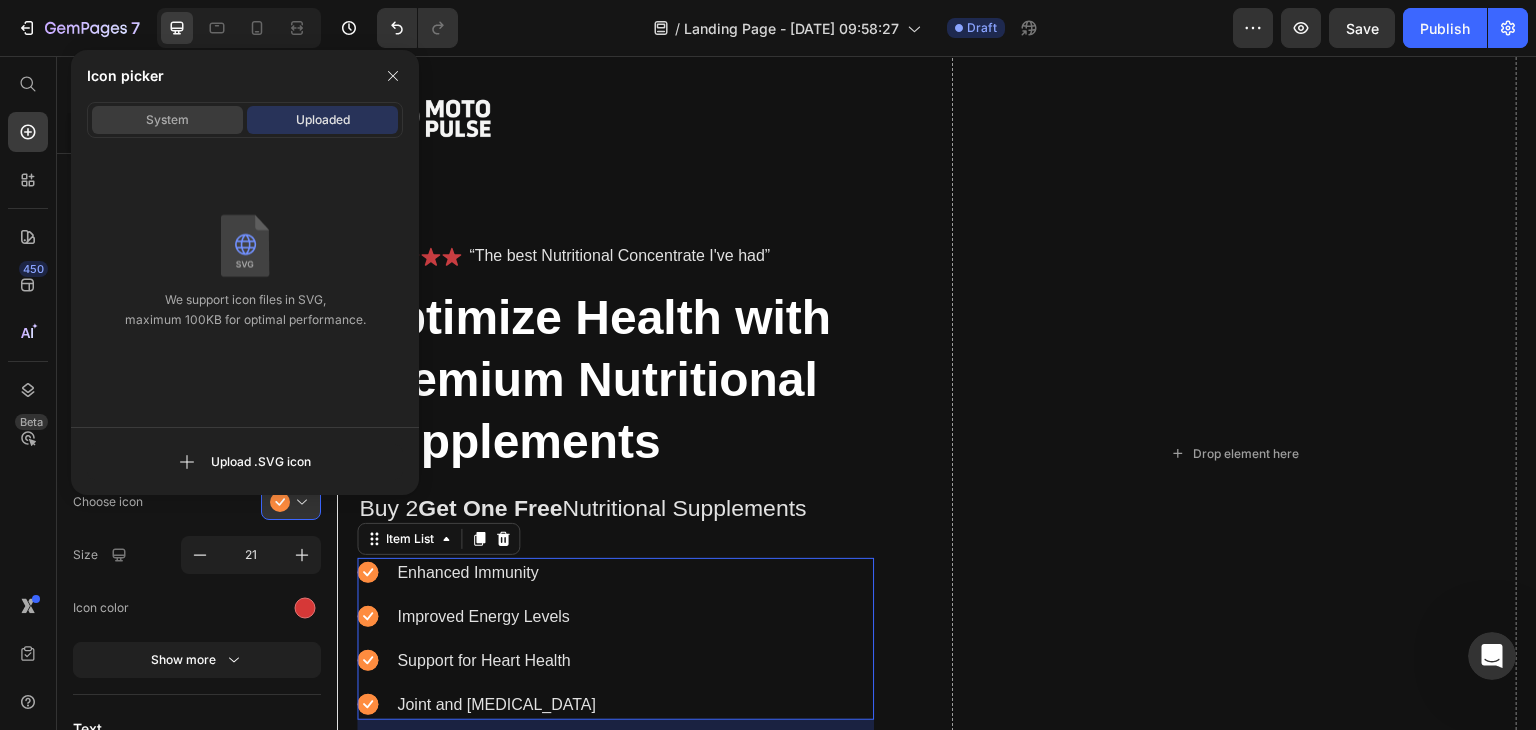 click on "System" at bounding box center [167, 120] 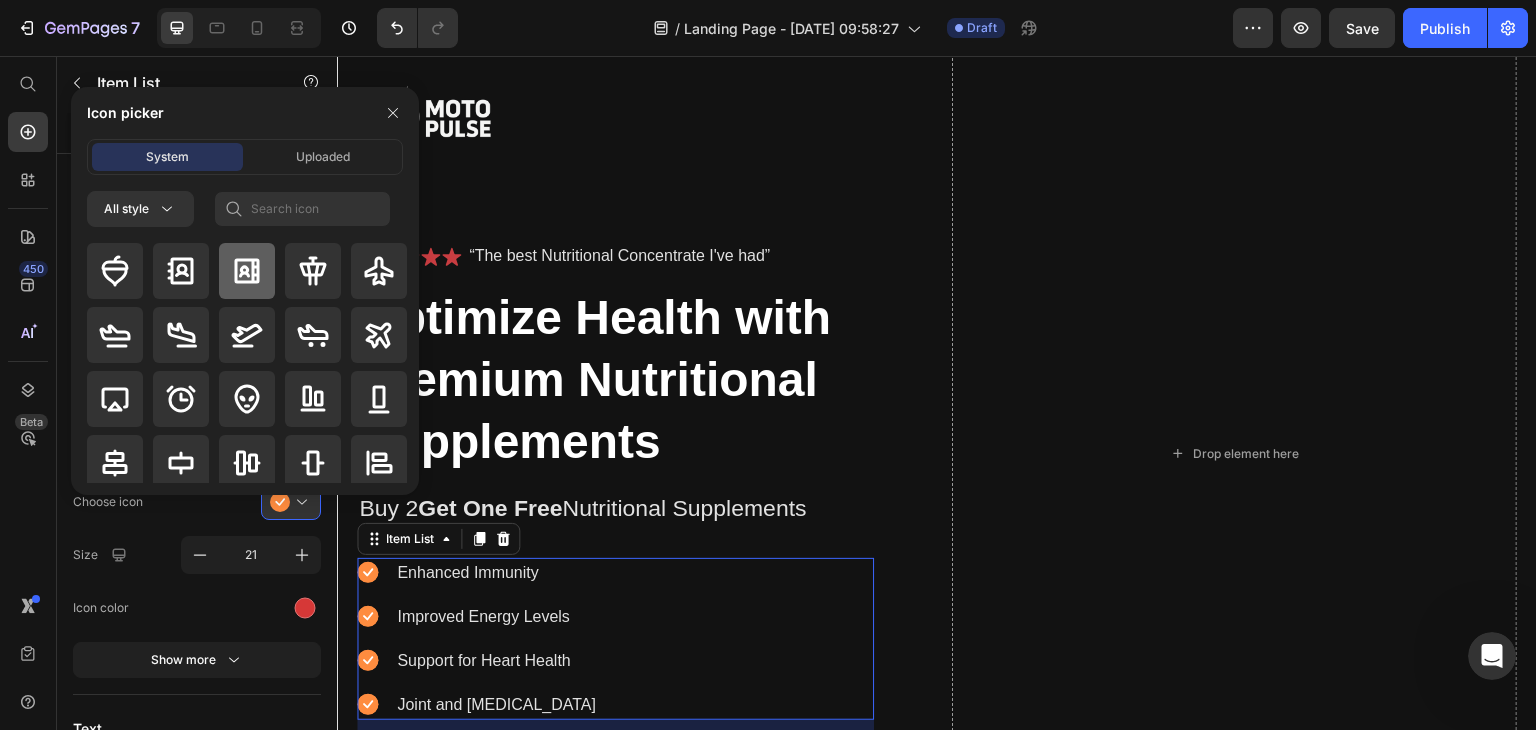click 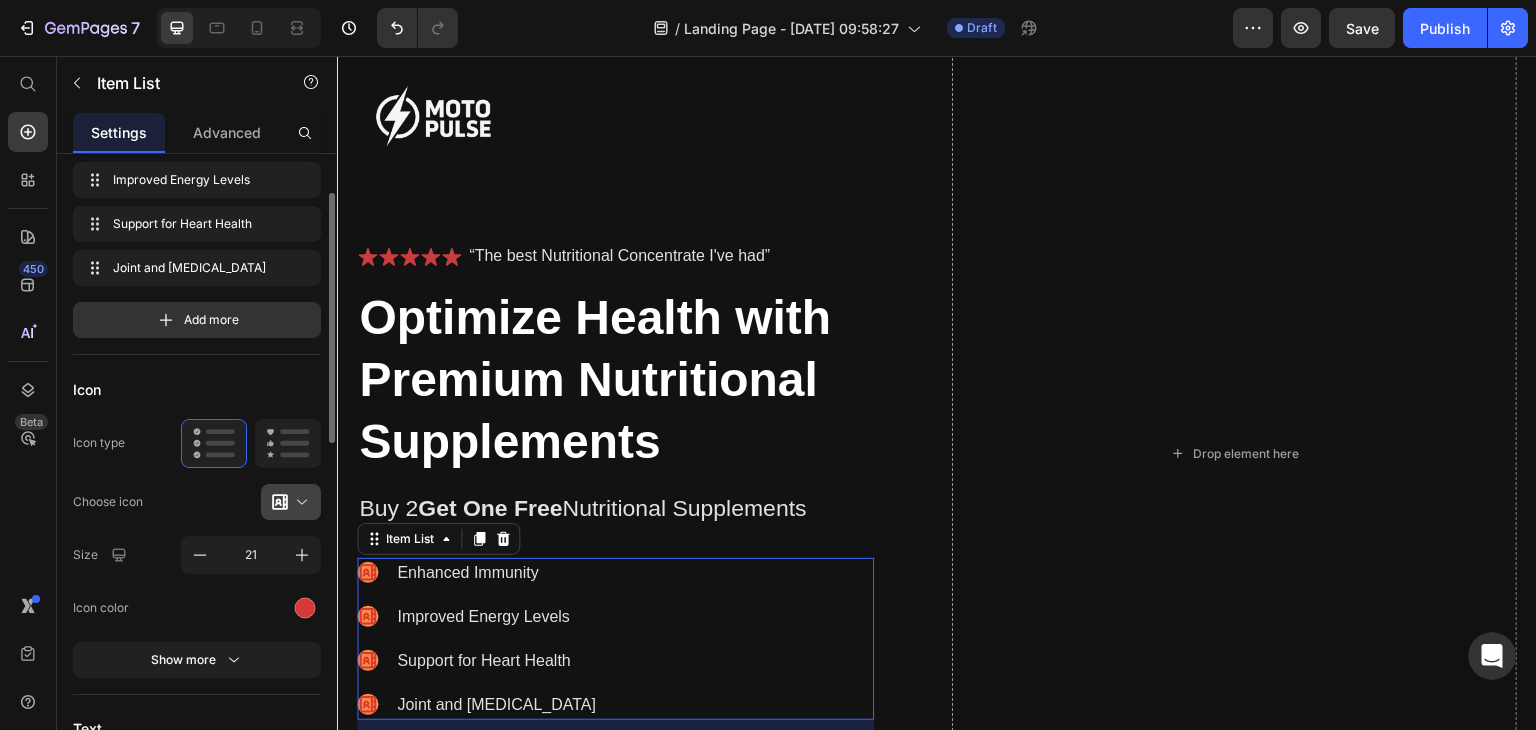 click at bounding box center (299, 502) 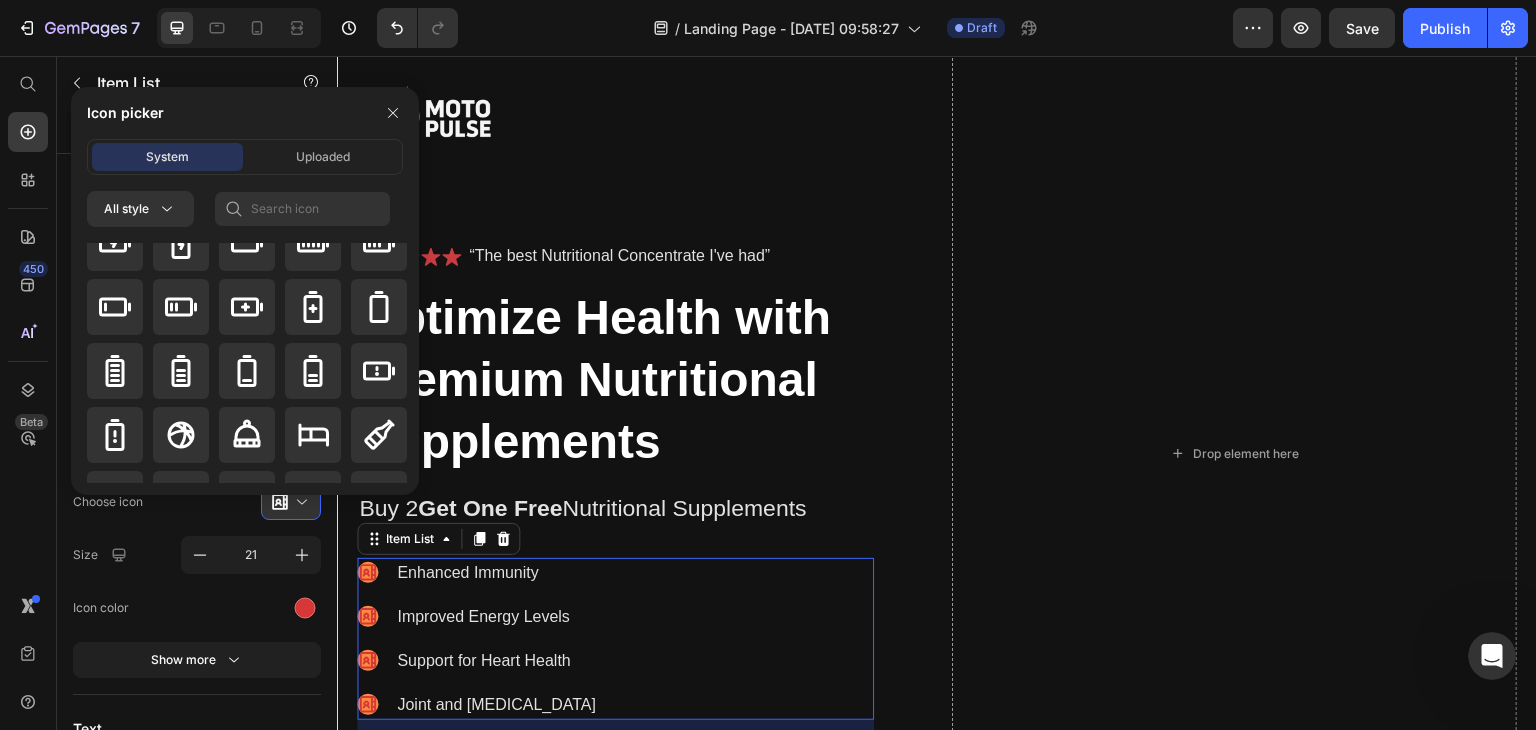 scroll, scrollTop: 1992, scrollLeft: 0, axis: vertical 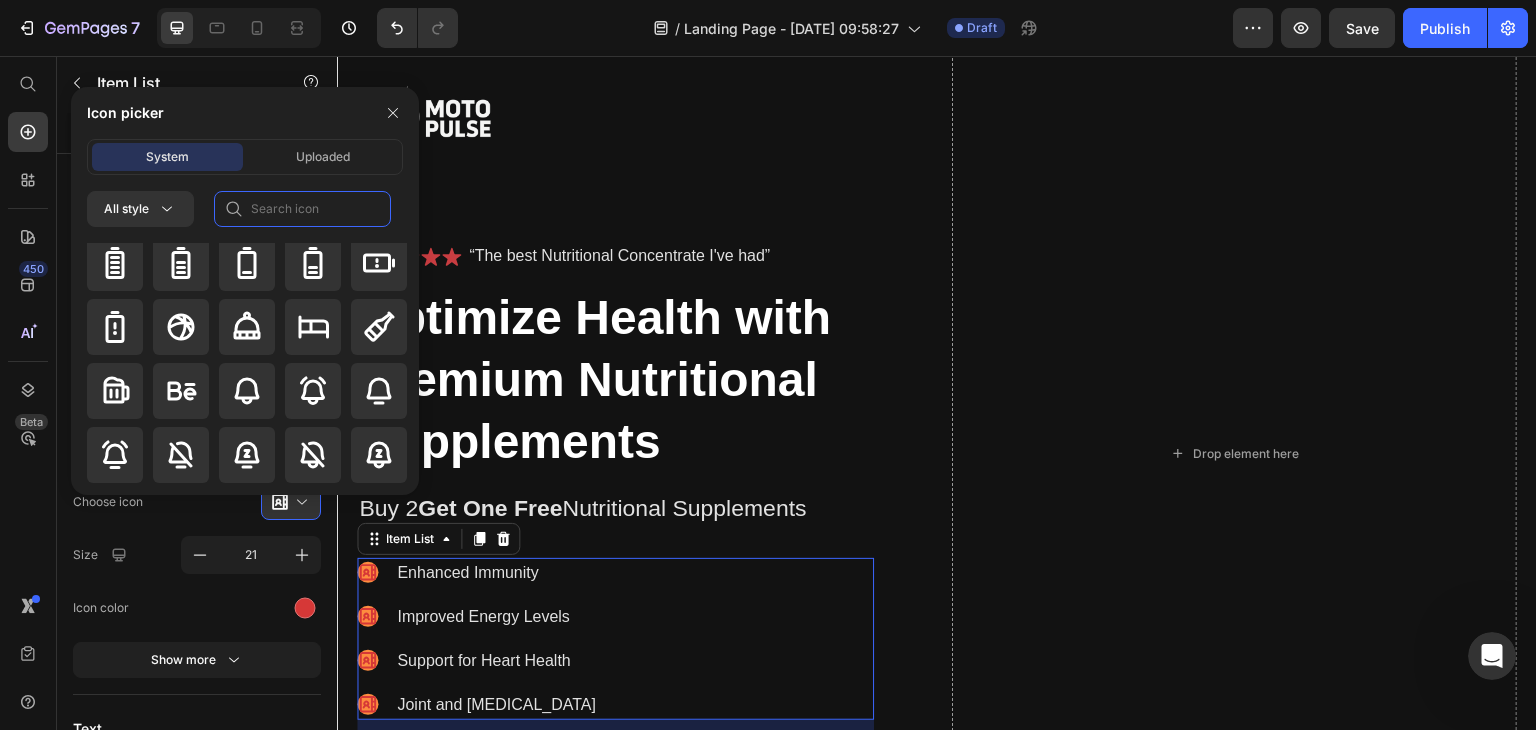 click 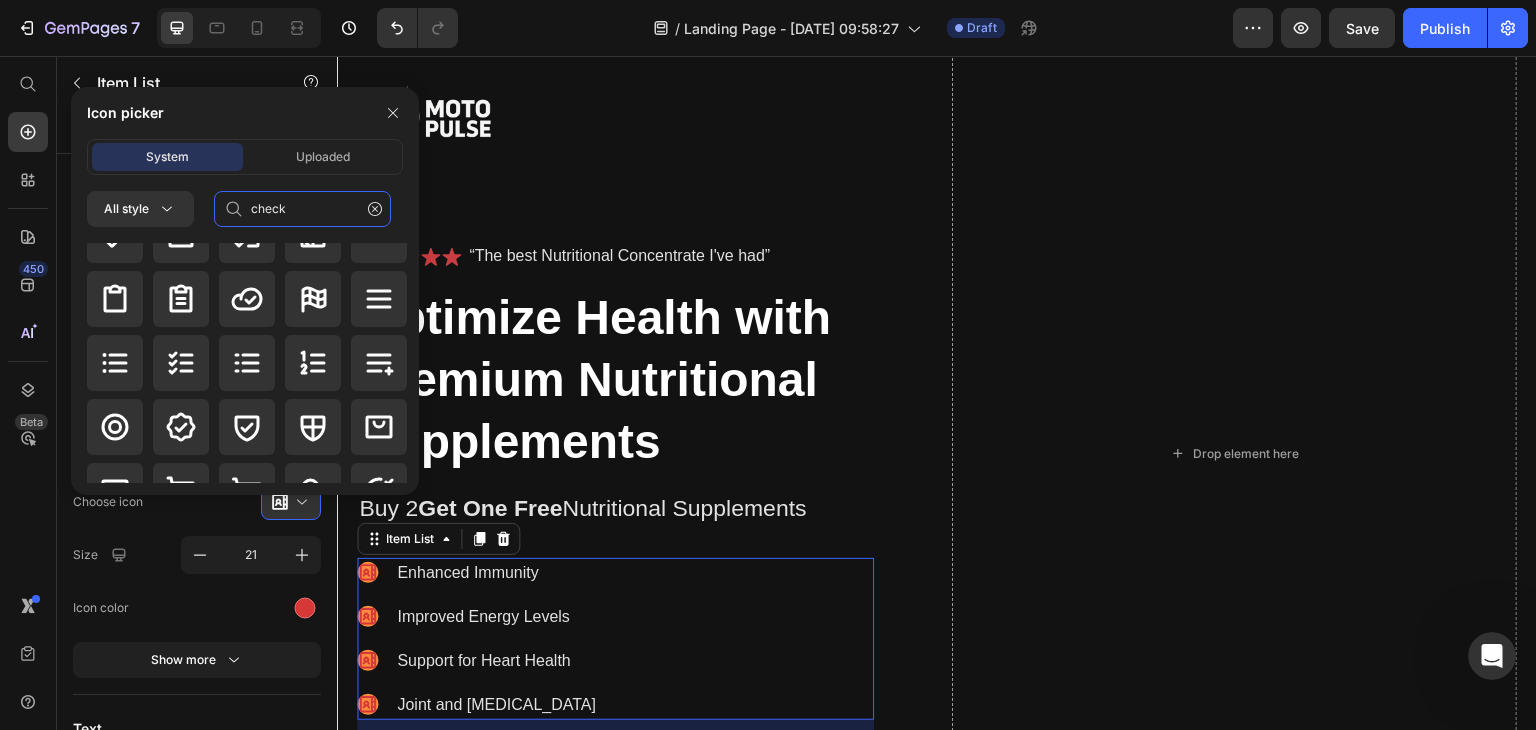 scroll, scrollTop: 0, scrollLeft: 0, axis: both 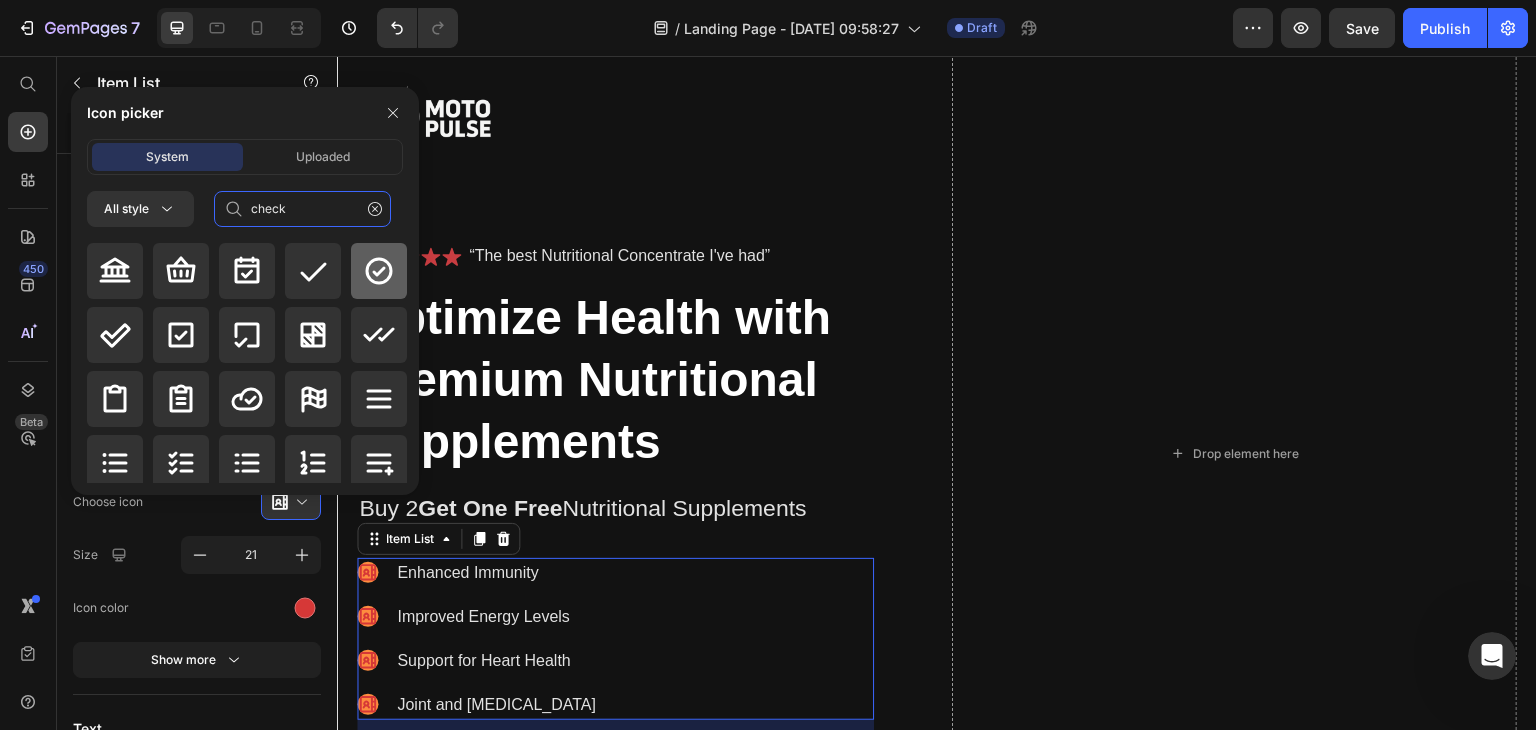 type on "check" 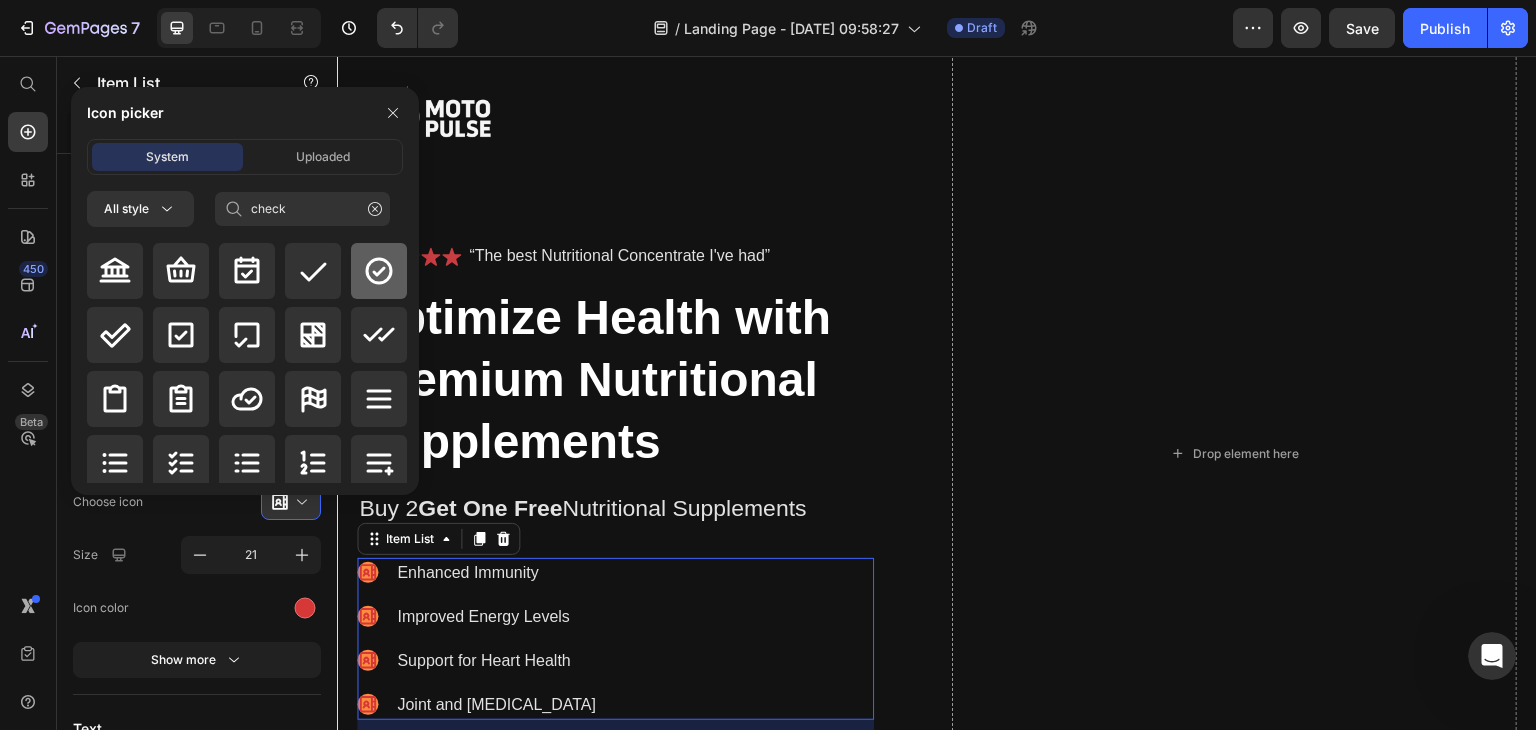 click 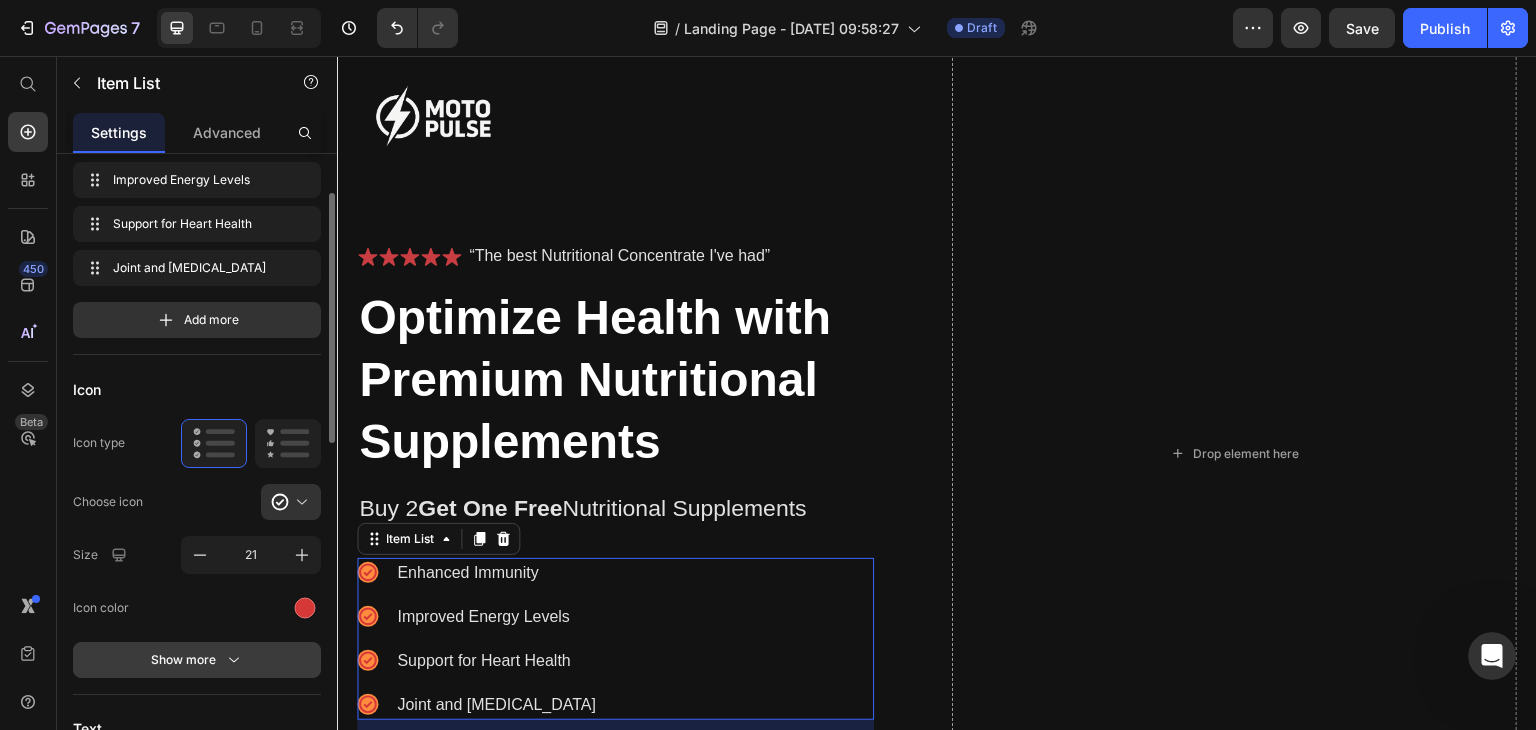click on "Show more" at bounding box center (197, 660) 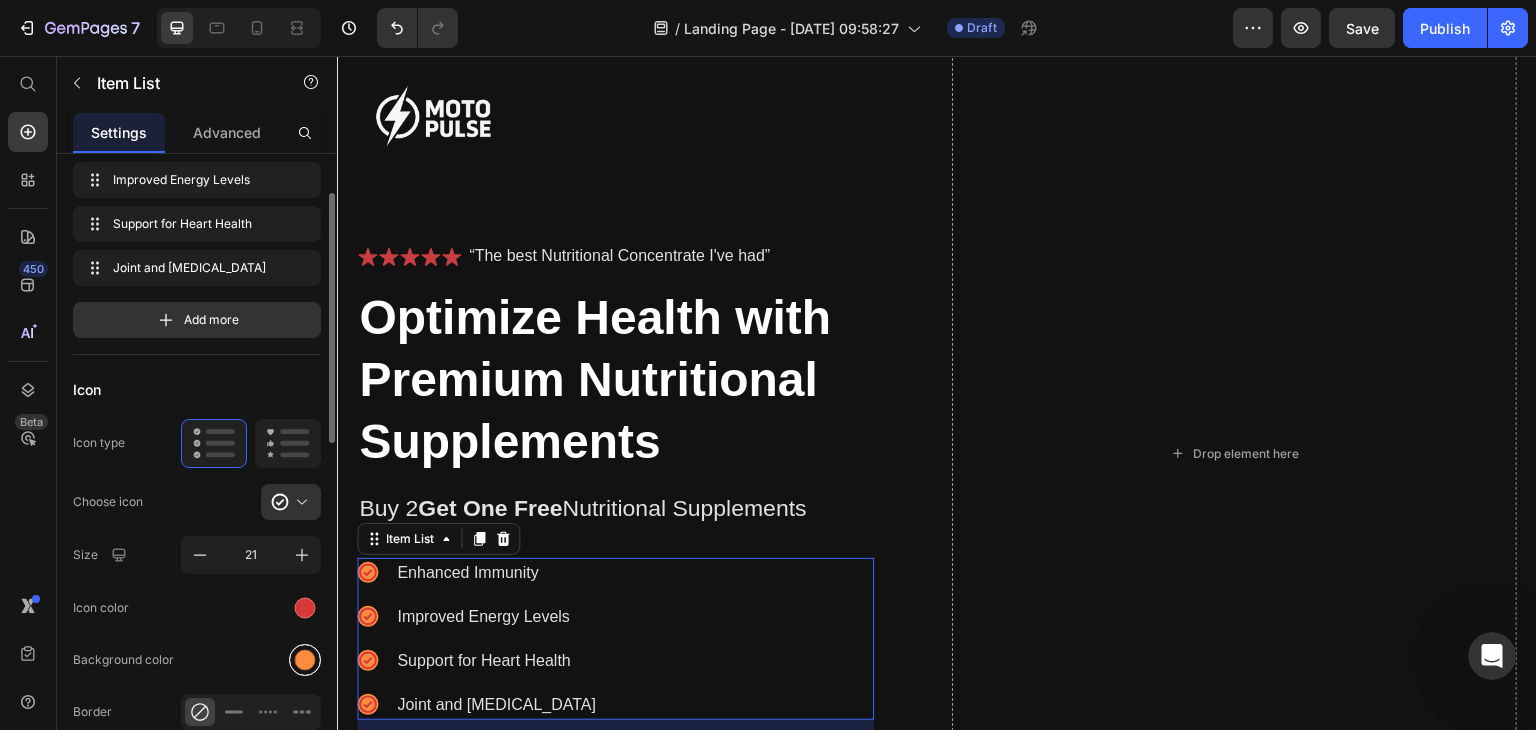 click at bounding box center (305, 659) 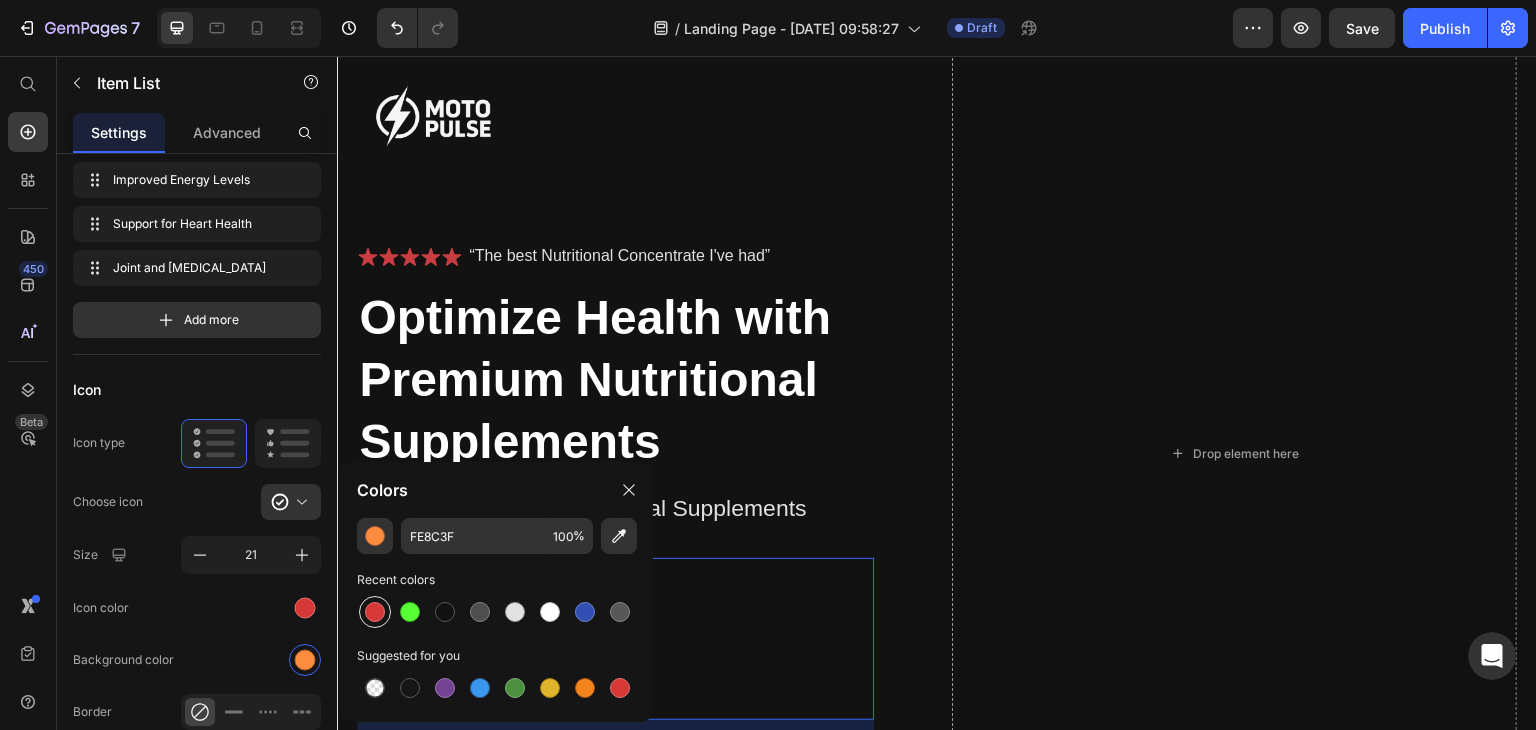 click at bounding box center [375, 612] 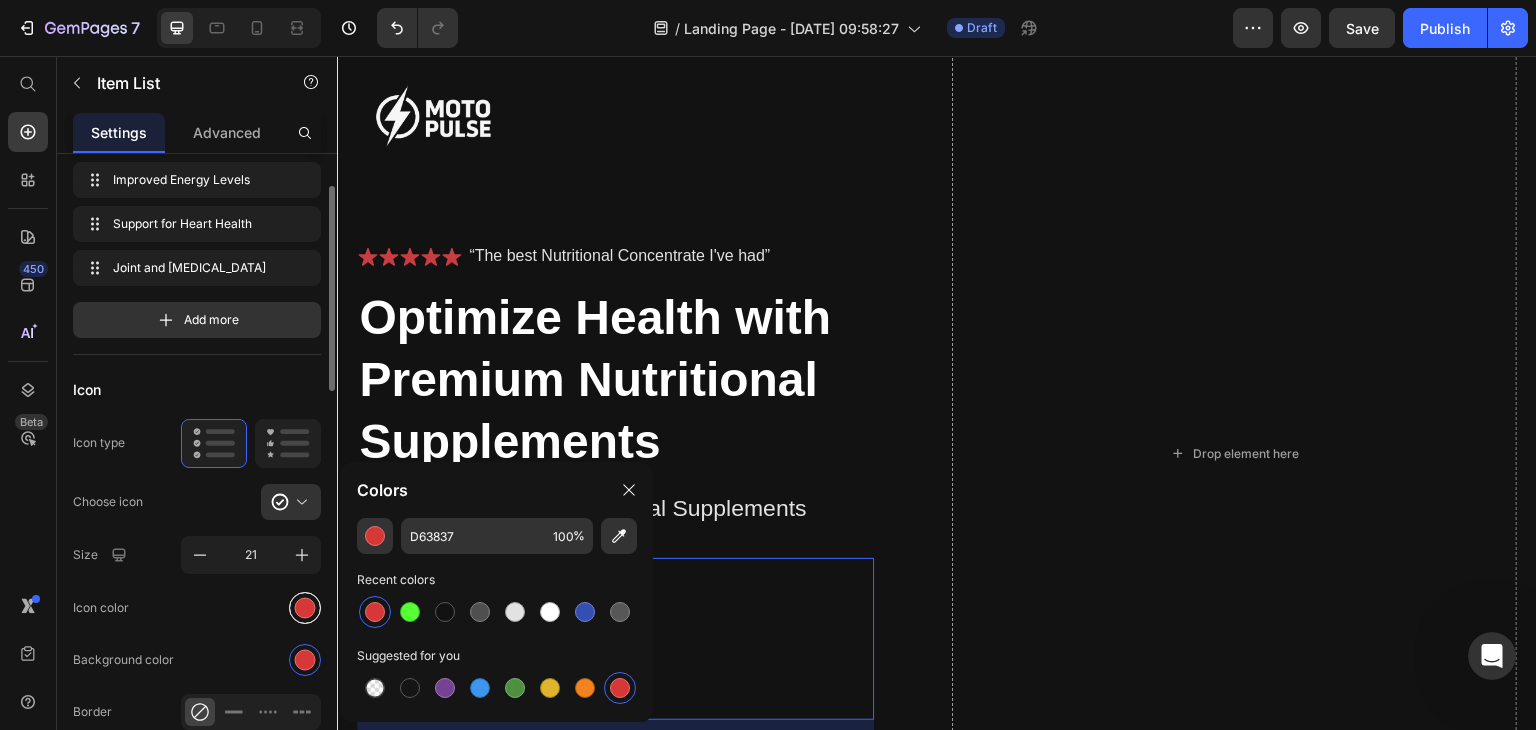 click at bounding box center [305, 607] 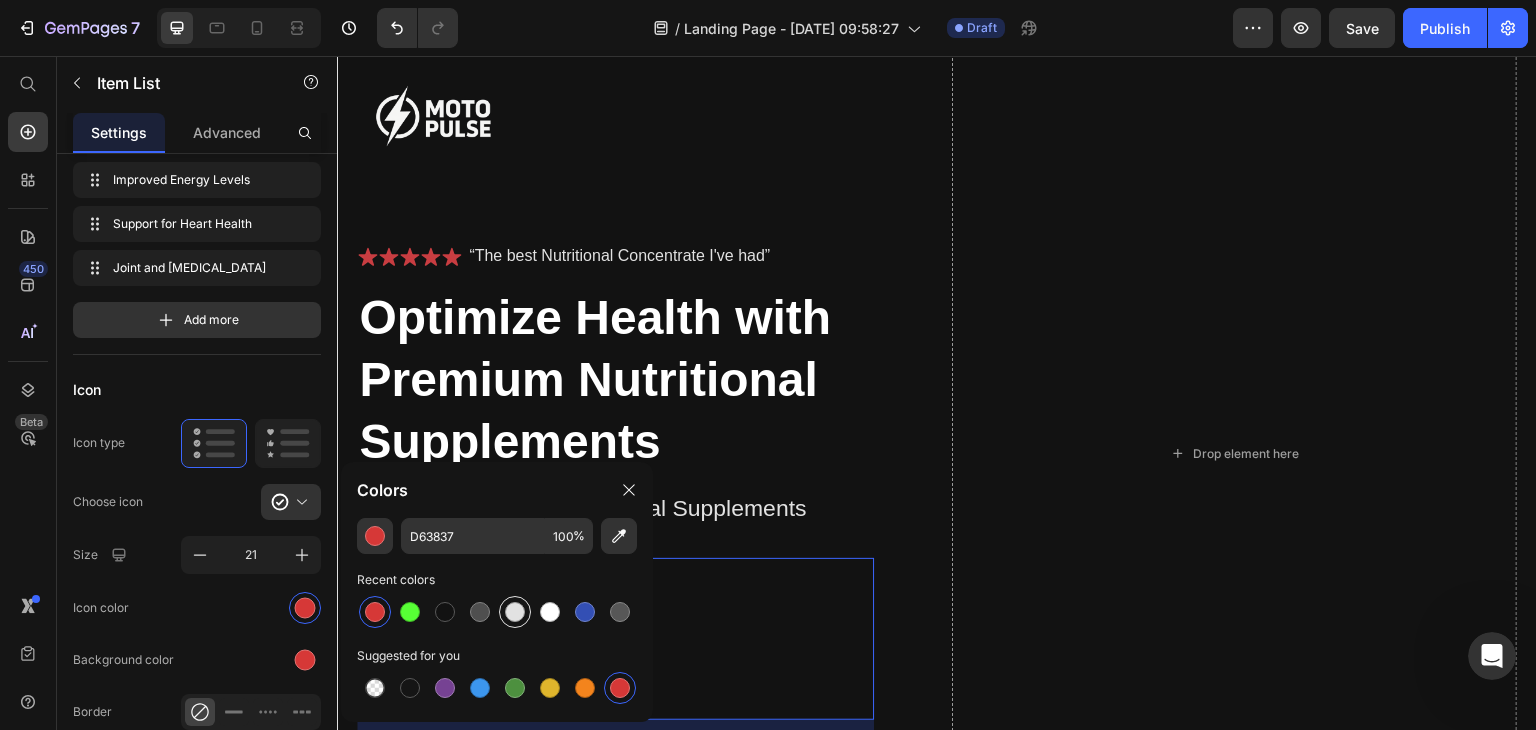 click at bounding box center [515, 612] 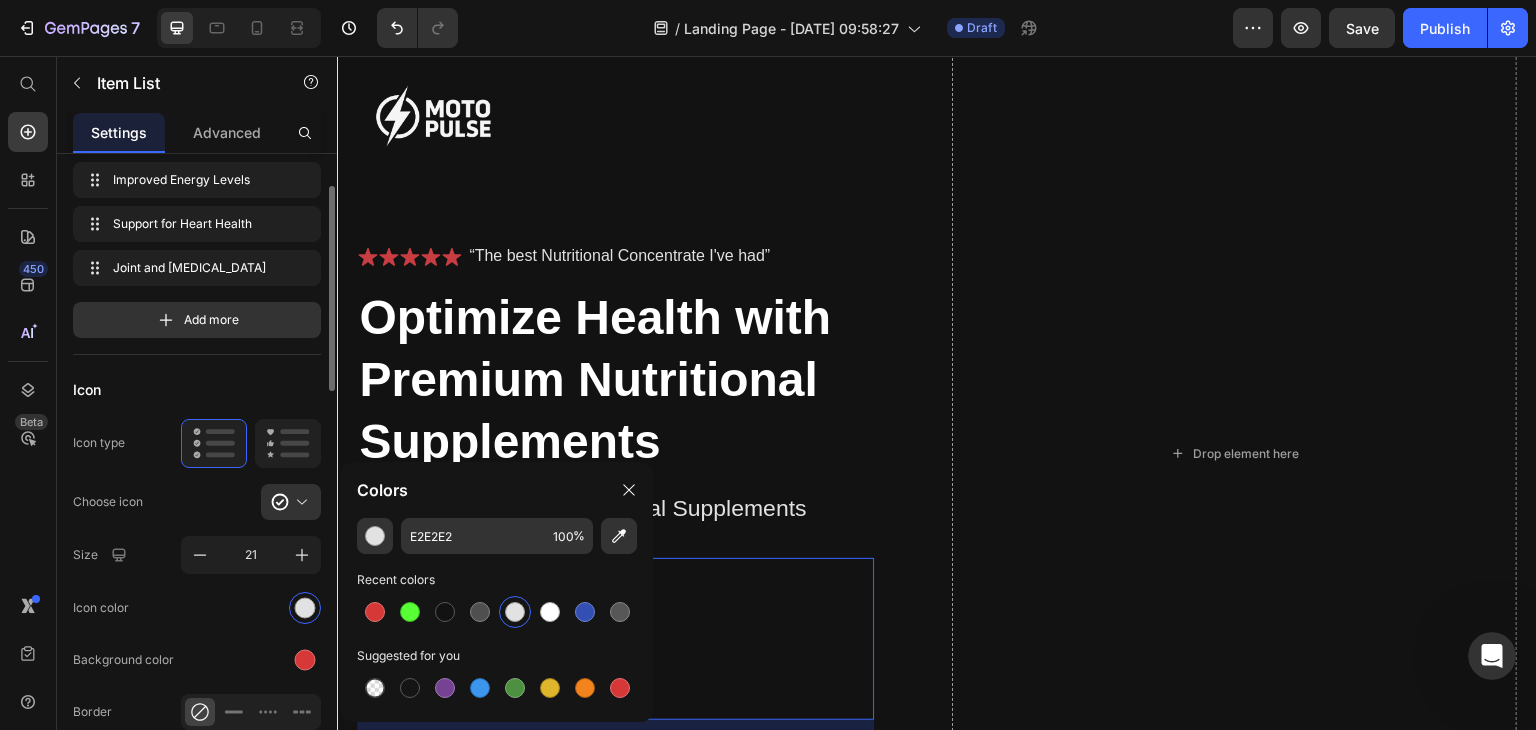 click on "Icon color" 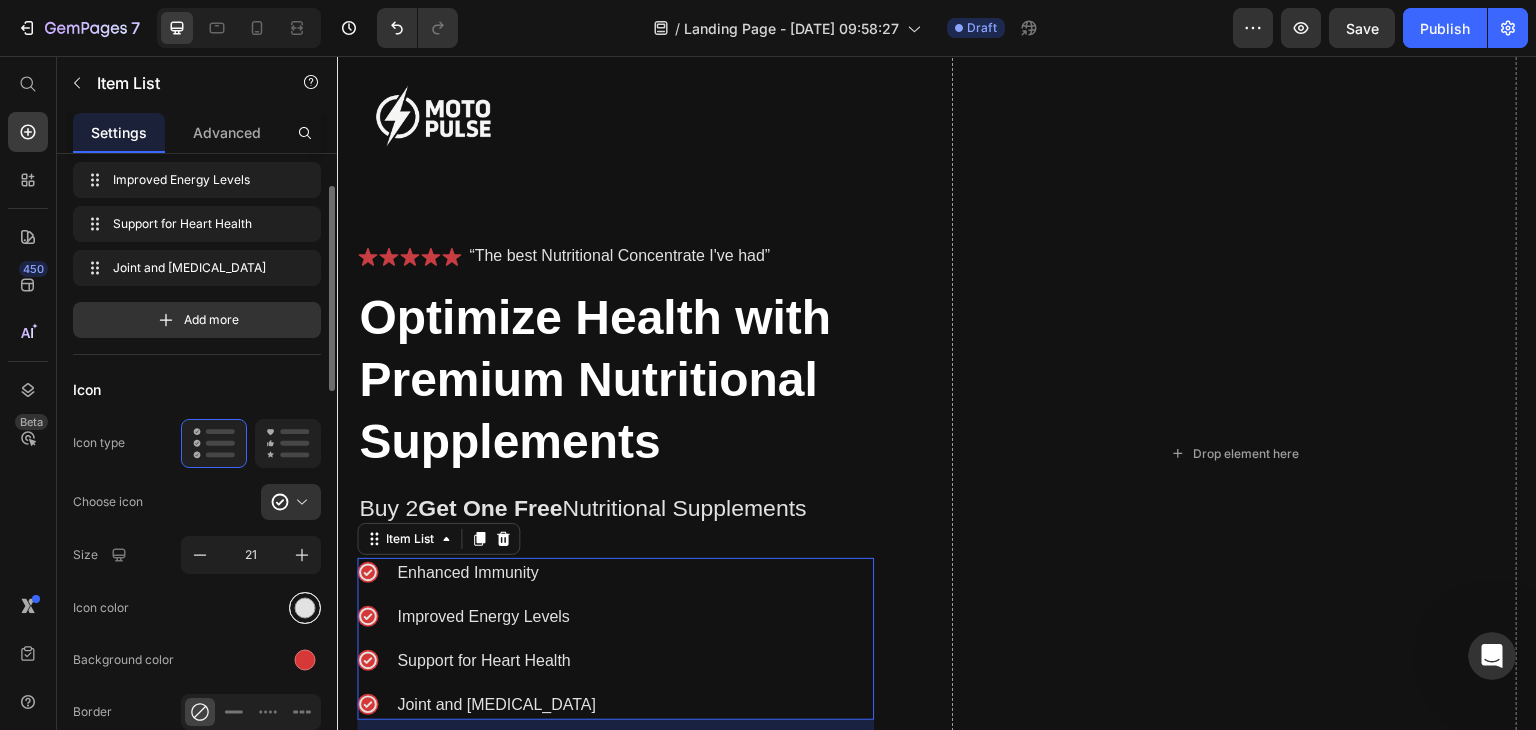 click at bounding box center [305, 608] 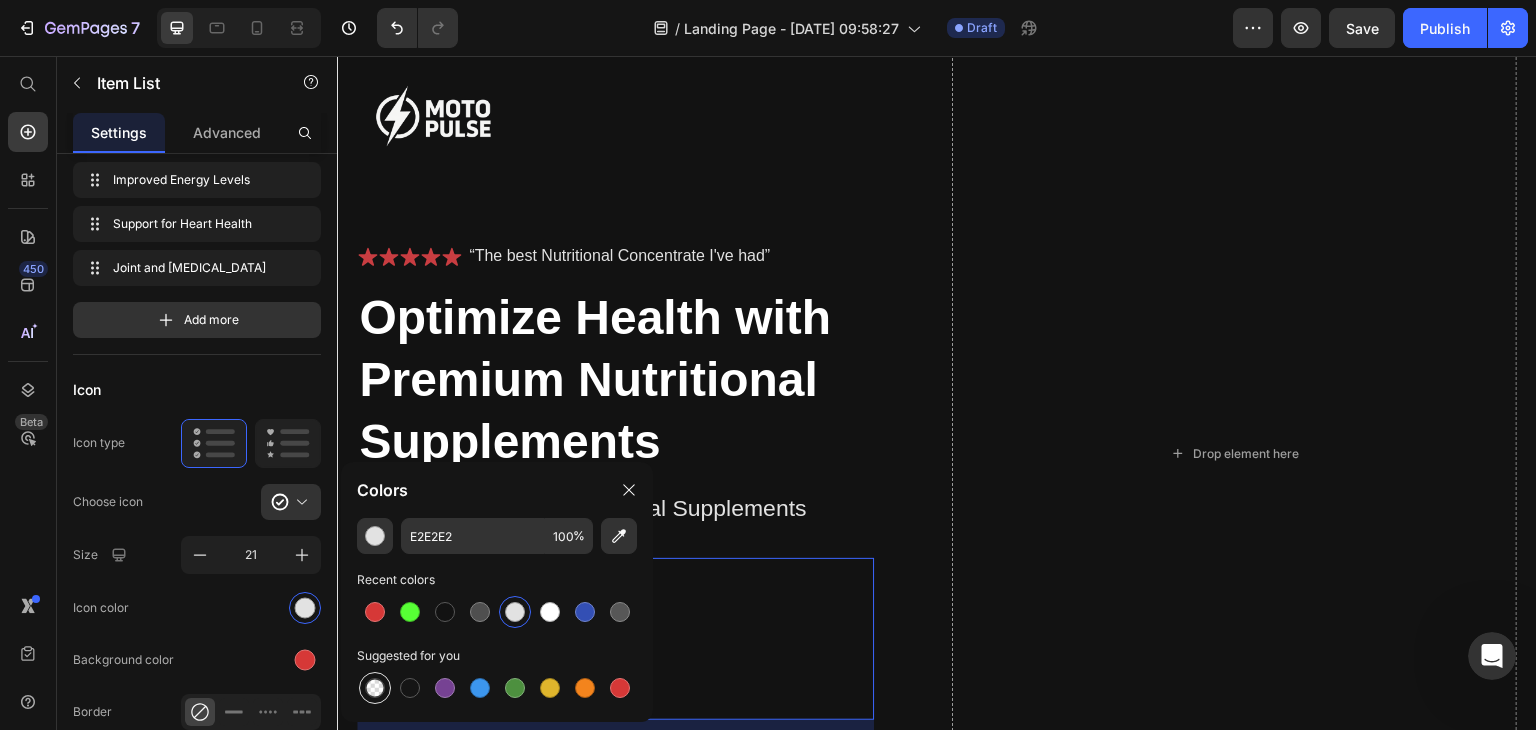 click at bounding box center (375, 688) 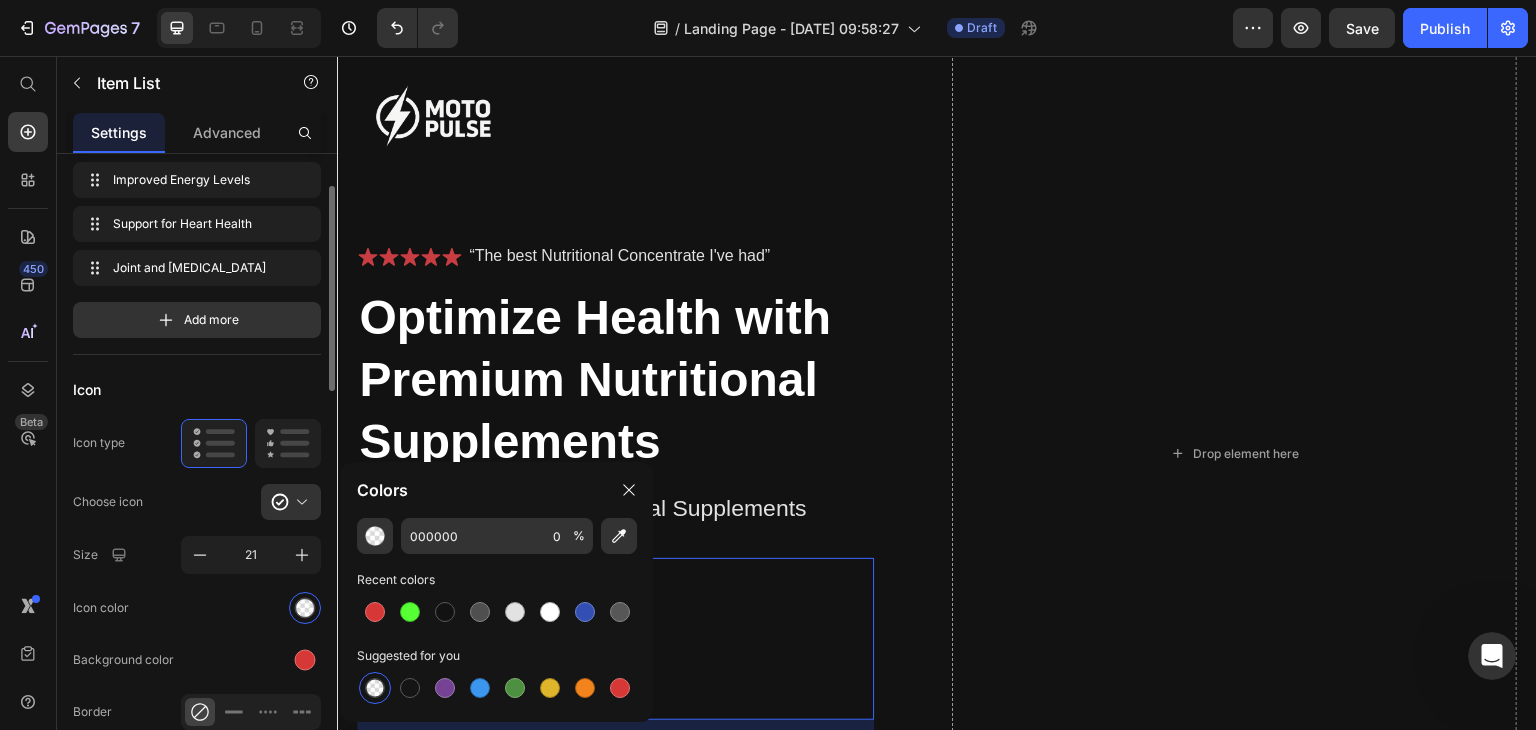 click on "Icon Icon type  Choose icon
Size 21 Icon color Background color Border Corner Padding S M L 0 0 0 0 Show less" 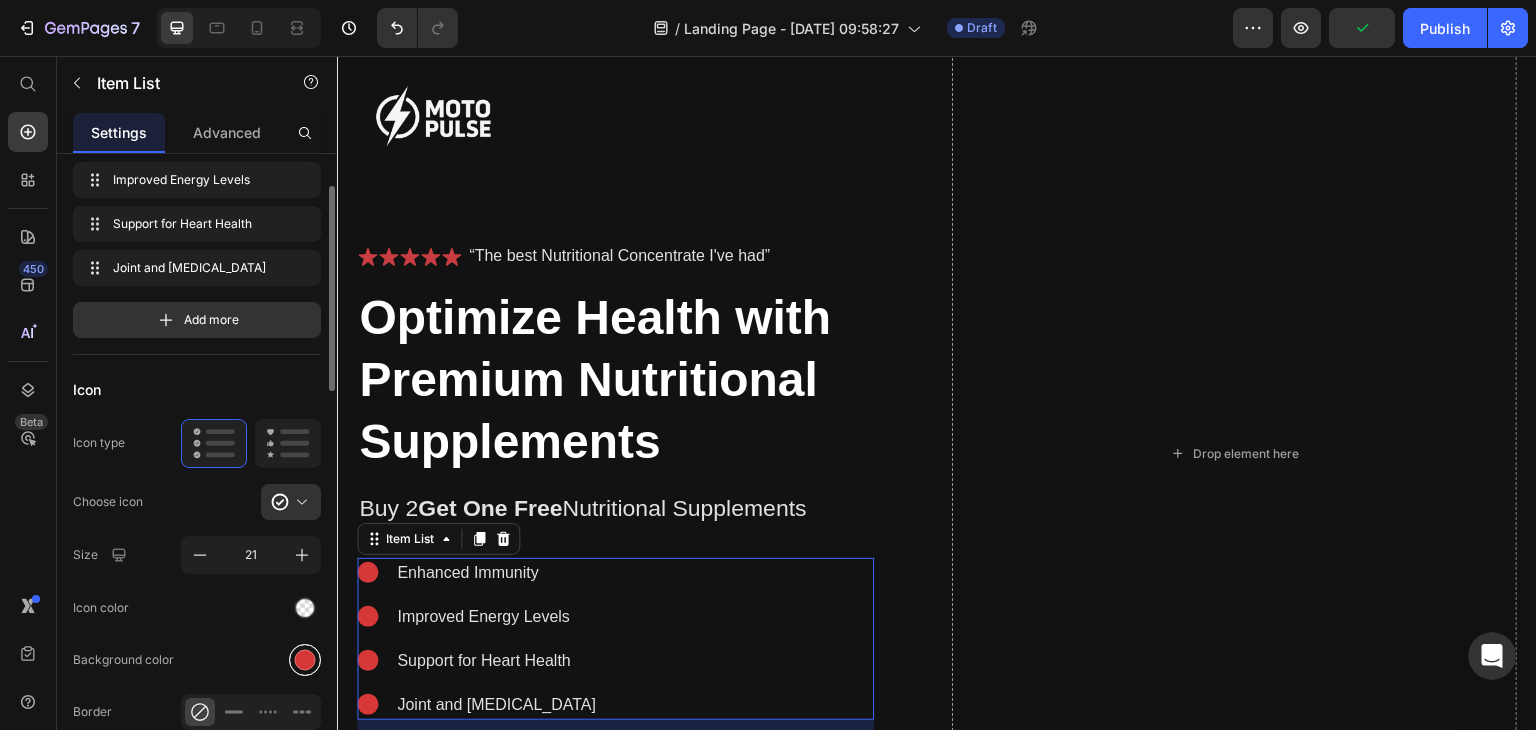 click at bounding box center (305, 659) 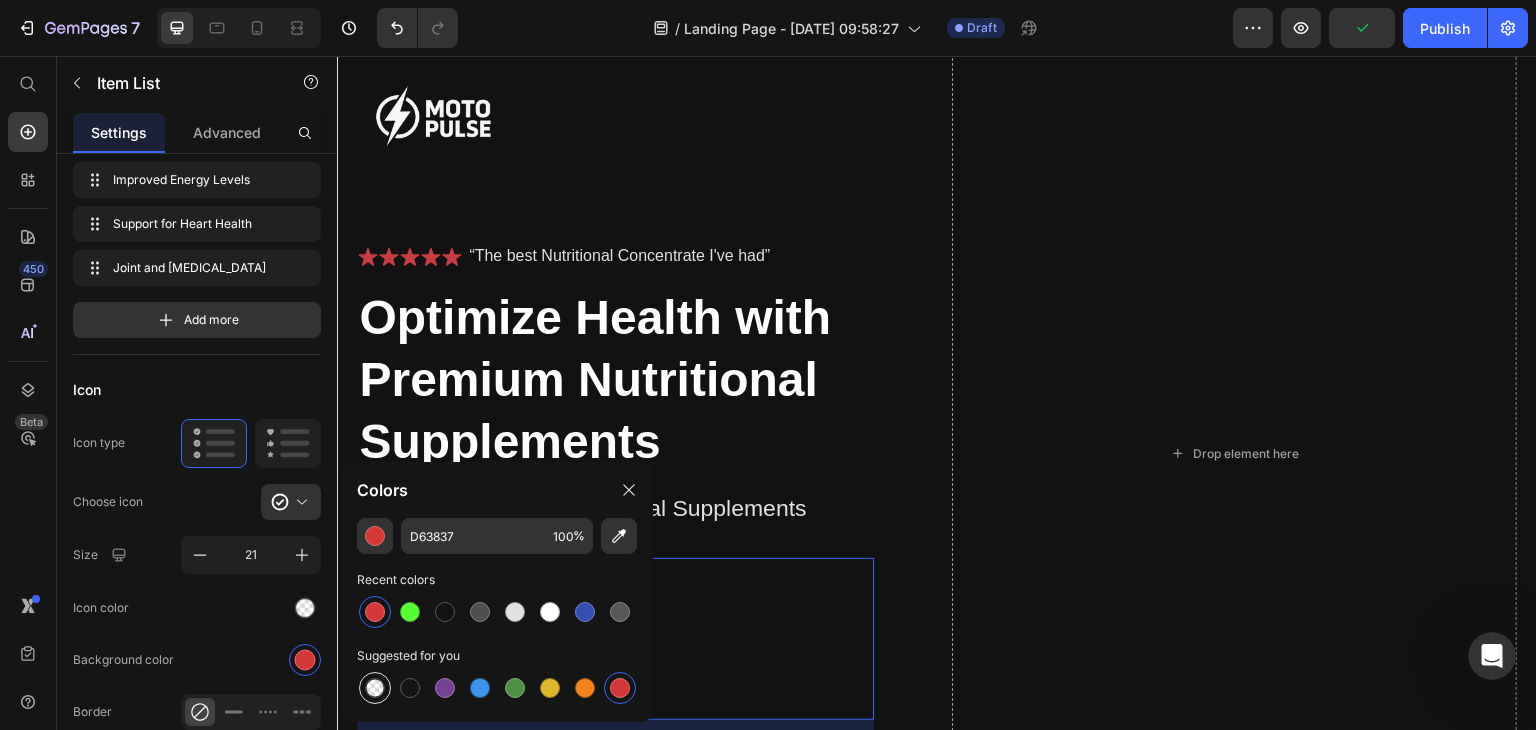 click at bounding box center [375, 688] 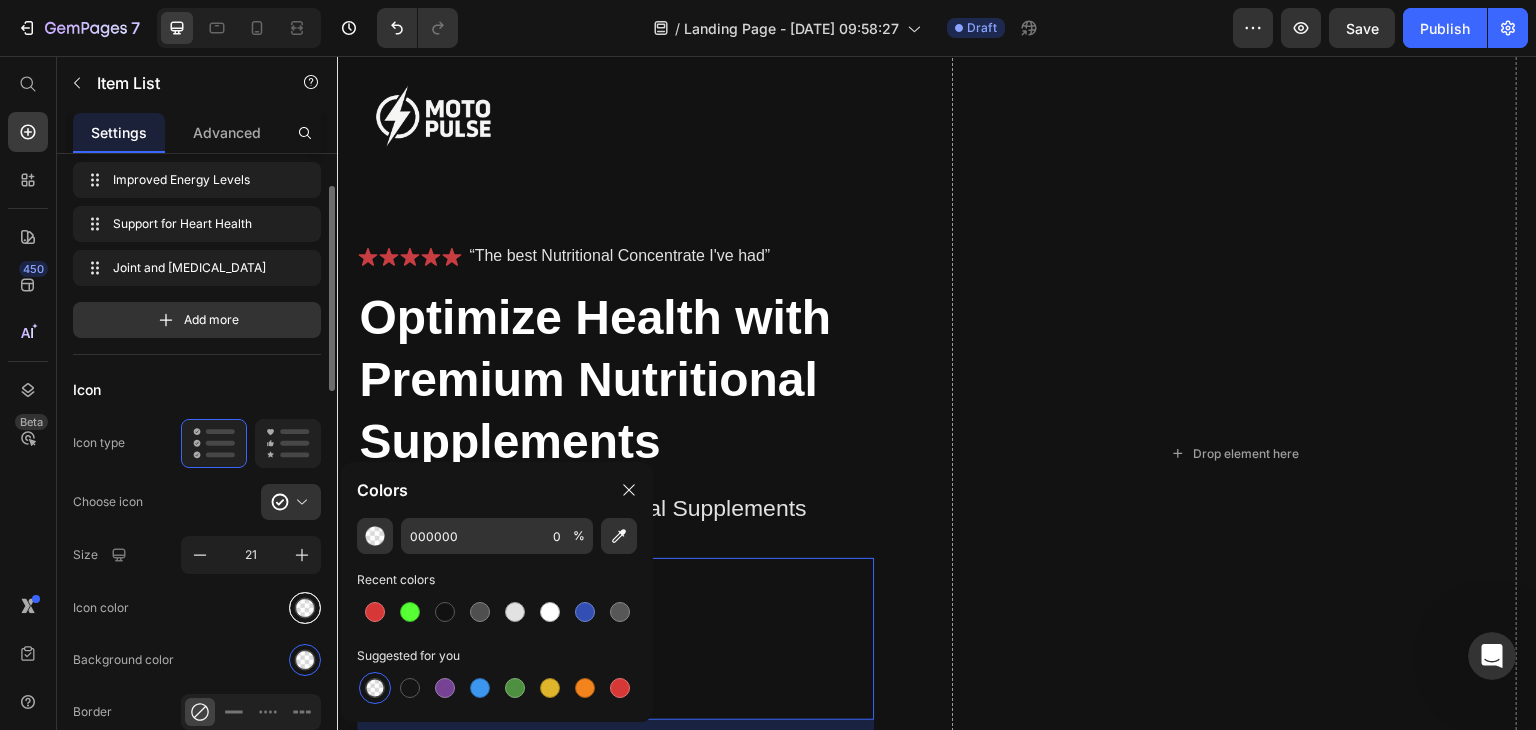 click at bounding box center (305, 607) 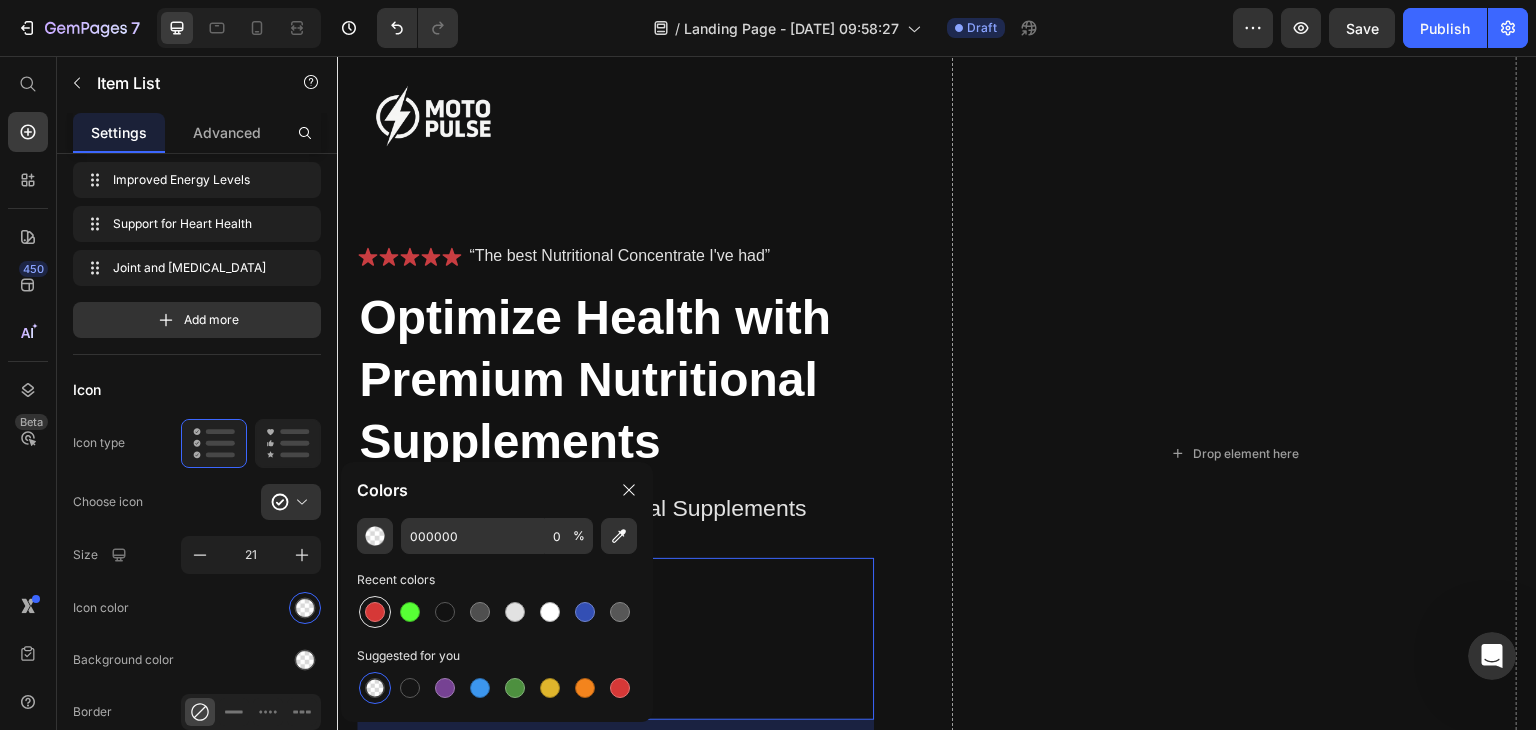 click at bounding box center (375, 612) 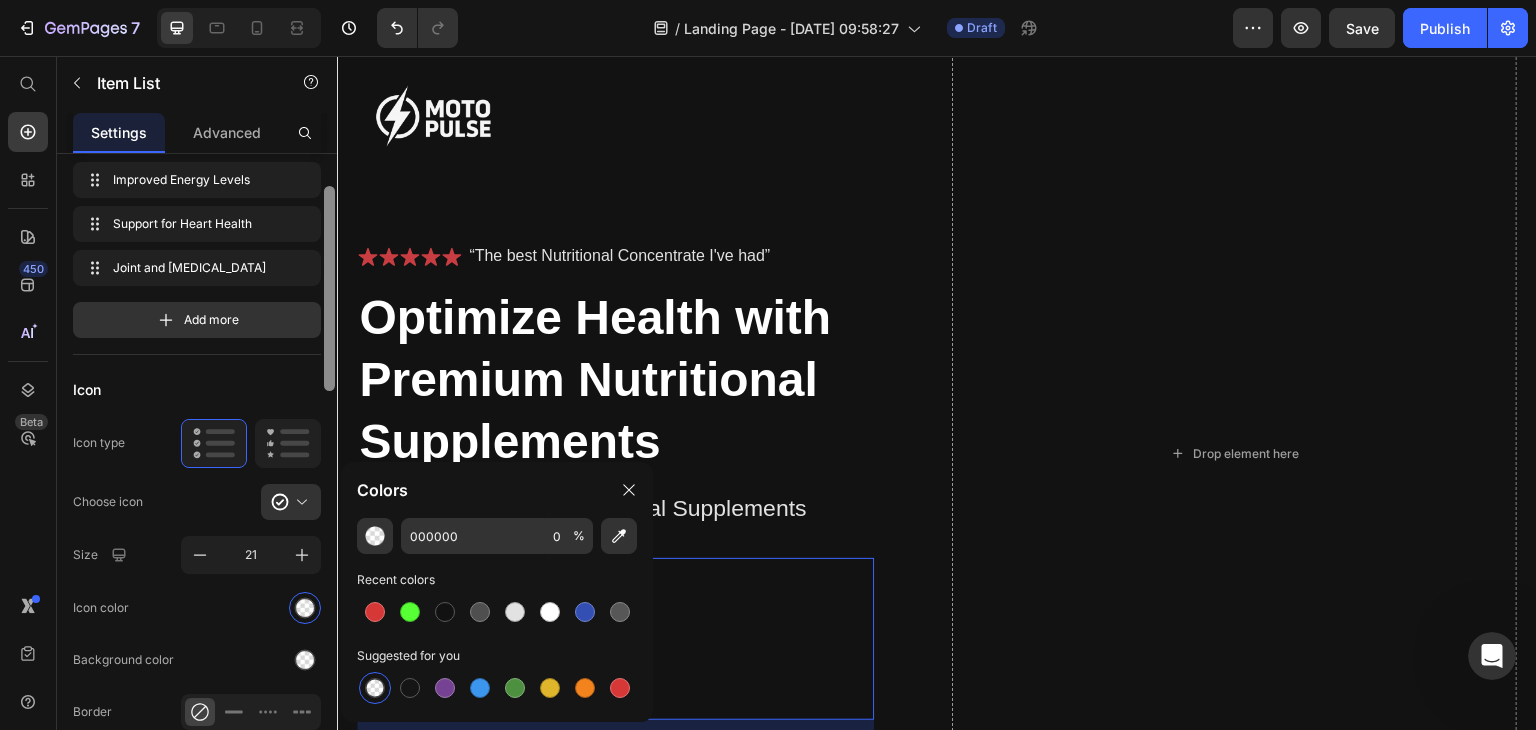 type on "D63837" 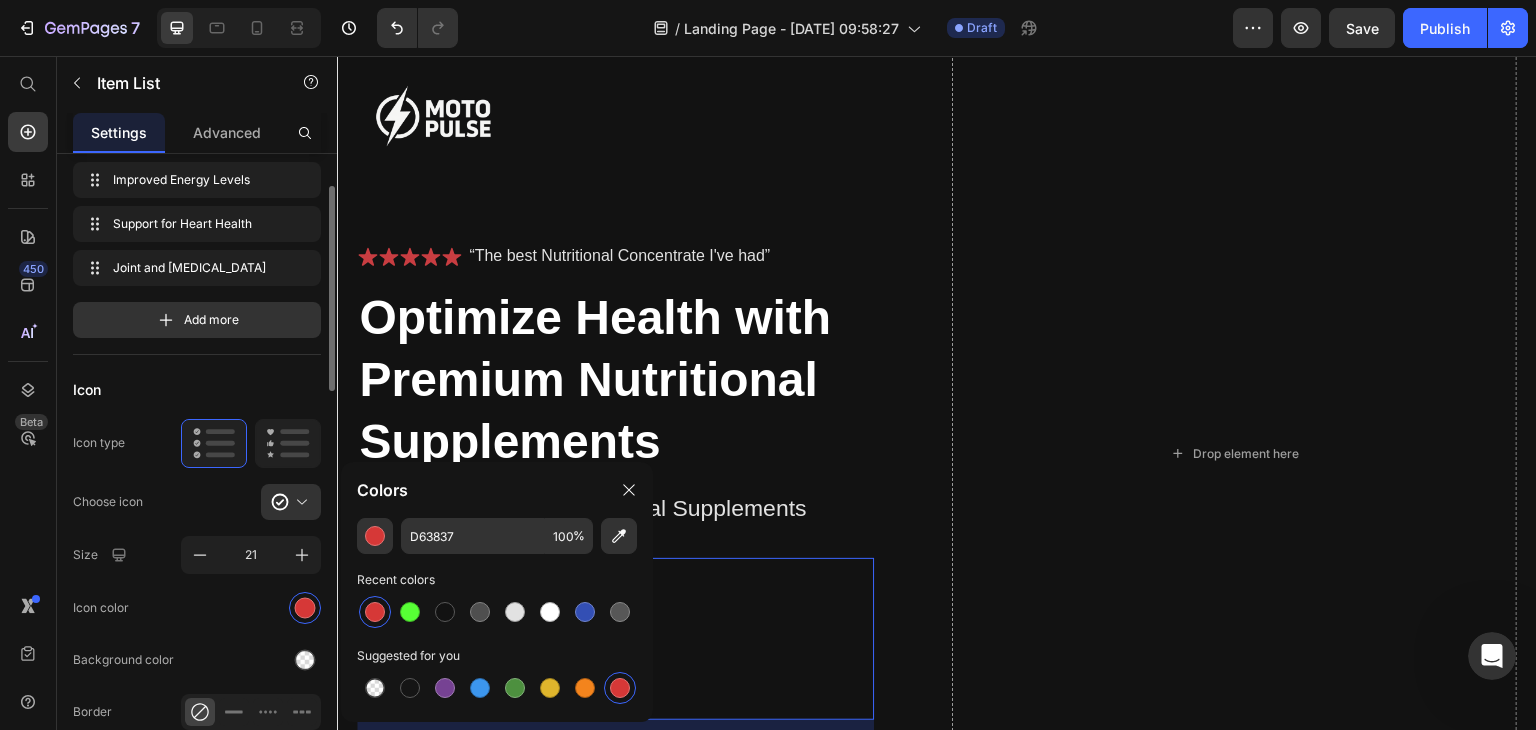 click on "Icon color" 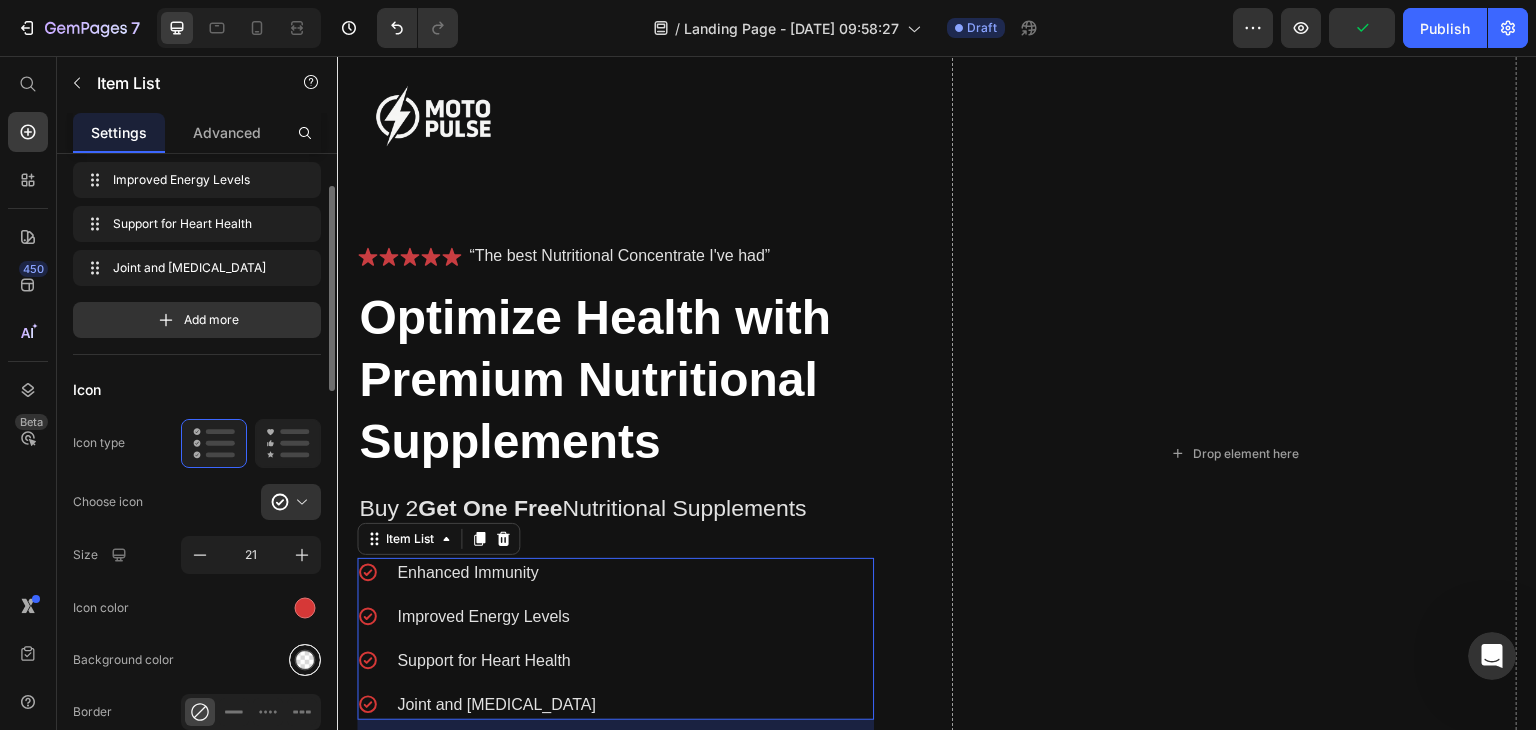 click at bounding box center [305, 659] 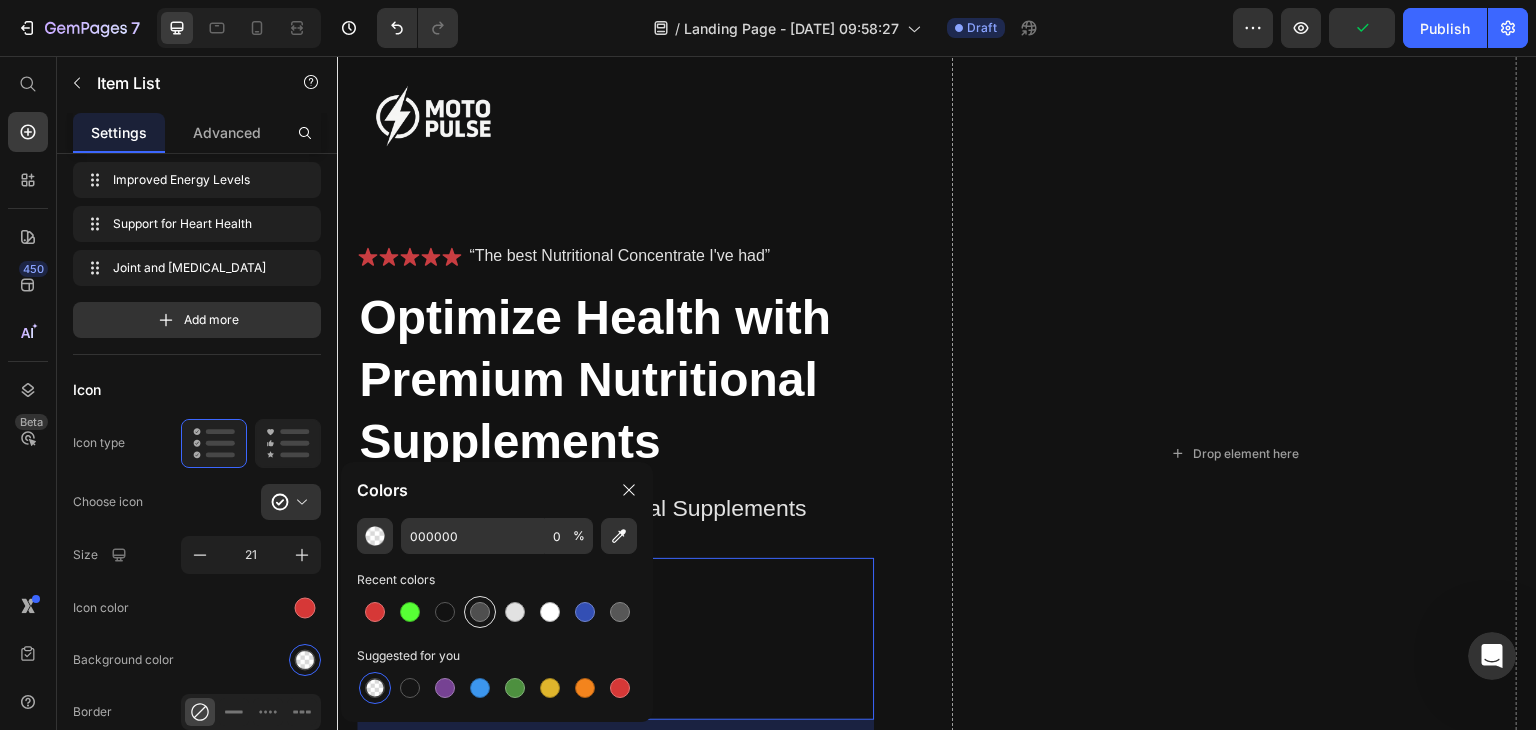 click at bounding box center [480, 612] 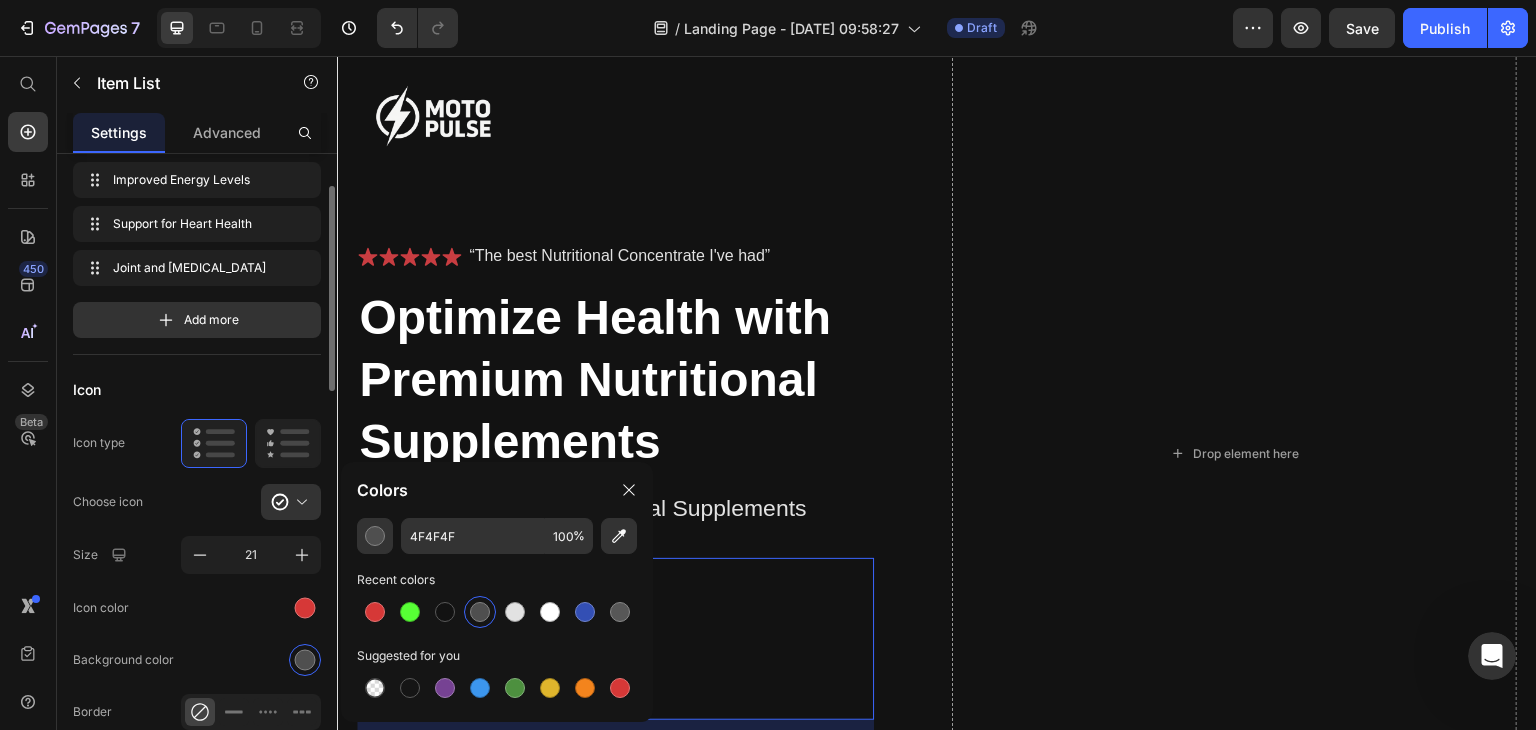 click on "Icon Icon type  Choose icon
Size 21 Icon color Background color Border Corner Padding S M L 0 0 0 0 Show less" 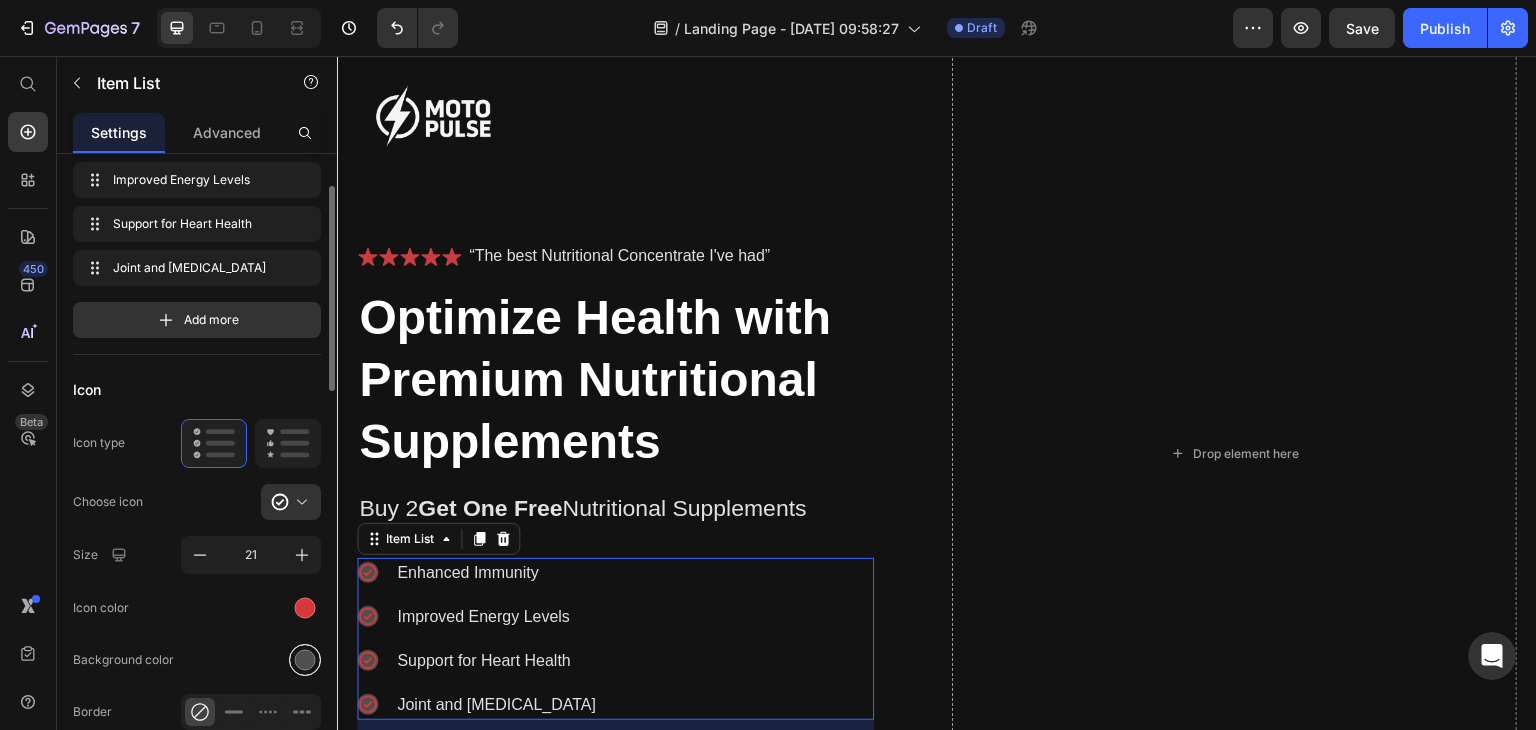 click at bounding box center [305, 659] 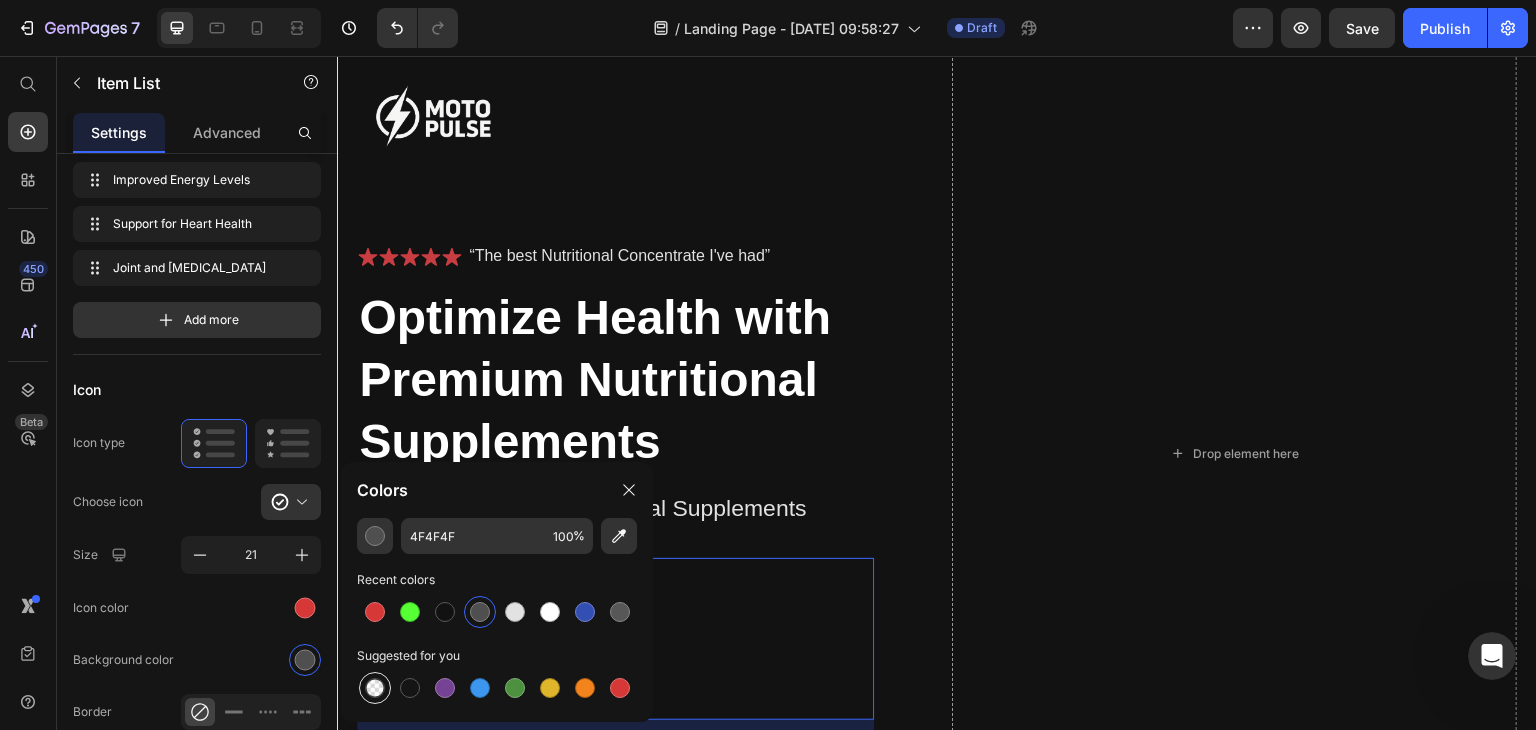 click at bounding box center [375, 688] 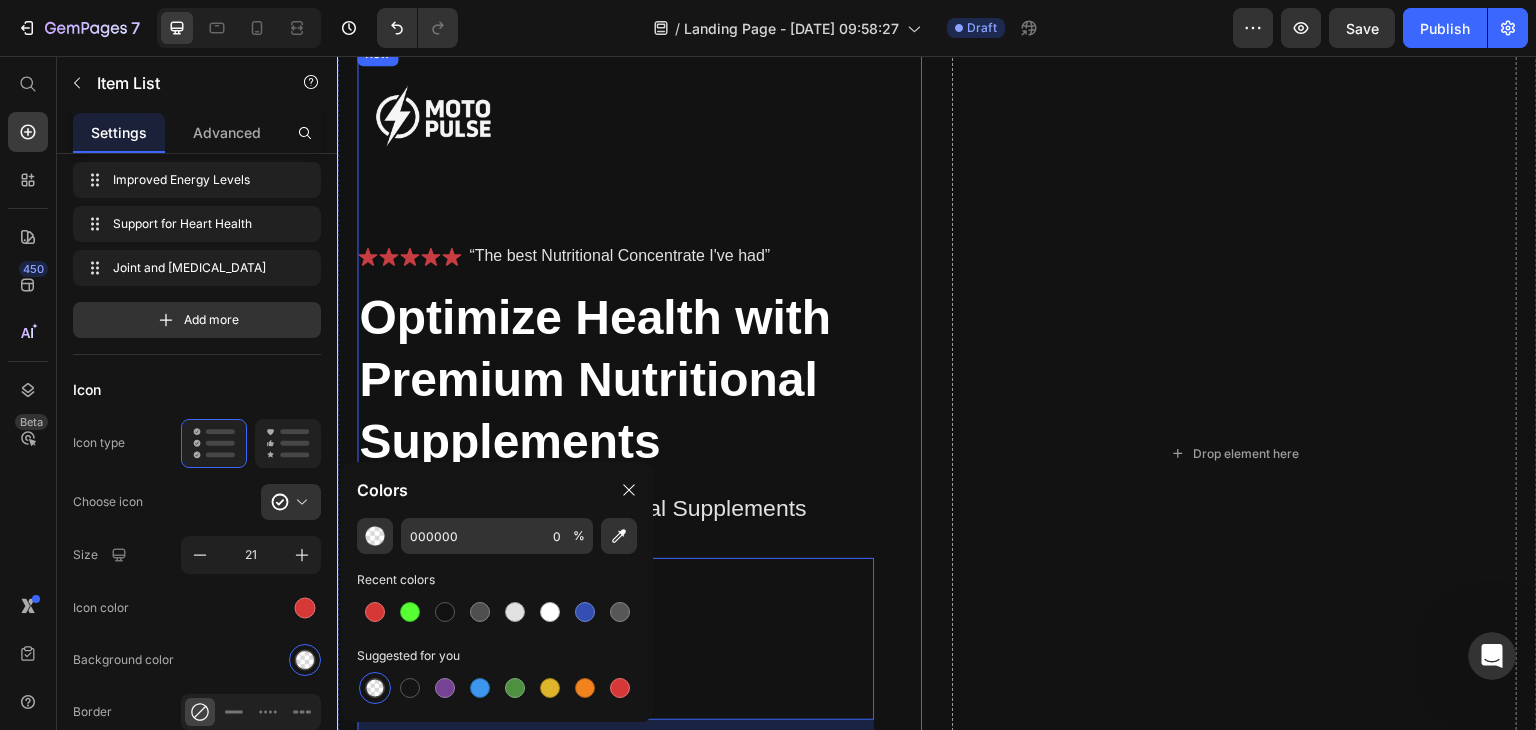 click on "Image
Icon
Icon
Icon
Icon
Icon Icon List “The best Nutritional Concentrate I've had” Text Block Row Optimize Health with Premium Nutritional Supplements Heading Buy 2  Get One Free  Nutritional Supplements Text Block
Enhanced Immunity
Improved Energy Levels
Support for Heart Health
Joint and [MEDICAL_DATA] Item List   32 Instant Health Boost Button
Icon Try it & love it for  30 days or your money back Text Block Row" at bounding box center (615, 454) 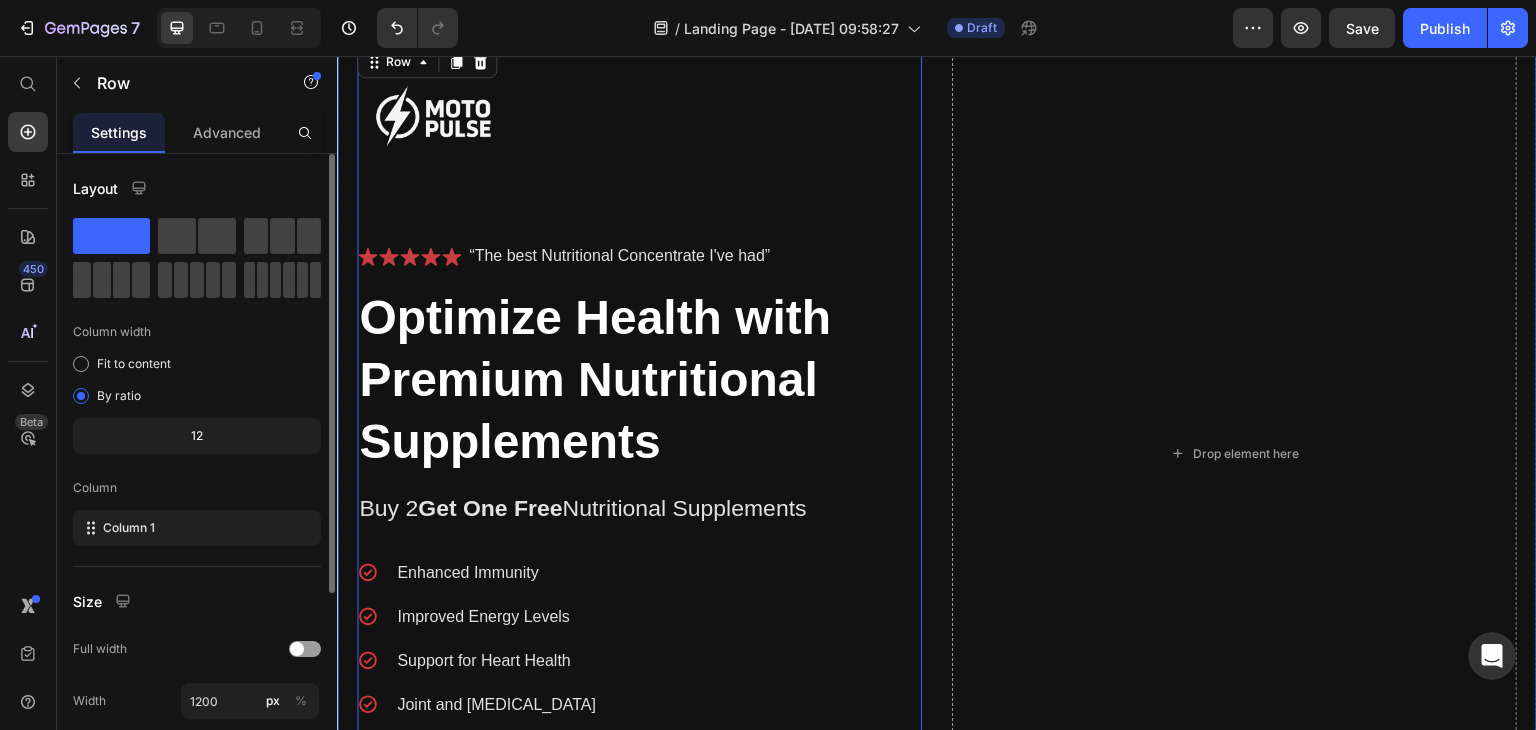click on "Image
Icon
Icon
Icon
Icon
Icon Icon List “The best Nutritional Concentrate I've had” Text Block Row Optimize Health with Premium Nutritional Supplements Heading Buy 2  Get One Free  Nutritional Supplements Text Block
Enhanced Immunity
Improved Energy Levels
Support for Heart Health
Joint and [MEDICAL_DATA] Item List Instant Health Boost Button
Icon Try it & love it for  30 days or your money back Text Block Row Row   0
Drop element here Row" at bounding box center (937, 430) 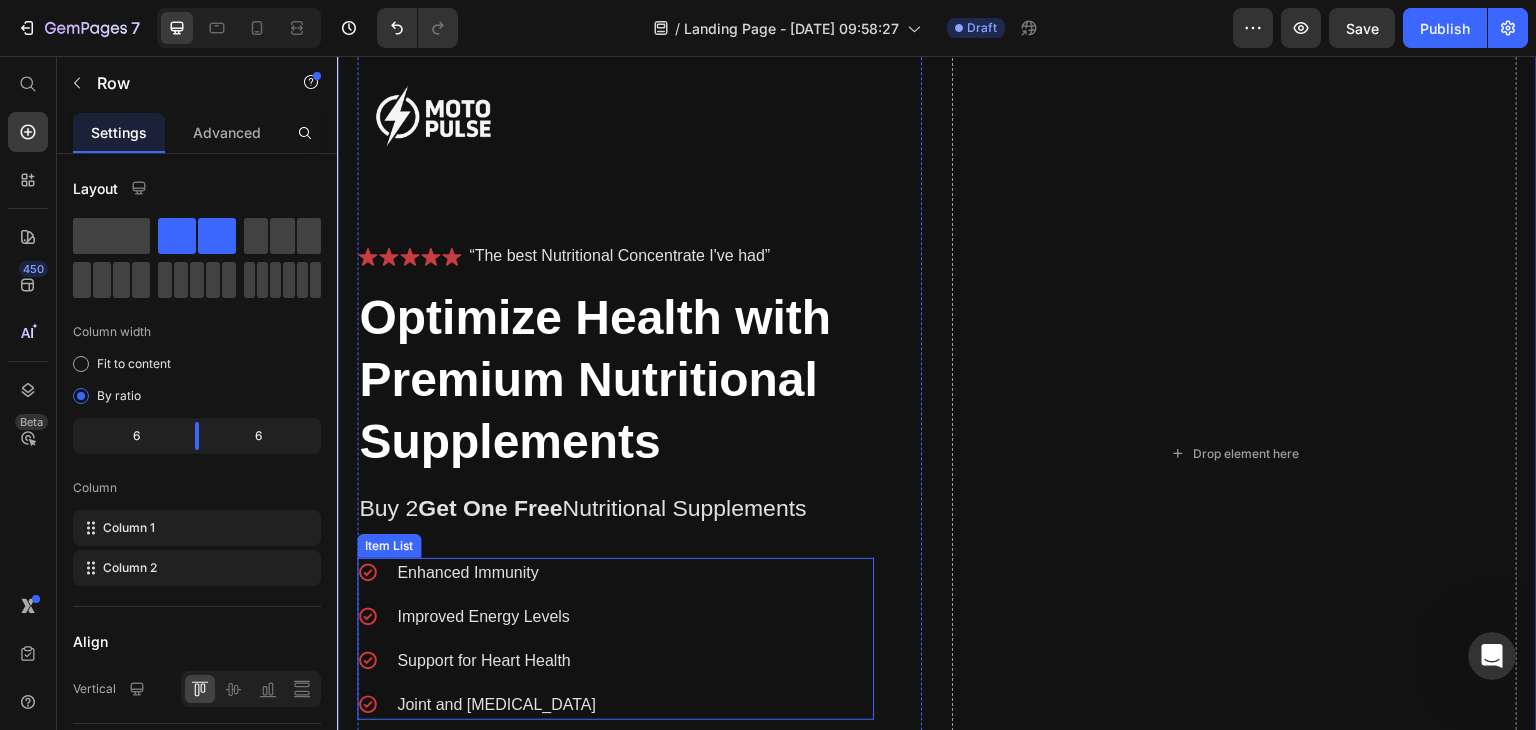click 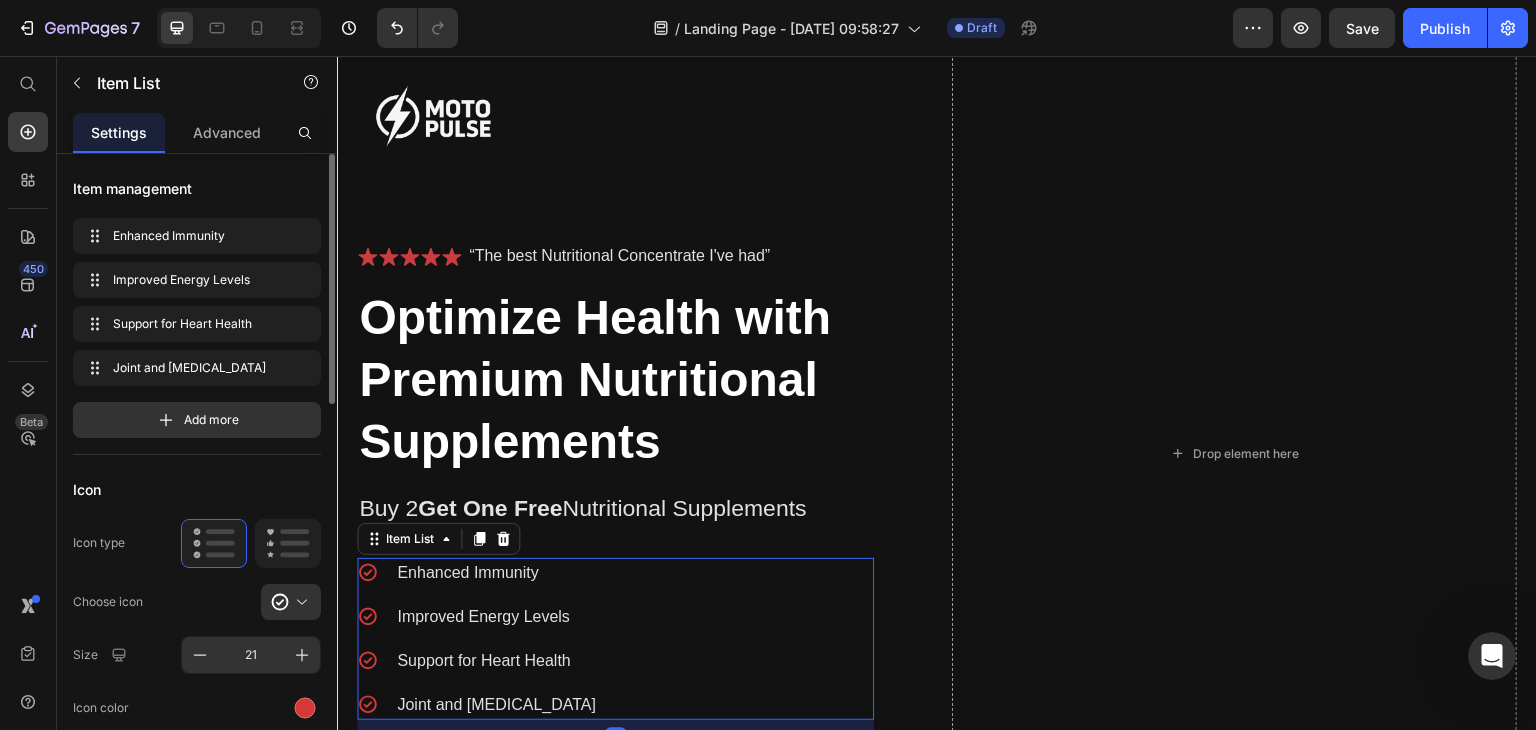 scroll, scrollTop: 200, scrollLeft: 0, axis: vertical 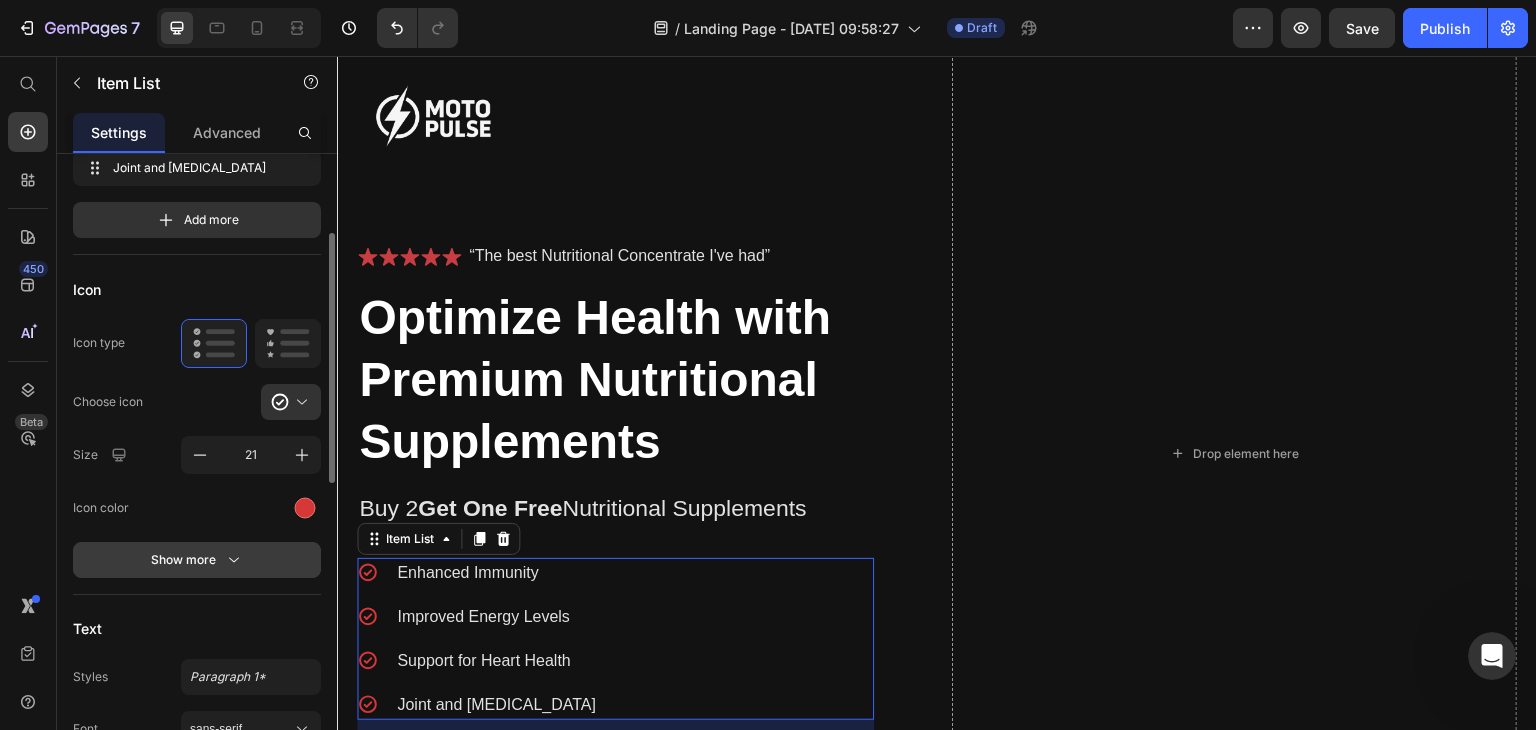 click on "Show more" at bounding box center (197, 560) 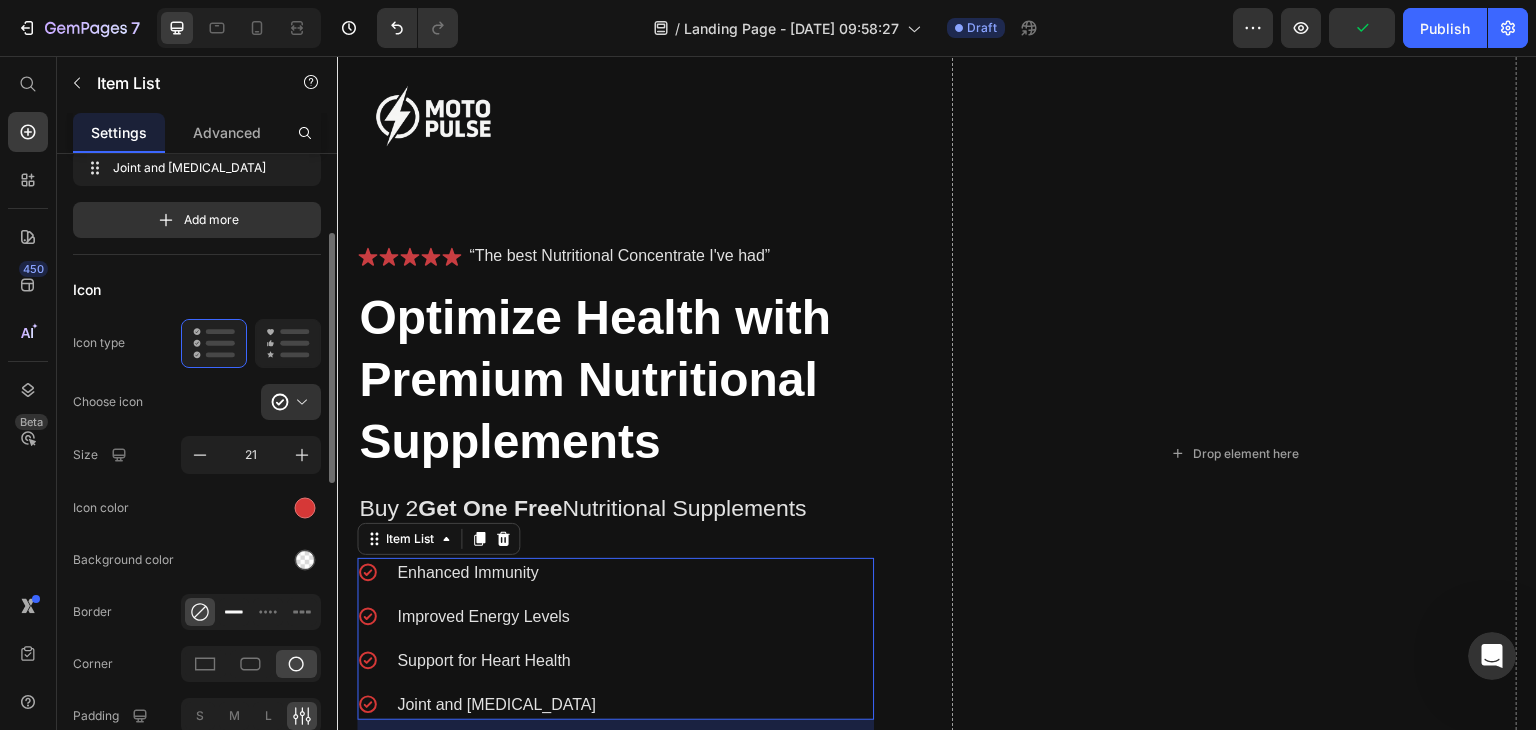click 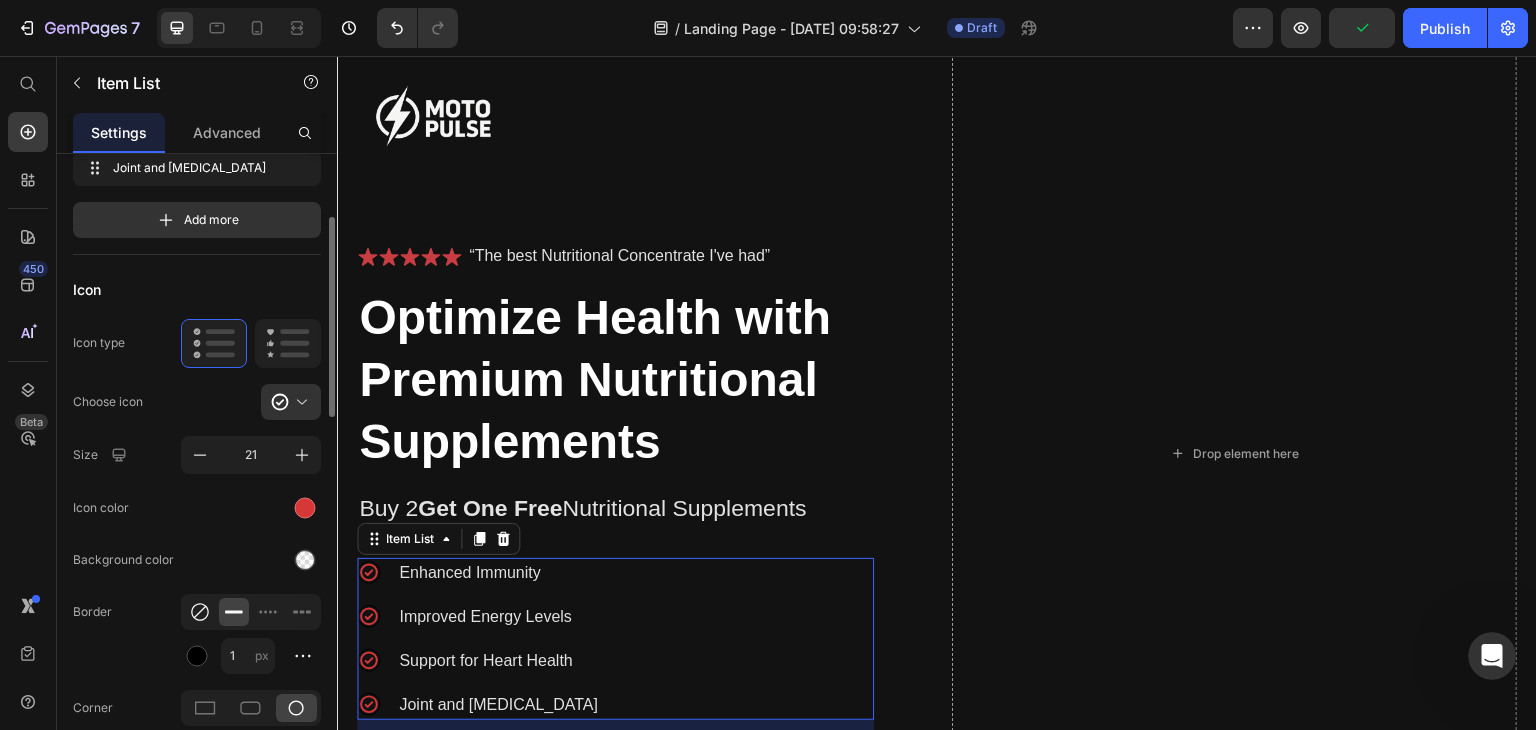 click 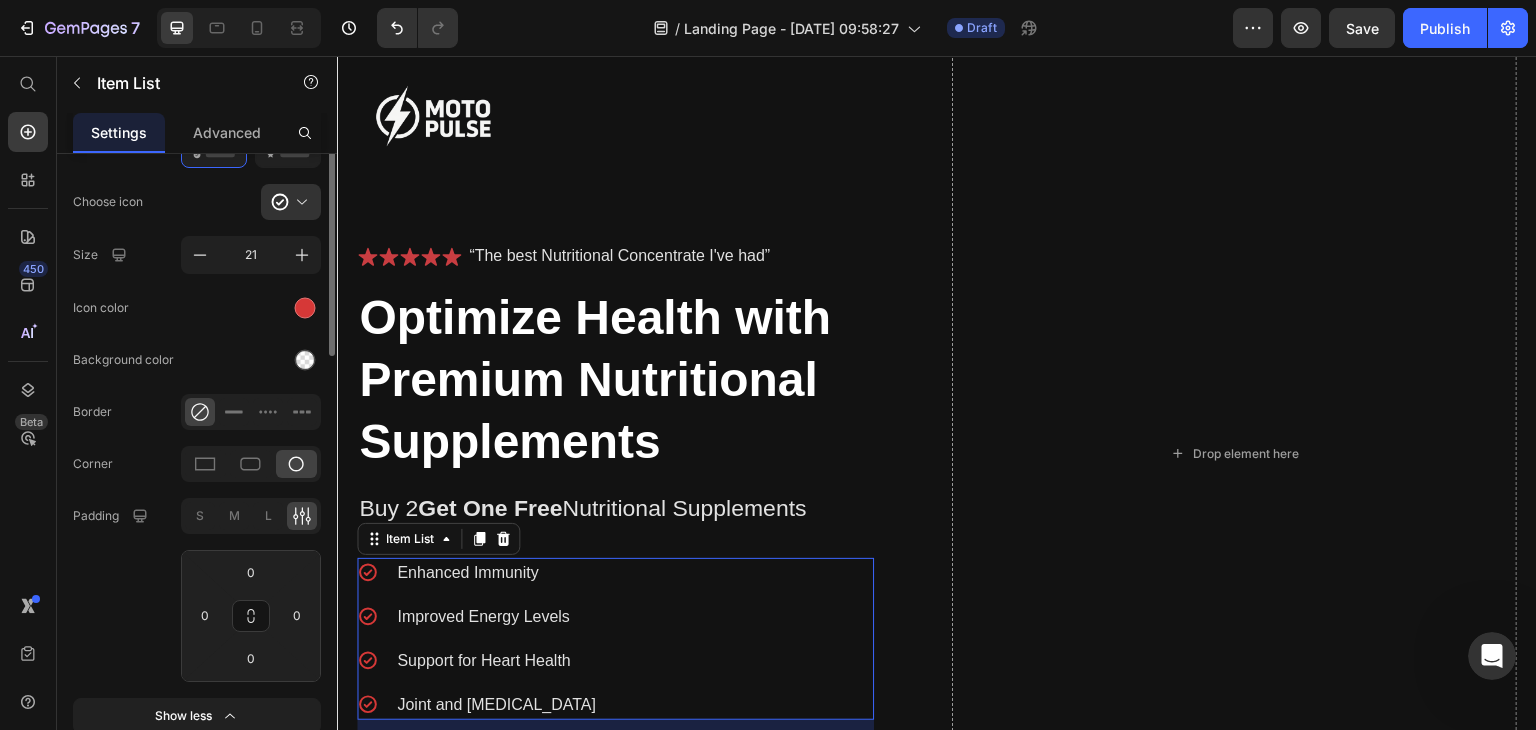 scroll, scrollTop: 200, scrollLeft: 0, axis: vertical 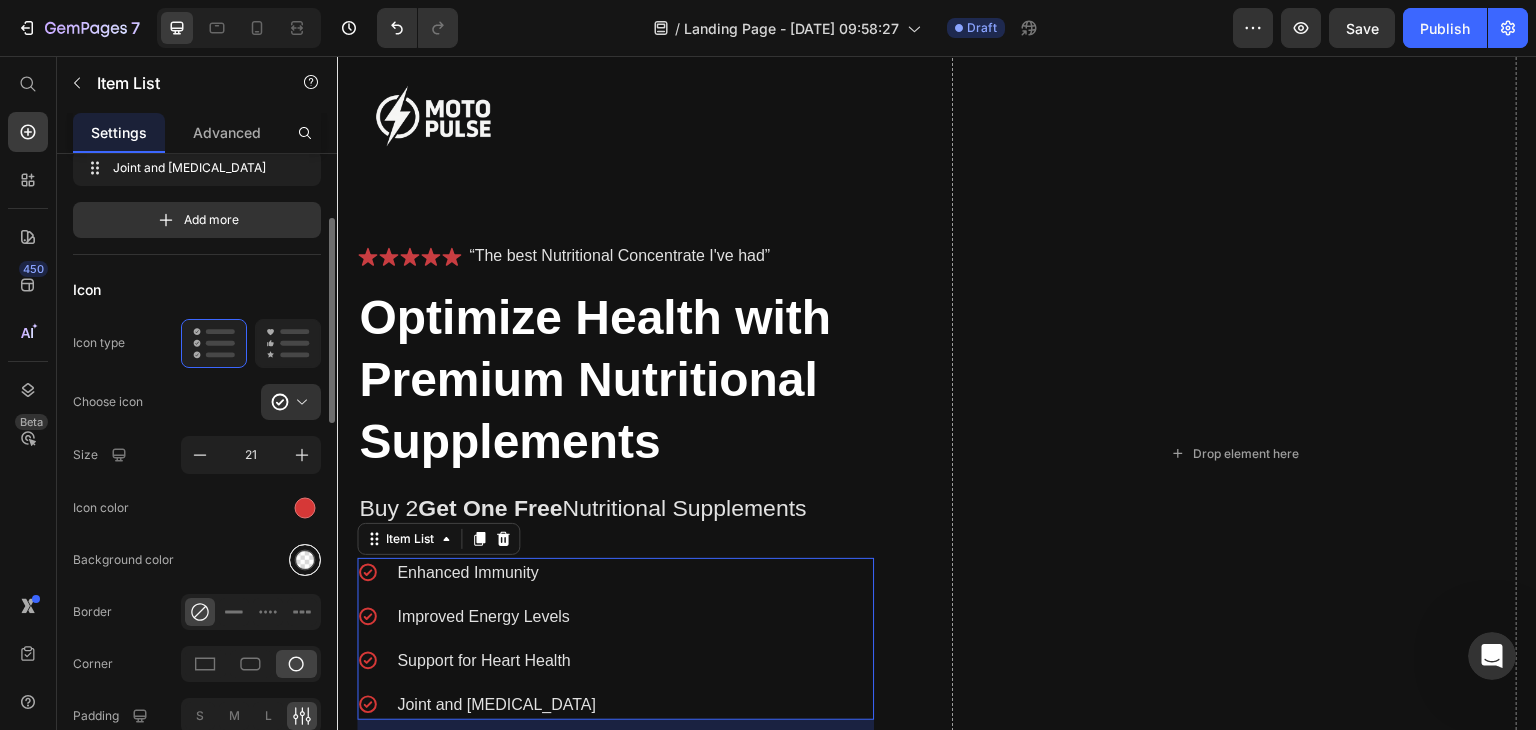 click at bounding box center (305, 560) 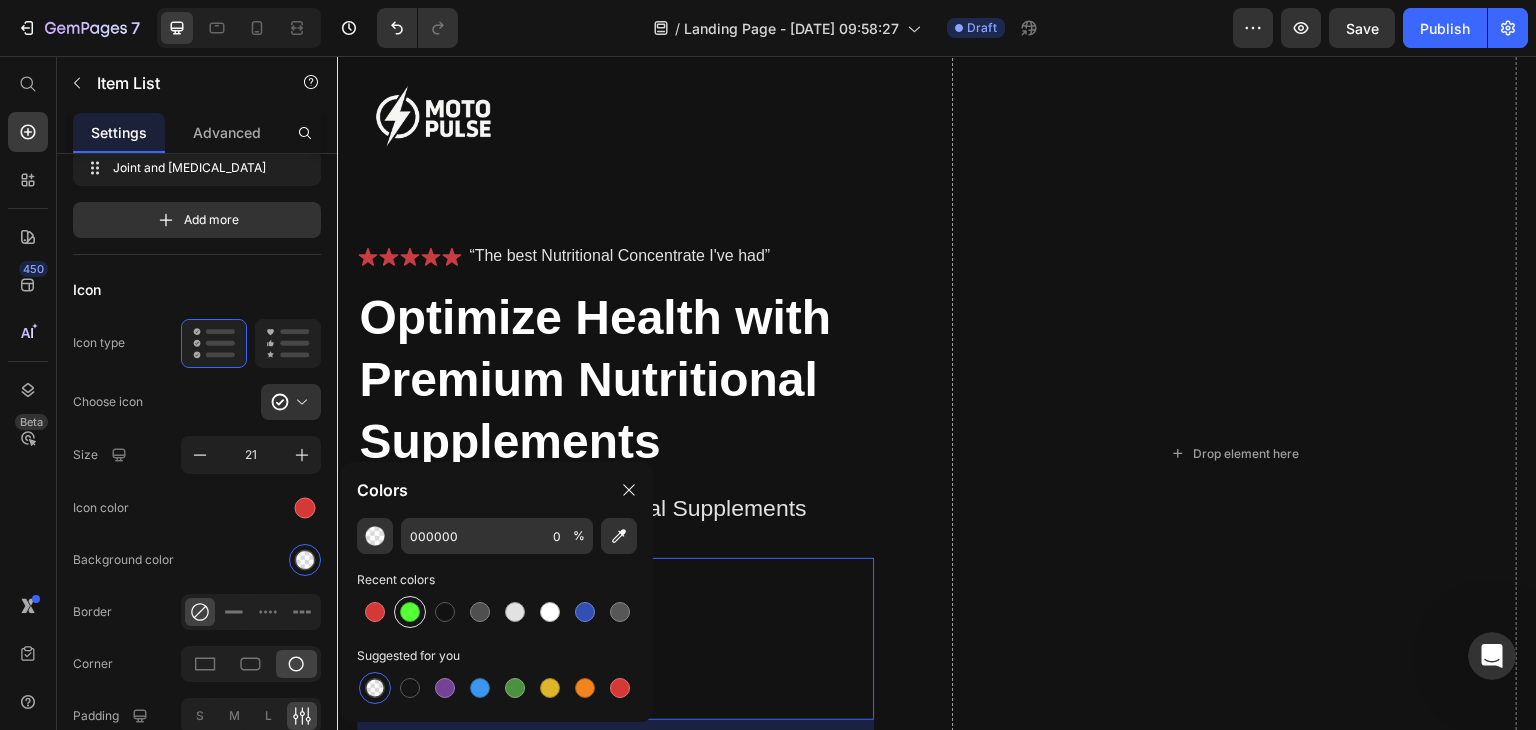 click at bounding box center [410, 612] 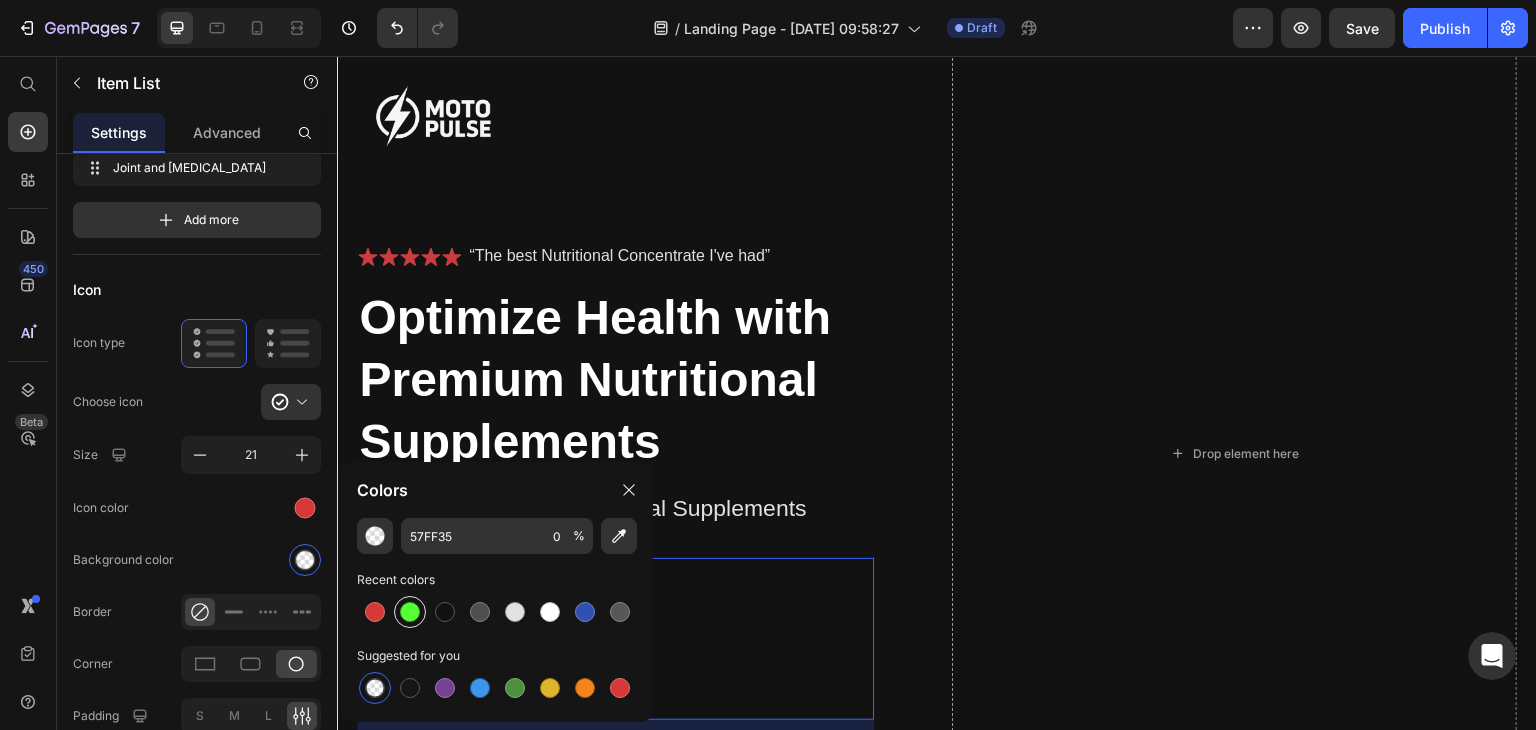 type on "100" 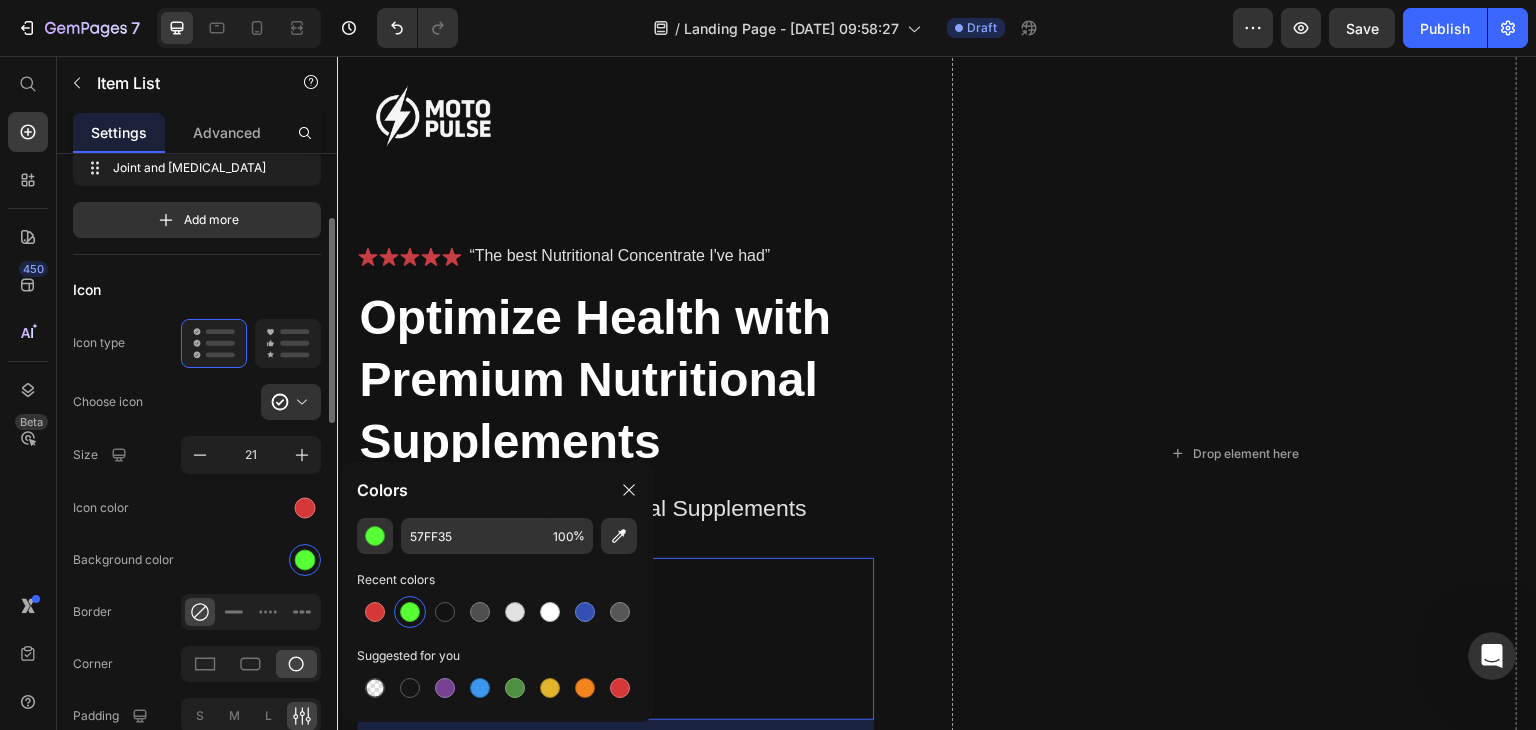 click on "Background color" 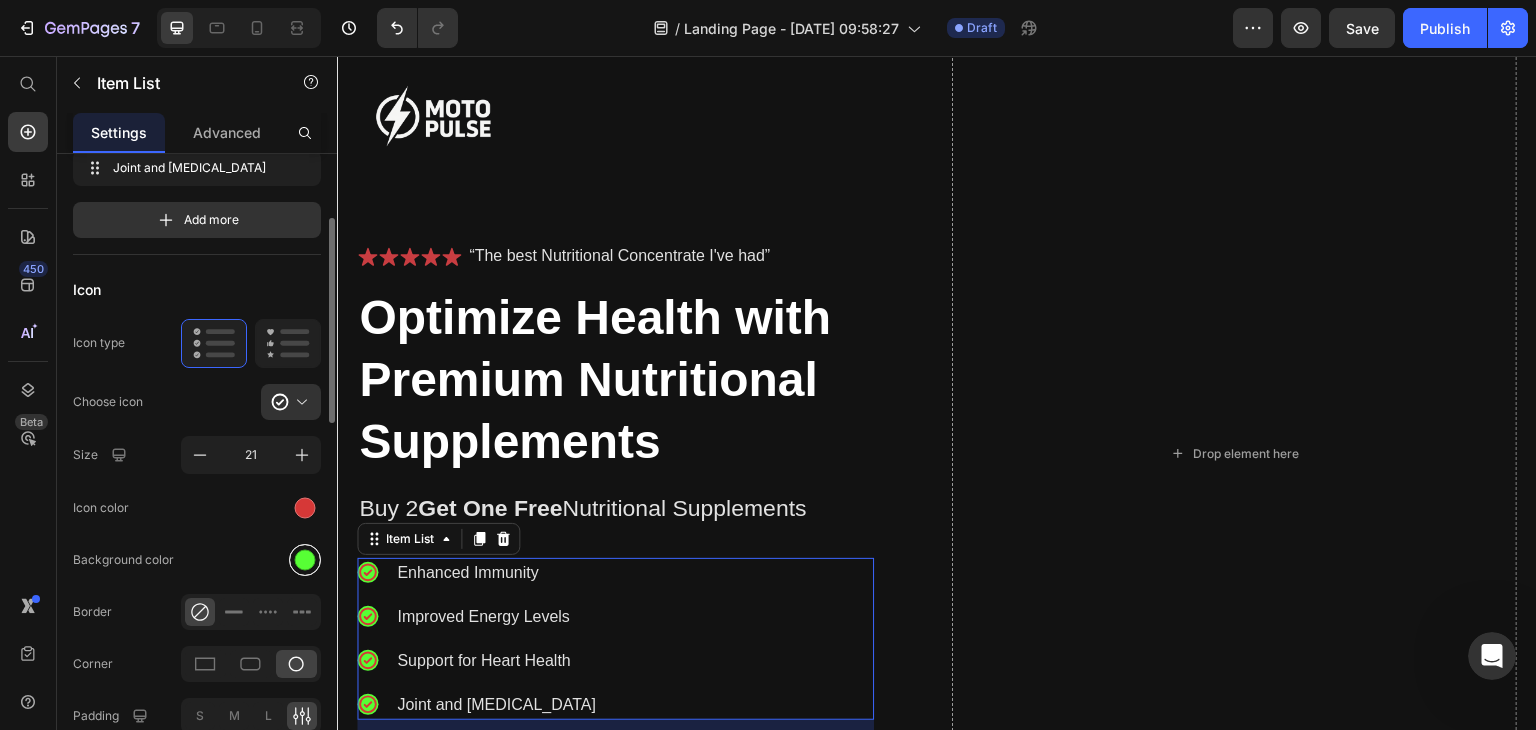 click at bounding box center (305, 559) 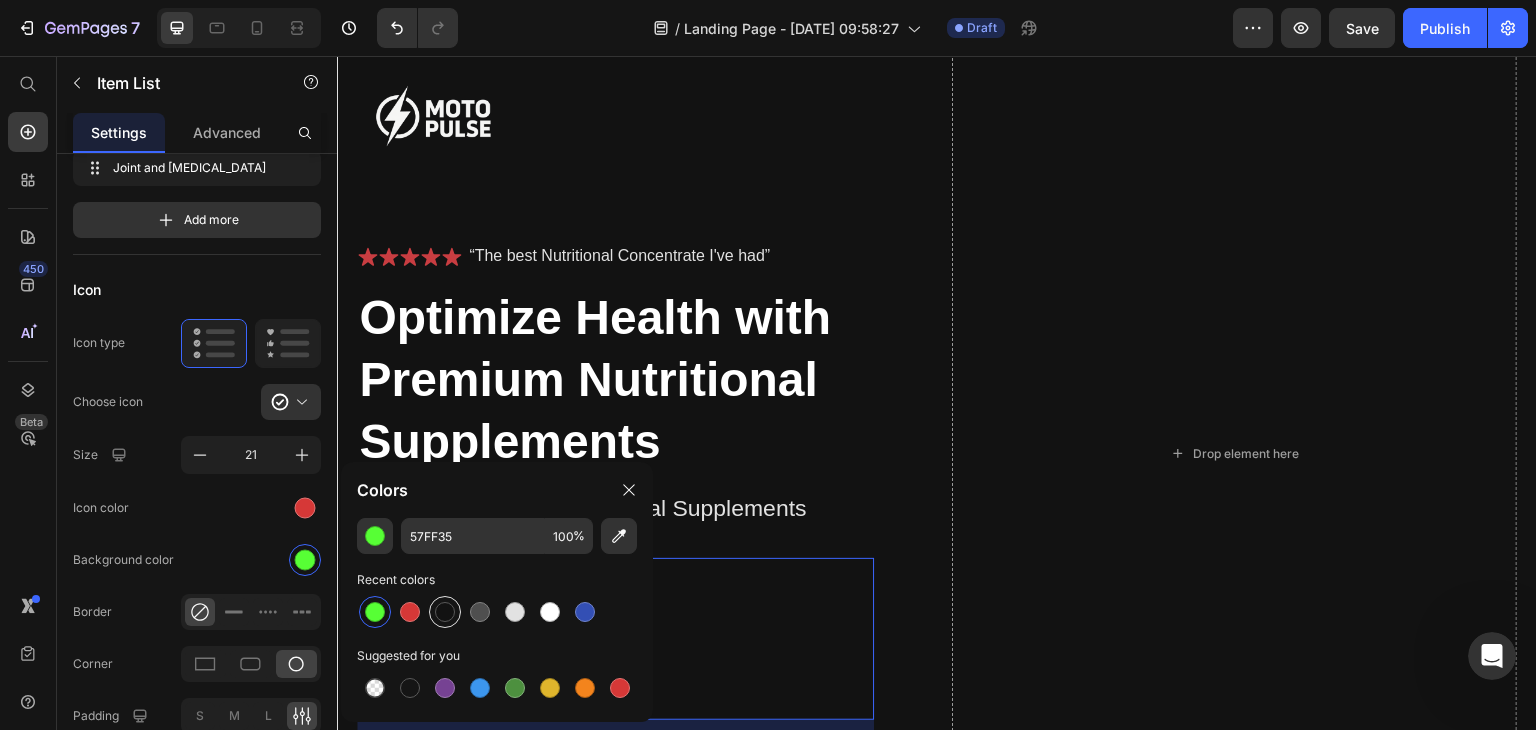 click at bounding box center (445, 612) 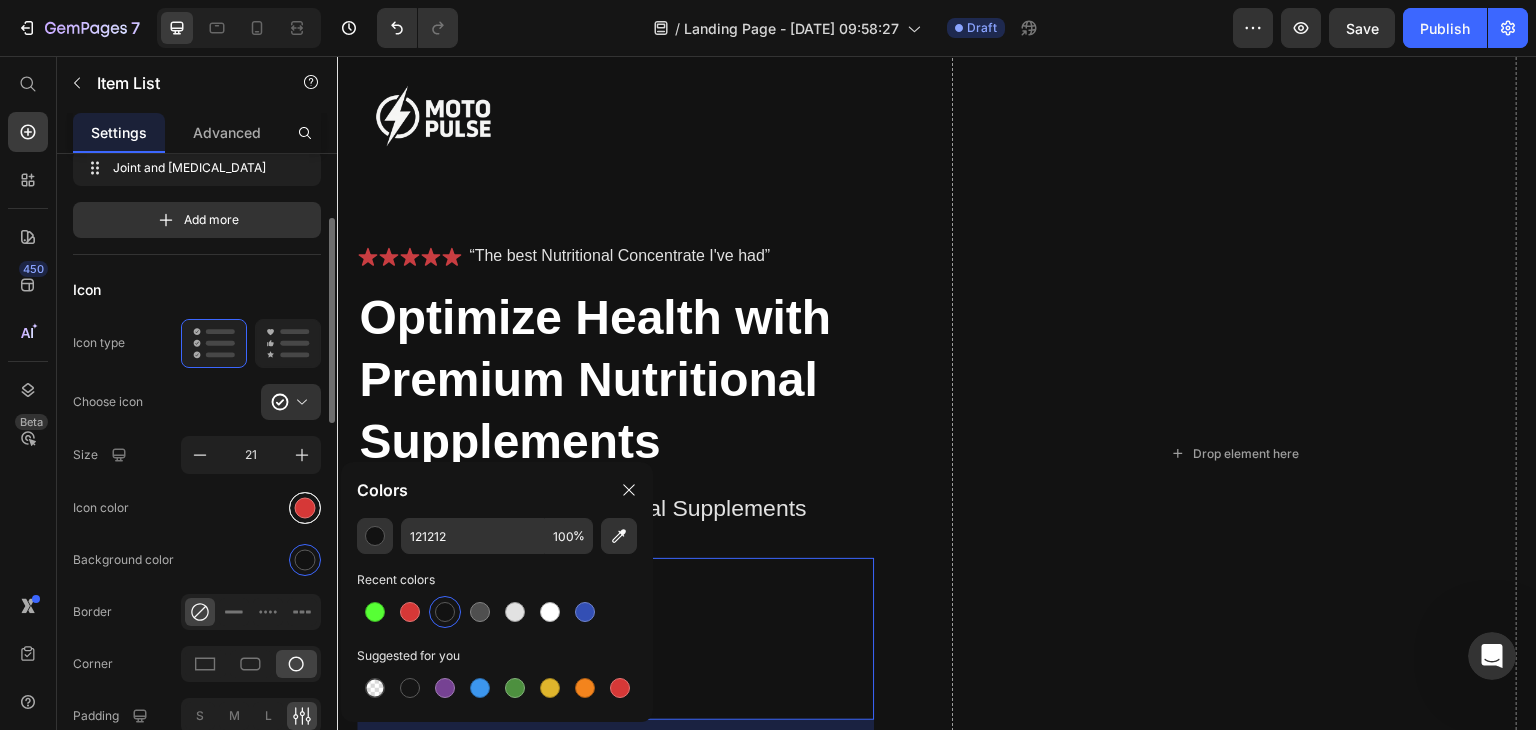 click at bounding box center (305, 507) 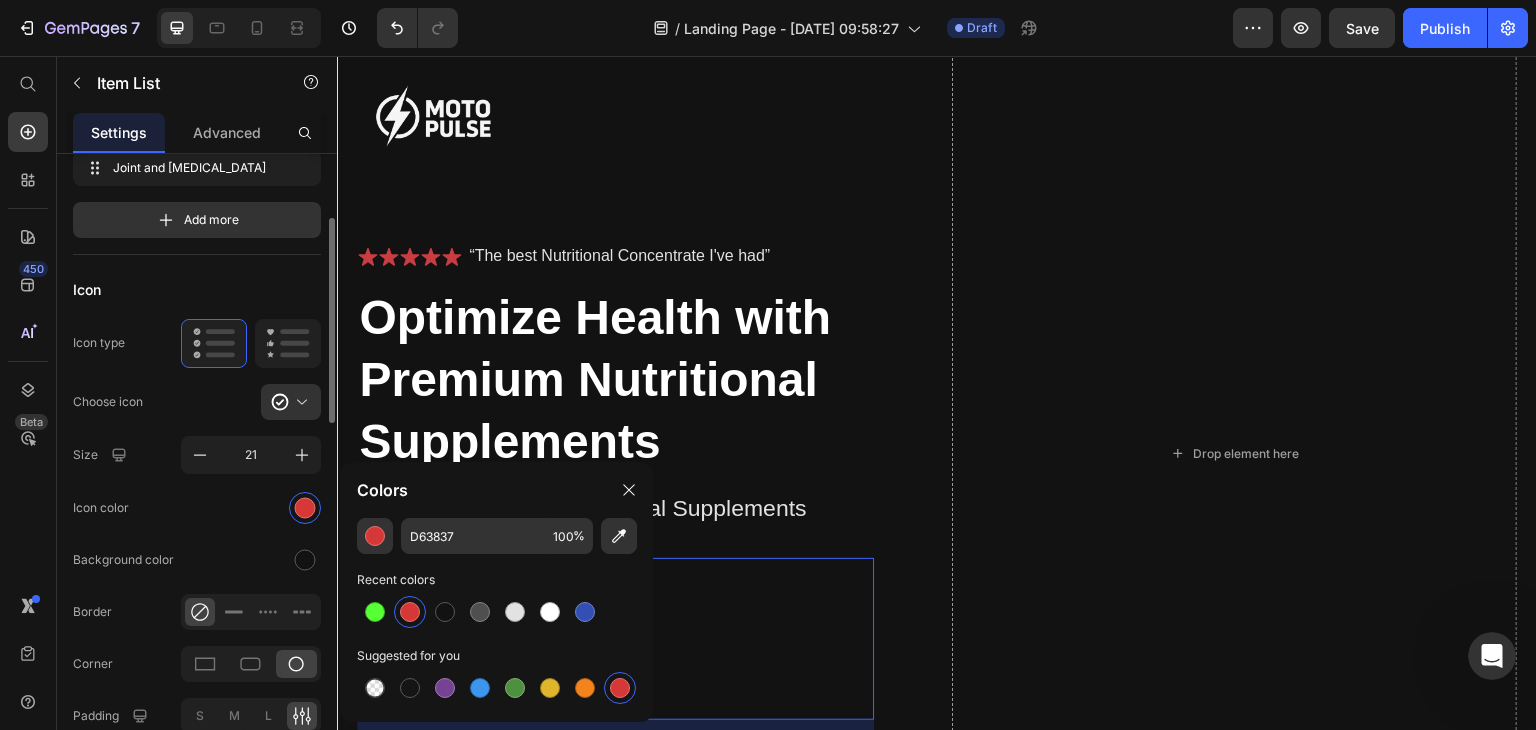 click on "Icon color" 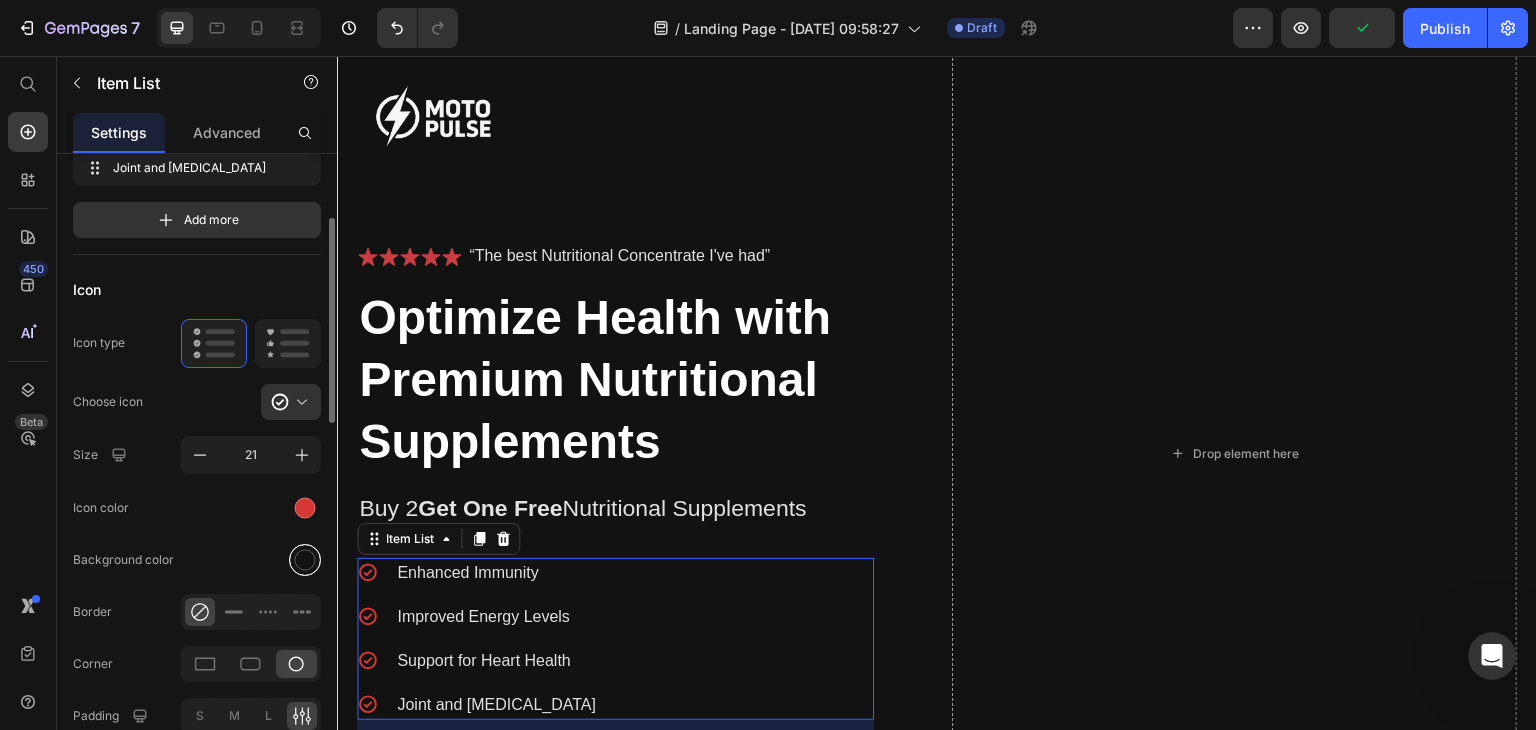 click at bounding box center (305, 559) 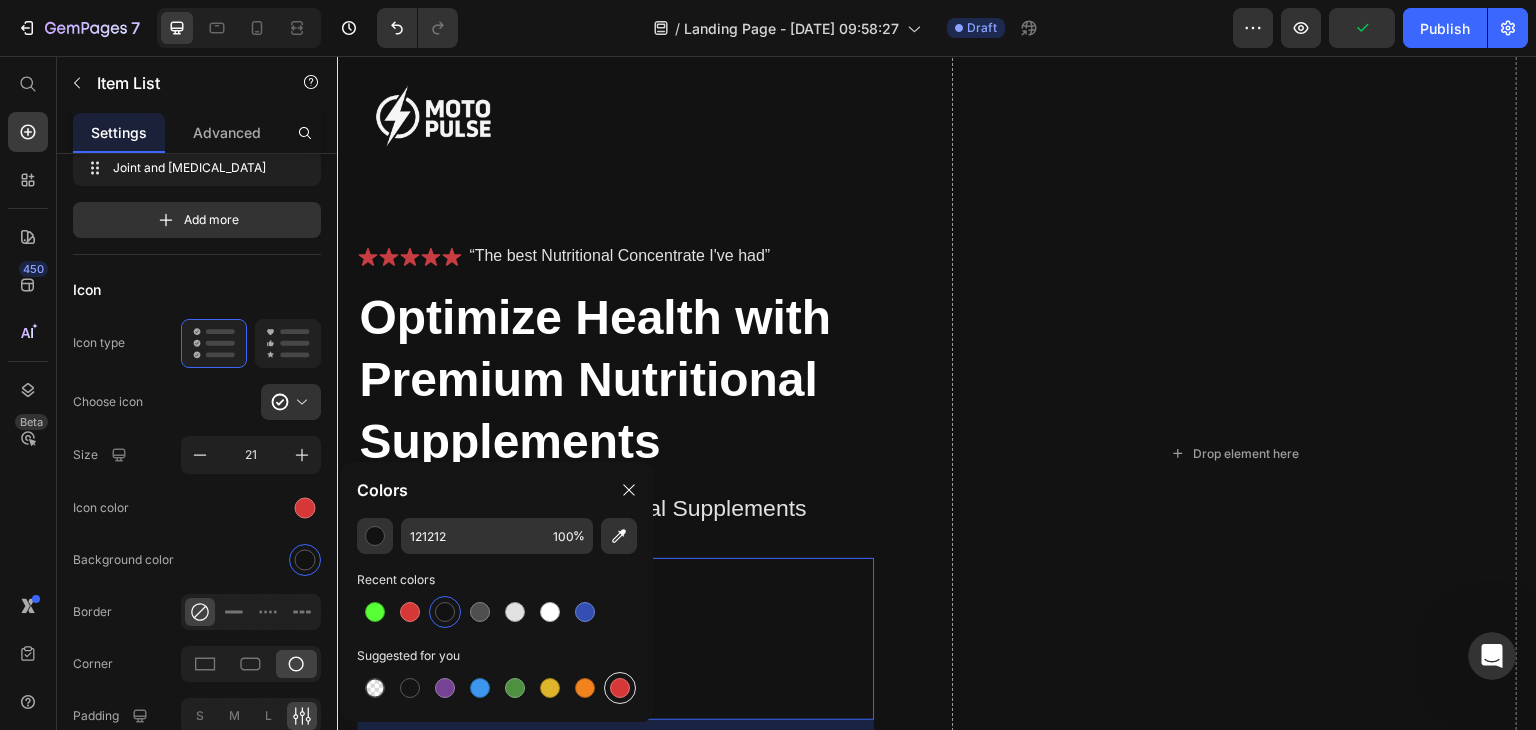 click at bounding box center [620, 688] 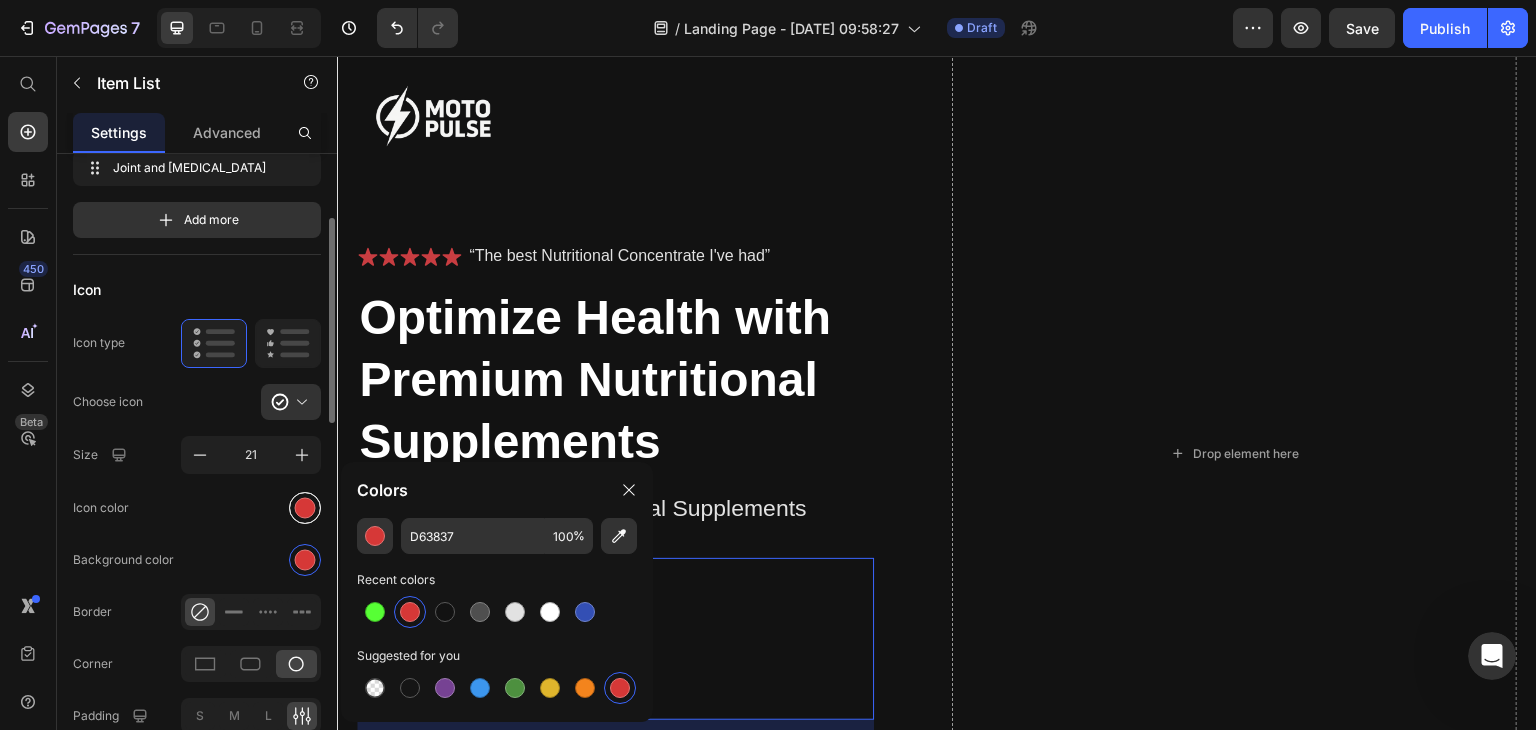 drag, startPoint x: 294, startPoint y: 500, endPoint x: 304, endPoint y: 512, distance: 15.6205 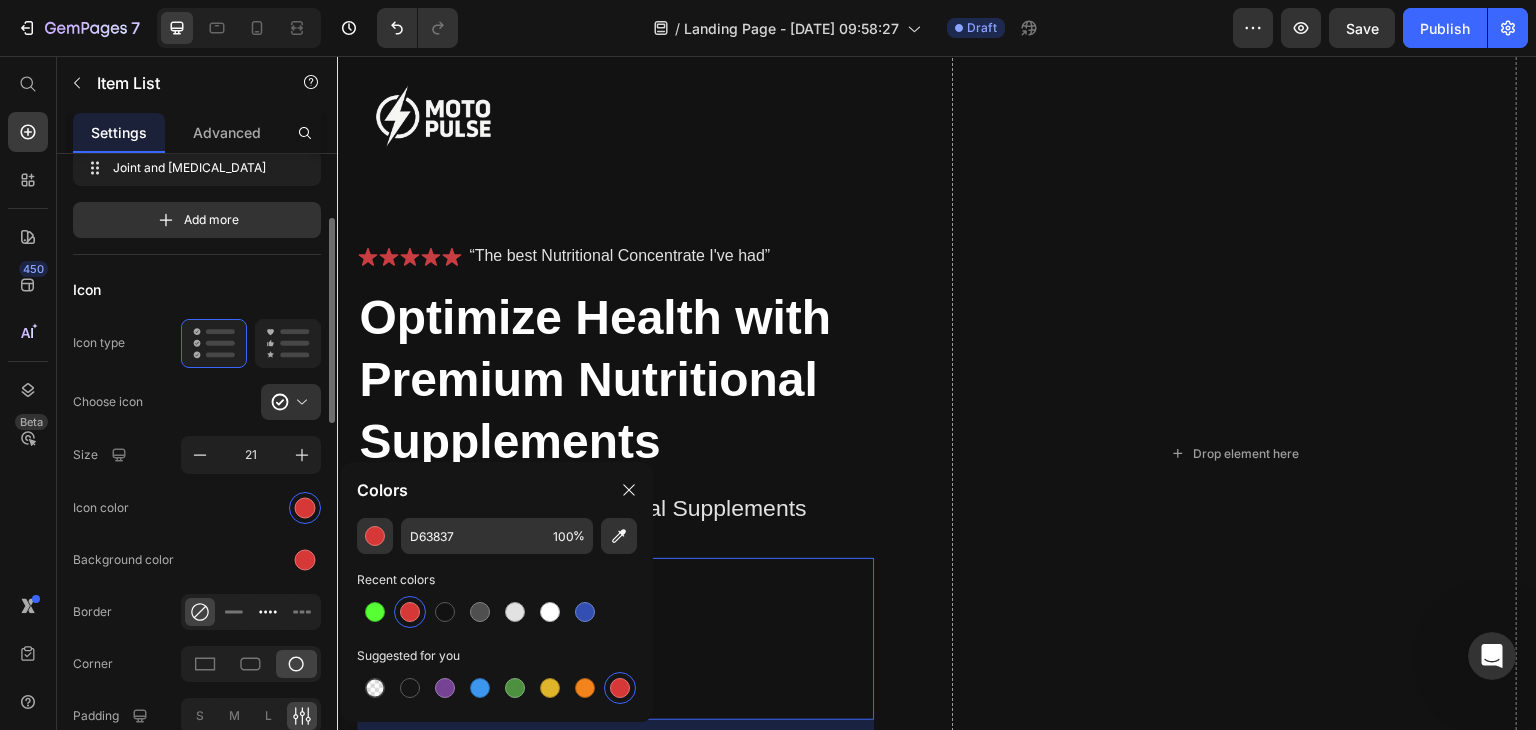 drag, startPoint x: 381, startPoint y: 684, endPoint x: 280, endPoint y: 618, distance: 120.65239 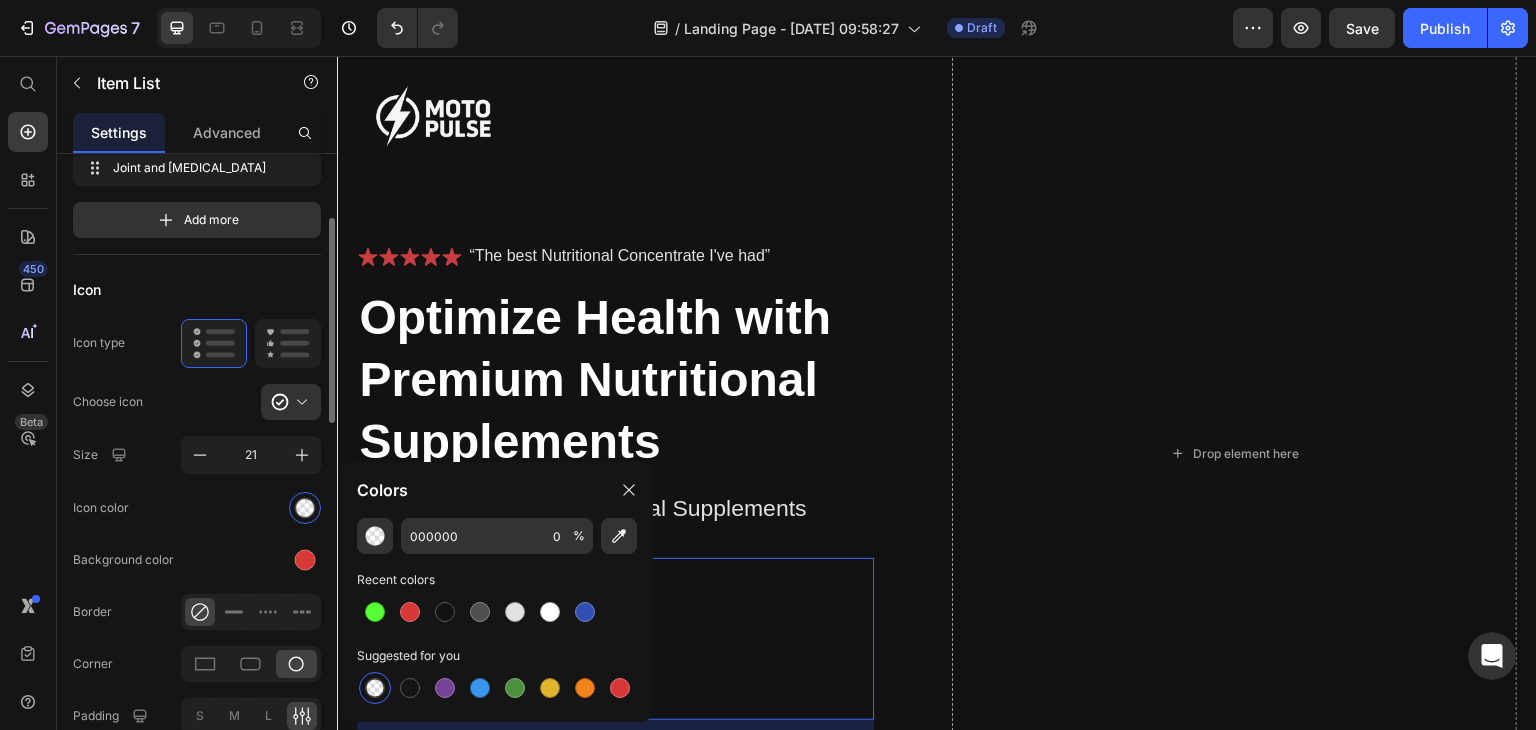 click on "Icon Icon type  Choose icon
Size 21 Icon color Background color Border Corner Padding S M L 0 0 0 0 Show less" 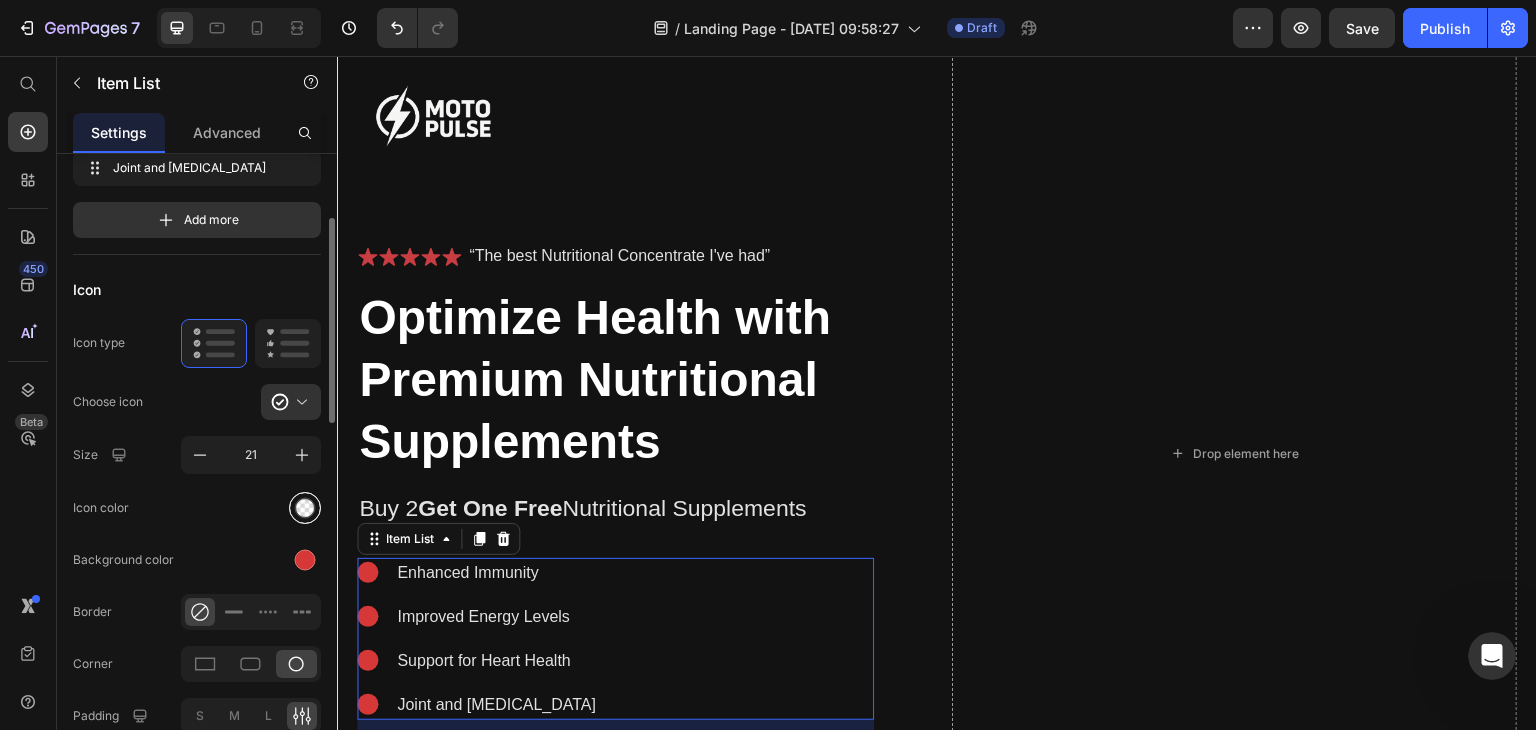 click at bounding box center (305, 507) 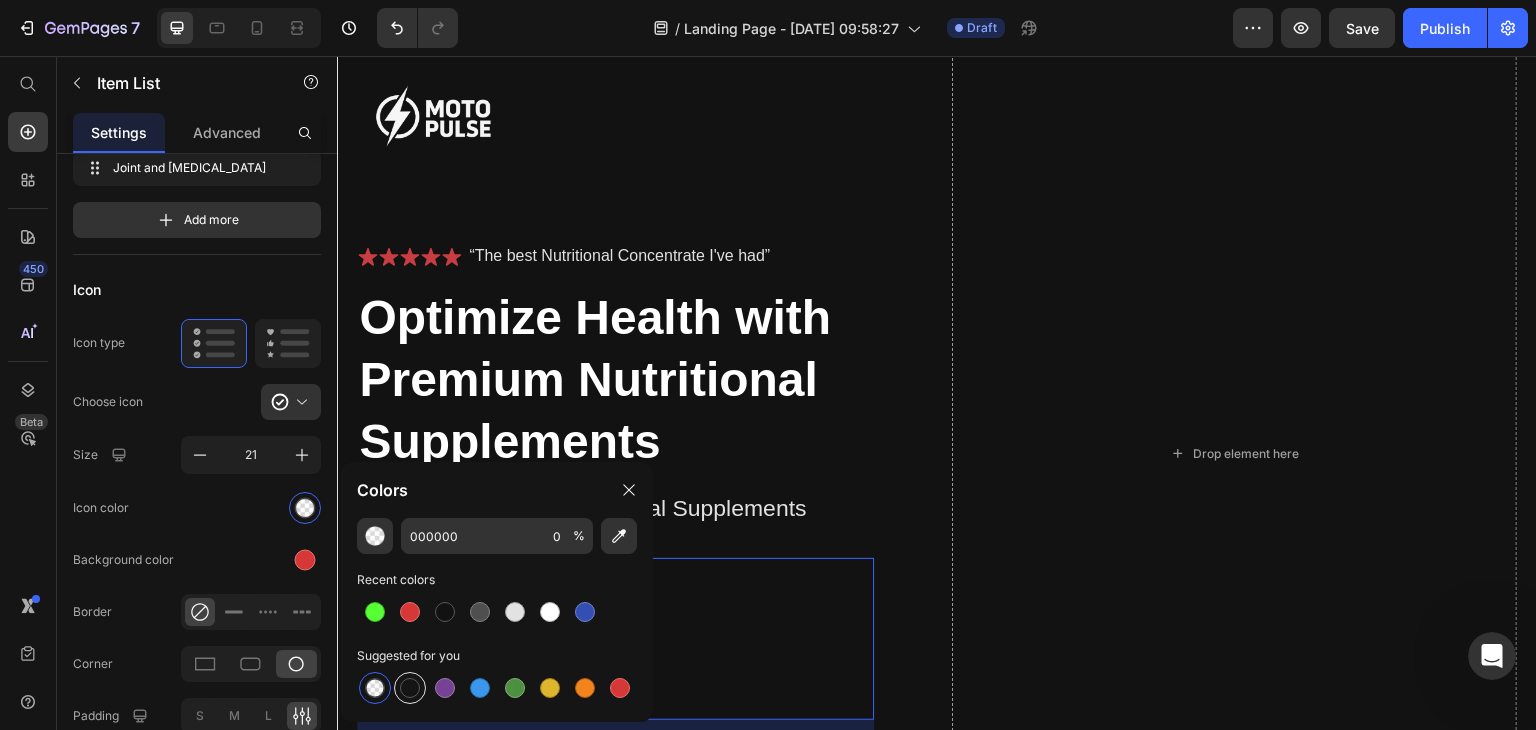 click at bounding box center (410, 688) 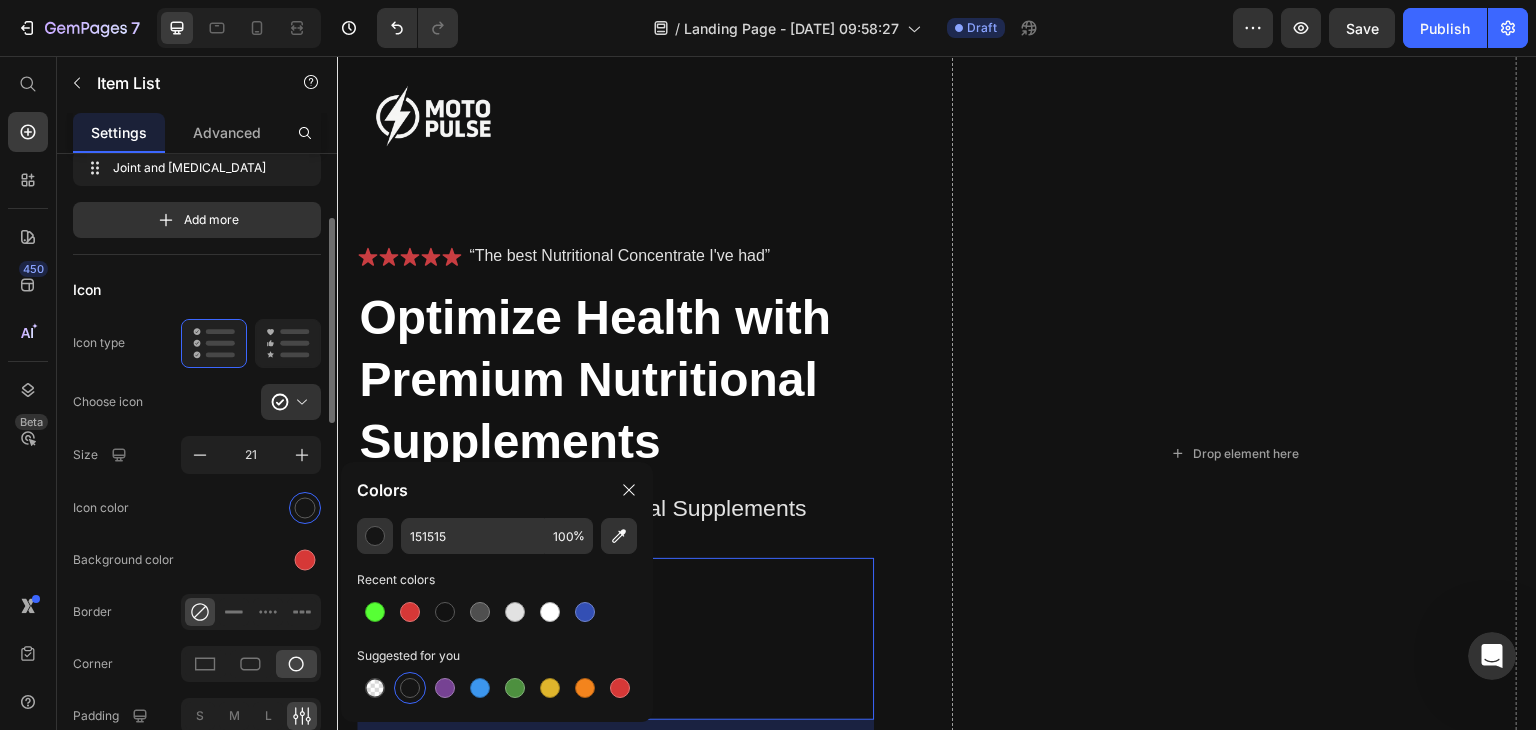 drag, startPoint x: 2, startPoint y: 553, endPoint x: 204, endPoint y: 515, distance: 205.54318 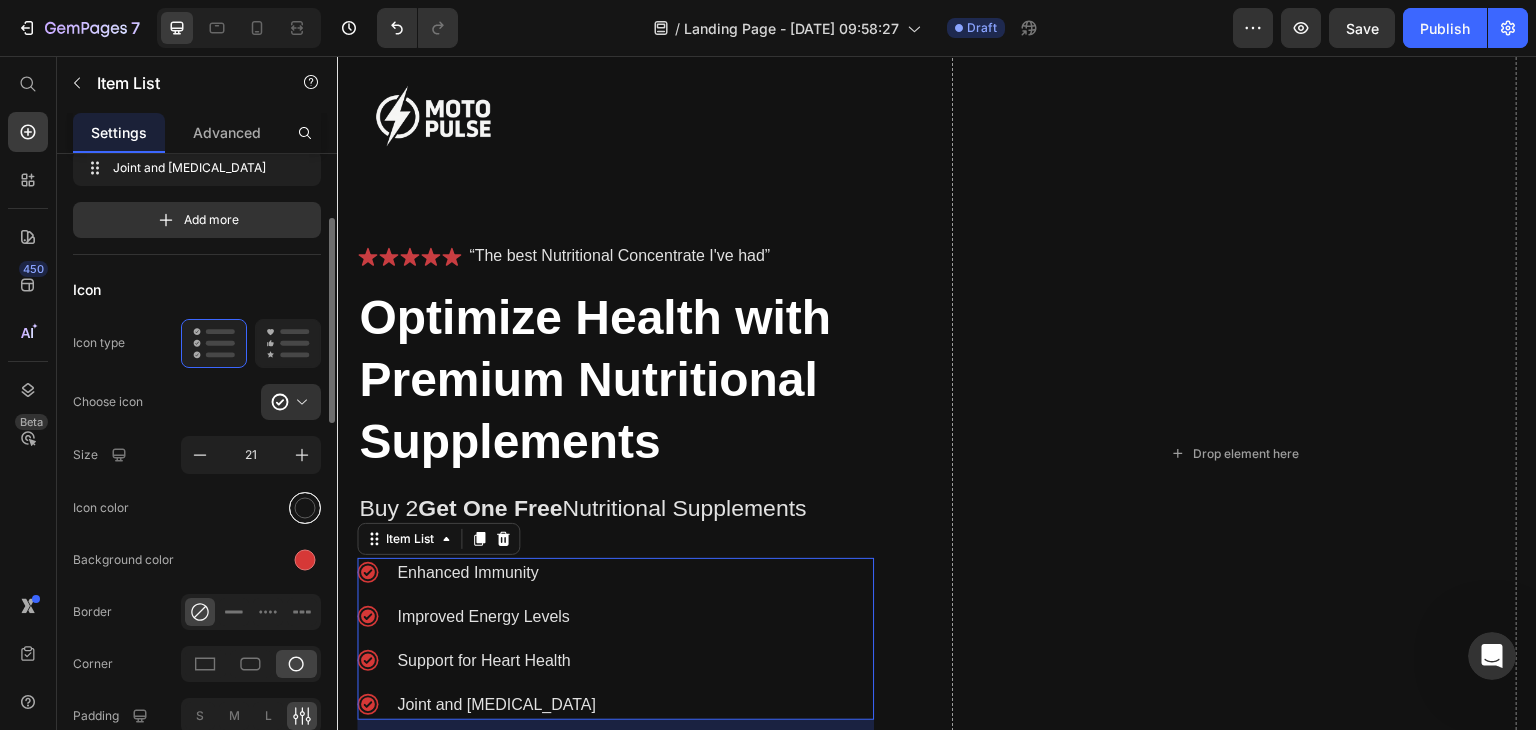 click at bounding box center (305, 507) 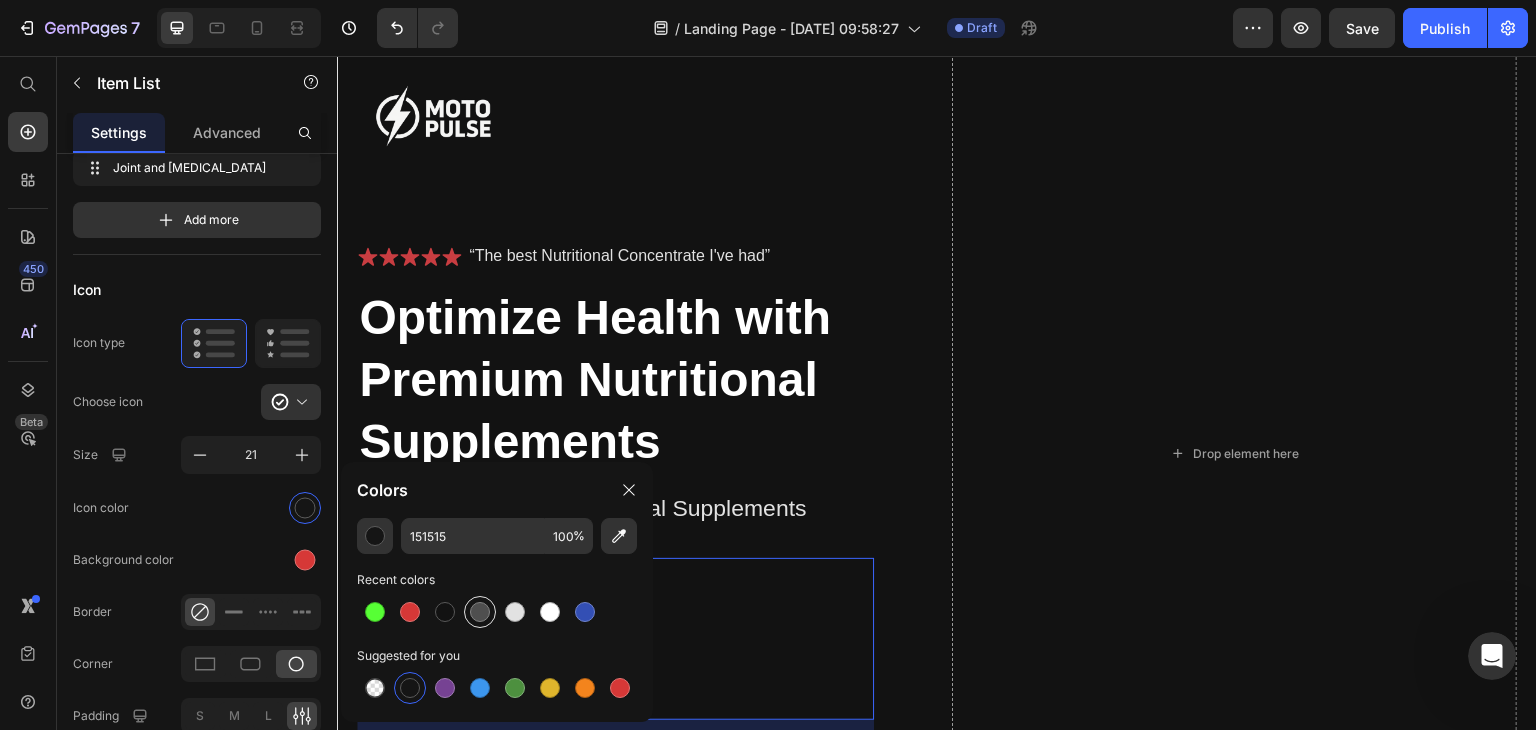 click at bounding box center (480, 612) 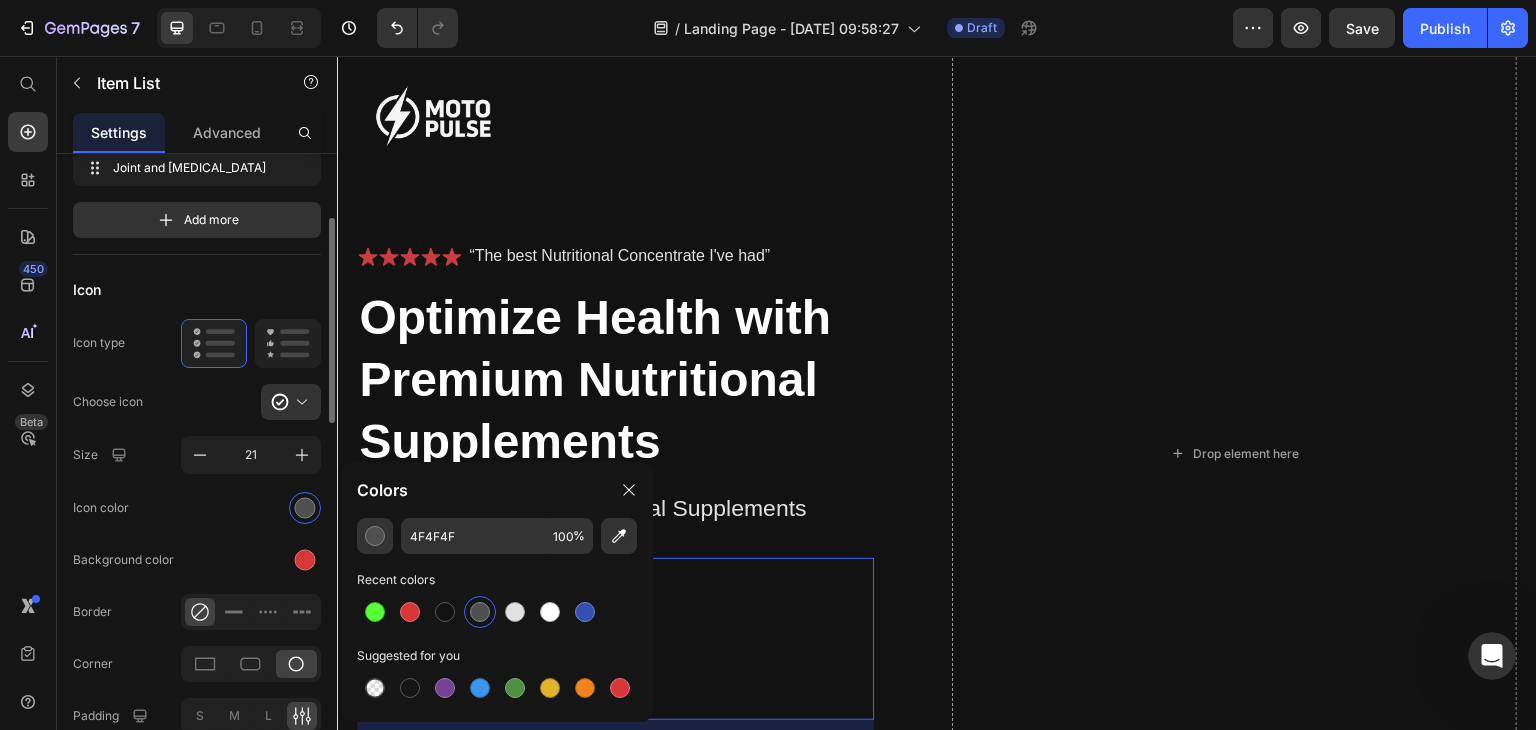 click on "Icon color" 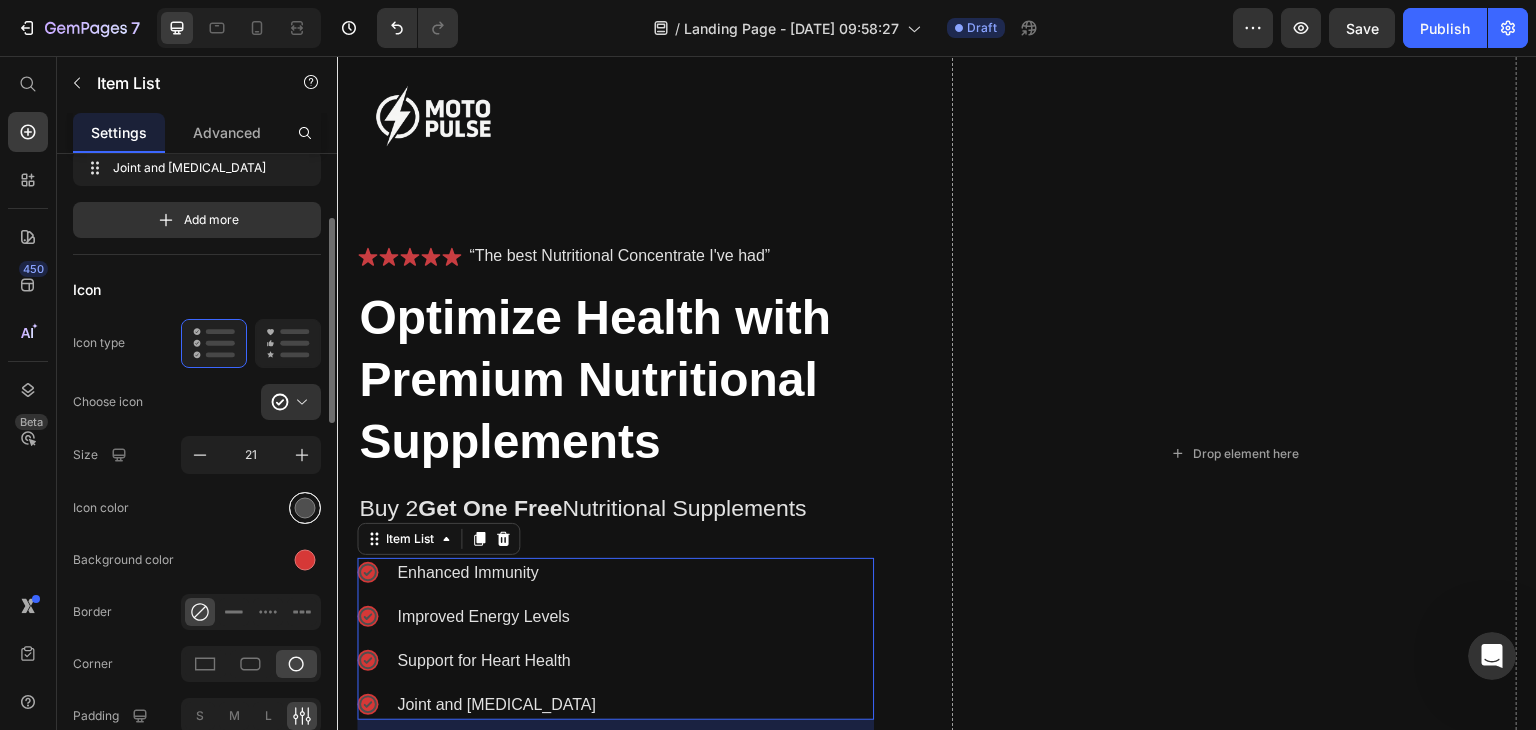 click at bounding box center (305, 508) 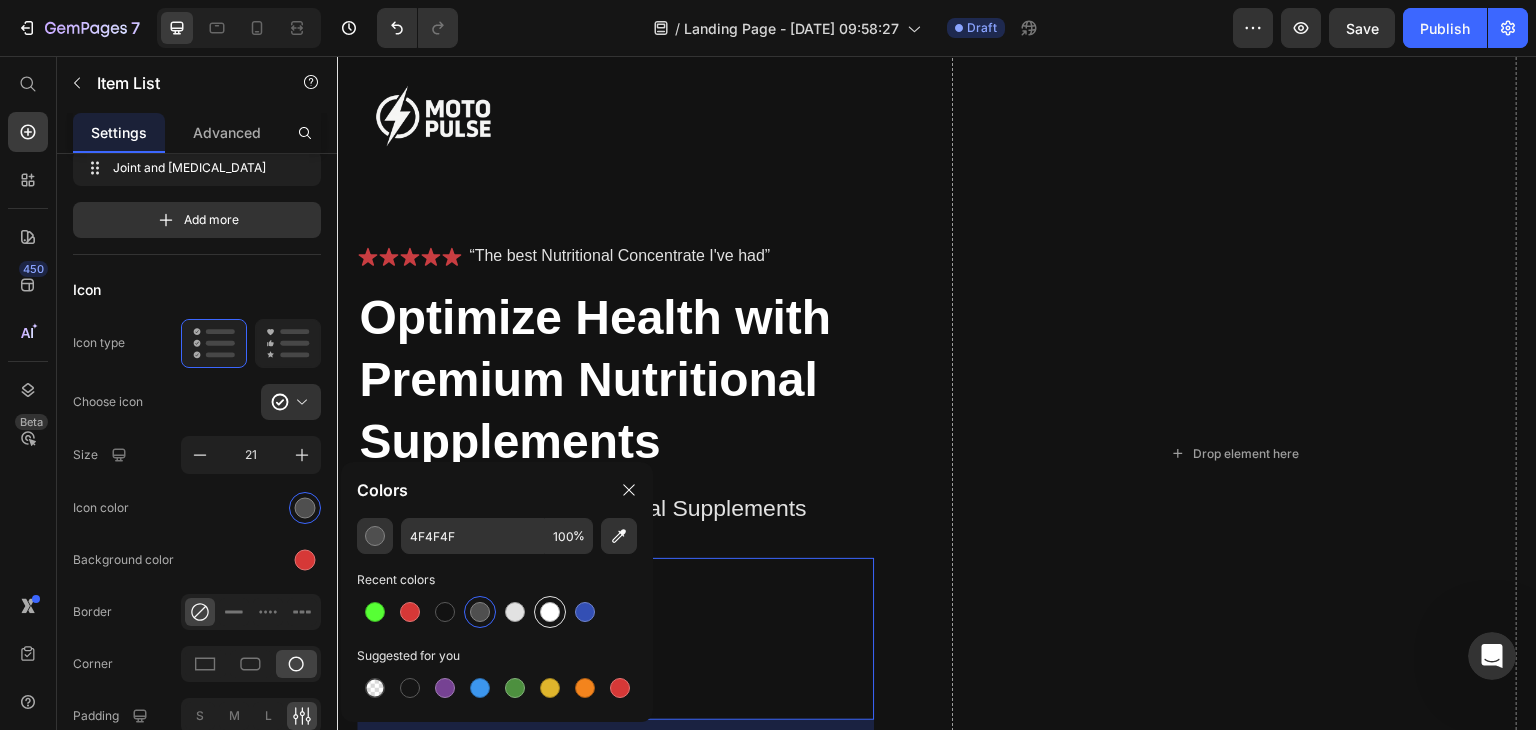 click at bounding box center [550, 612] 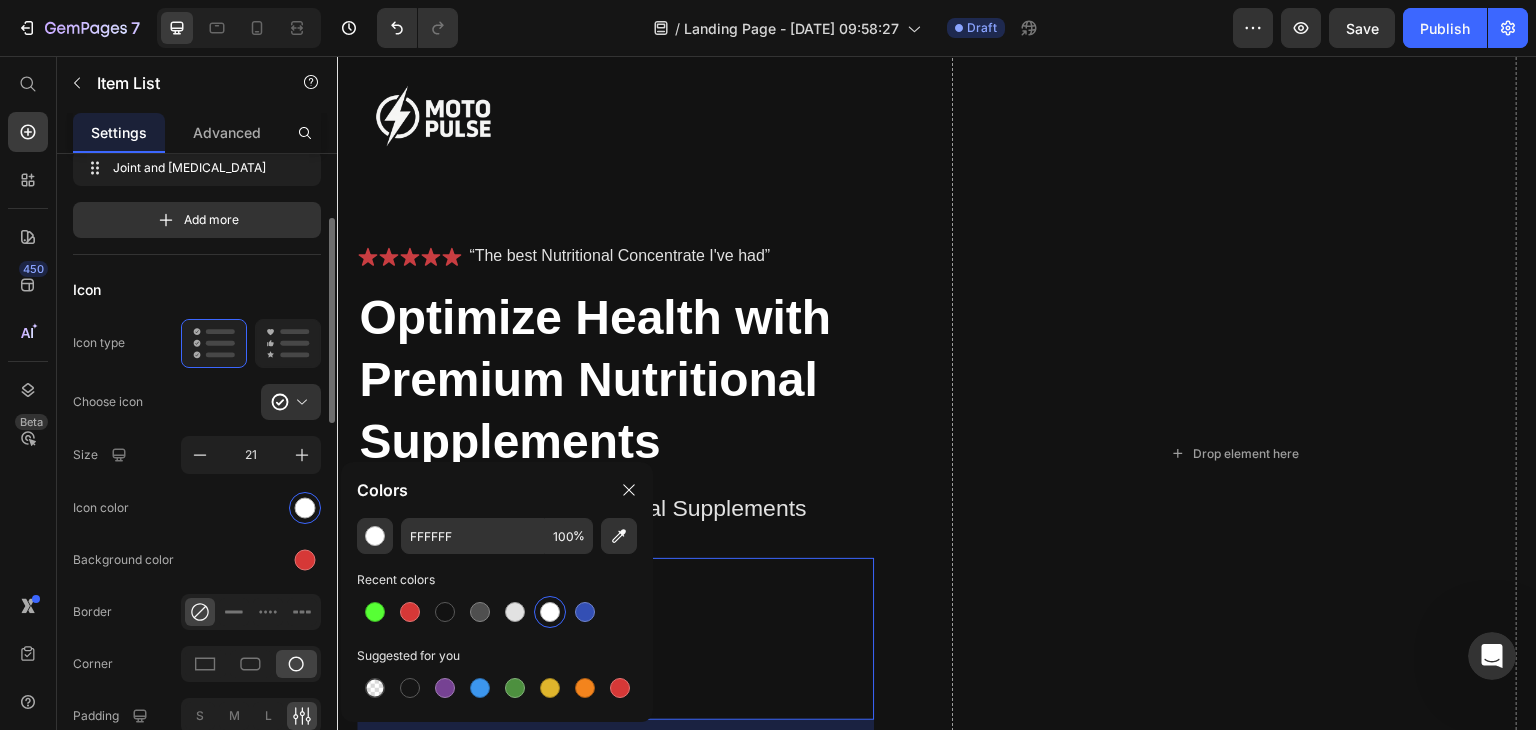 click on "Icon Icon type  Choose icon
Size 21 Icon color Background color Border Corner Padding S M L 0 0 0 0 Show less" 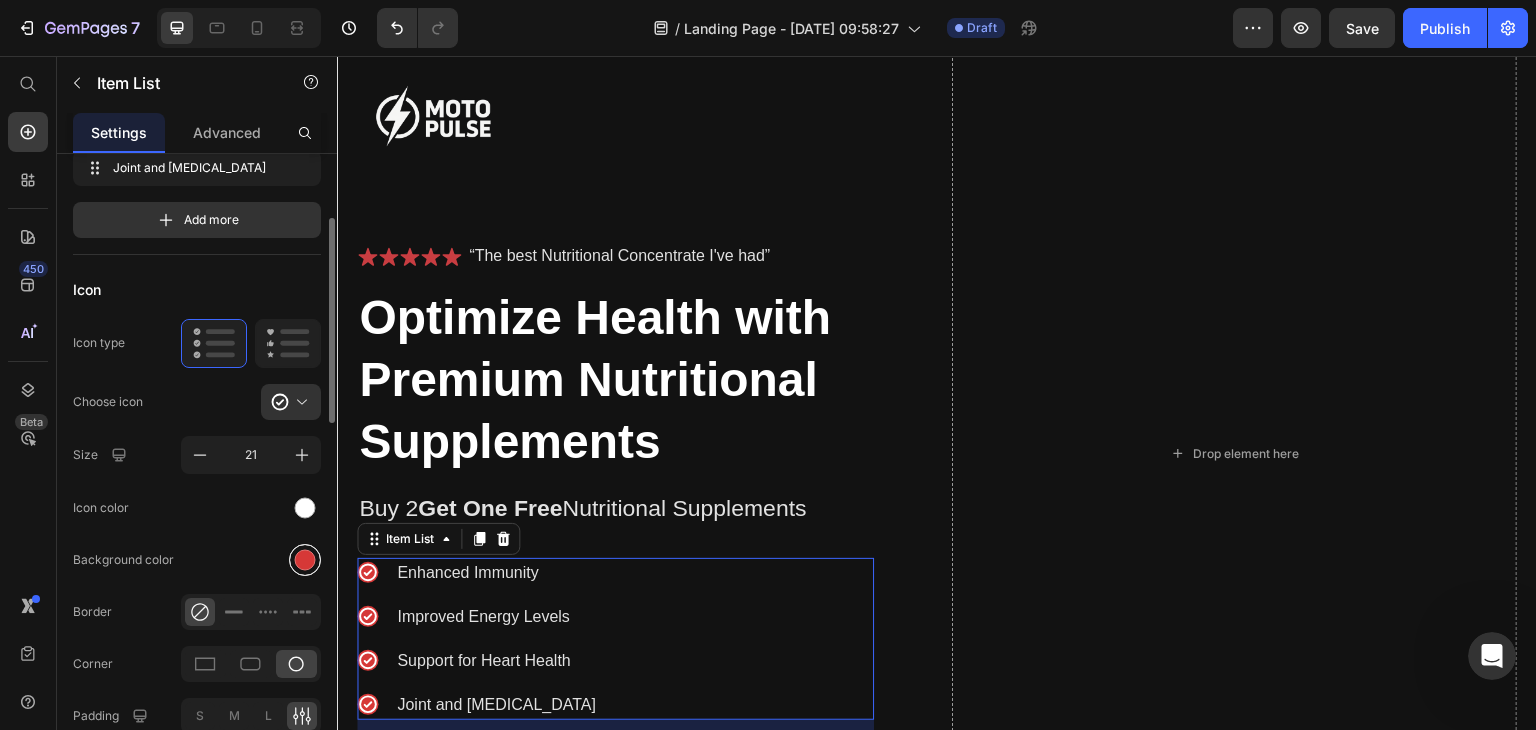 click at bounding box center [305, 560] 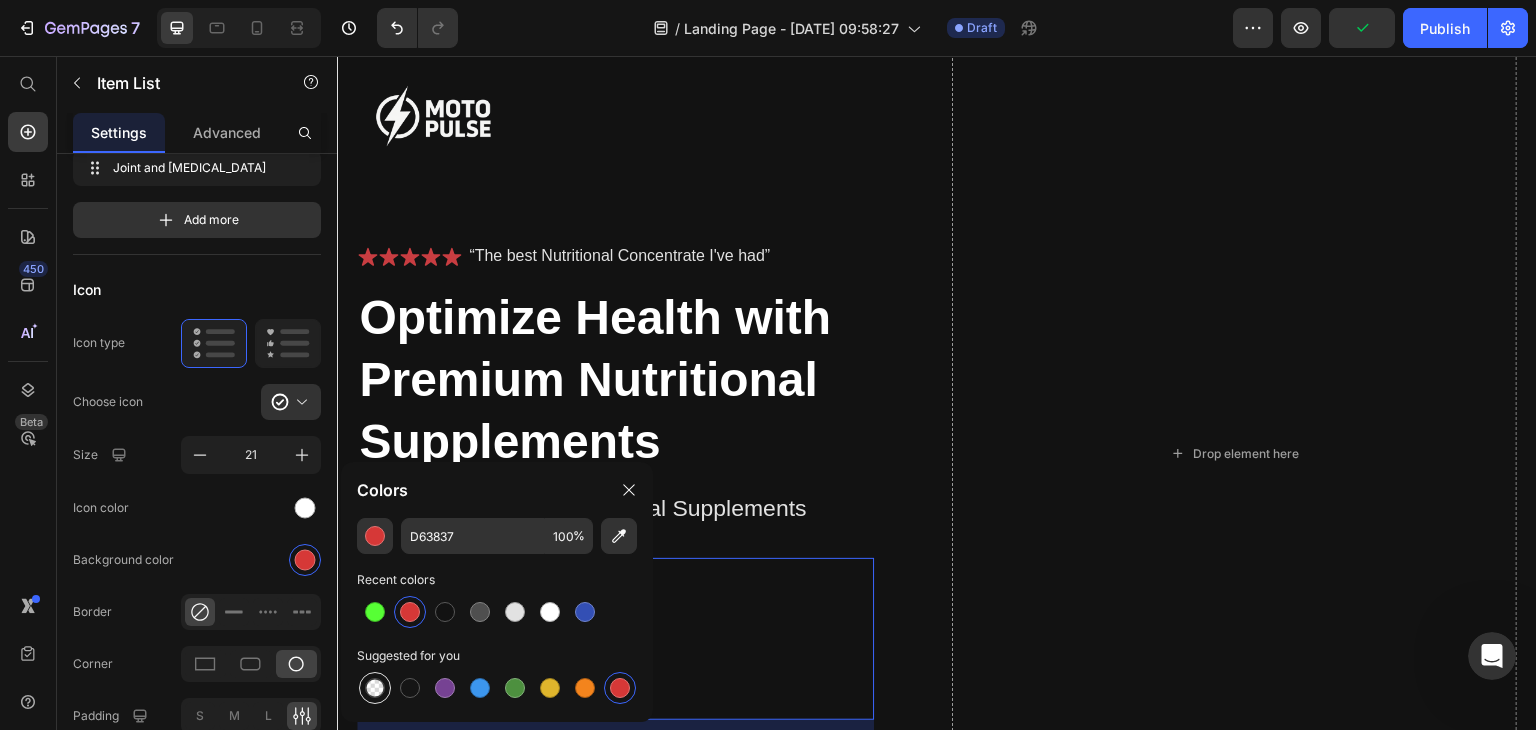 click at bounding box center (375, 688) 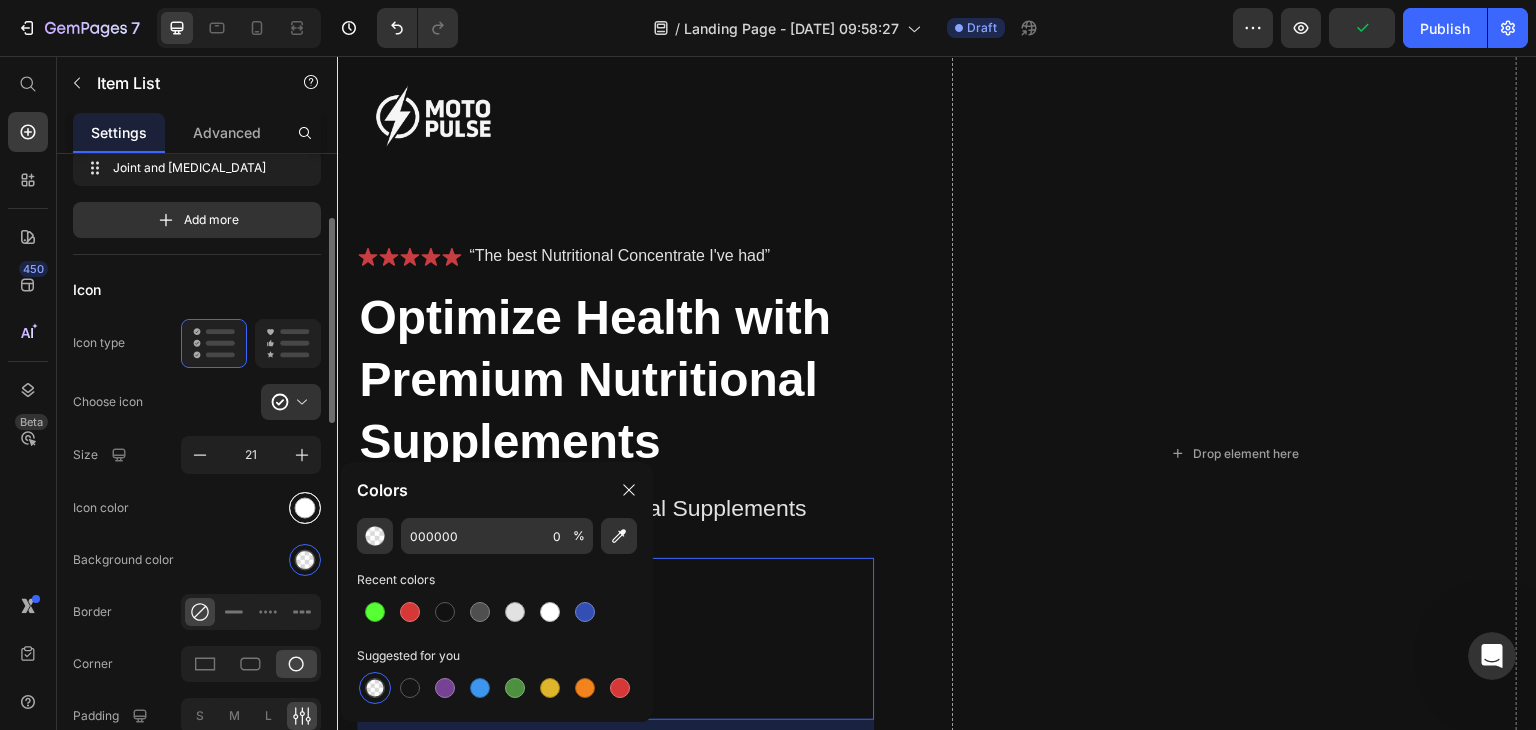 click at bounding box center (305, 507) 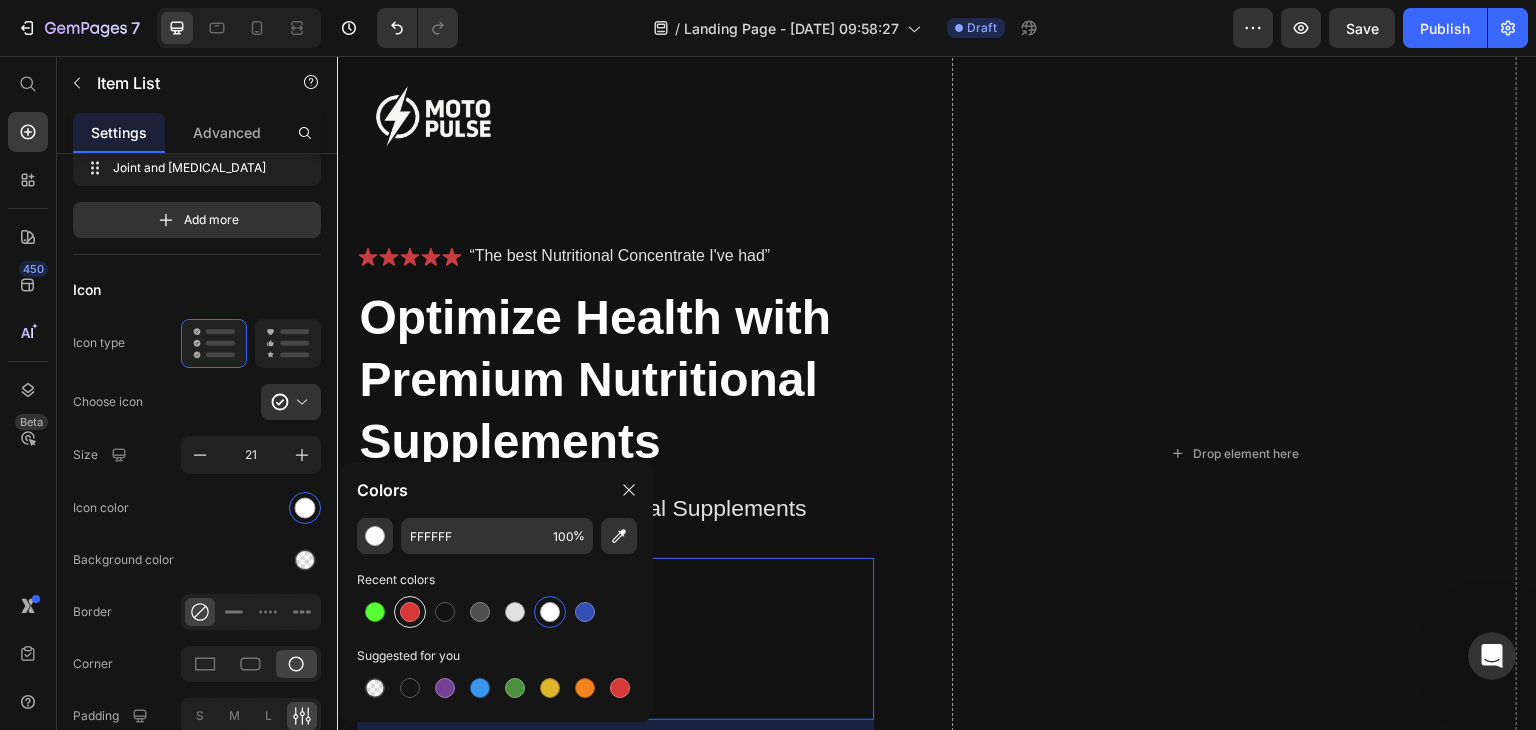 click at bounding box center [410, 612] 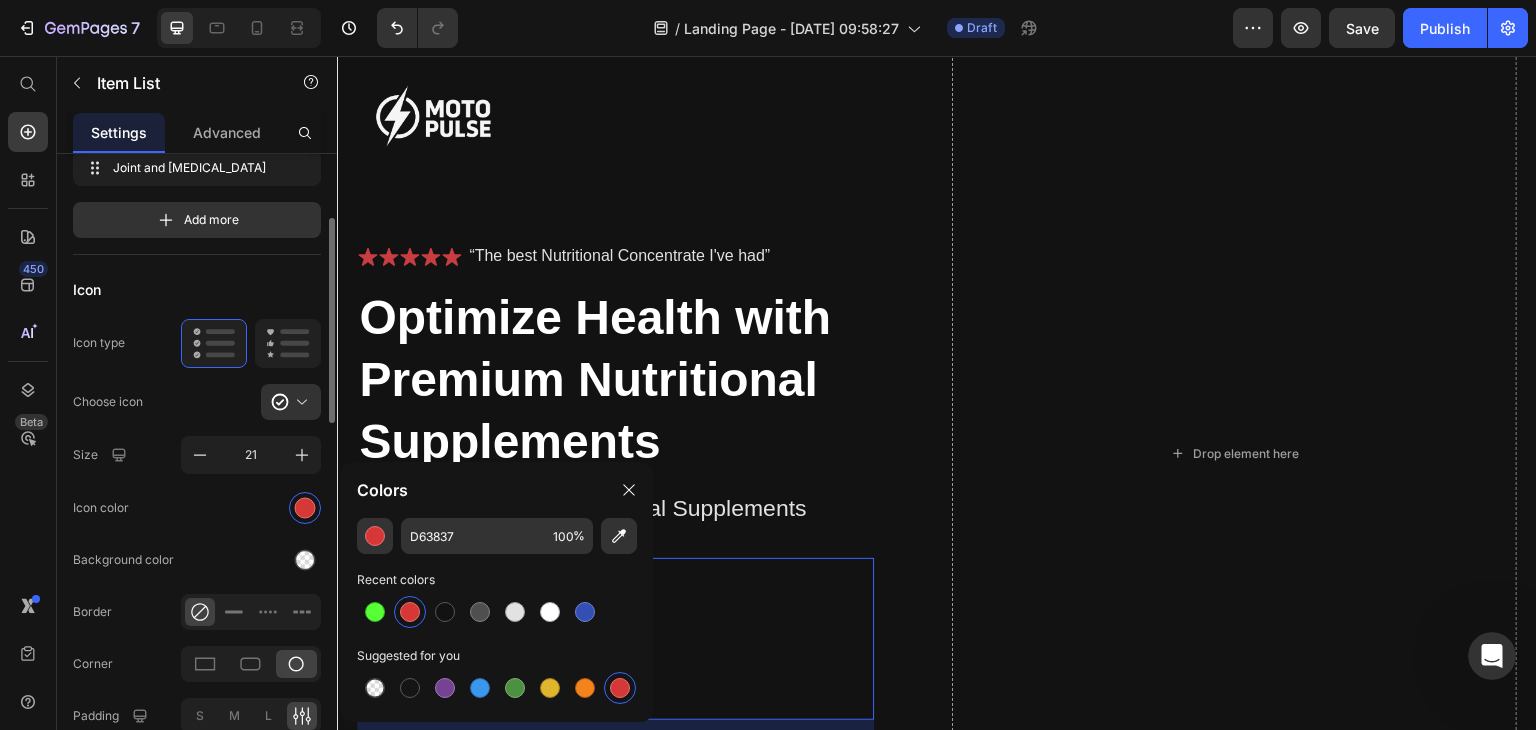 click on "Background color" 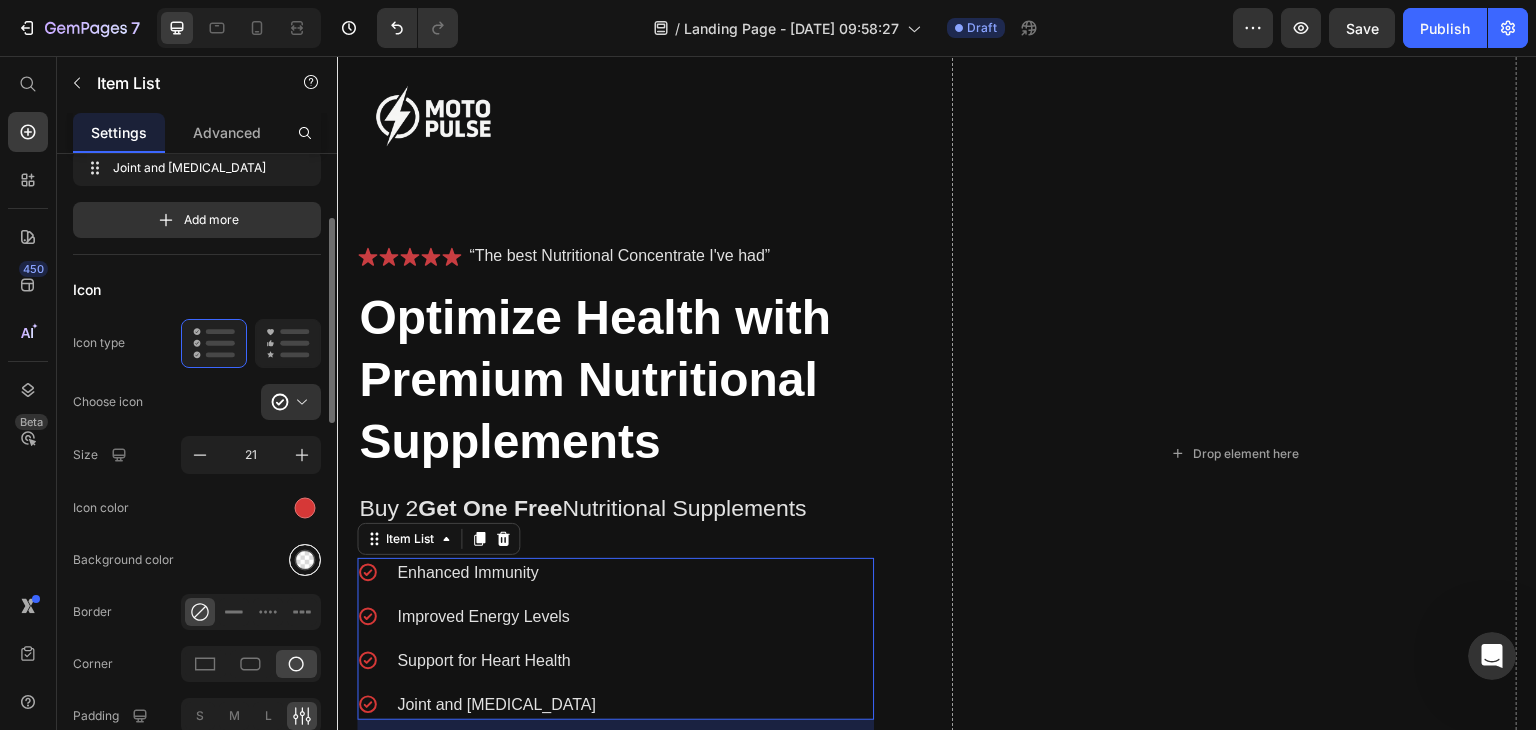 click at bounding box center [305, 560] 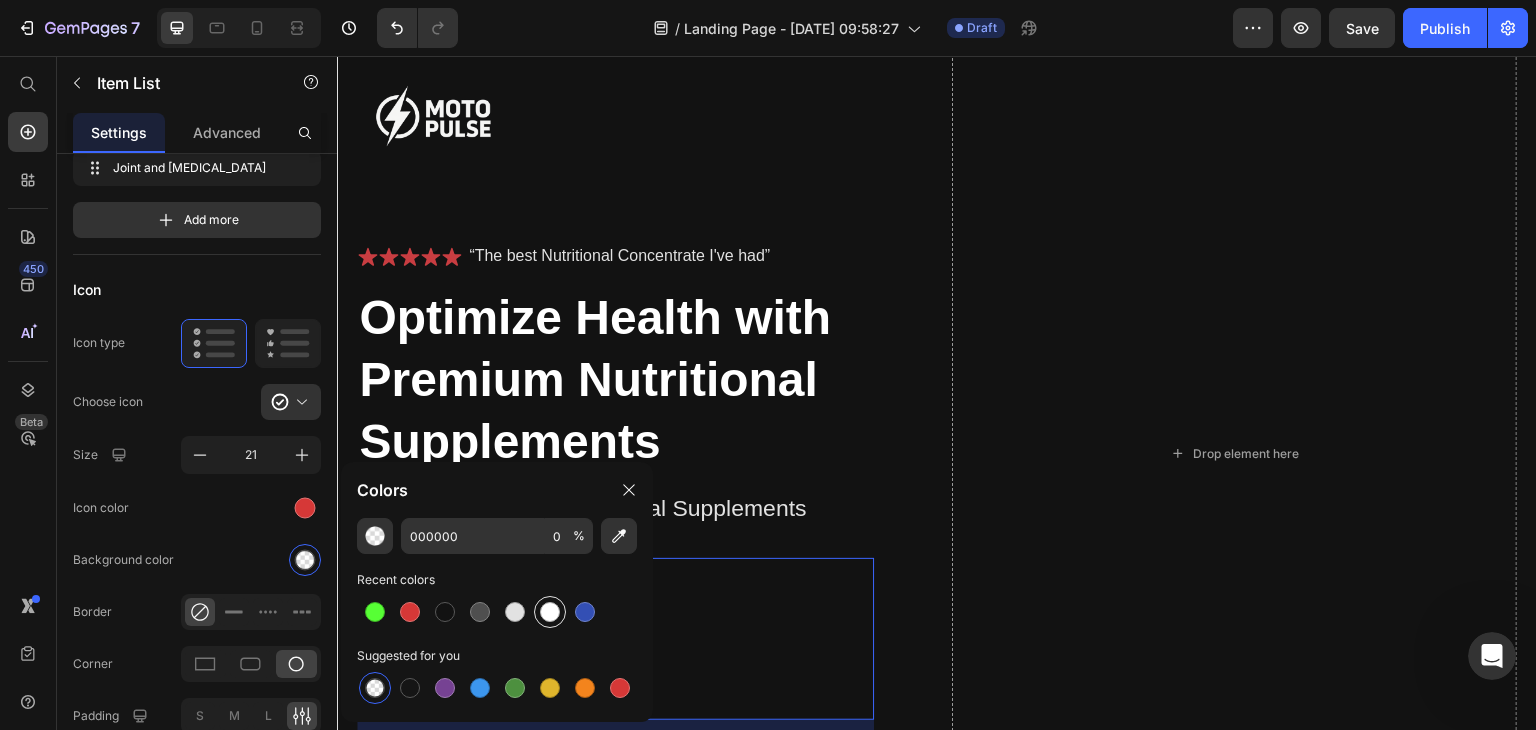 click at bounding box center (550, 612) 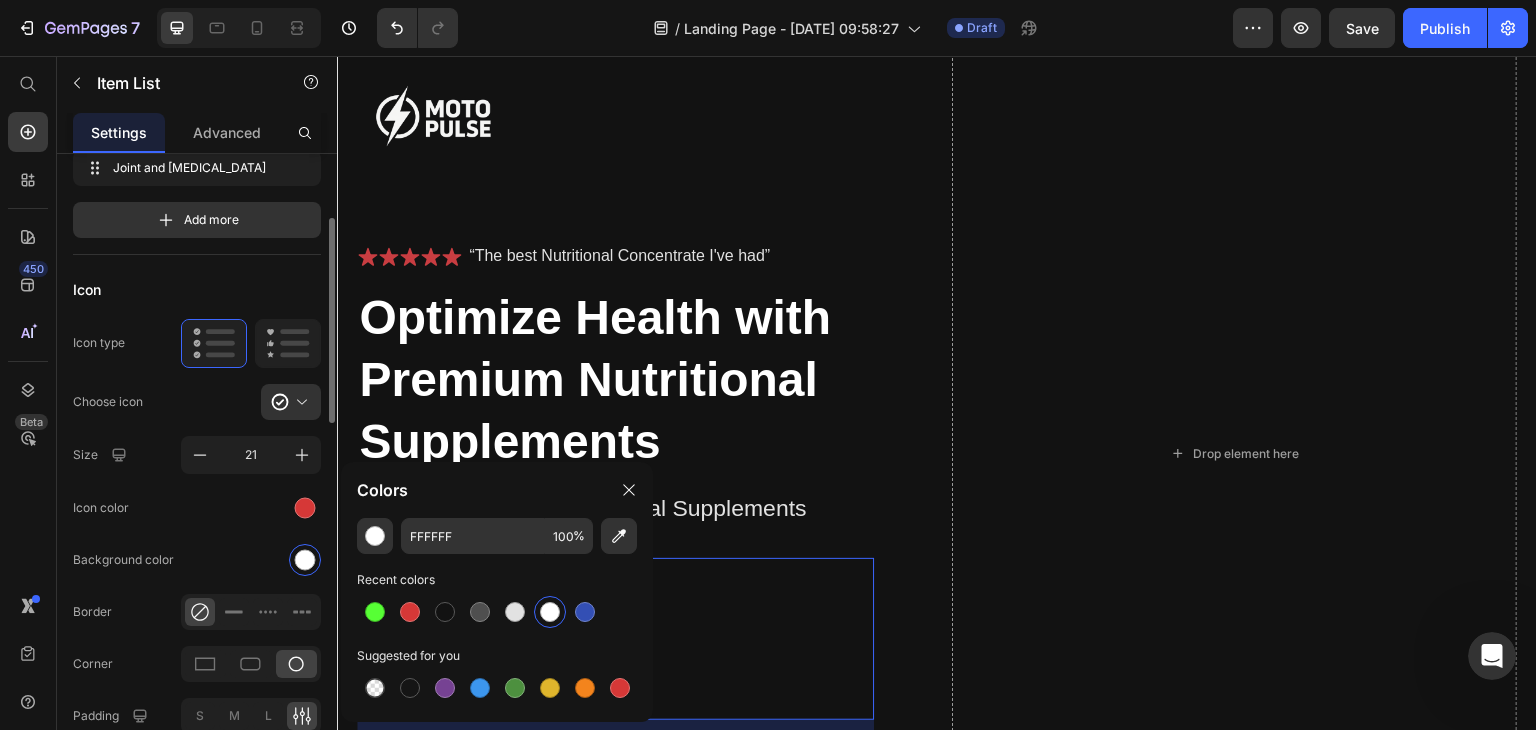click on "Icon color" 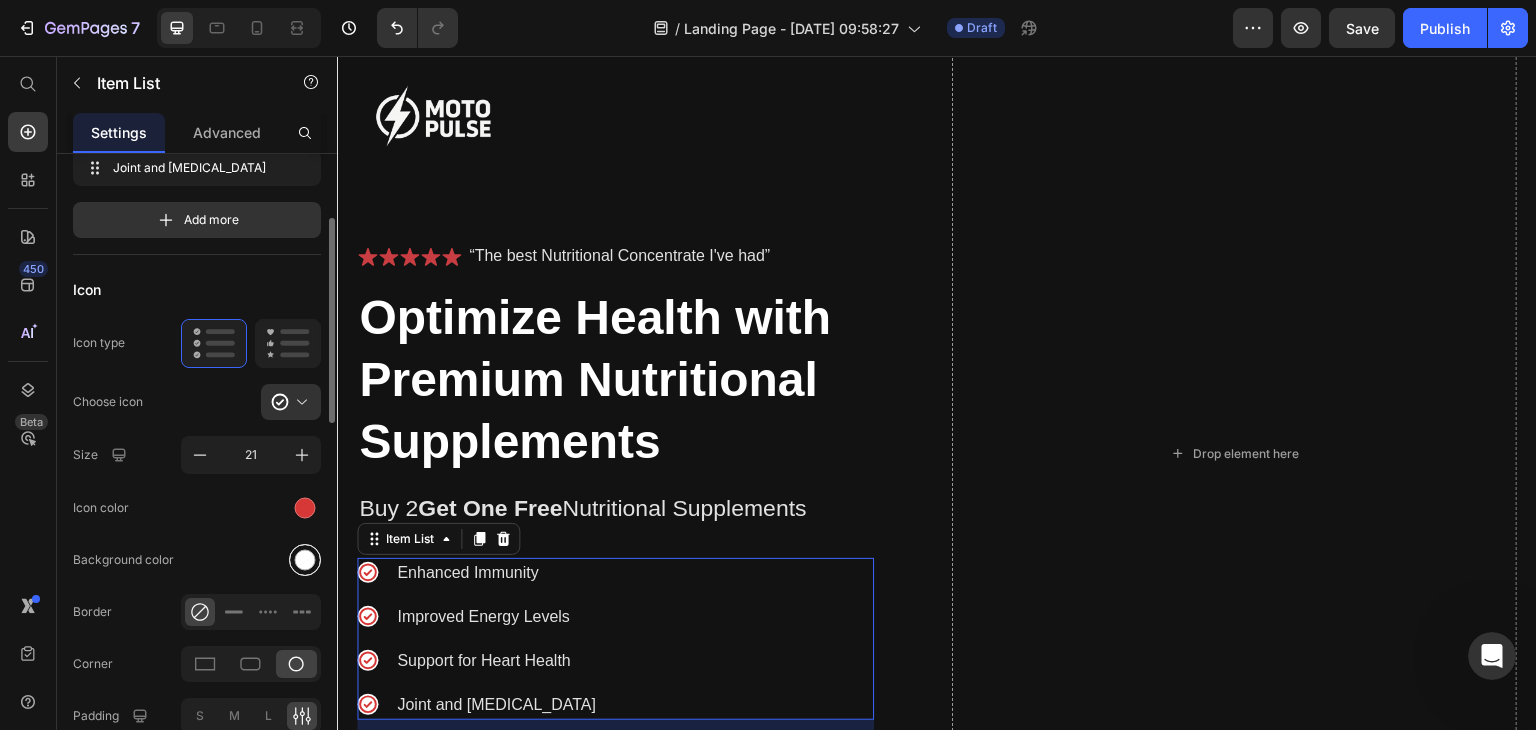 click at bounding box center (305, 559) 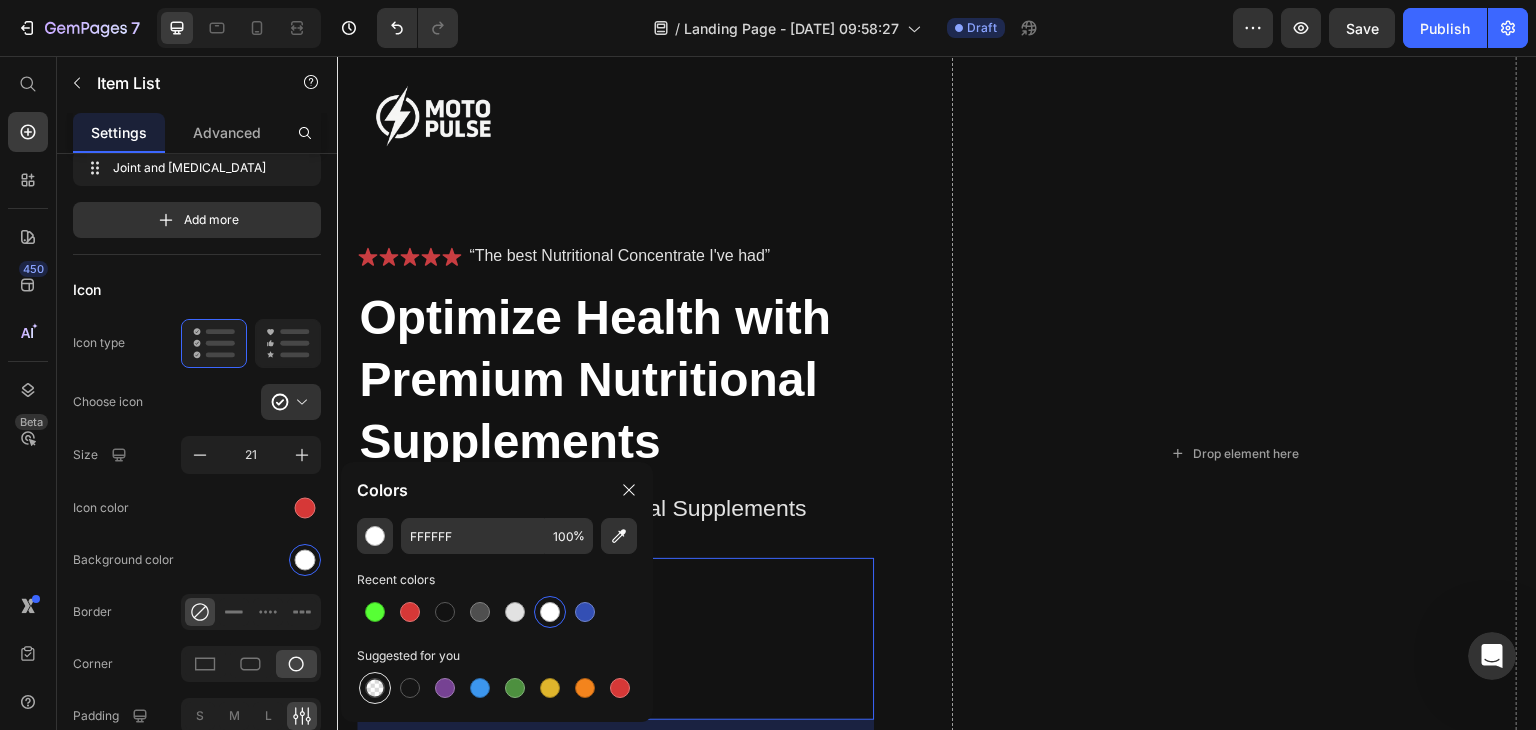 click at bounding box center [375, 688] 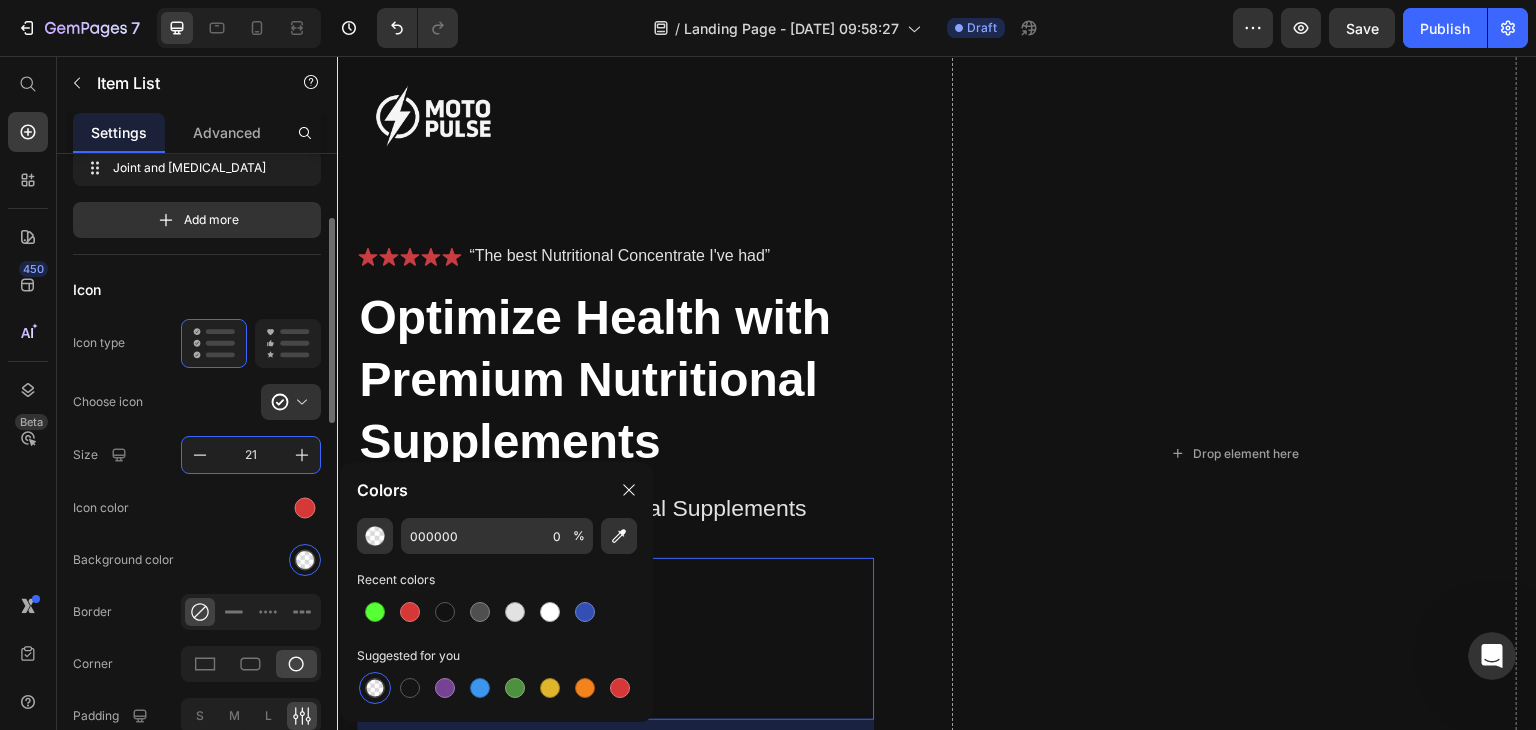 click on "21" at bounding box center [251, 455] 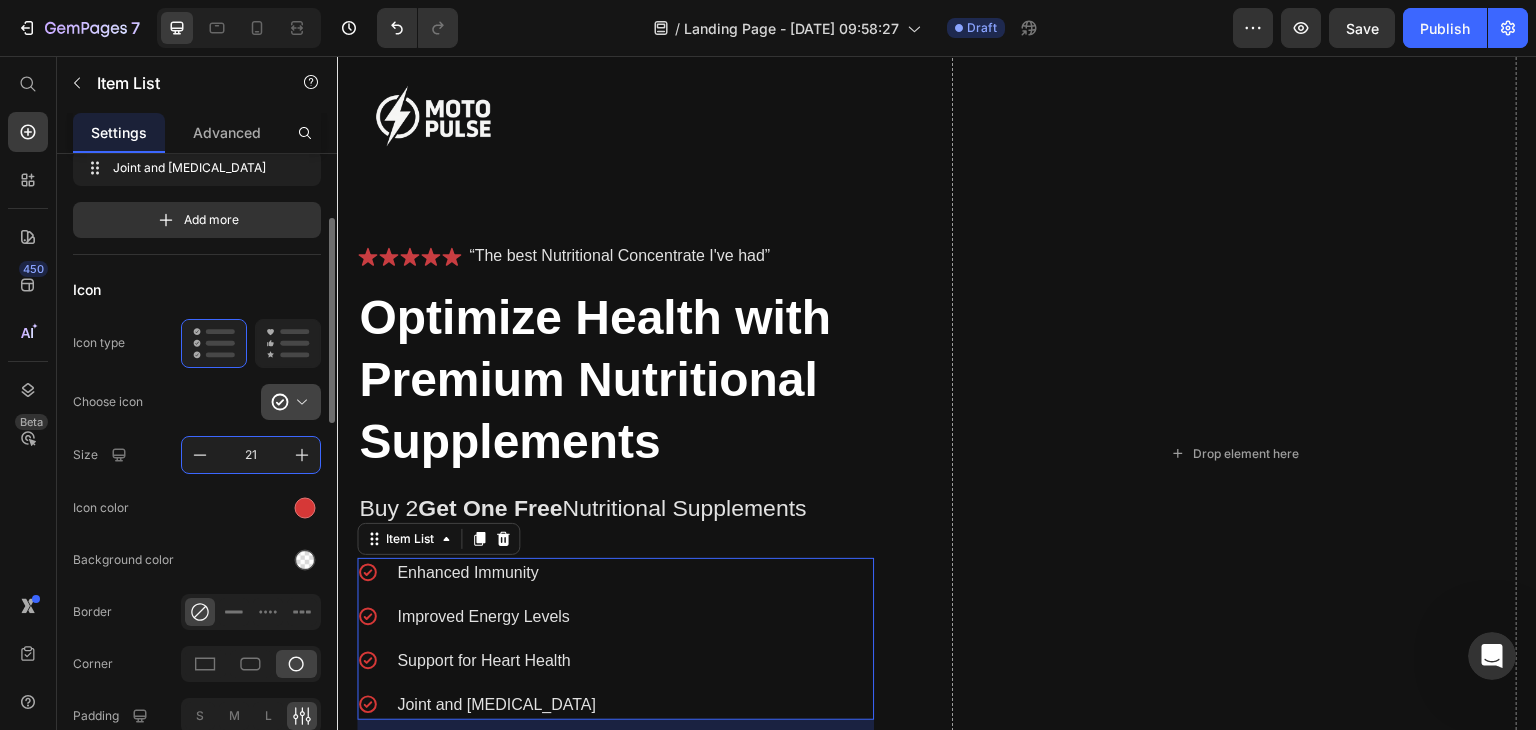 click at bounding box center (299, 402) 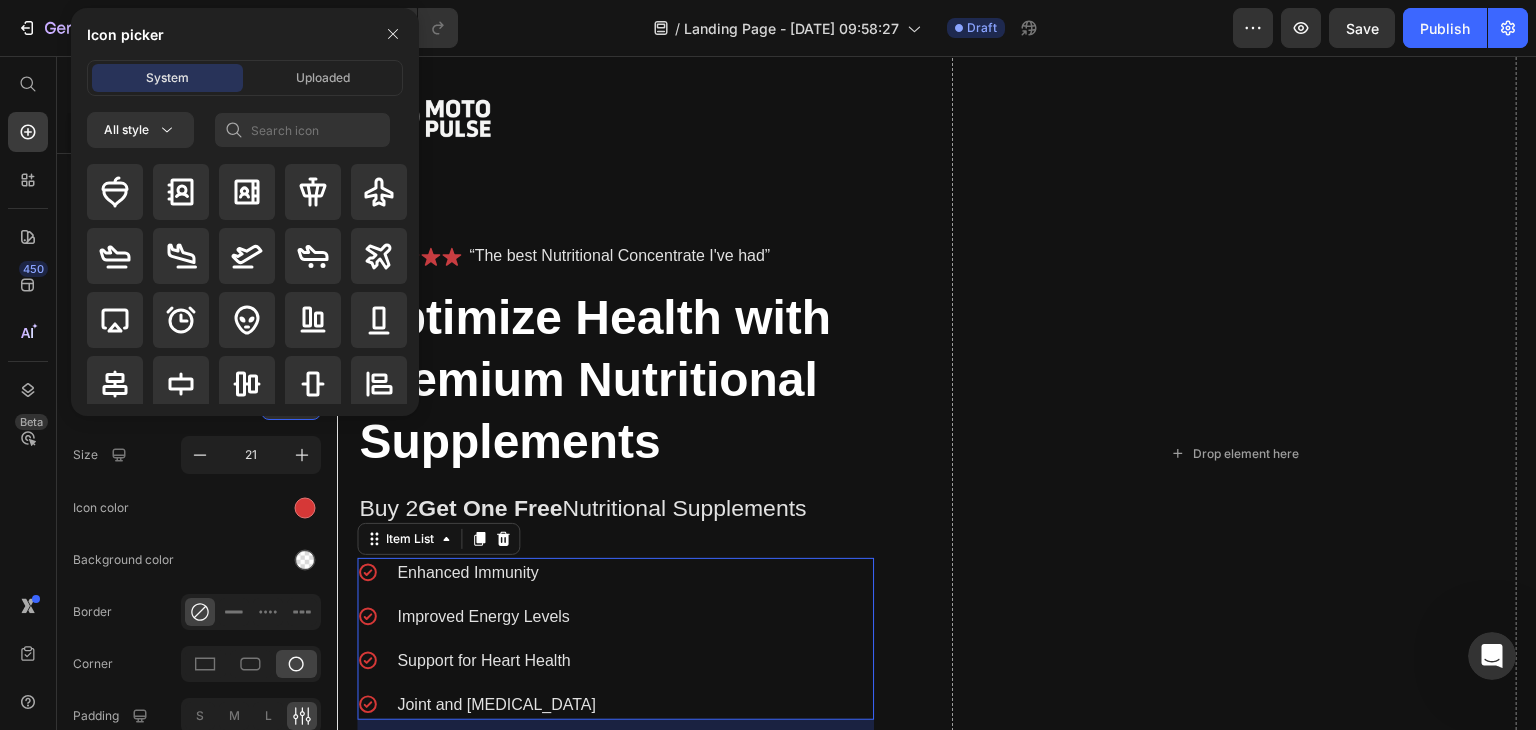 scroll, scrollTop: 300, scrollLeft: 0, axis: vertical 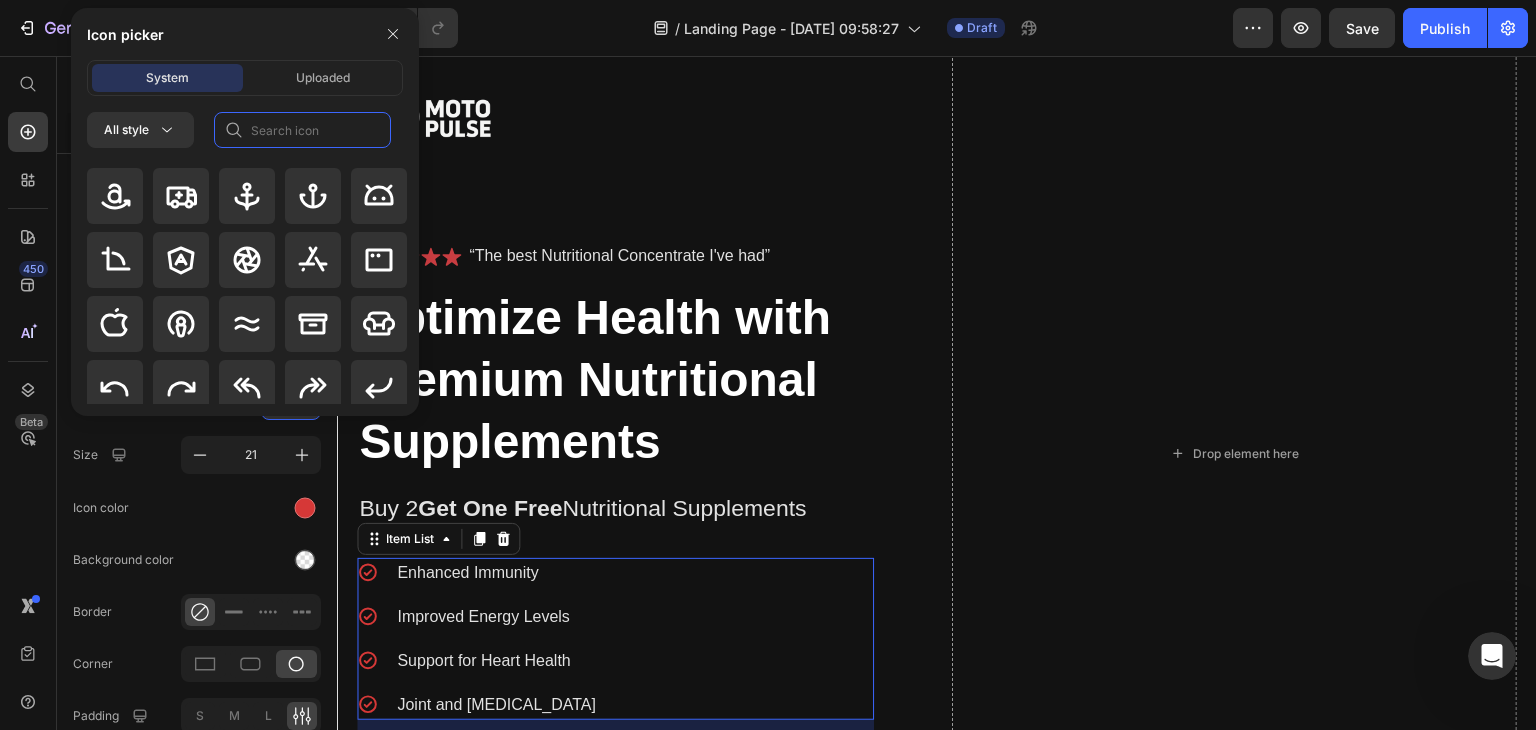 click 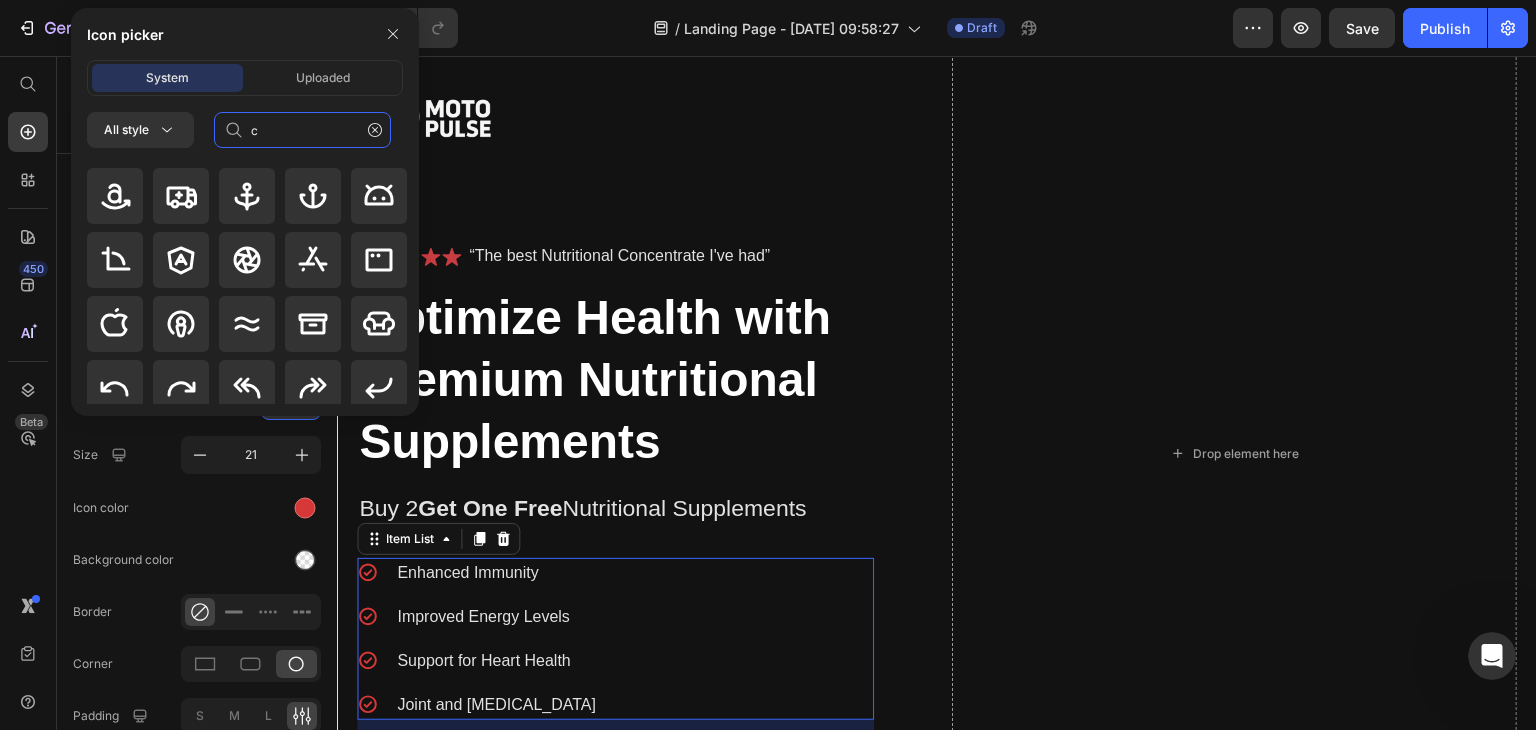 scroll, scrollTop: 0, scrollLeft: 0, axis: both 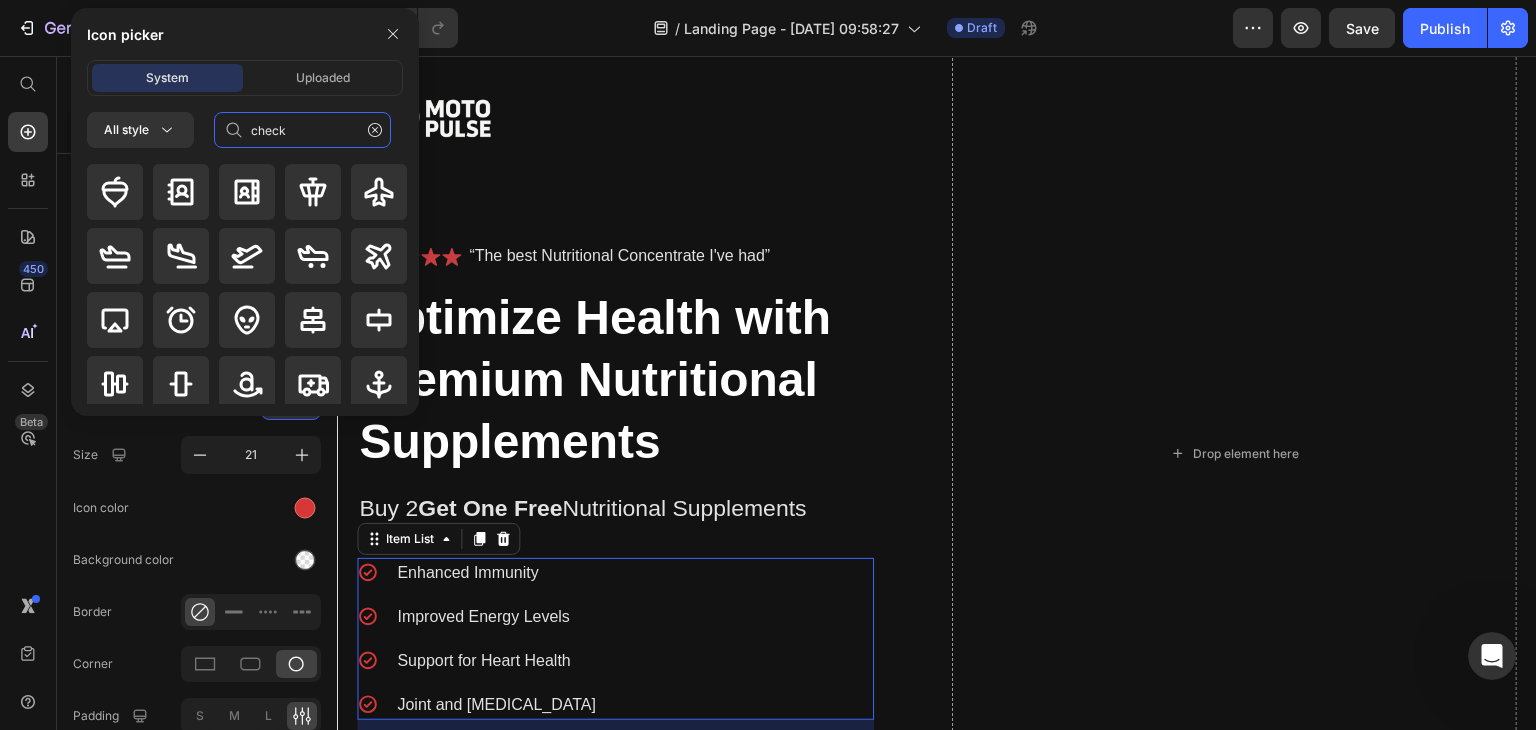 type on "check" 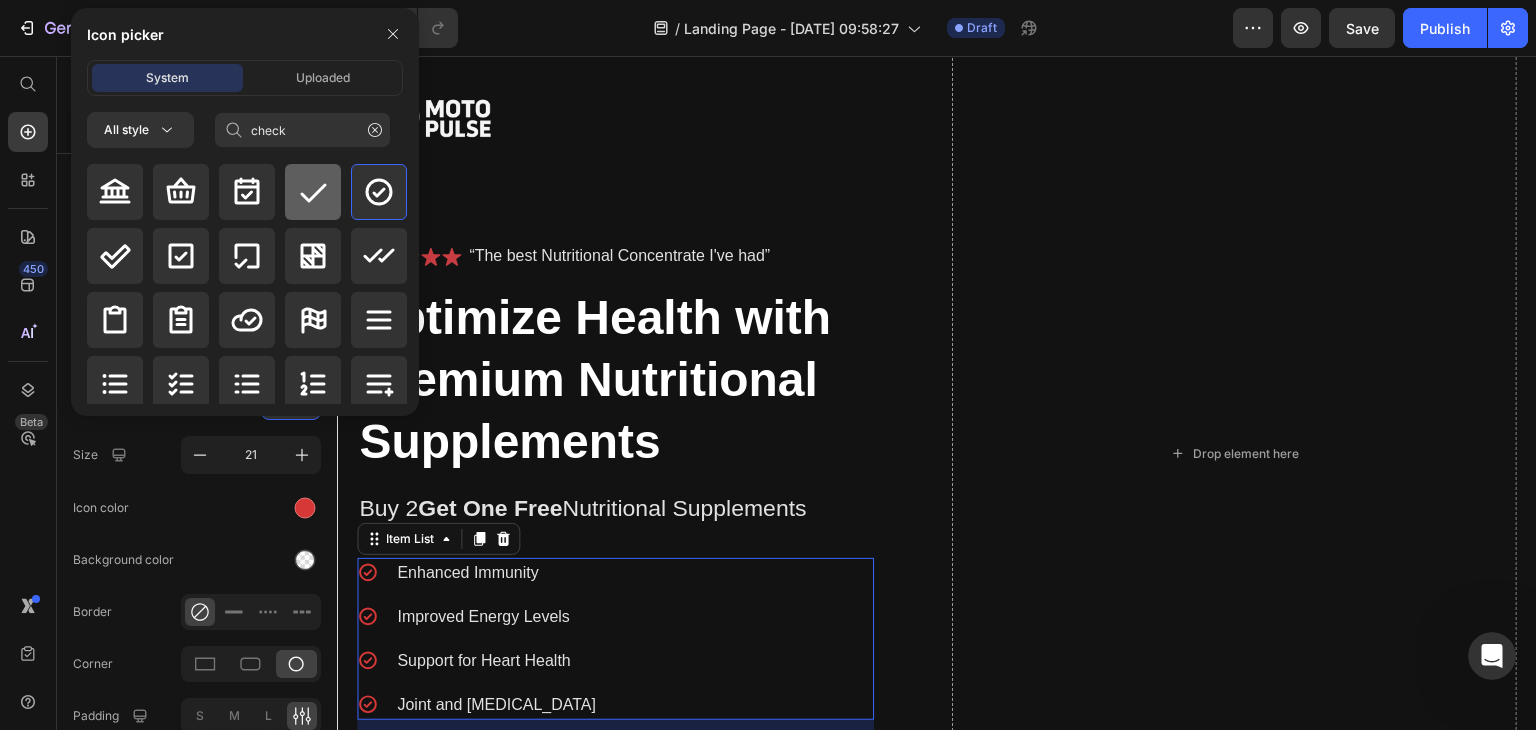 click 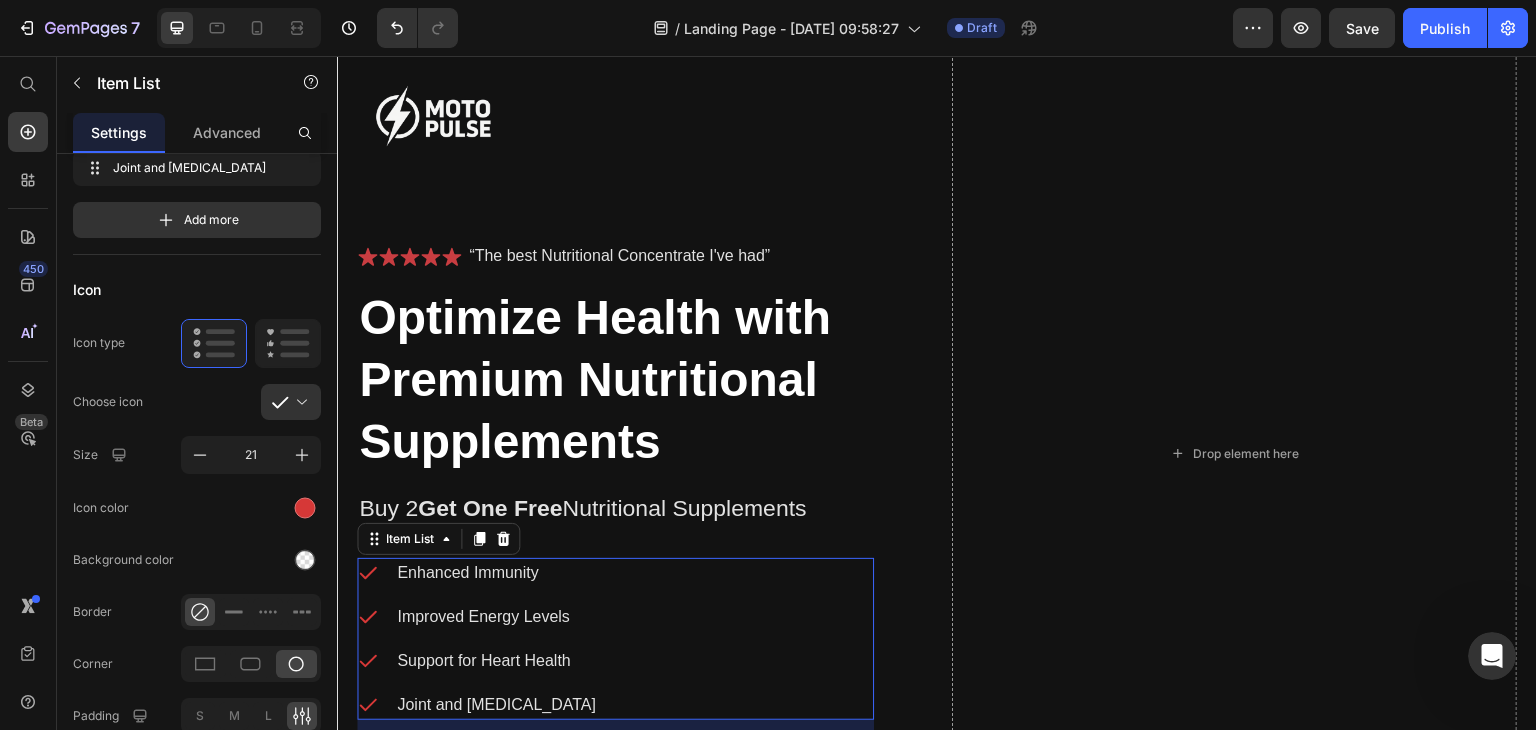 click at bounding box center [299, 402] 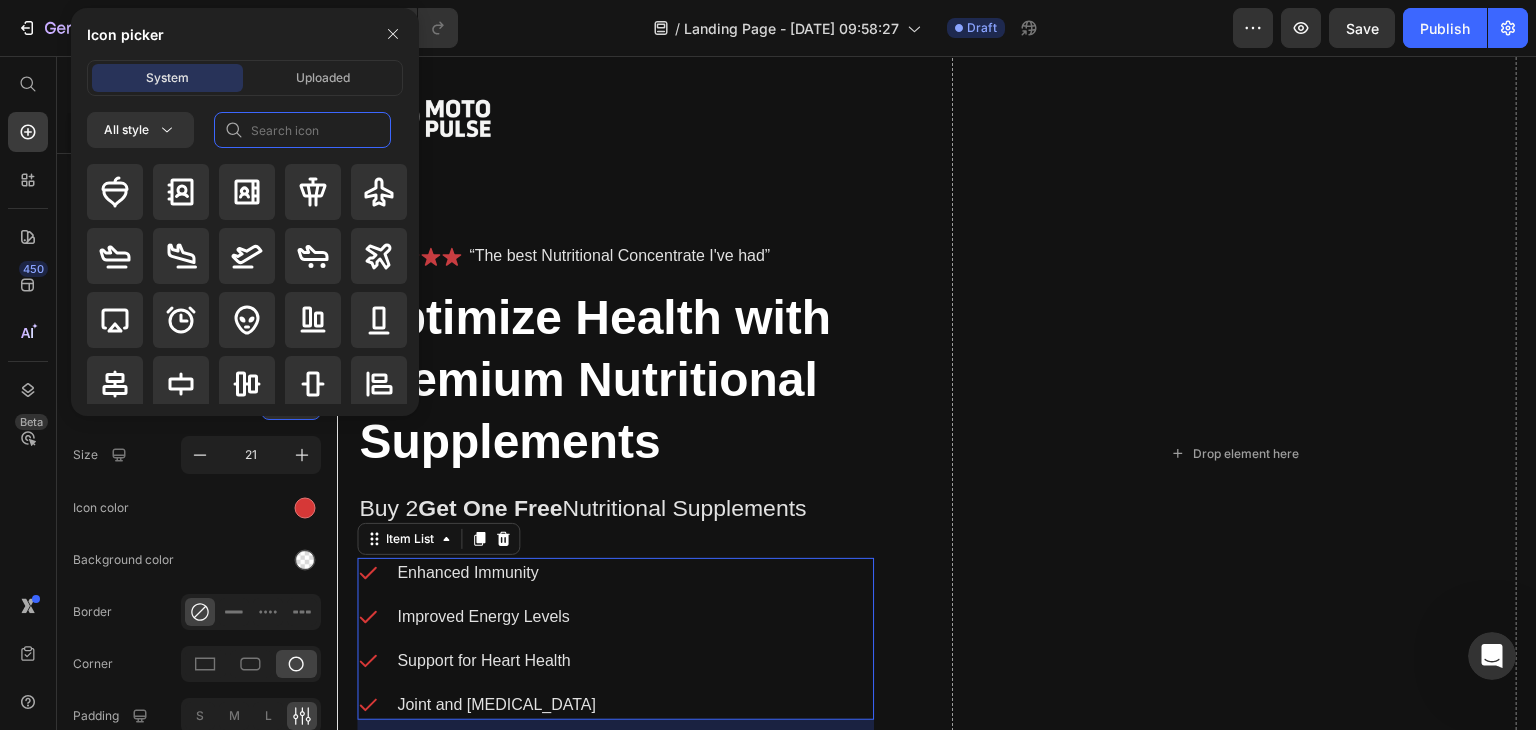 click 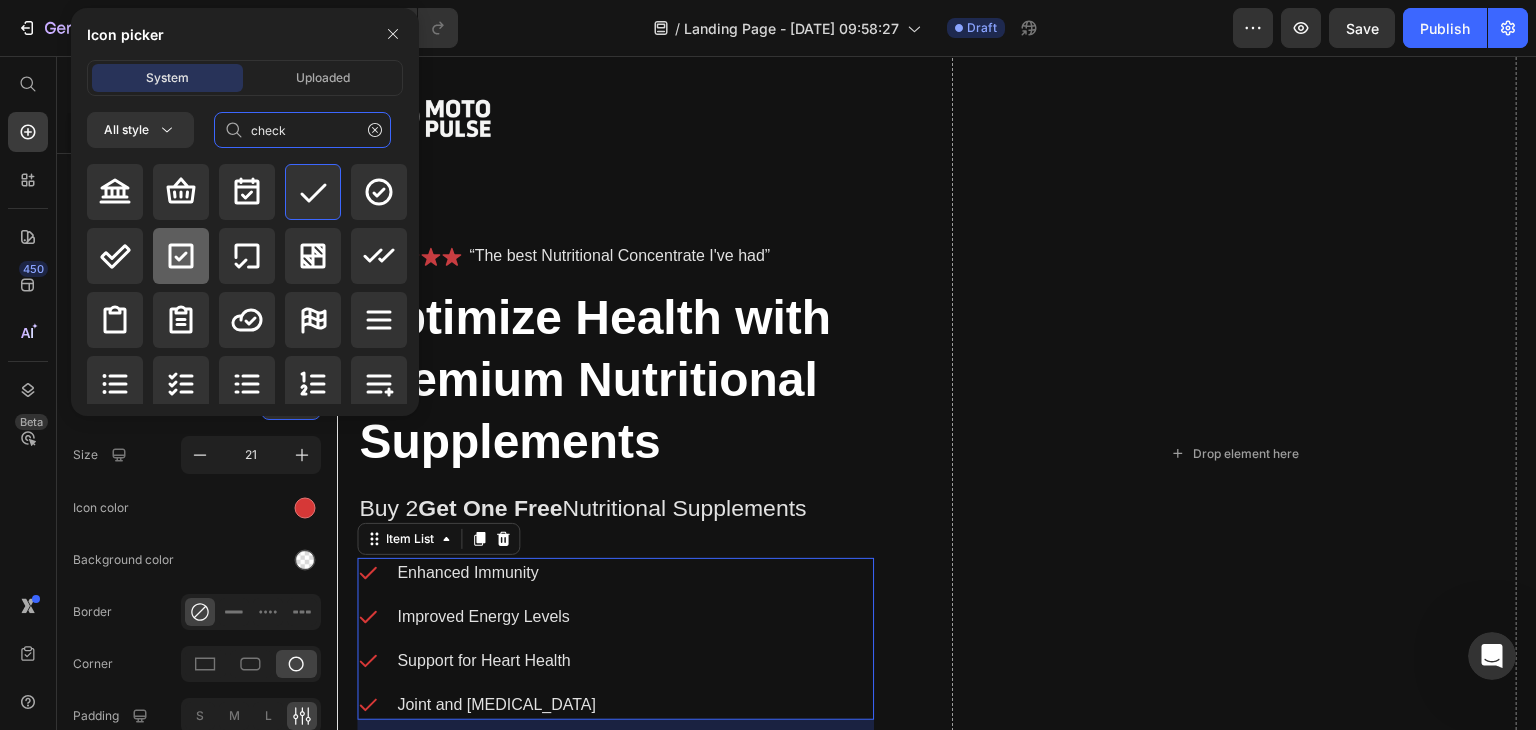 type on "check" 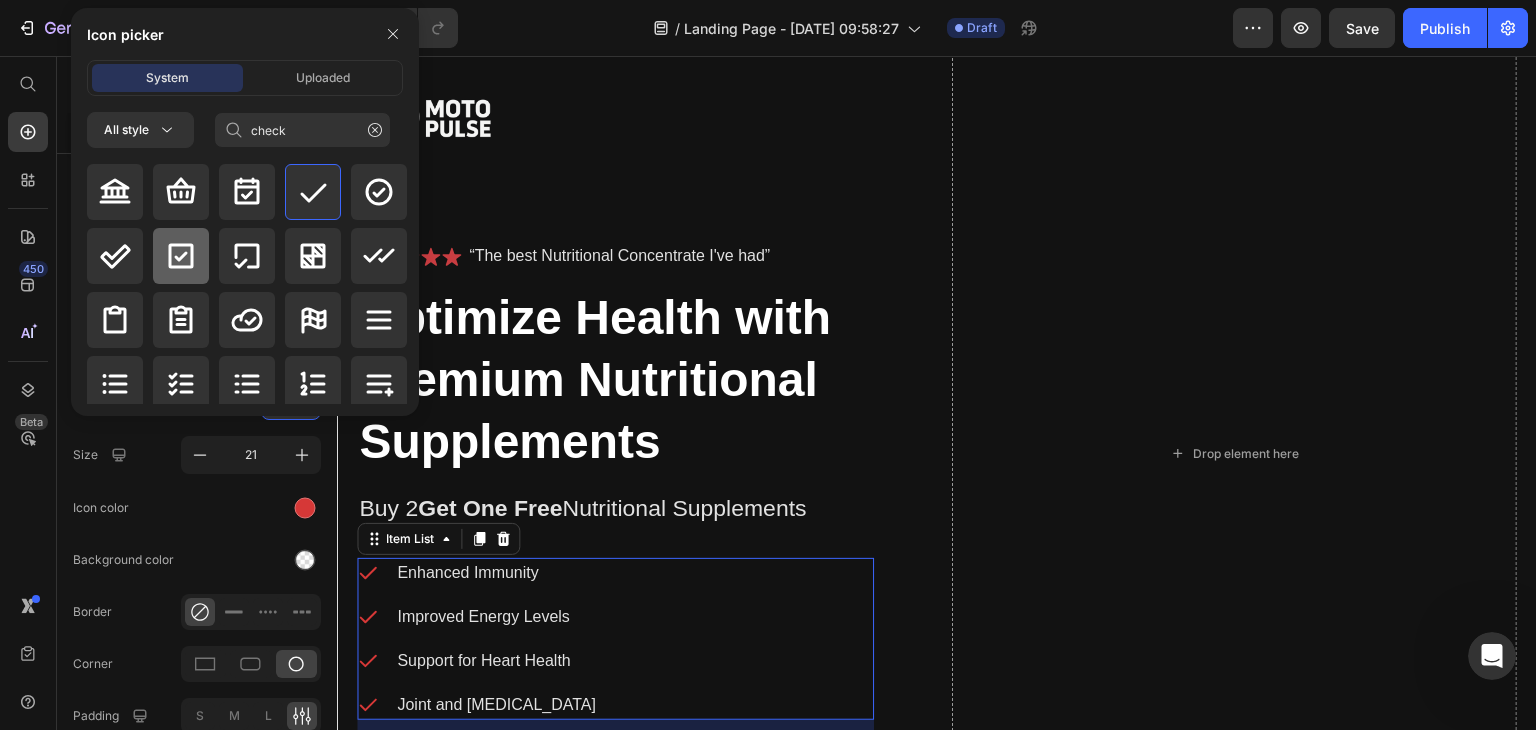 click 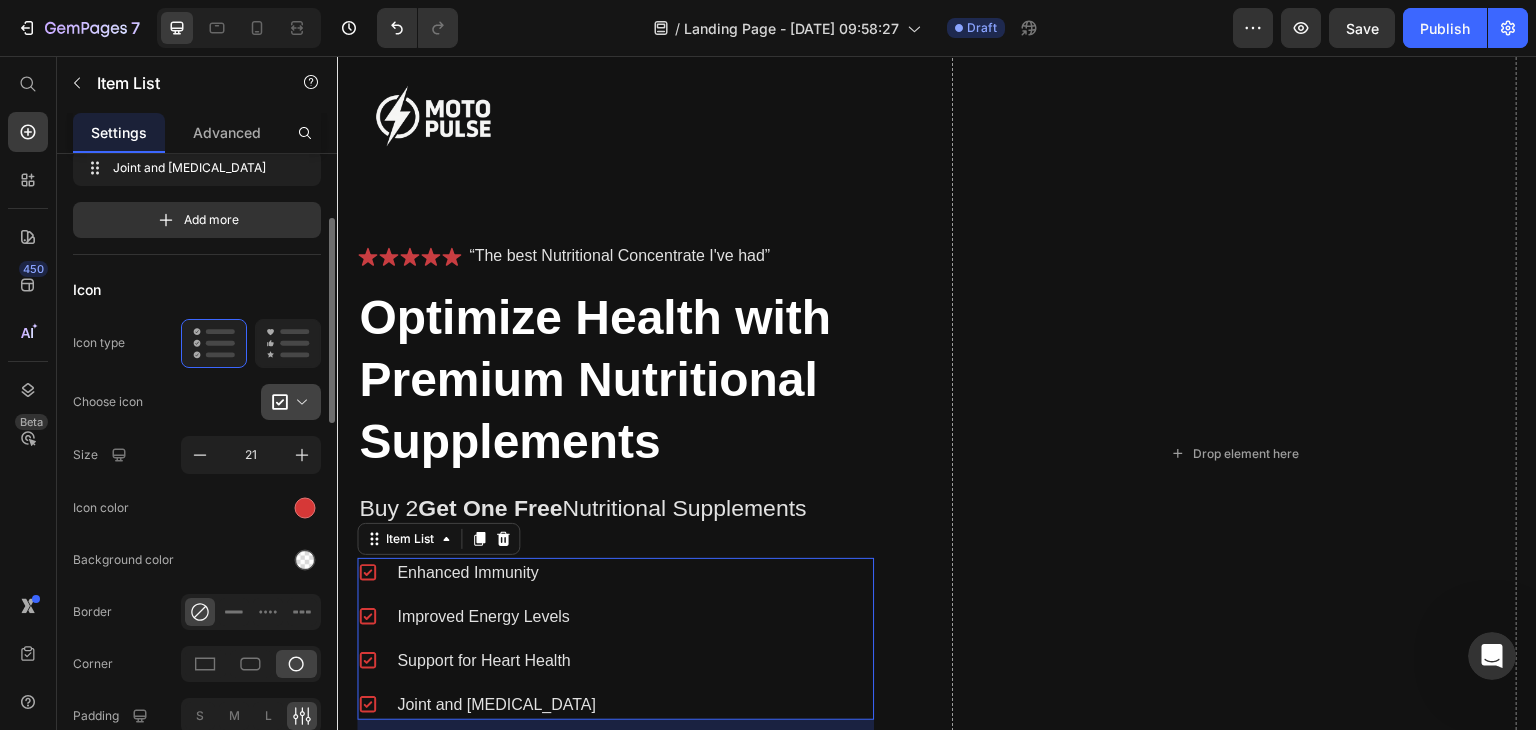 click at bounding box center [299, 402] 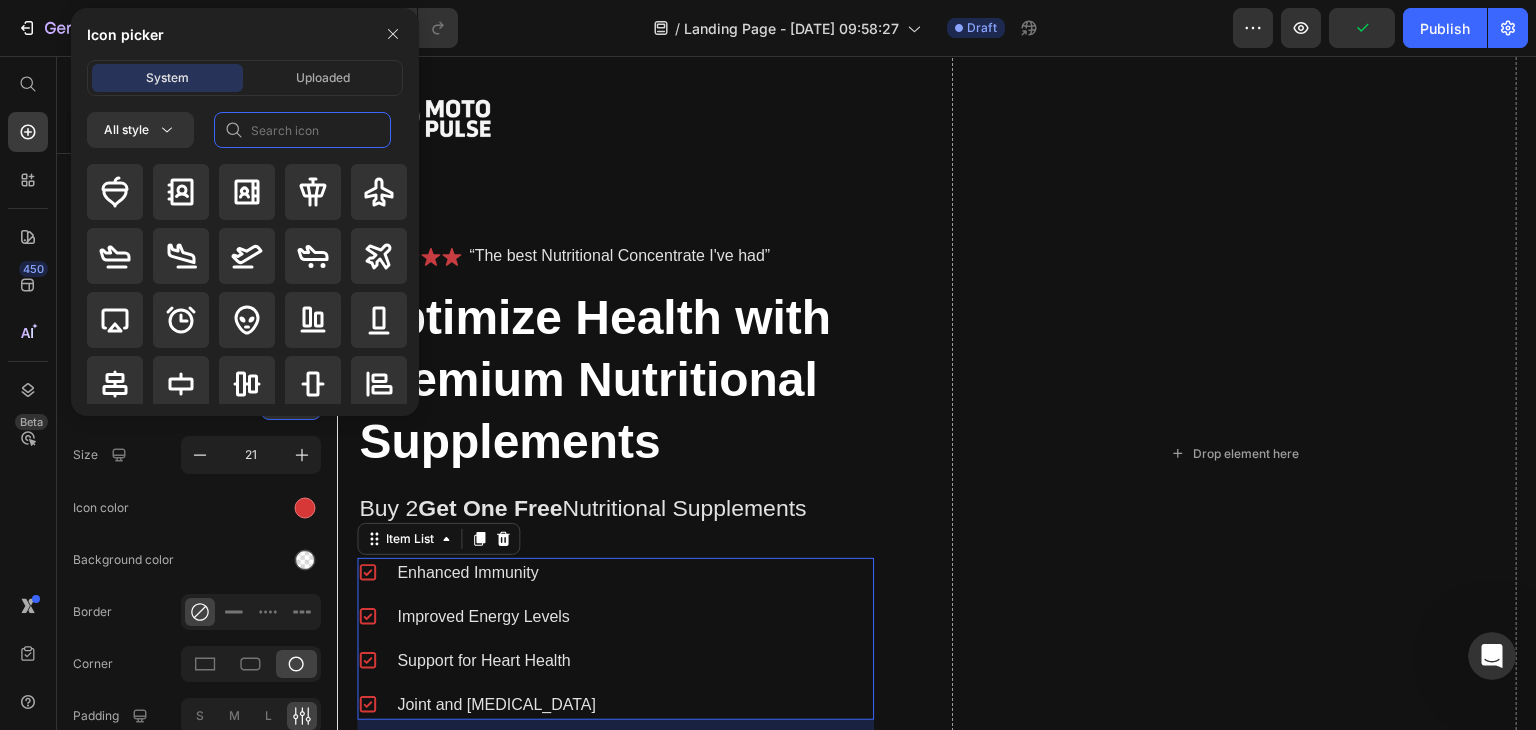 click 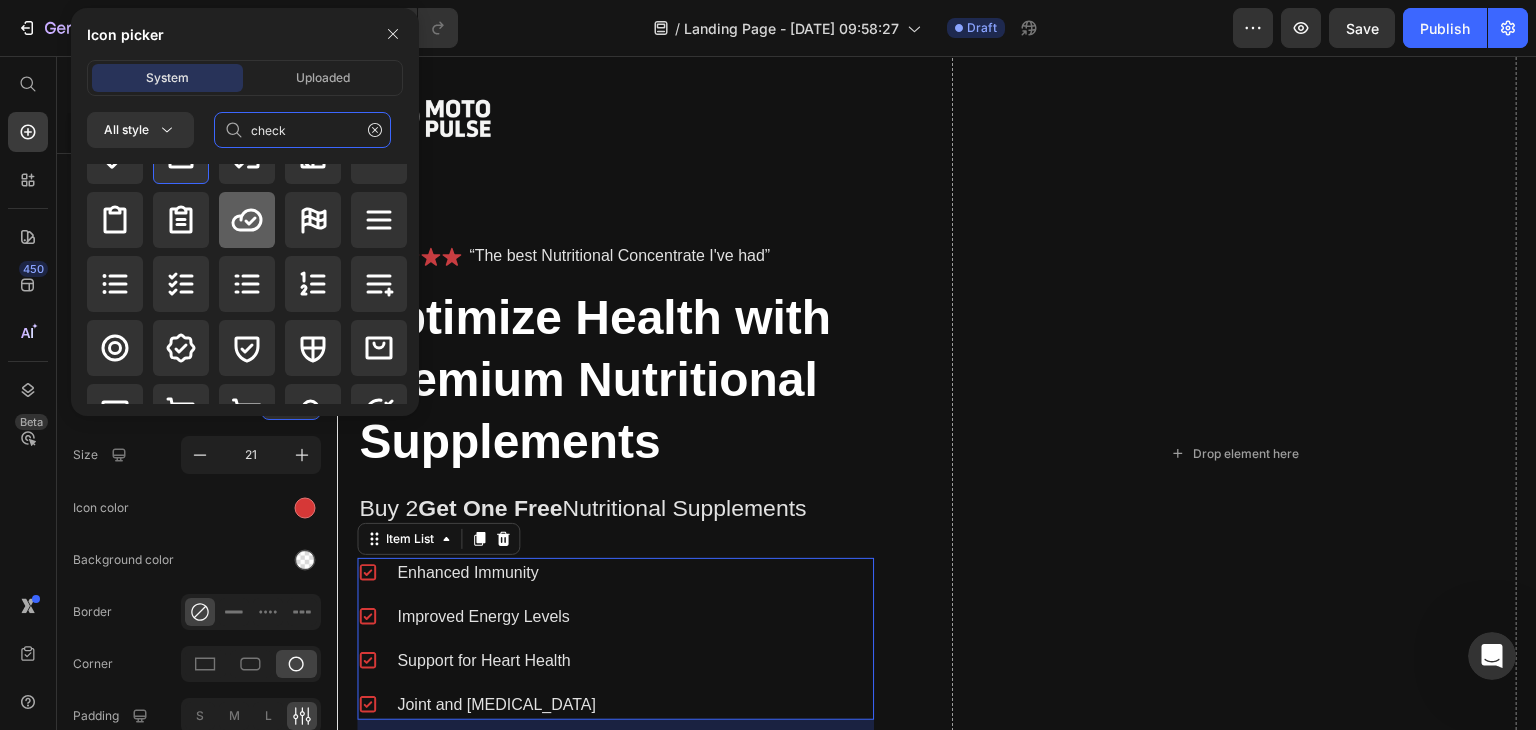 scroll, scrollTop: 200, scrollLeft: 0, axis: vertical 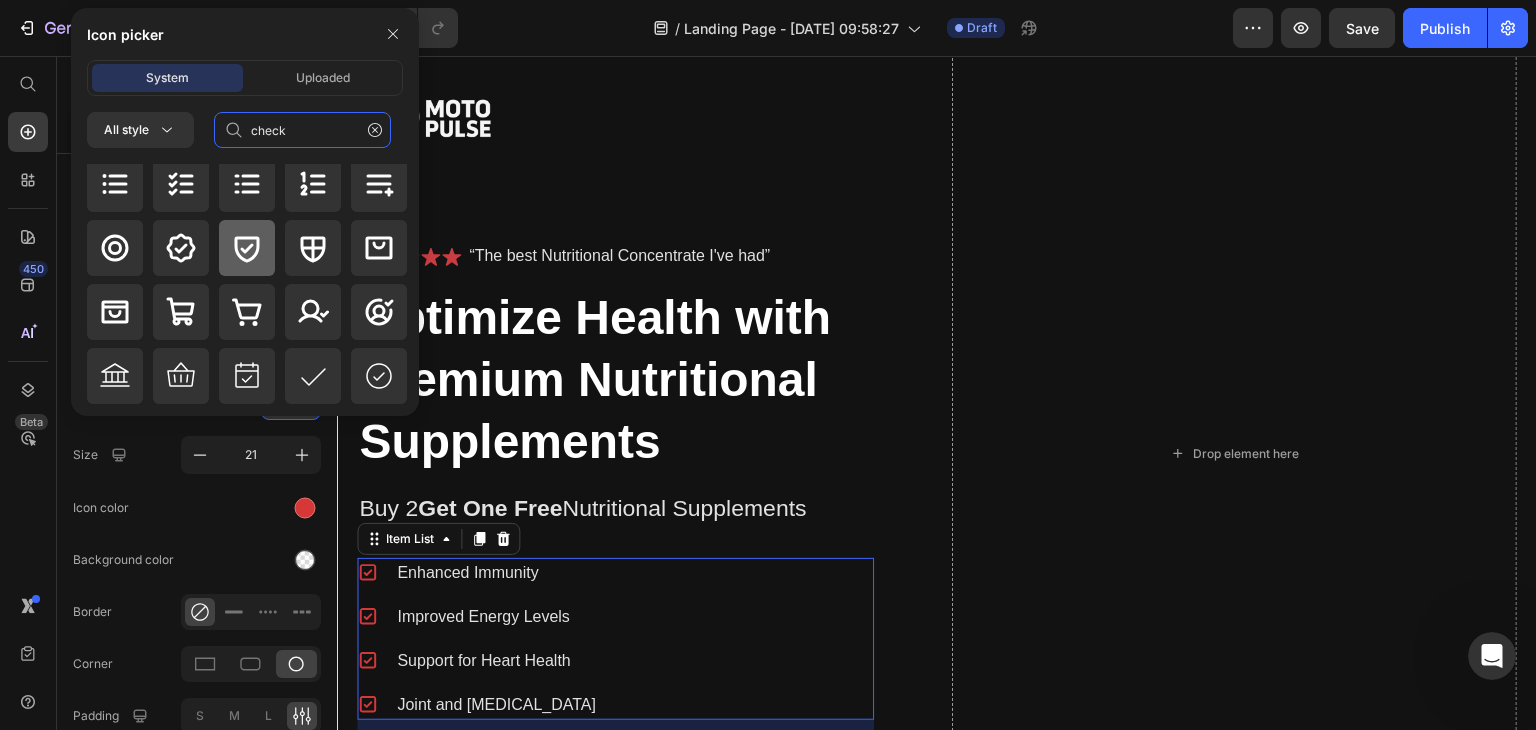 type on "check" 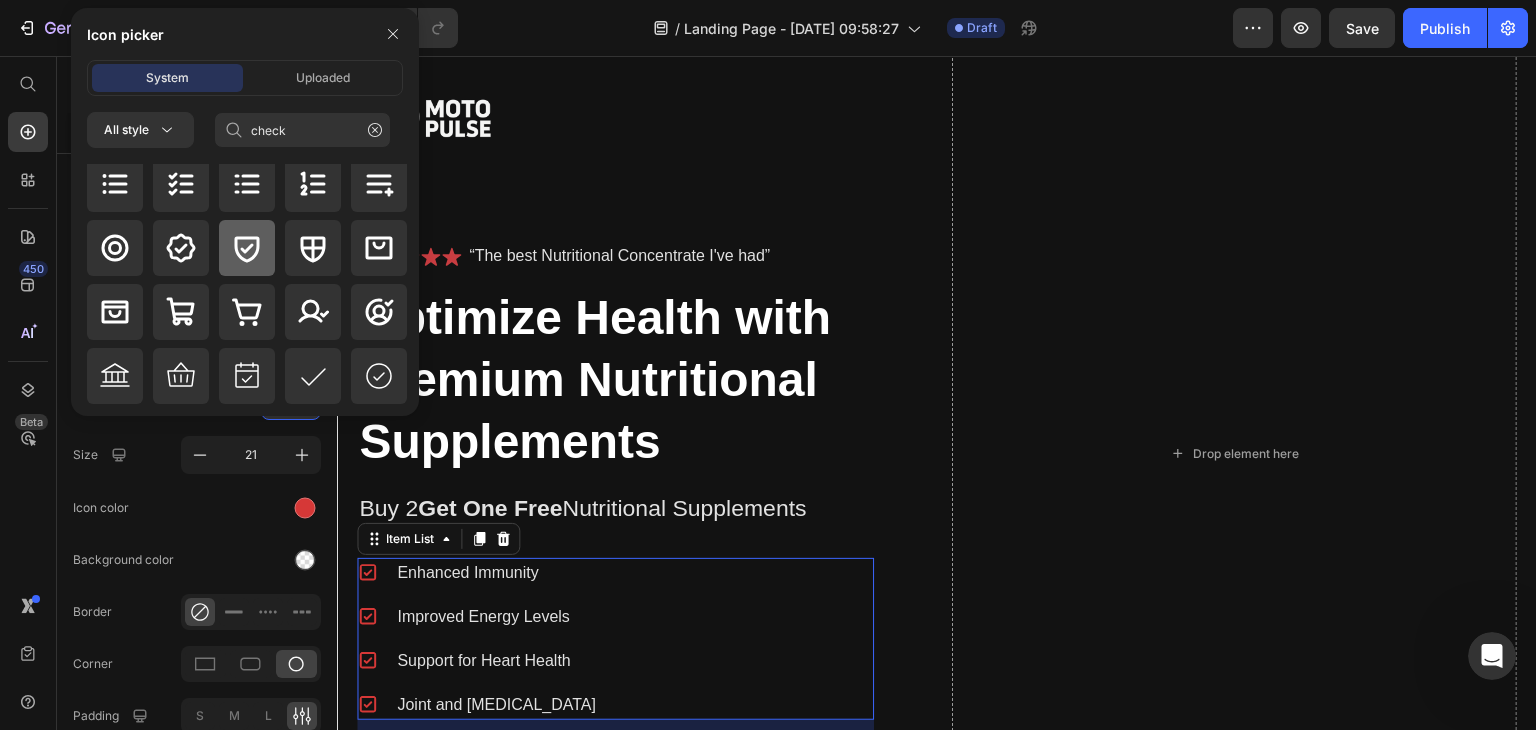 click 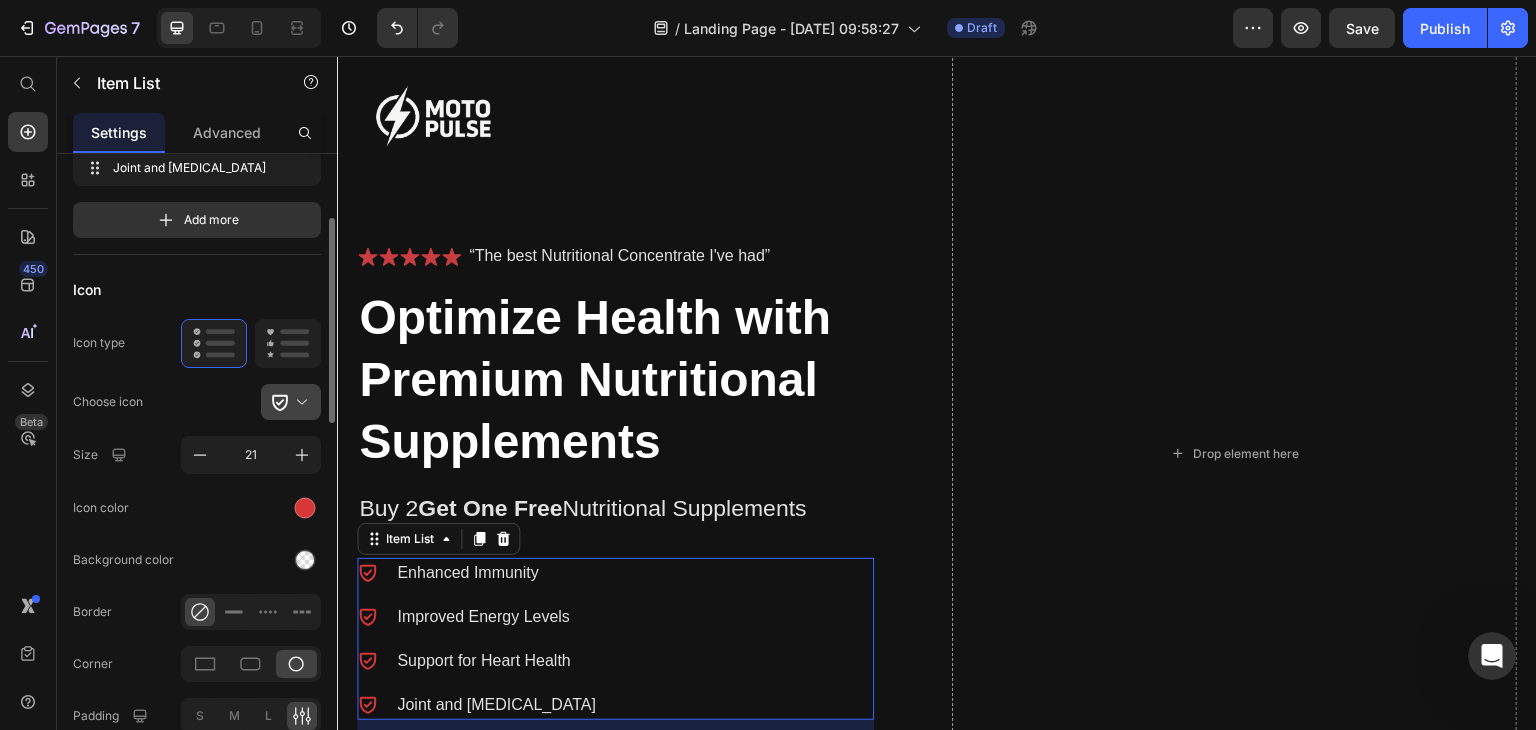 click at bounding box center (299, 402) 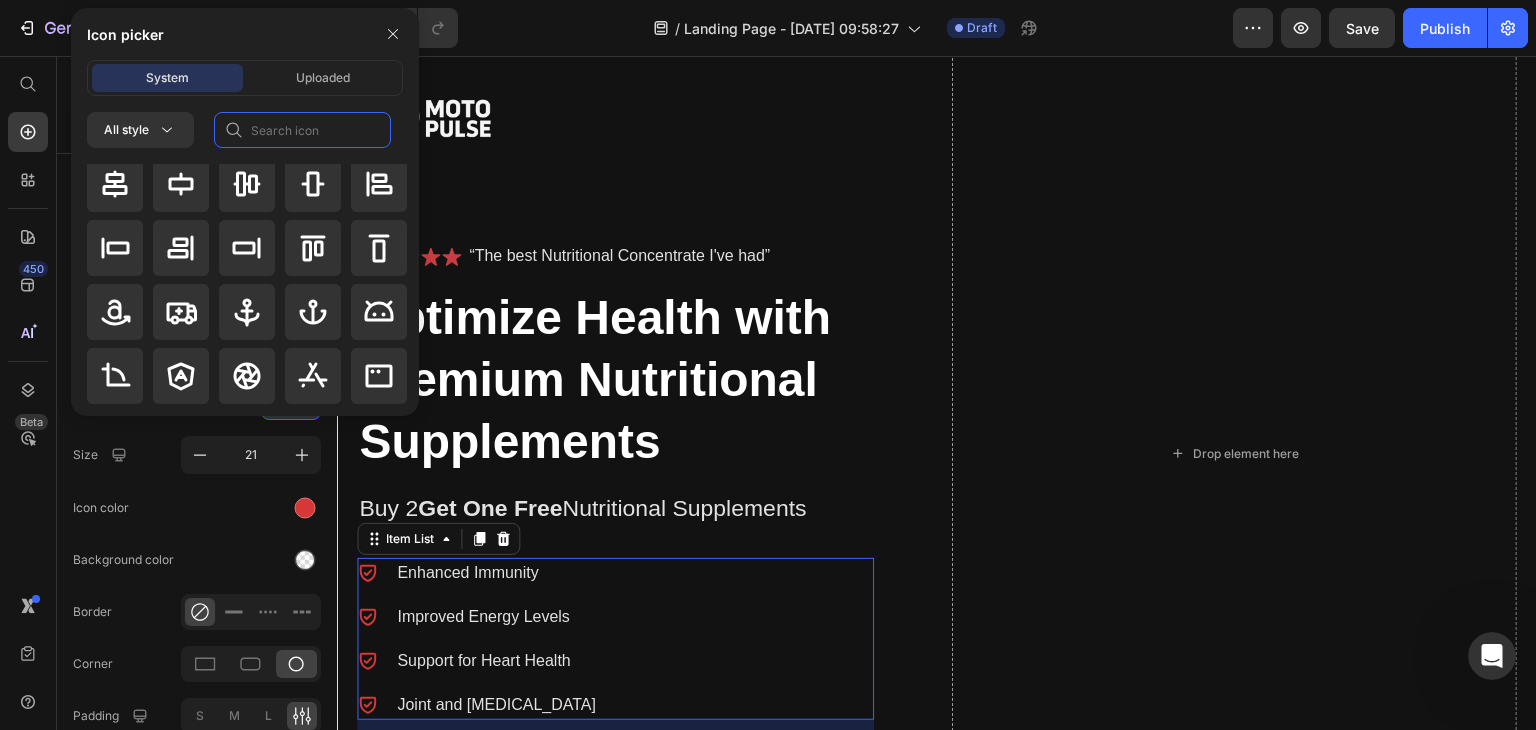 click 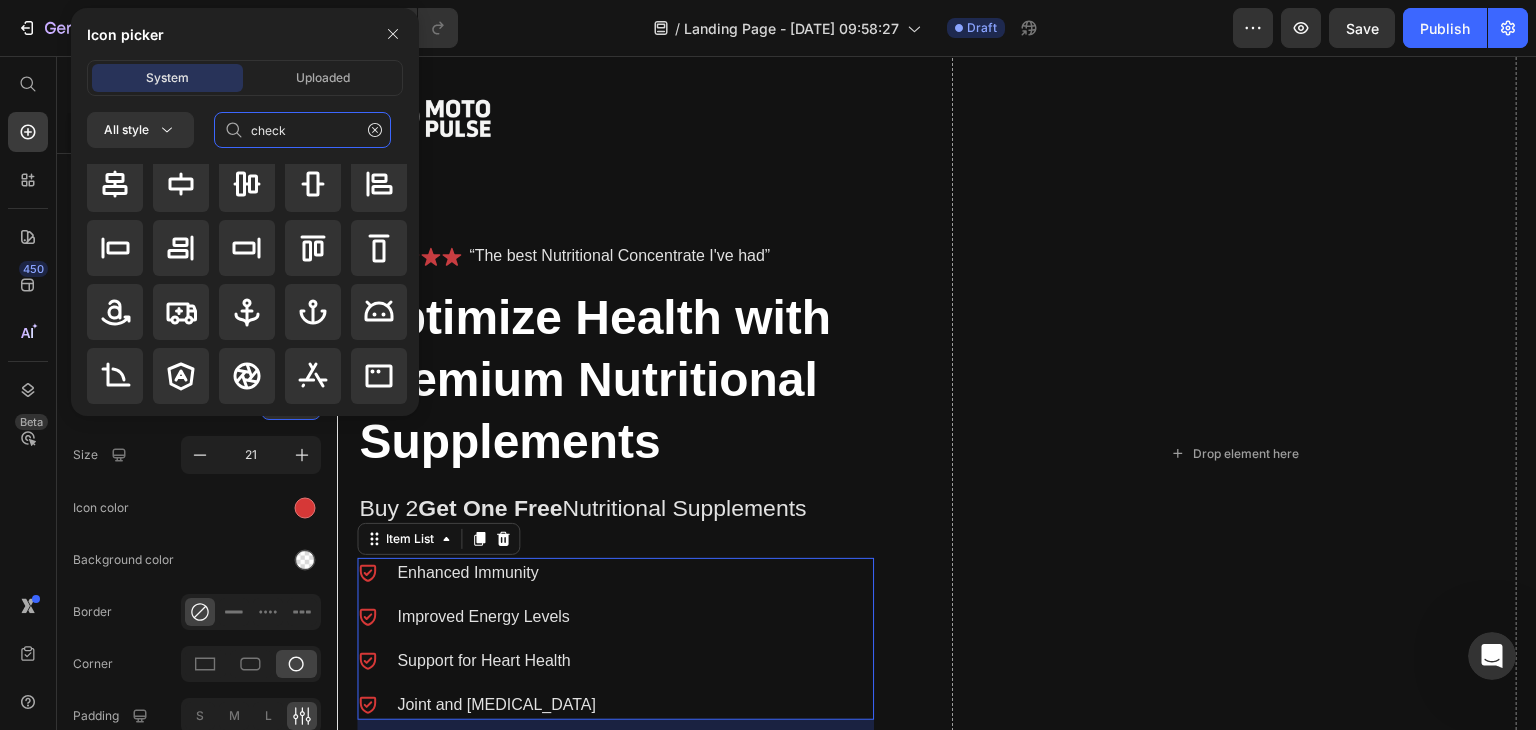 scroll, scrollTop: 0, scrollLeft: 0, axis: both 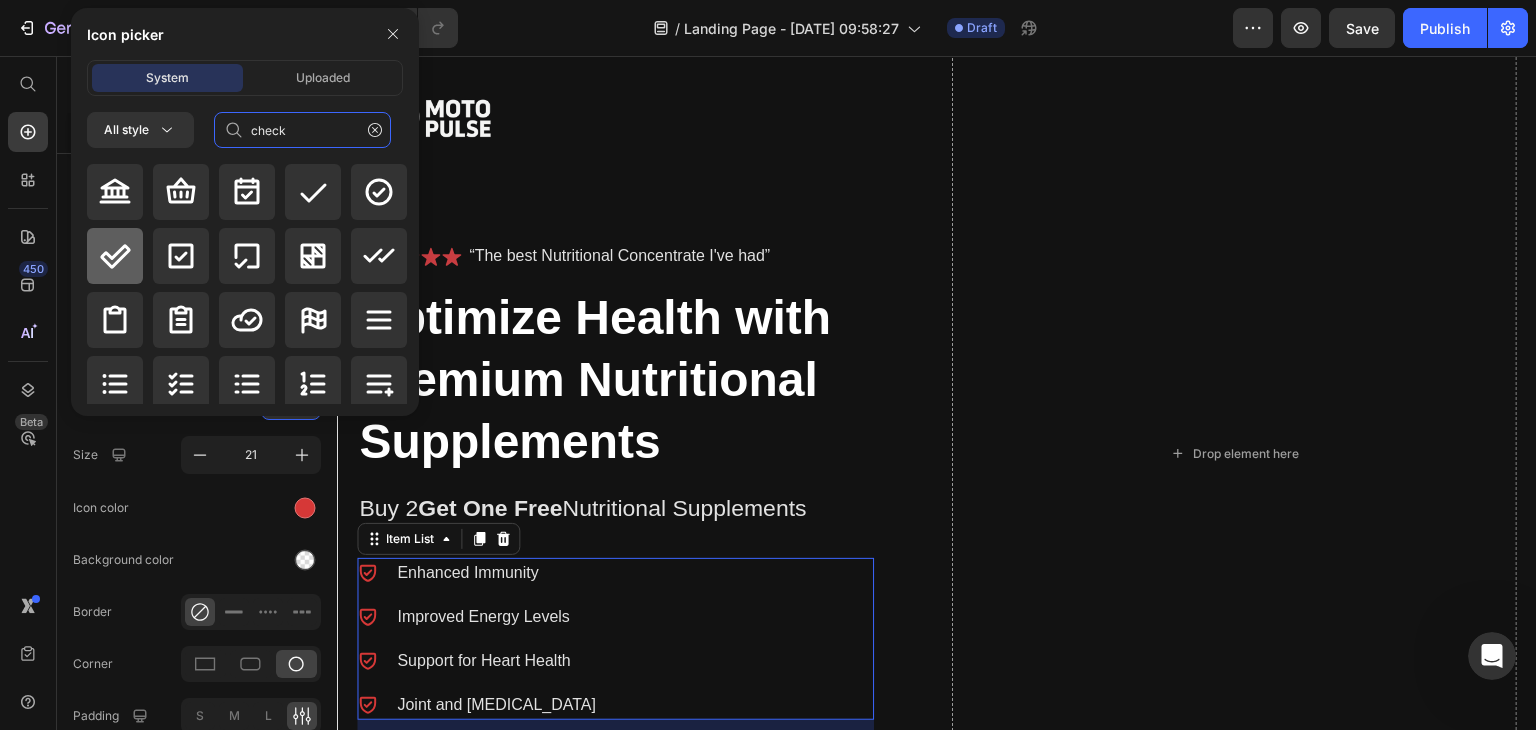 type on "check" 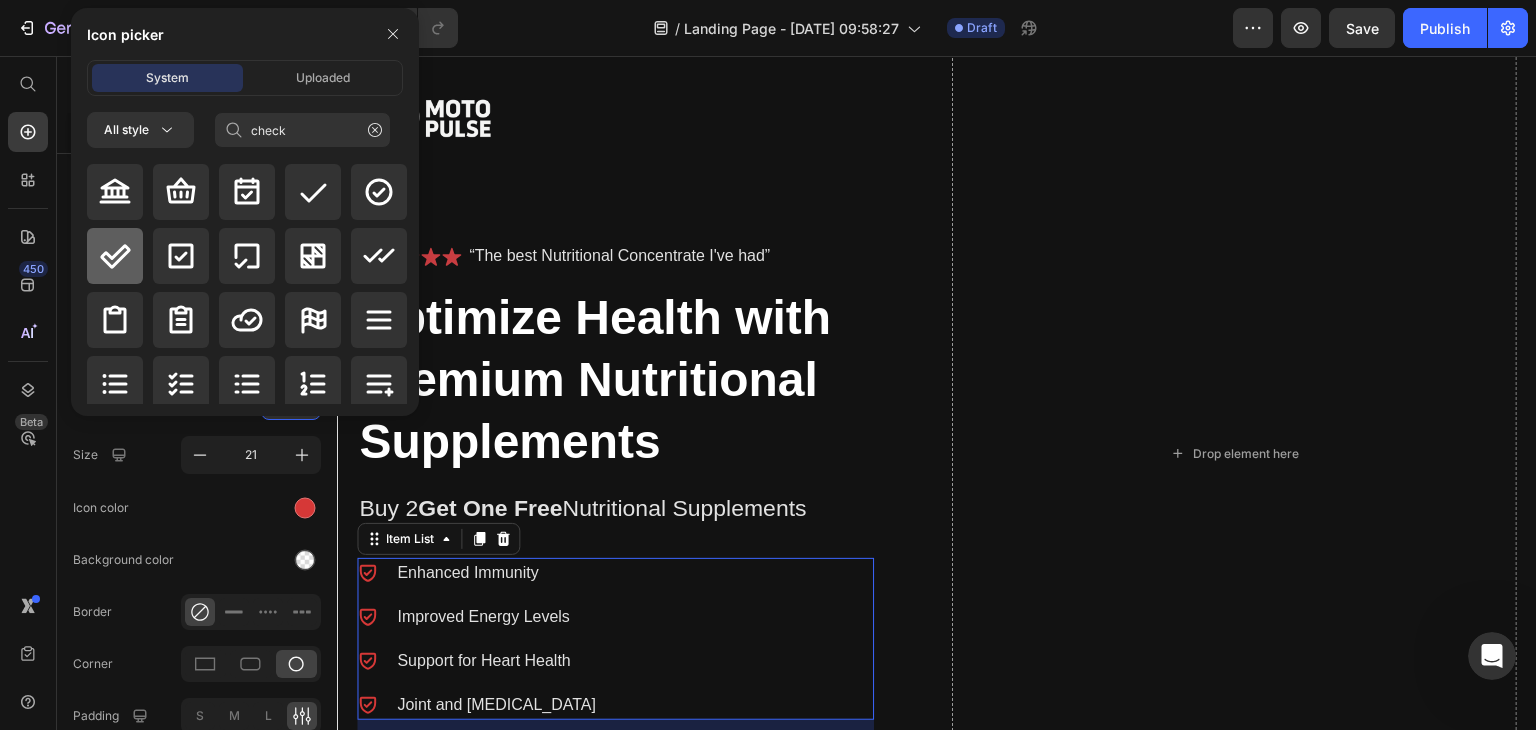 click 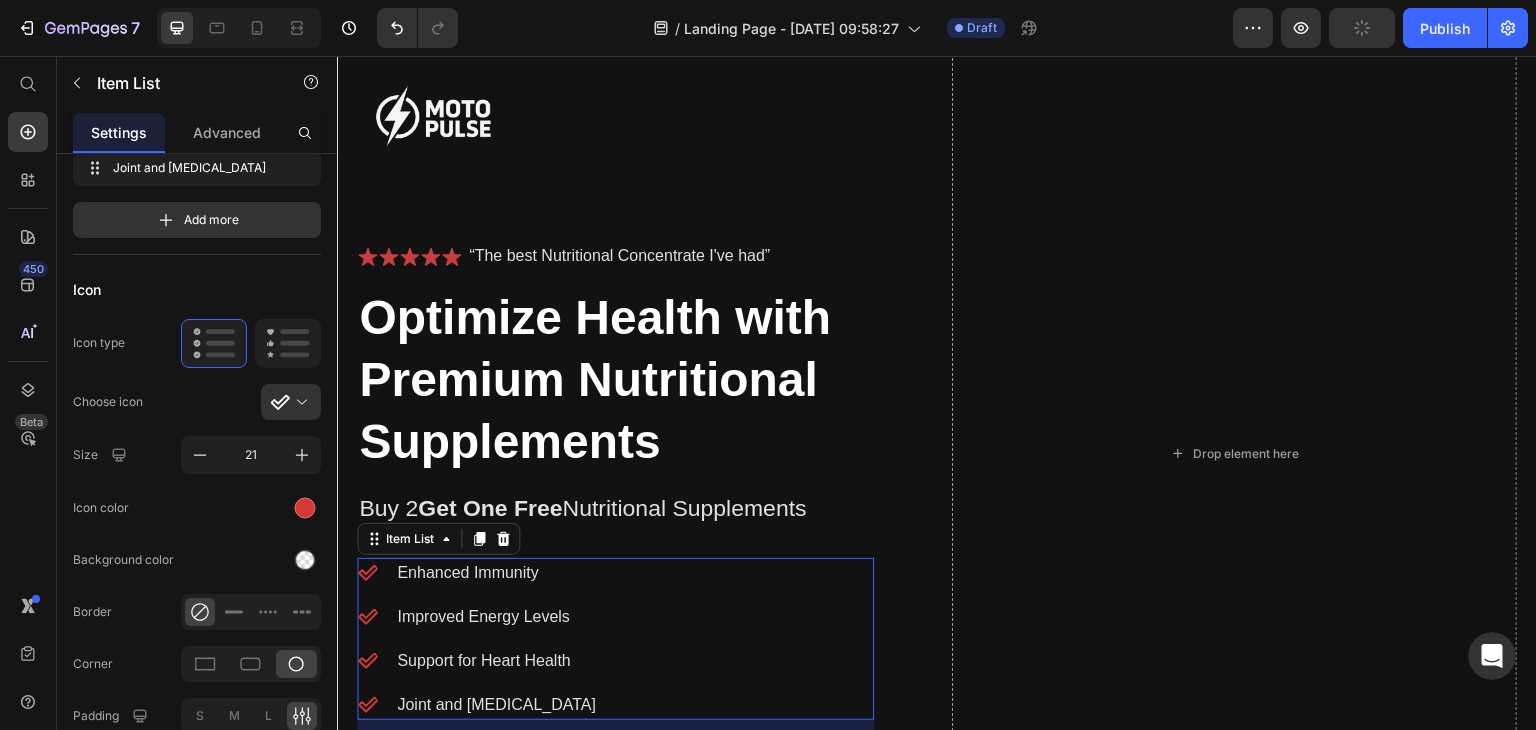 click at bounding box center (299, 402) 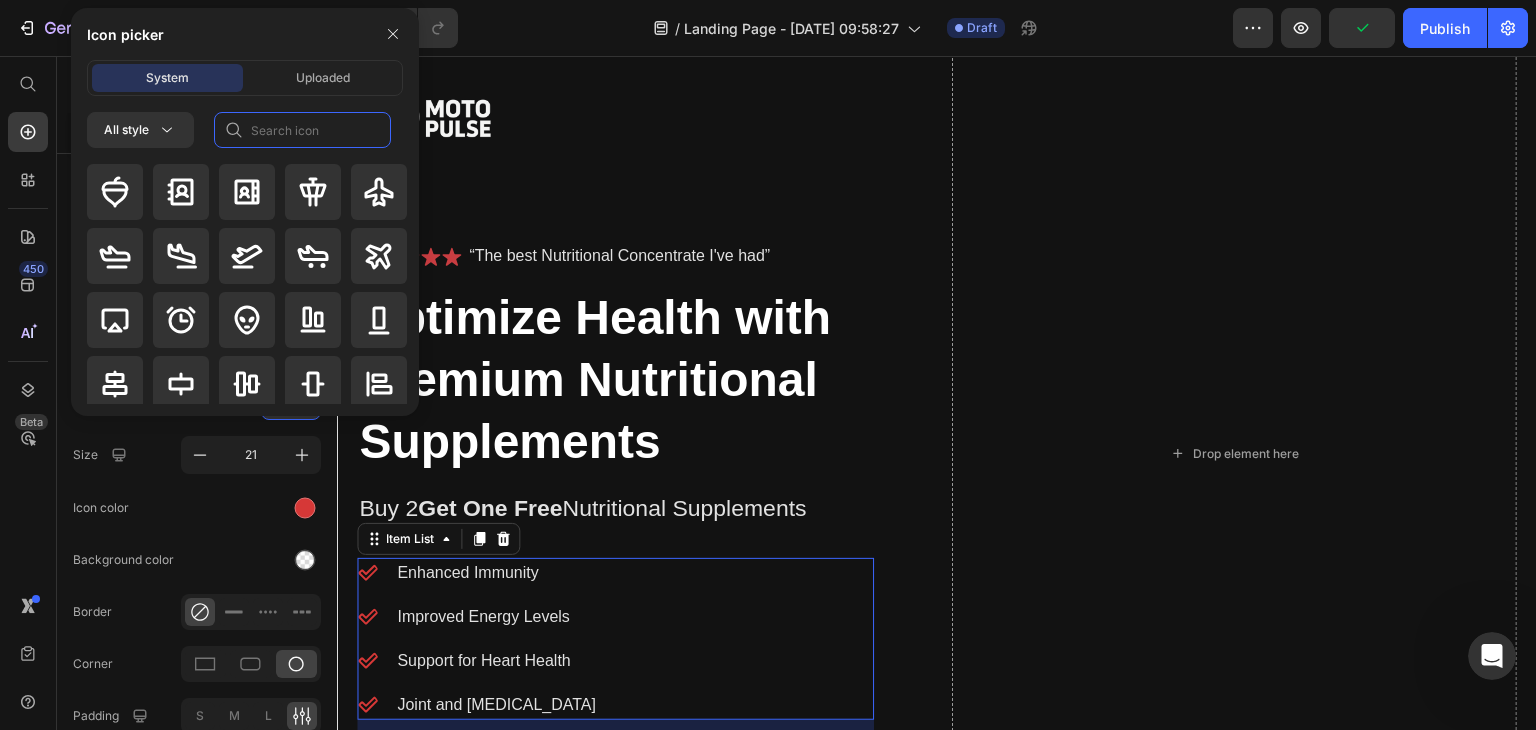 click 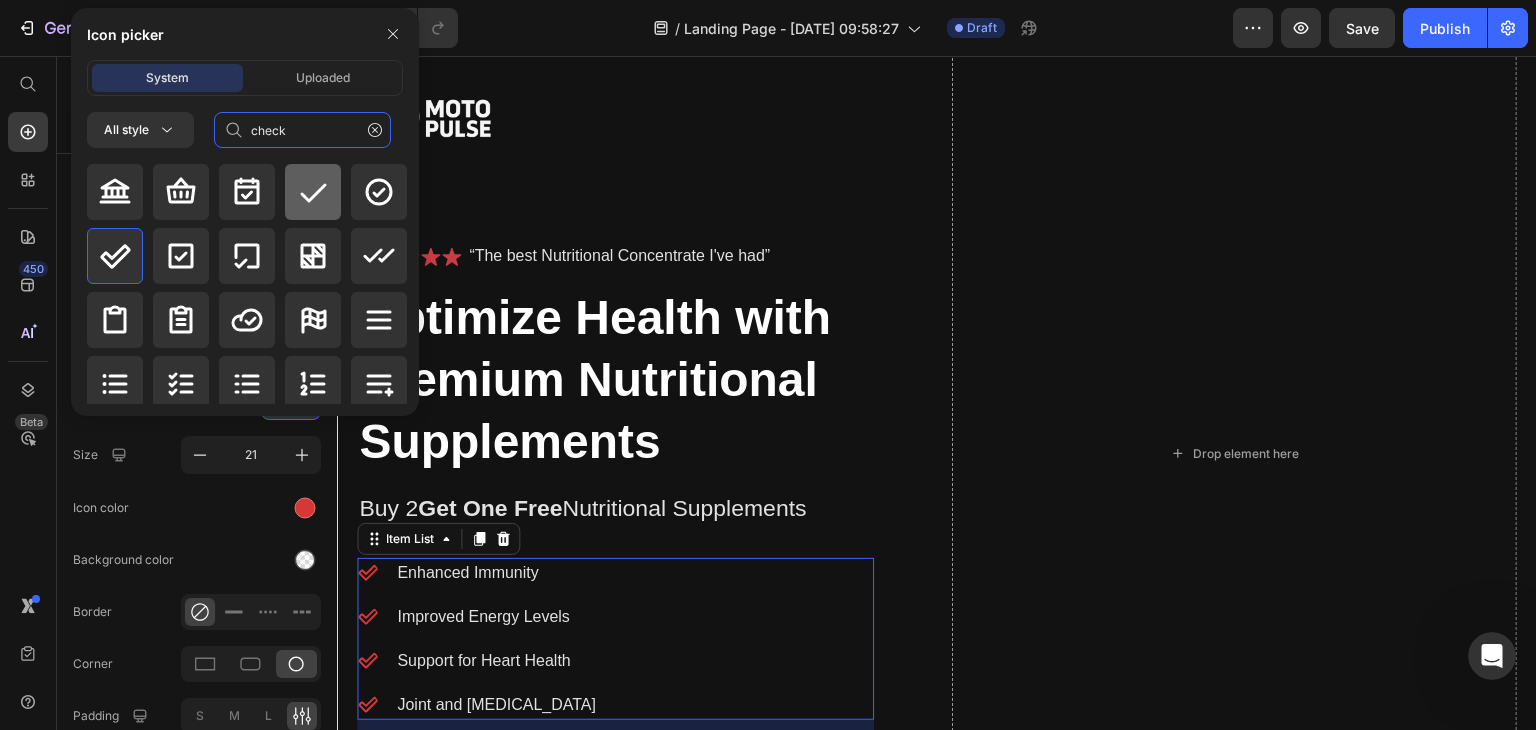 type on "check" 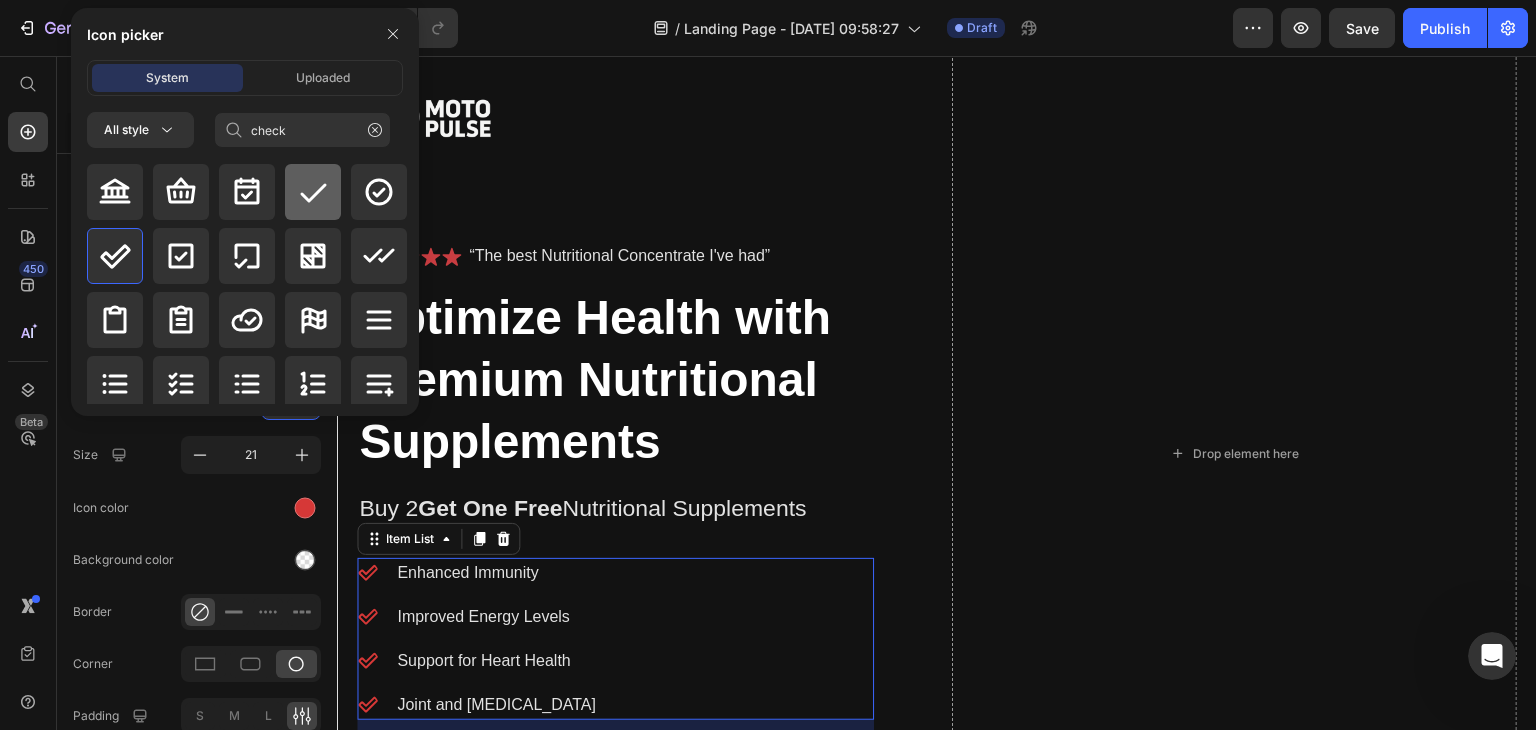 click 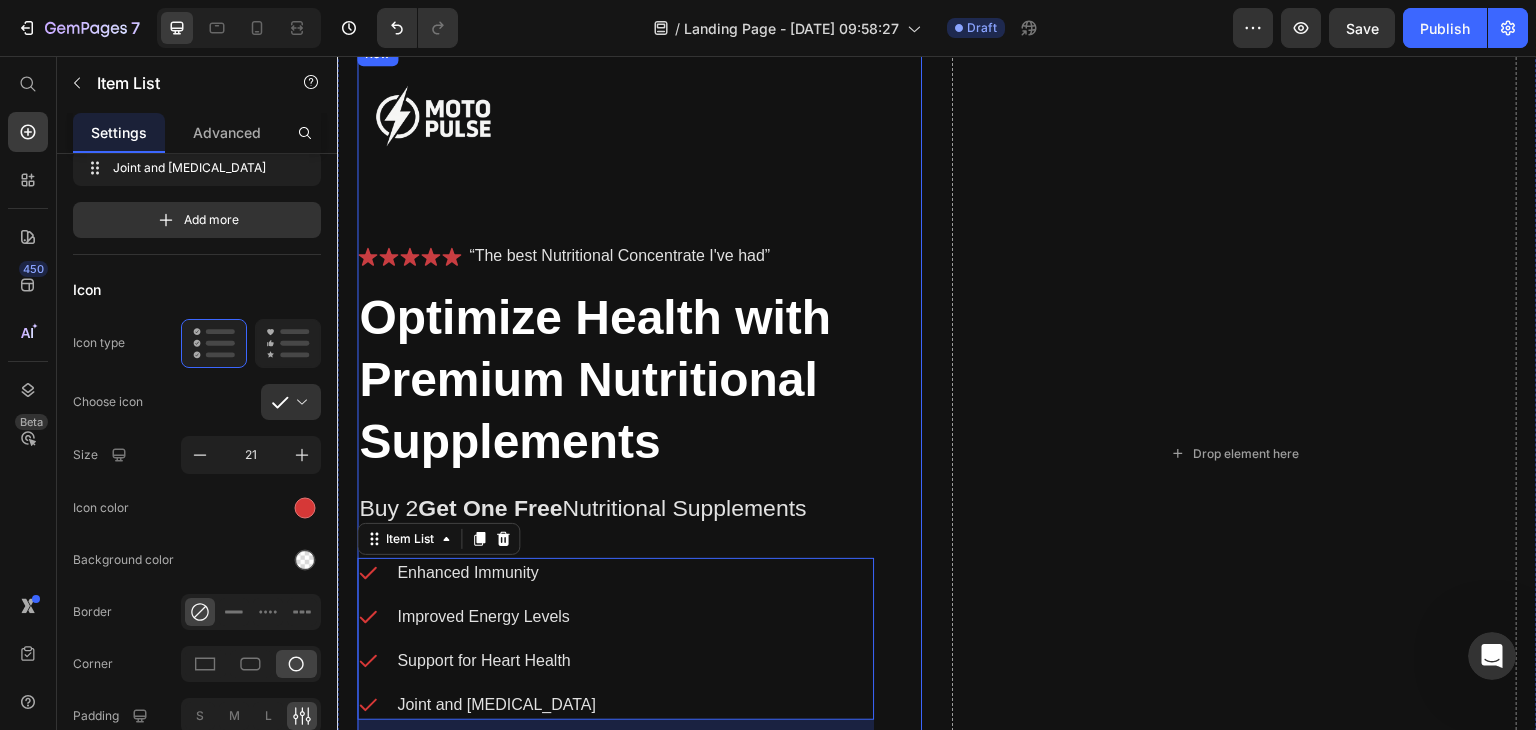 click on "Buy 2  Get One Free  Nutritional Supplements" at bounding box center [615, 509] 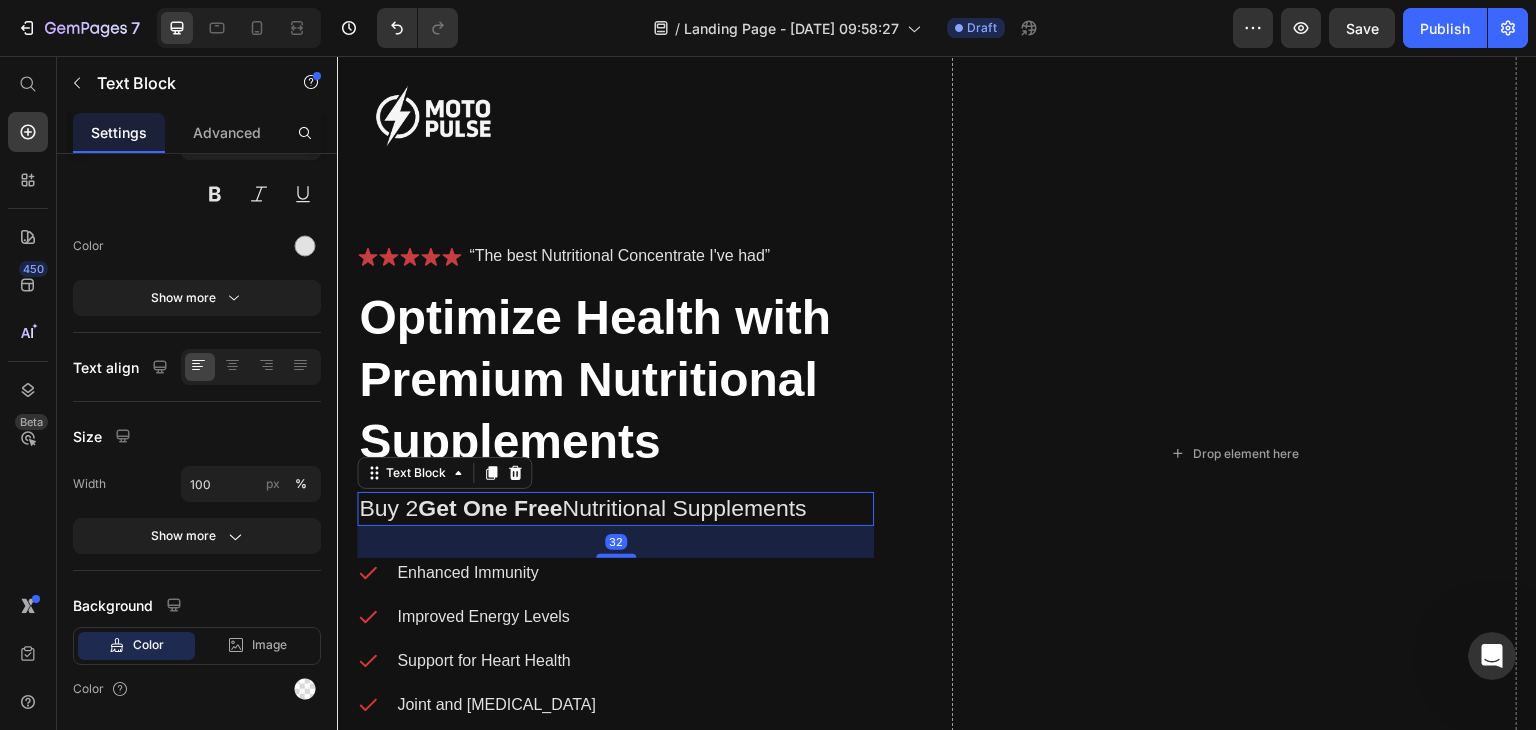 scroll, scrollTop: 0, scrollLeft: 0, axis: both 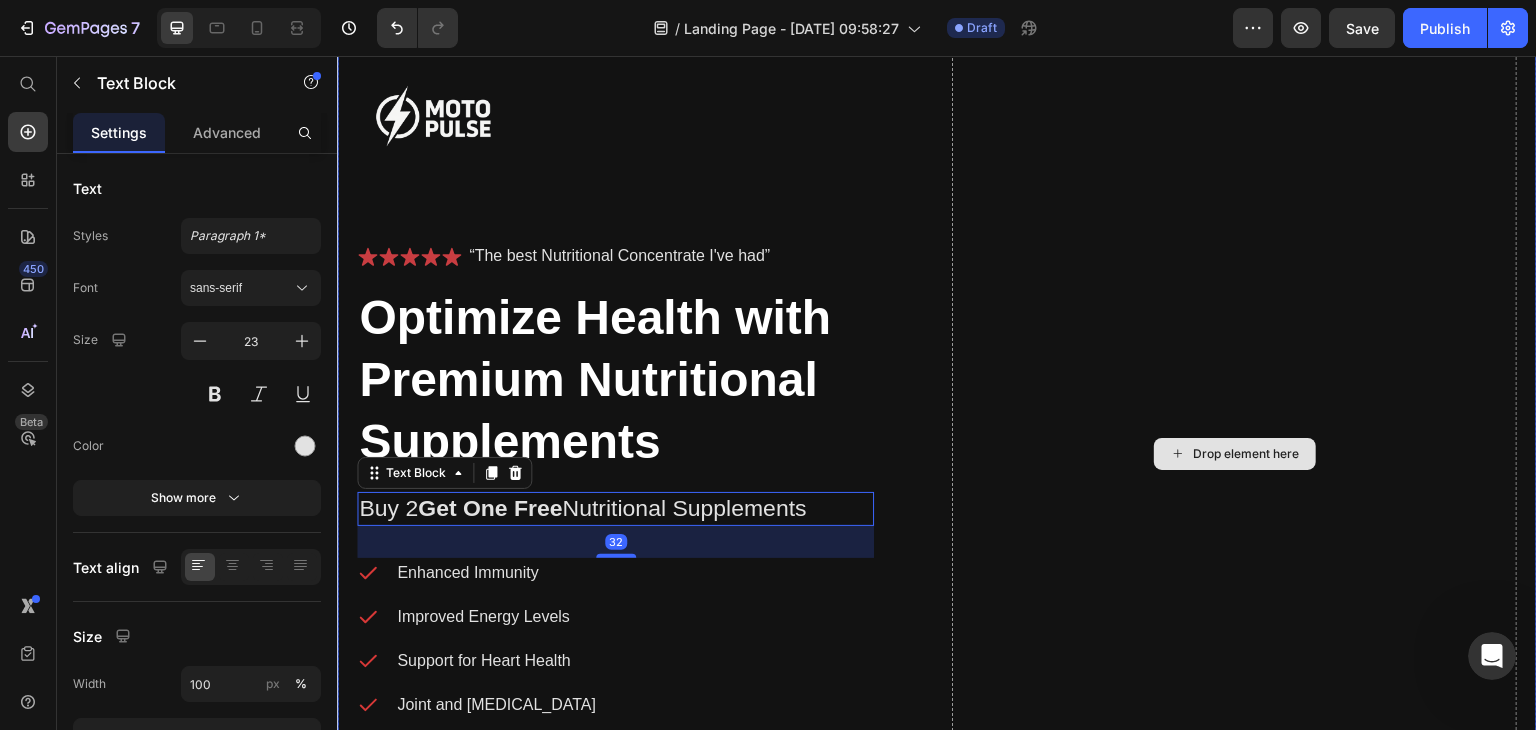 click on "Drop element here" at bounding box center (1234, 454) 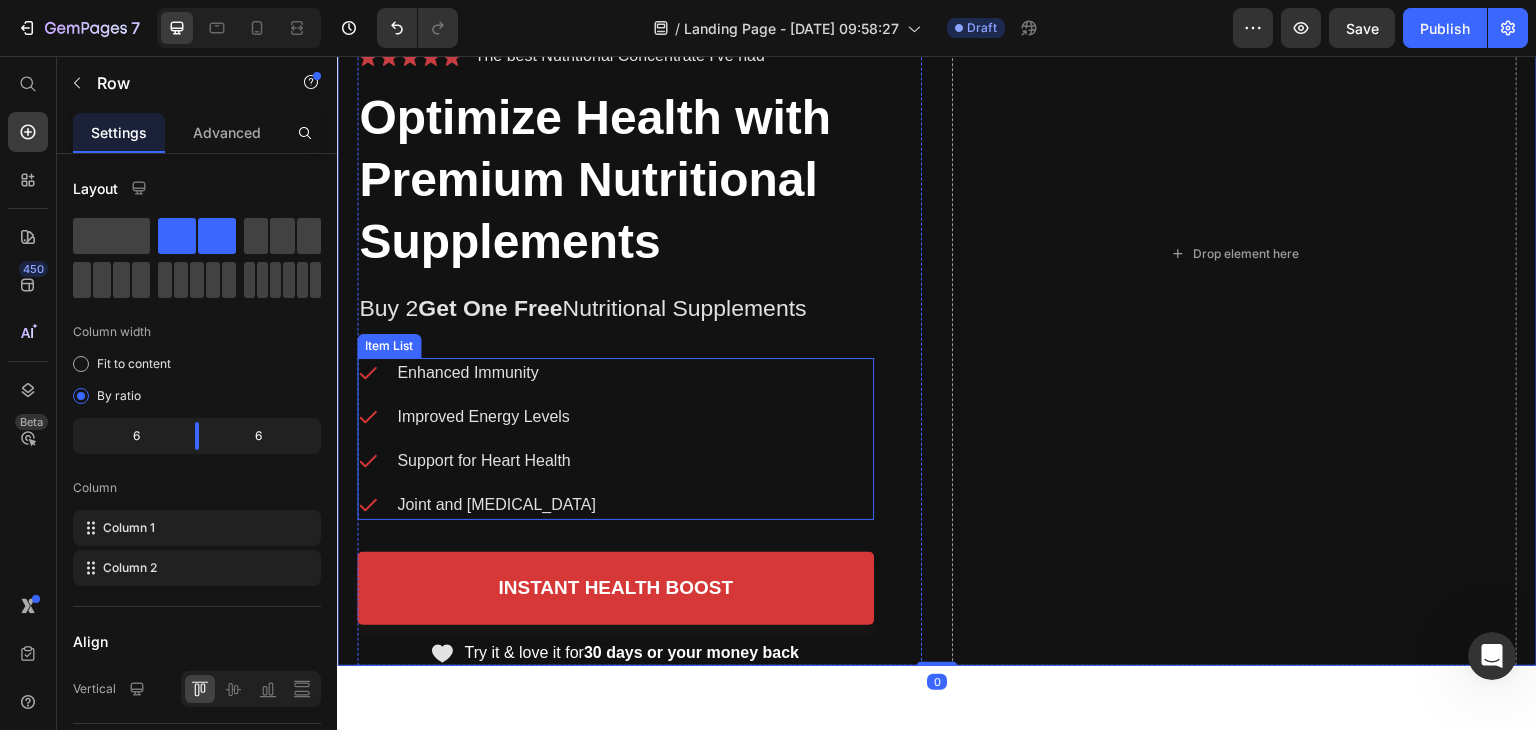 scroll, scrollTop: 500, scrollLeft: 0, axis: vertical 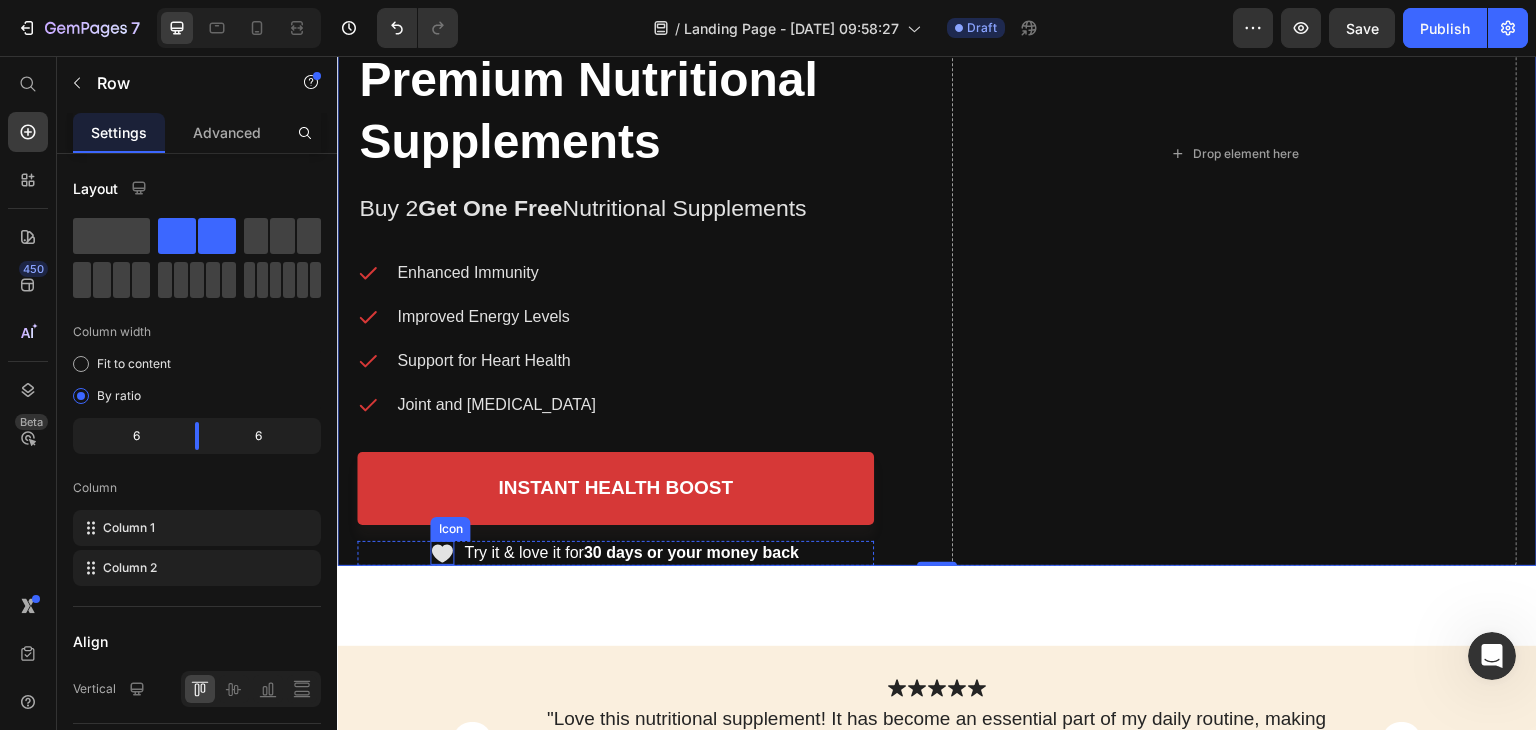 click 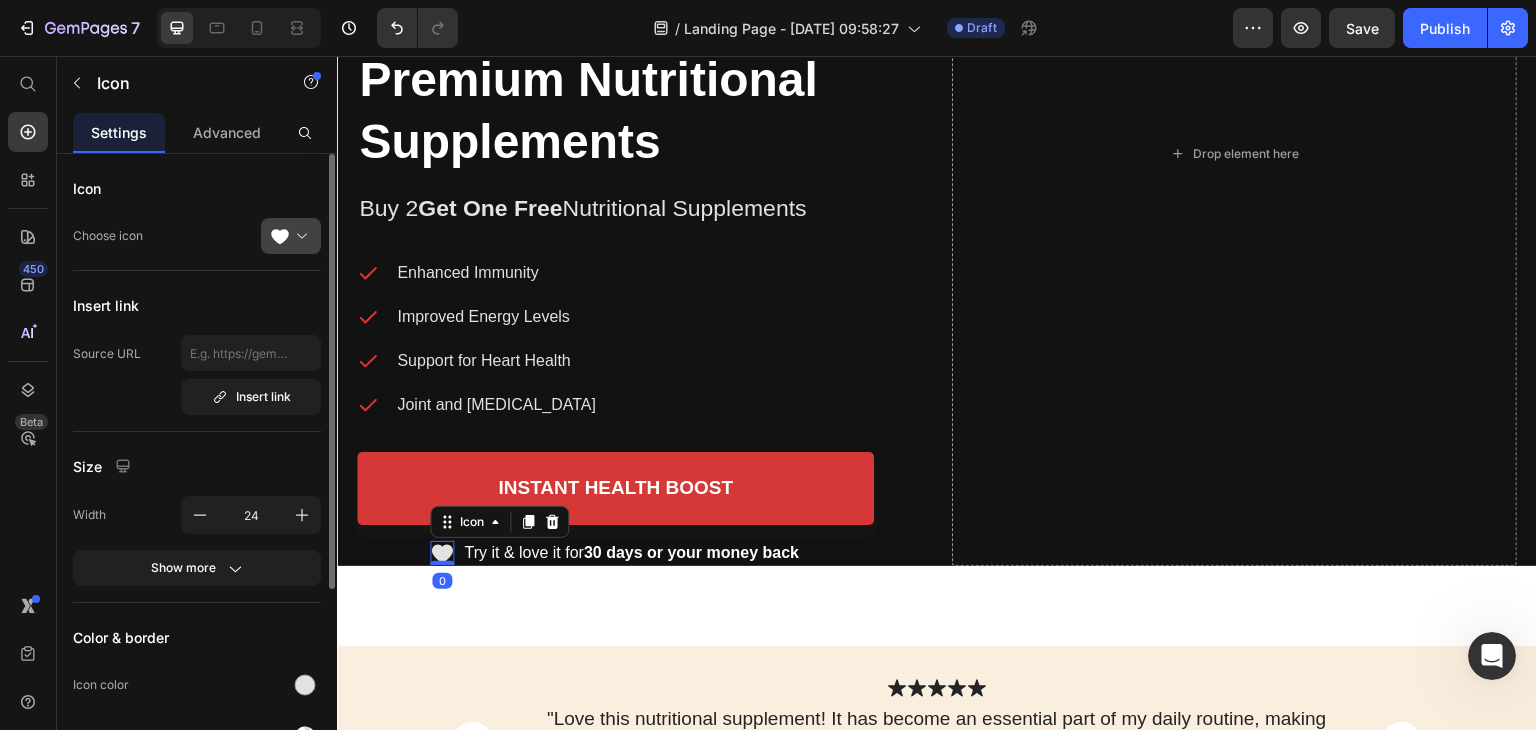 click at bounding box center (299, 236) 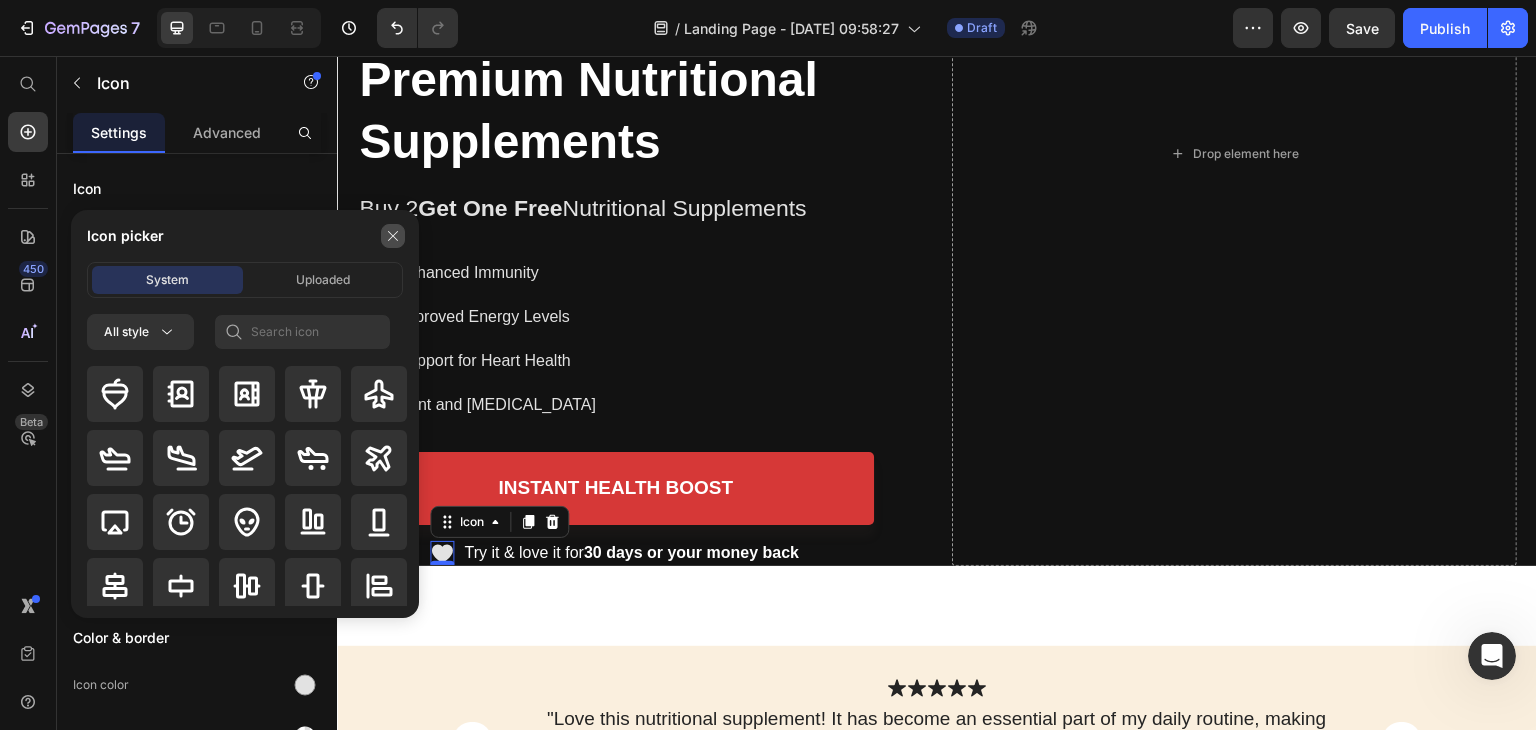 click 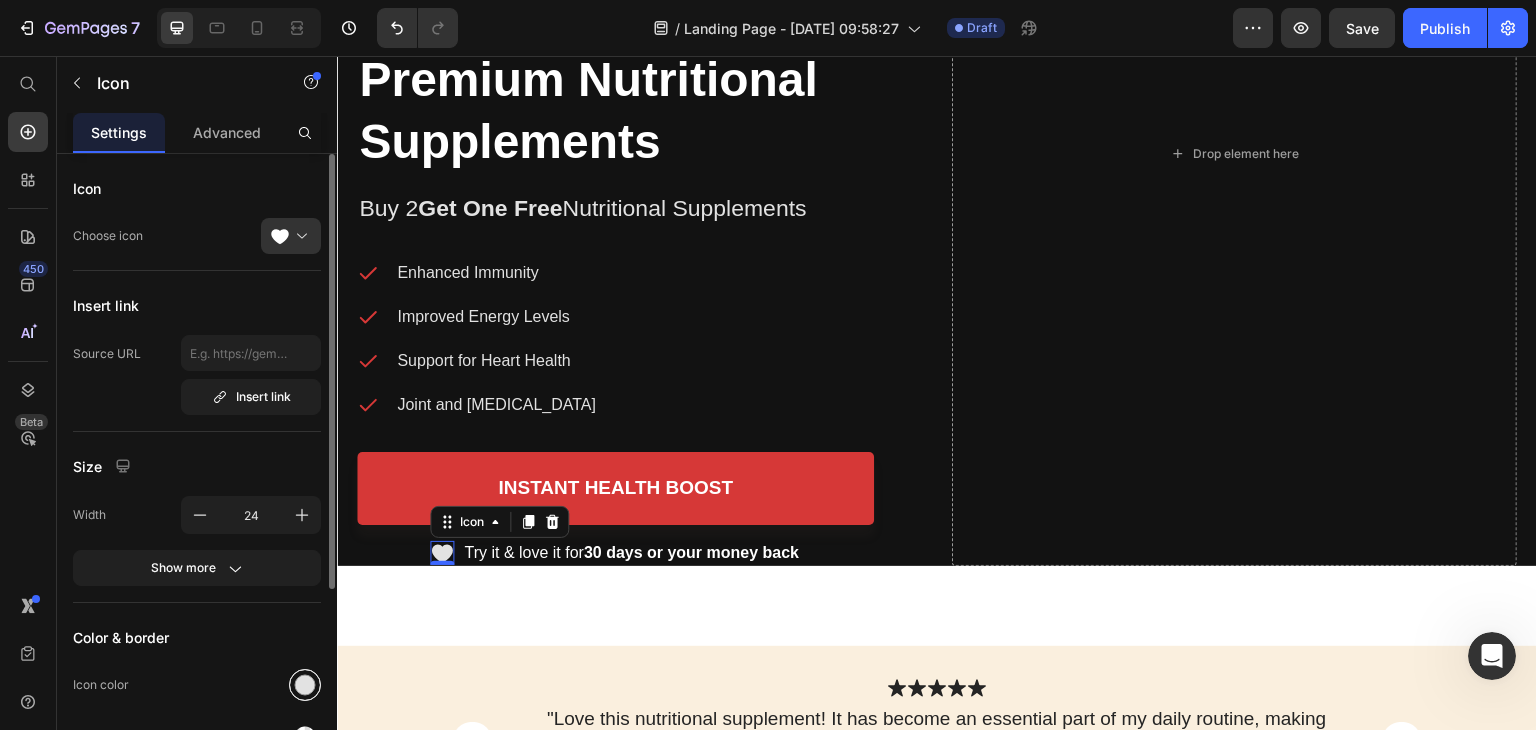 click at bounding box center (305, 685) 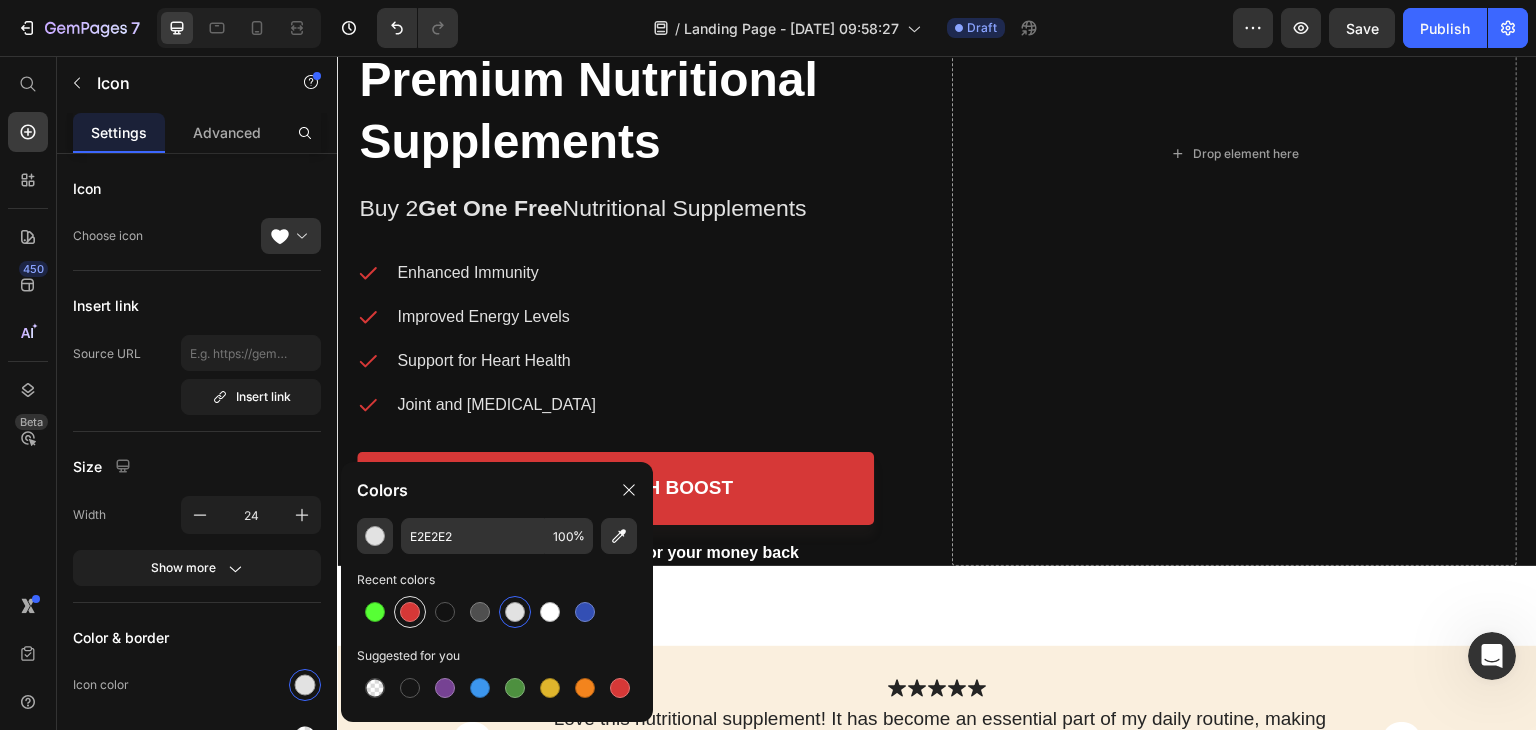 click at bounding box center [410, 612] 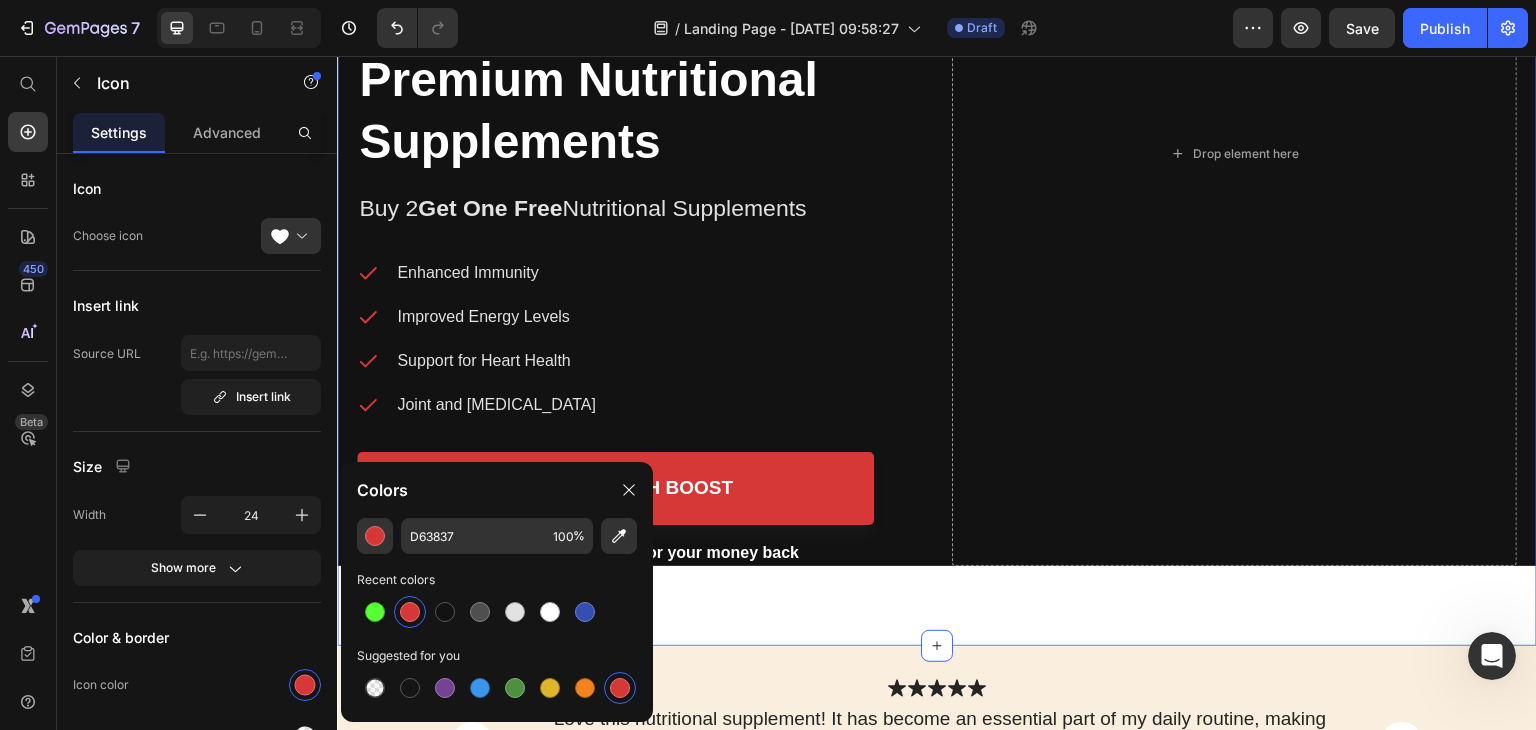 click on "buy 2 get one free Text Block 00 Hours 07 Mins 36 Secs Countdown Timer Row Image
Icon
Icon
Icon
Icon
Icon Icon List “The best Nutritional Concentrate I've had” Text Block Row Optimize Health with Premium Nutritional Supplements Heading Buy 2  Get One Free  Nutritional Supplements Text Block
Enhanced Immunity
Improved Energy Levels
Support for Heart Health
Joint and [MEDICAL_DATA] Item List Instant Health Boost Button
Icon   0 Try it & love it for  30 days or your money back Text Block Row Row
Drop element here Row Section 1" at bounding box center [937, 121] 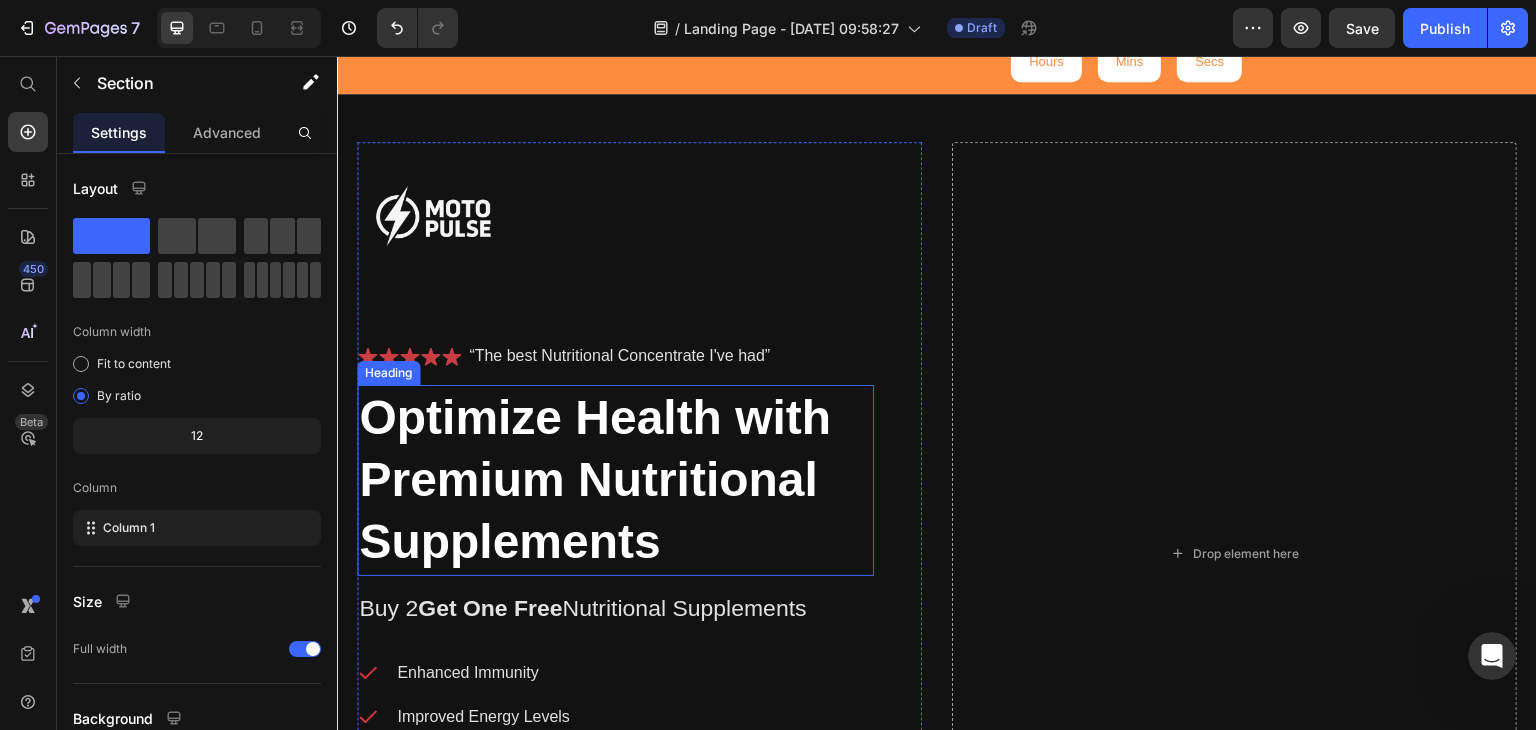 scroll, scrollTop: 200, scrollLeft: 0, axis: vertical 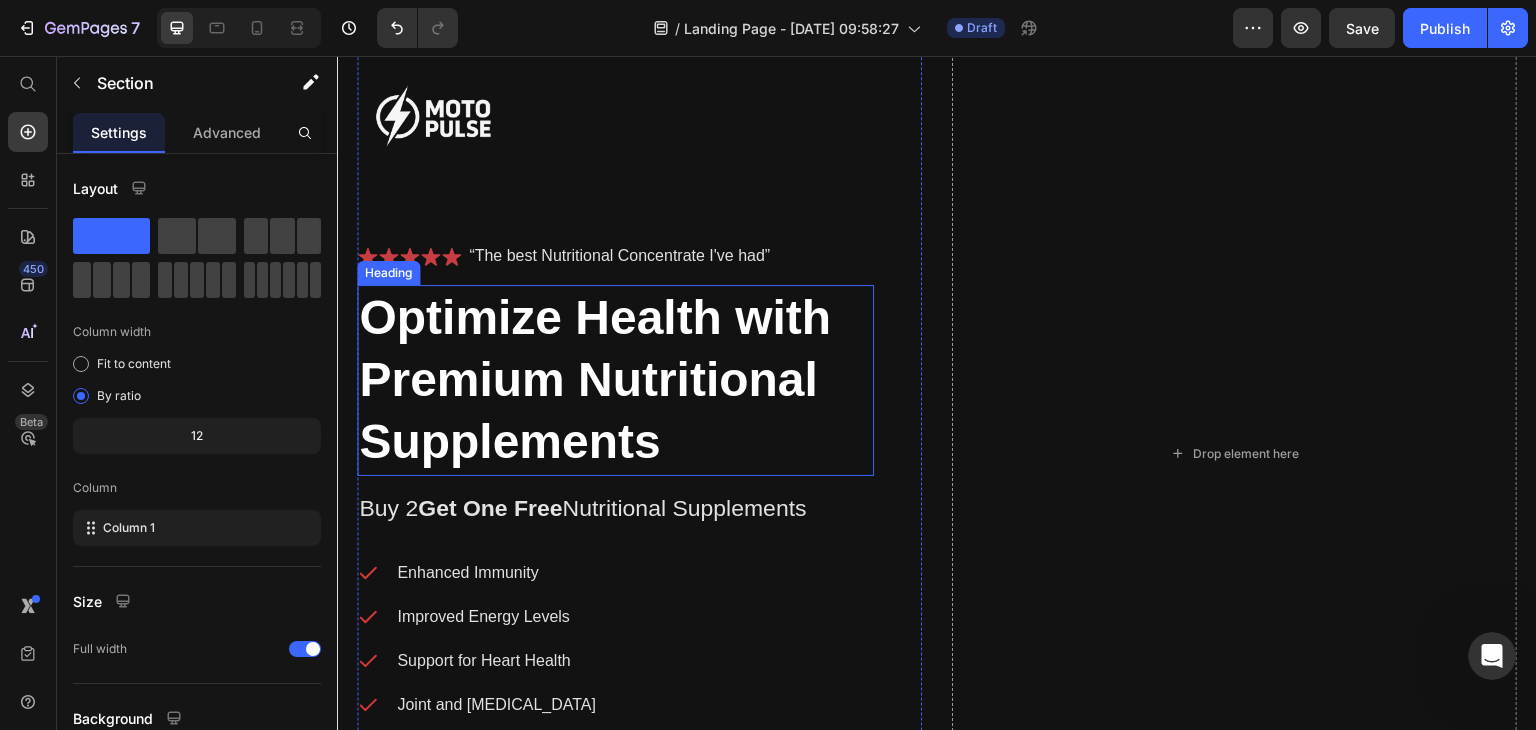 click on "Optimize Health with Premium Nutritional Supplements" at bounding box center (615, 380) 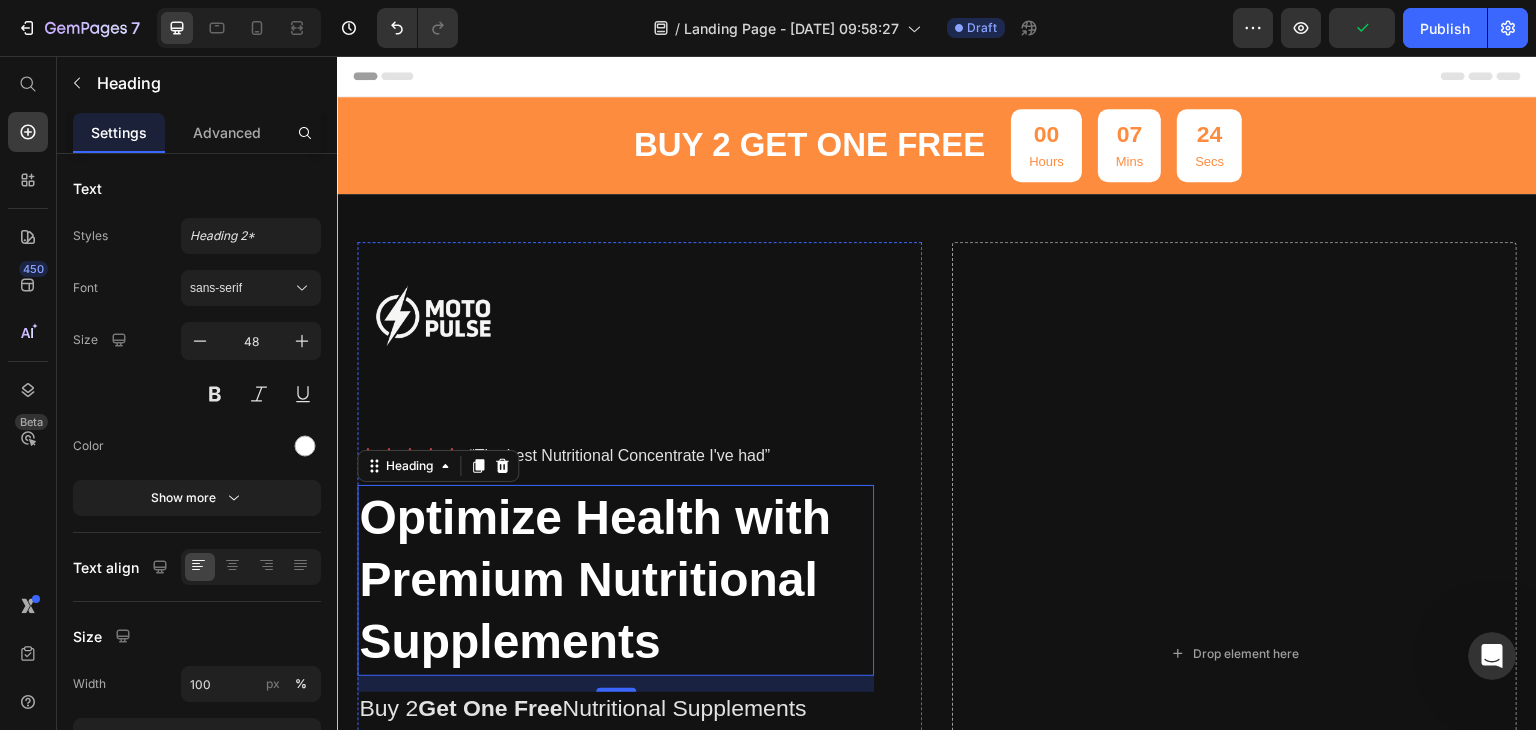 scroll, scrollTop: 200, scrollLeft: 0, axis: vertical 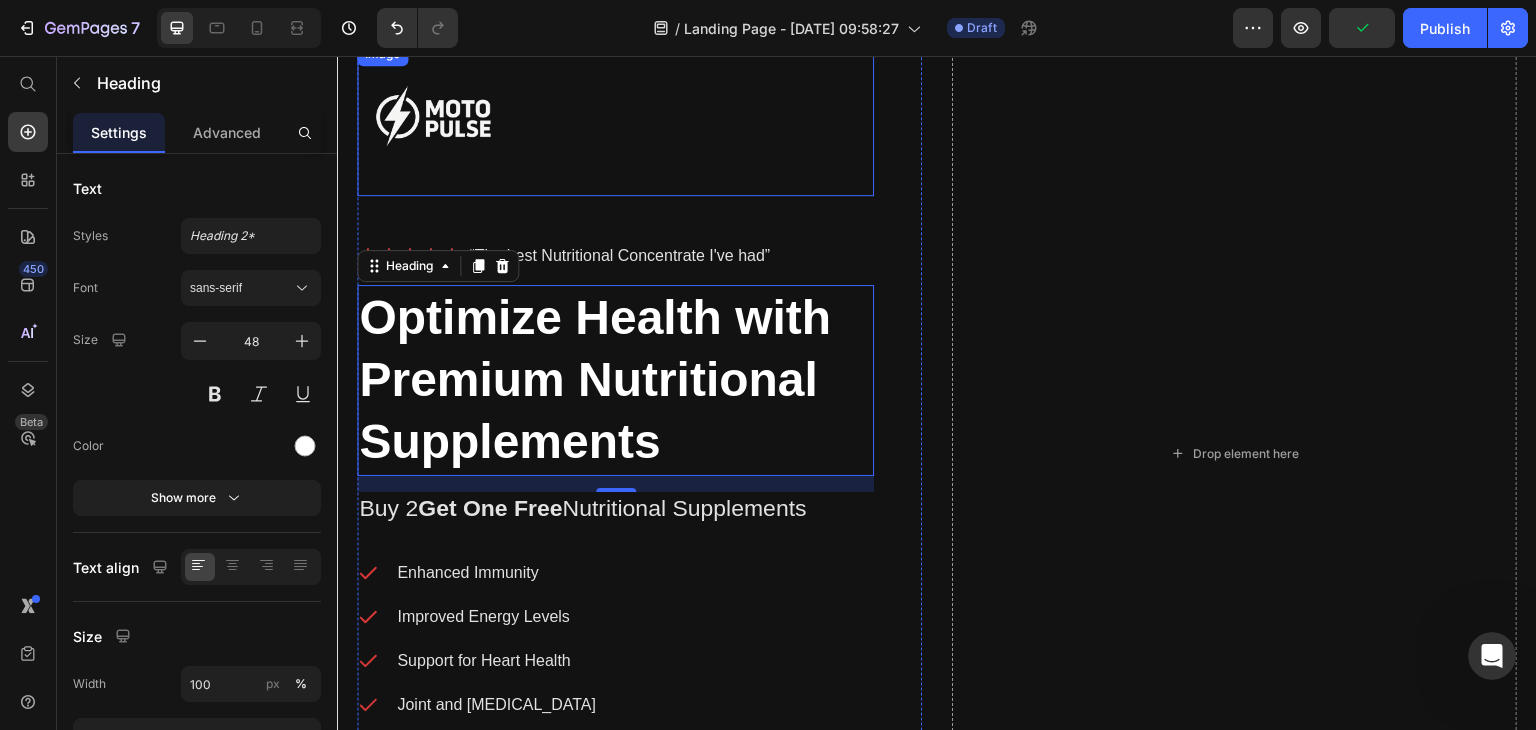 click at bounding box center (615, 119) 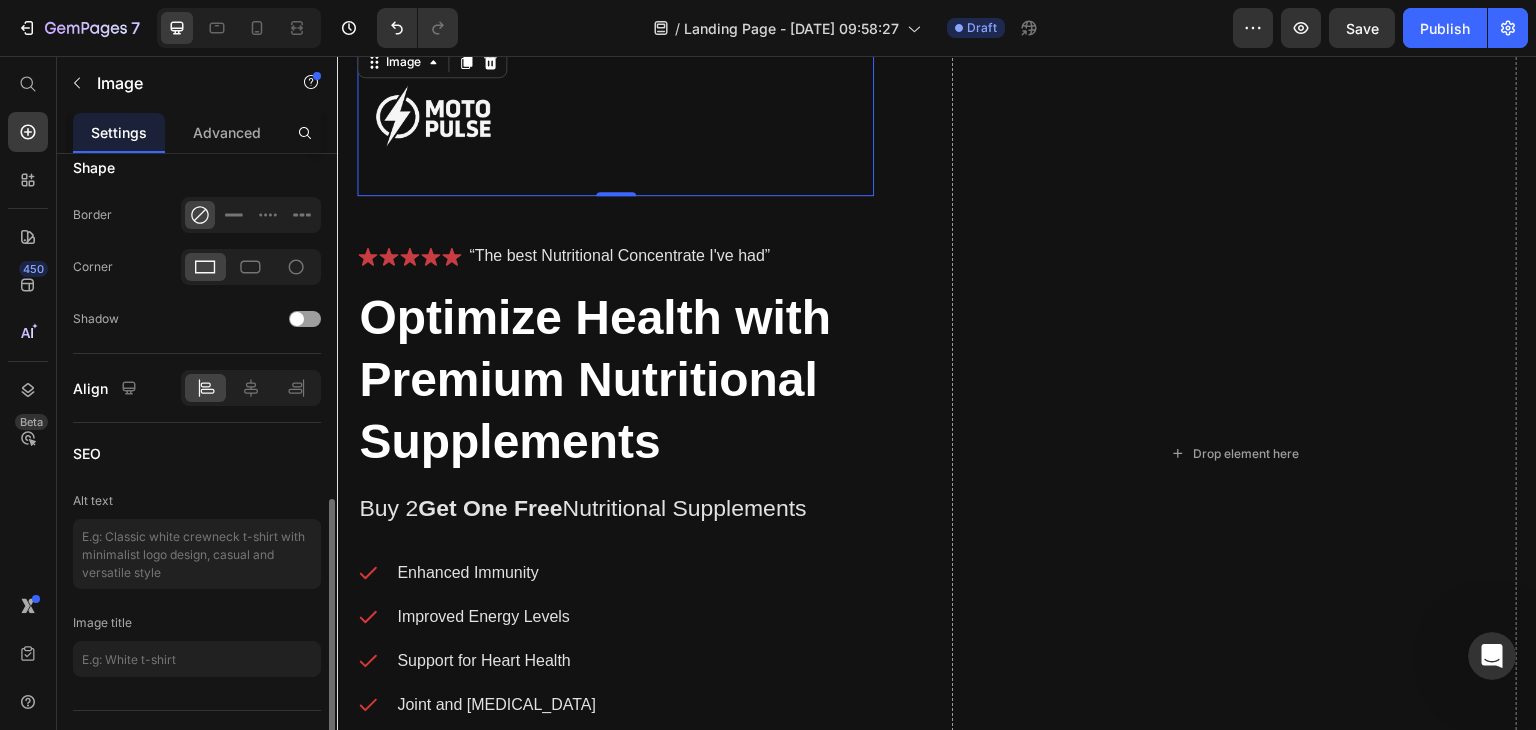 scroll, scrollTop: 836, scrollLeft: 0, axis: vertical 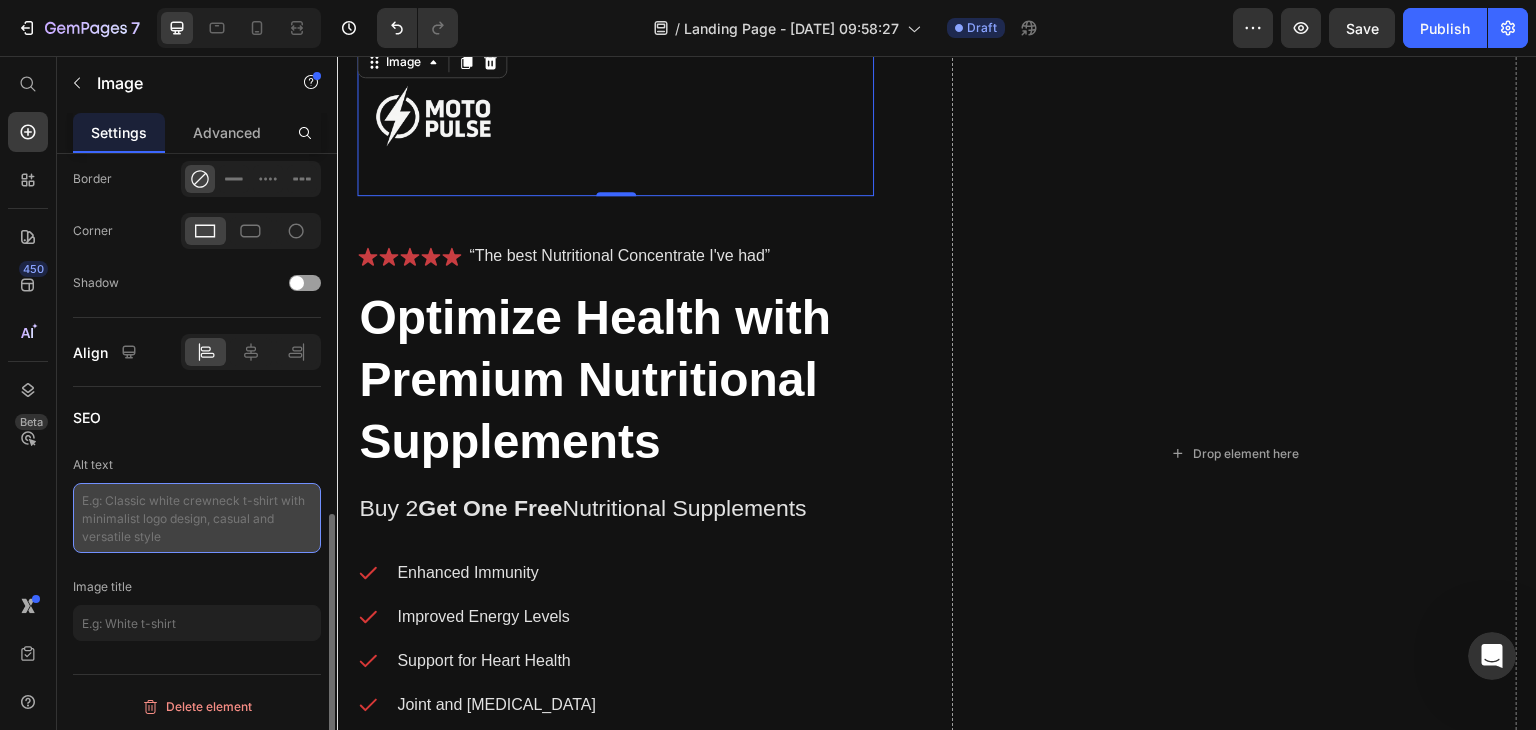 click at bounding box center [197, 518] 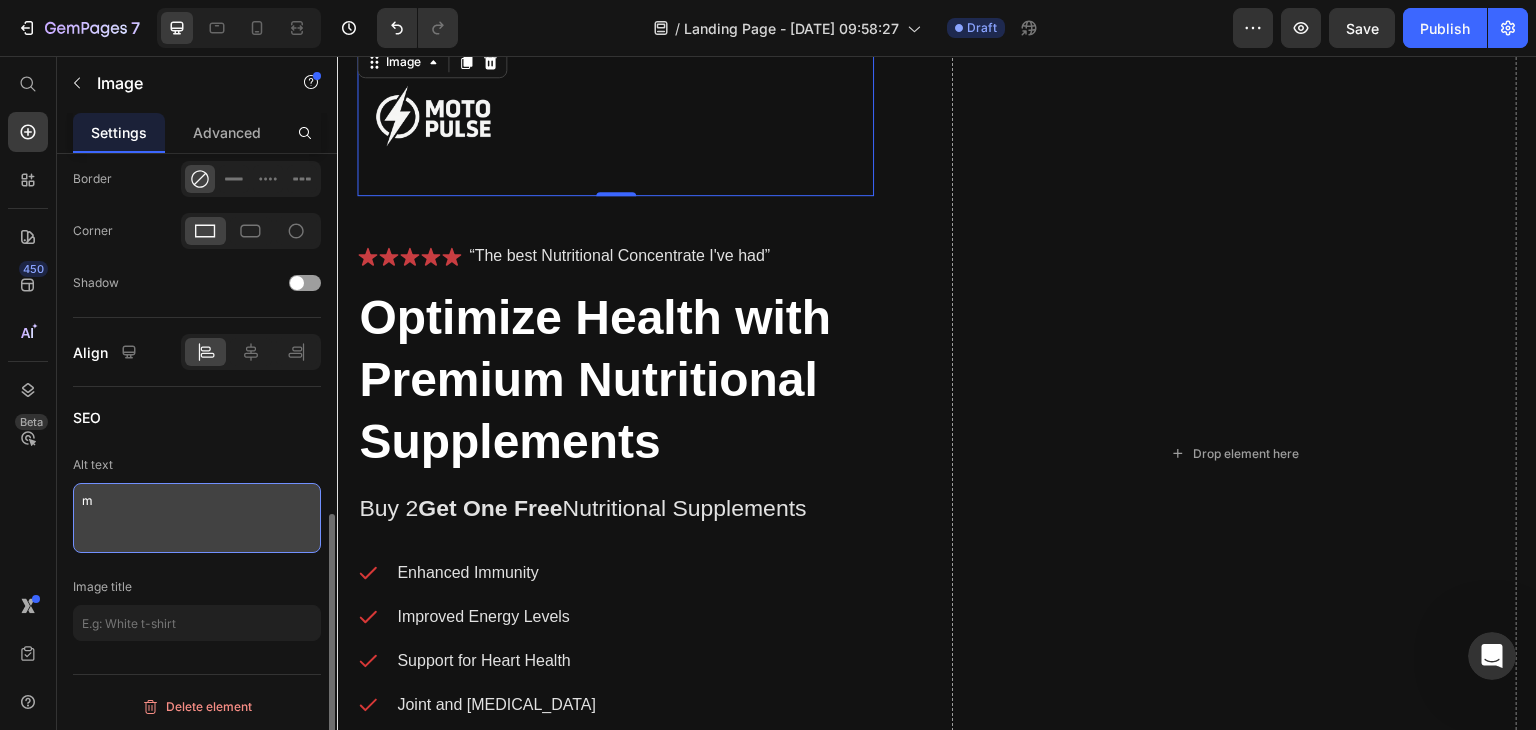 scroll, scrollTop: 836, scrollLeft: 0, axis: vertical 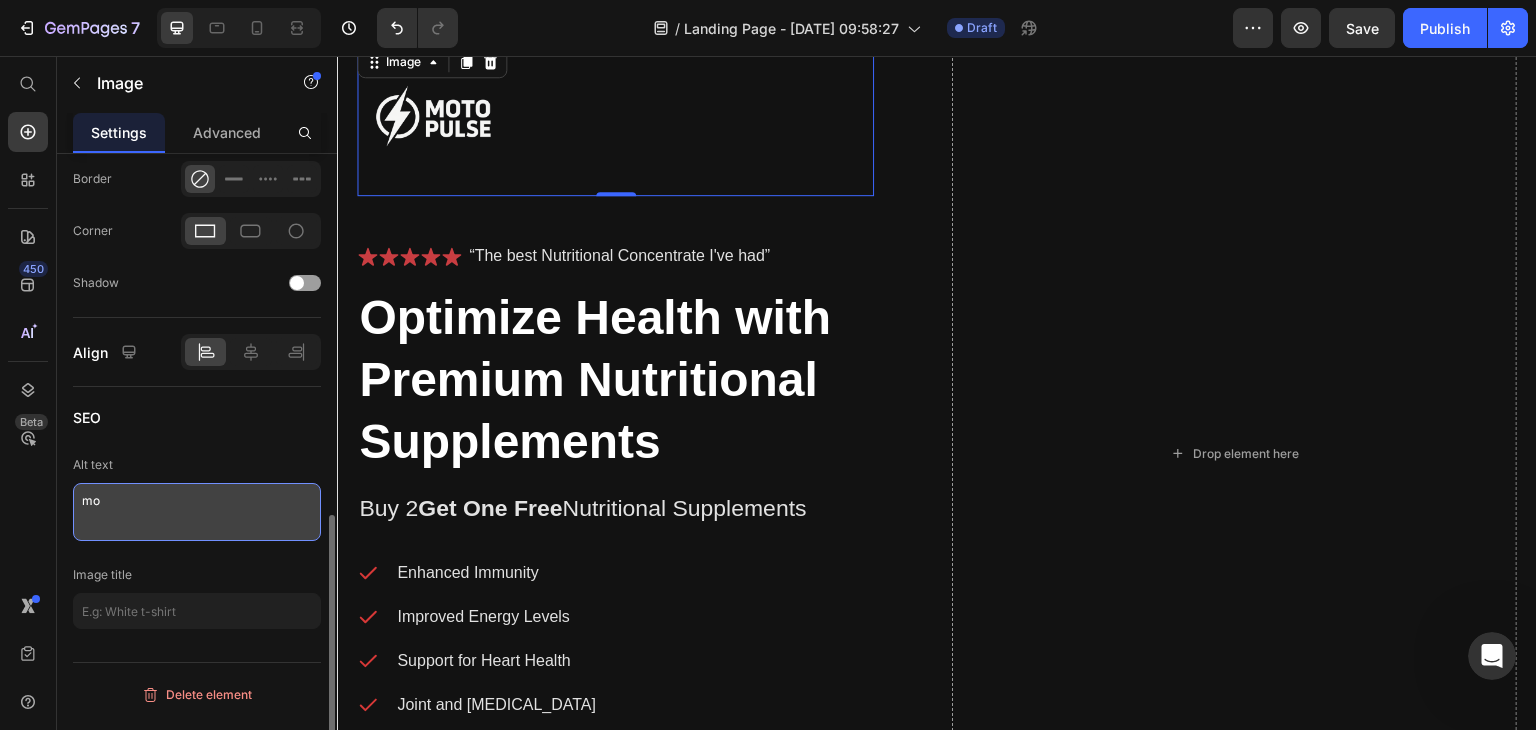 type on "m" 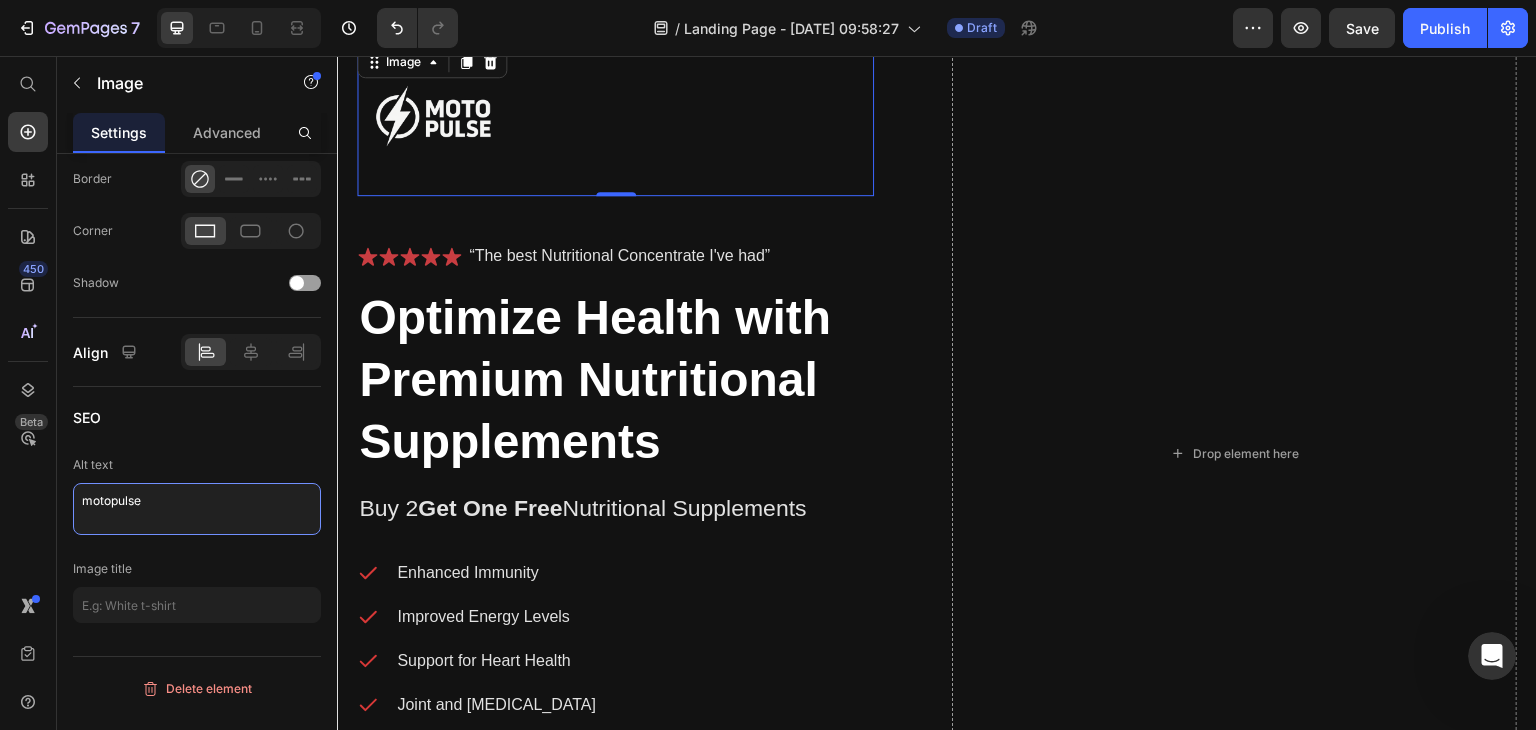type on "motopulse" 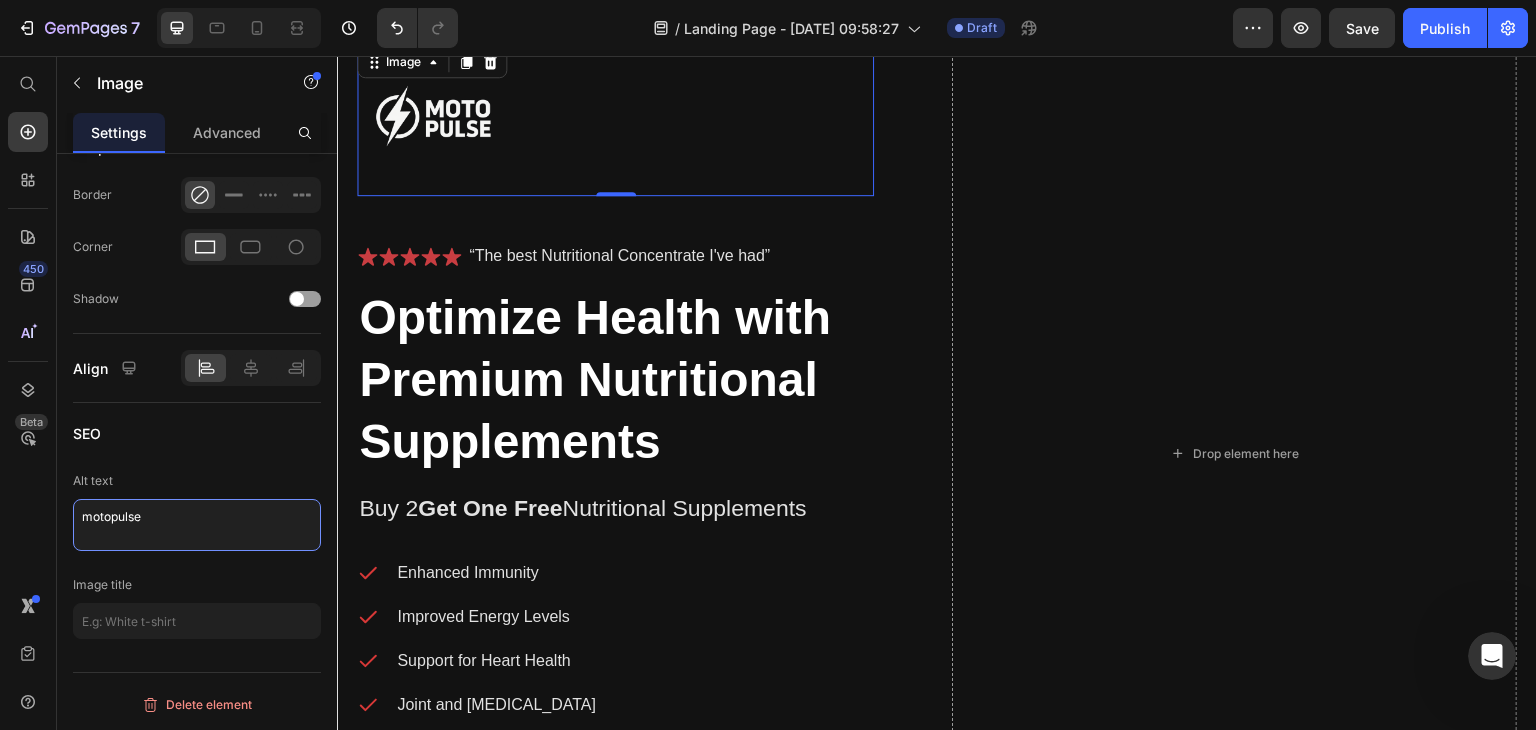 scroll, scrollTop: 819, scrollLeft: 0, axis: vertical 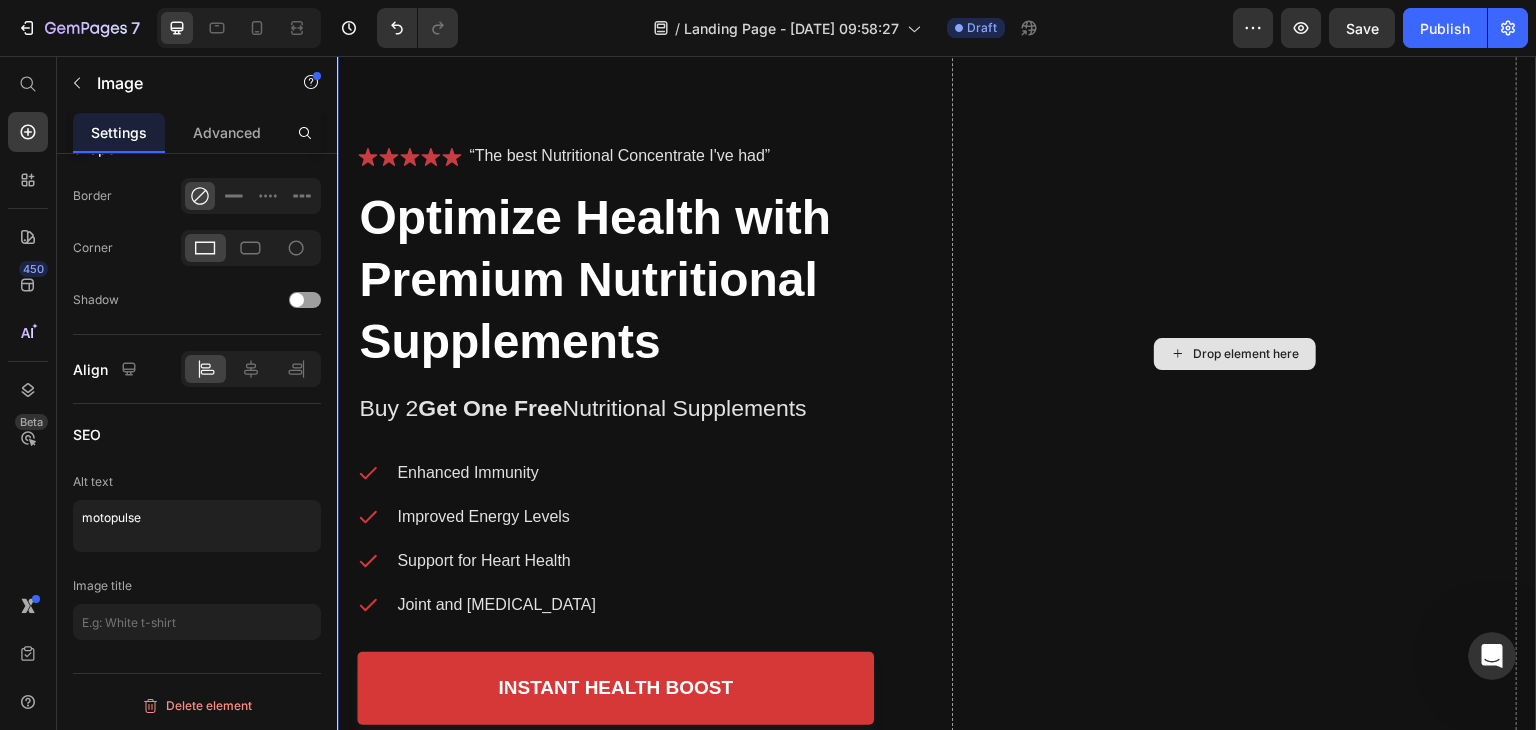 click on "Drop element here" at bounding box center (1234, 354) 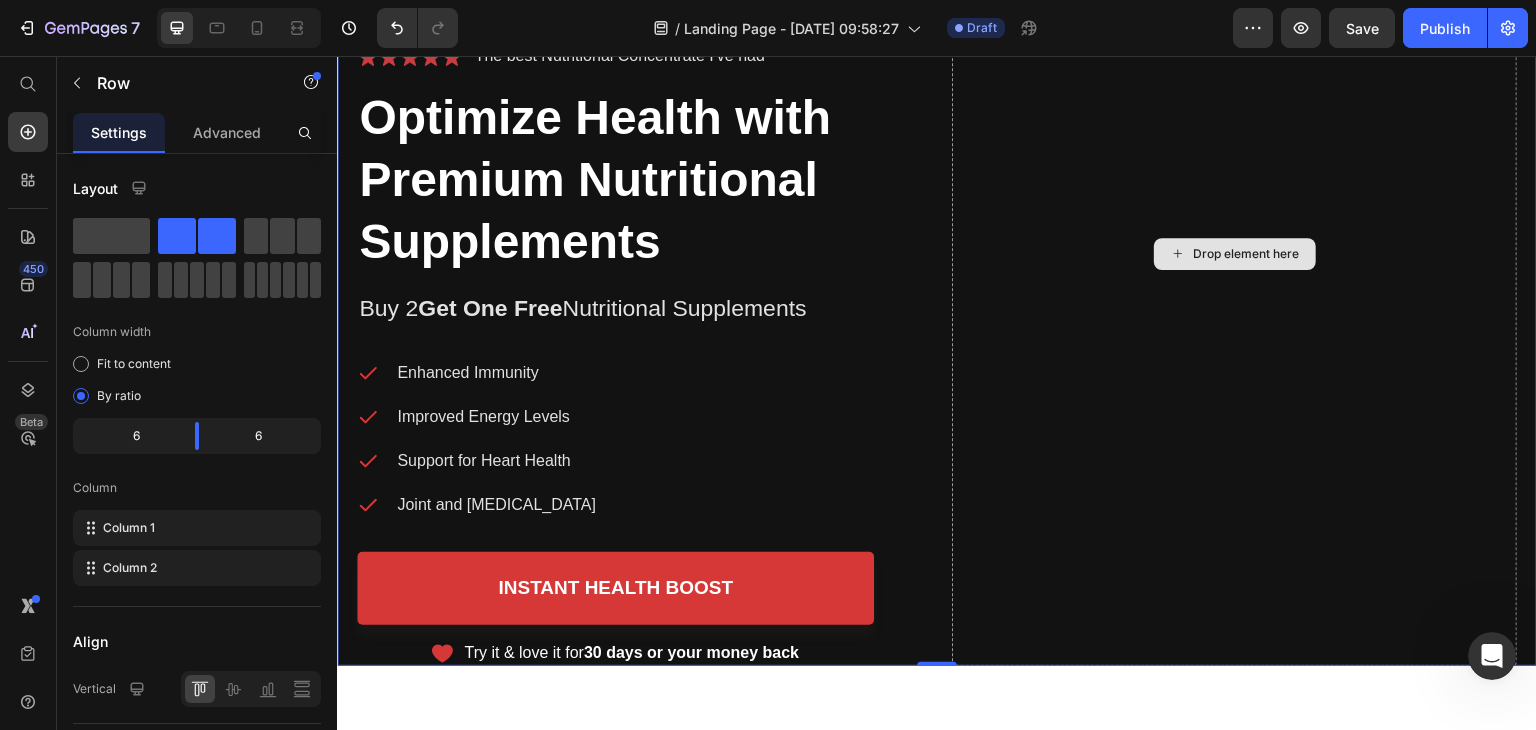 scroll, scrollTop: 200, scrollLeft: 0, axis: vertical 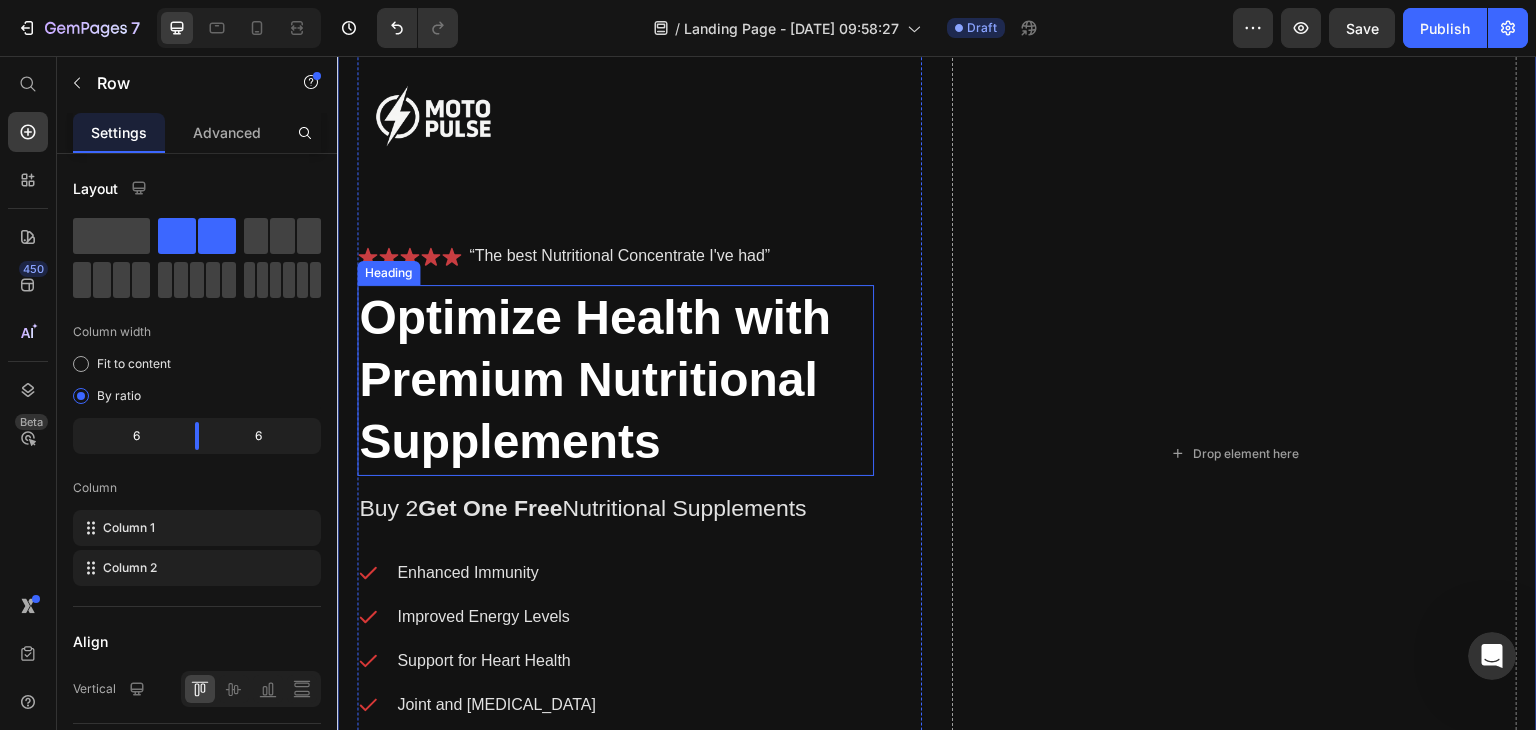 click on "Optimize Health with Premium Nutritional Supplements" at bounding box center (615, 380) 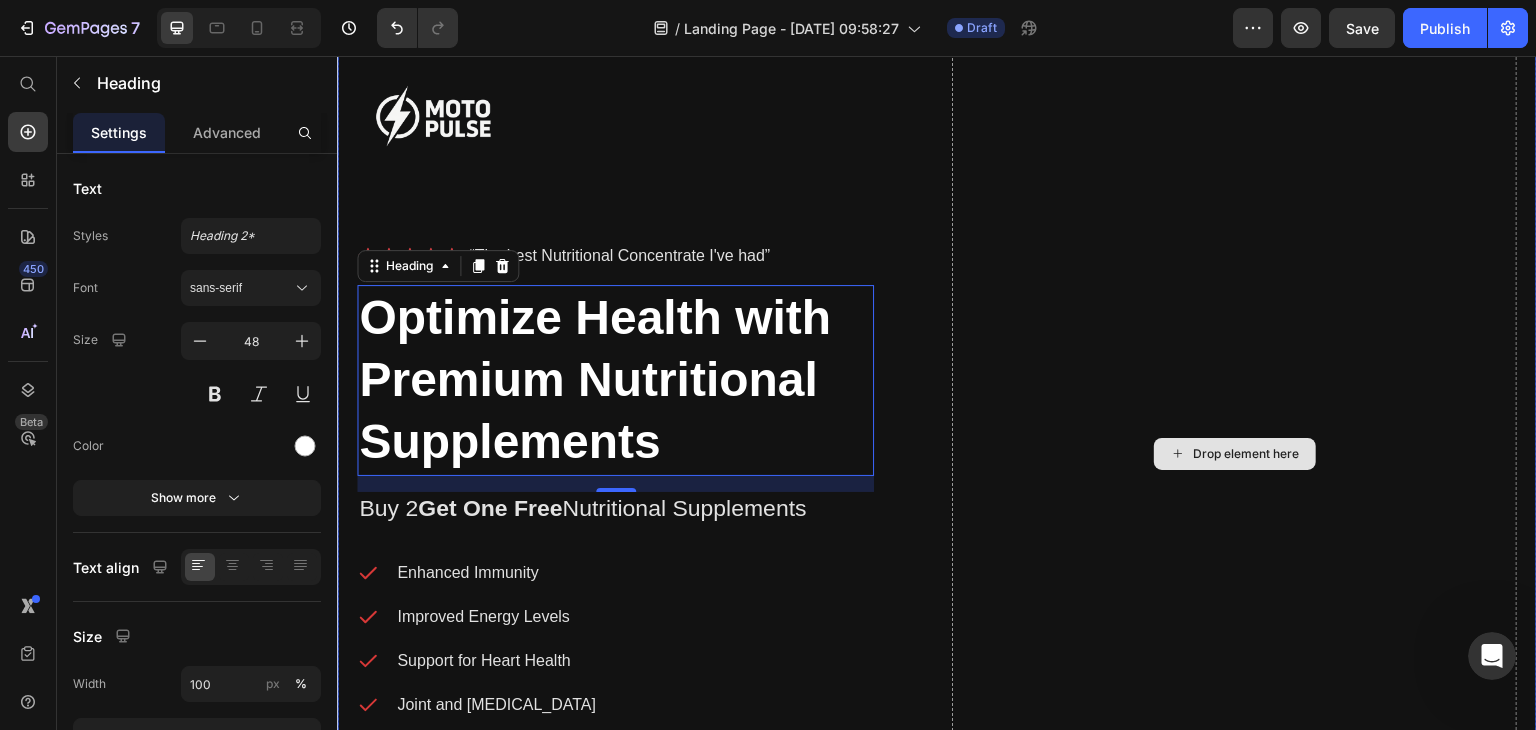 click on "Drop element here" at bounding box center [1234, 454] 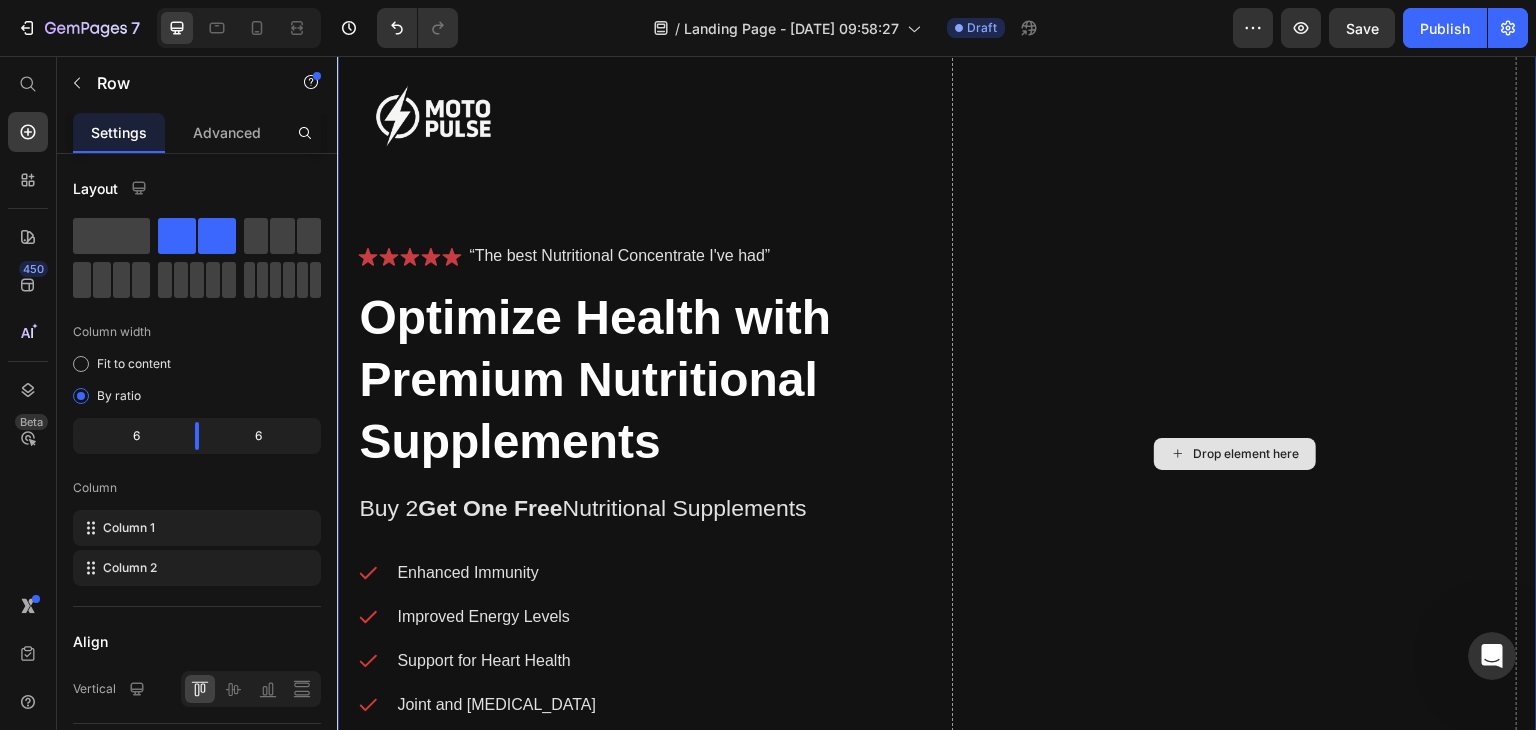 scroll, scrollTop: 0, scrollLeft: 0, axis: both 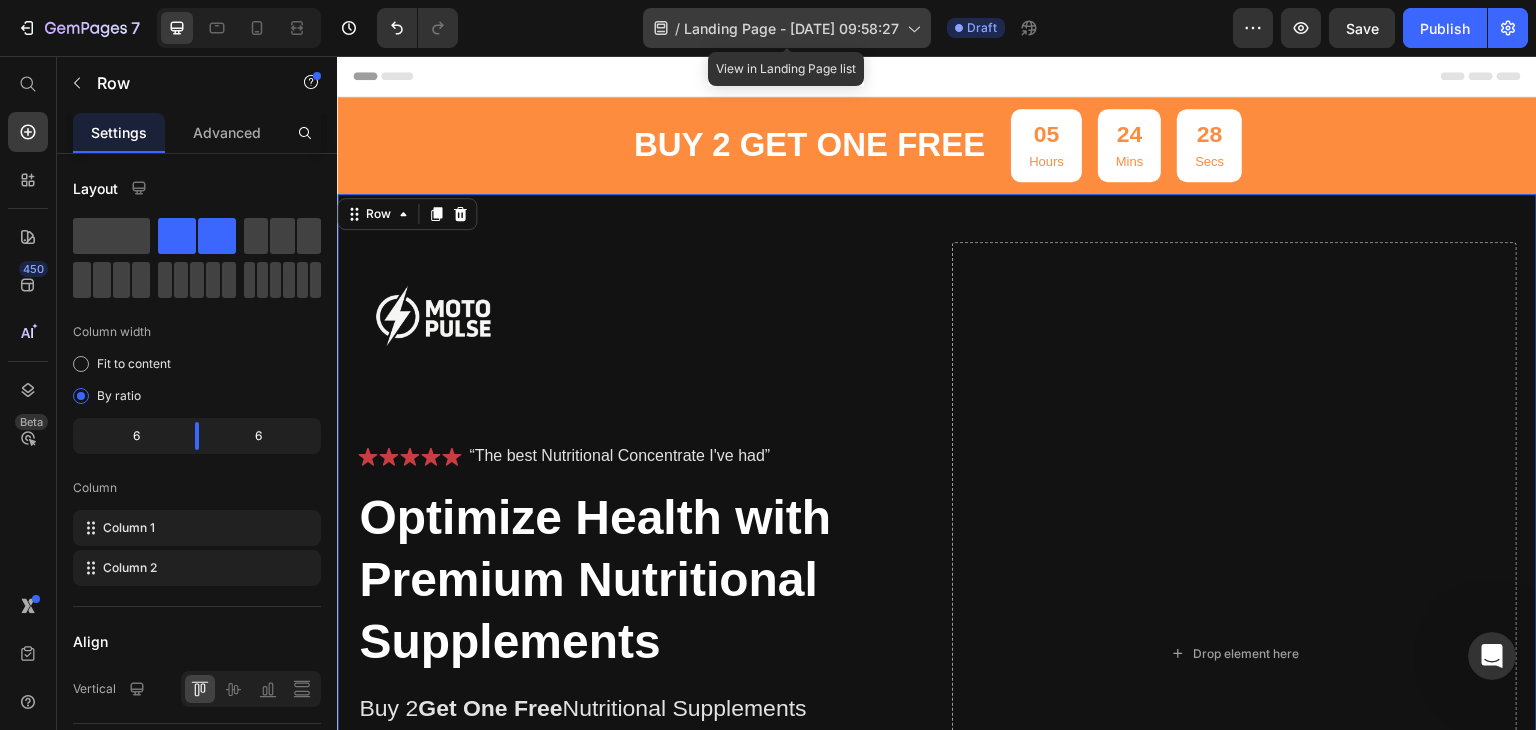 click on "Landing Page - [DATE] 09:58:27" at bounding box center [791, 28] 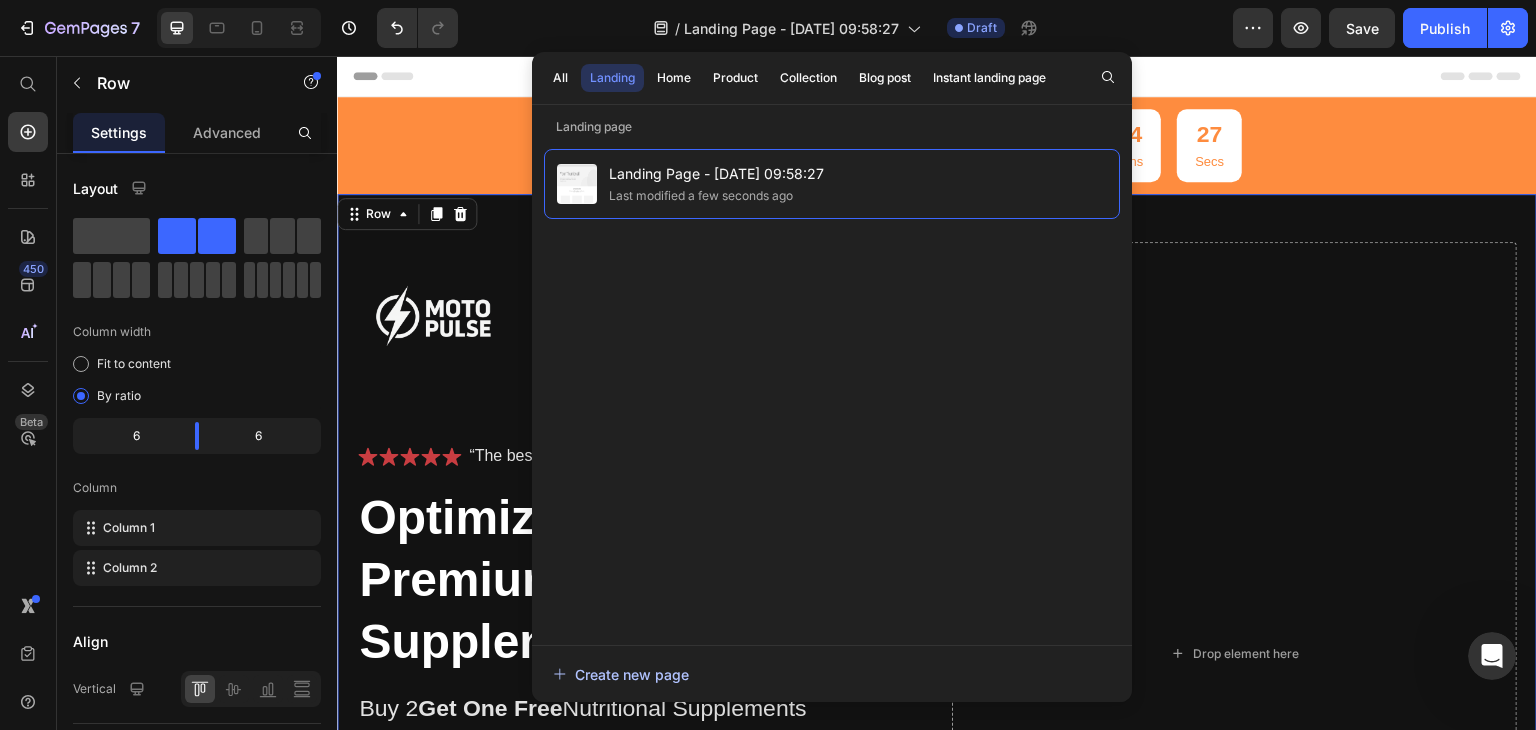 click on "Create new page" at bounding box center (621, 674) 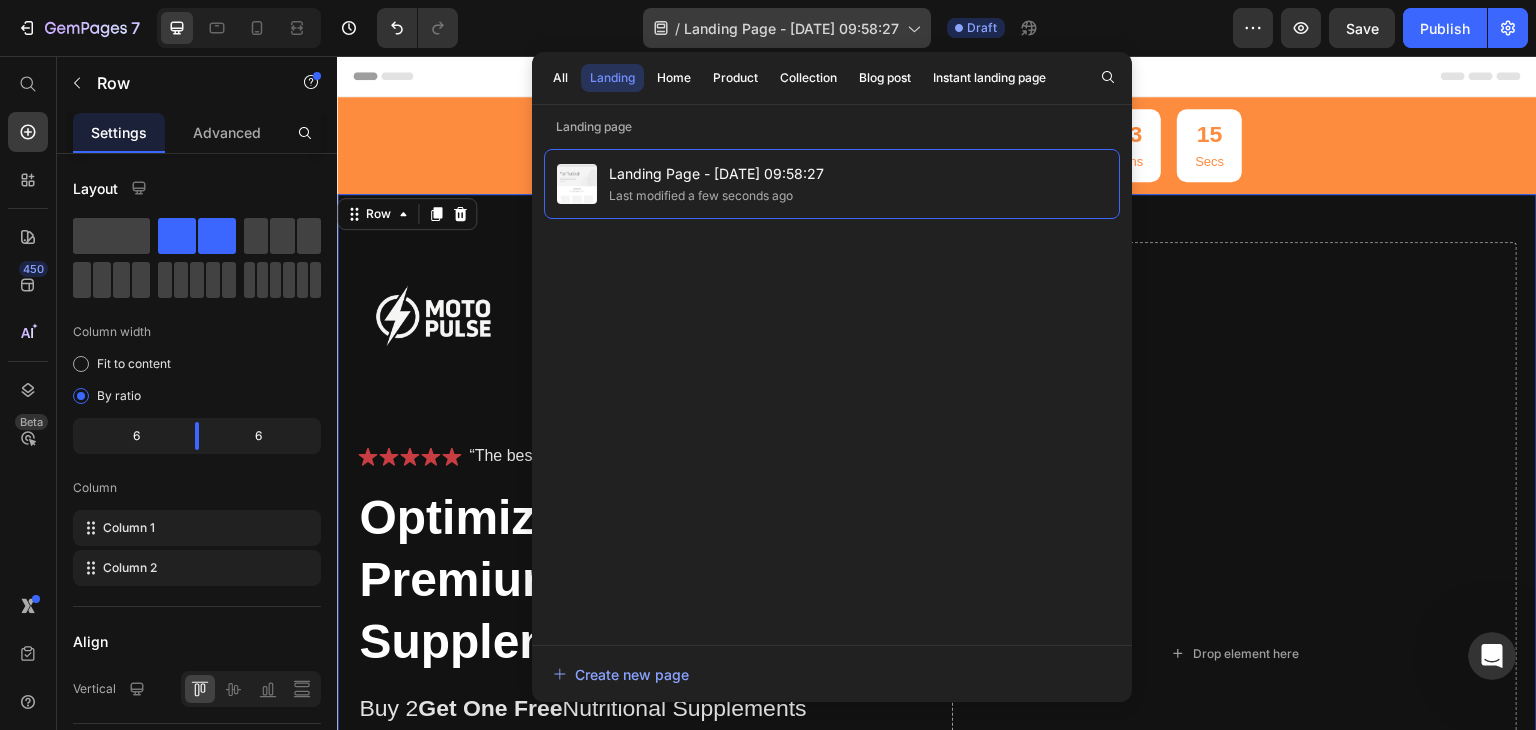 click on "Landing Page - [DATE] 09:58:27" at bounding box center (791, 28) 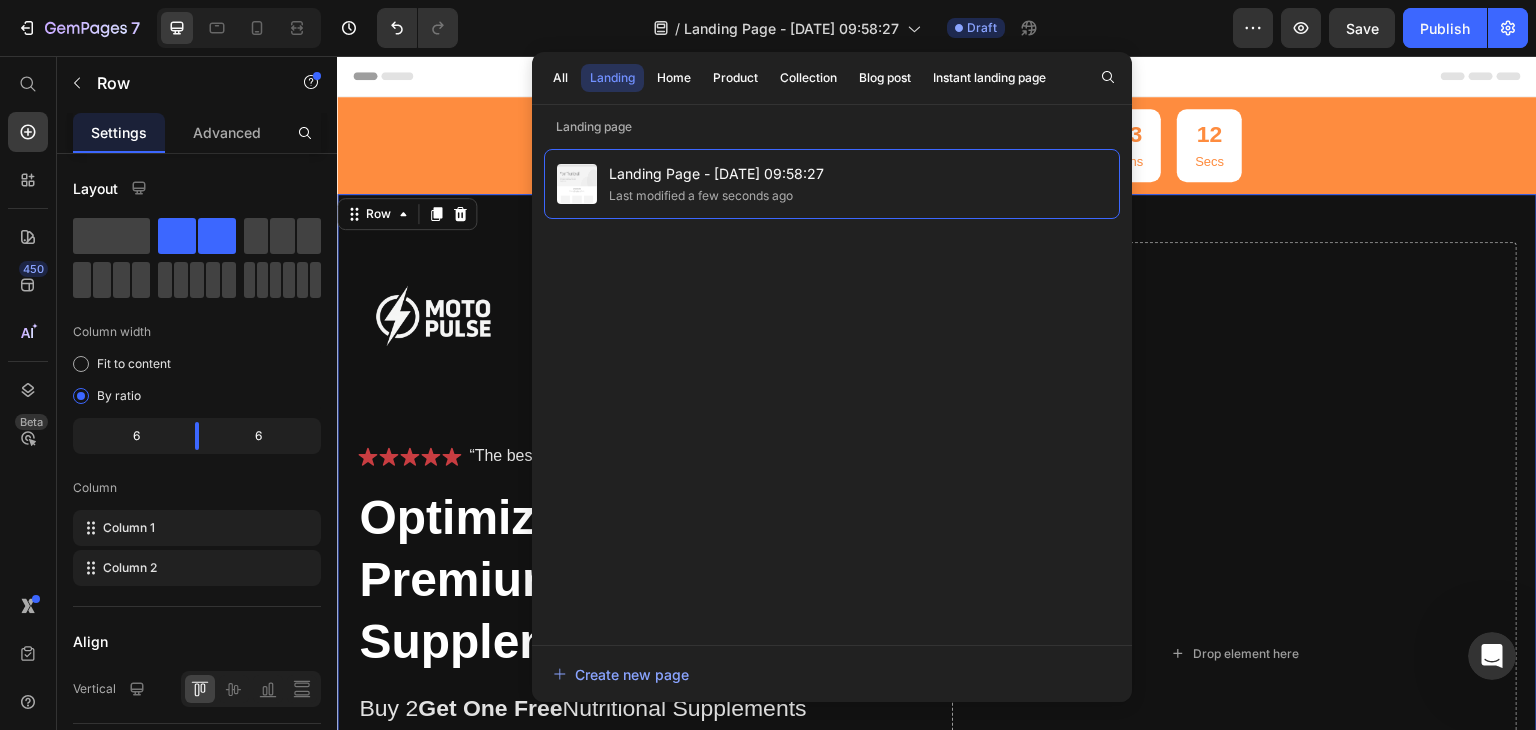 click on "Landing" at bounding box center (612, 78) 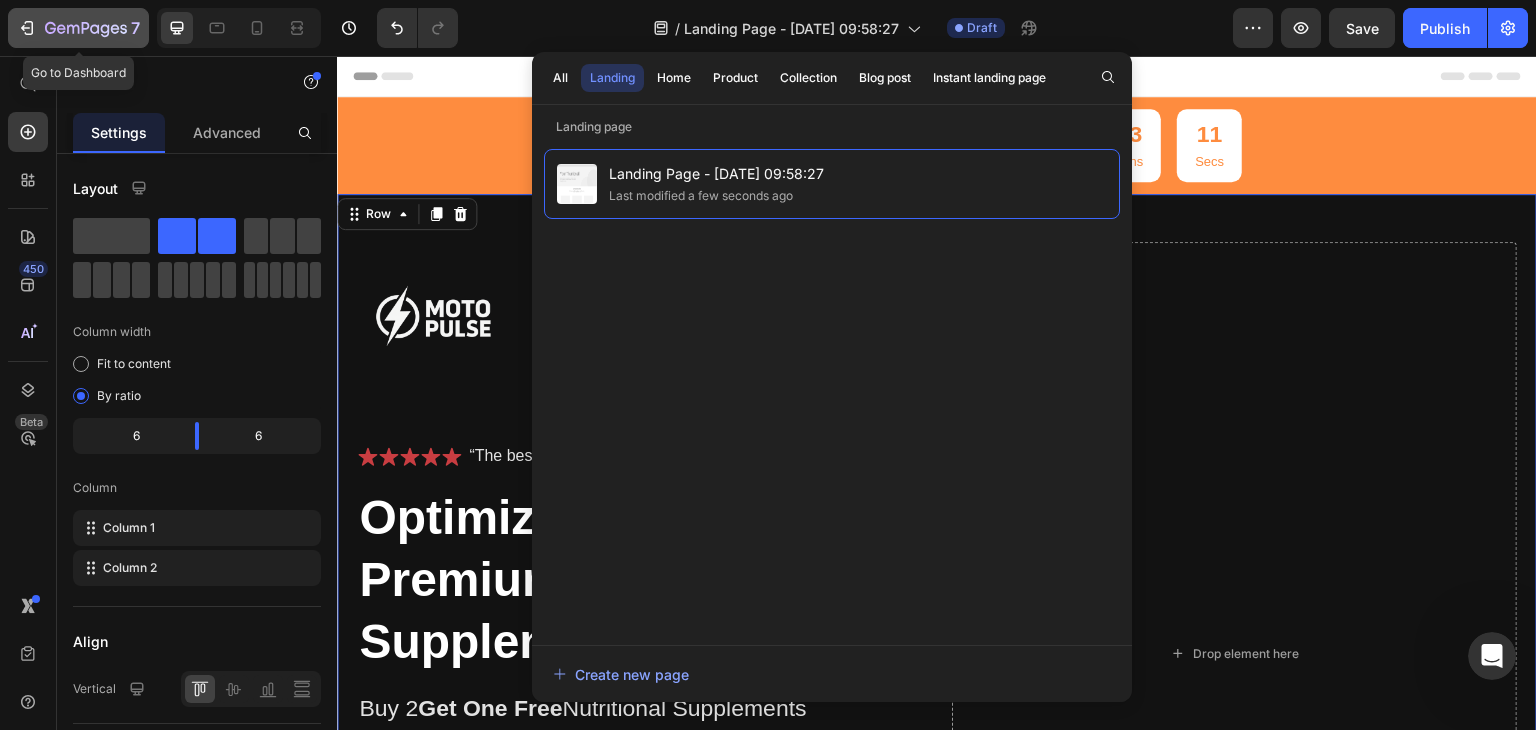 click 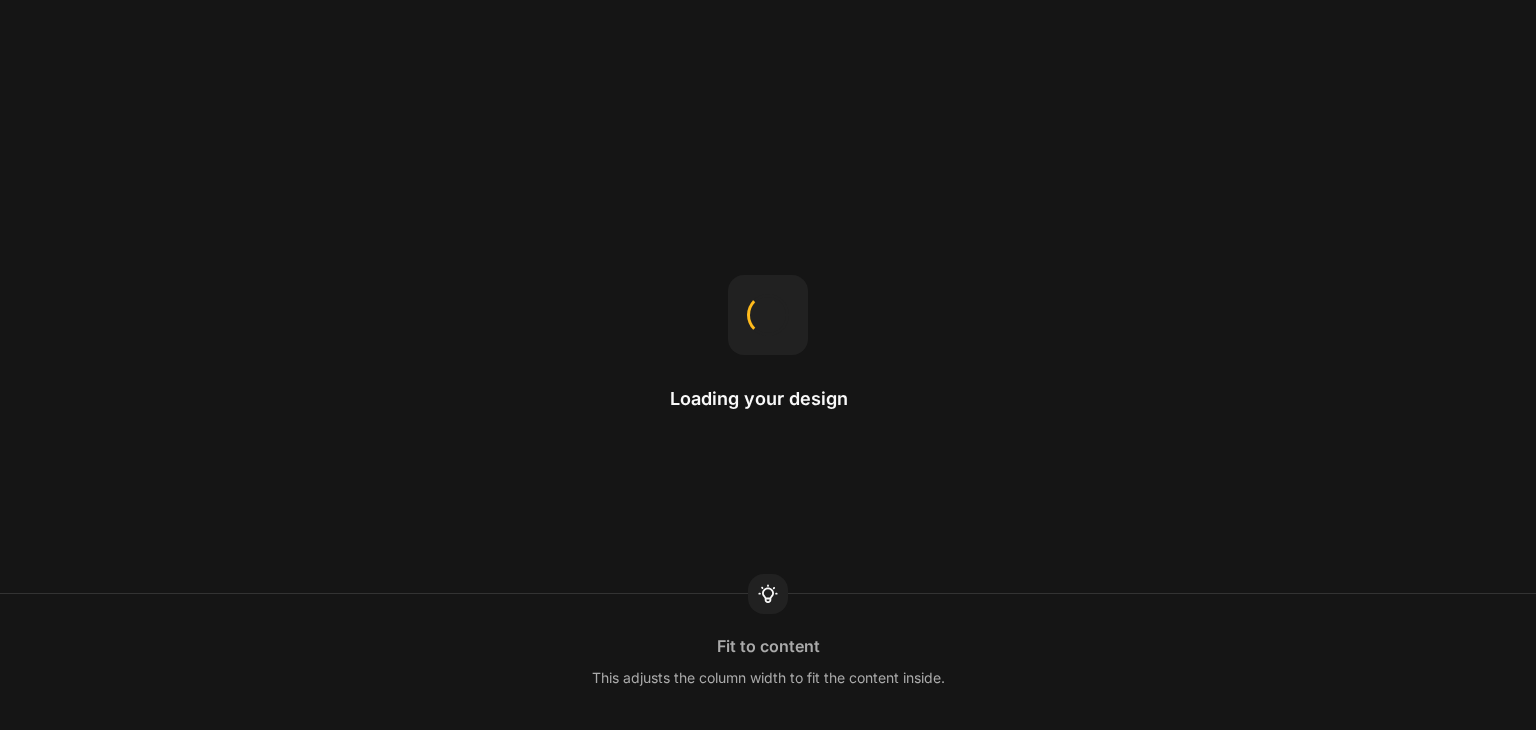 scroll, scrollTop: 0, scrollLeft: 0, axis: both 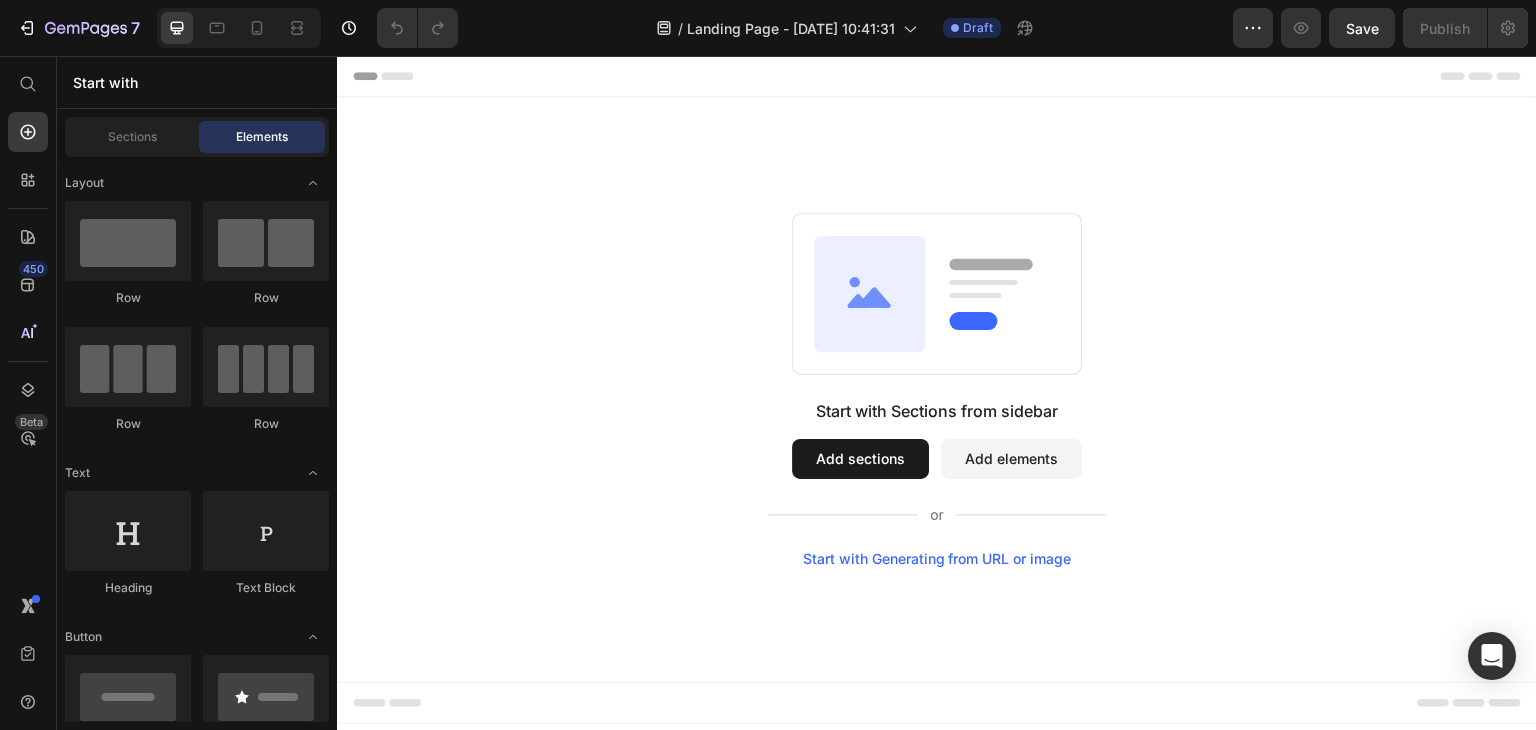 click on "Start with Sections from sidebar Add sections Add elements Start with Generating from URL or image" at bounding box center [937, 389] 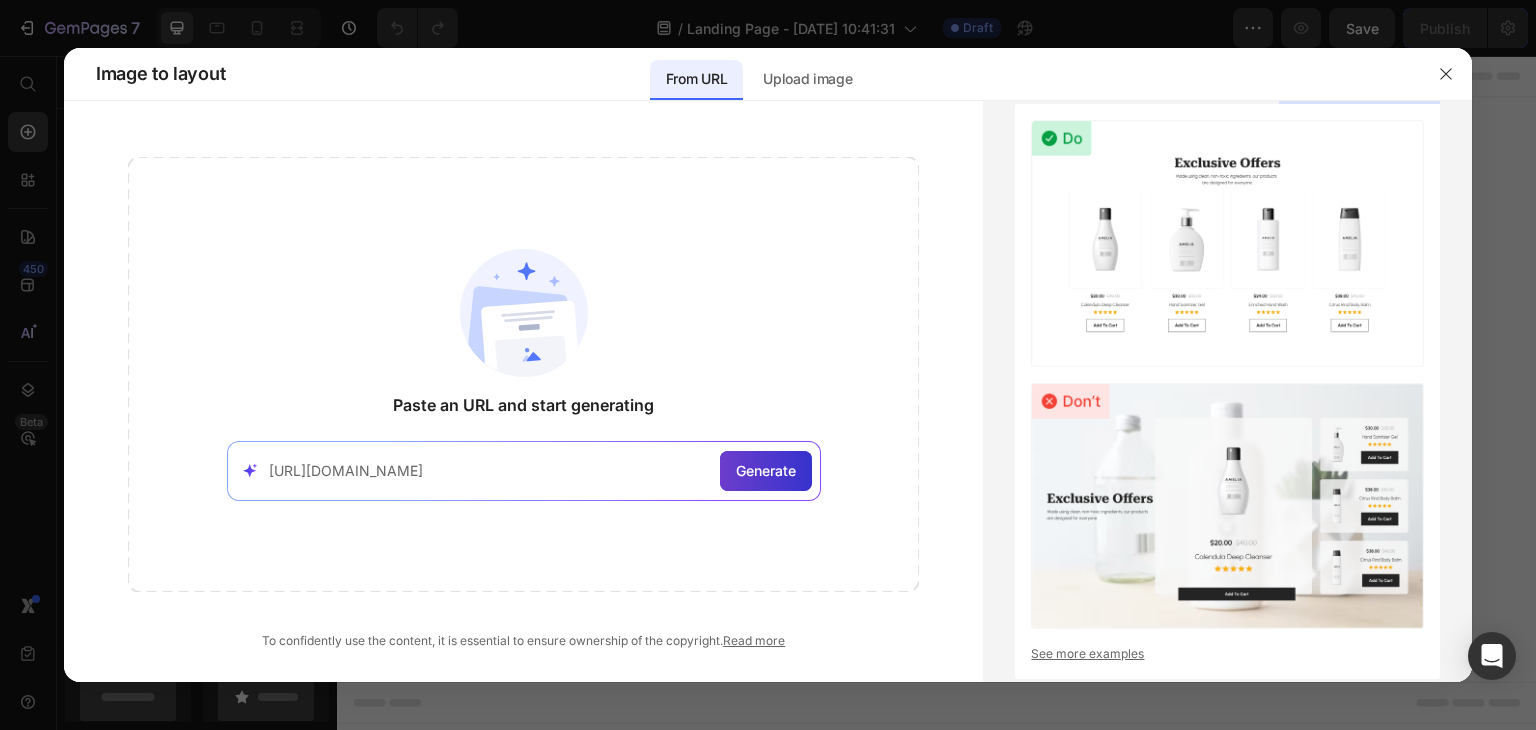 type on "https://rhealsuperfoods.com/" 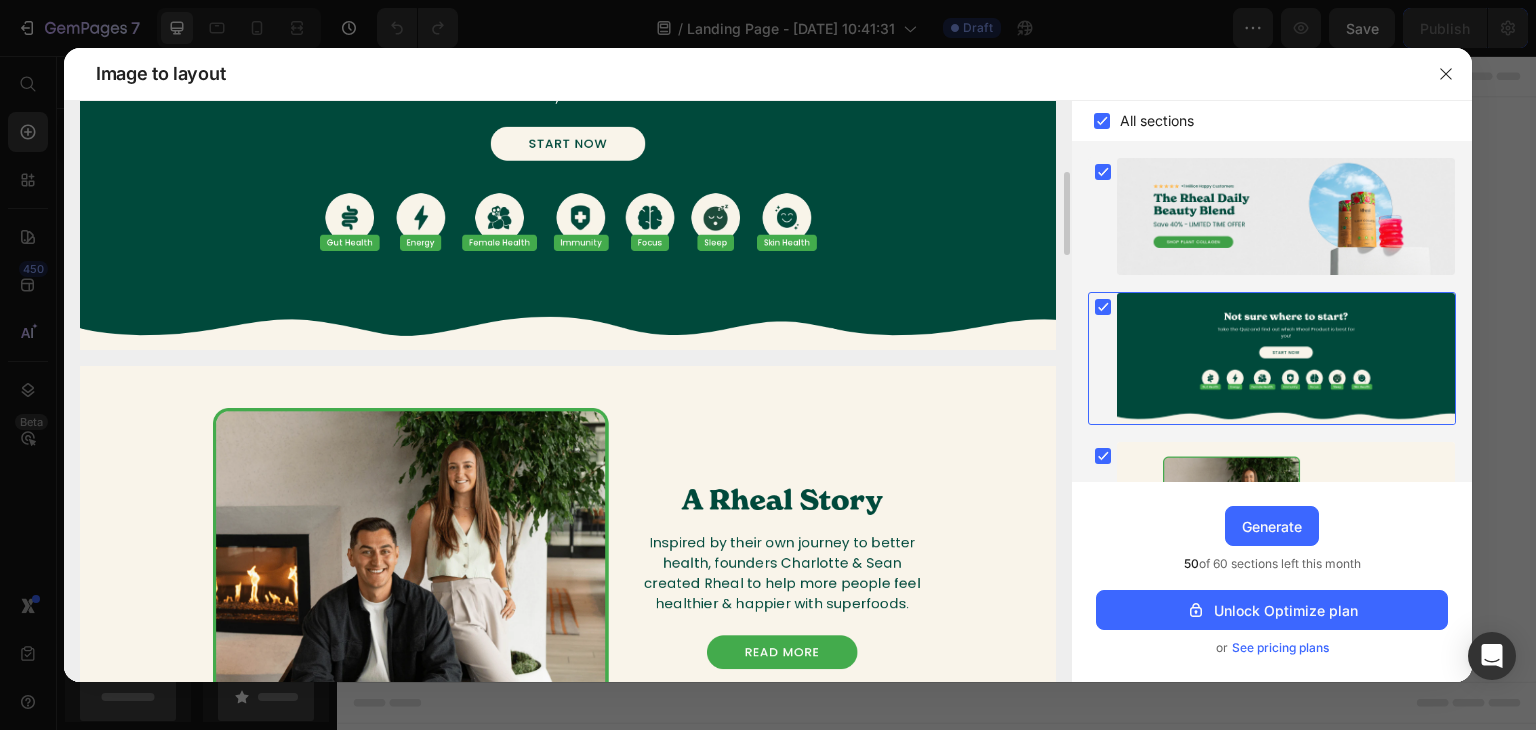 scroll, scrollTop: 600, scrollLeft: 0, axis: vertical 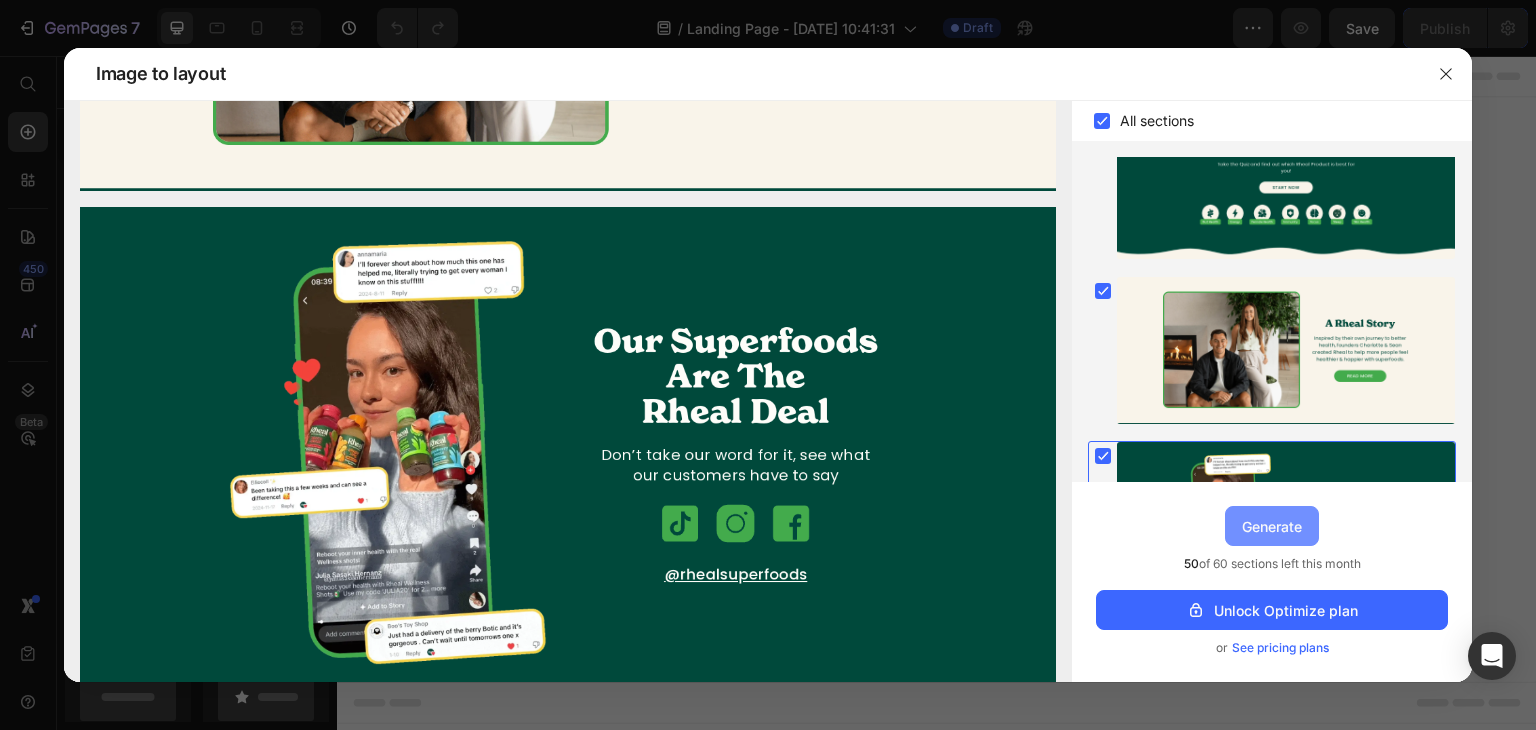 click on "Generate" at bounding box center (1272, 526) 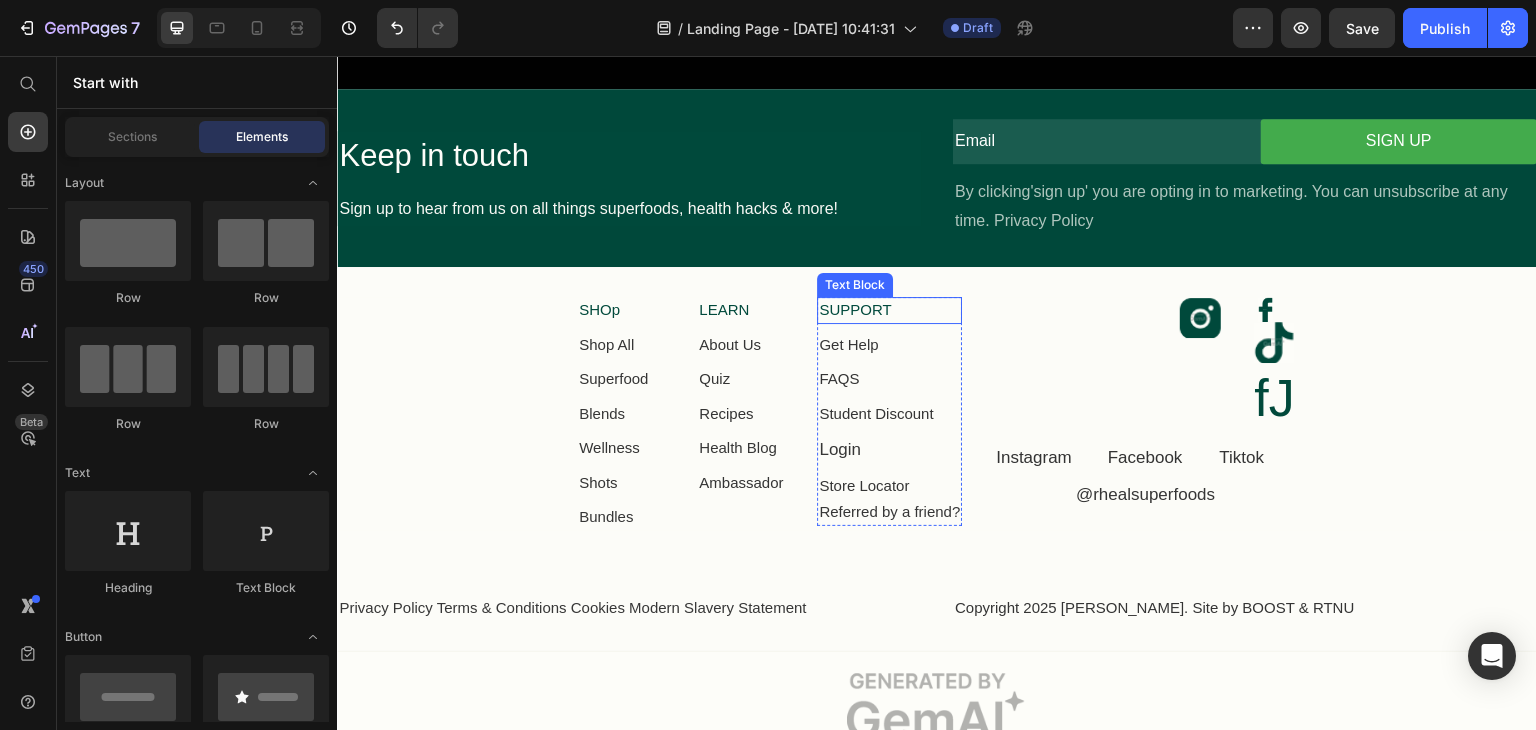 scroll, scrollTop: 5016, scrollLeft: 0, axis: vertical 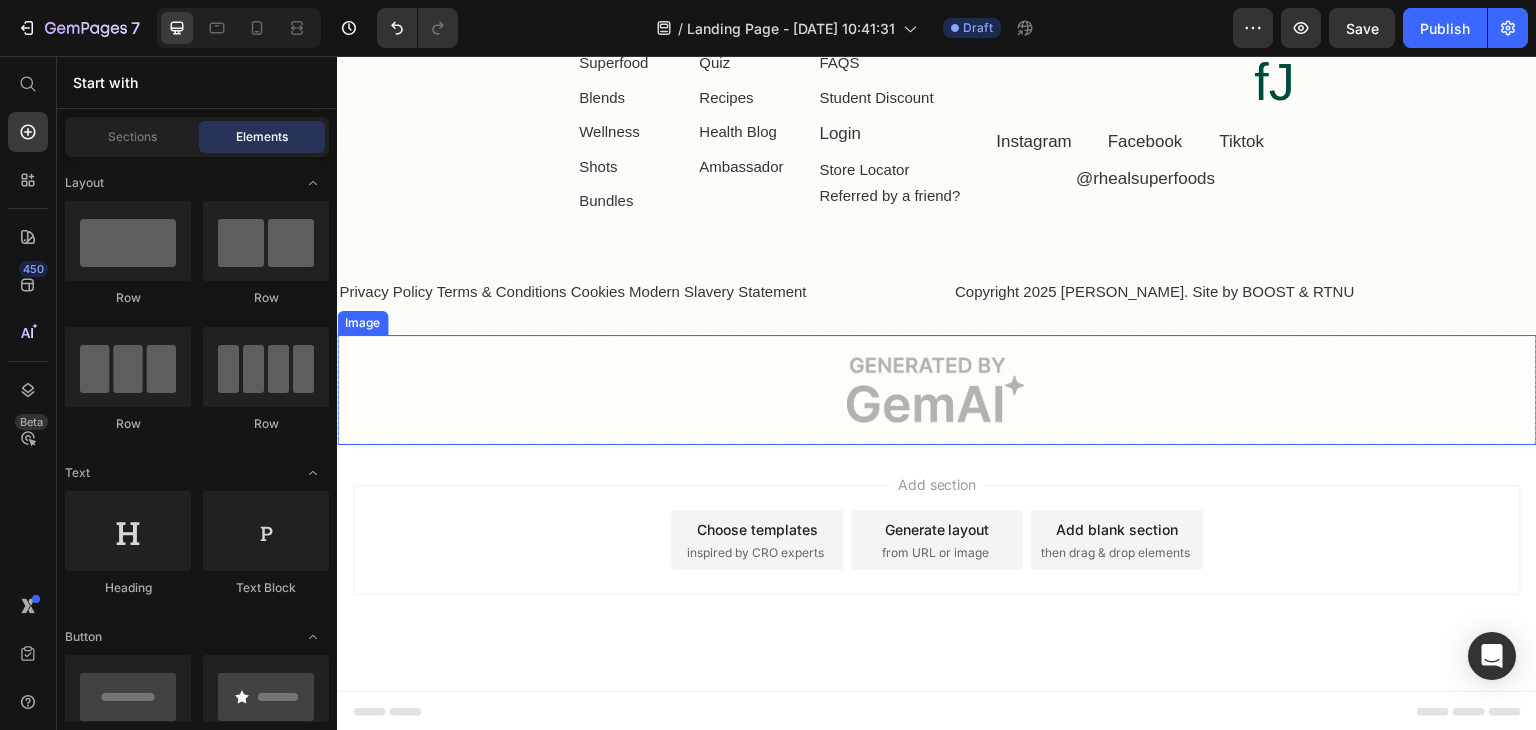 click at bounding box center (937, 390) 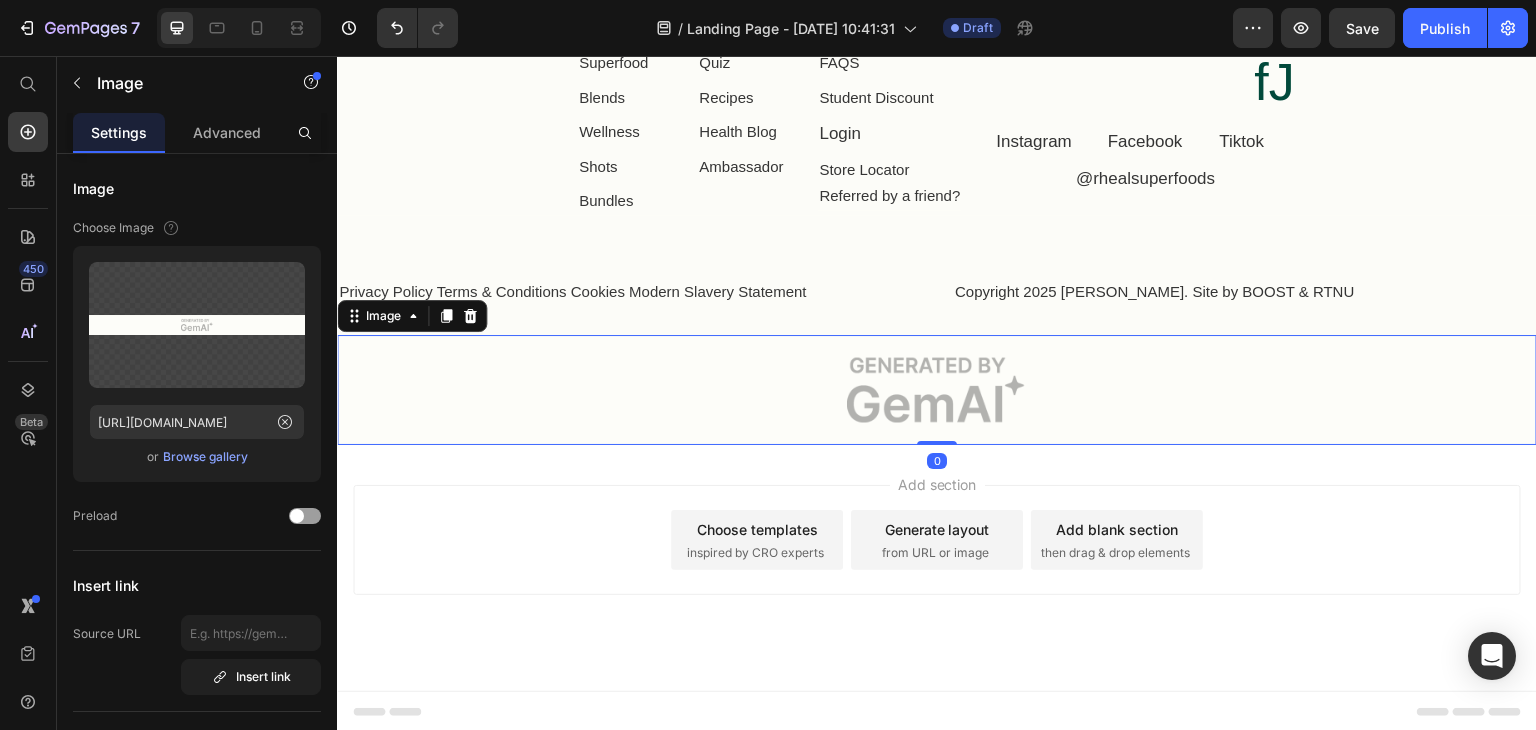 click at bounding box center (470, 316) 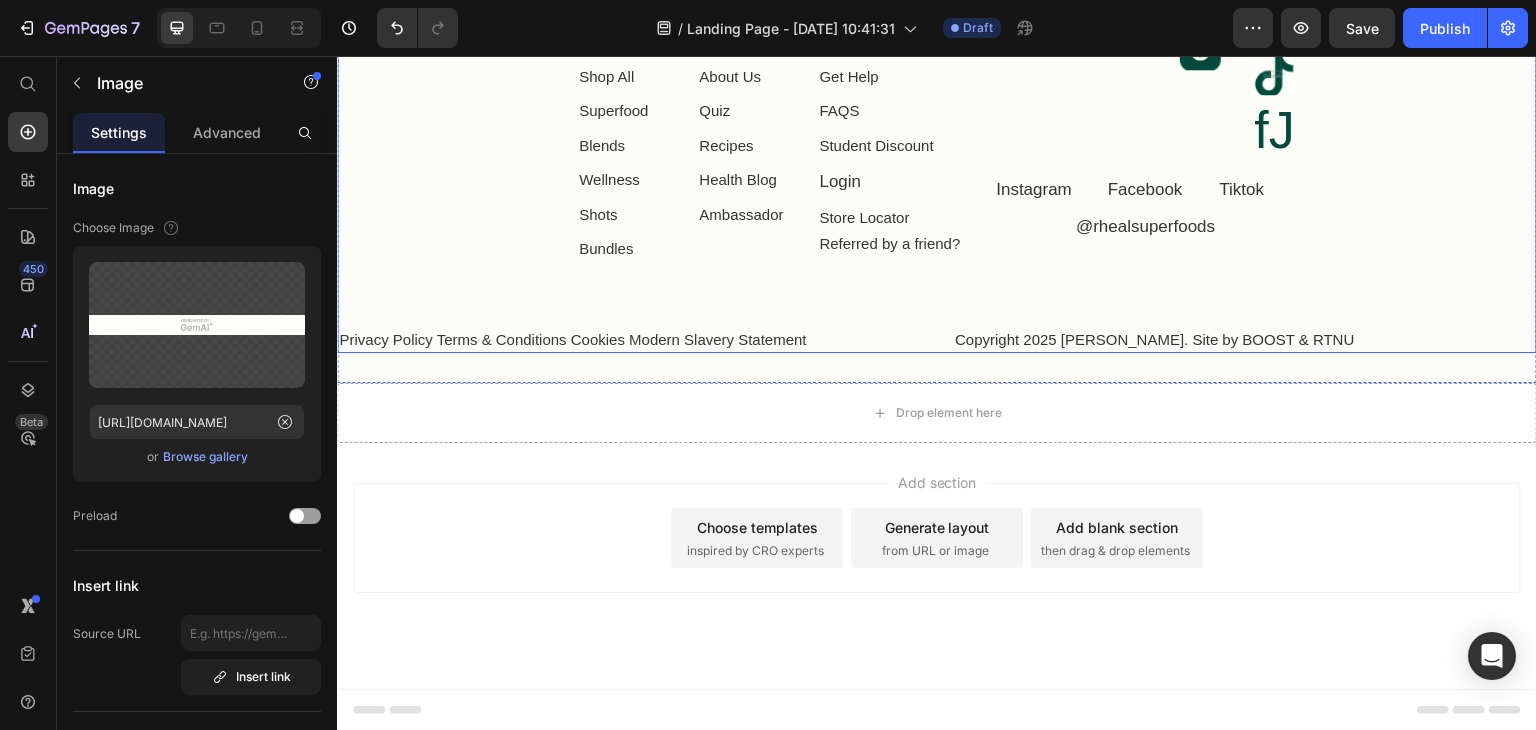 scroll, scrollTop: 4968, scrollLeft: 0, axis: vertical 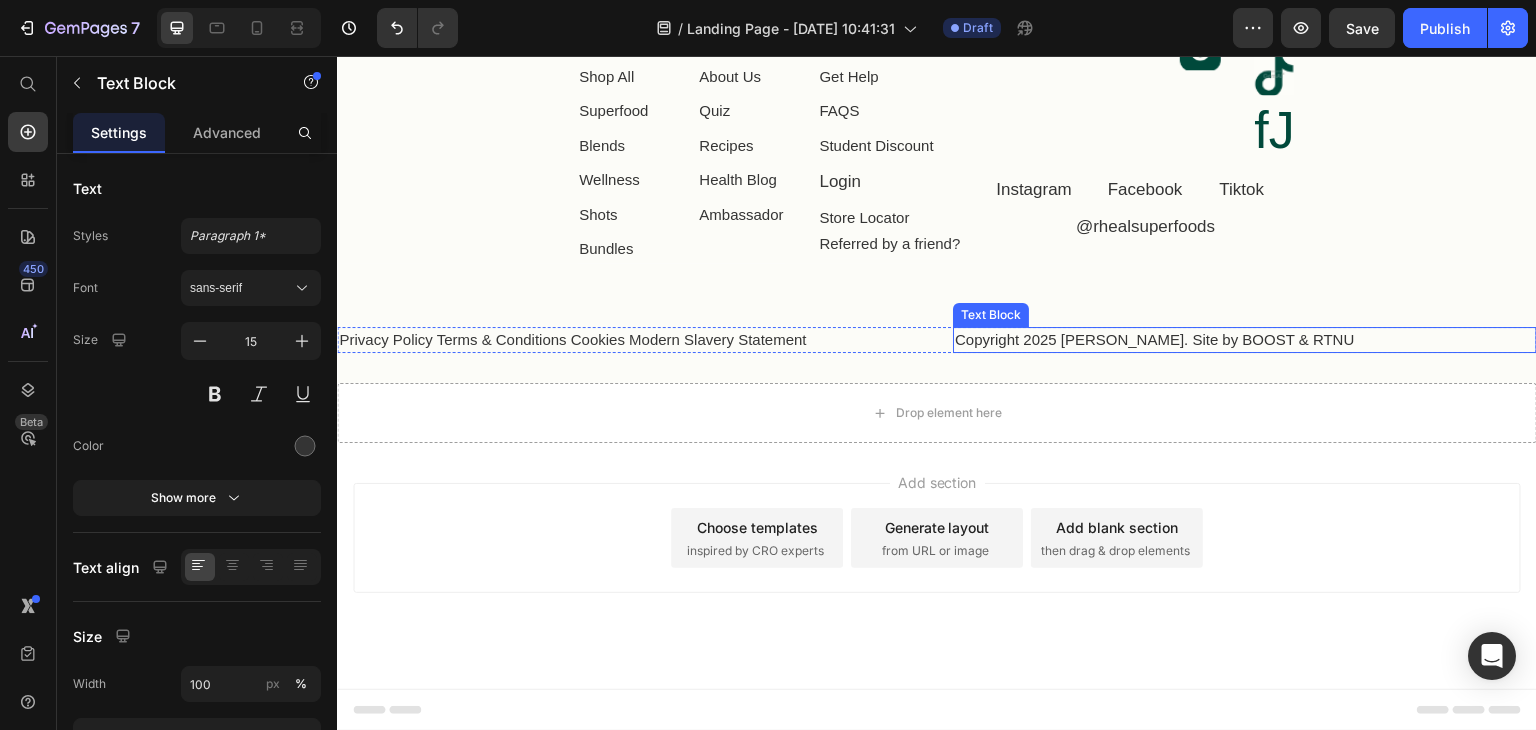 click on "Copyright 2025 Rheal. Site by BOOST & RTNU" at bounding box center (1245, 340) 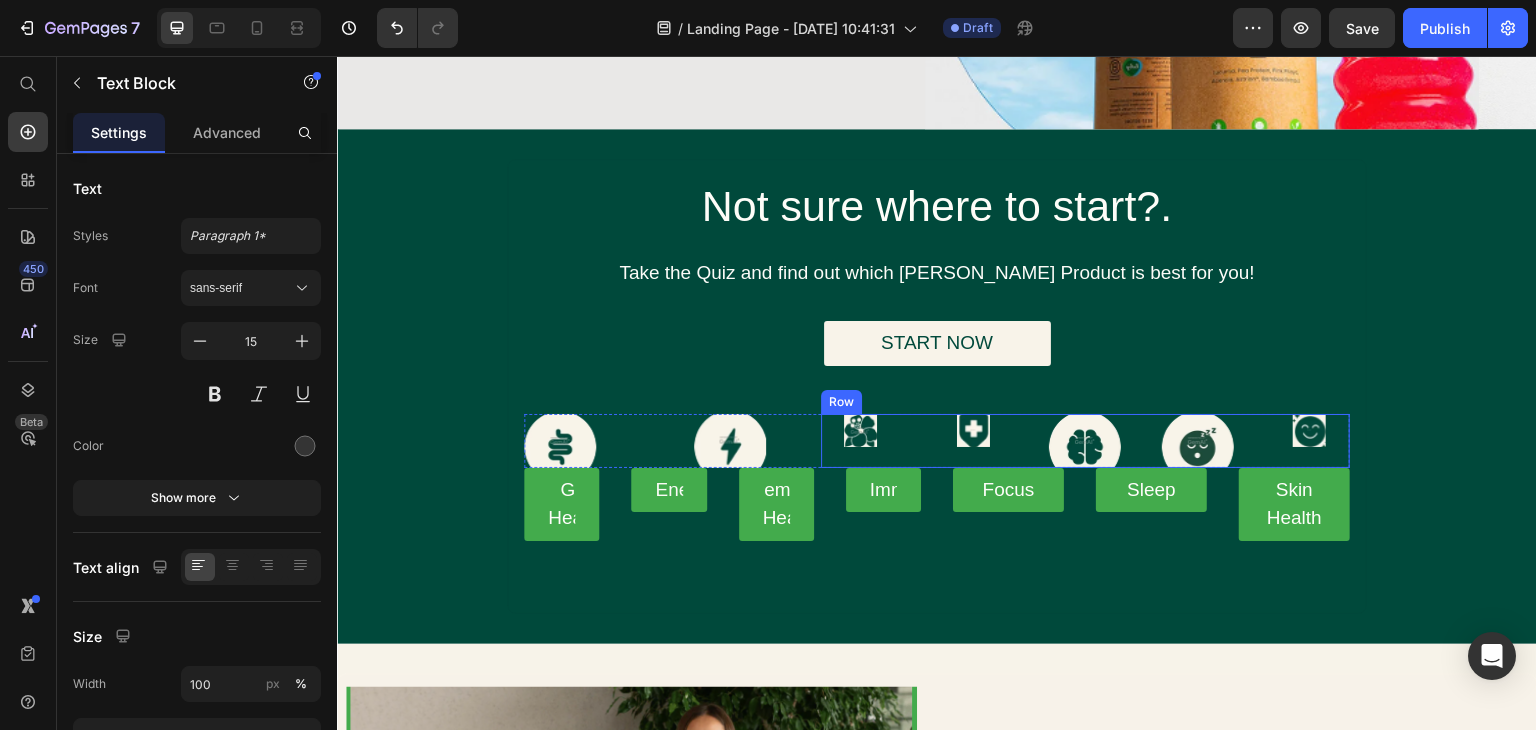 scroll, scrollTop: 0, scrollLeft: 0, axis: both 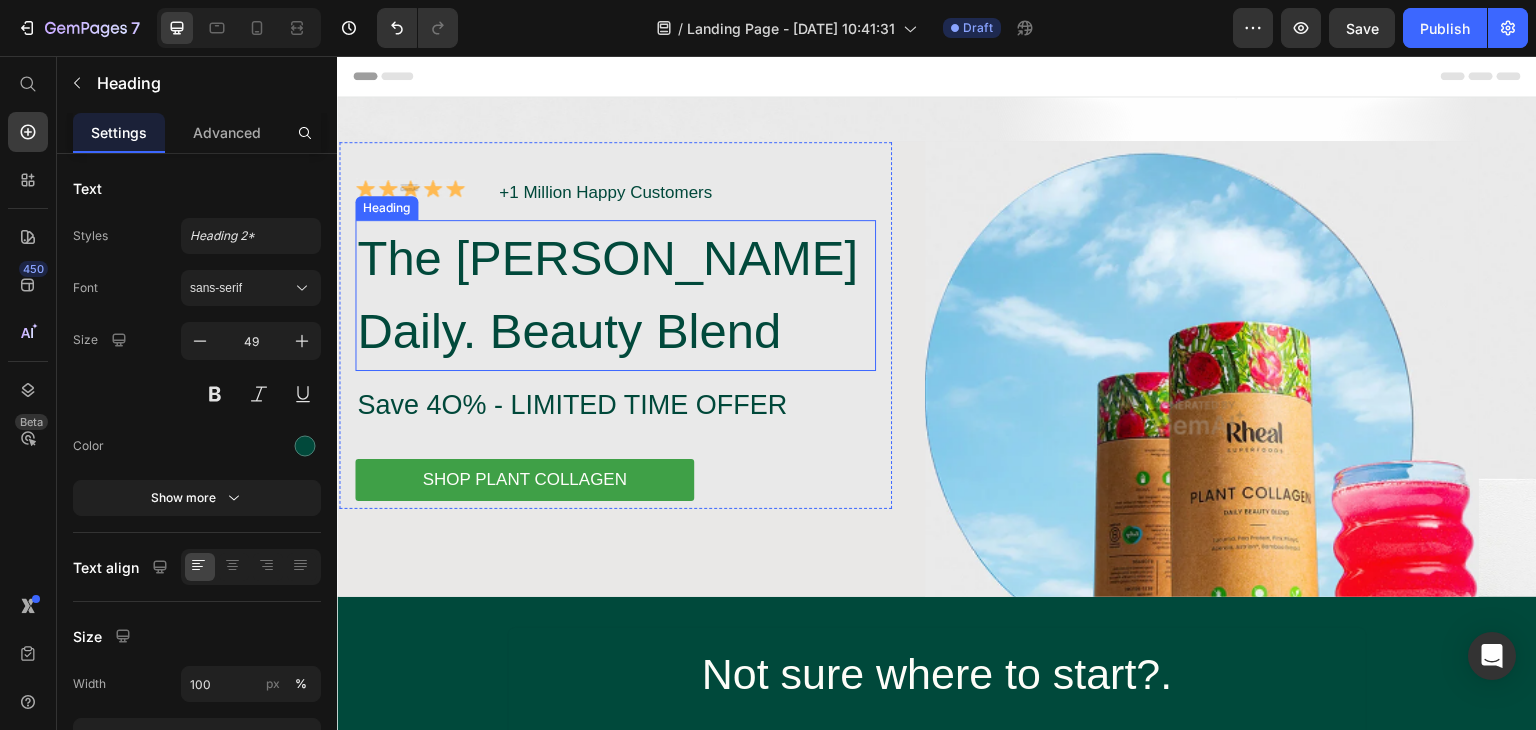 click on "The Rheal Daily. Beauty Blend" at bounding box center [615, 295] 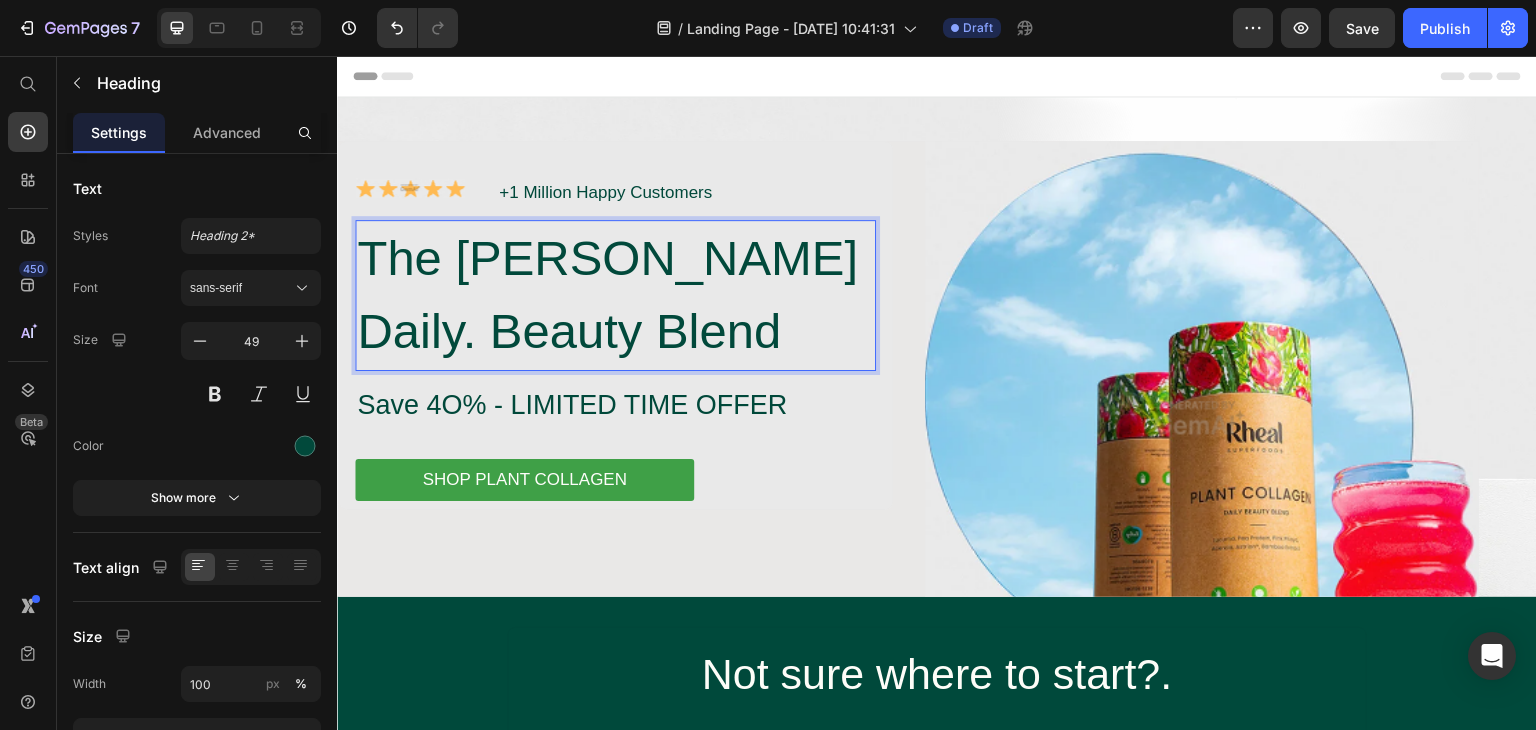 click on "The Rheal Daily. Beauty Blend" at bounding box center (615, 295) 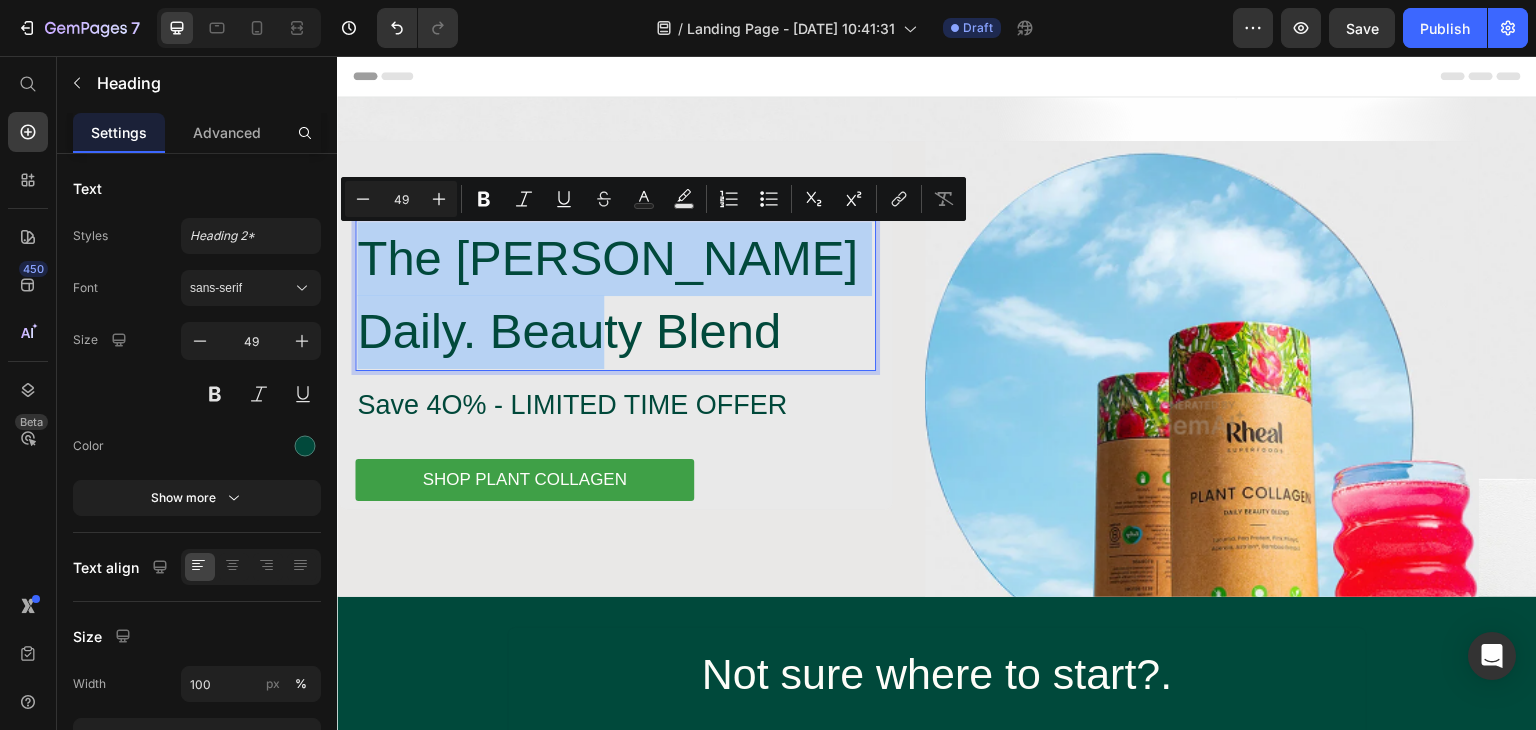 drag, startPoint x: 657, startPoint y: 327, endPoint x: 367, endPoint y: 253, distance: 299.2925 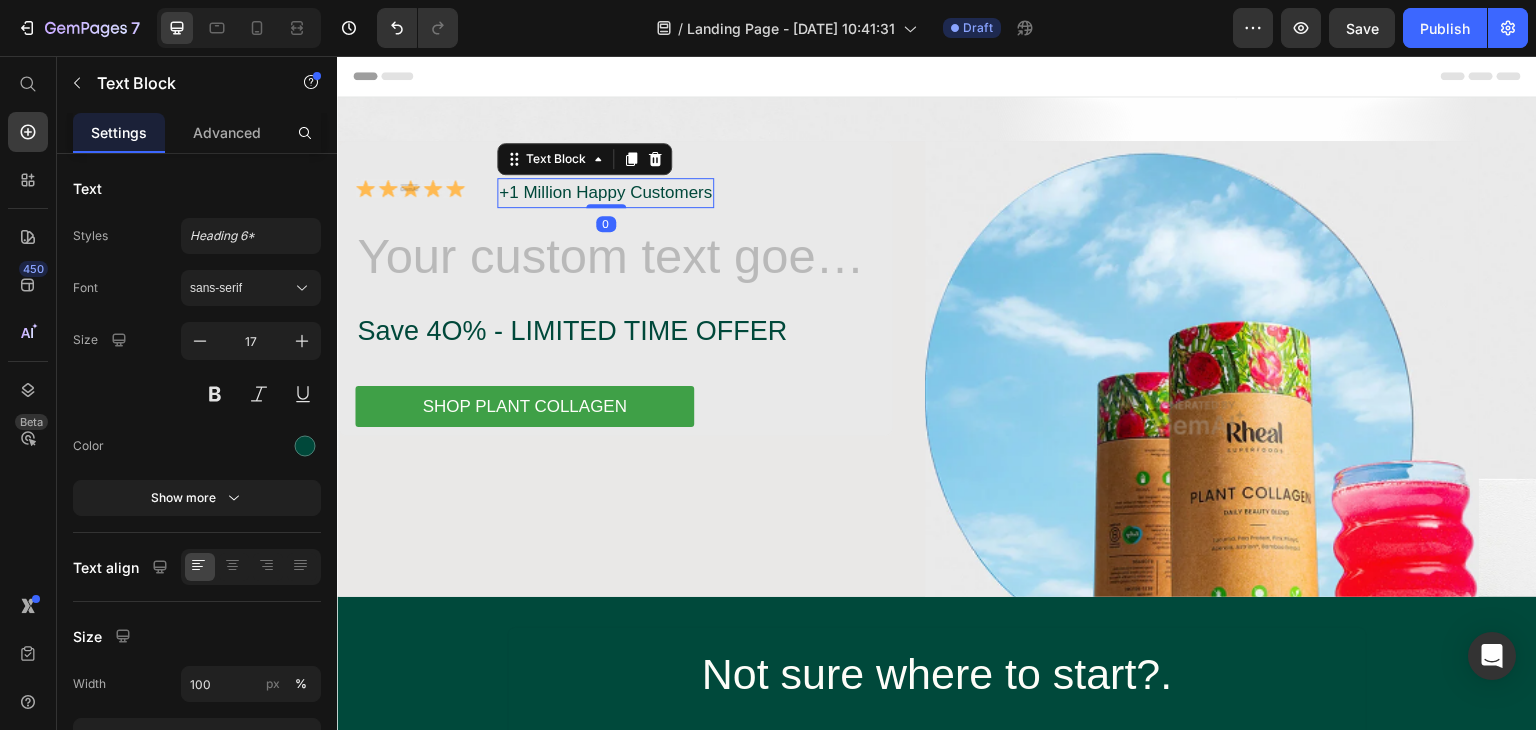 click on "+1 Million Happy Customers" at bounding box center (605, 193) 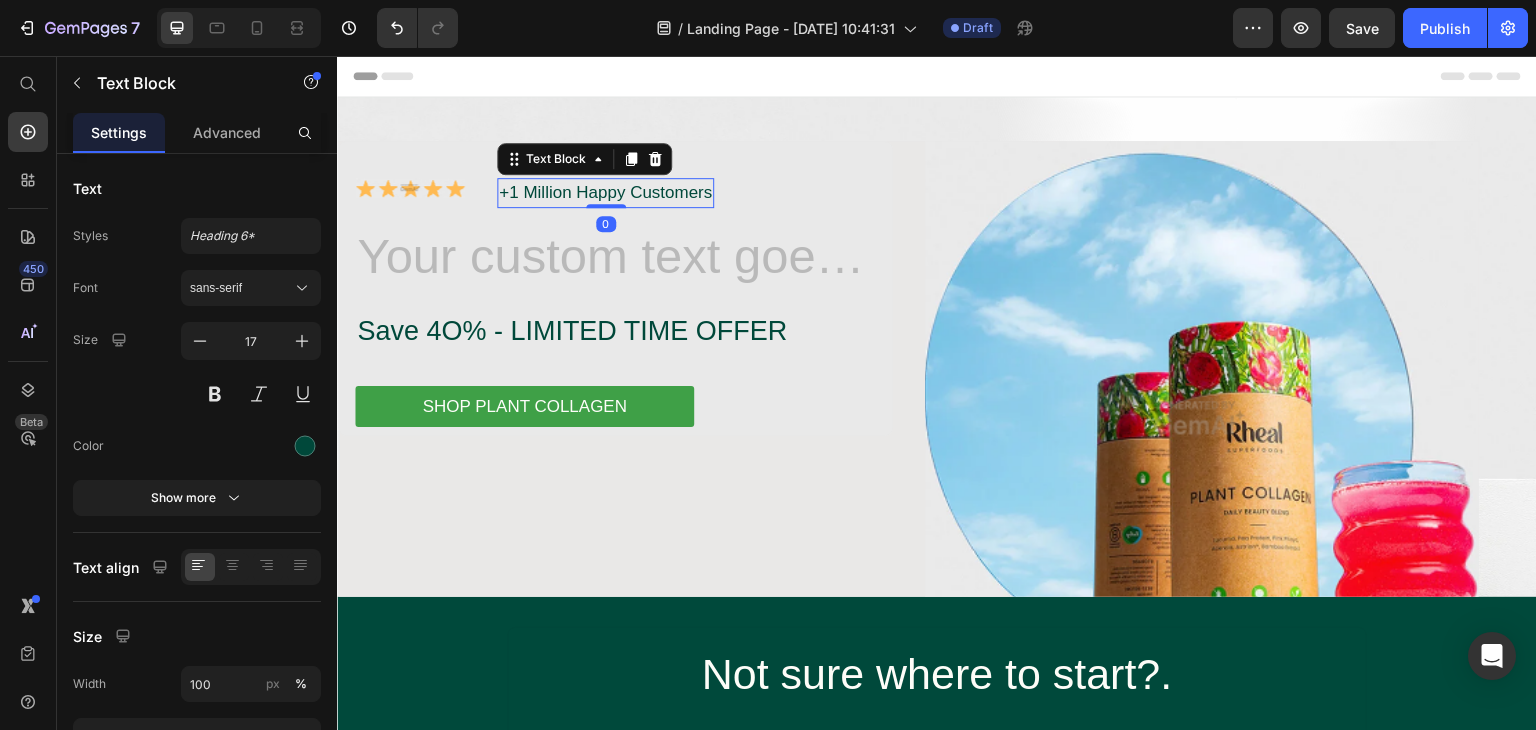click on "+1 Million Happy Customers" at bounding box center [605, 193] 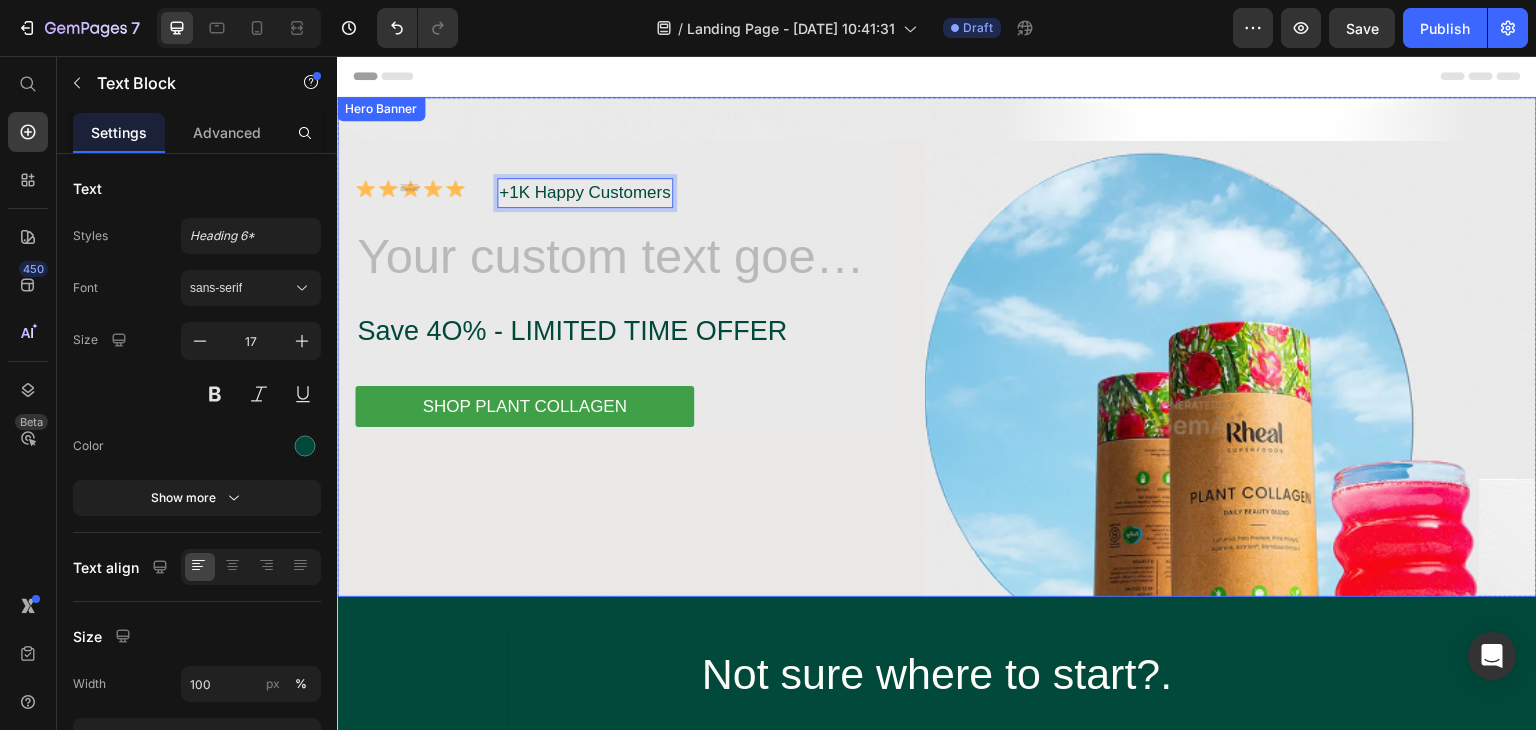 click on "Image +1K Happy Customers Text Block   0 Row Heading Save 4O% - LIMITED TIME OFFER Text Block SHOP PLANT COLLAGEN Button Row Image Row Row" at bounding box center [937, 412] 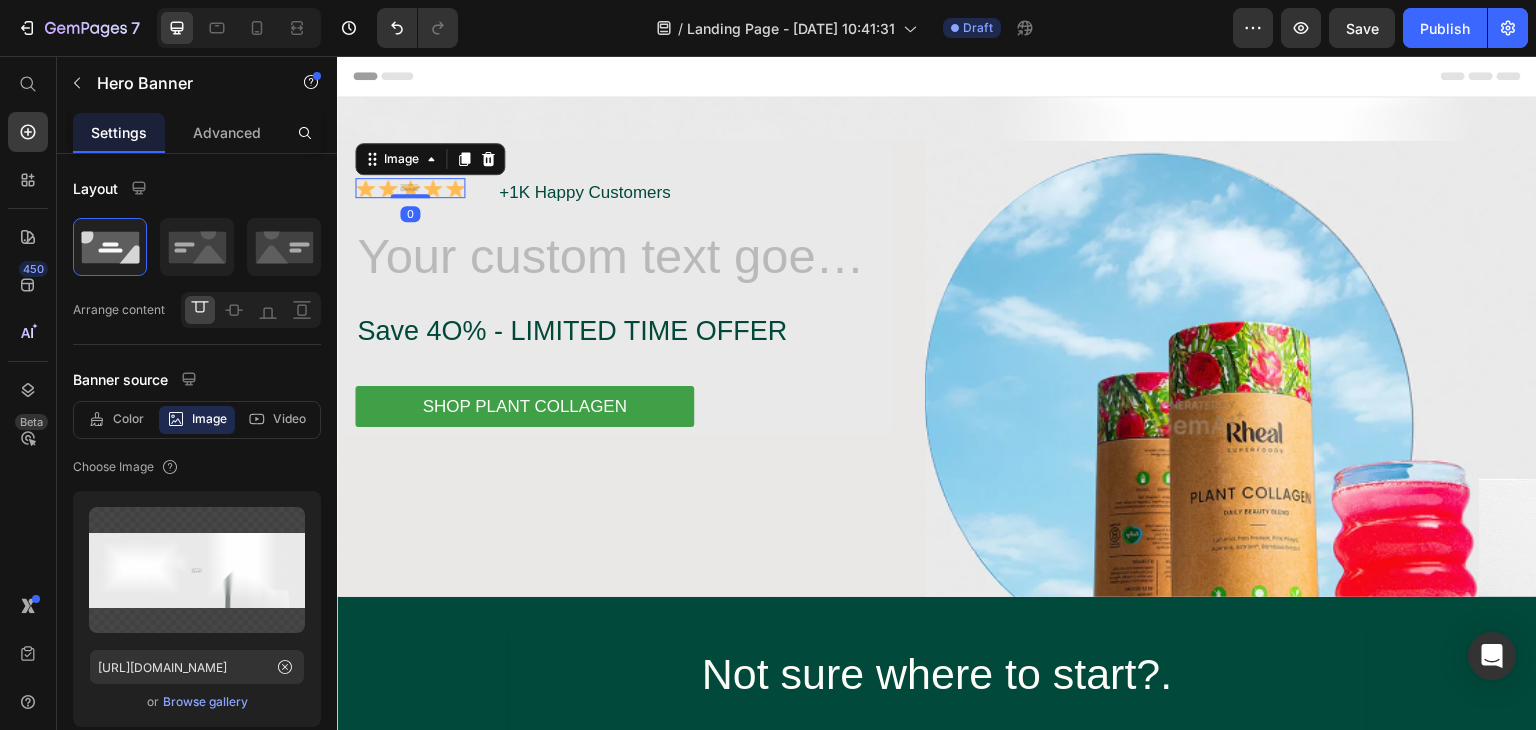 click at bounding box center (410, 188) 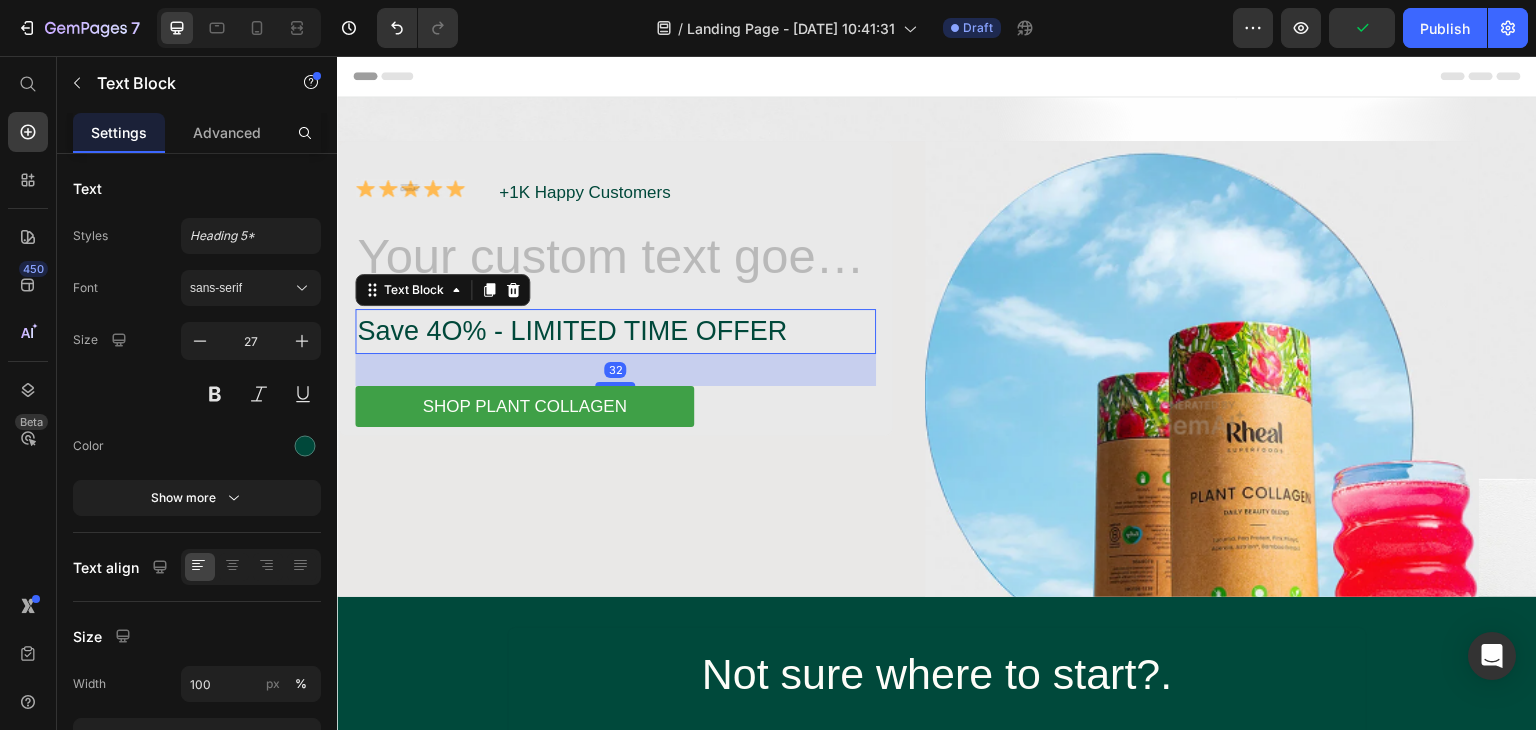 click on "Save 4O% - LIMITED TIME OFFER" at bounding box center (615, 331) 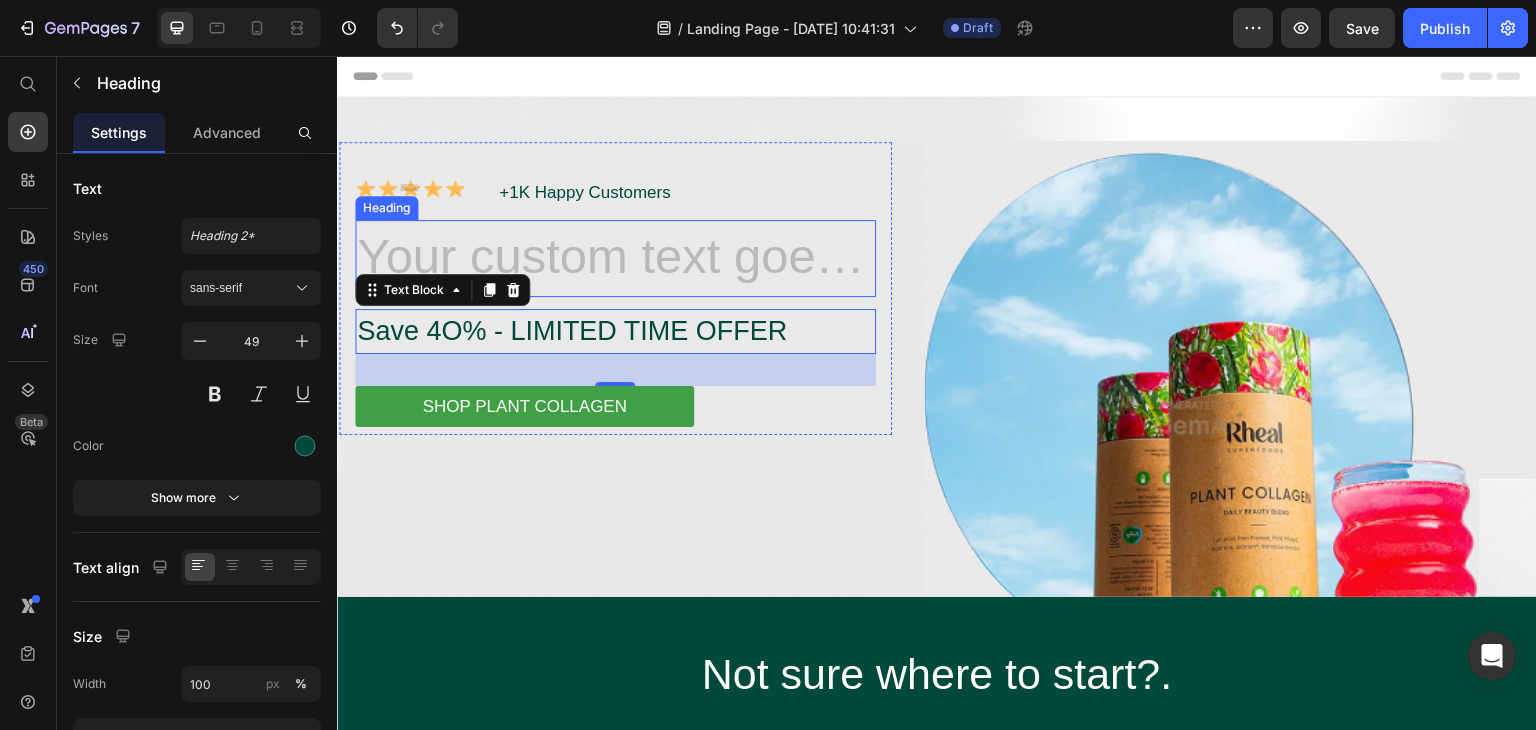 click at bounding box center (615, 259) 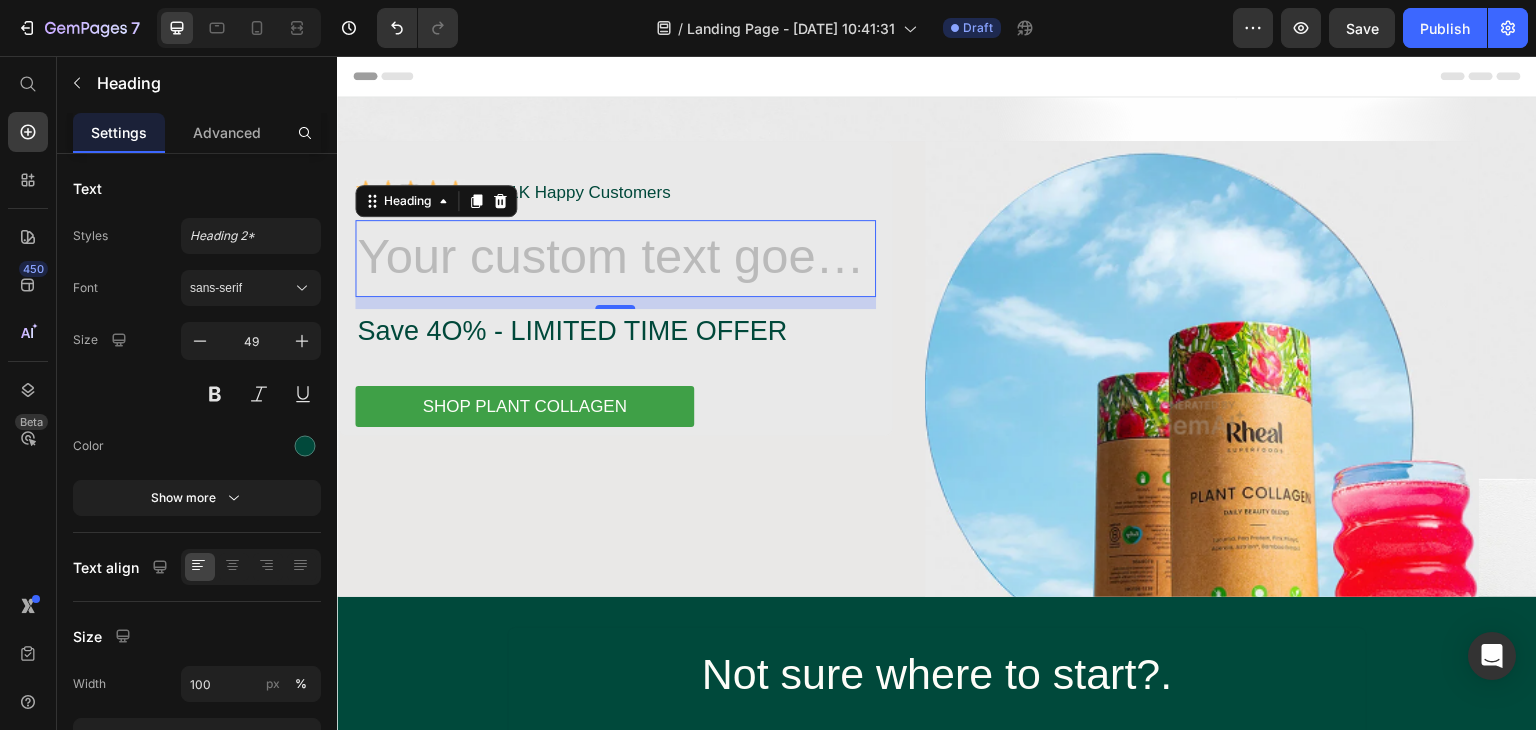 click at bounding box center [615, 259] 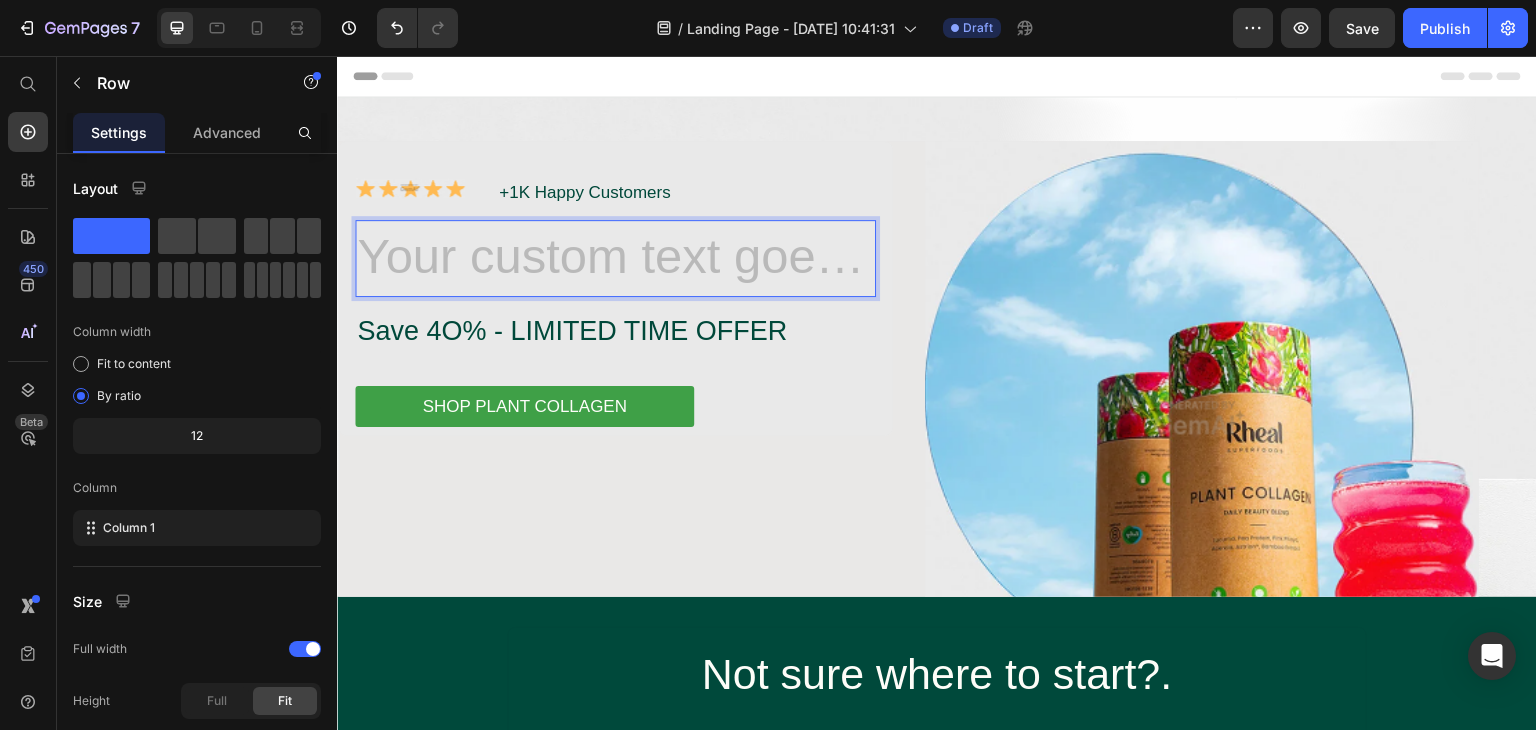 drag, startPoint x: 712, startPoint y: 249, endPoint x: 777, endPoint y: 147, distance: 120.9504 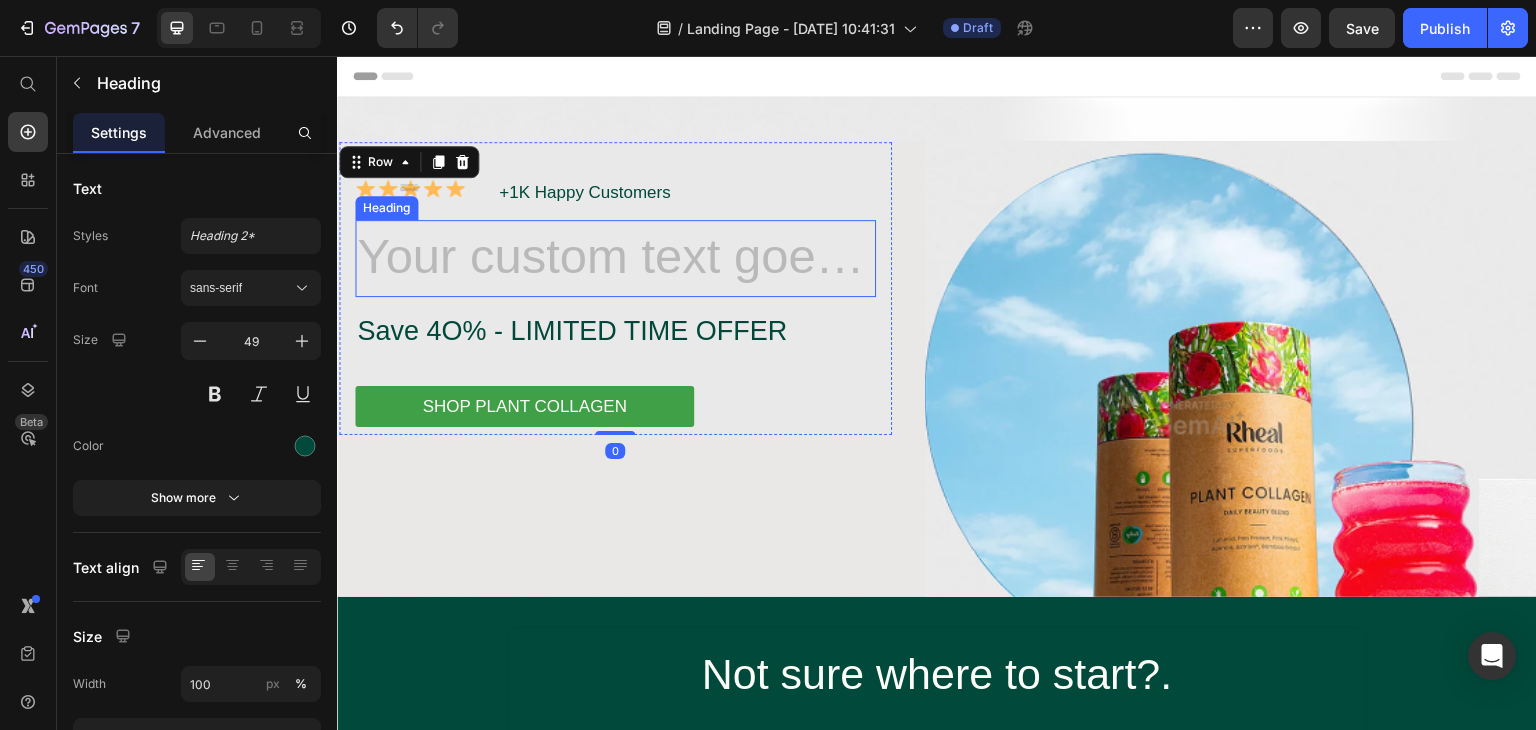 click at bounding box center [615, 259] 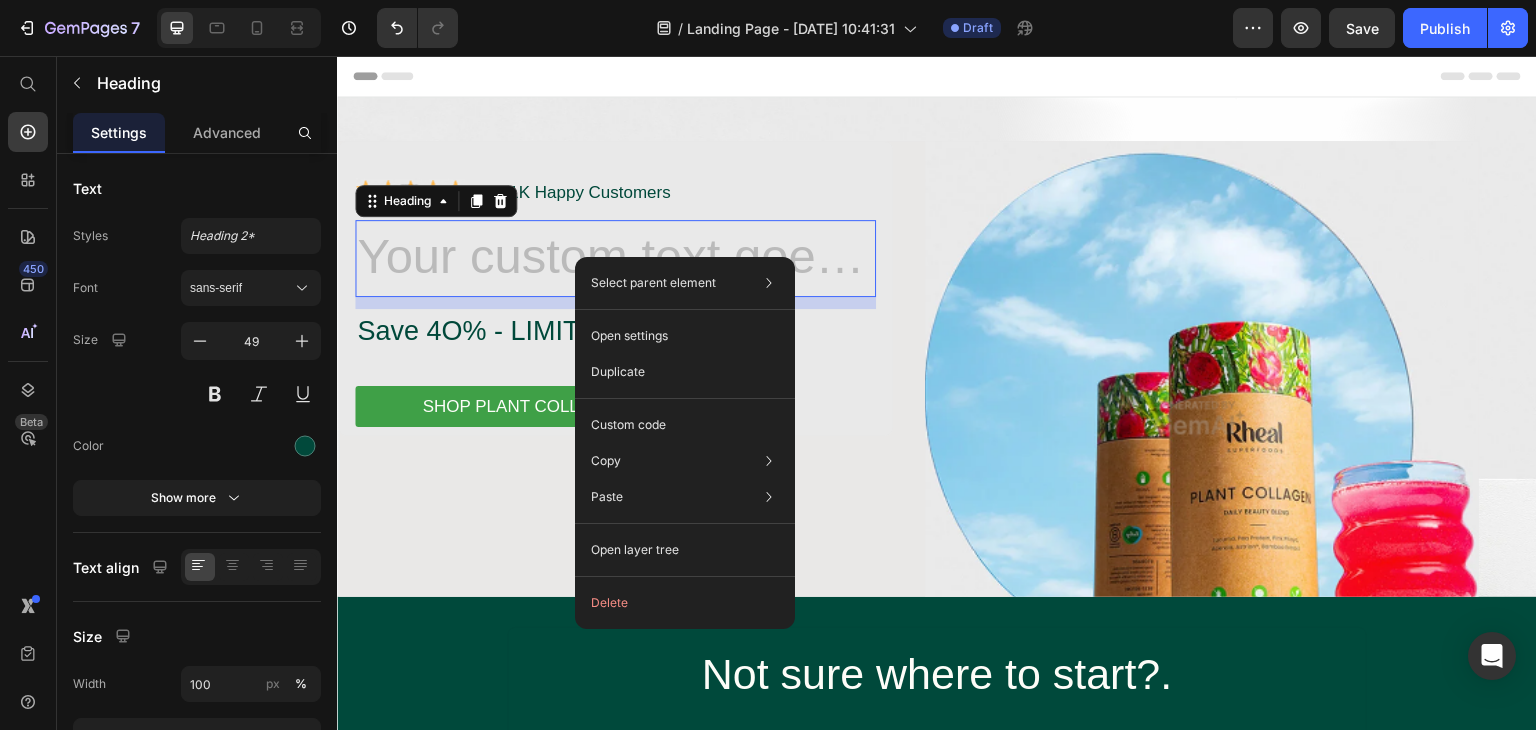 click at bounding box center (615, 259) 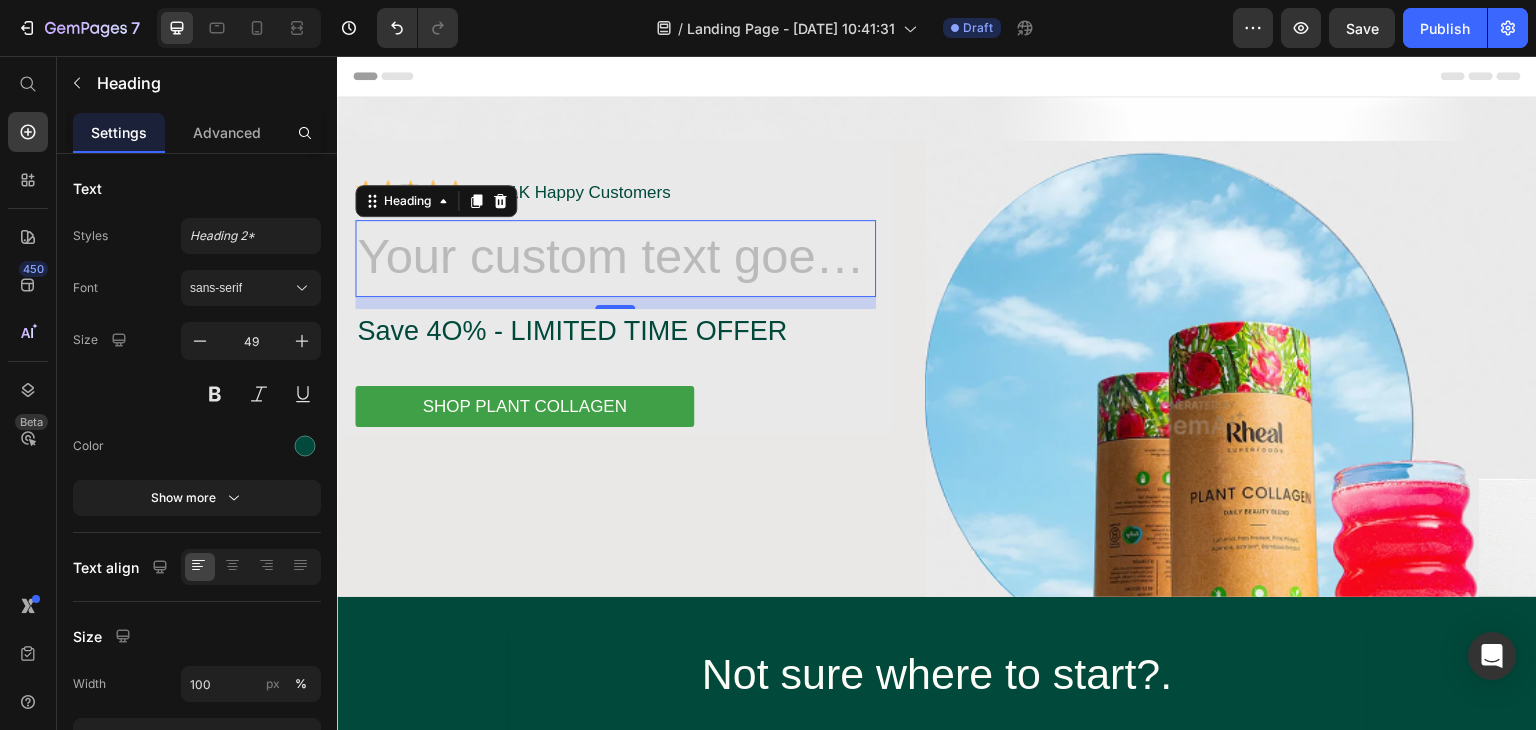 click at bounding box center (615, 259) 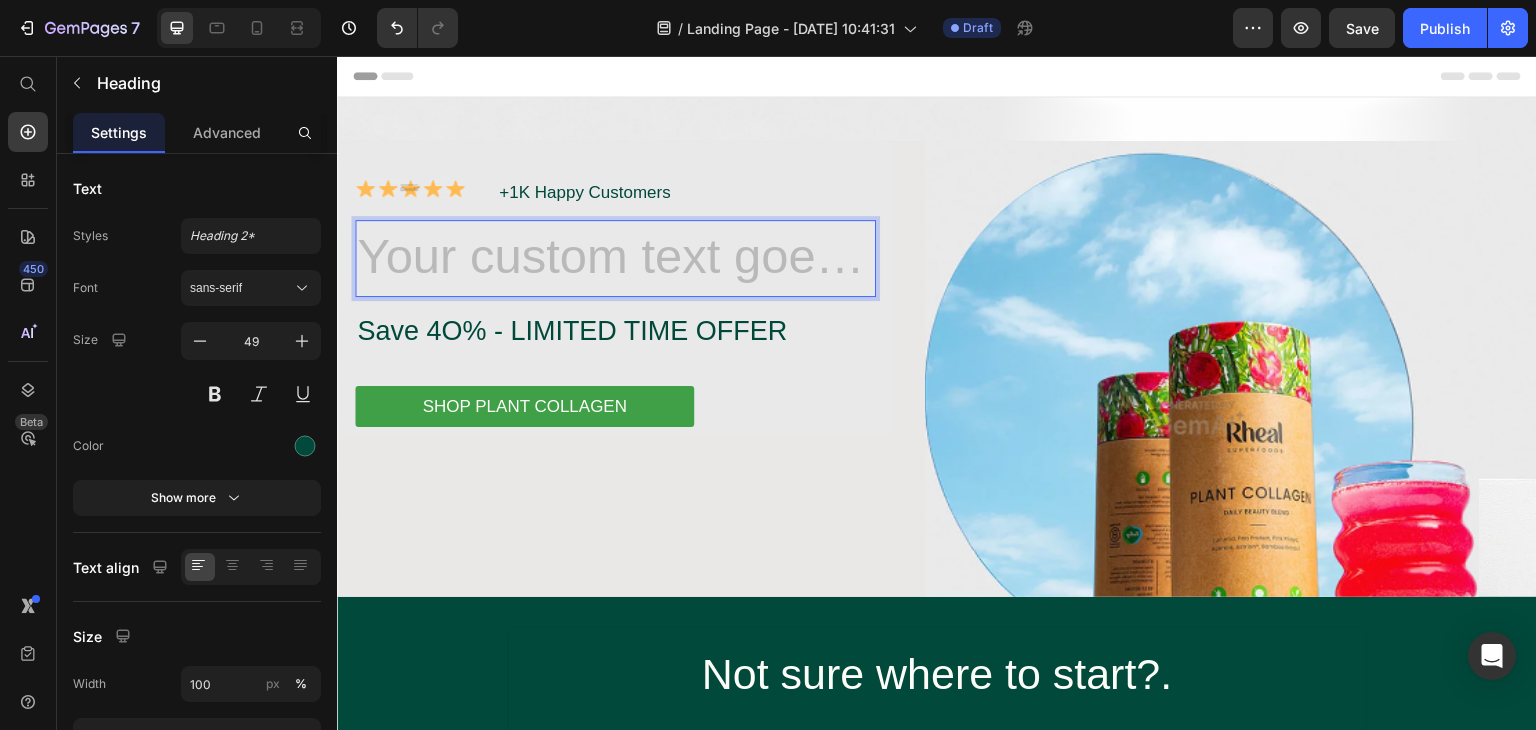 click at bounding box center (615, 259) 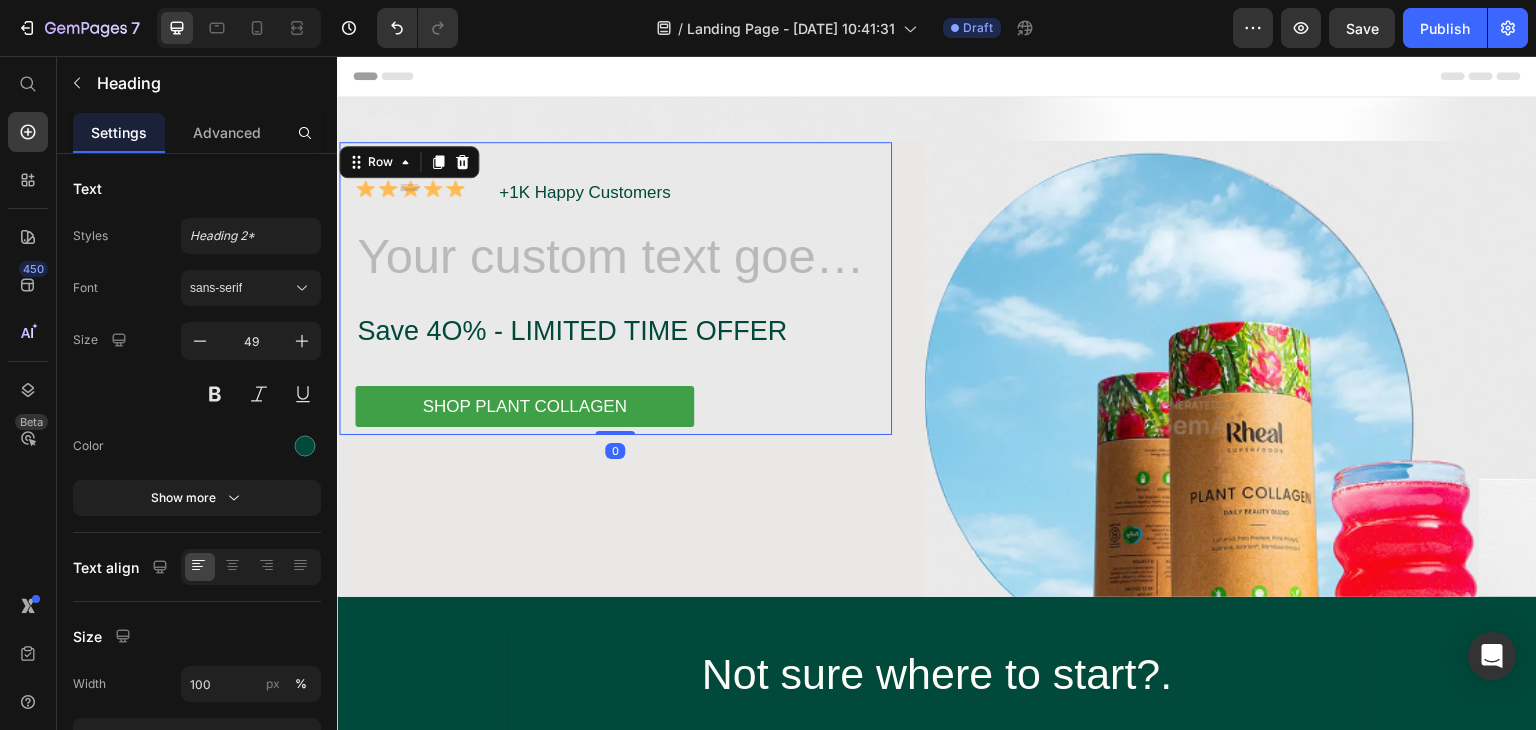 click on "Image +1K Happy Customers Text Block Row Heading Save 4O% - LIMITED TIME OFFER Text Block SHOP PLANT COLLAGEN Button Row   0" at bounding box center (615, 288) 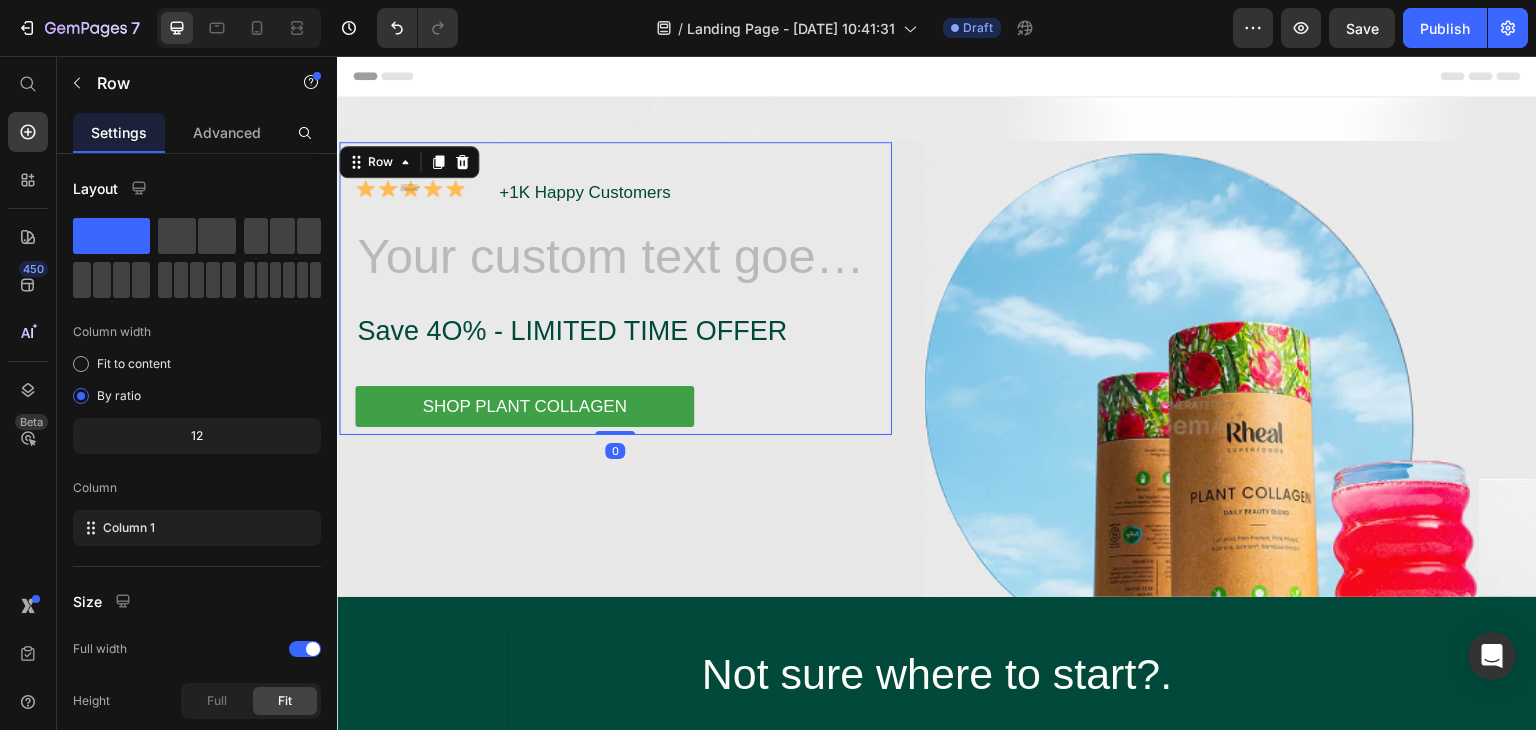click on "Image +1K Happy Customers Text Block Row Heading Save 4O% - LIMITED TIME OFFER Text Block SHOP PLANT COLLAGEN Button Row   0 Image Row Row" at bounding box center [937, 412] 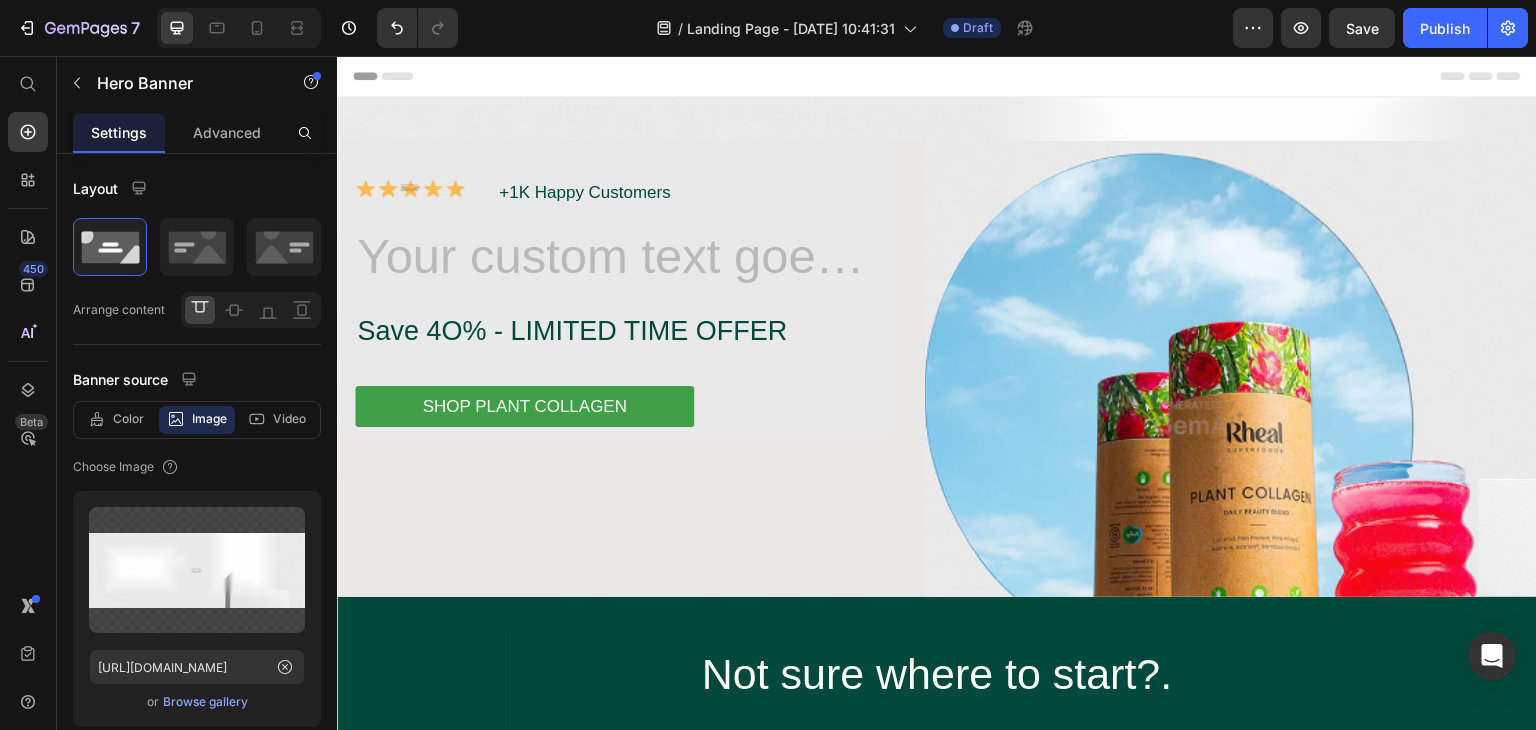 click on "Header" at bounding box center [937, 76] 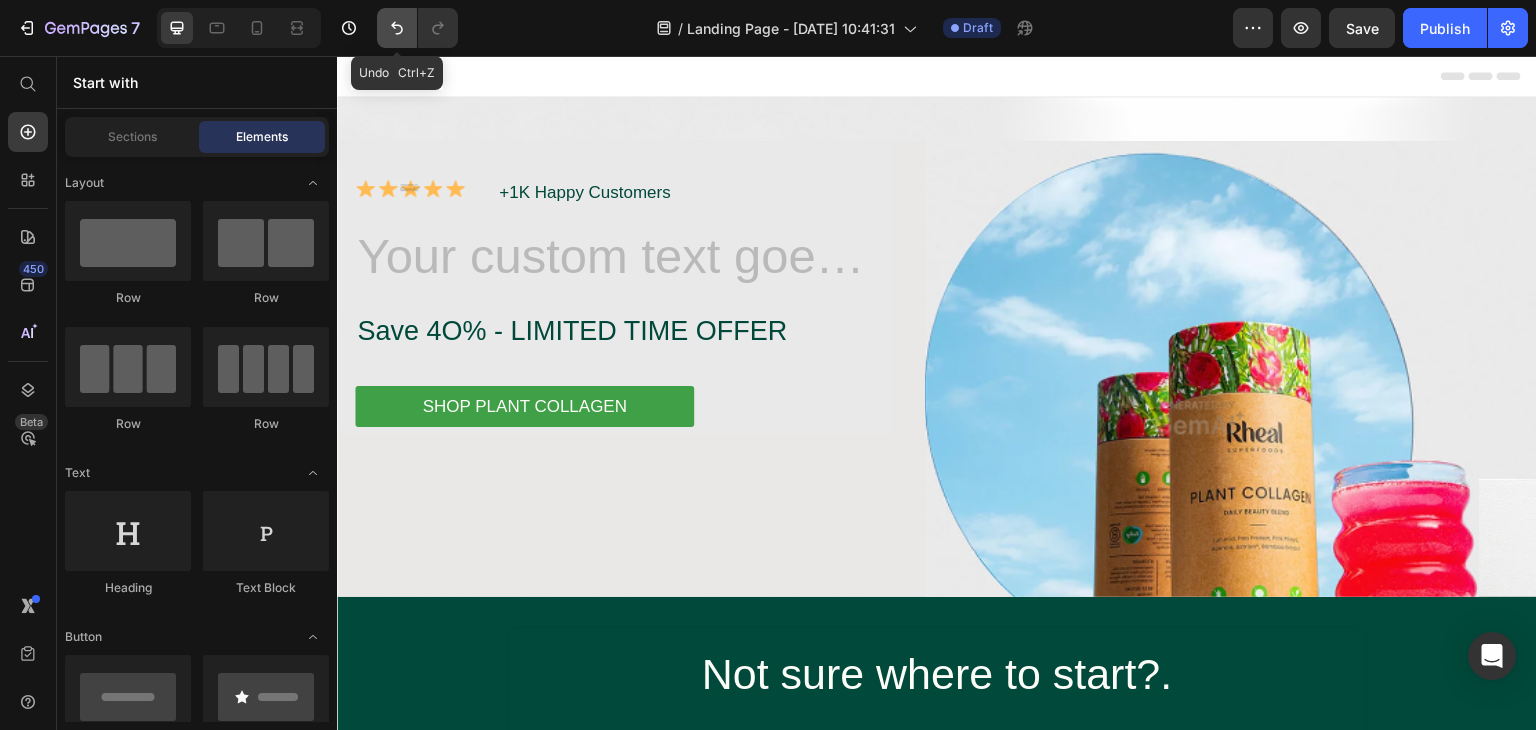 click 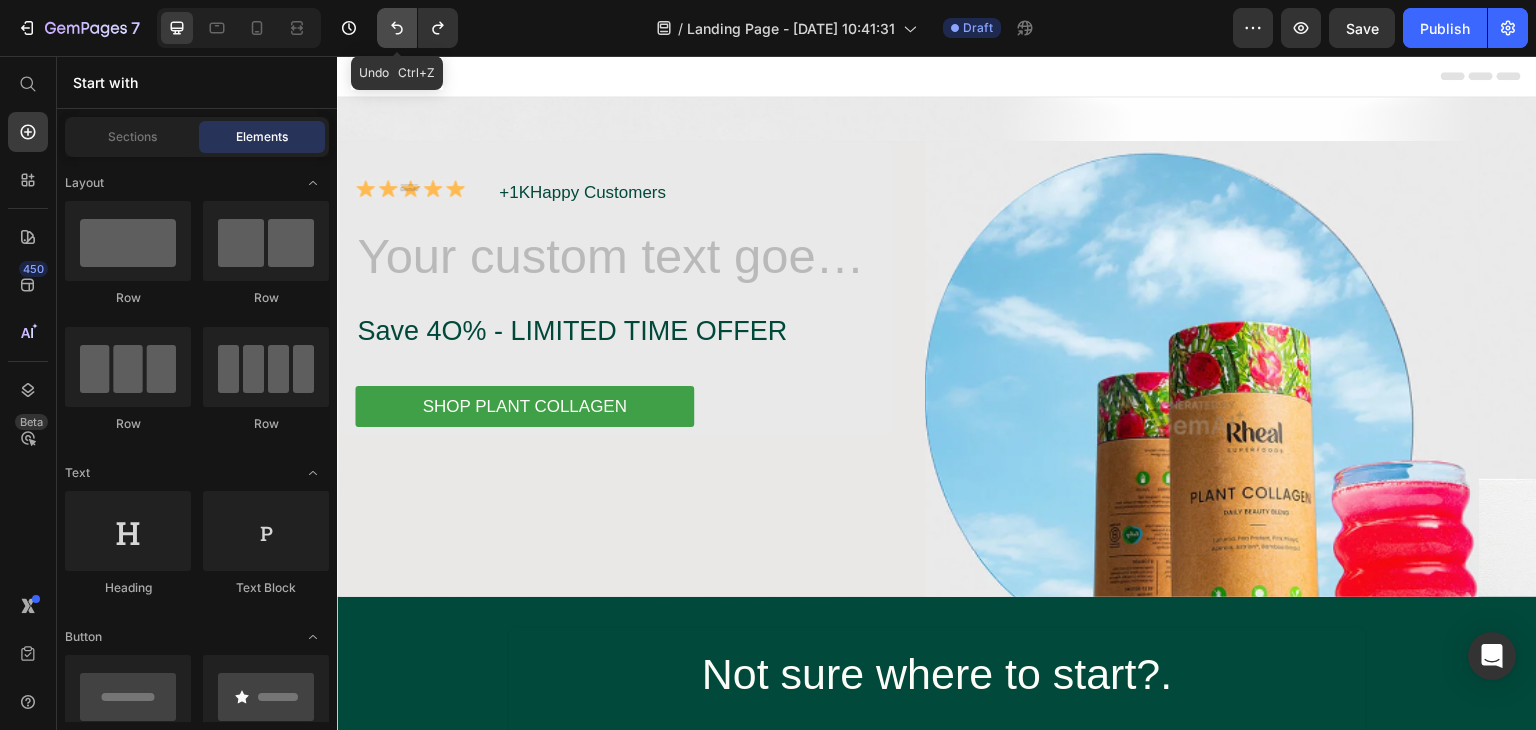 click 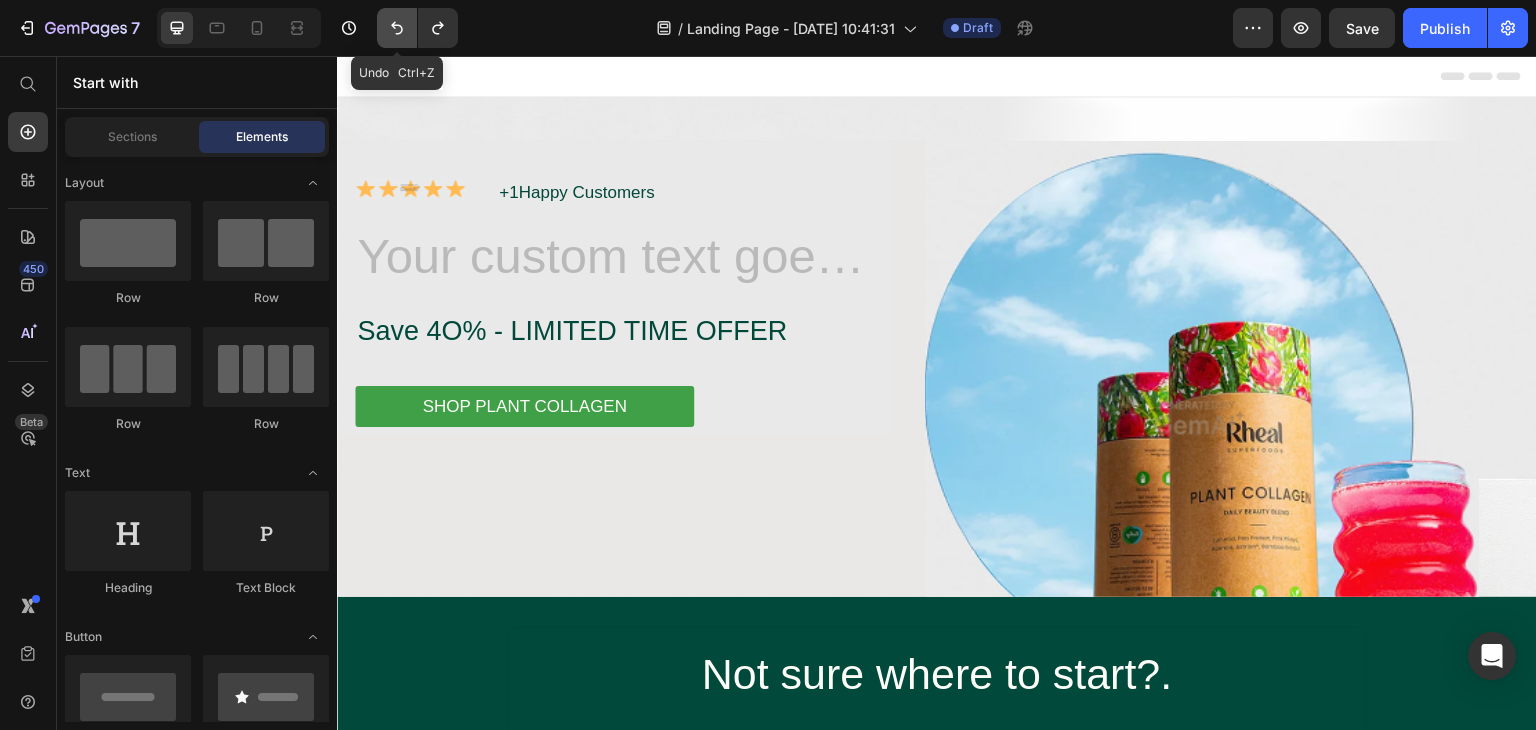 click 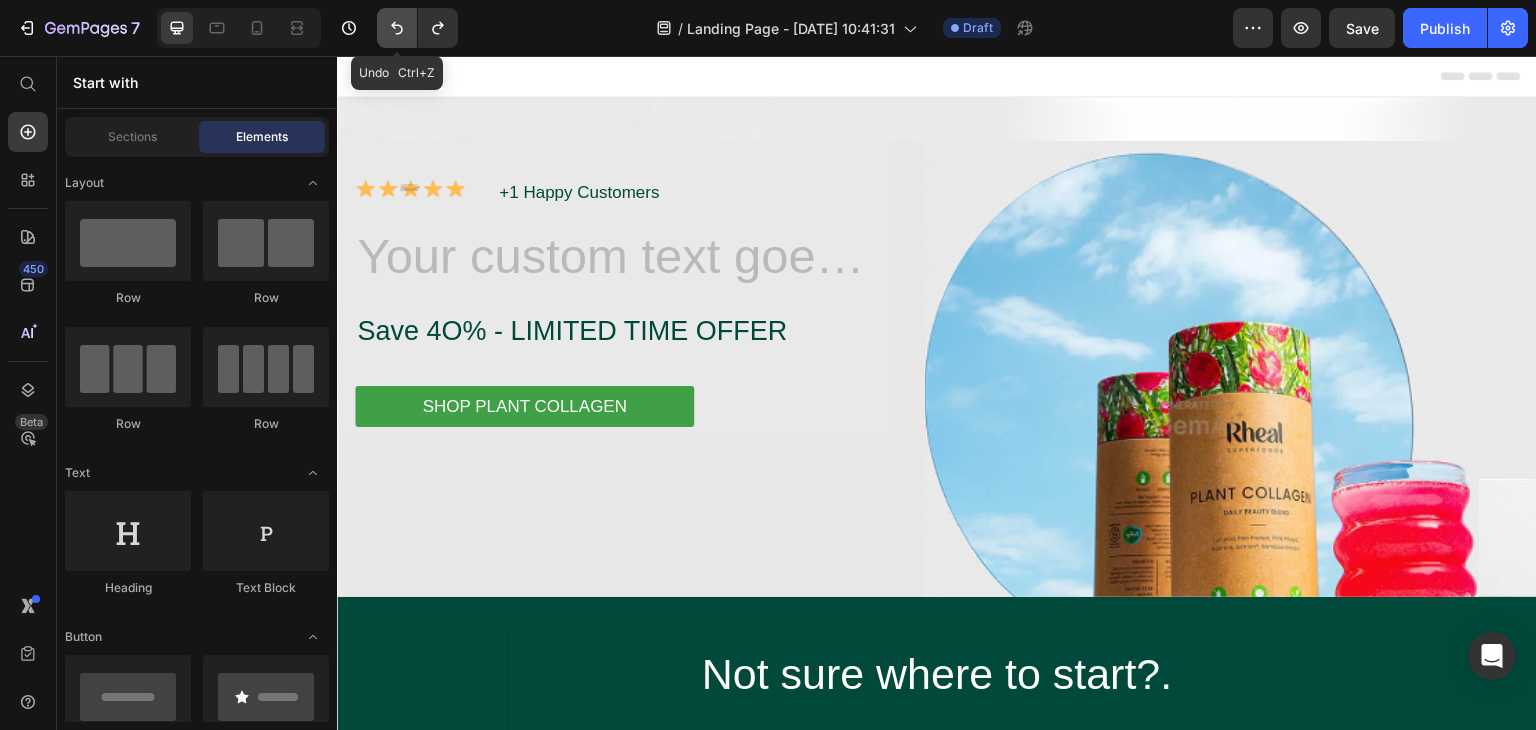 click 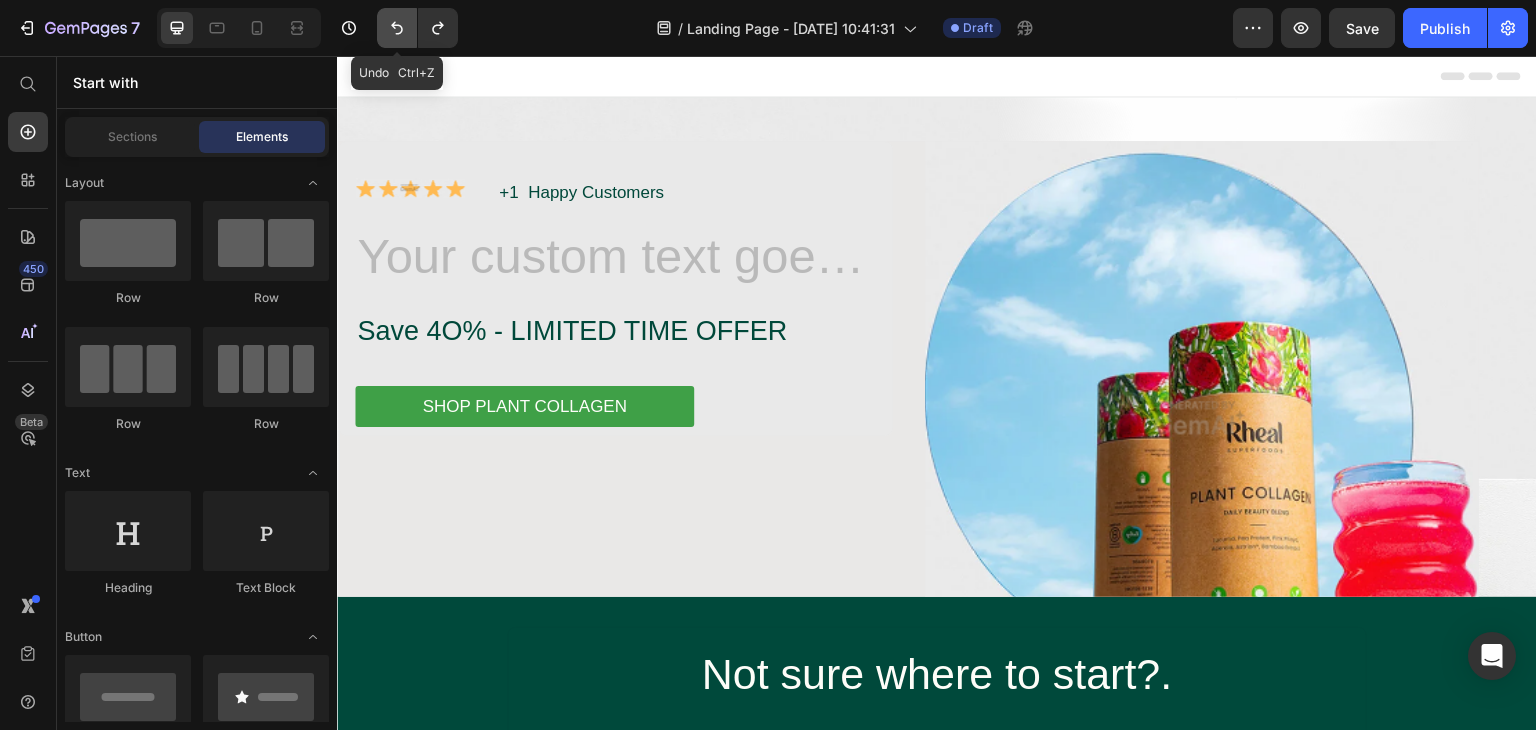 click 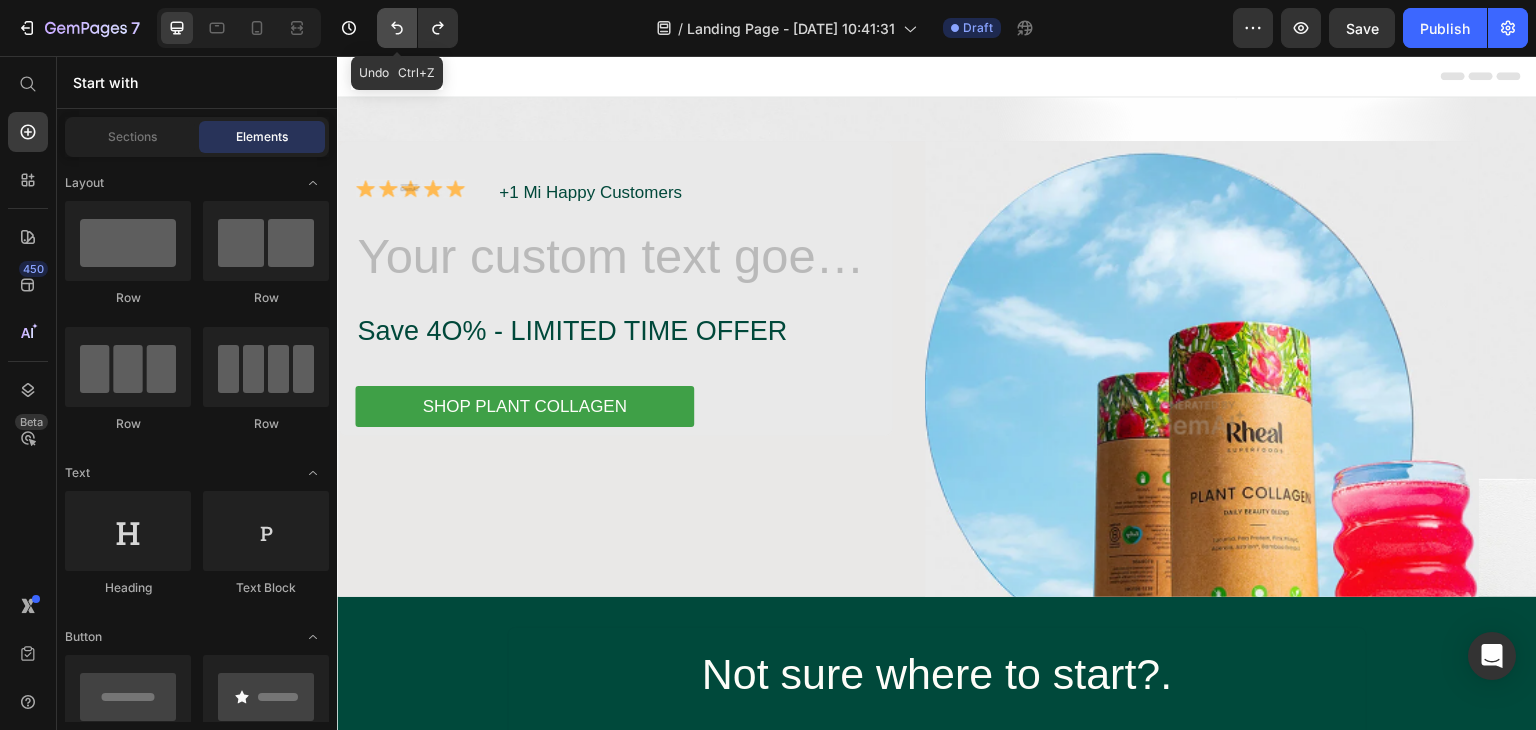 click 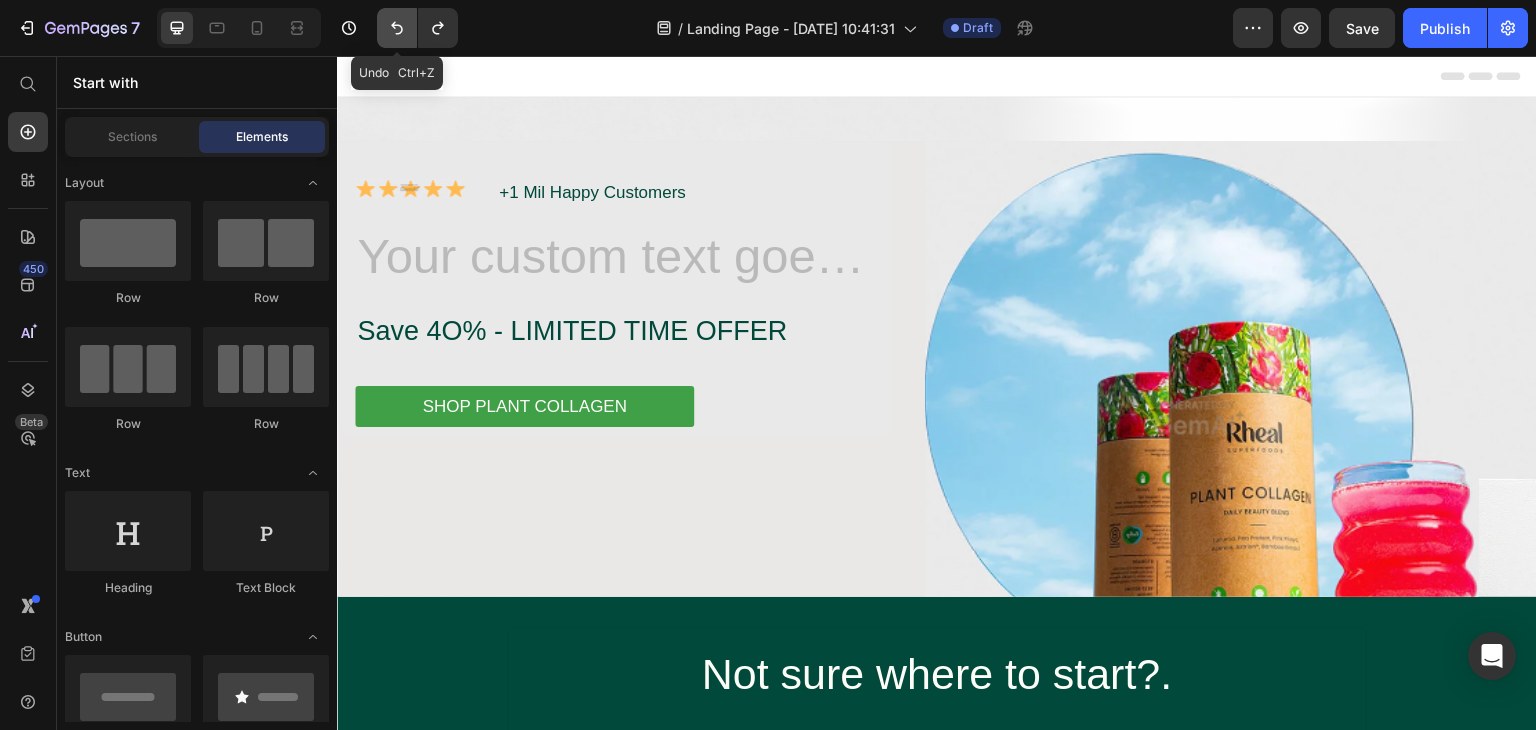 click 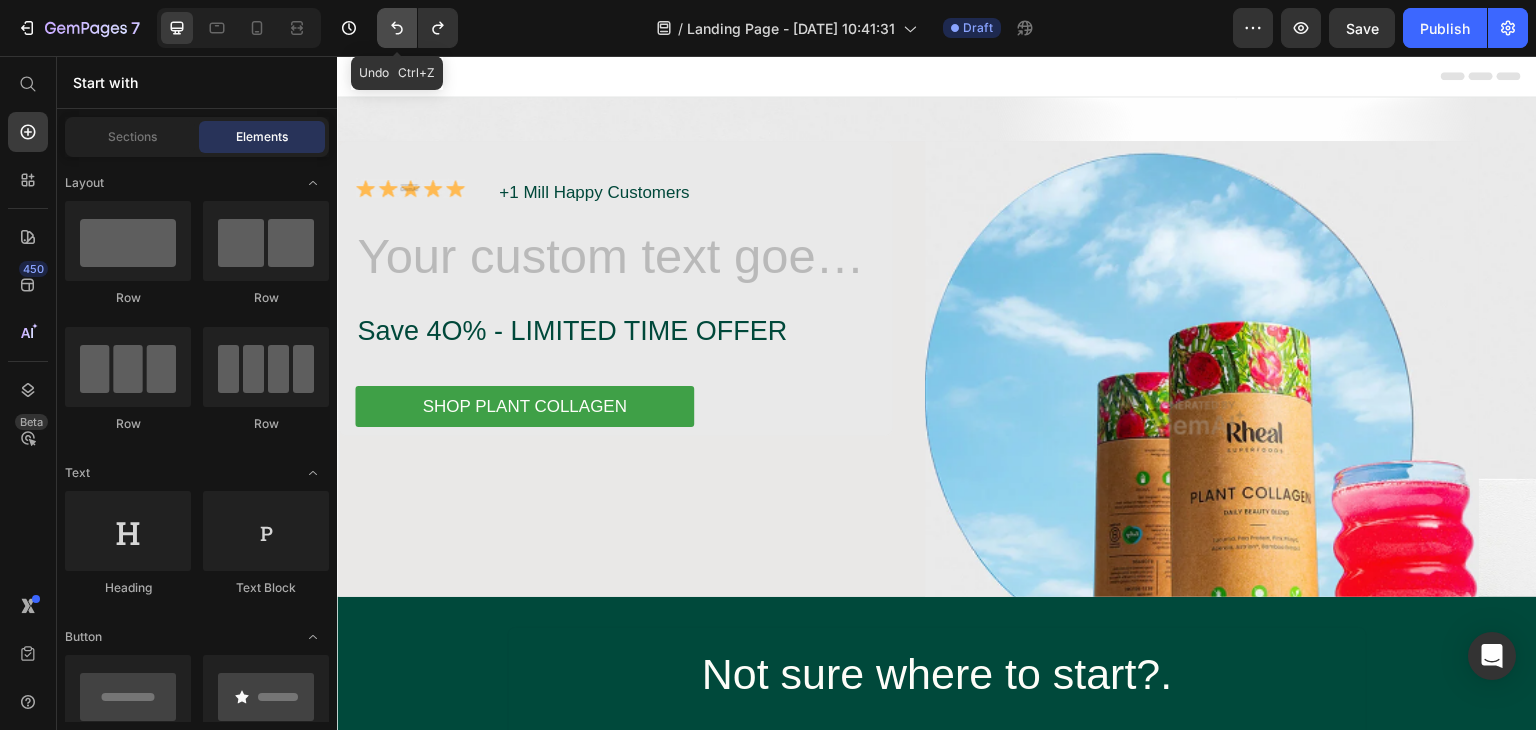 click 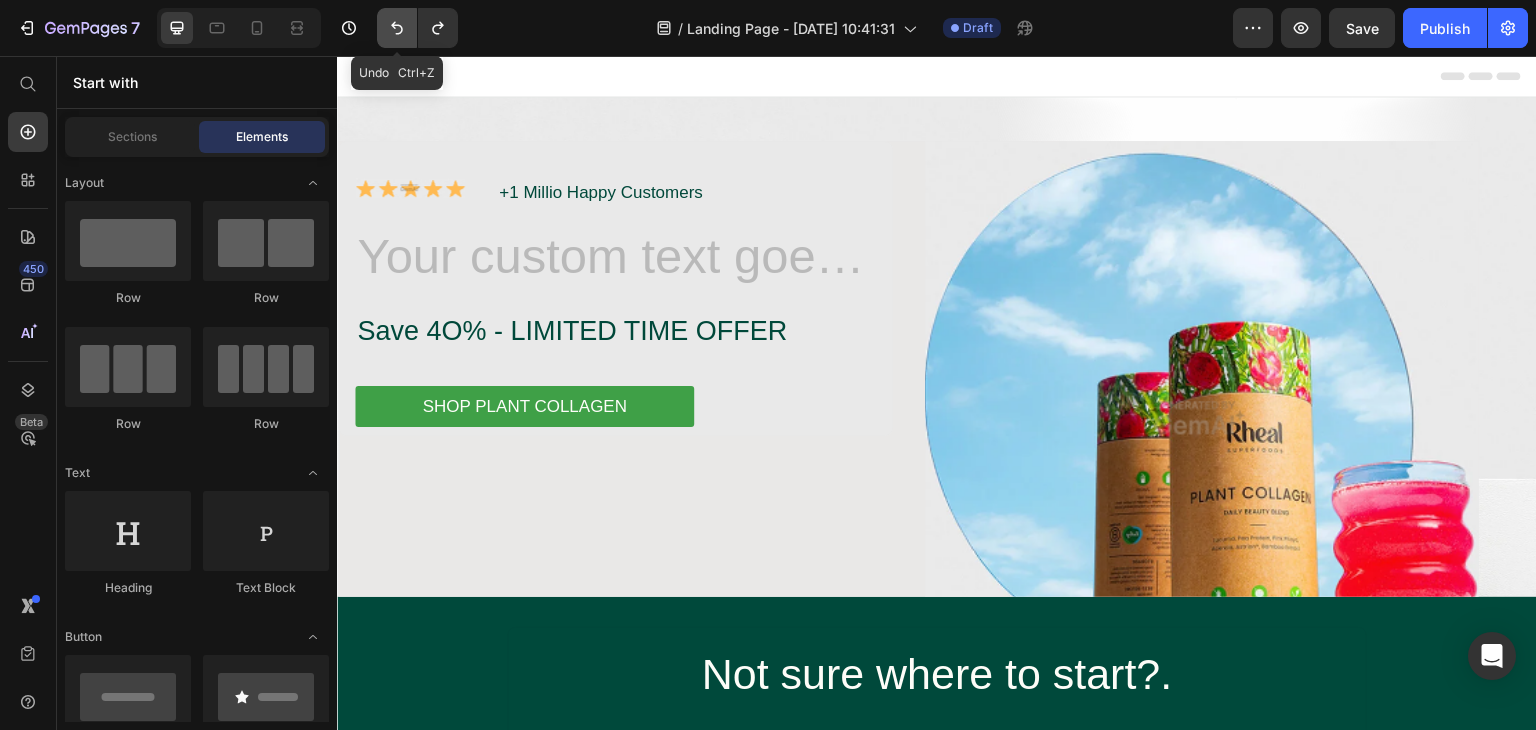 click 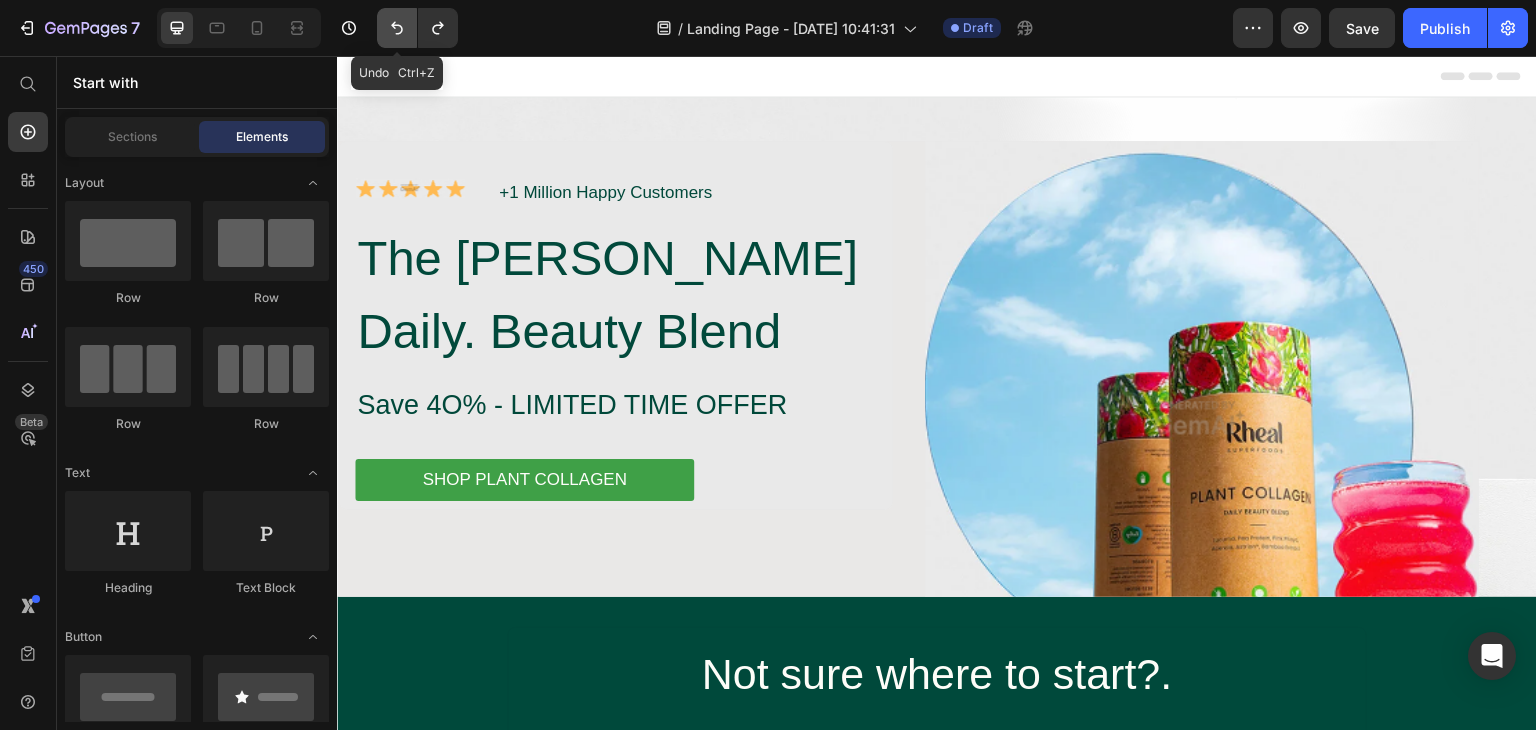 click 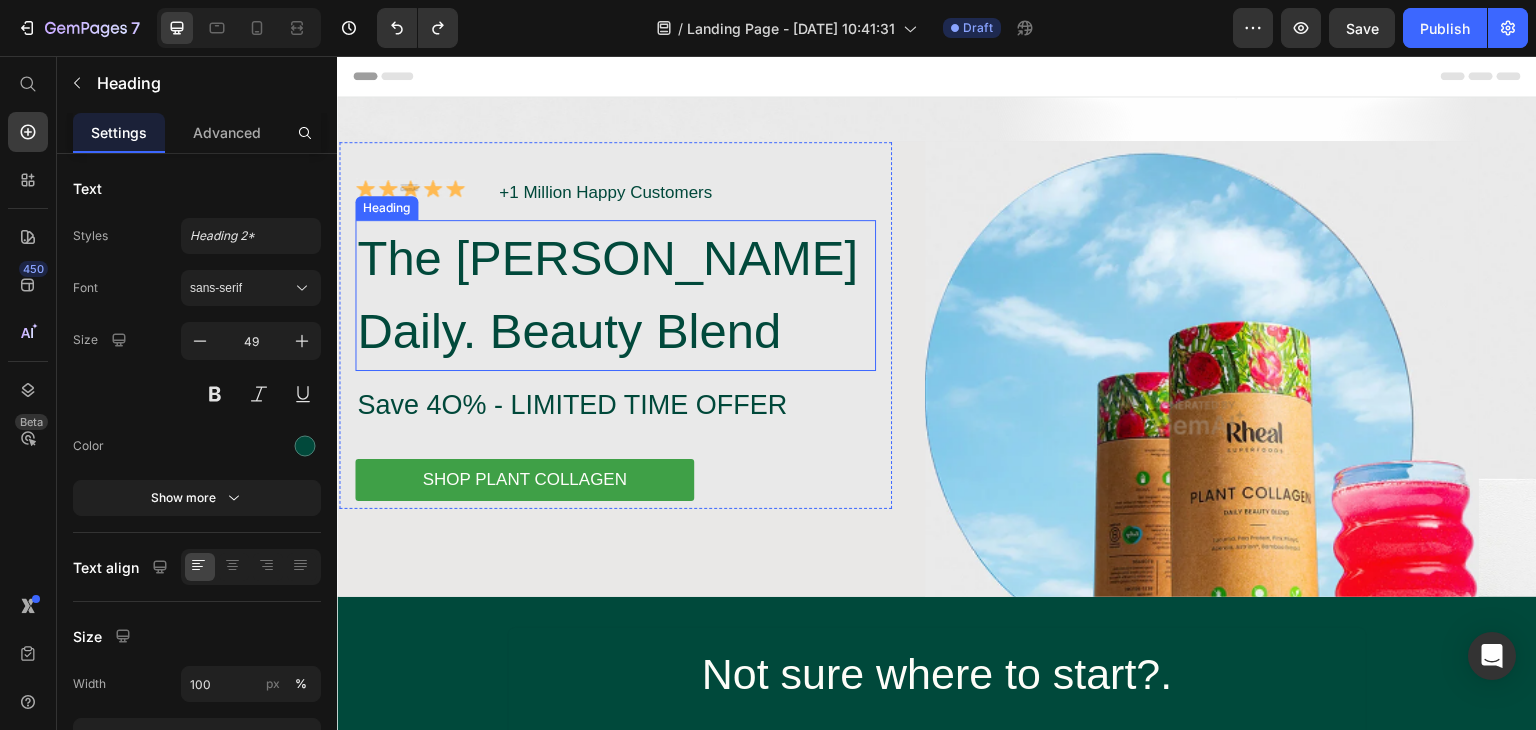 click on "The Rheal Daily. Beauty Blend" at bounding box center [615, 295] 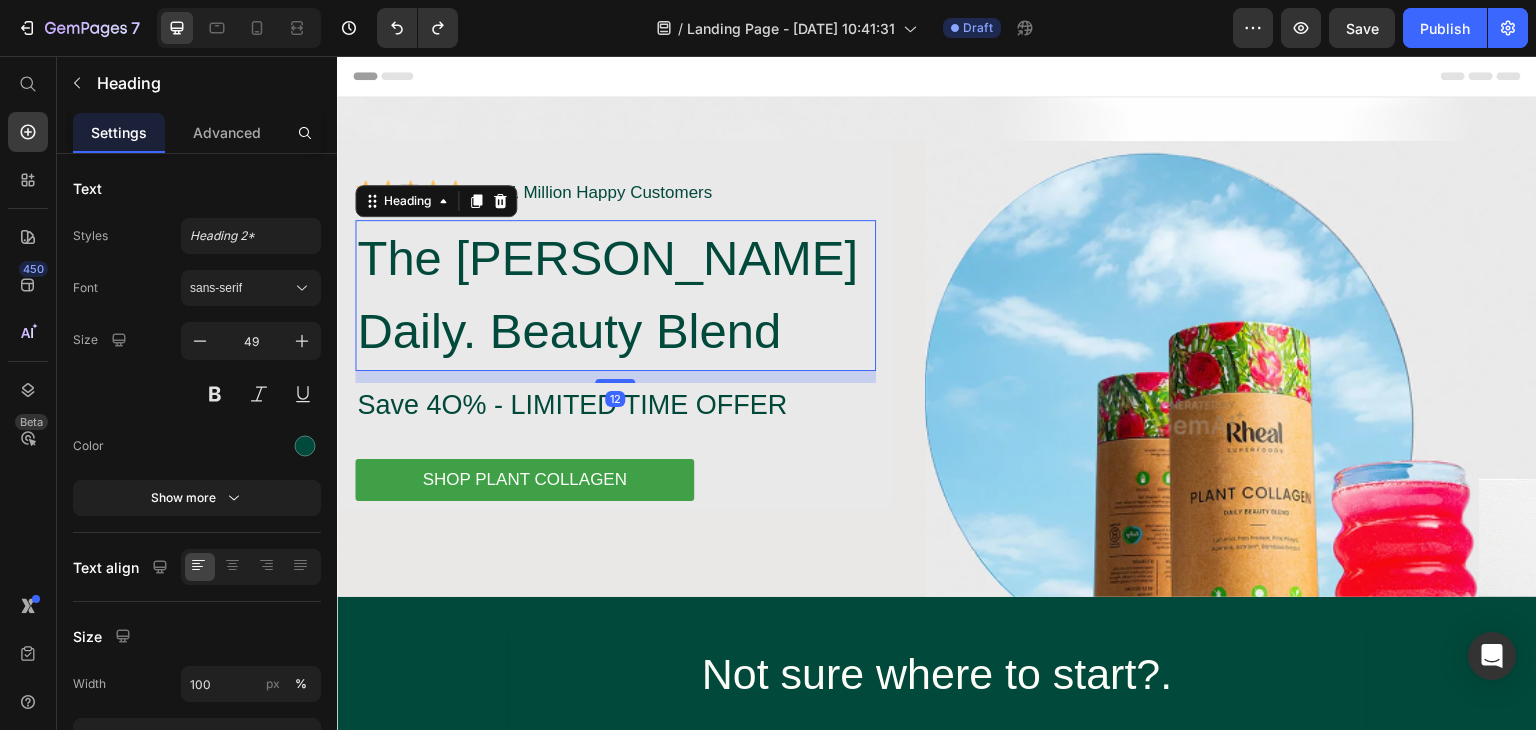 click on "The Rheal Daily. Beauty Blend" at bounding box center [615, 295] 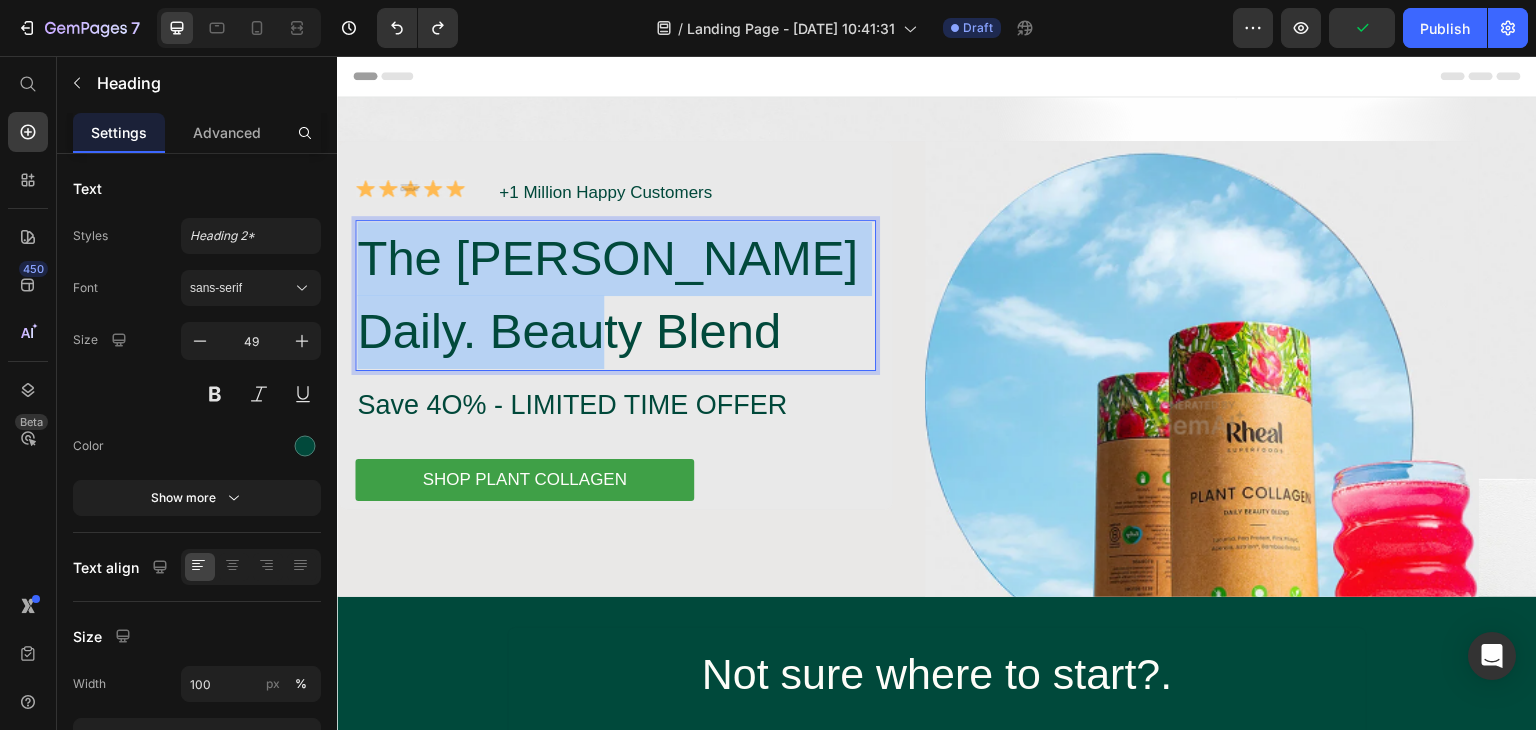 drag, startPoint x: 663, startPoint y: 336, endPoint x: 369, endPoint y: 258, distance: 304.171 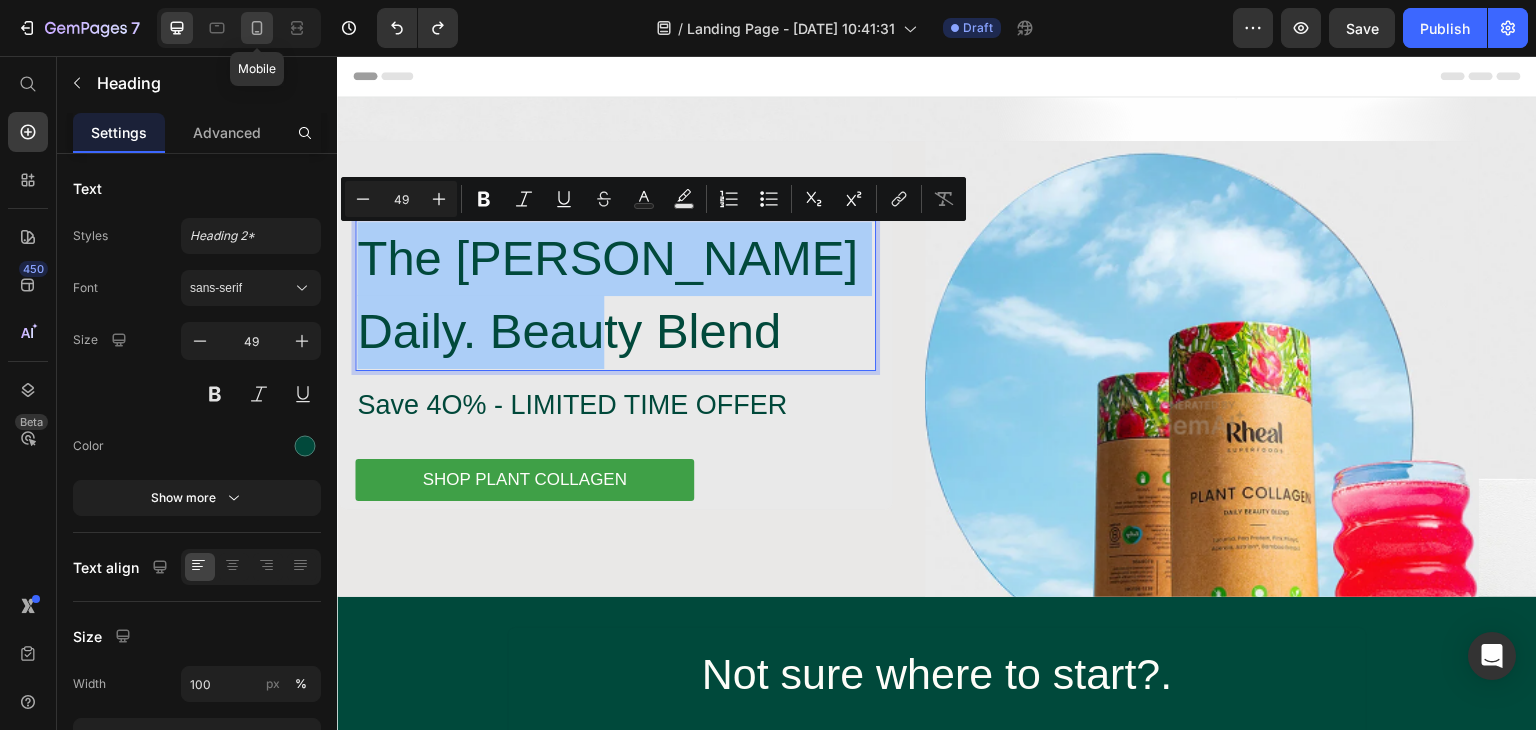 click 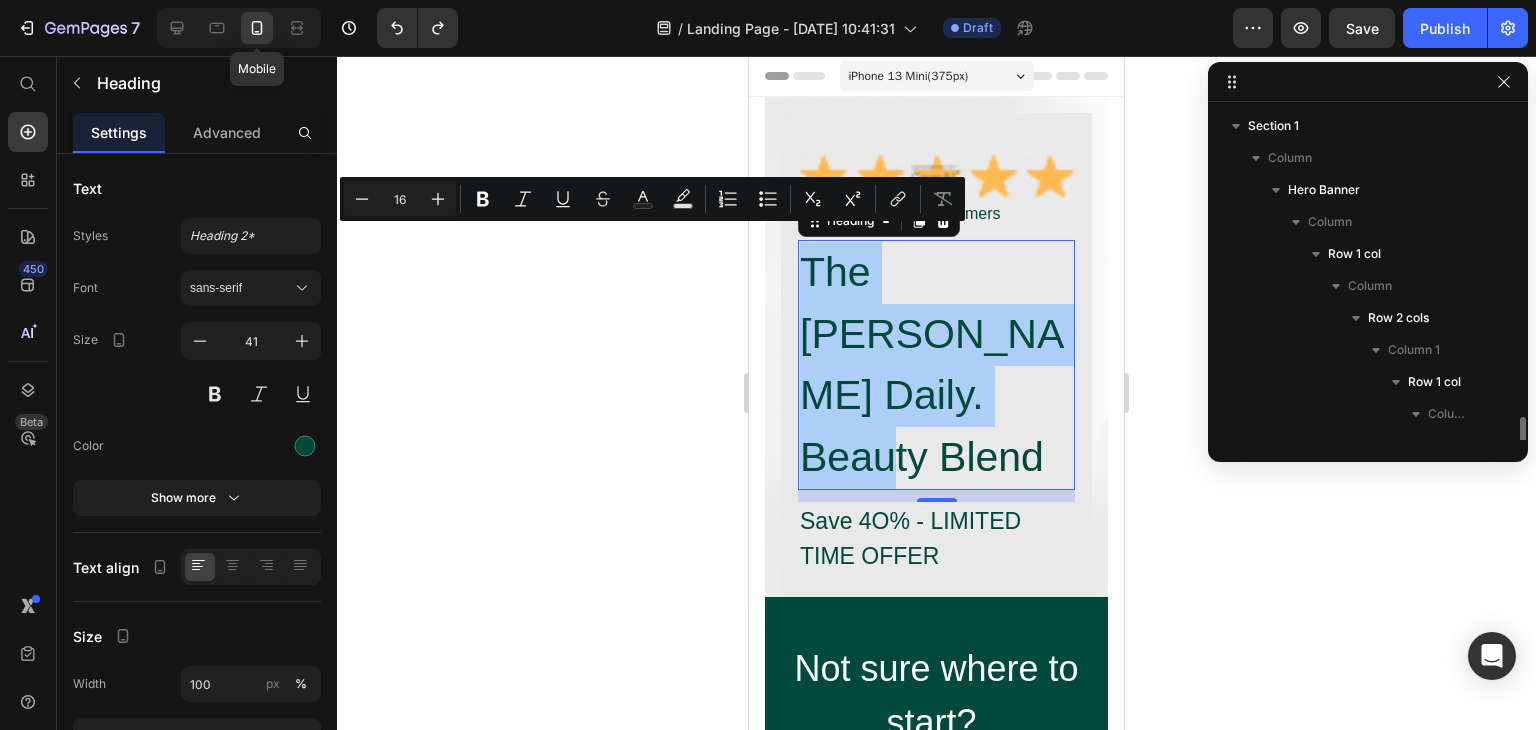 scroll, scrollTop: 218, scrollLeft: 0, axis: vertical 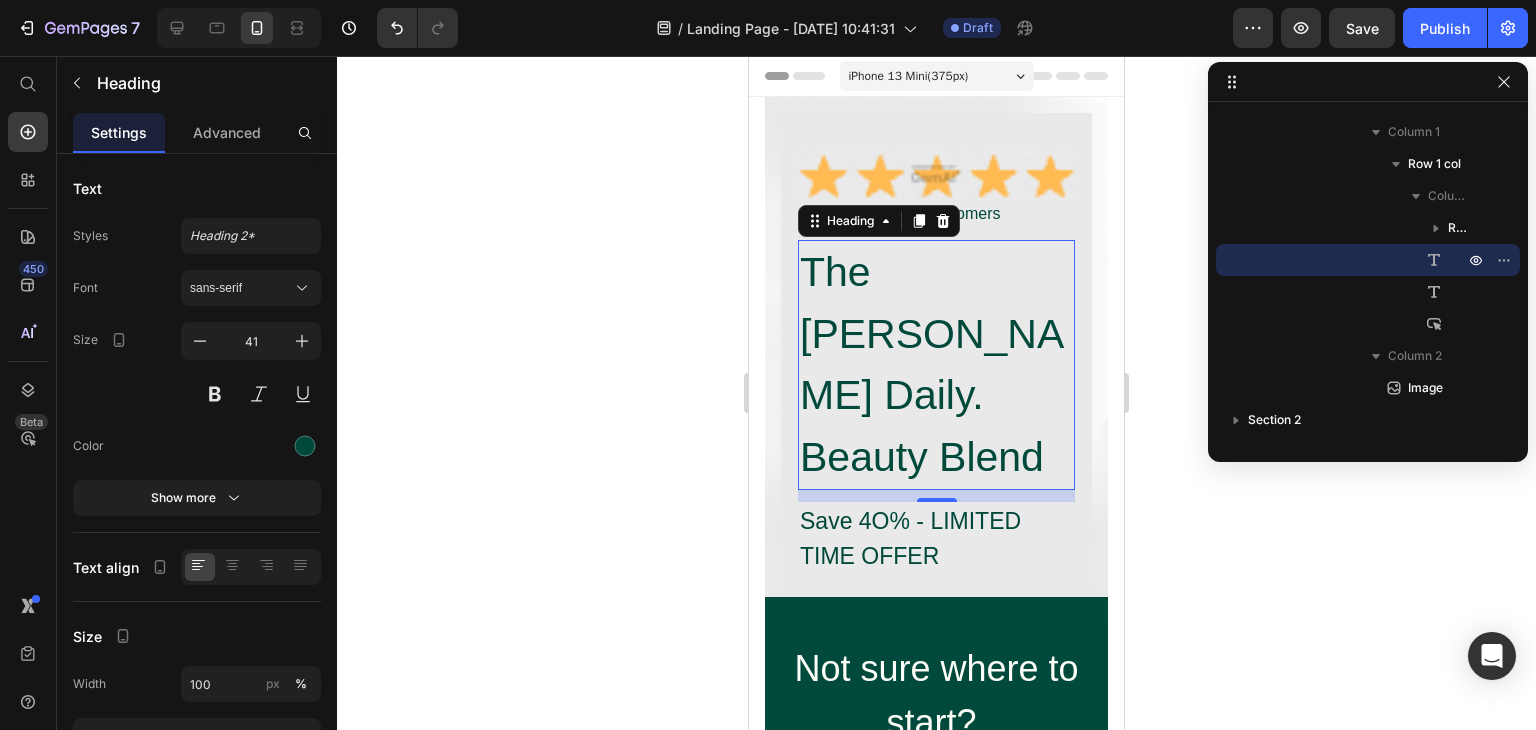 click on "iPhone 13 Mini  ( 375 px)" at bounding box center [909, 76] 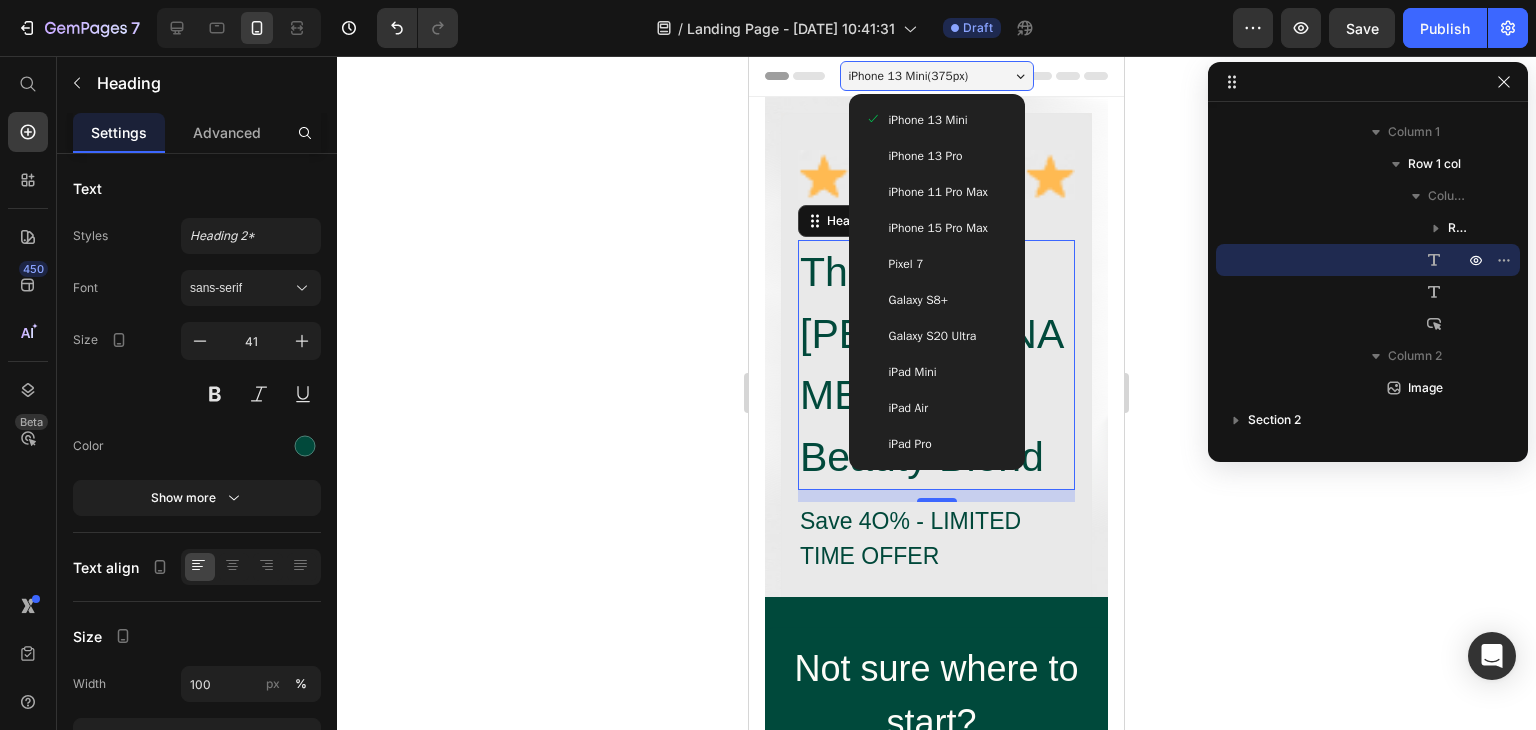 click on "iPhone 11 Pro Max" at bounding box center [938, 192] 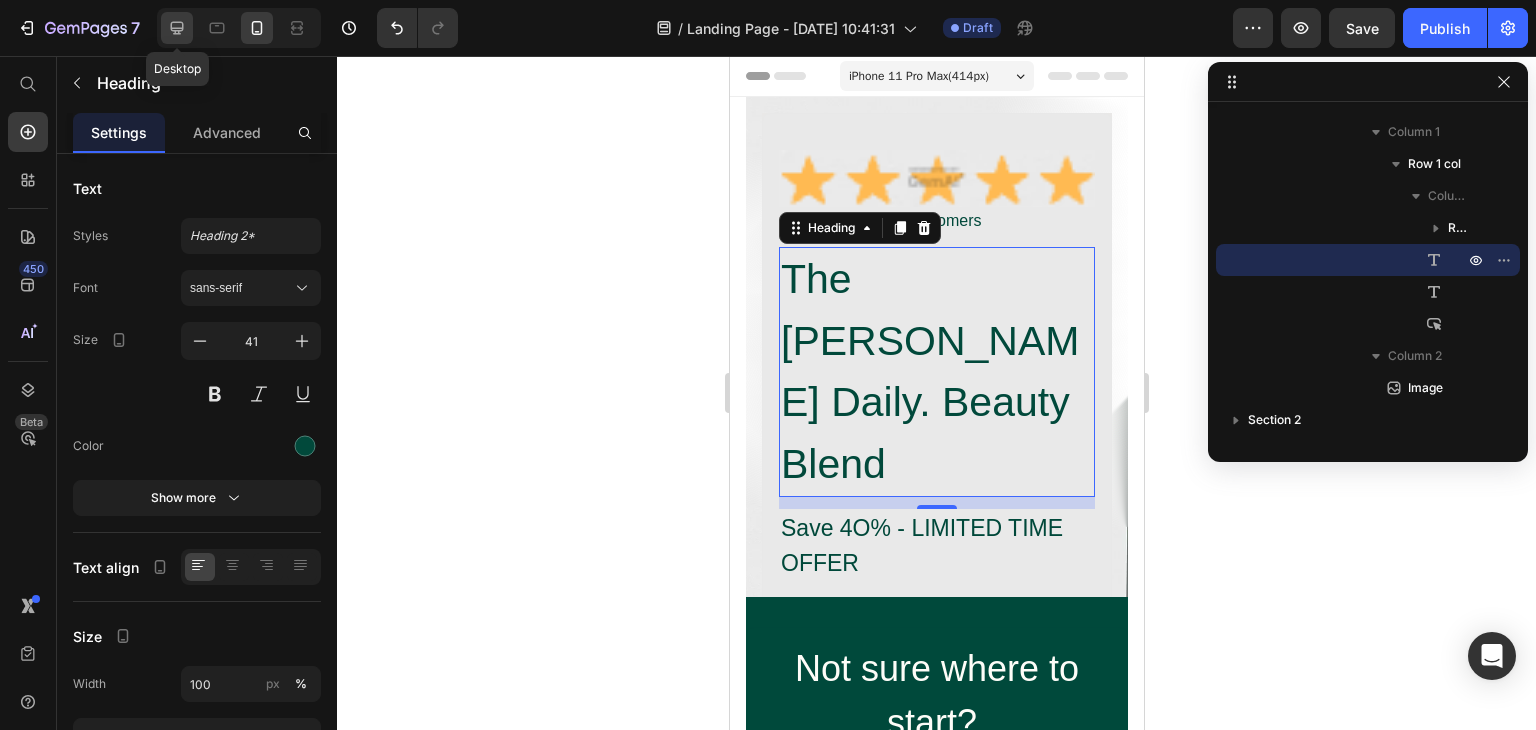 click 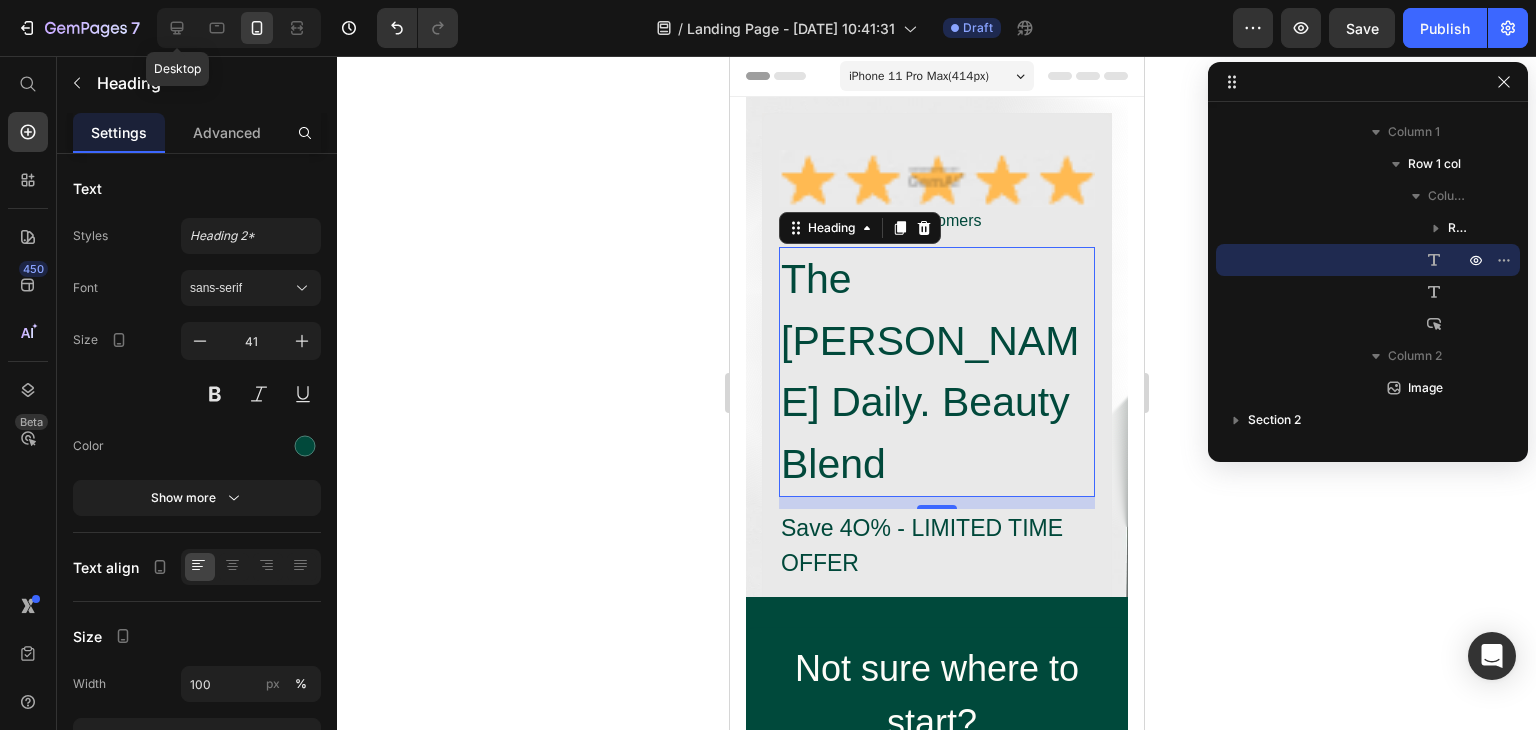 type on "49" 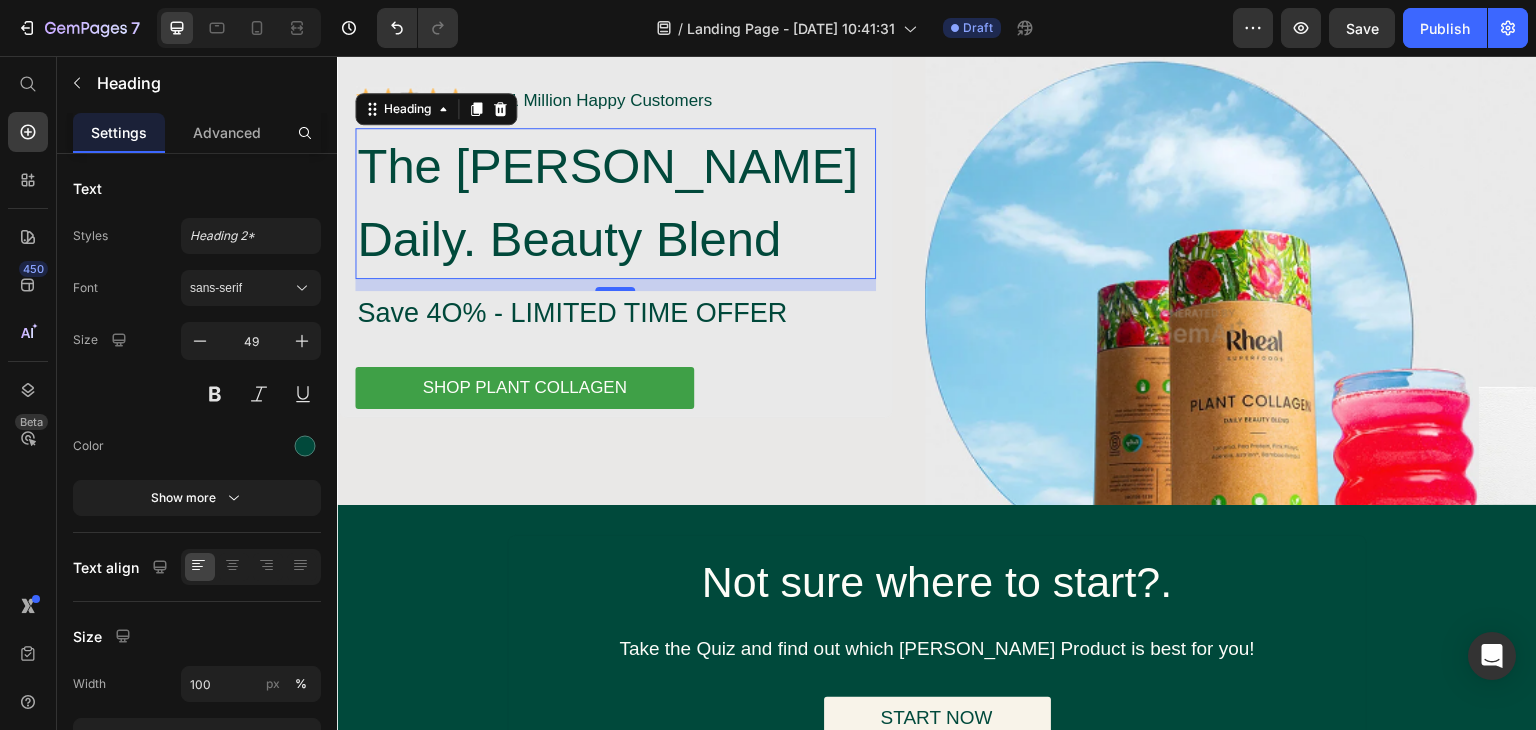 scroll, scrollTop: 0, scrollLeft: 0, axis: both 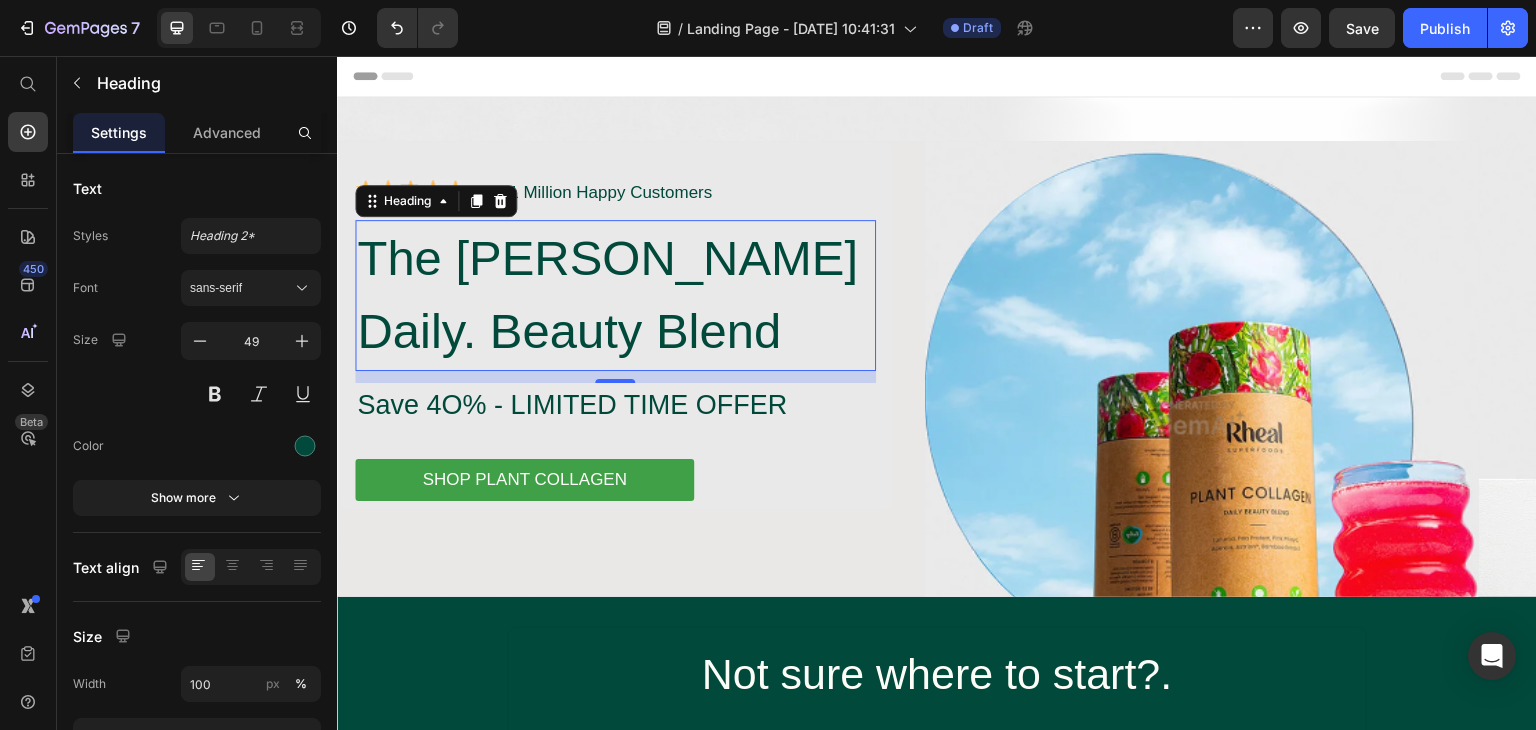 click on "Image +1 Million Happy Customers Text Block Row The Rheal Daily. Beauty Blend Heading   12 Save 4O% - LIMITED TIME OFFER Text Block SHOP PLANT COLLAGEN Button Row Image Row Row" at bounding box center (937, 412) 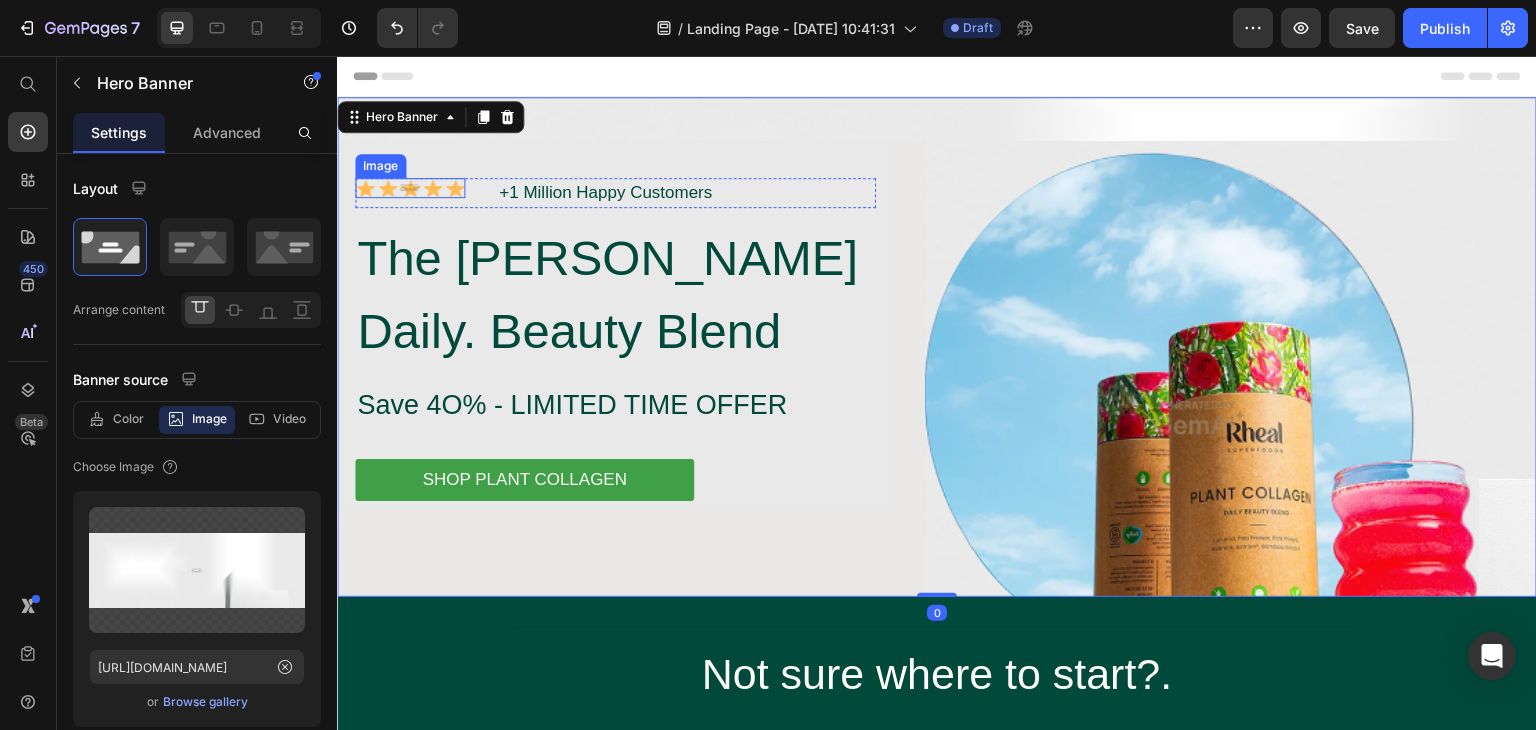 click at bounding box center (410, 188) 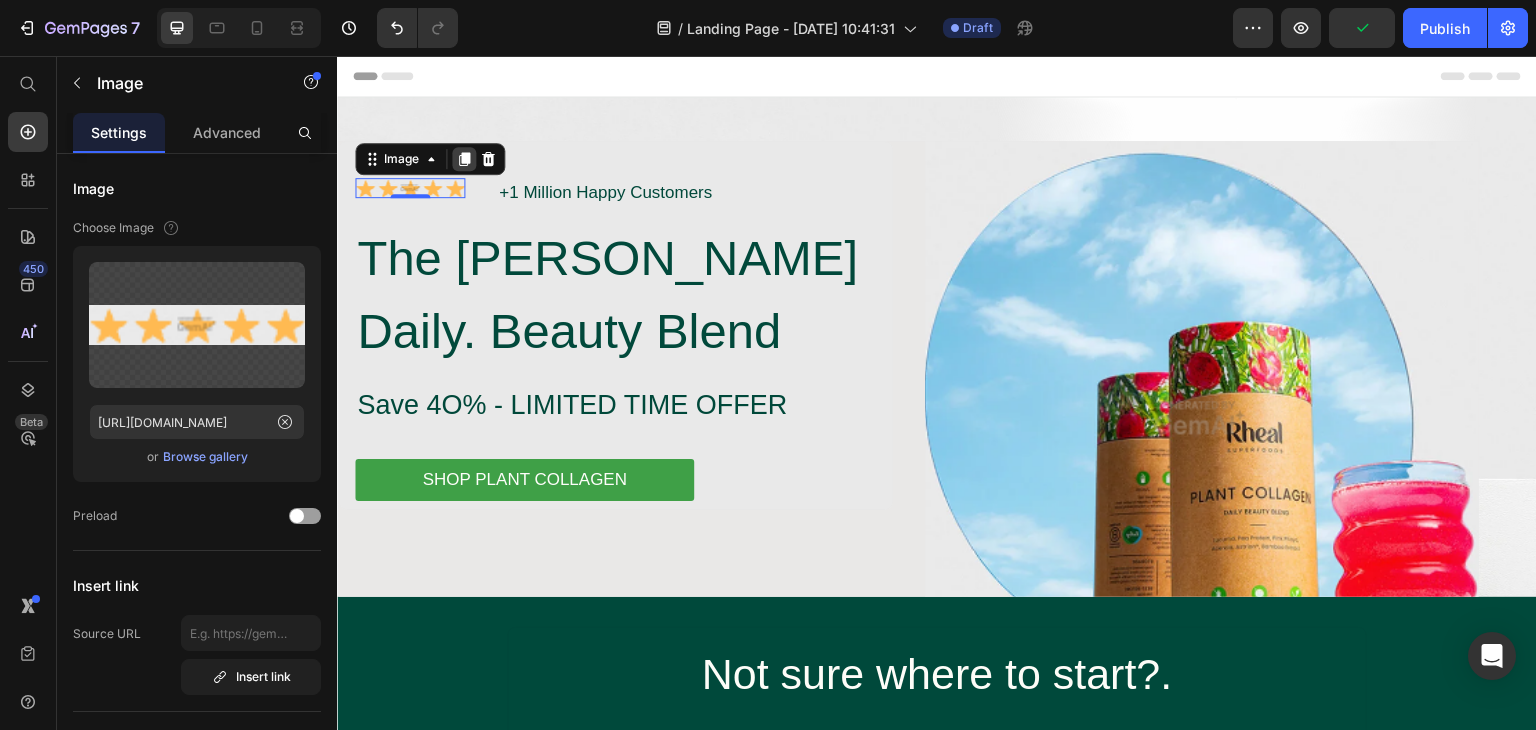 click at bounding box center (464, 159) 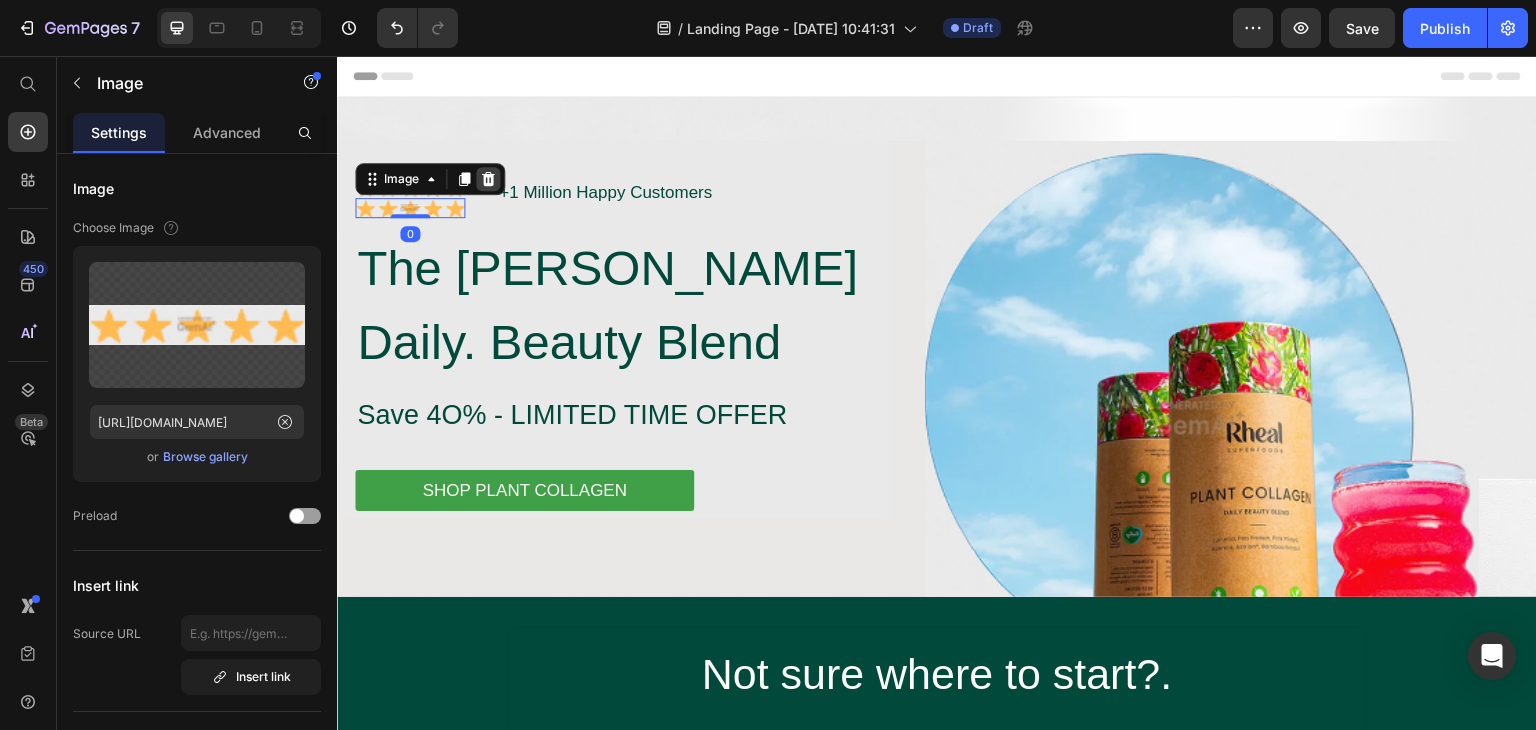 click 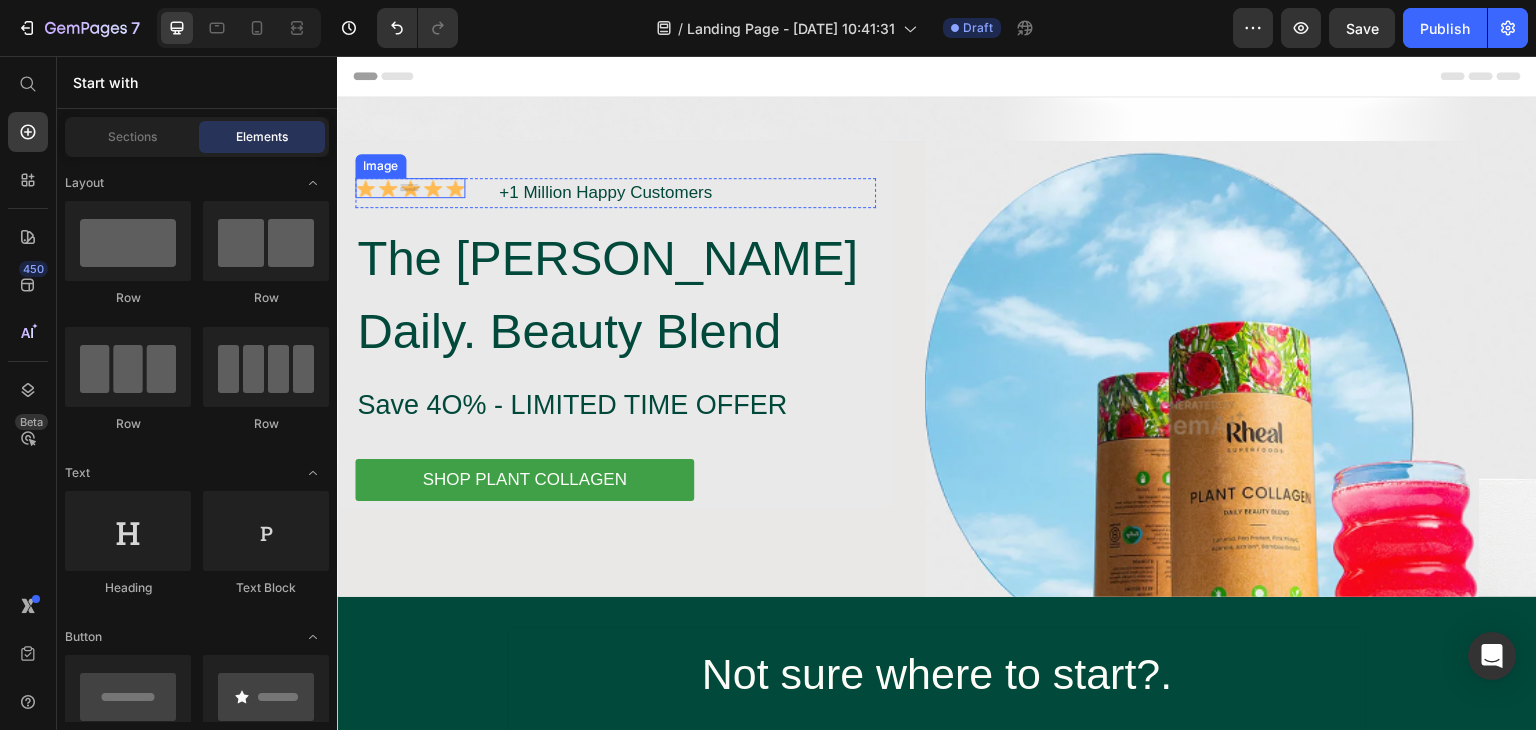 click at bounding box center (410, 188) 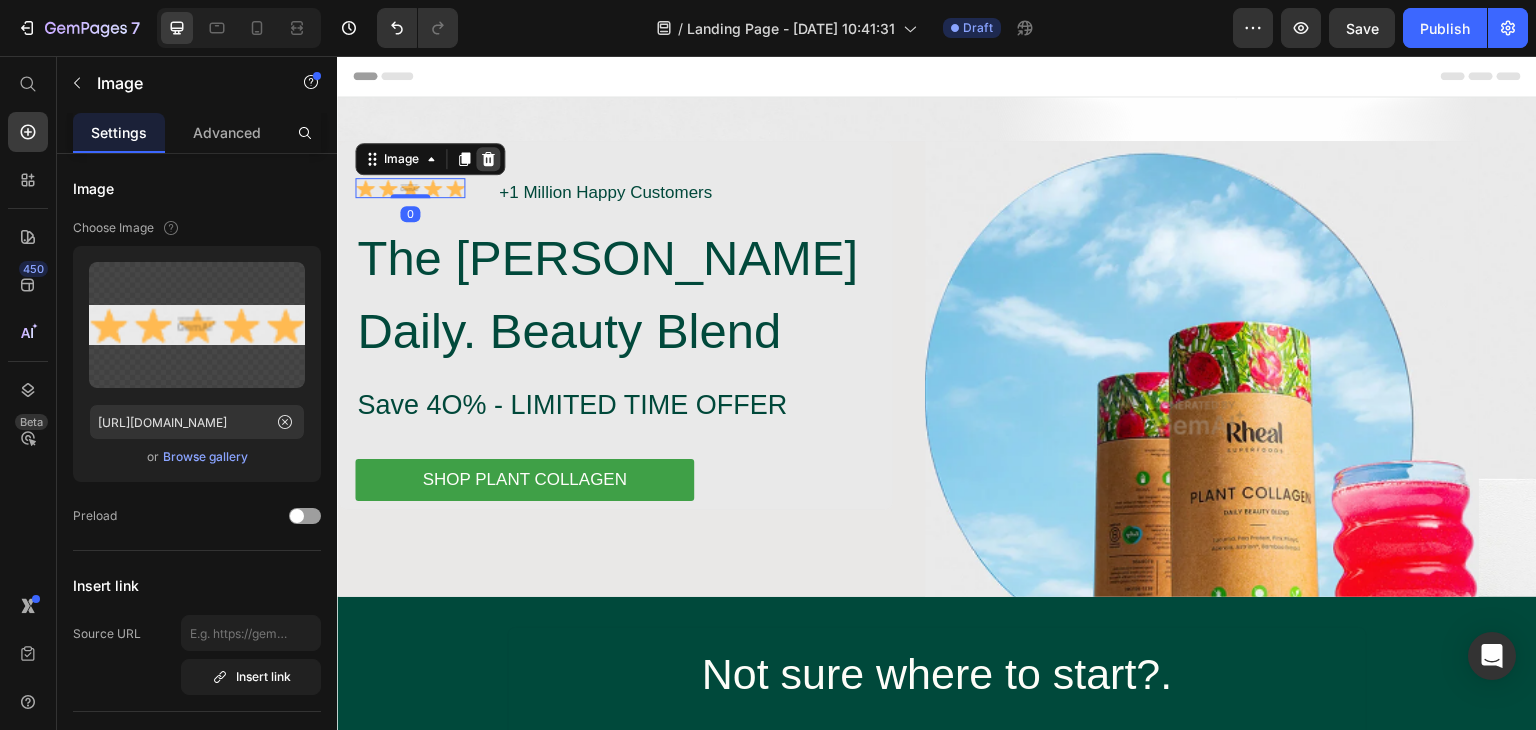 click at bounding box center [488, 159] 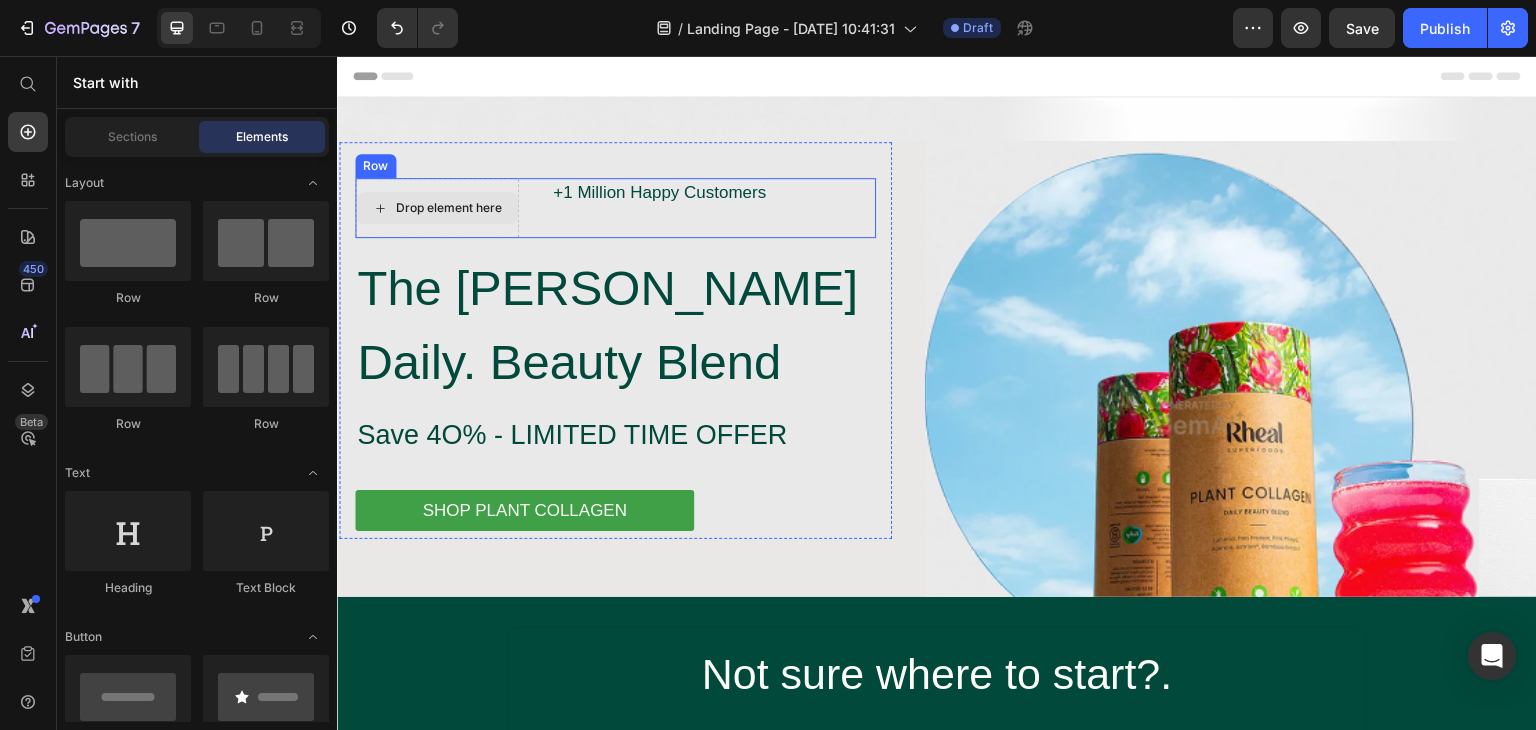 click on "Drop element here" at bounding box center (449, 208) 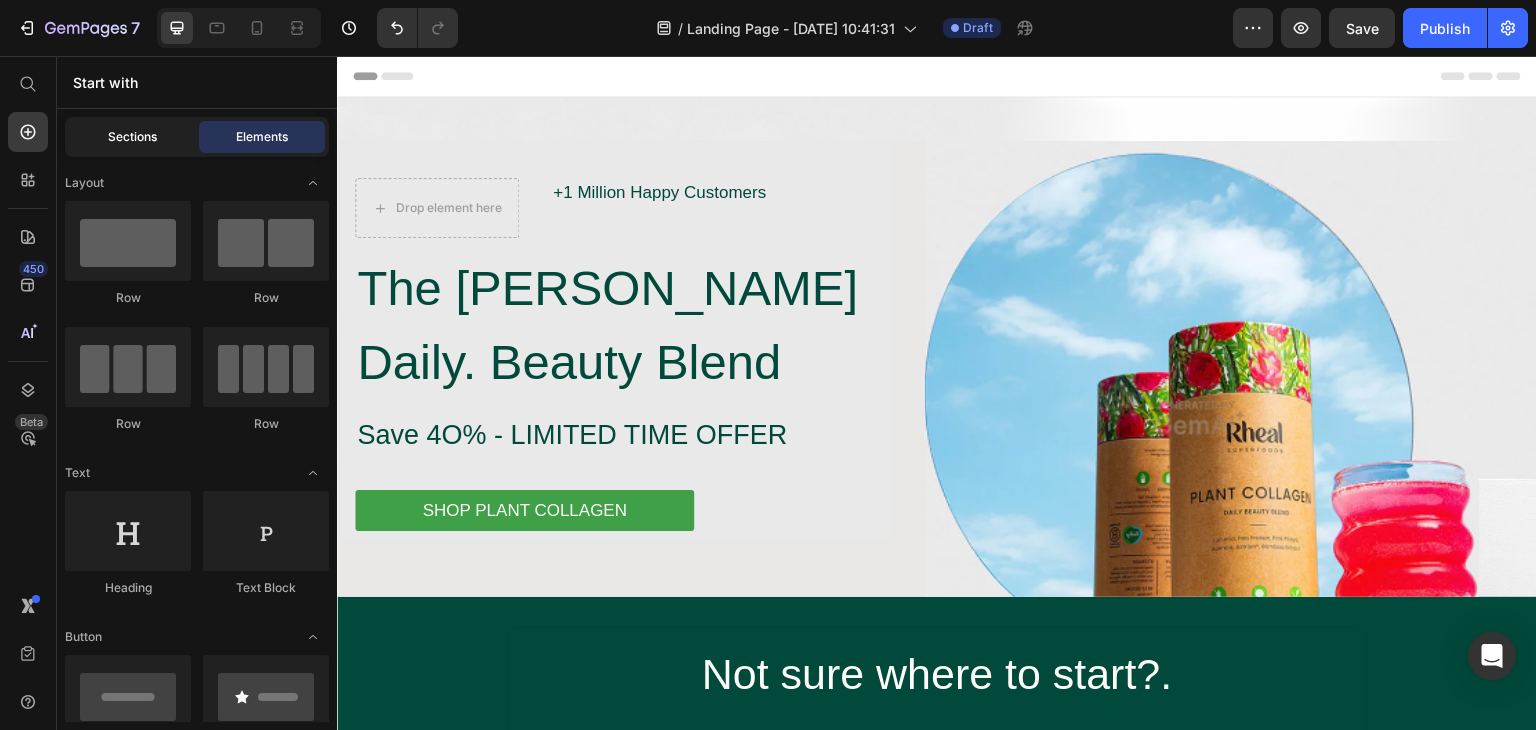 drag, startPoint x: 148, startPoint y: 119, endPoint x: 148, endPoint y: 131, distance: 12 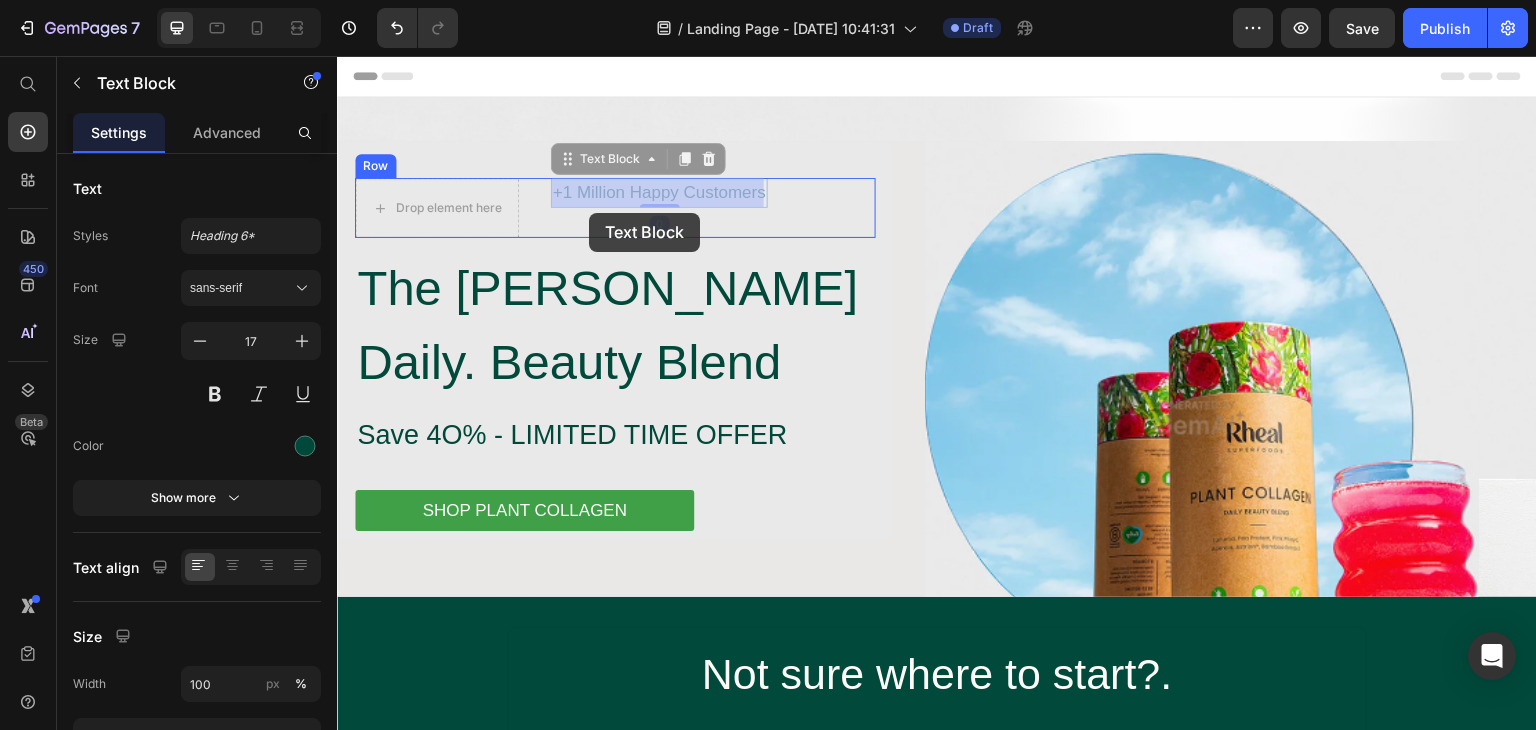 drag, startPoint x: 625, startPoint y: 189, endPoint x: 585, endPoint y: 209, distance: 44.72136 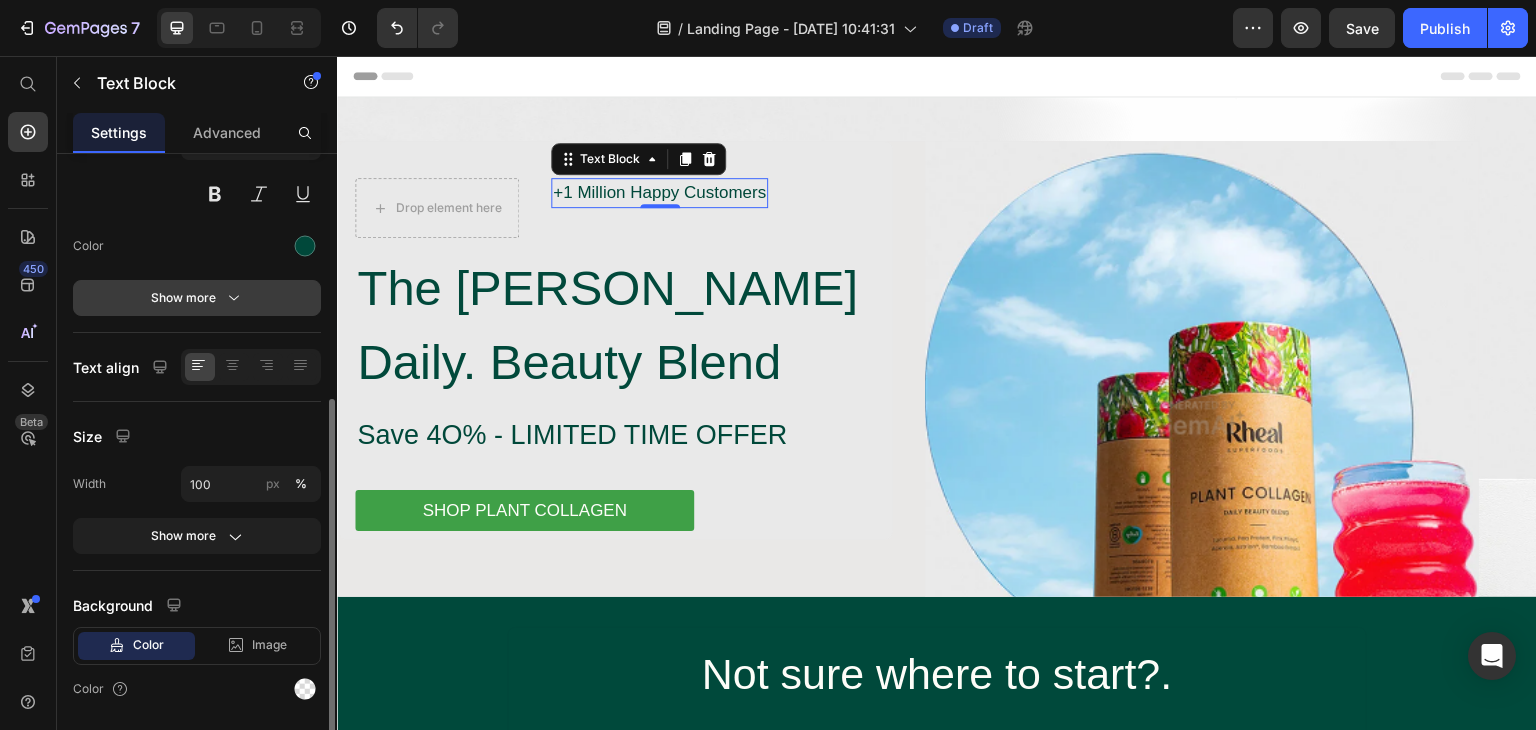 scroll, scrollTop: 260, scrollLeft: 0, axis: vertical 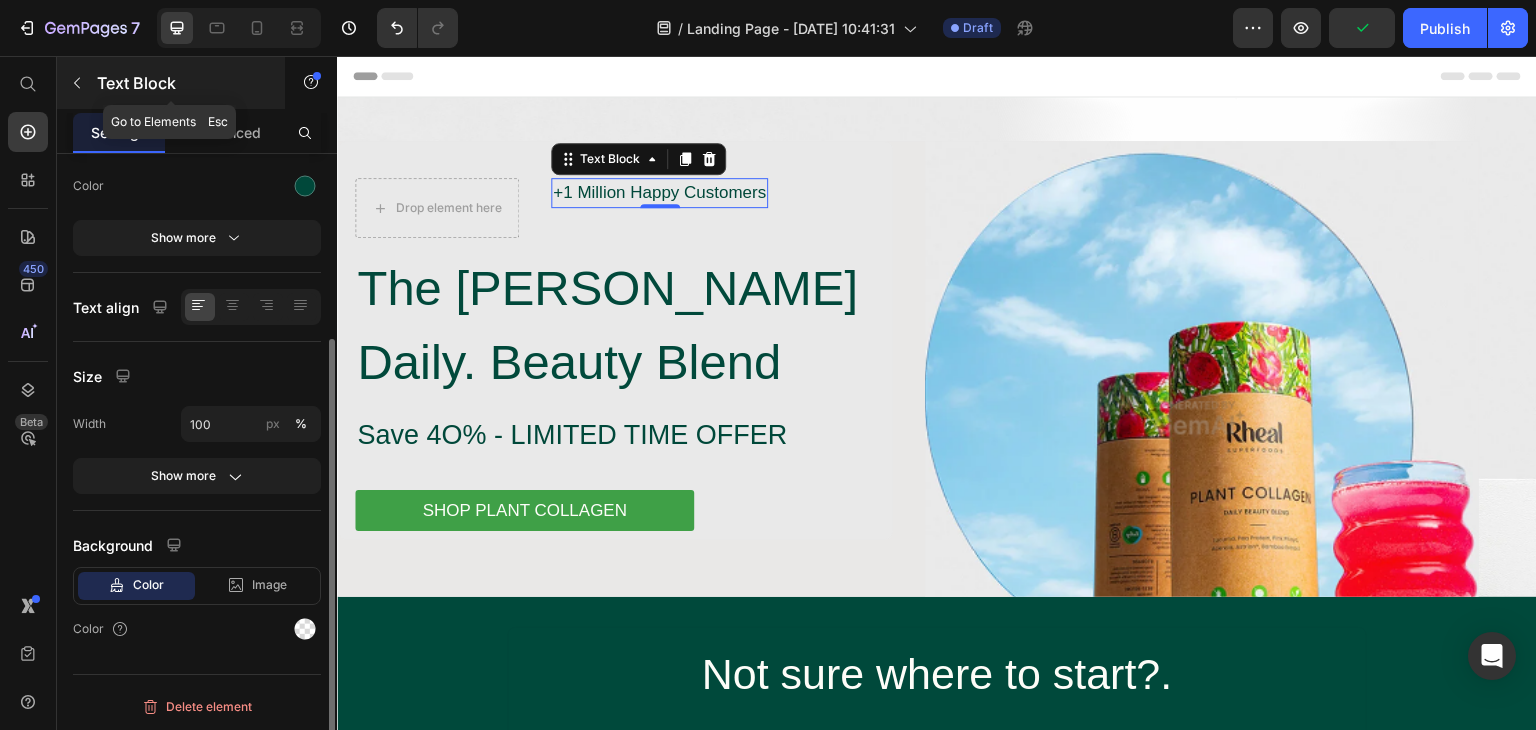 click 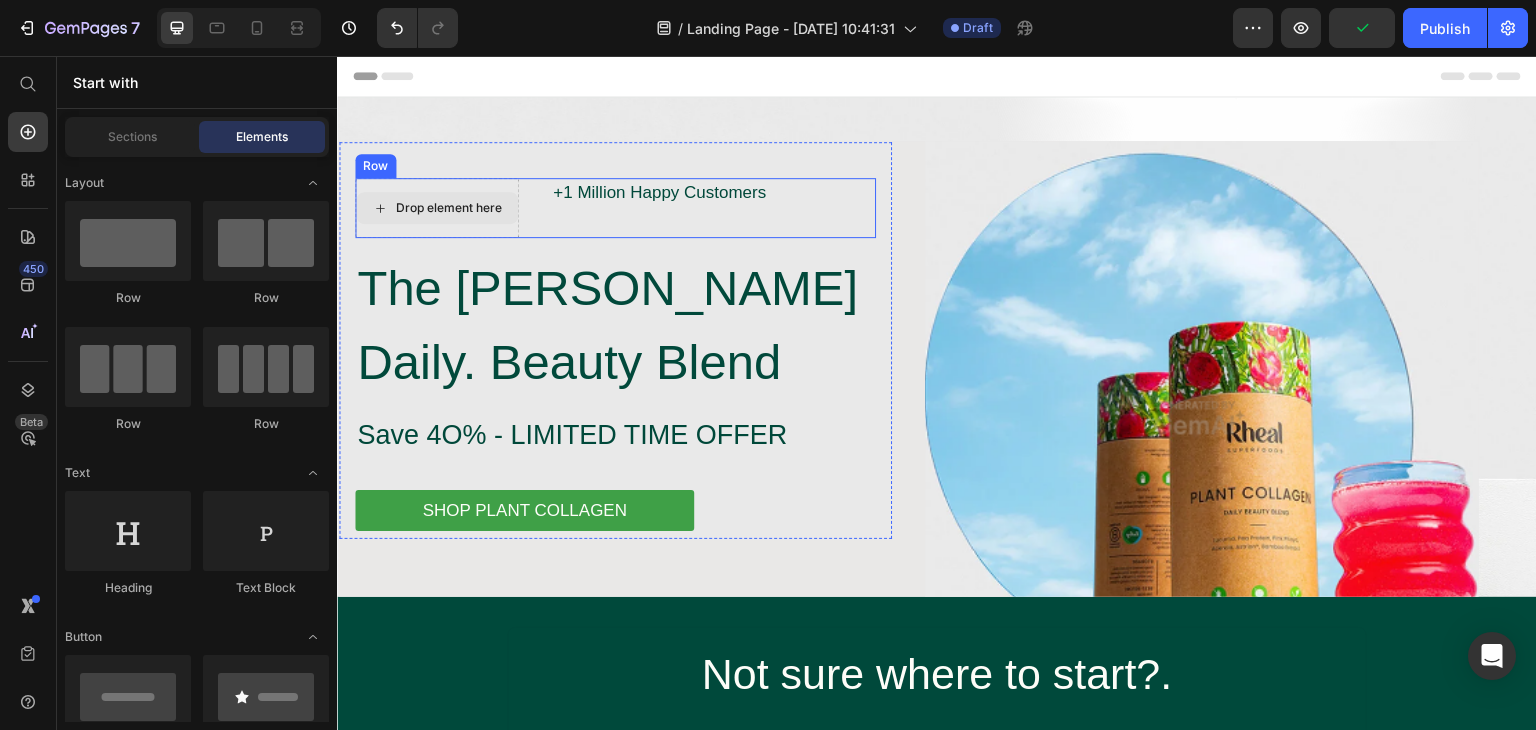click on "Drop element here" at bounding box center [449, 208] 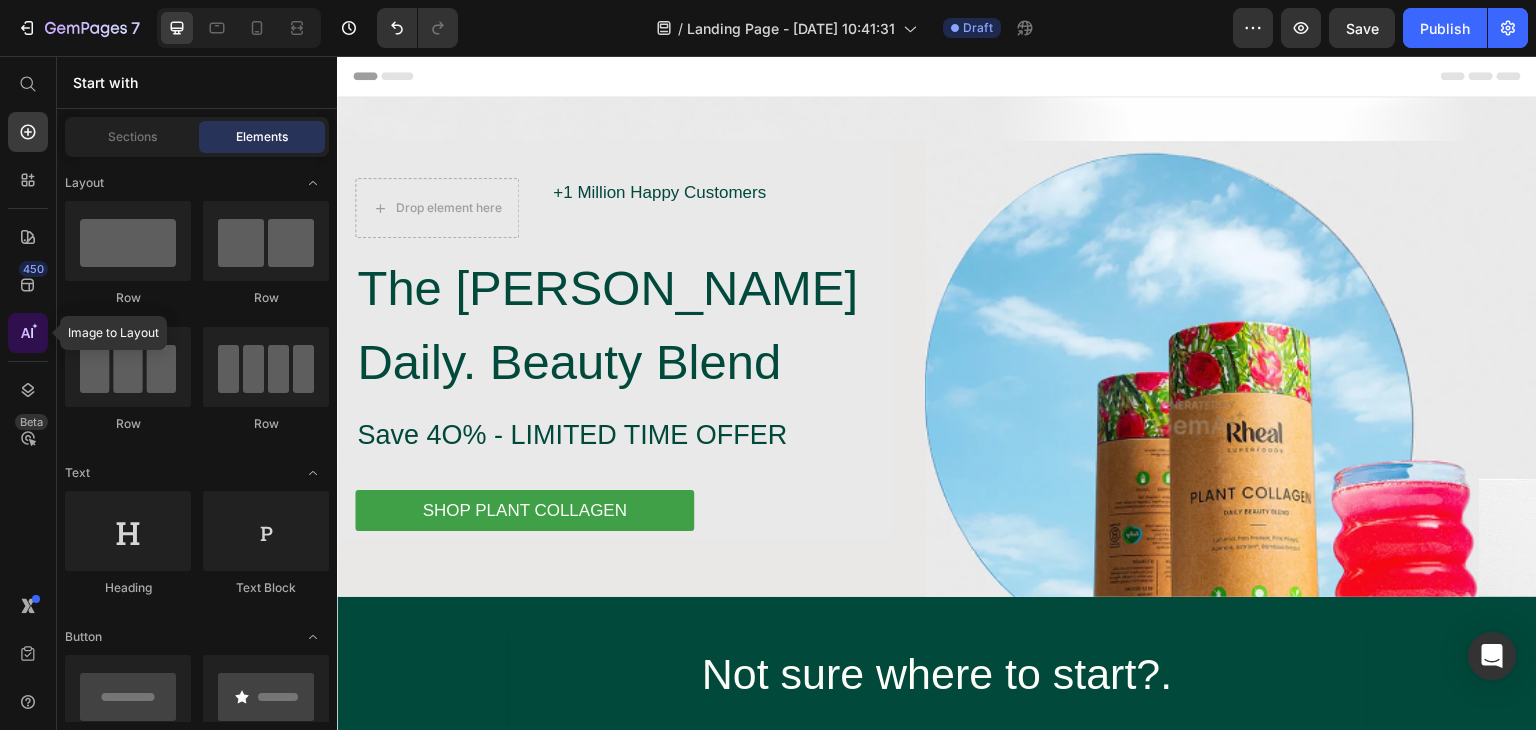 click 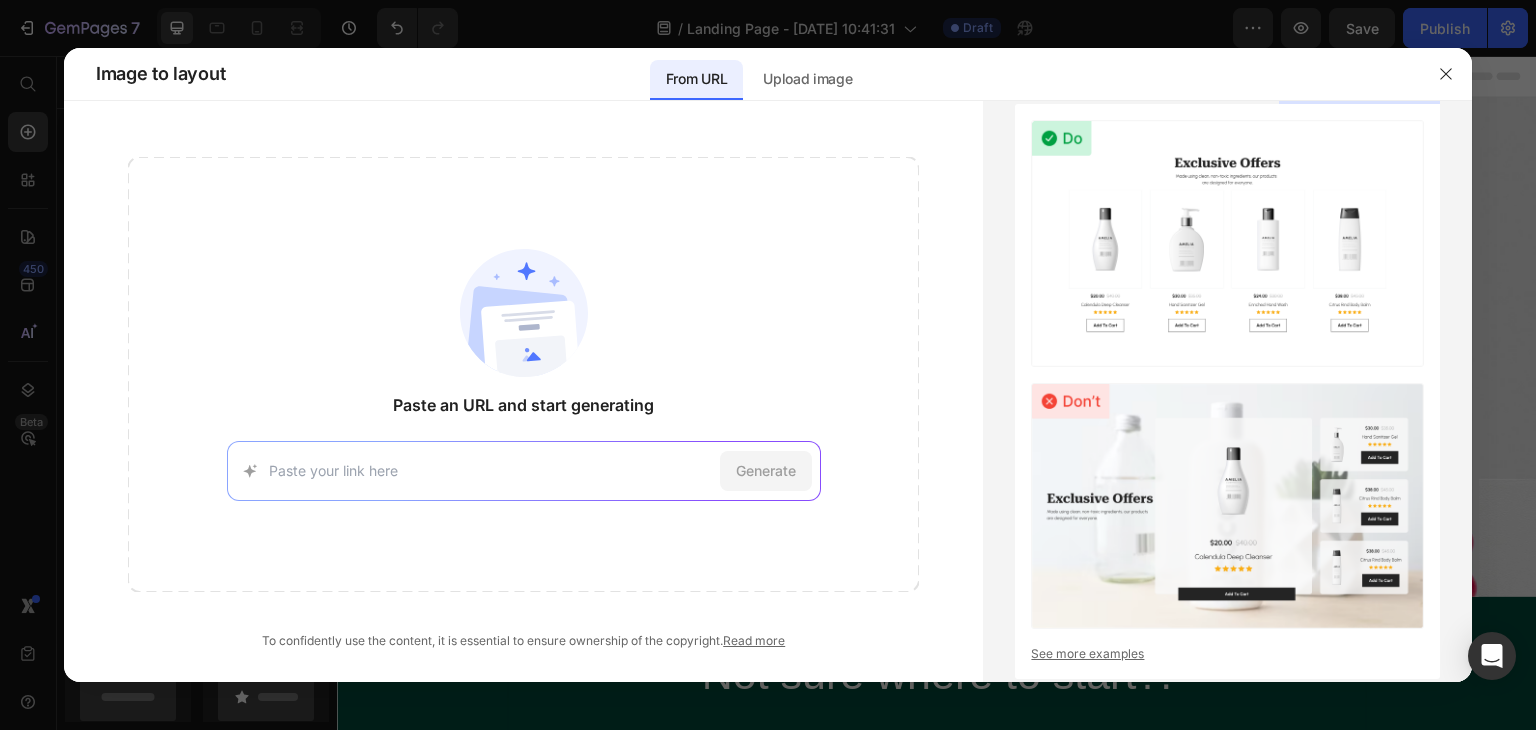 click at bounding box center [768, 365] 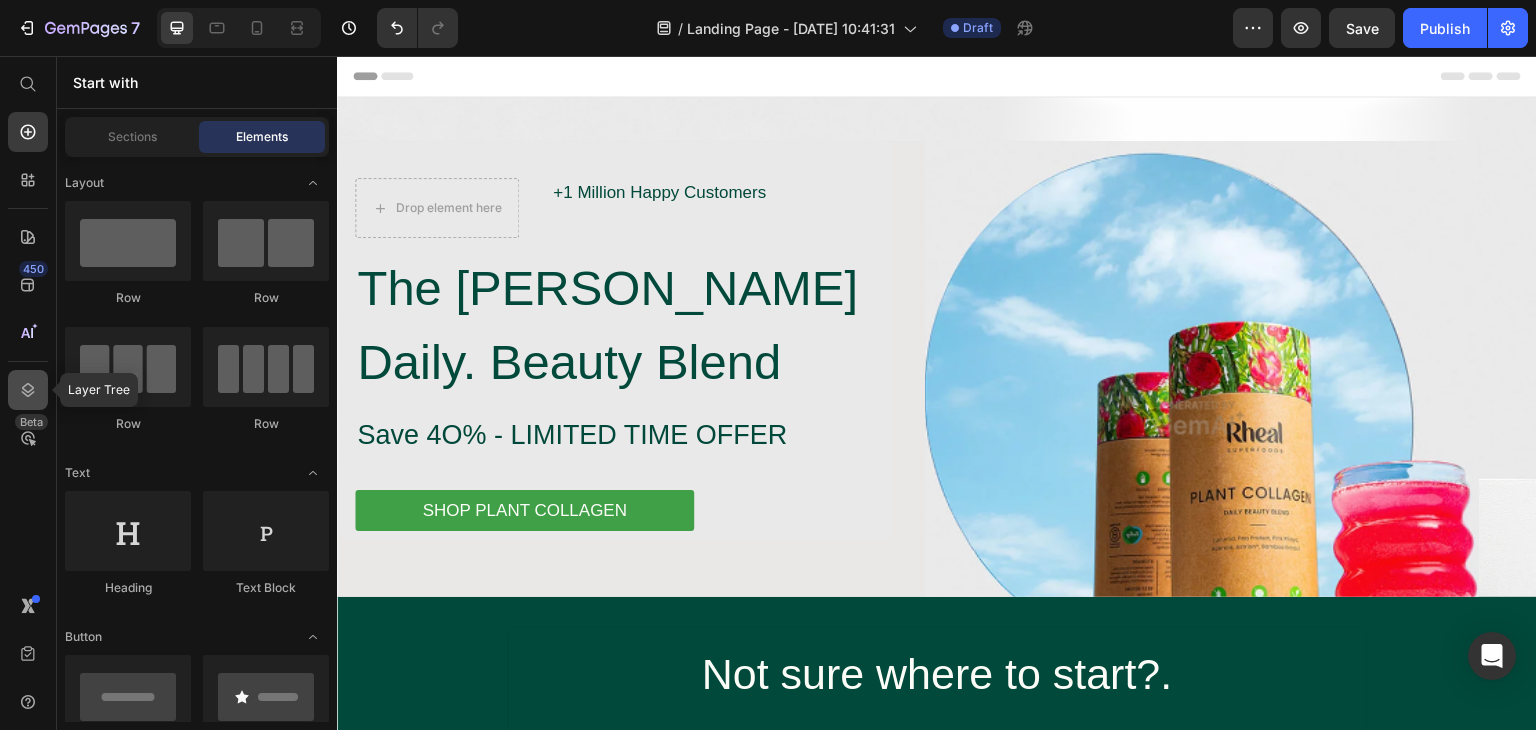 click 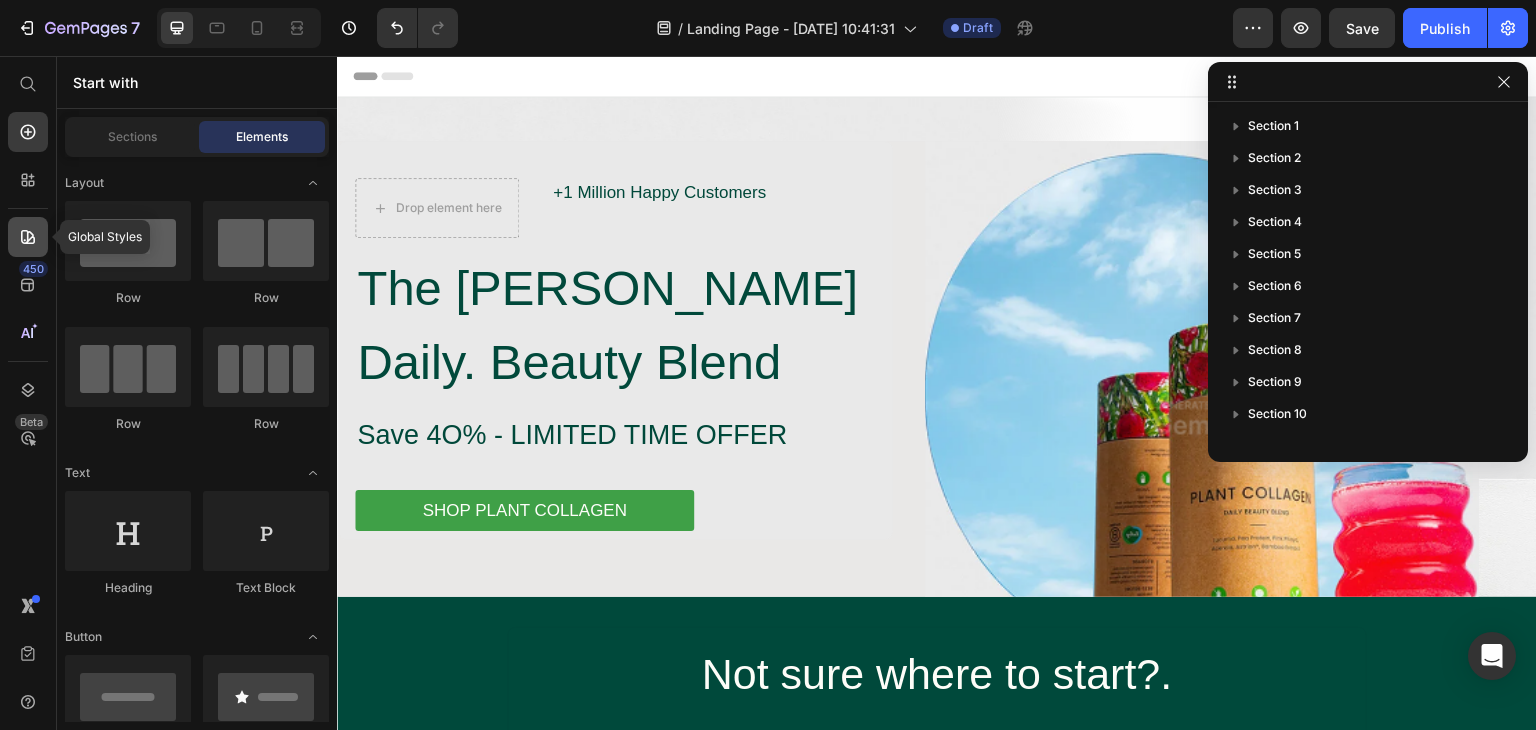 click 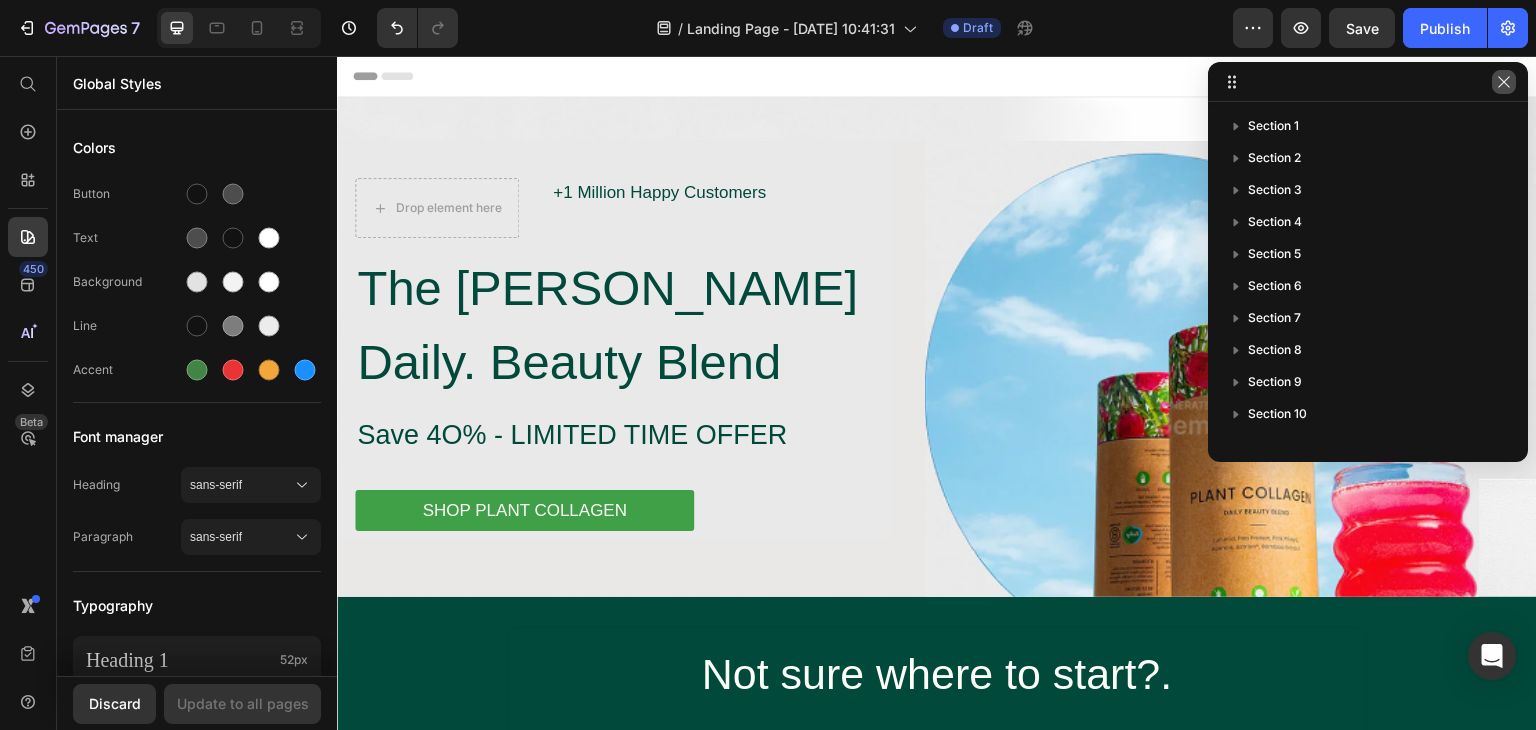 click 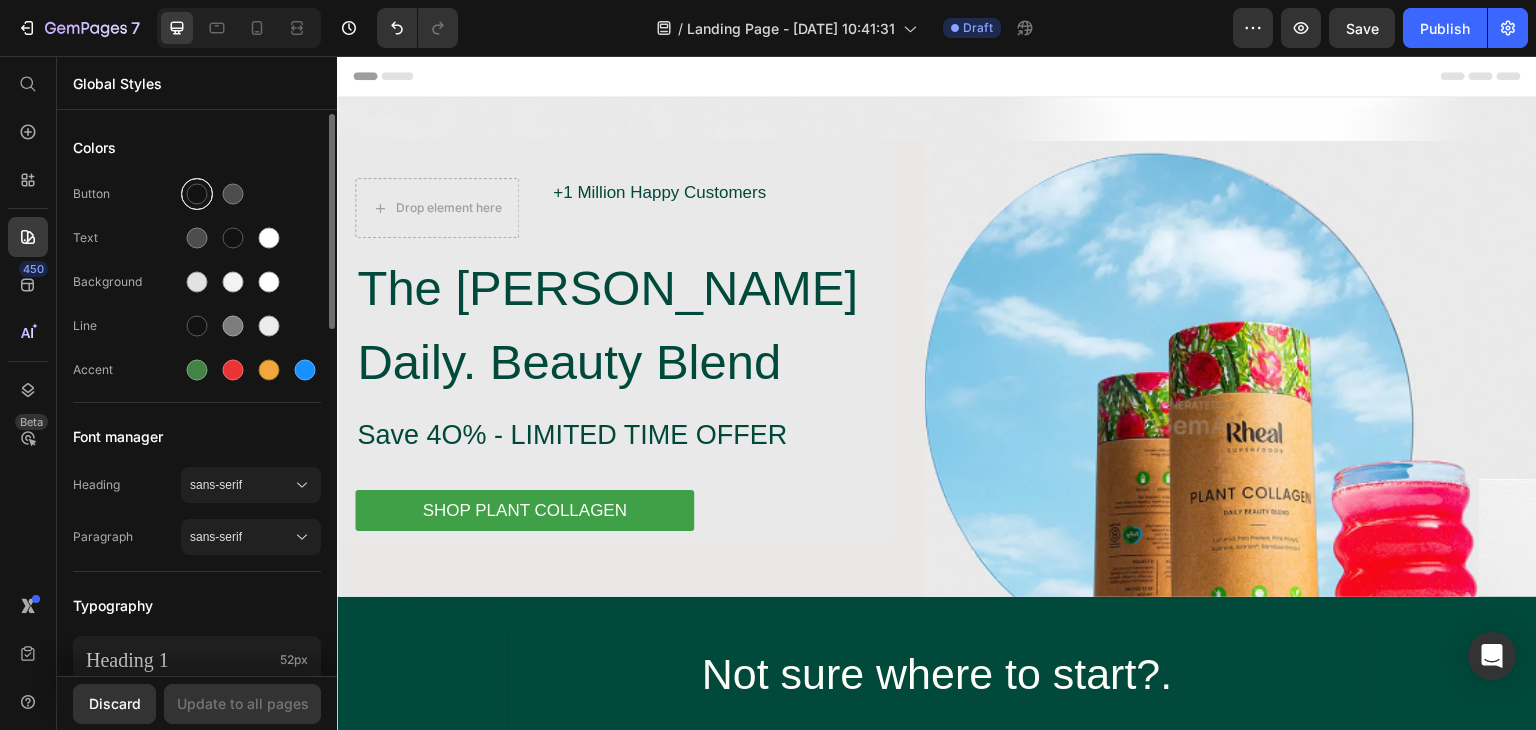 click at bounding box center (197, 194) 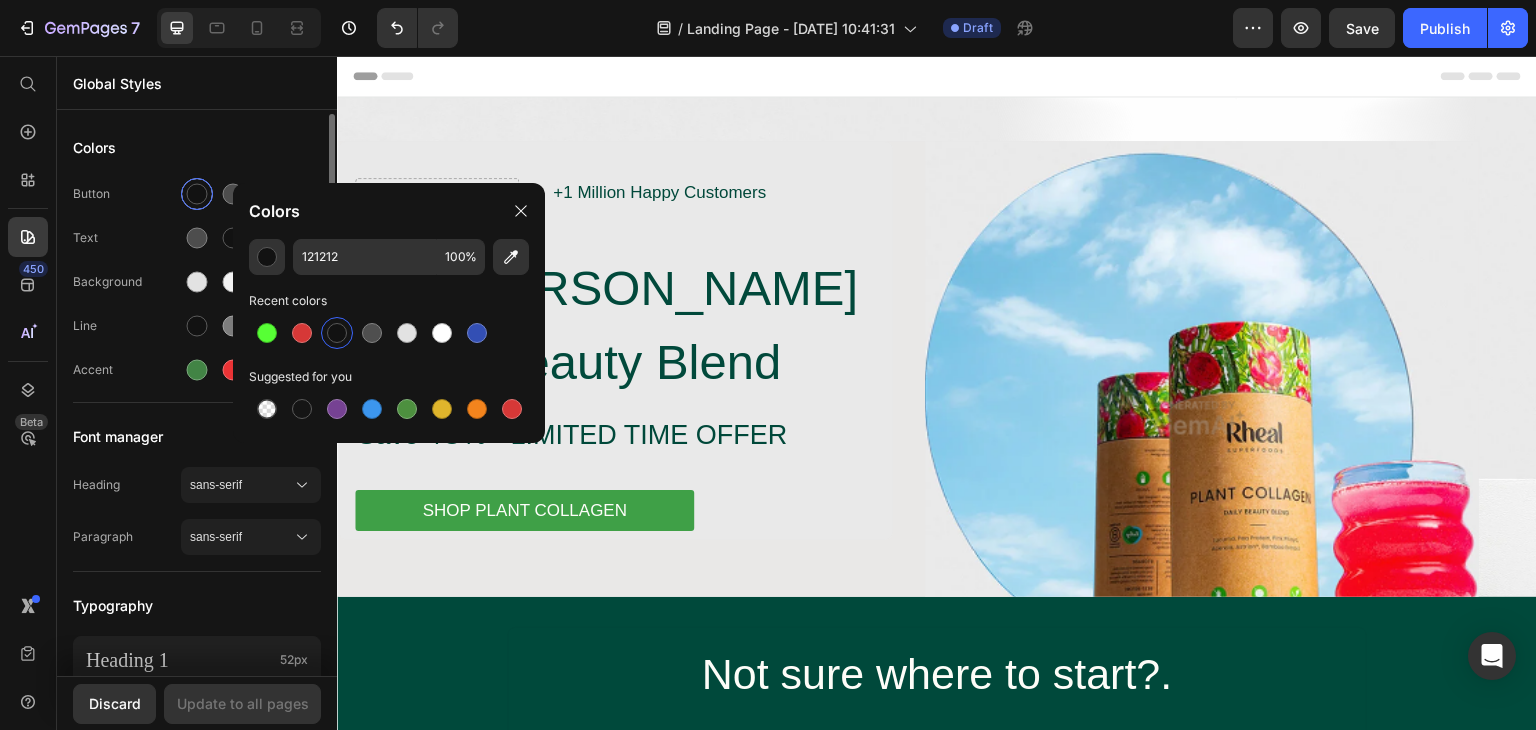 click at bounding box center [197, 194] 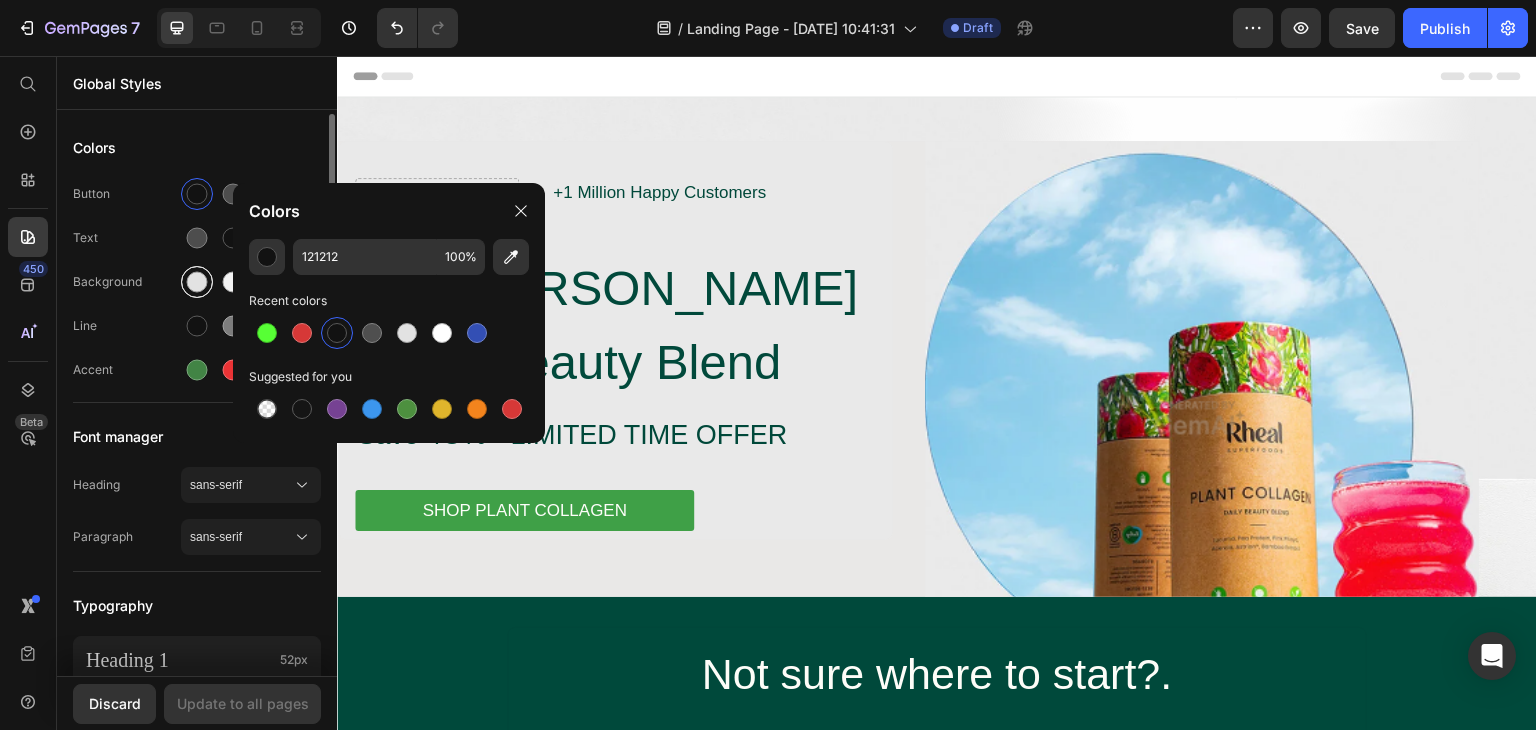 click at bounding box center [197, 282] 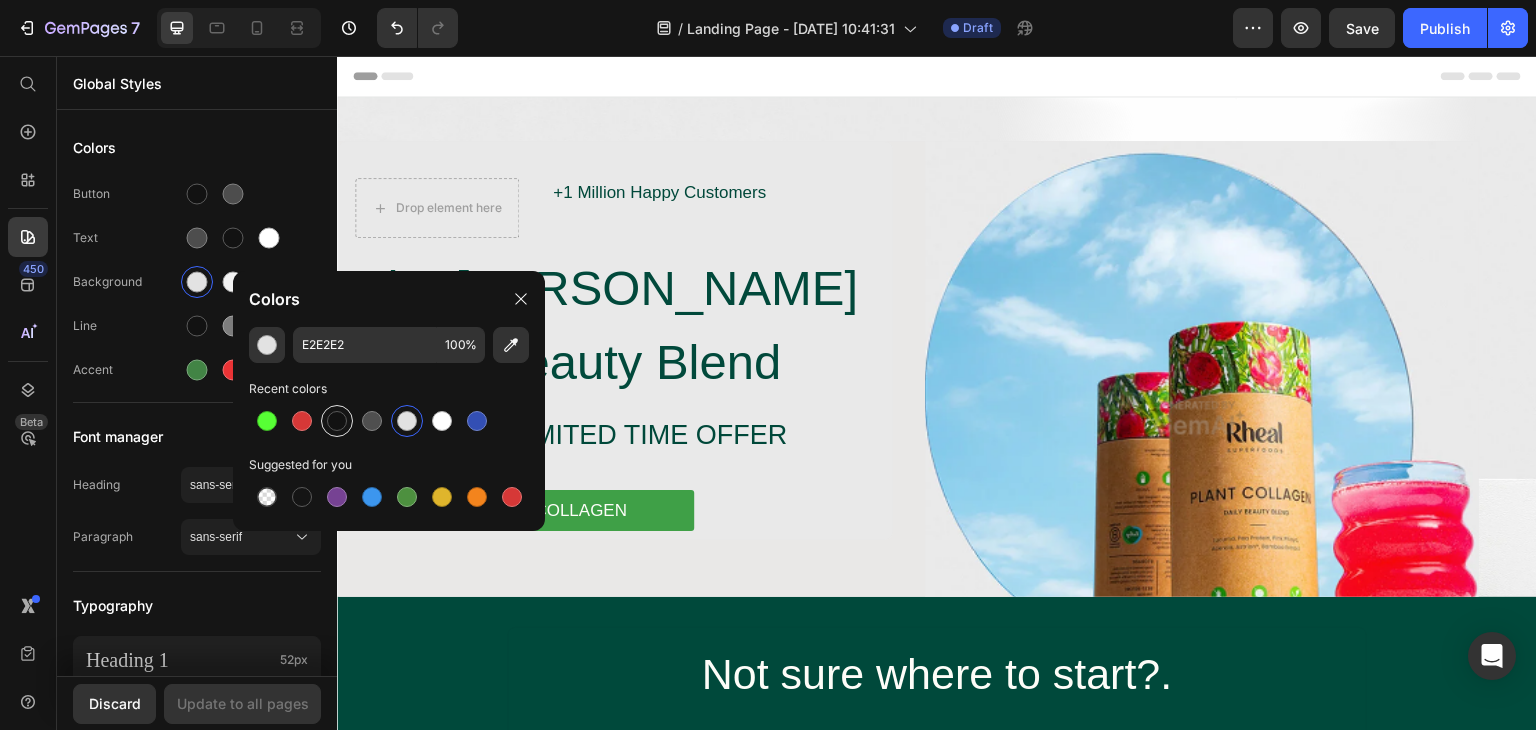 click at bounding box center (337, 421) 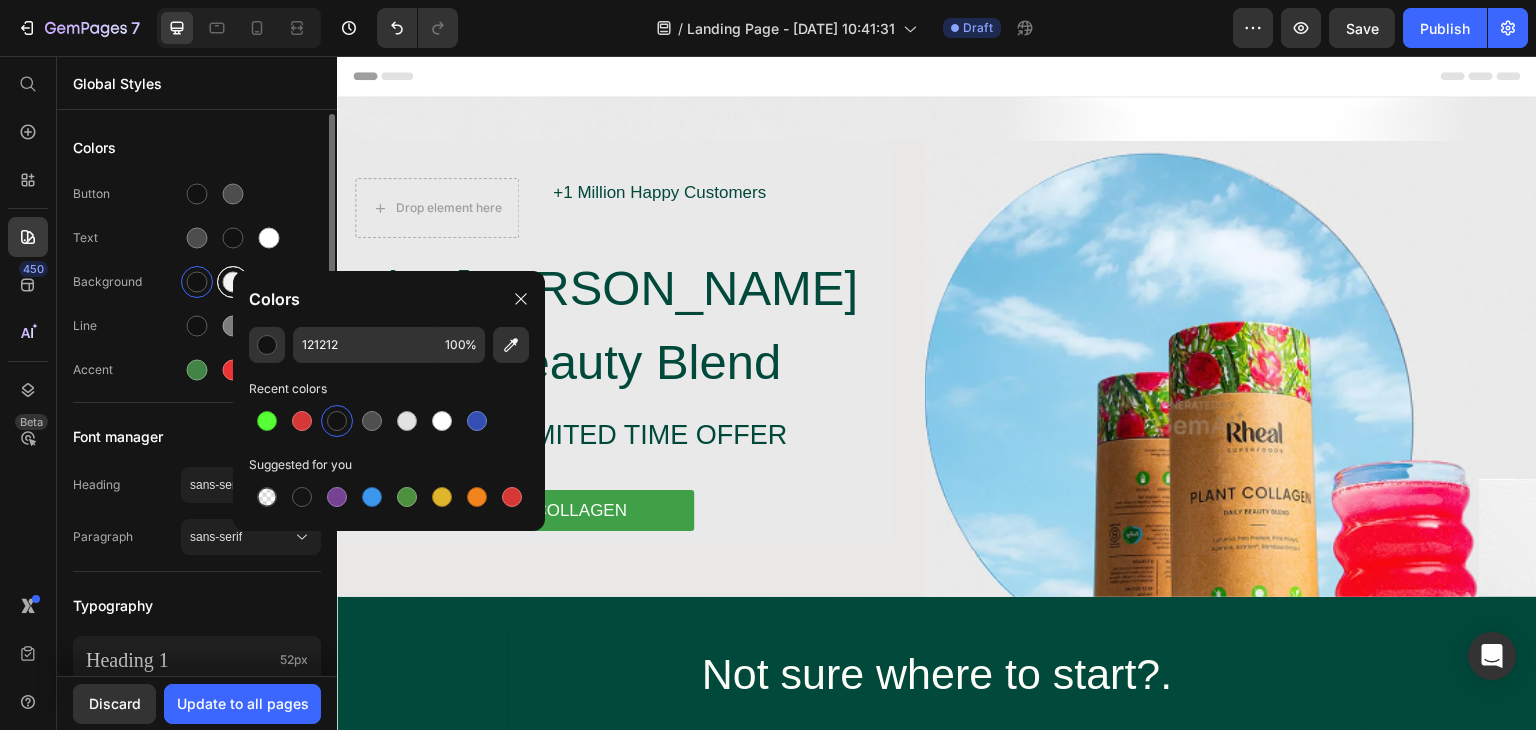 click at bounding box center [233, 282] 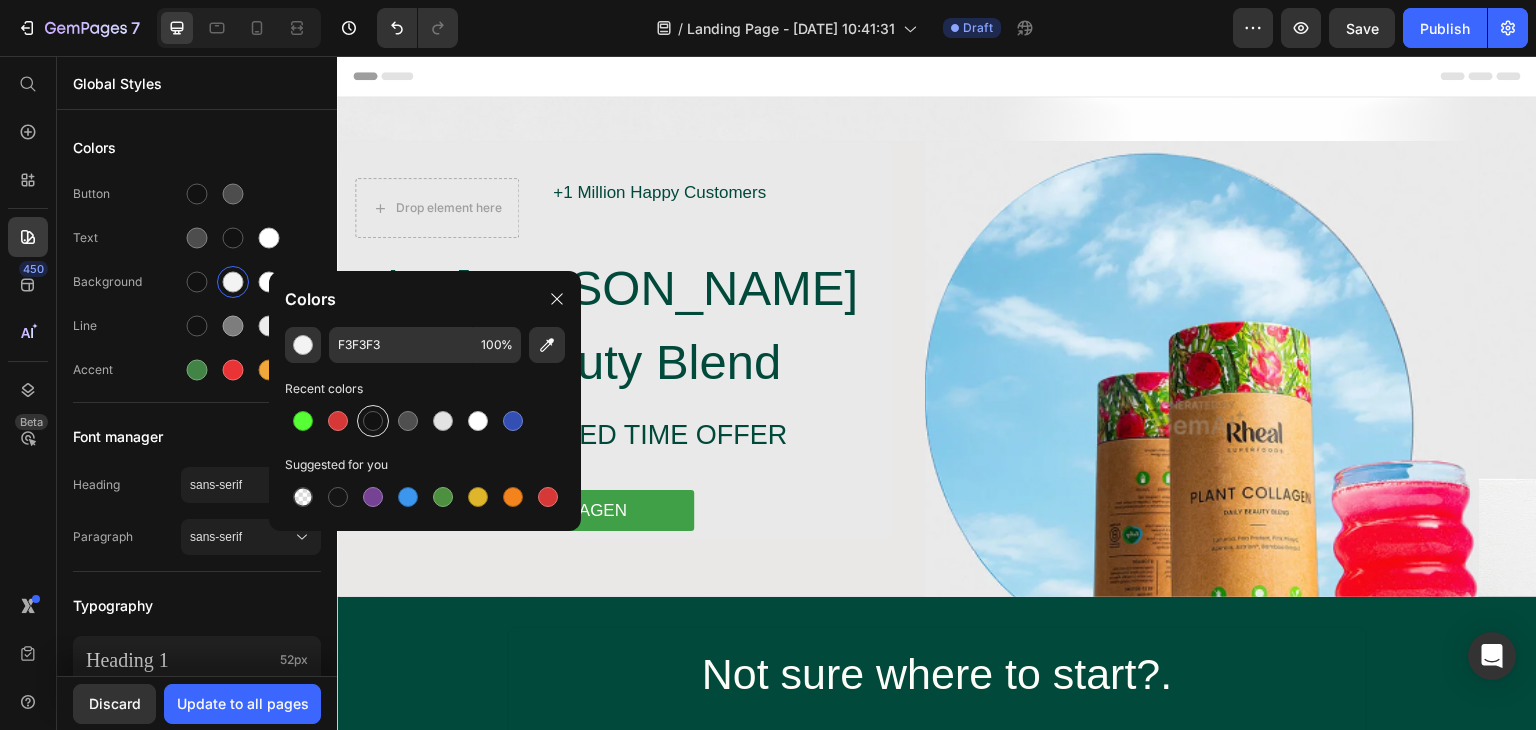 click at bounding box center (373, 421) 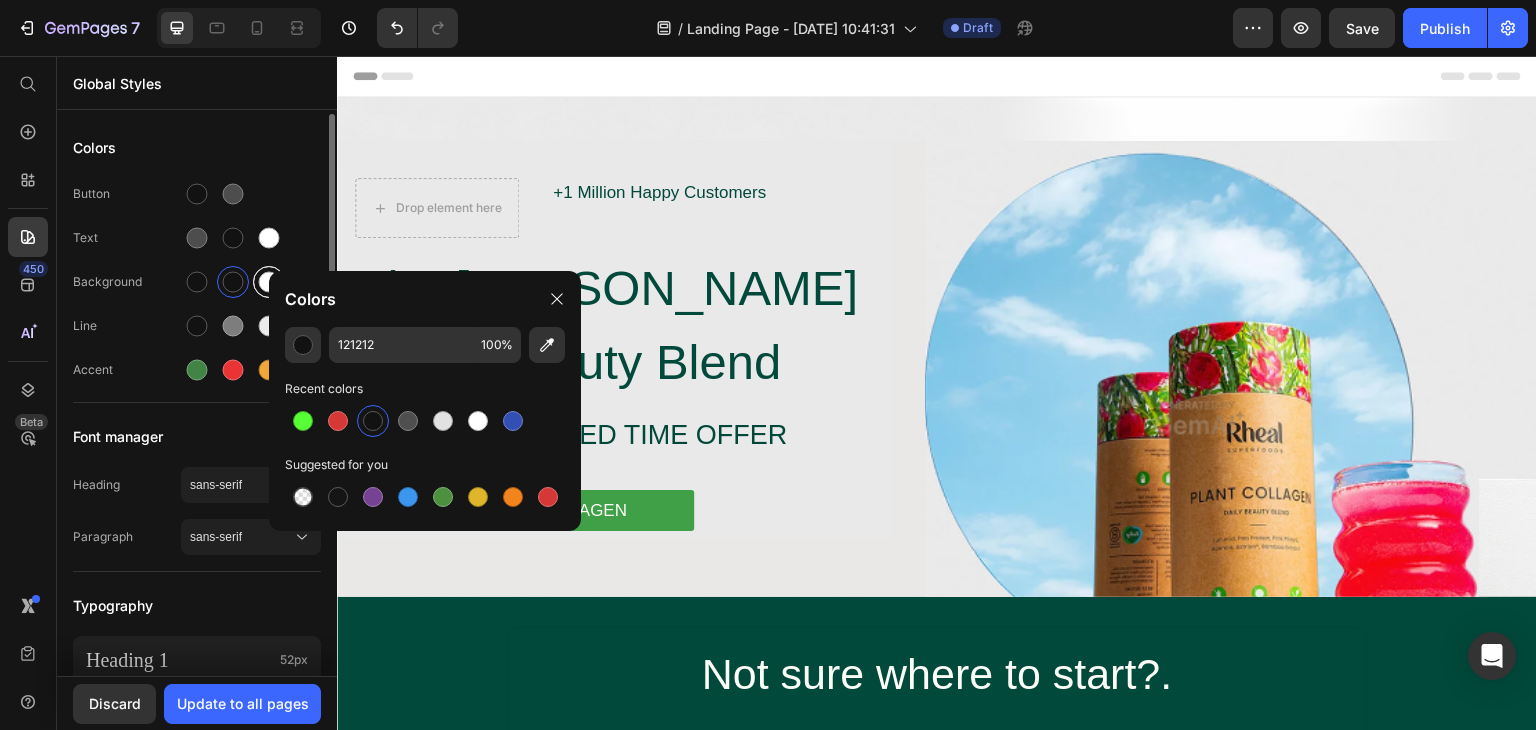 click at bounding box center (269, 282) 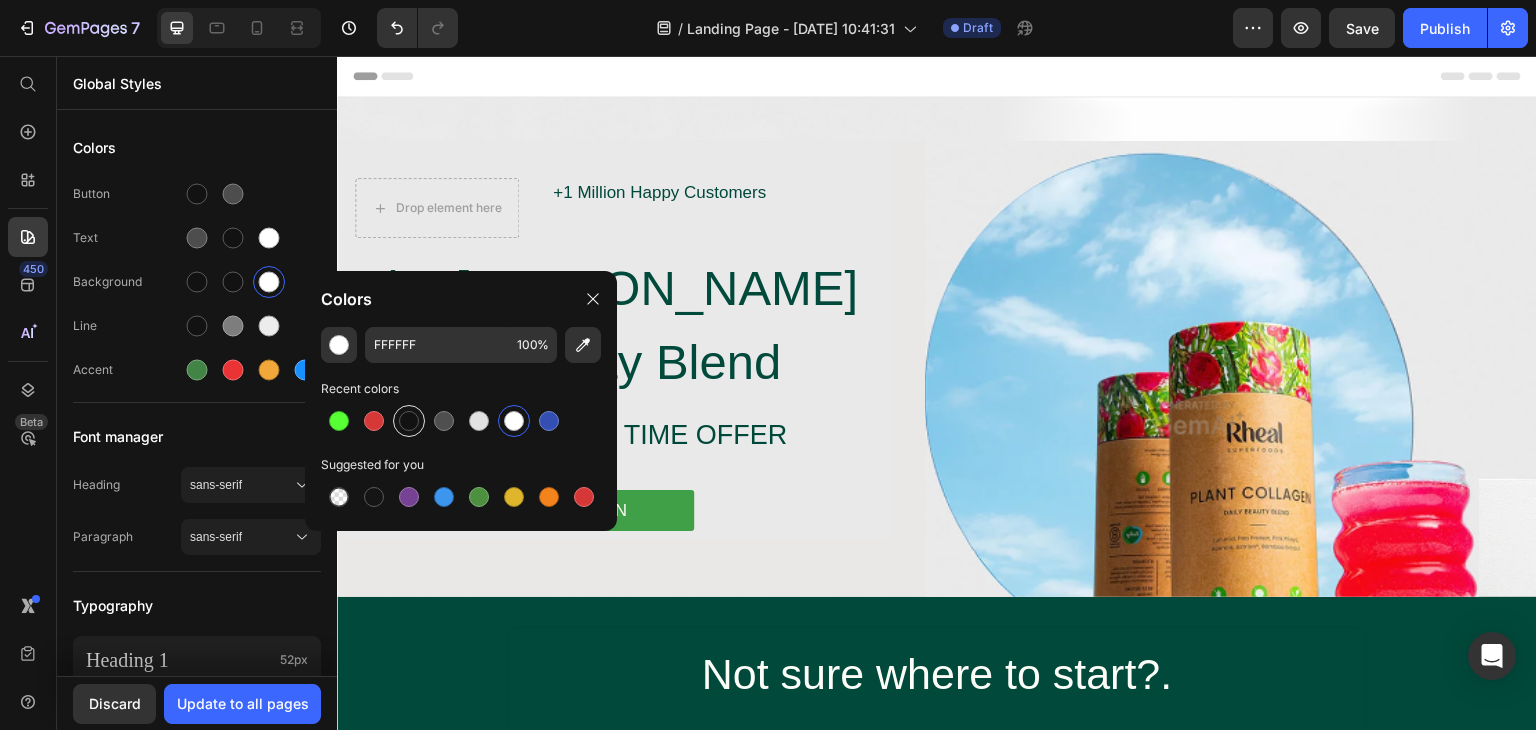 click at bounding box center [409, 421] 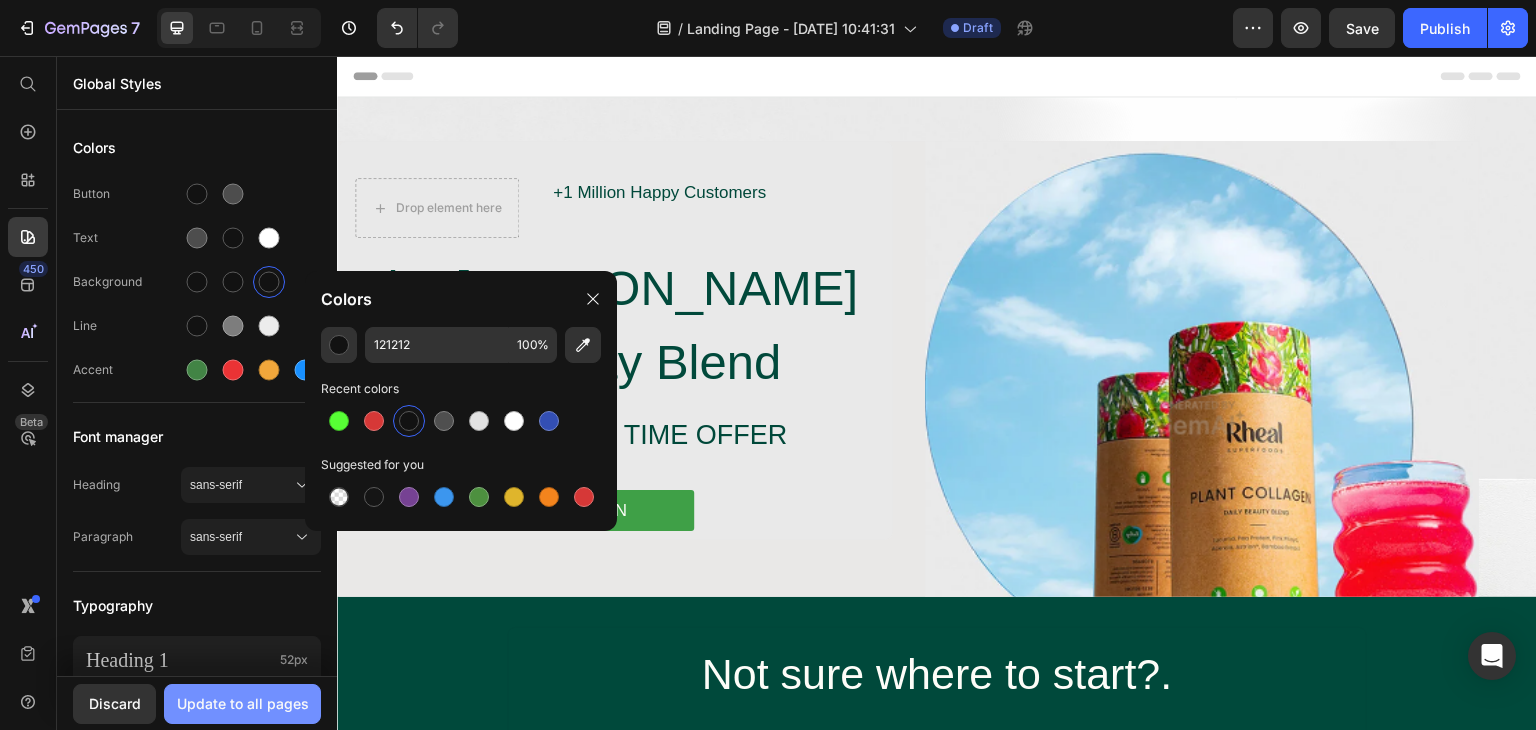 click on "Update to all pages" at bounding box center [243, 703] 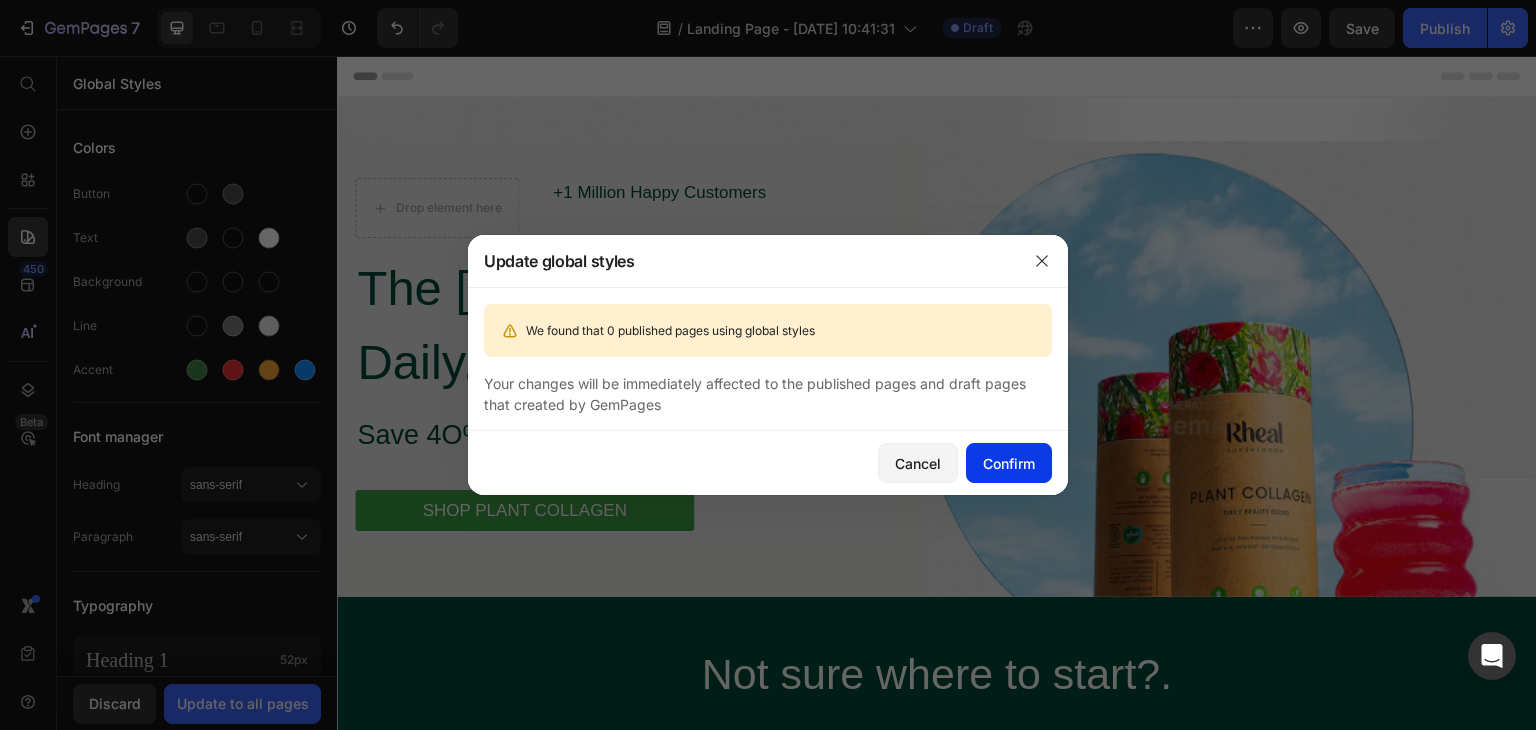click on "Confirm" at bounding box center (1009, 463) 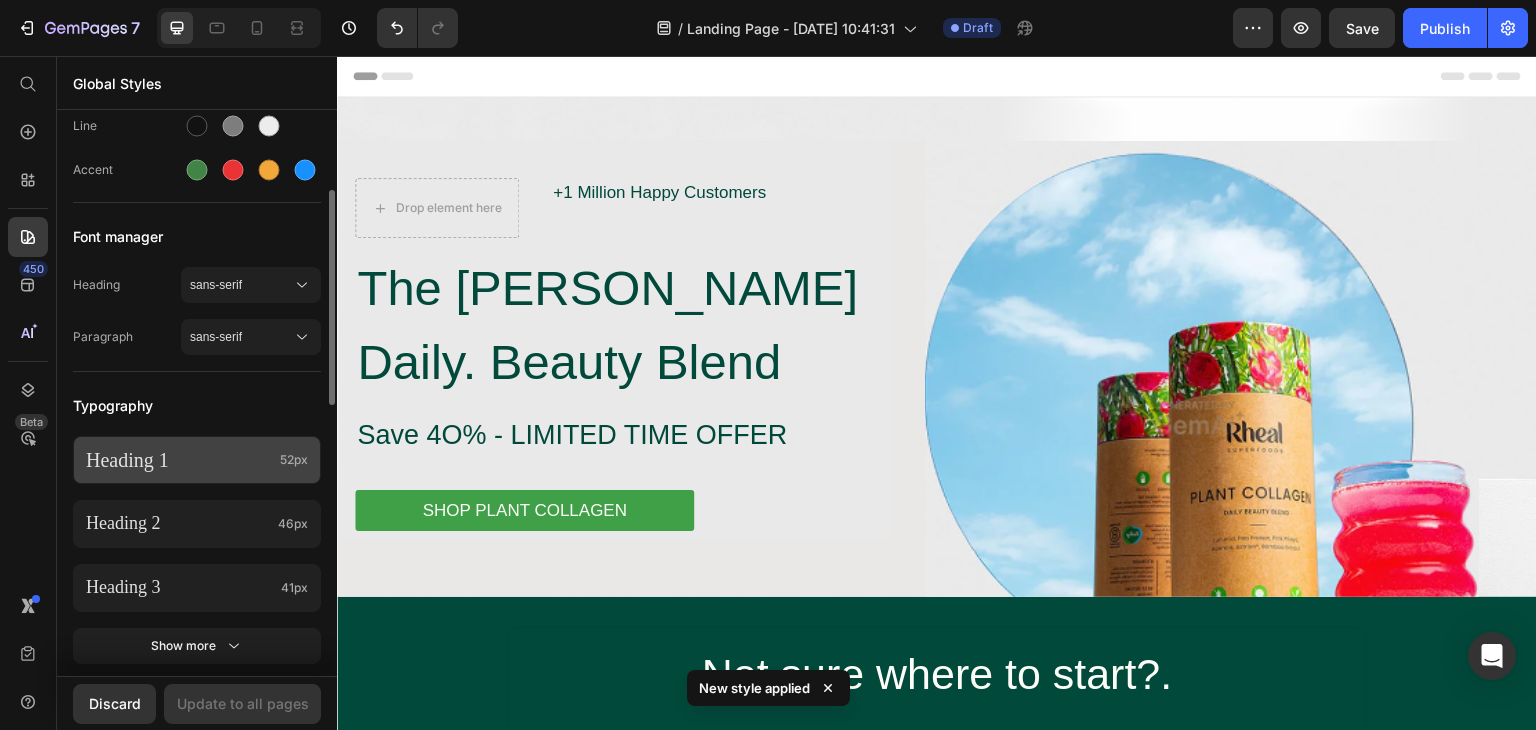 scroll, scrollTop: 300, scrollLeft: 0, axis: vertical 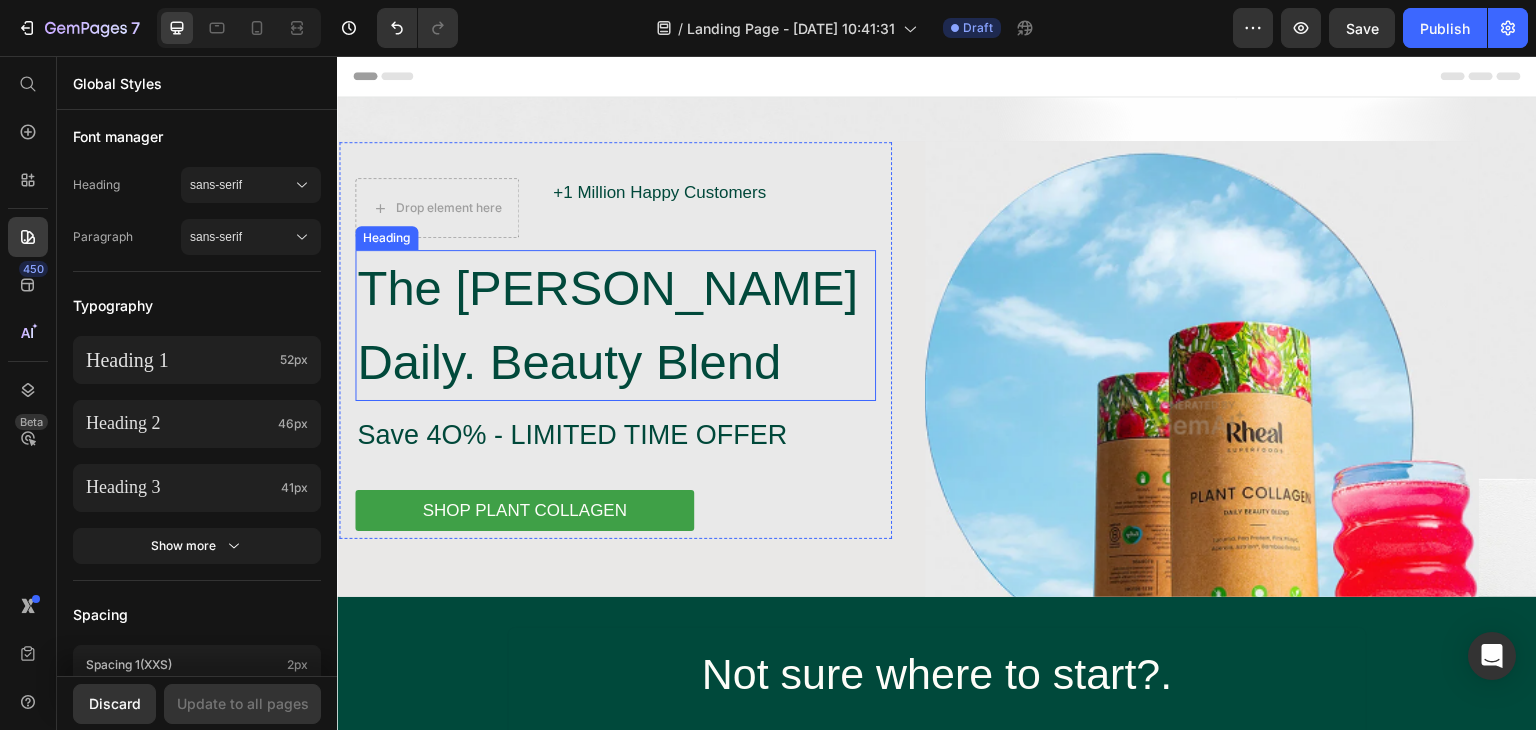click on "Drop element here" at bounding box center (449, 208) 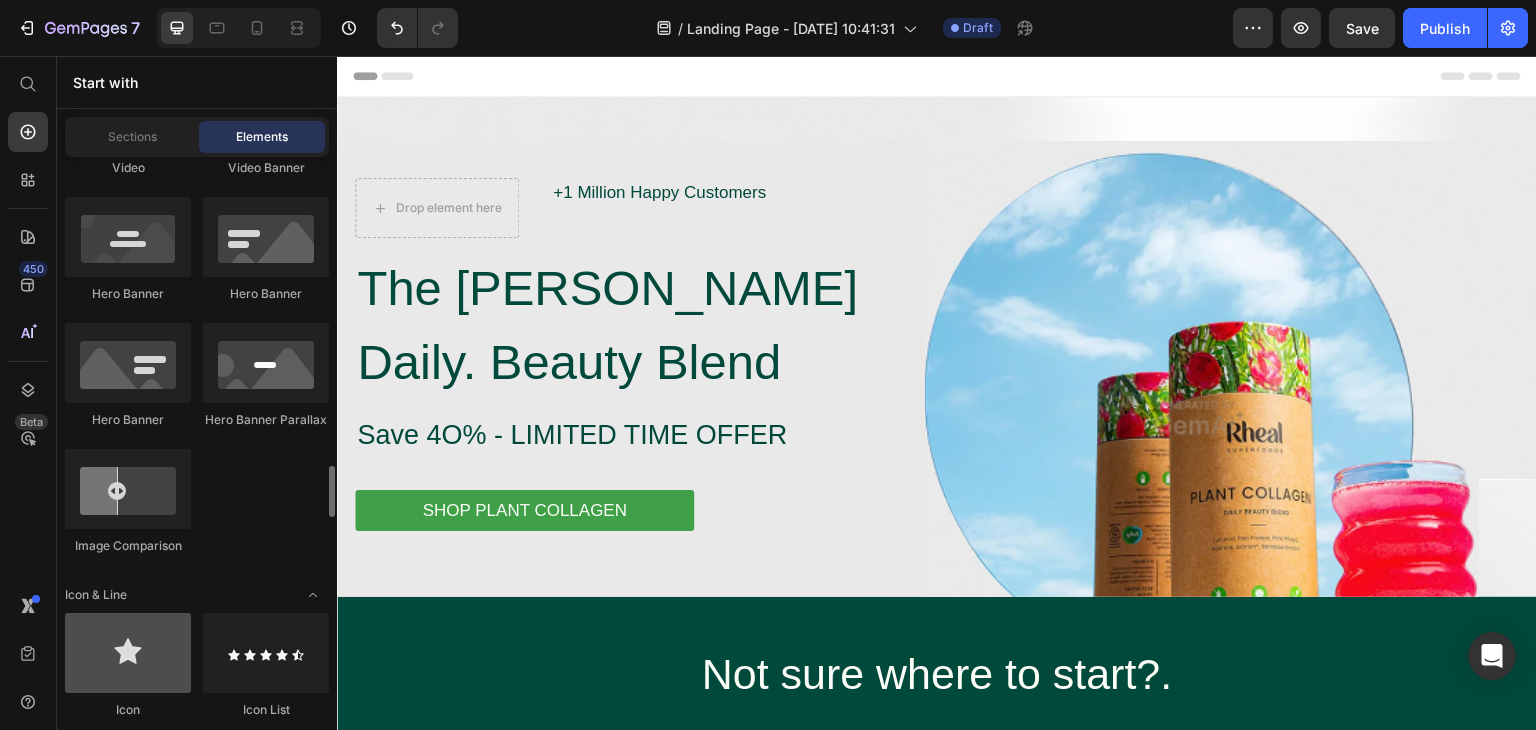 scroll, scrollTop: 1300, scrollLeft: 0, axis: vertical 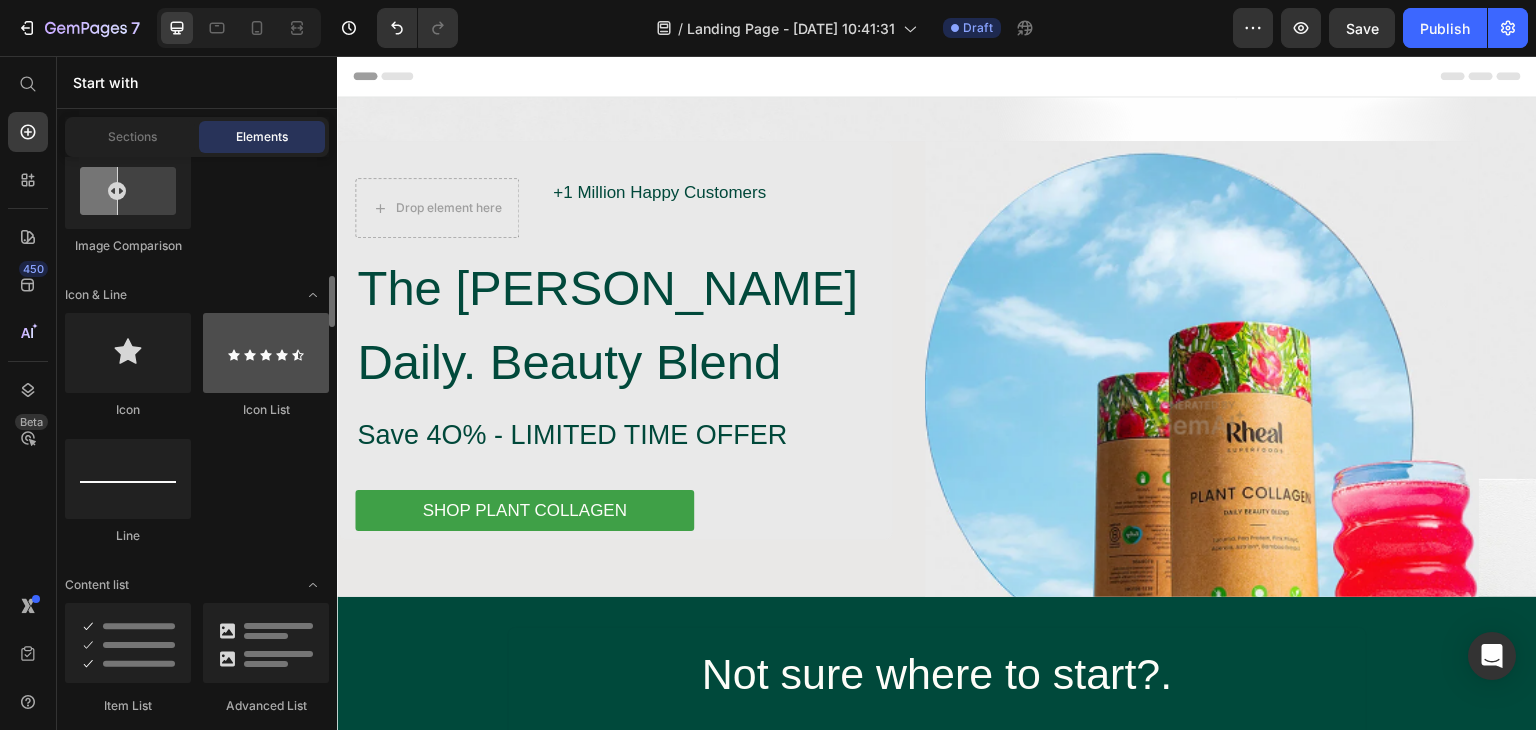 click at bounding box center [266, 353] 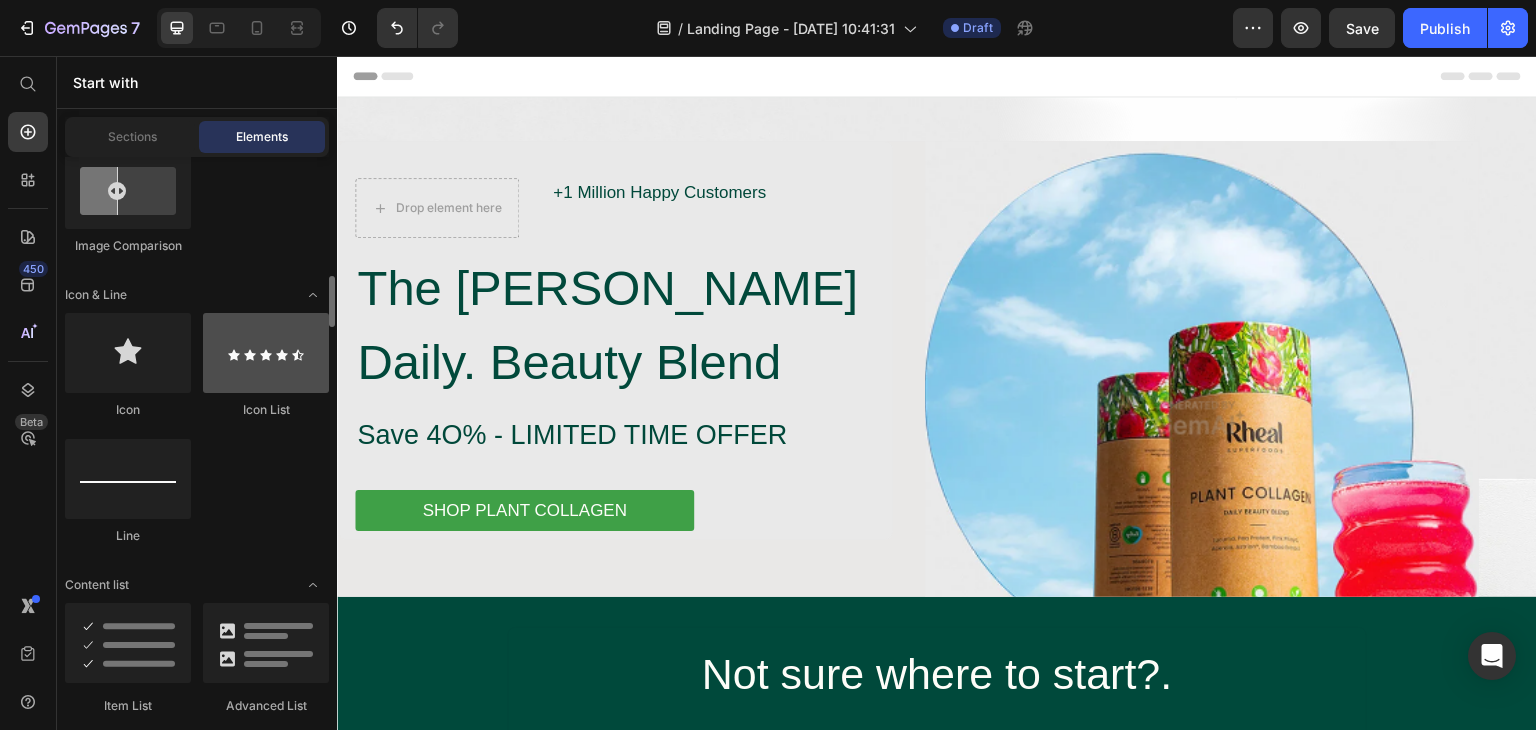click at bounding box center (266, 353) 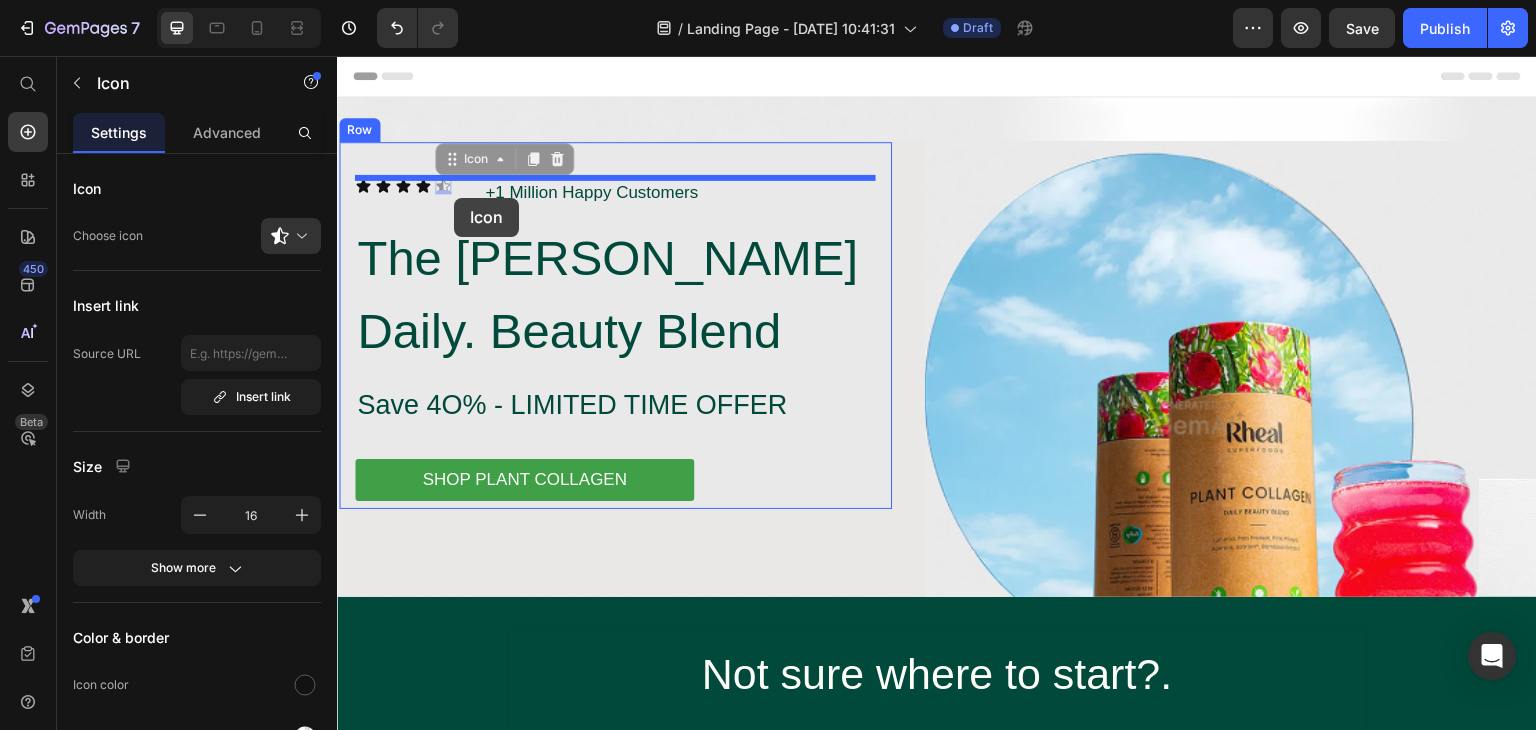 drag, startPoint x: 446, startPoint y: 189, endPoint x: 454, endPoint y: 198, distance: 12.0415945 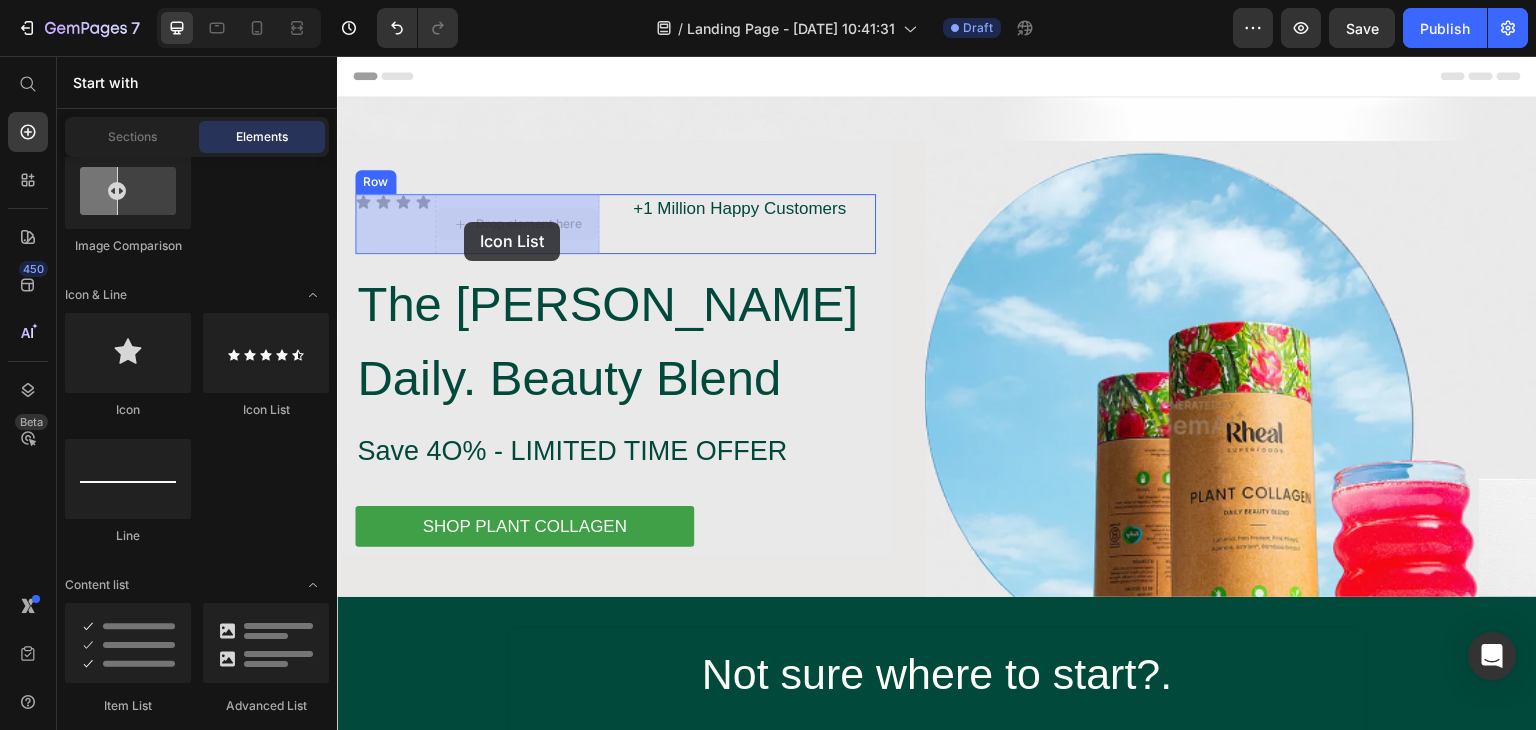 drag, startPoint x: 522, startPoint y: 228, endPoint x: 456, endPoint y: 220, distance: 66.48308 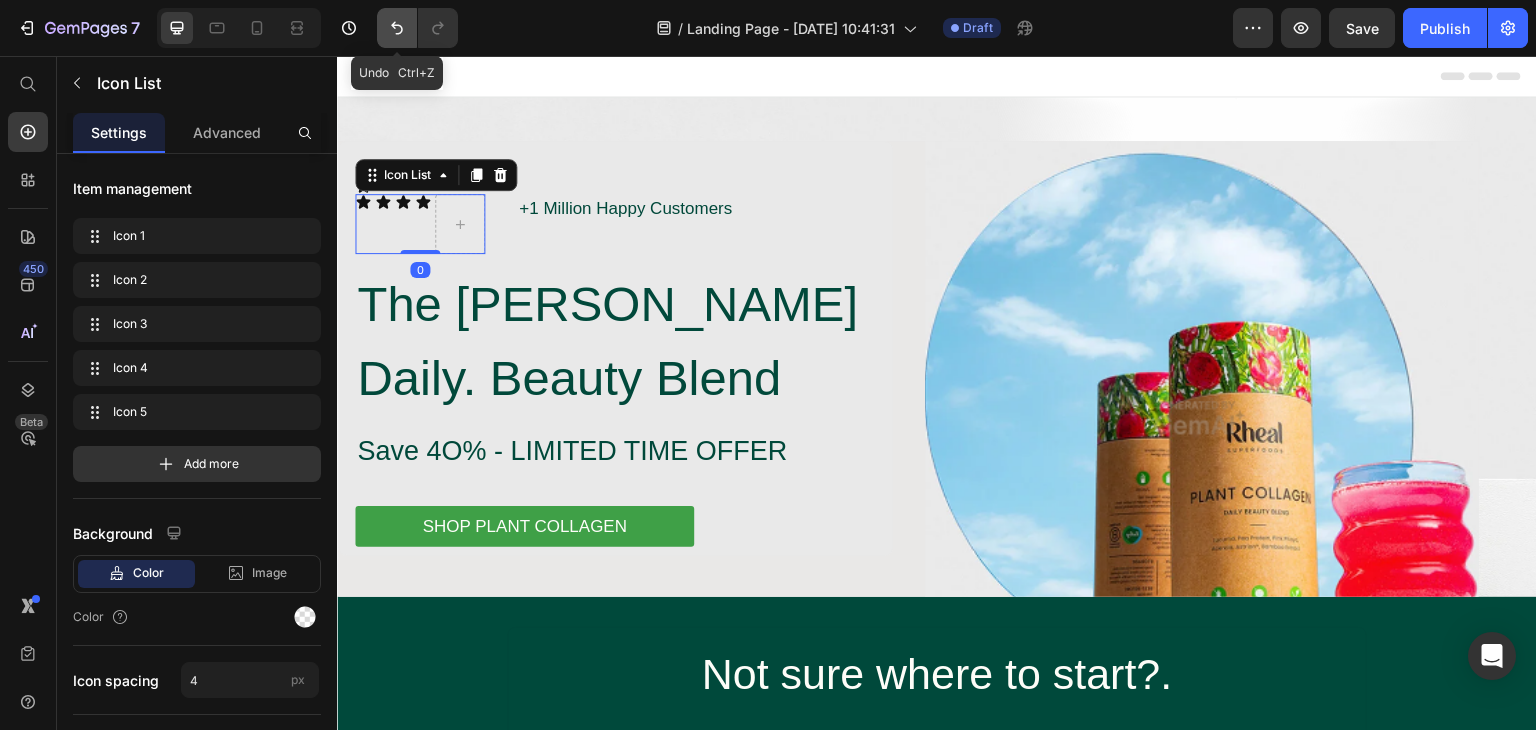 click 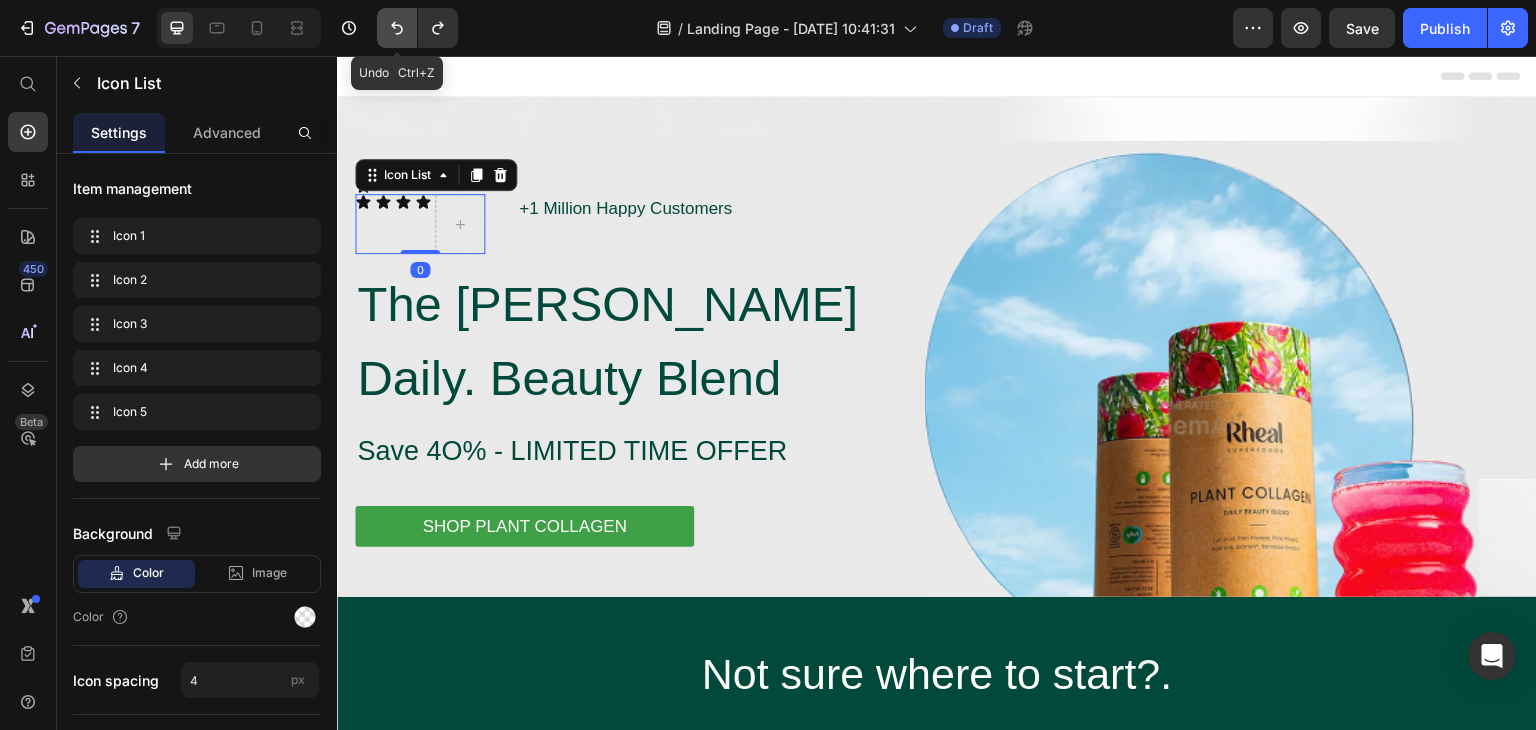 click 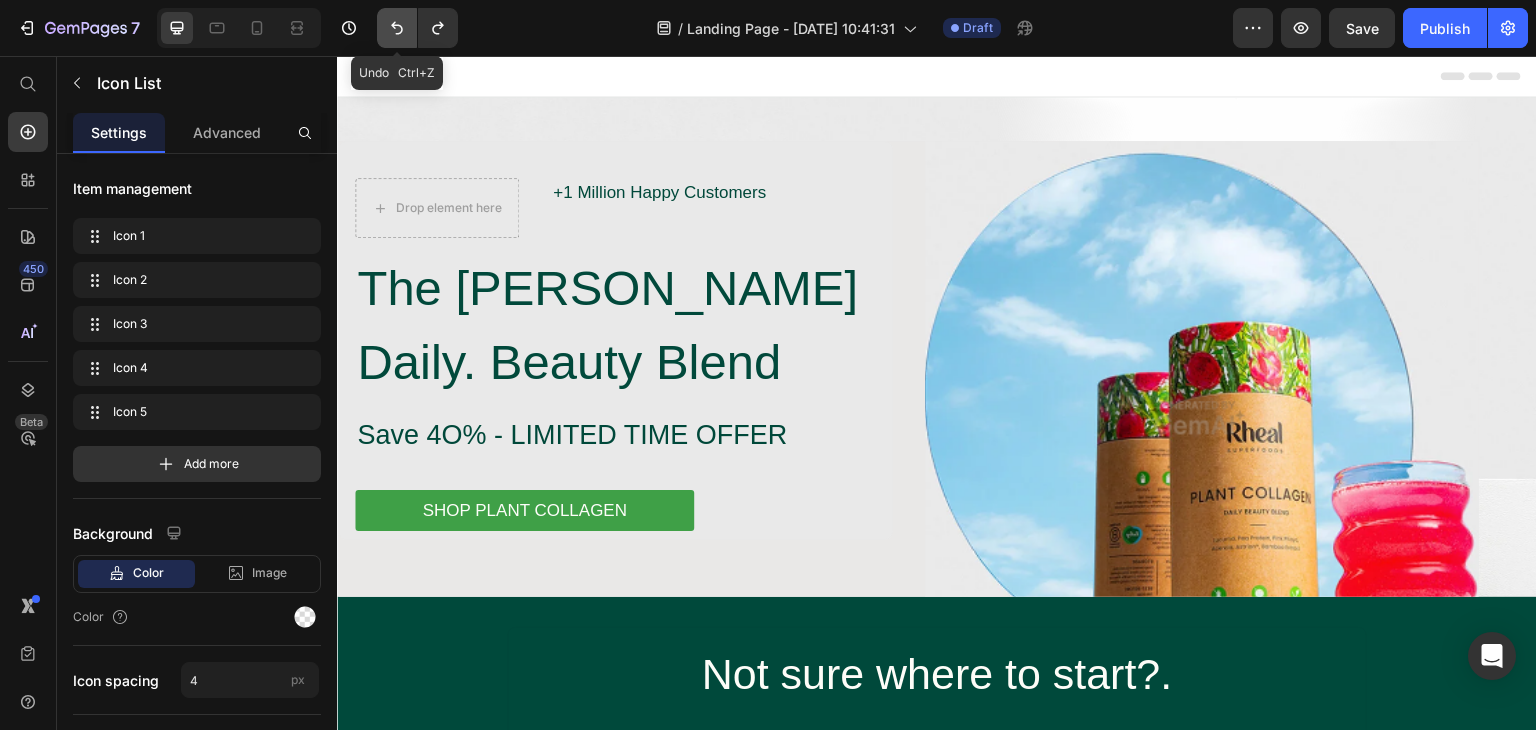 click 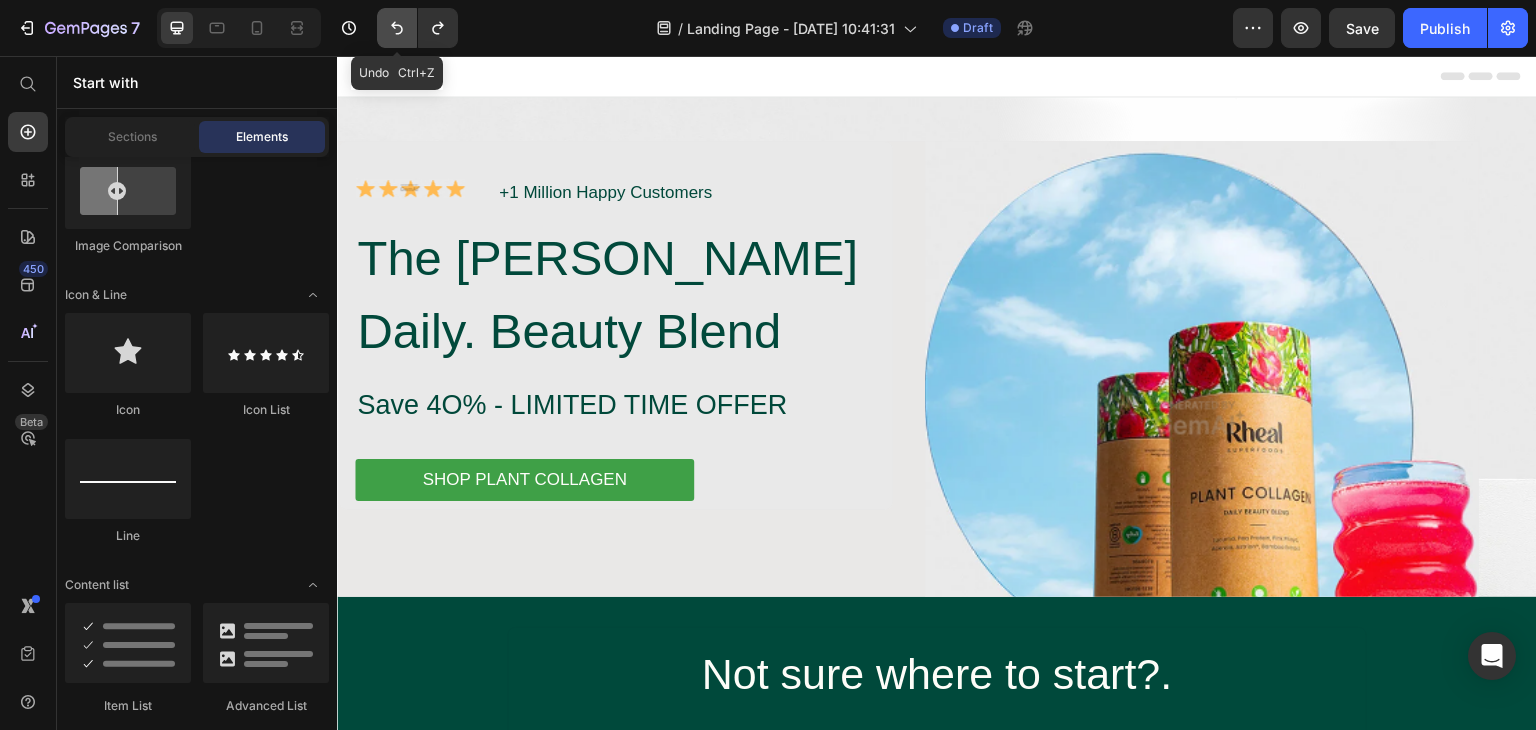 click 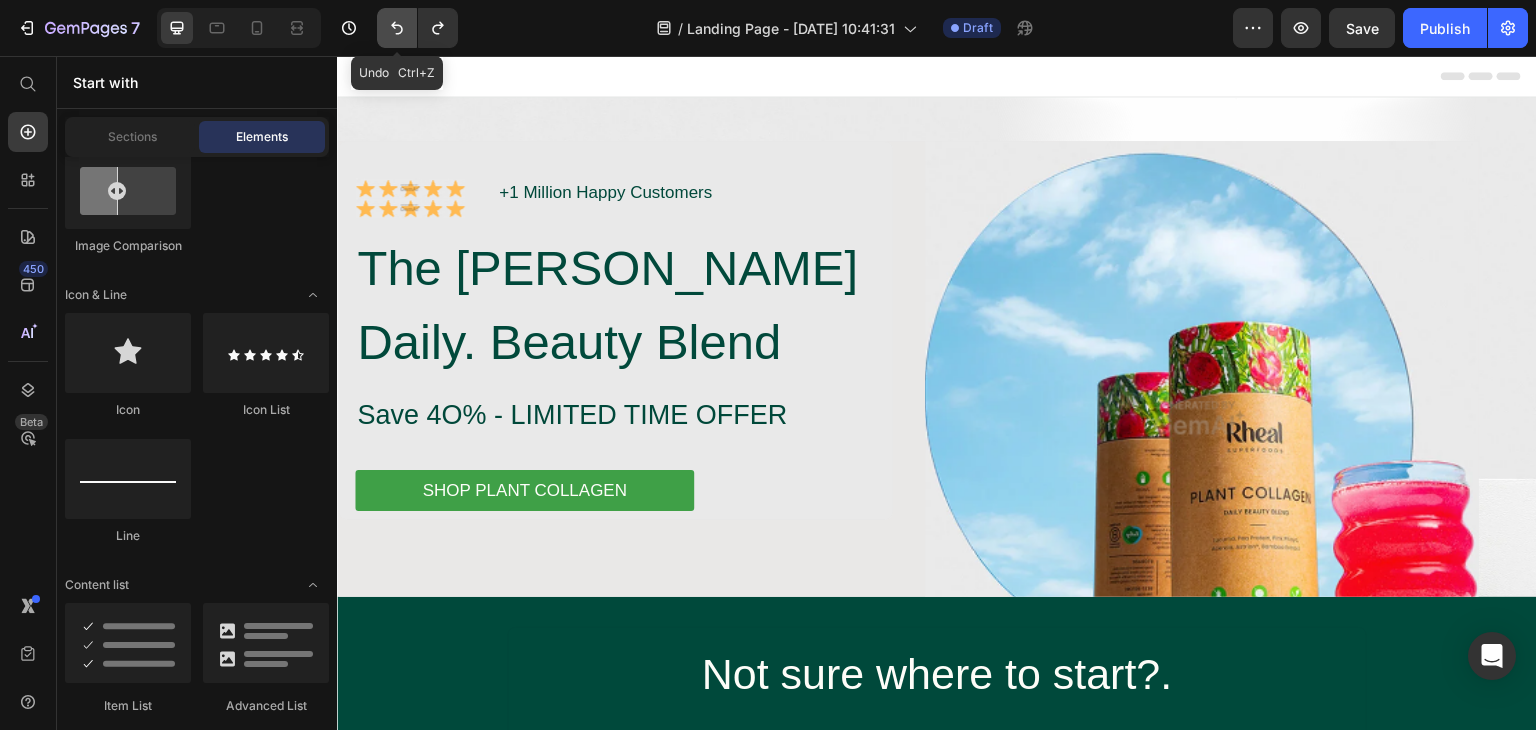 click 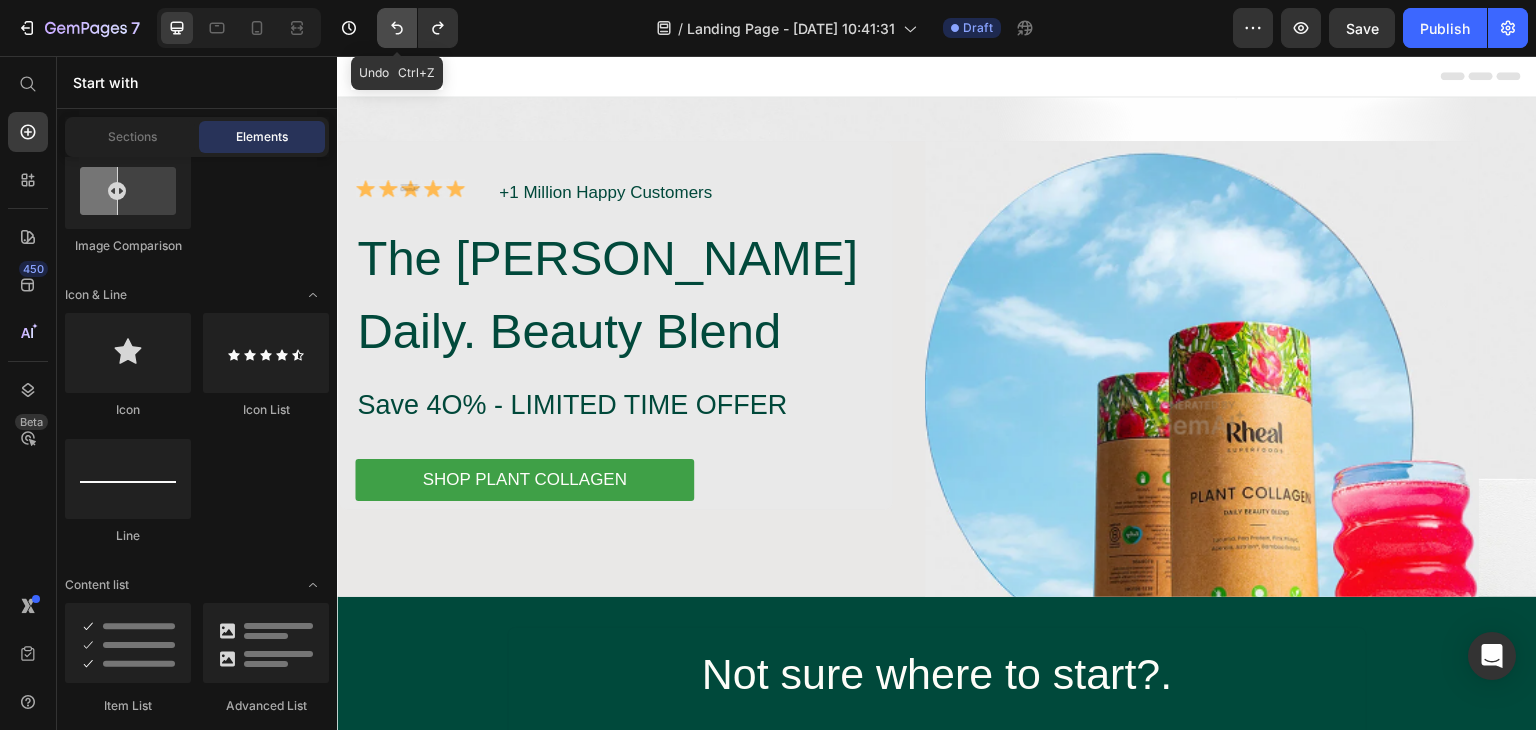 click 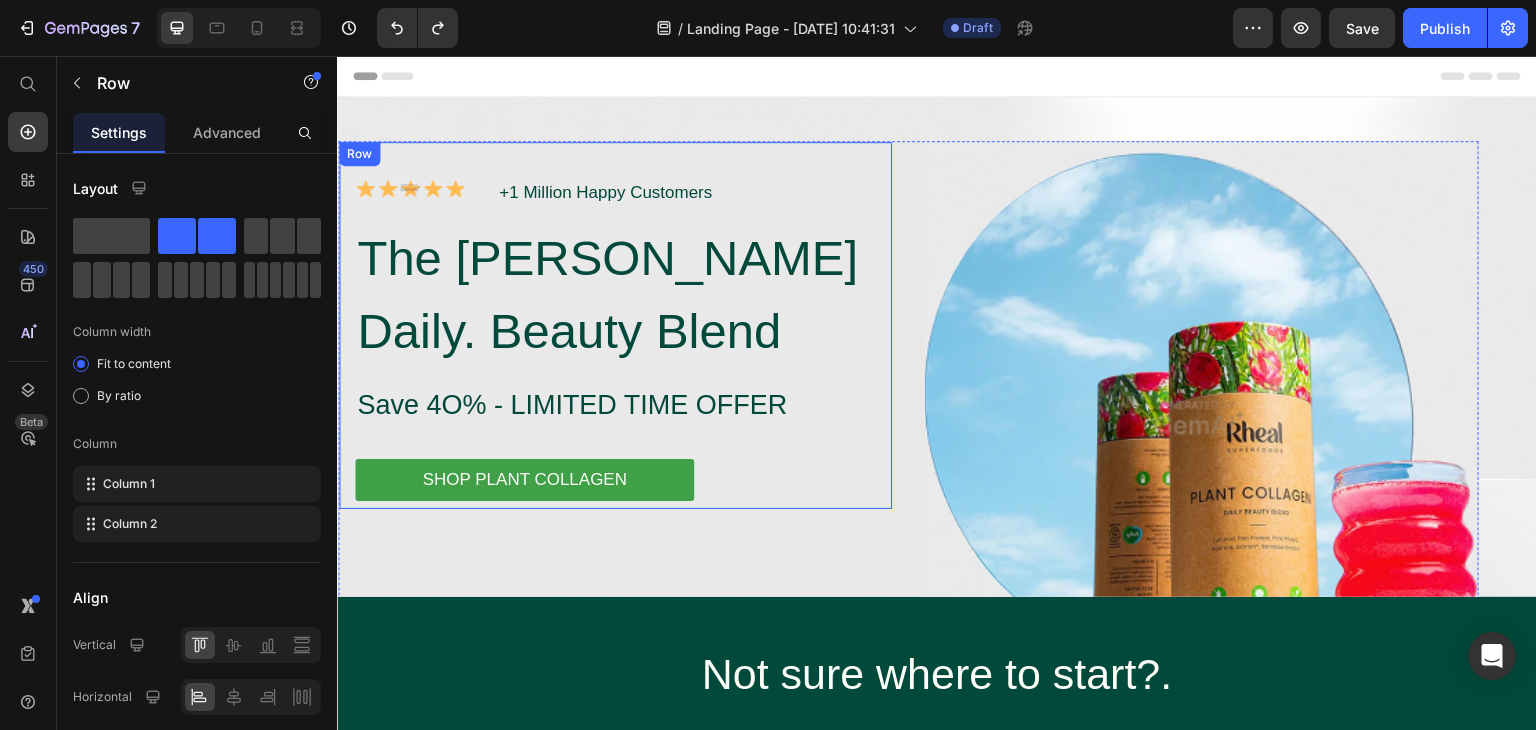 click on "Image" at bounding box center [410, 193] 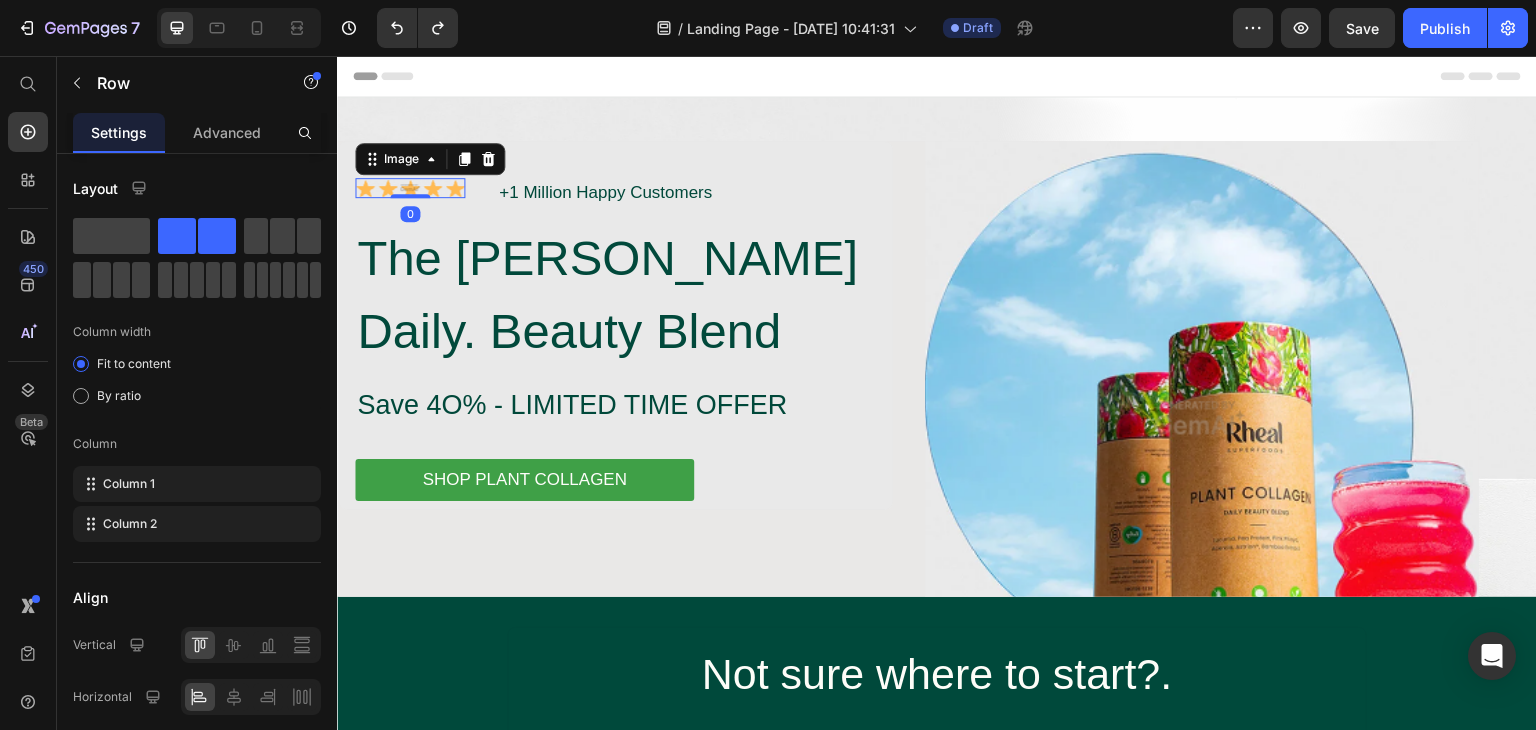 click on "Image   0" at bounding box center [410, 188] 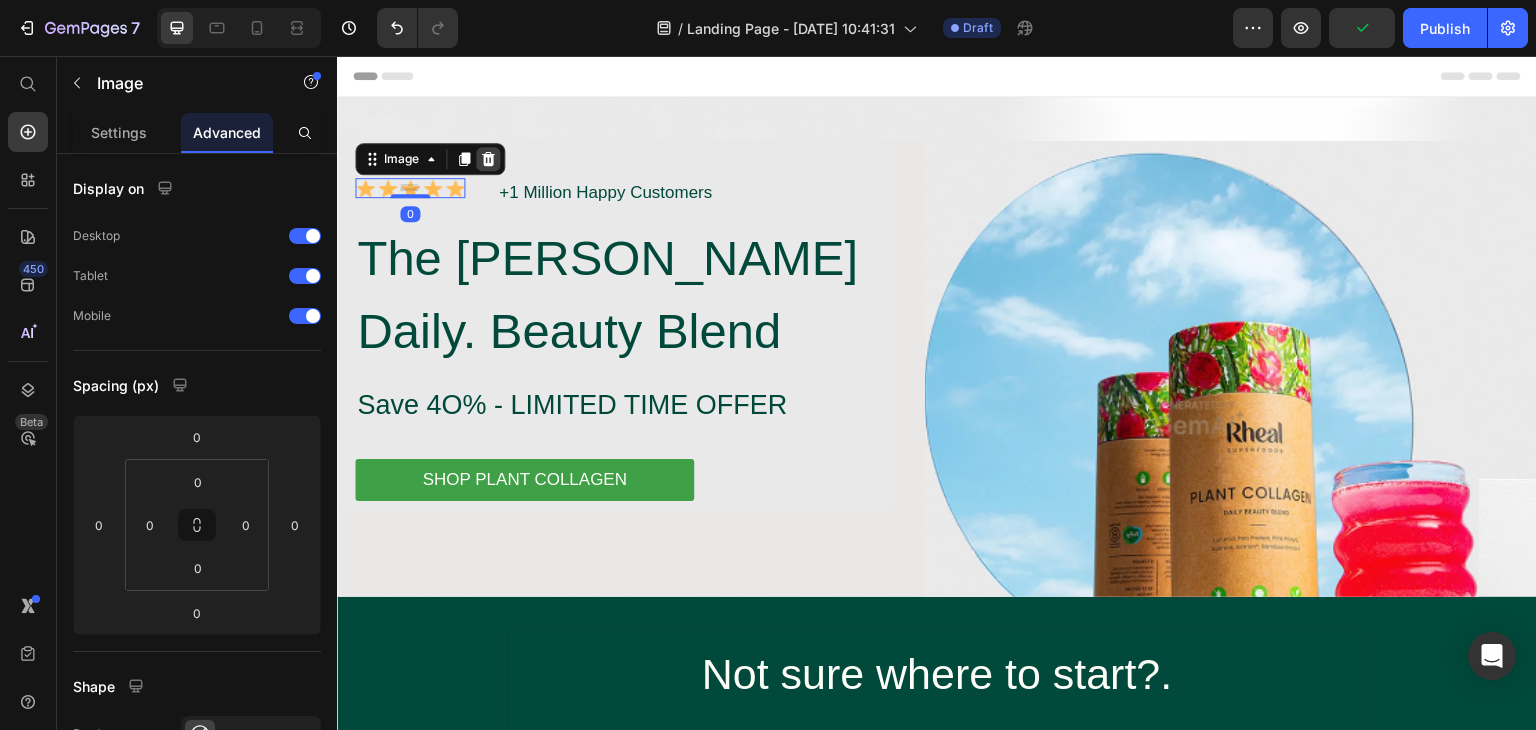 click at bounding box center (488, 159) 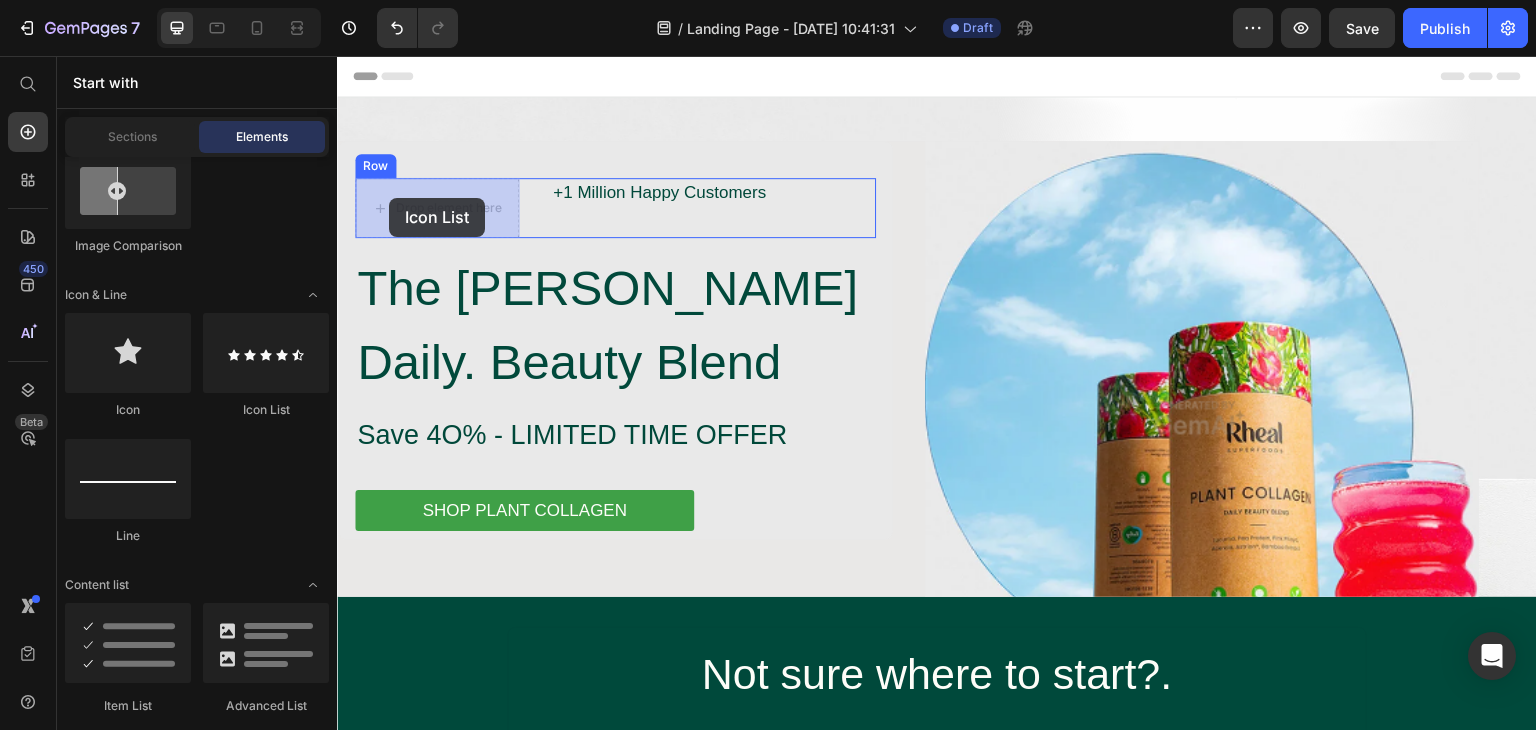drag, startPoint x: 609, startPoint y: 418, endPoint x: 389, endPoint y: 179, distance: 324.83997 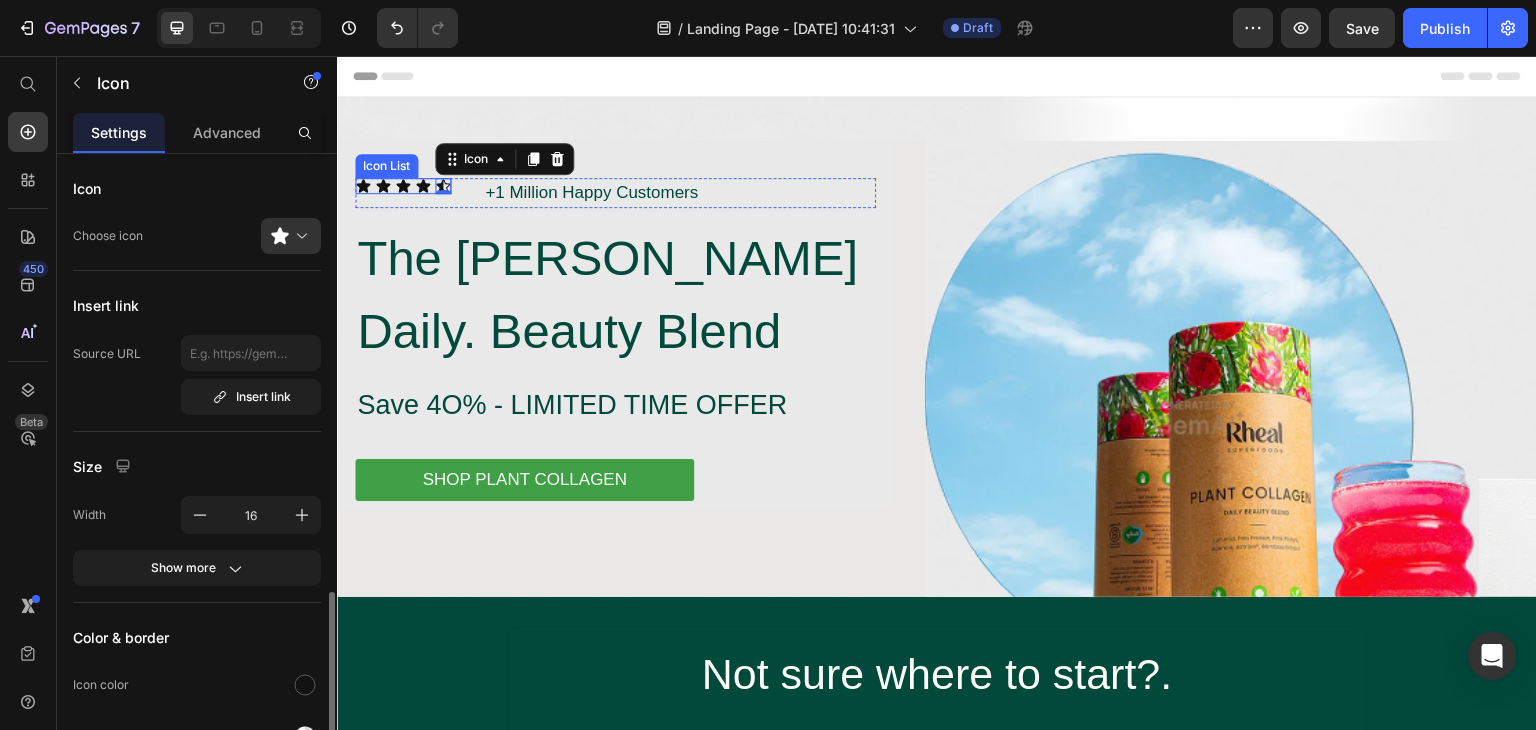 click 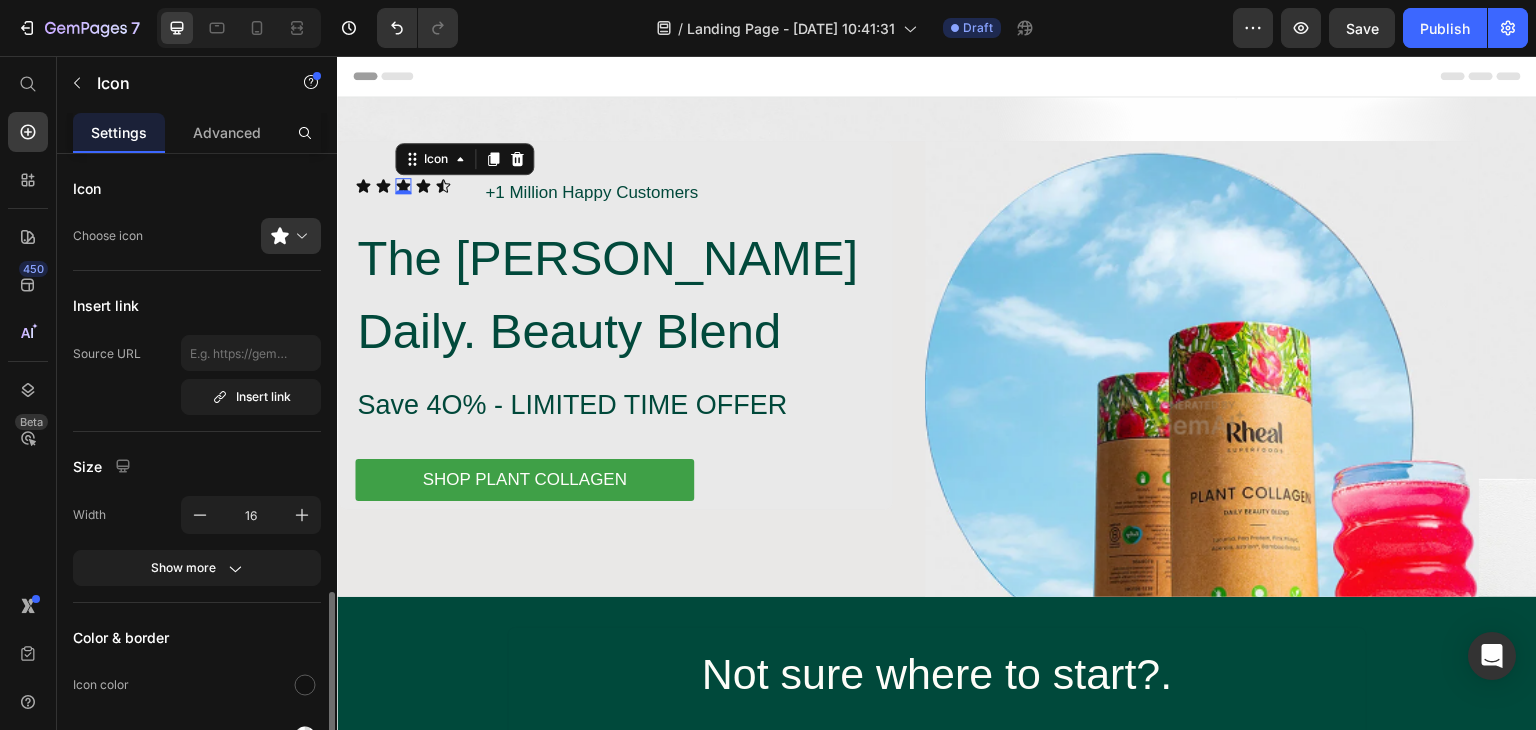 scroll, scrollTop: 260, scrollLeft: 0, axis: vertical 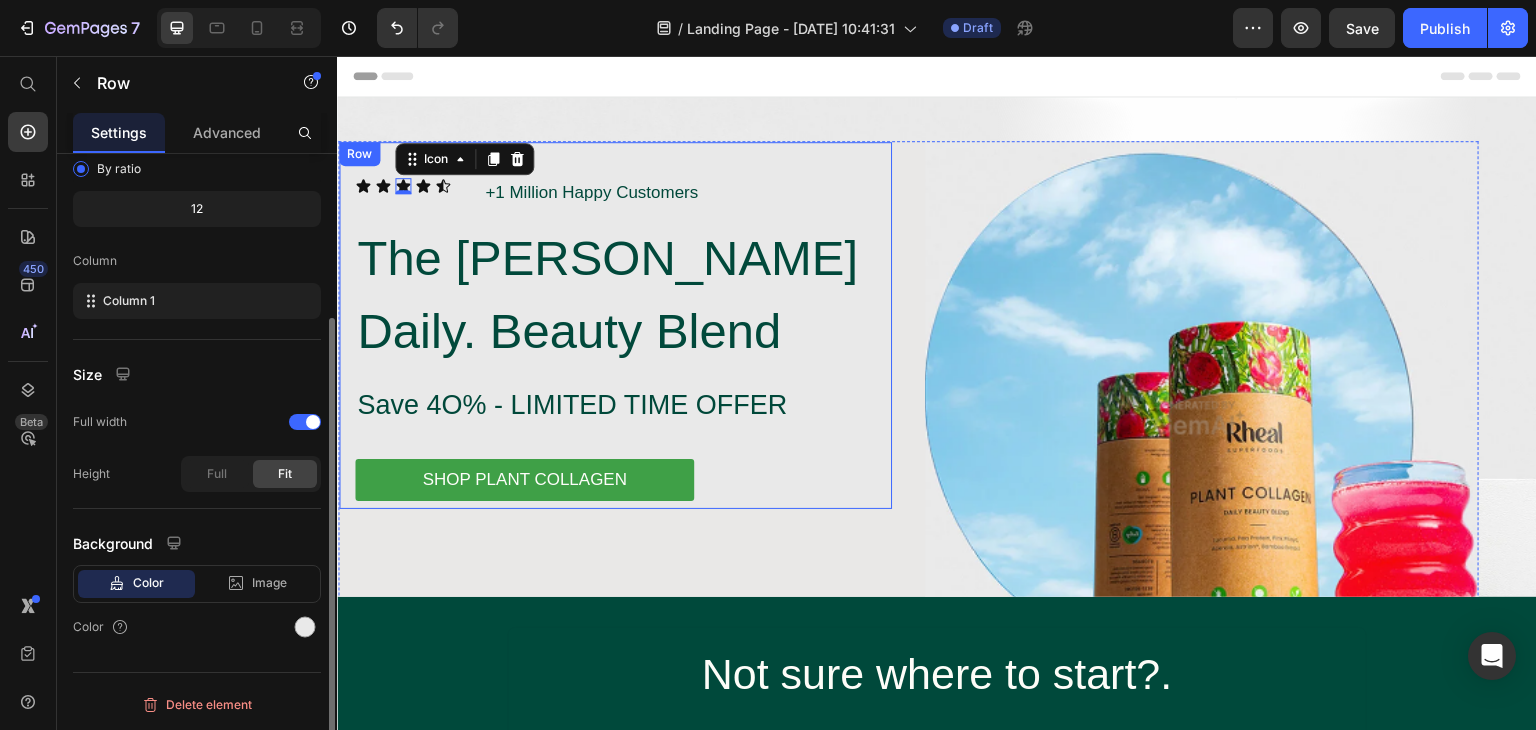 click on "Icon Icon Icon   0 Icon Icon Icon List +1 Million Happy Customers Text Block Row The Rheal Daily. Beauty Blend Heading Save 4O% - LIMITED TIME OFFER Text Block SHOP PLANT COLLAGEN Button Row" at bounding box center [615, 325] 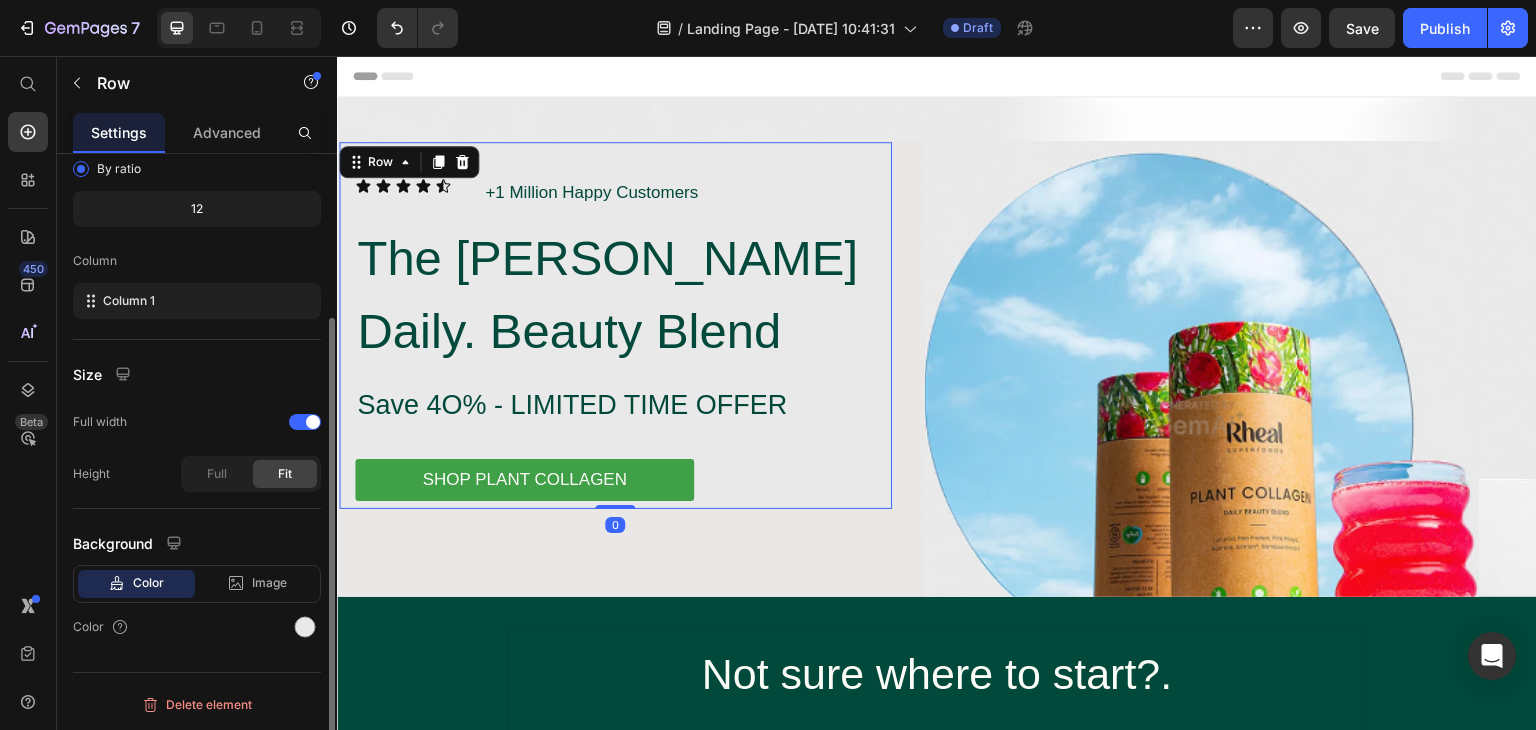 scroll, scrollTop: 0, scrollLeft: 0, axis: both 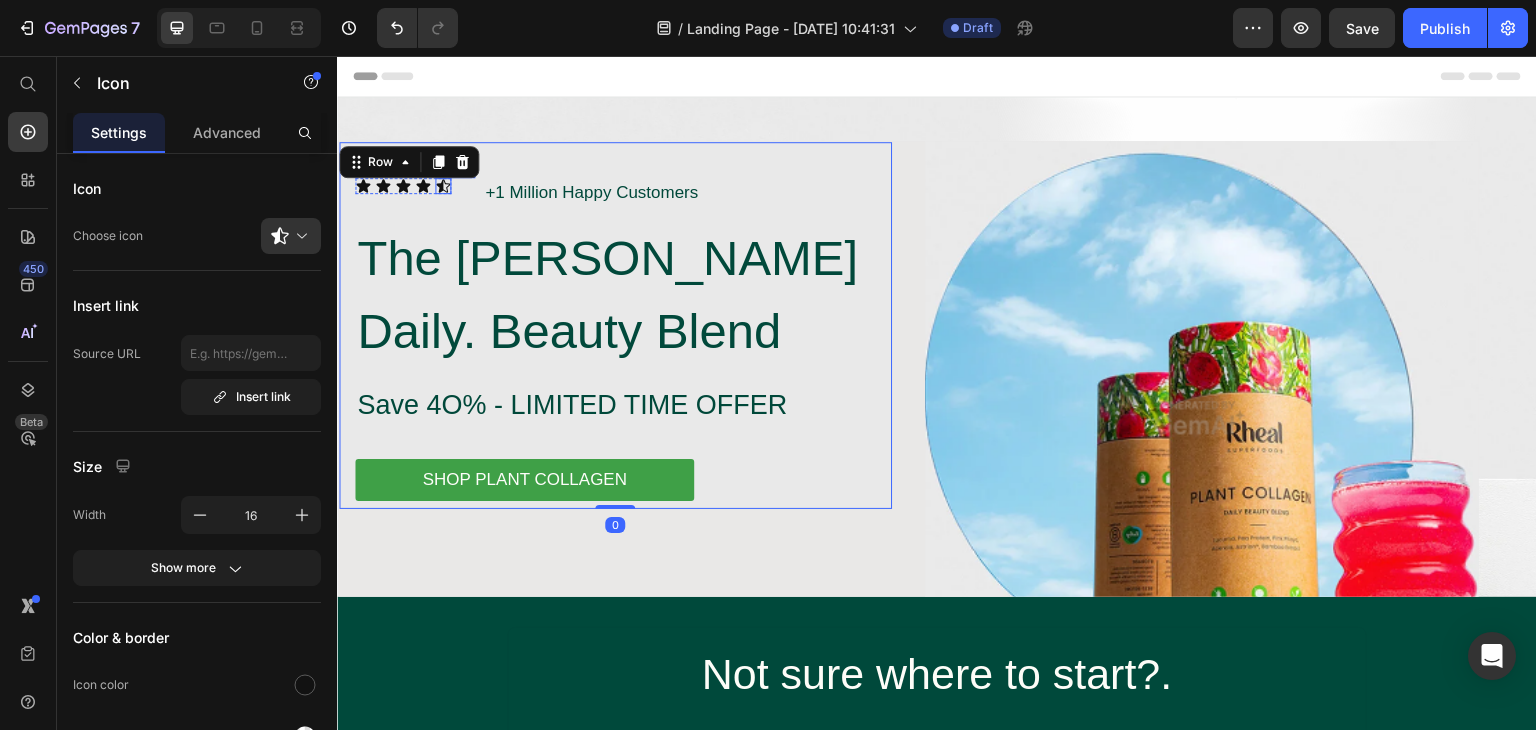 click on "Icon" at bounding box center (443, 186) 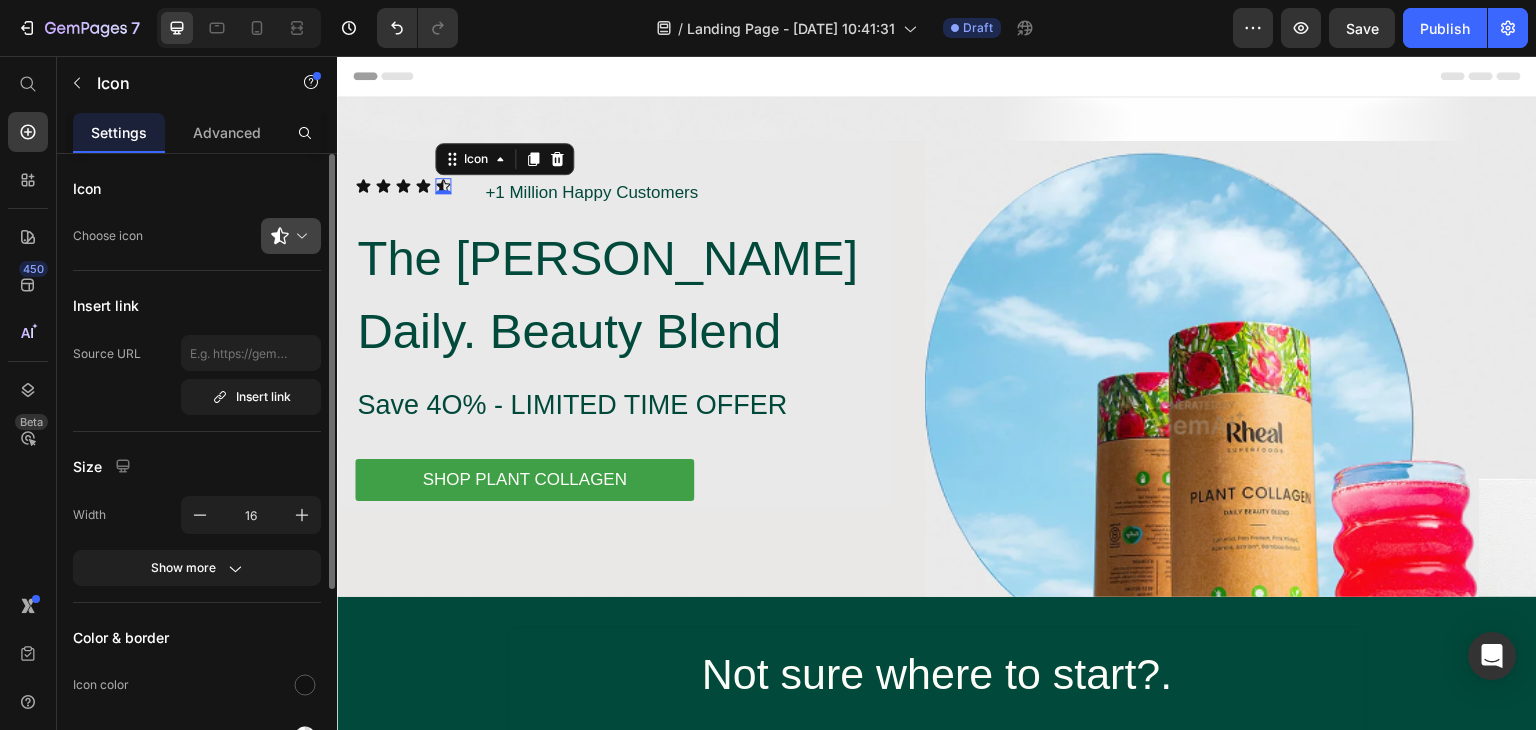 click at bounding box center (299, 236) 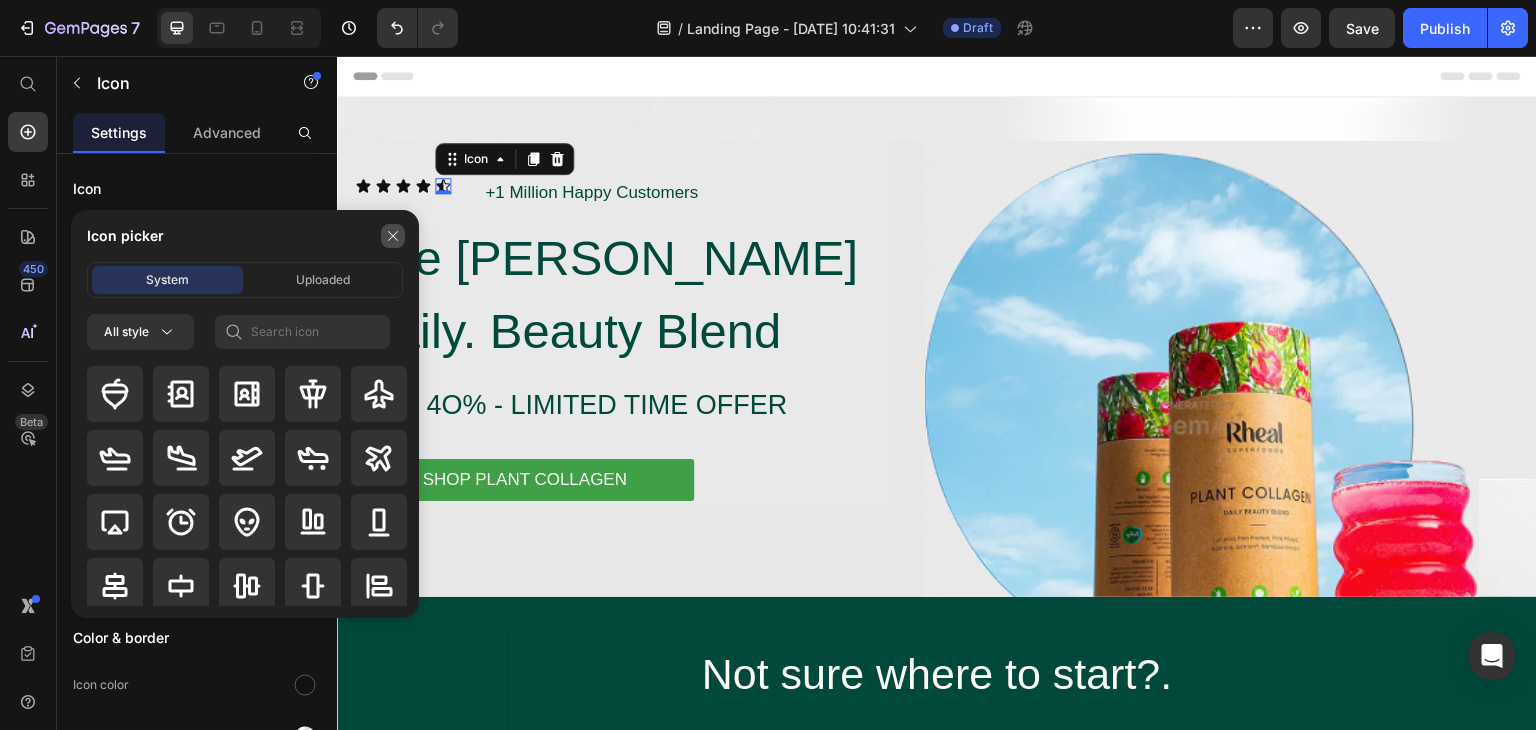 click at bounding box center (393, 236) 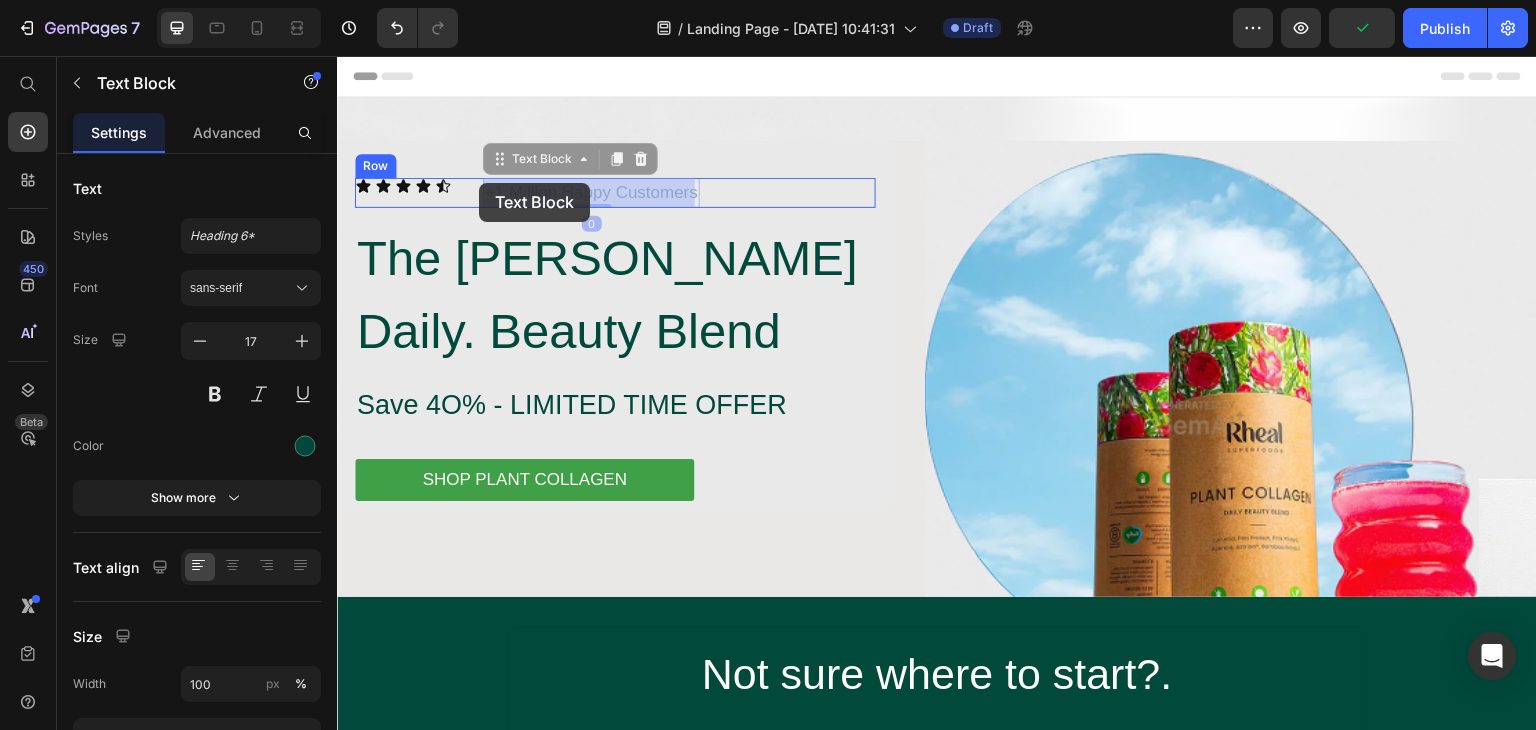 drag, startPoint x: 553, startPoint y: 193, endPoint x: 477, endPoint y: 184, distance: 76.53104 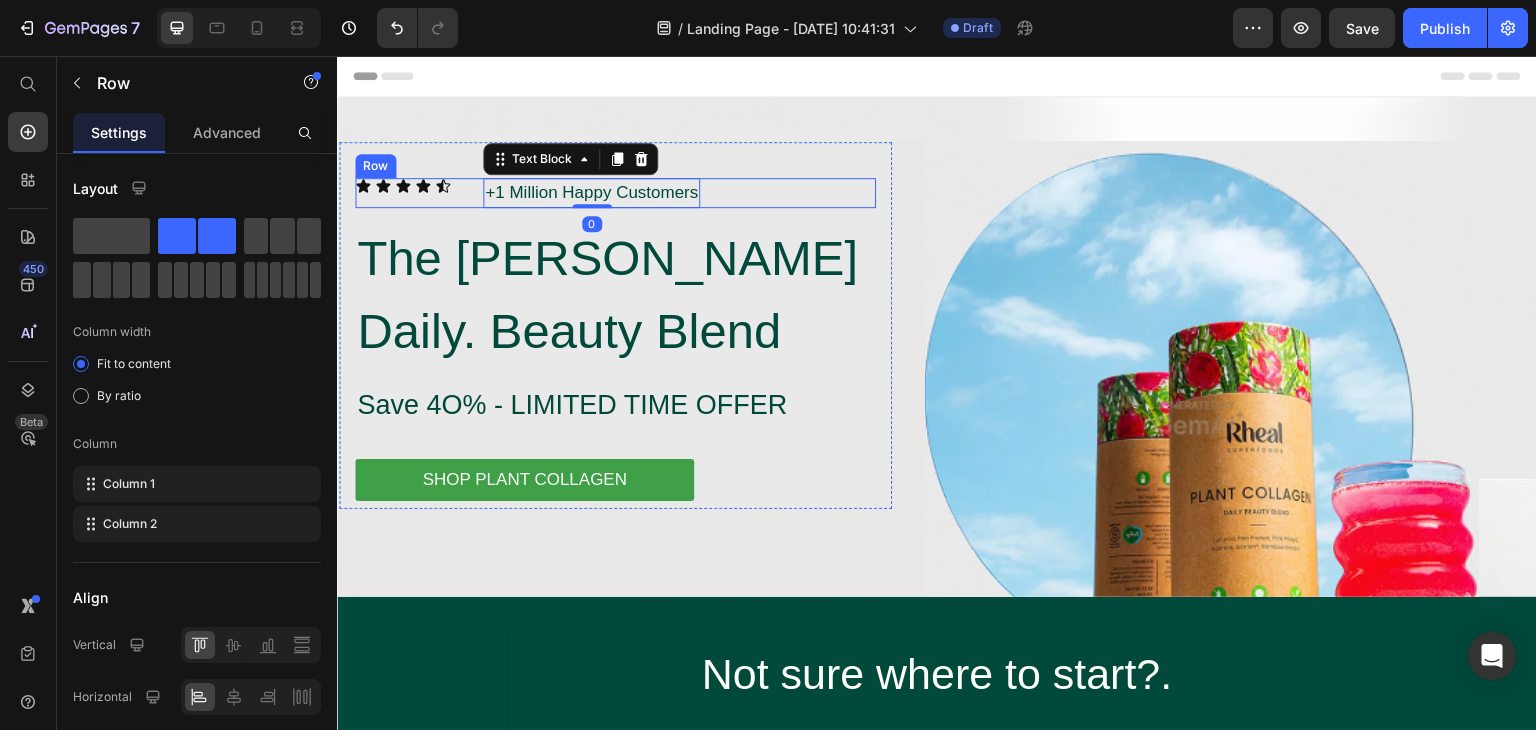 click on "Icon Icon Icon Icon Icon Icon List" at bounding box center (403, 193) 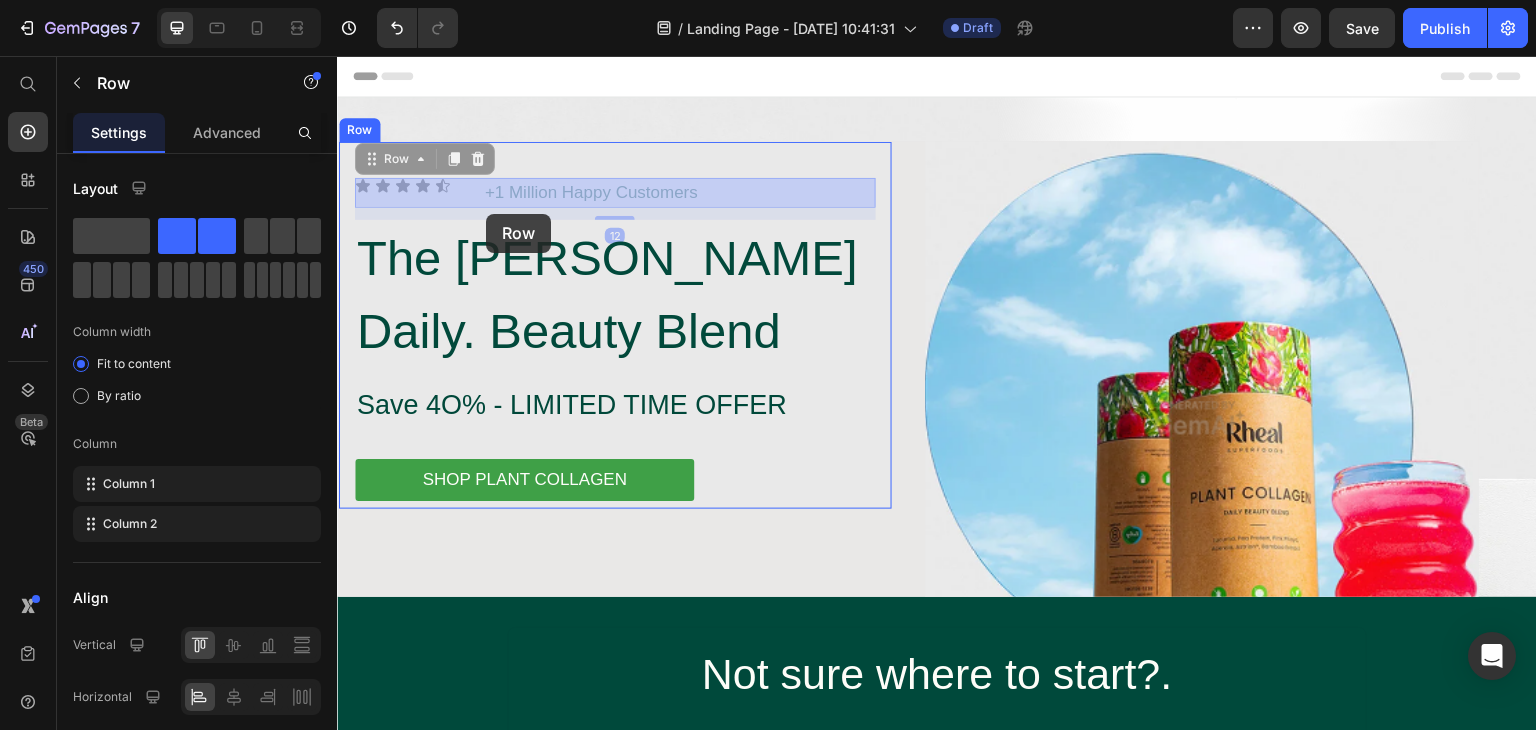 drag, startPoint x: 444, startPoint y: 197, endPoint x: 486, endPoint y: 214, distance: 45.310043 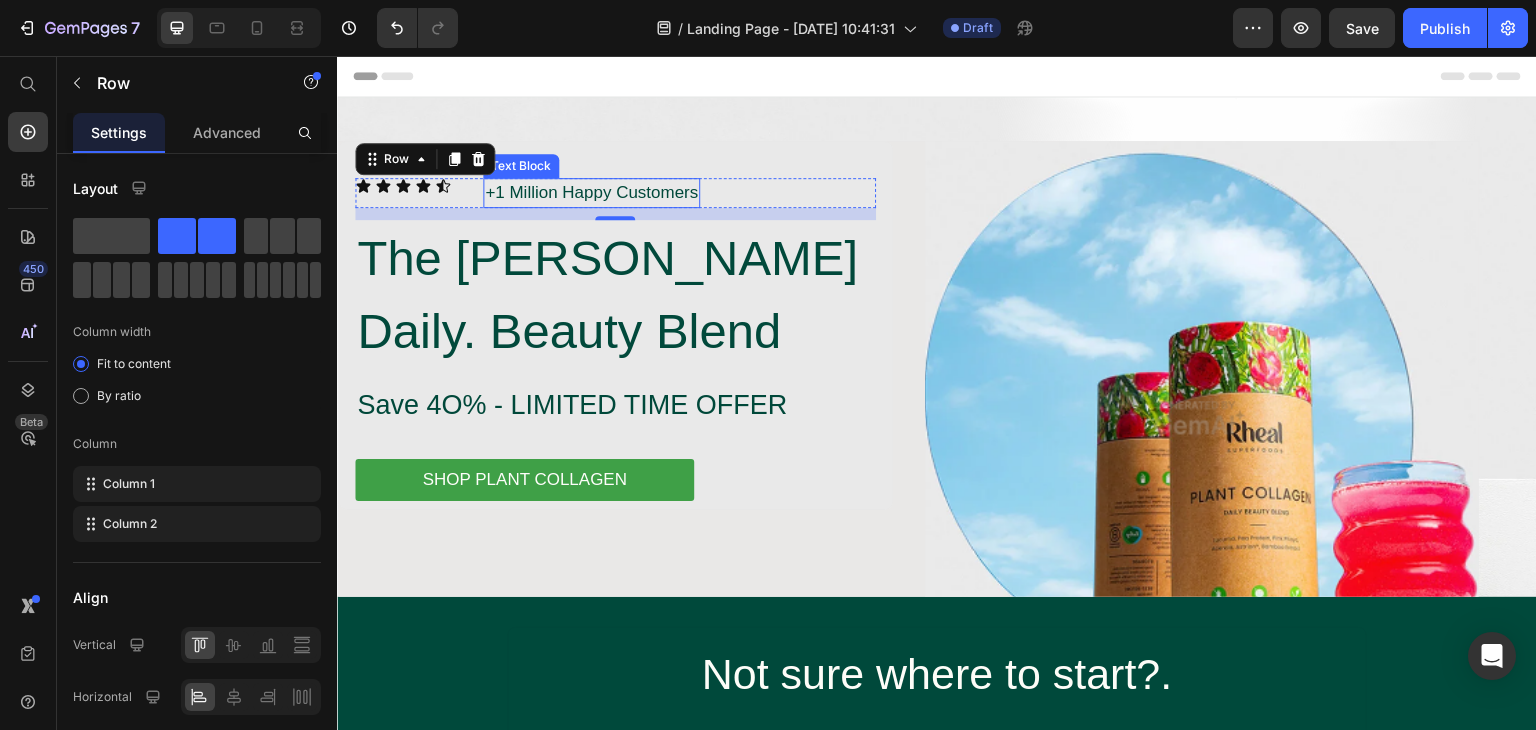 click on "Icon Icon Icon Icon Icon Icon List +1 Million Happy Customers Text Block Row   12" at bounding box center (615, 193) 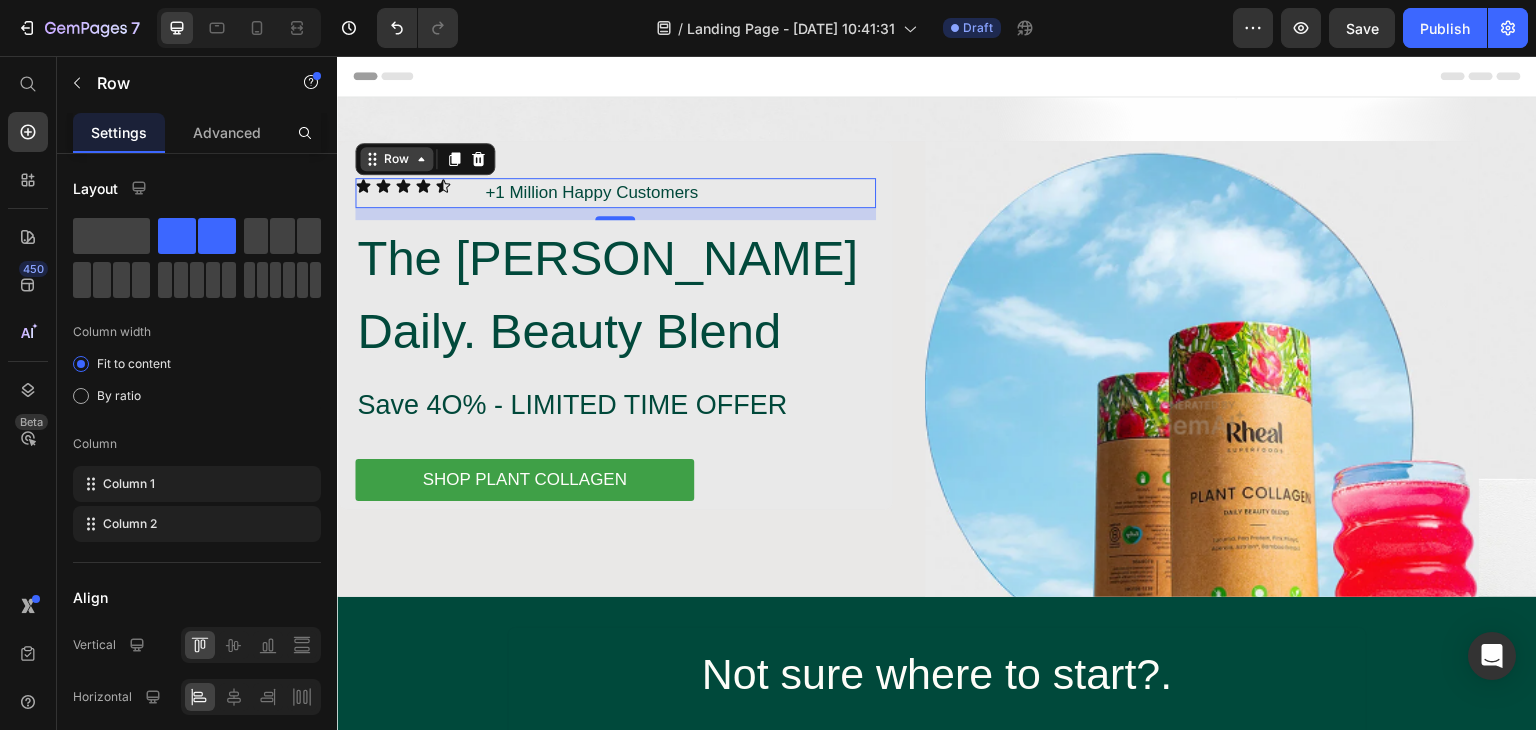 click 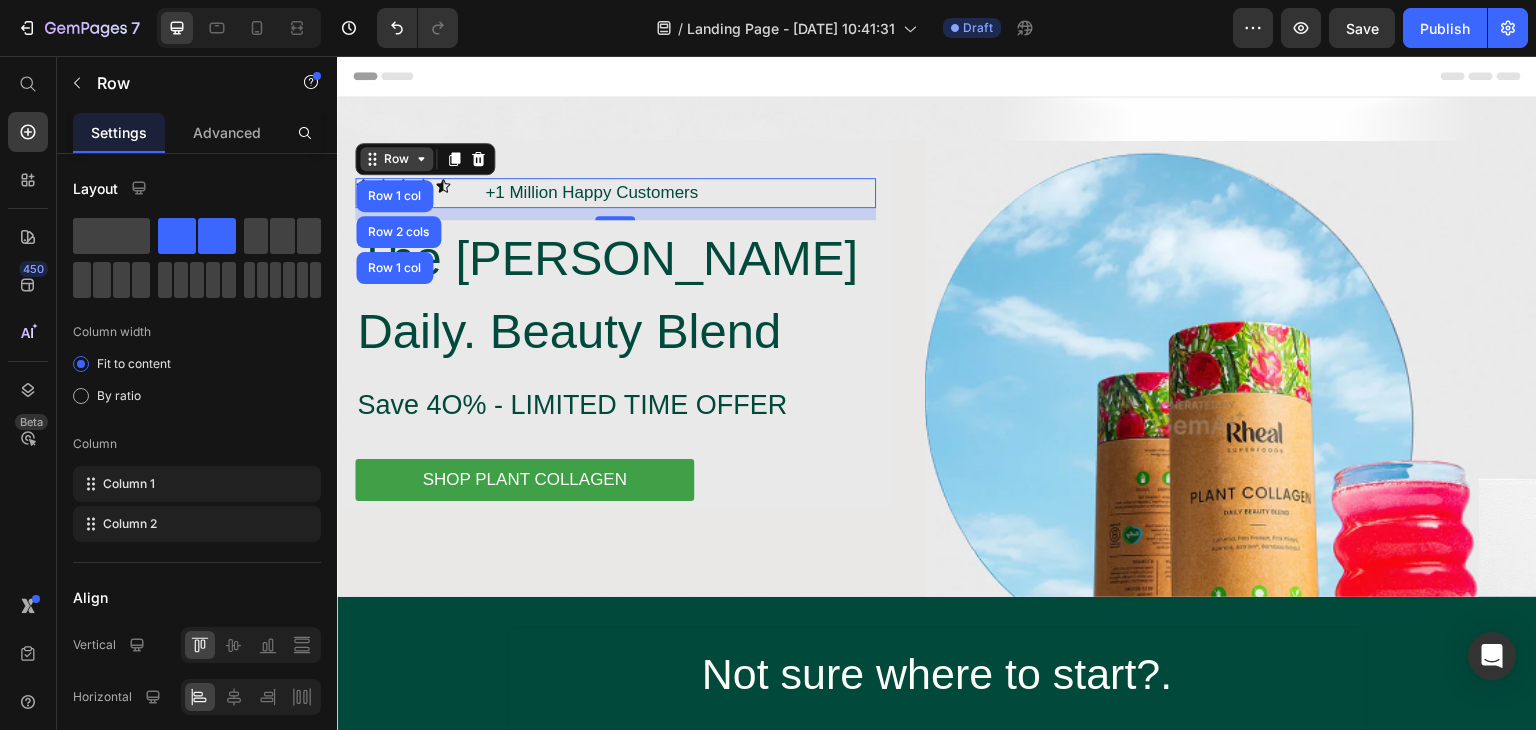 click 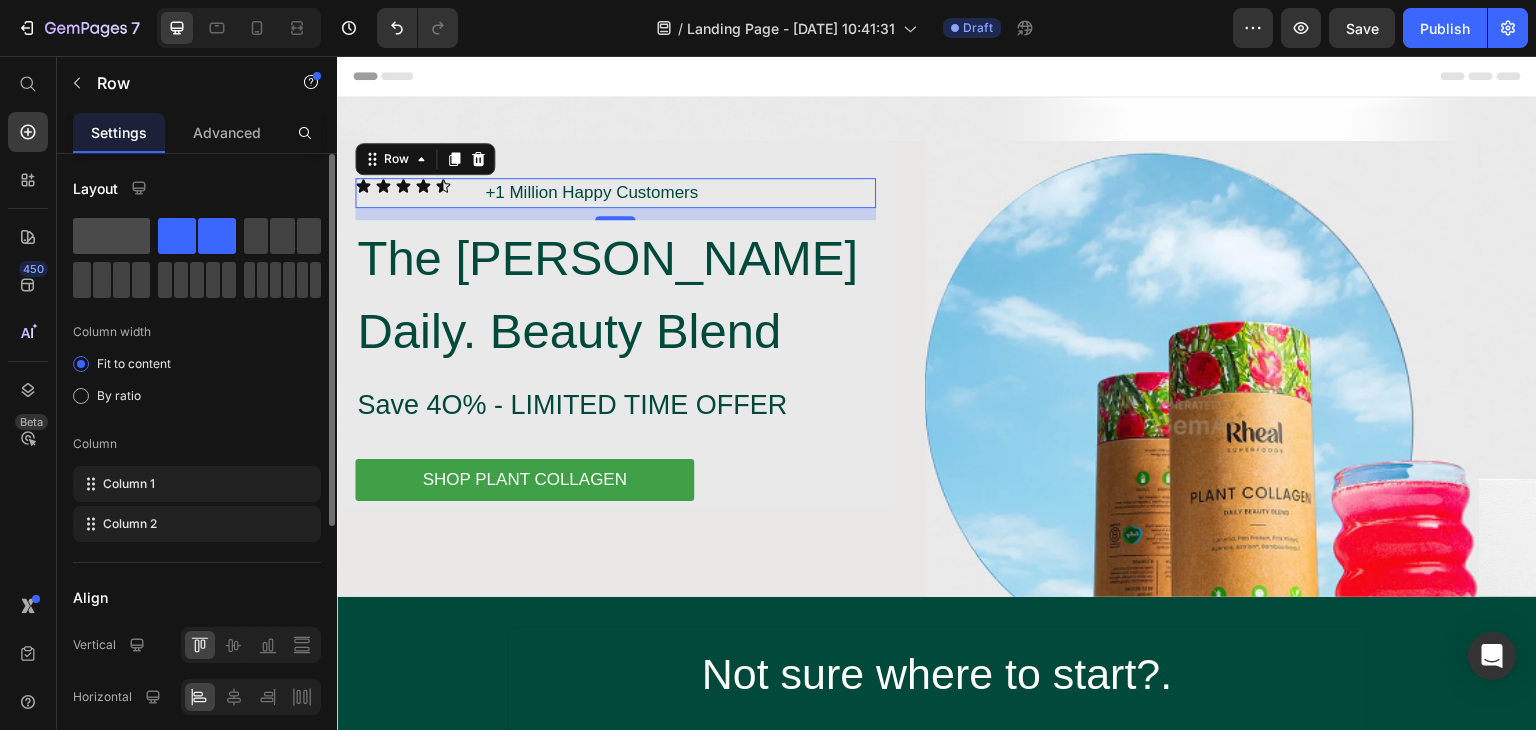 click 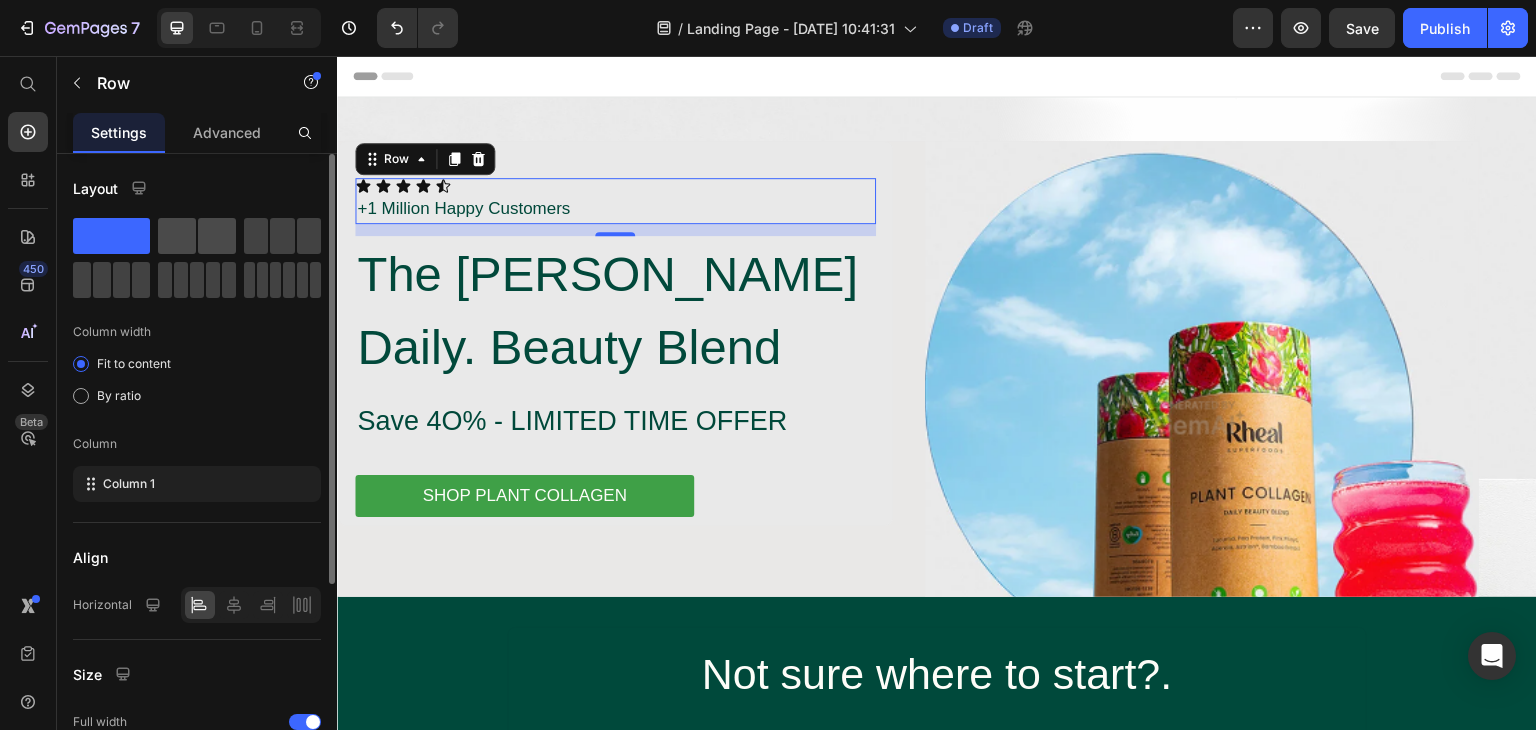 click 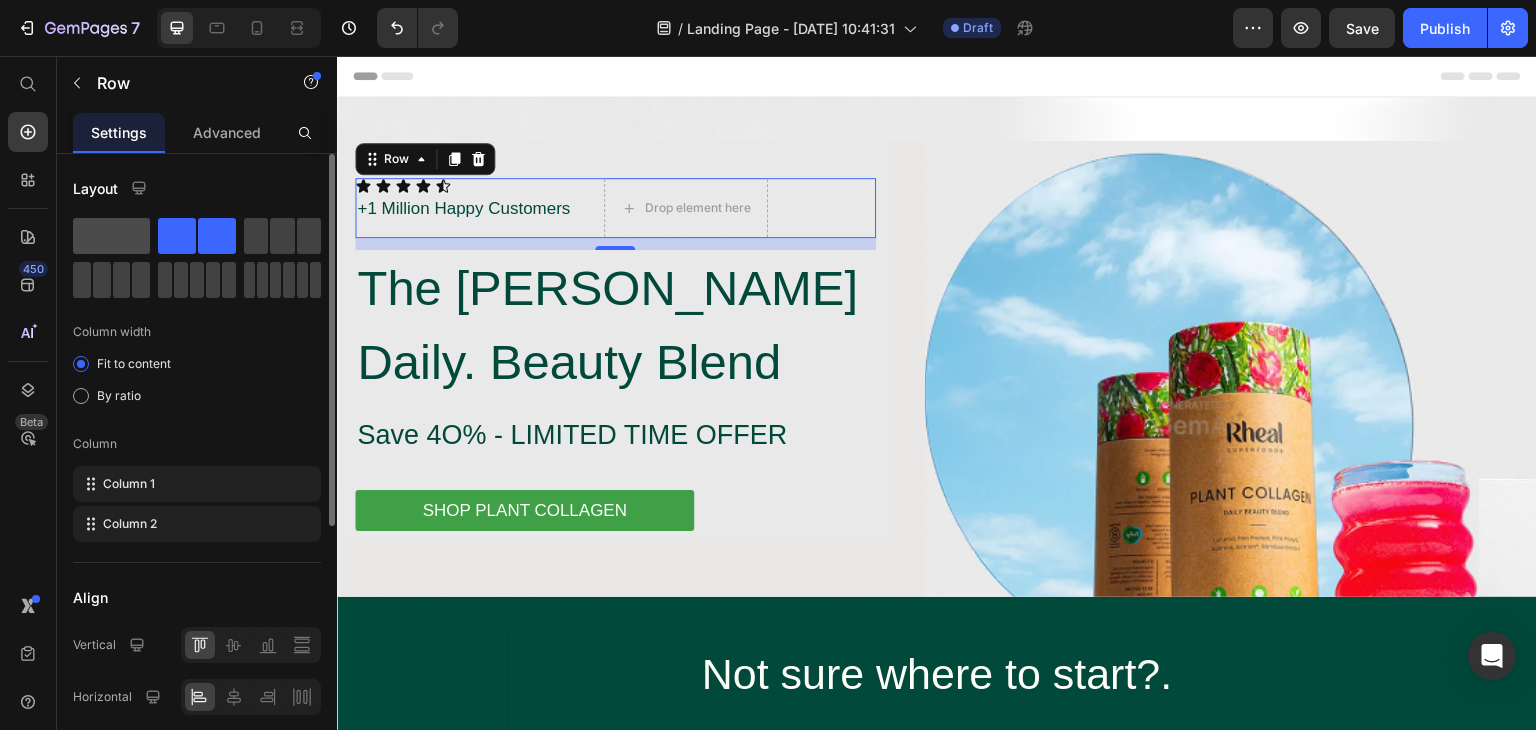 click 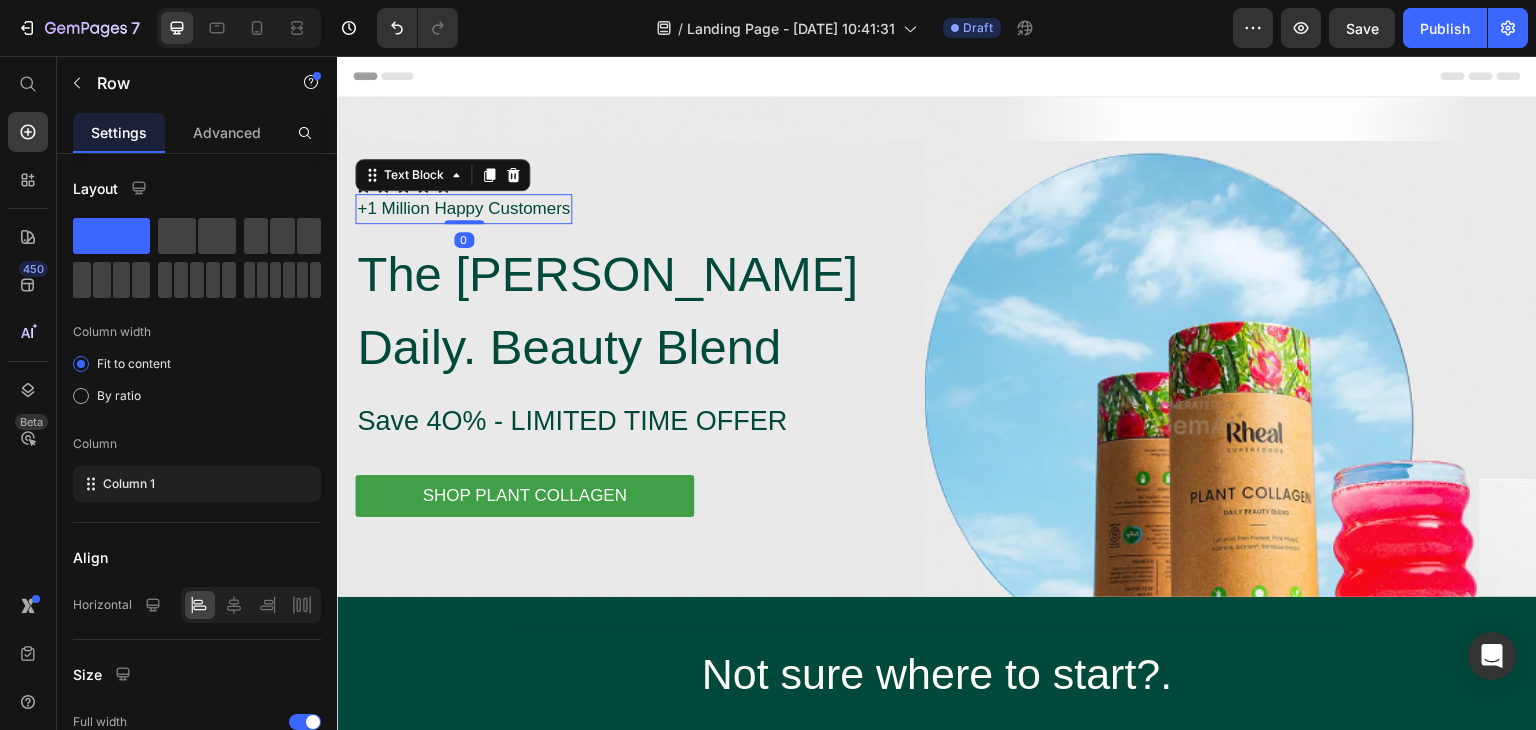 click on "+1 Million Happy Customers" at bounding box center [463, 209] 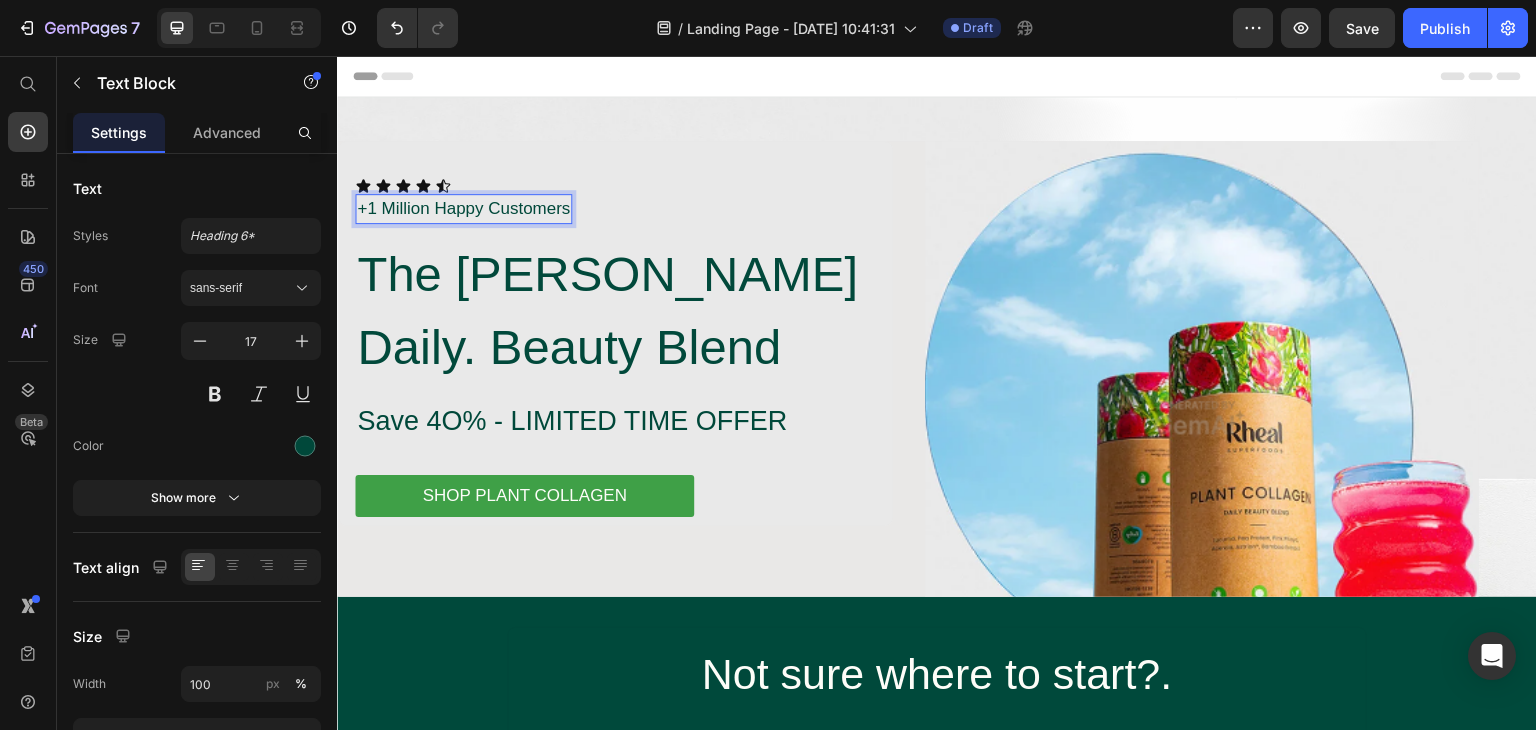 click on "+1 Million Happy Customers" at bounding box center (463, 209) 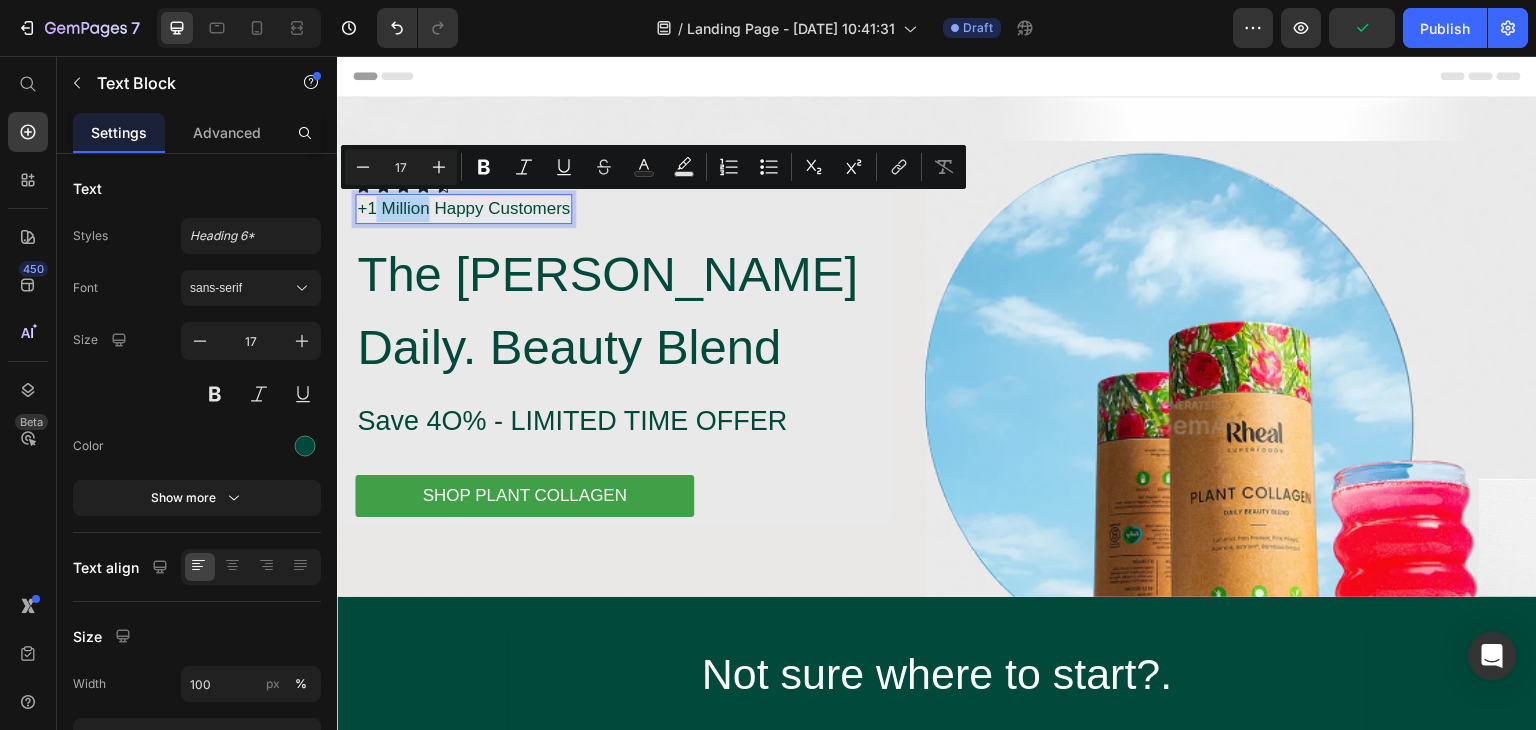 drag, startPoint x: 423, startPoint y: 207, endPoint x: 372, endPoint y: 211, distance: 51.156624 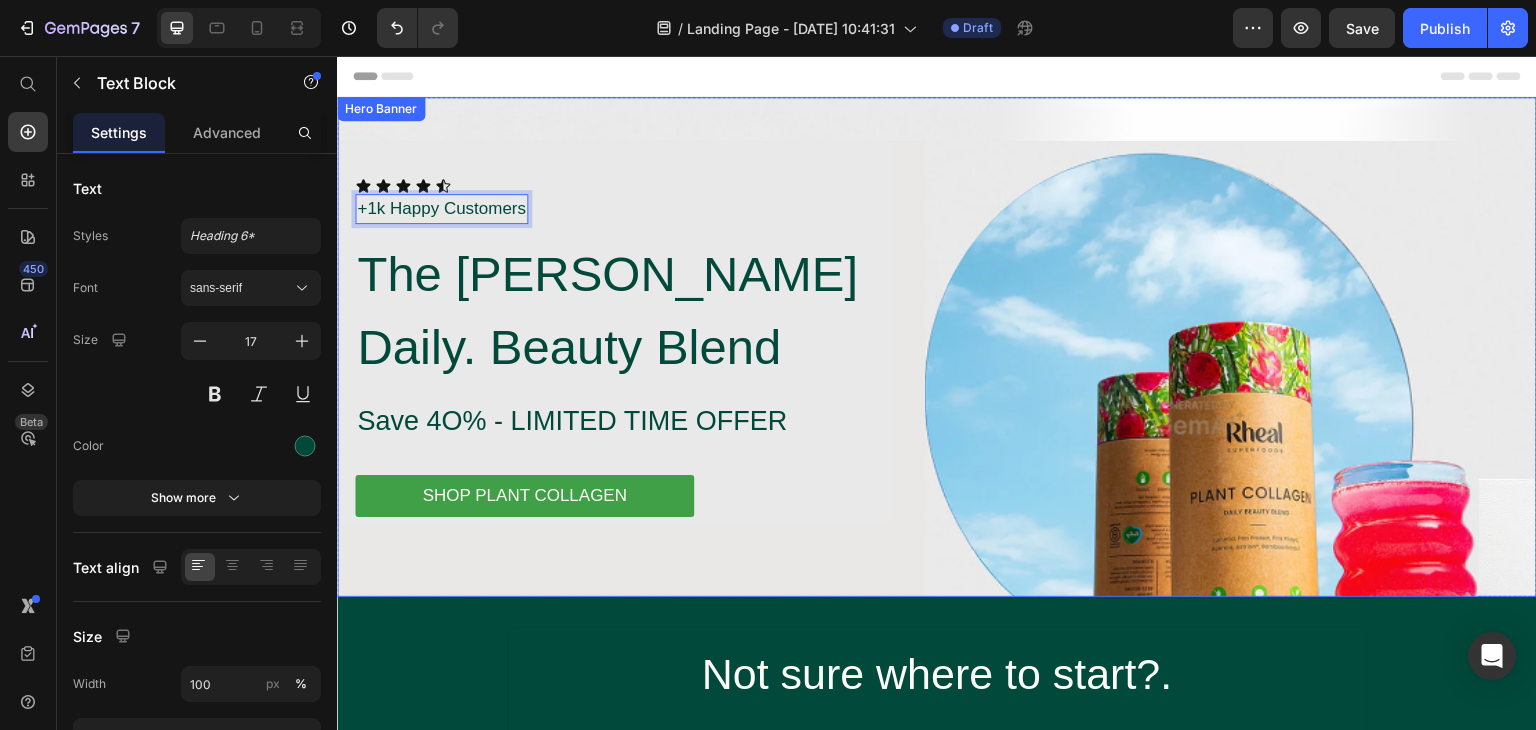 click on "Icon Icon Icon Icon Icon Icon List +1k Happy Customers Text Block   0 Row The Rheal Daily. Beauty Blend Heading Save 4O% - LIMITED TIME OFFER Text Block SHOP PLANT COLLAGEN Button Row Image Row Row" at bounding box center [937, 412] 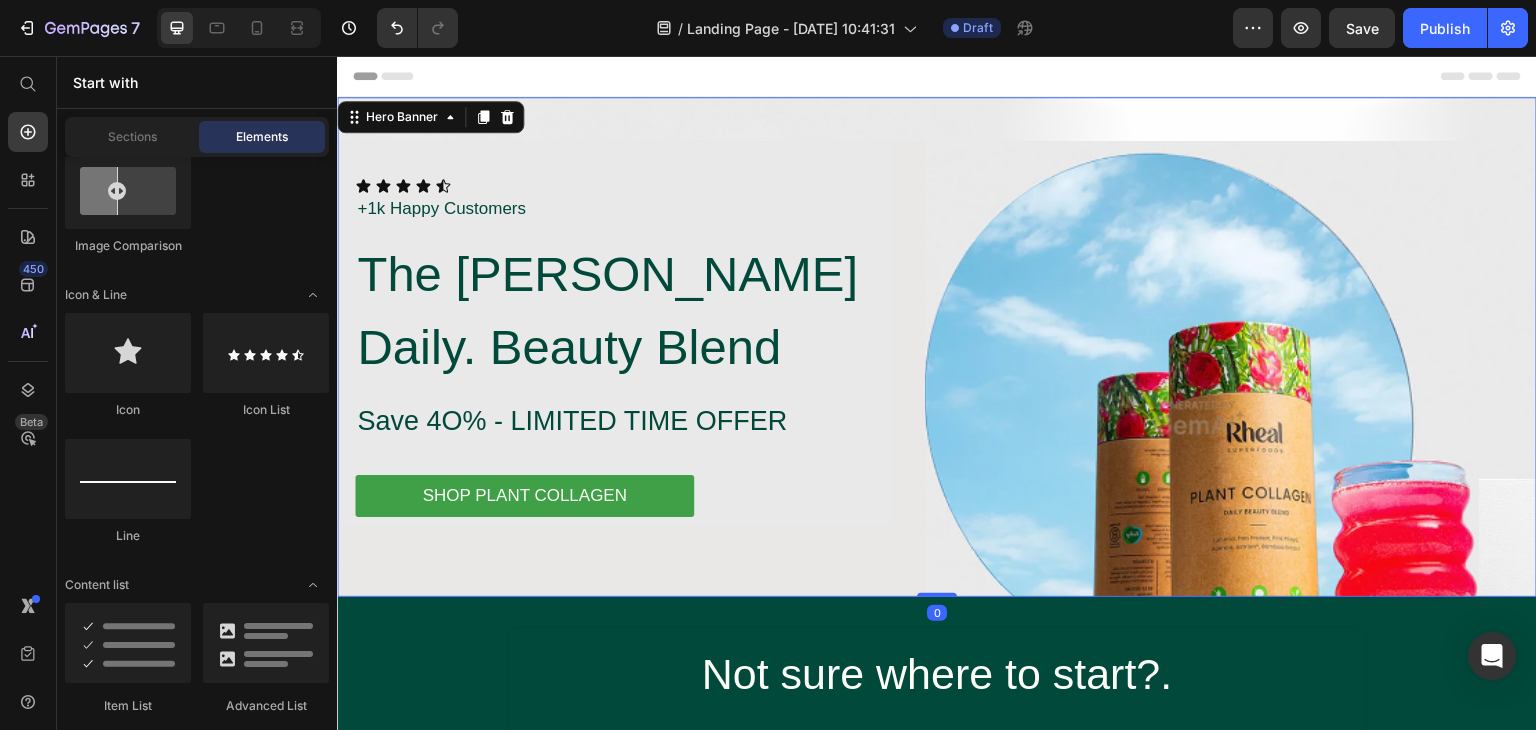 click on "Header" at bounding box center [937, 76] 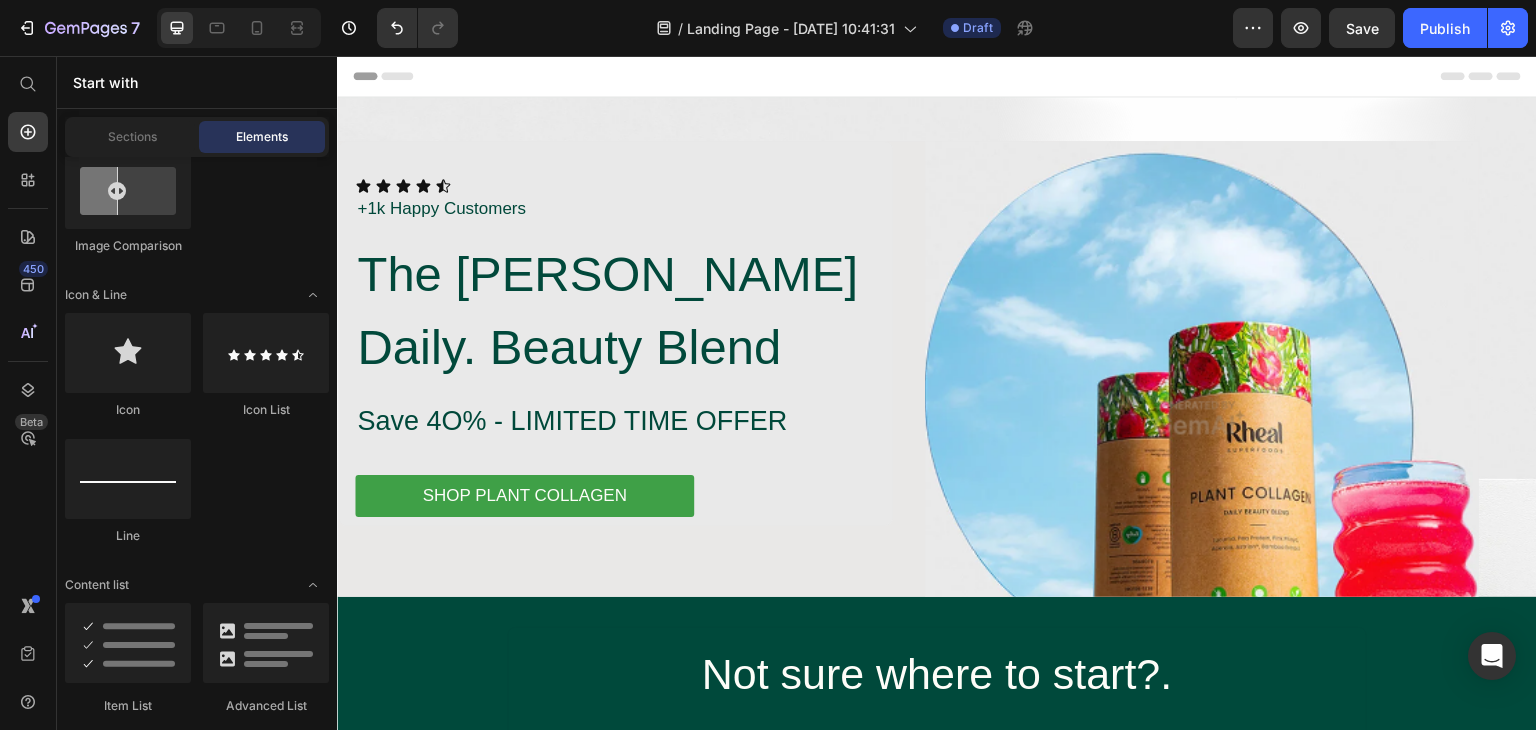 scroll, scrollTop: 1500, scrollLeft: 0, axis: vertical 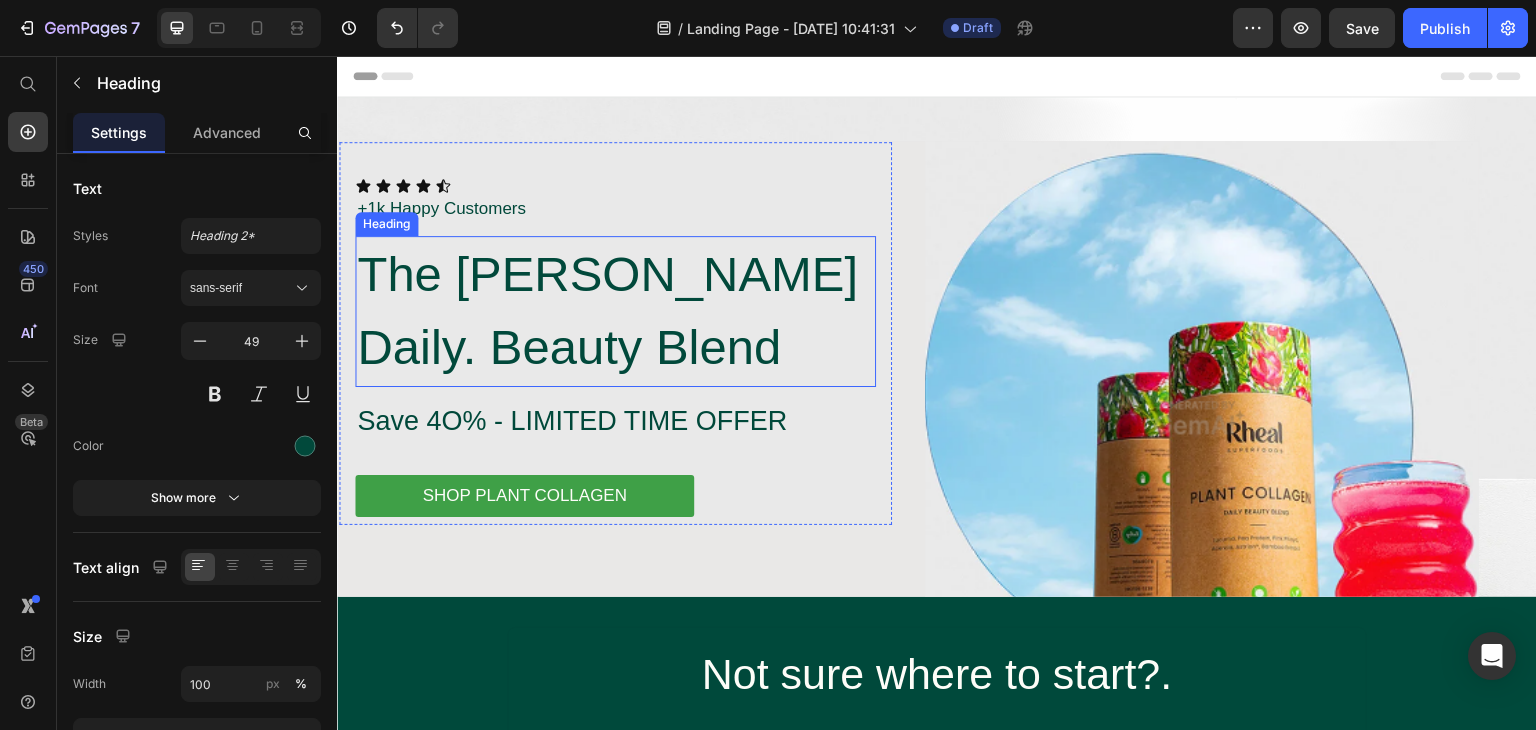click on "The Rheal Daily. Beauty Blend" at bounding box center [615, 311] 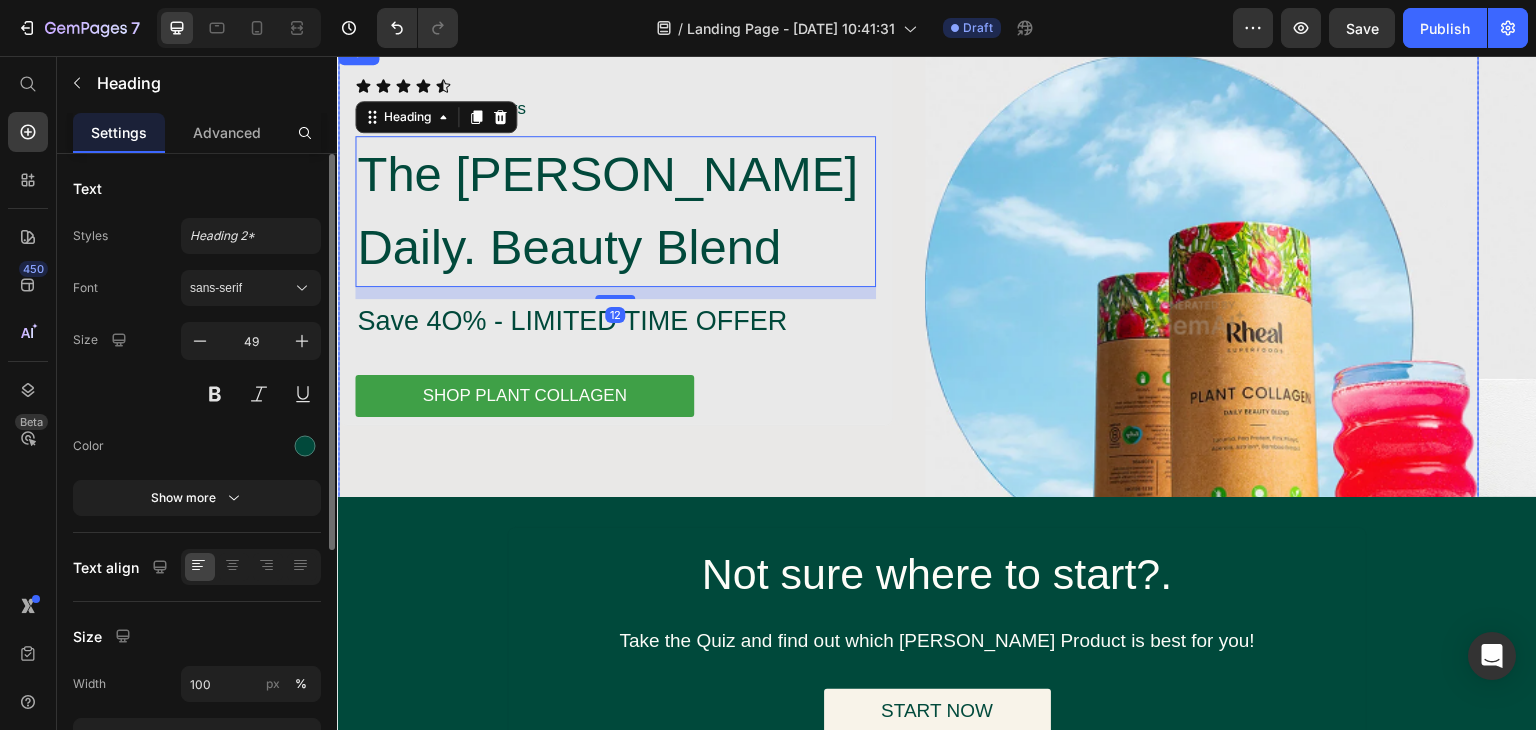 scroll, scrollTop: 200, scrollLeft: 0, axis: vertical 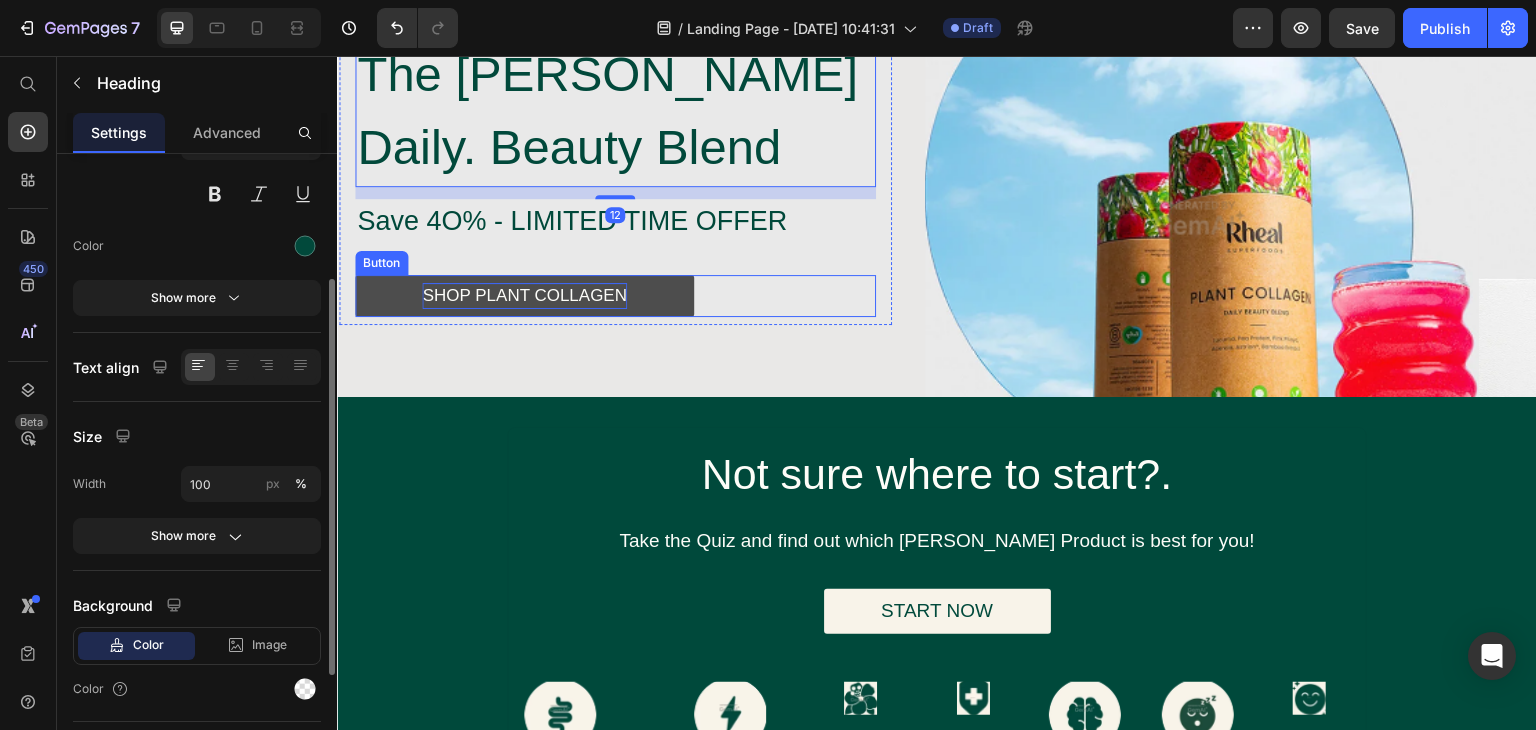 click on "SHOP PLANT COLLAGEN" at bounding box center [524, 296] 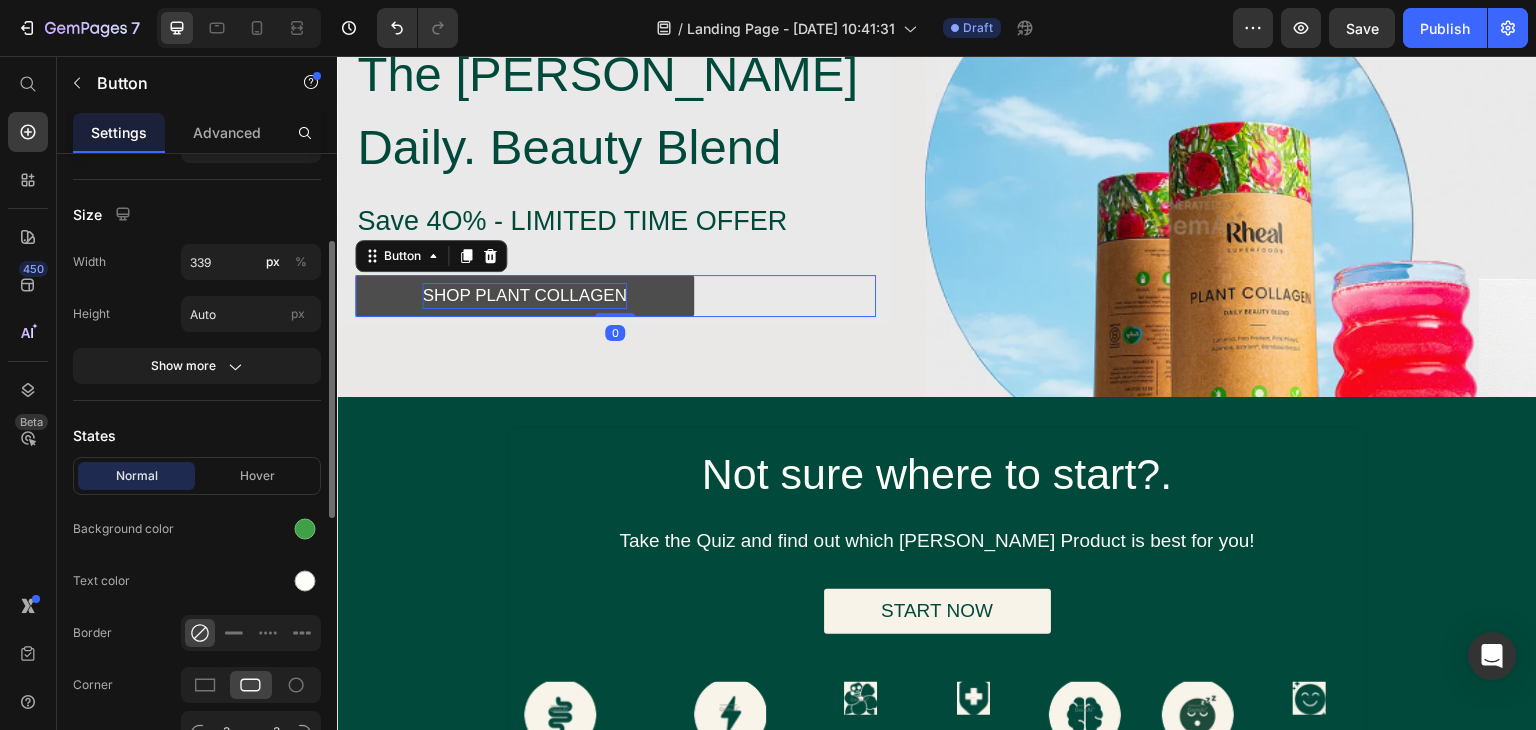 scroll, scrollTop: 0, scrollLeft: 0, axis: both 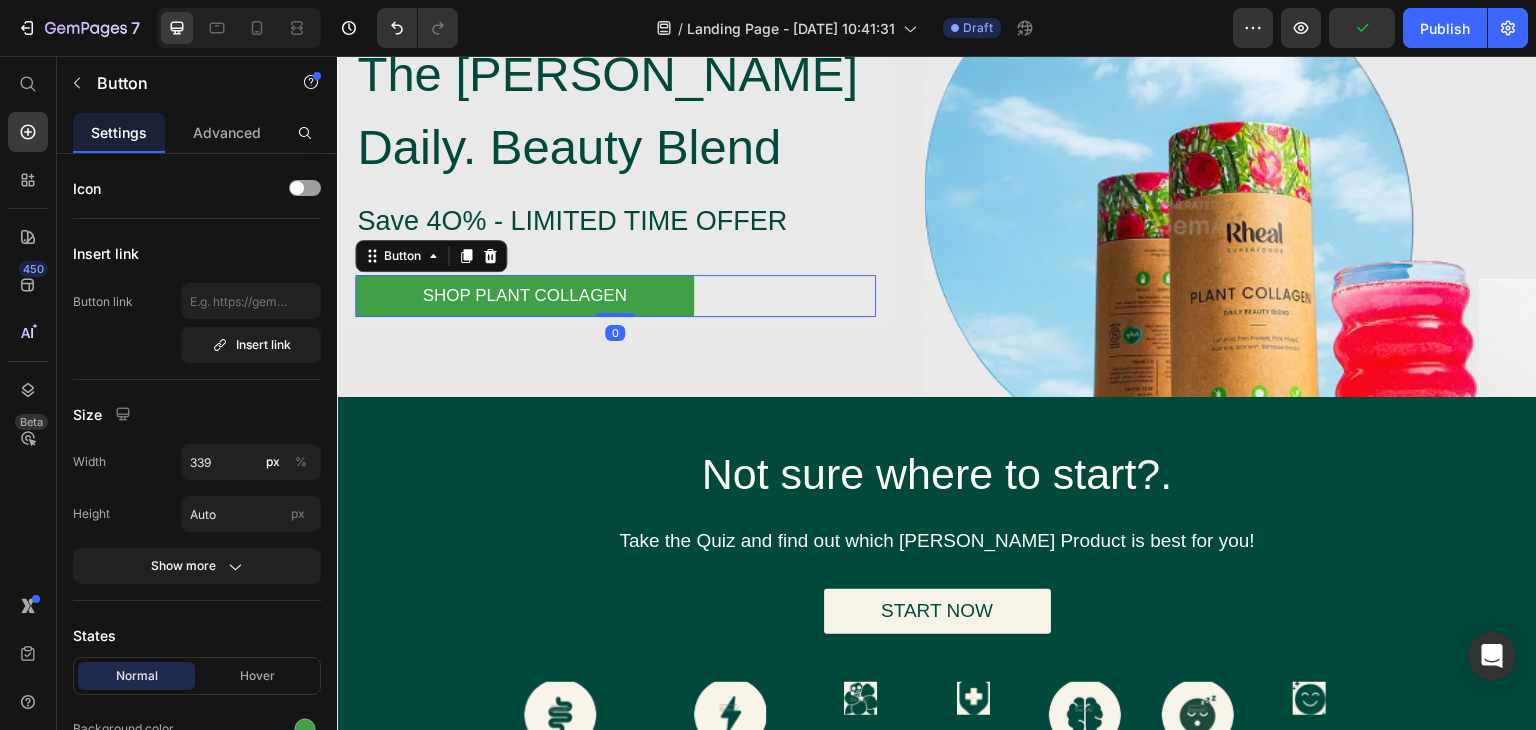 click on "SHOP PLANT COLLAGEN Button   0" at bounding box center (615, 296) 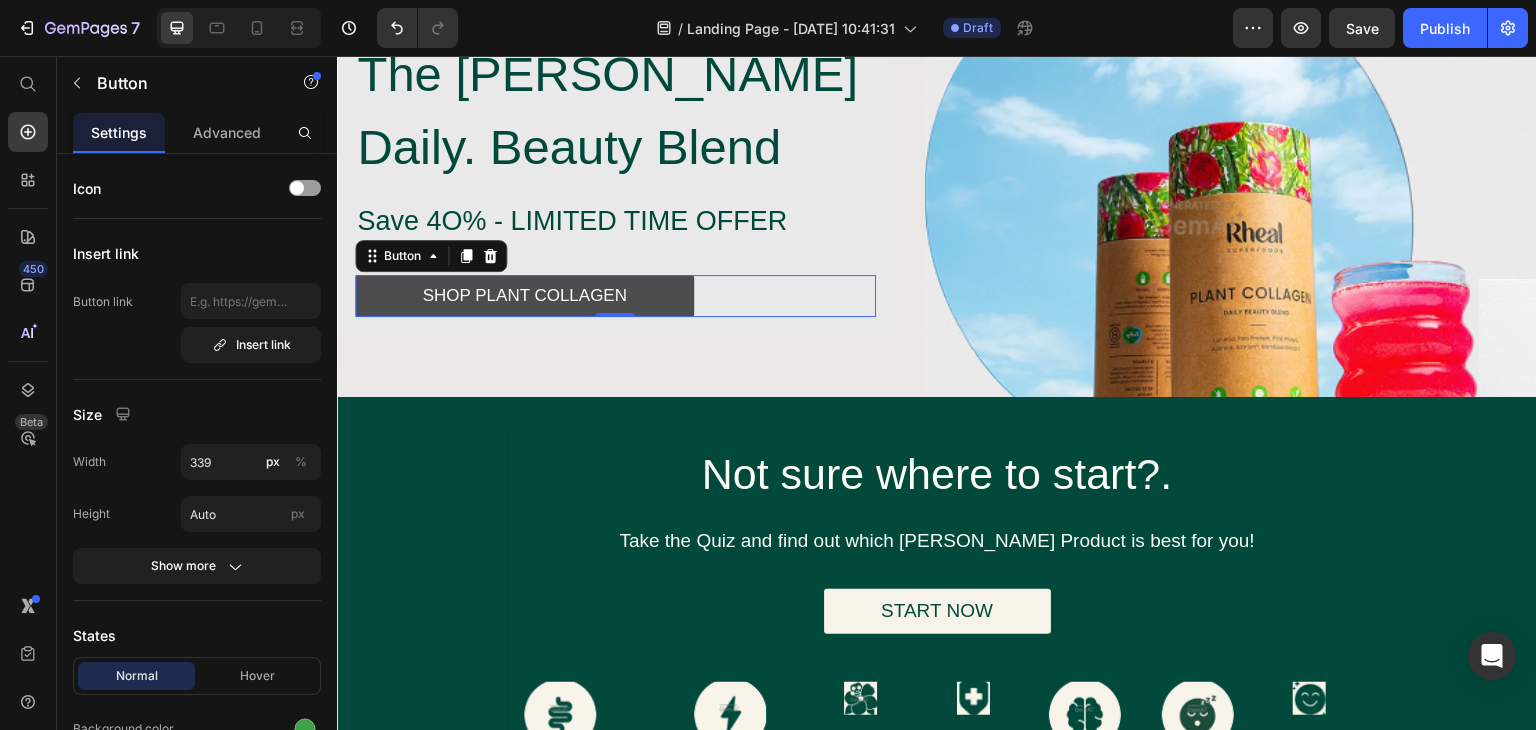 type 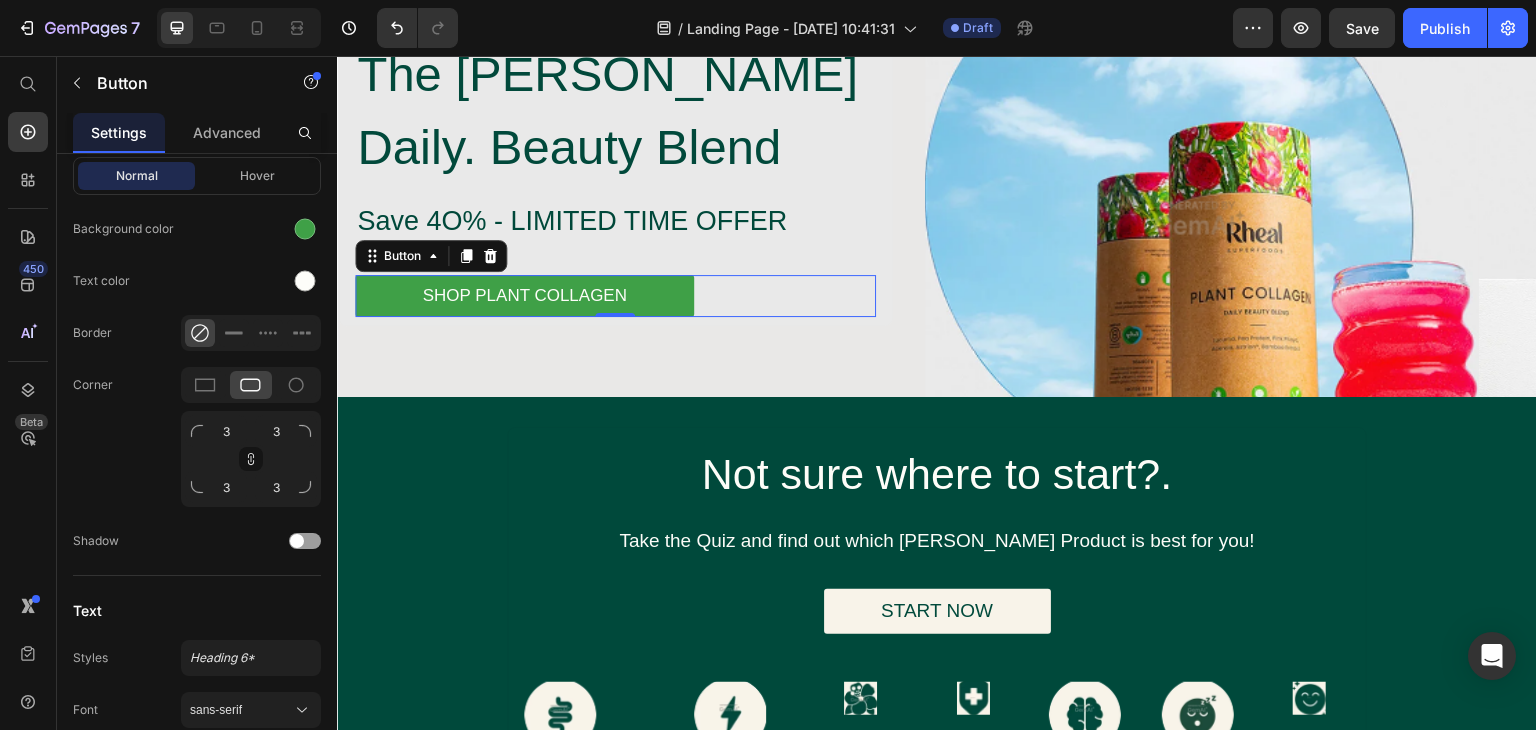 scroll, scrollTop: 810, scrollLeft: 0, axis: vertical 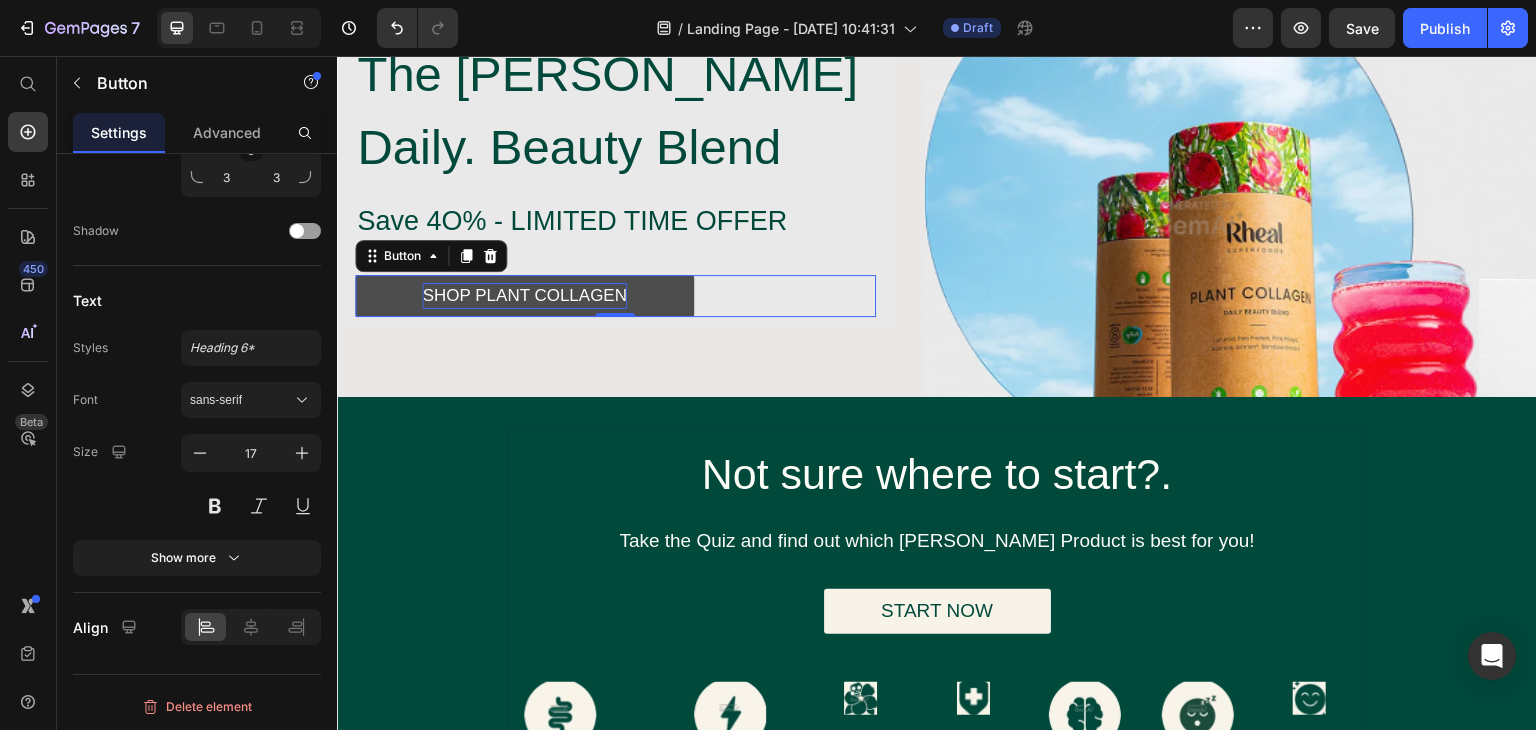 click on "SHOP PLANT COLLAGEN" at bounding box center [524, 296] 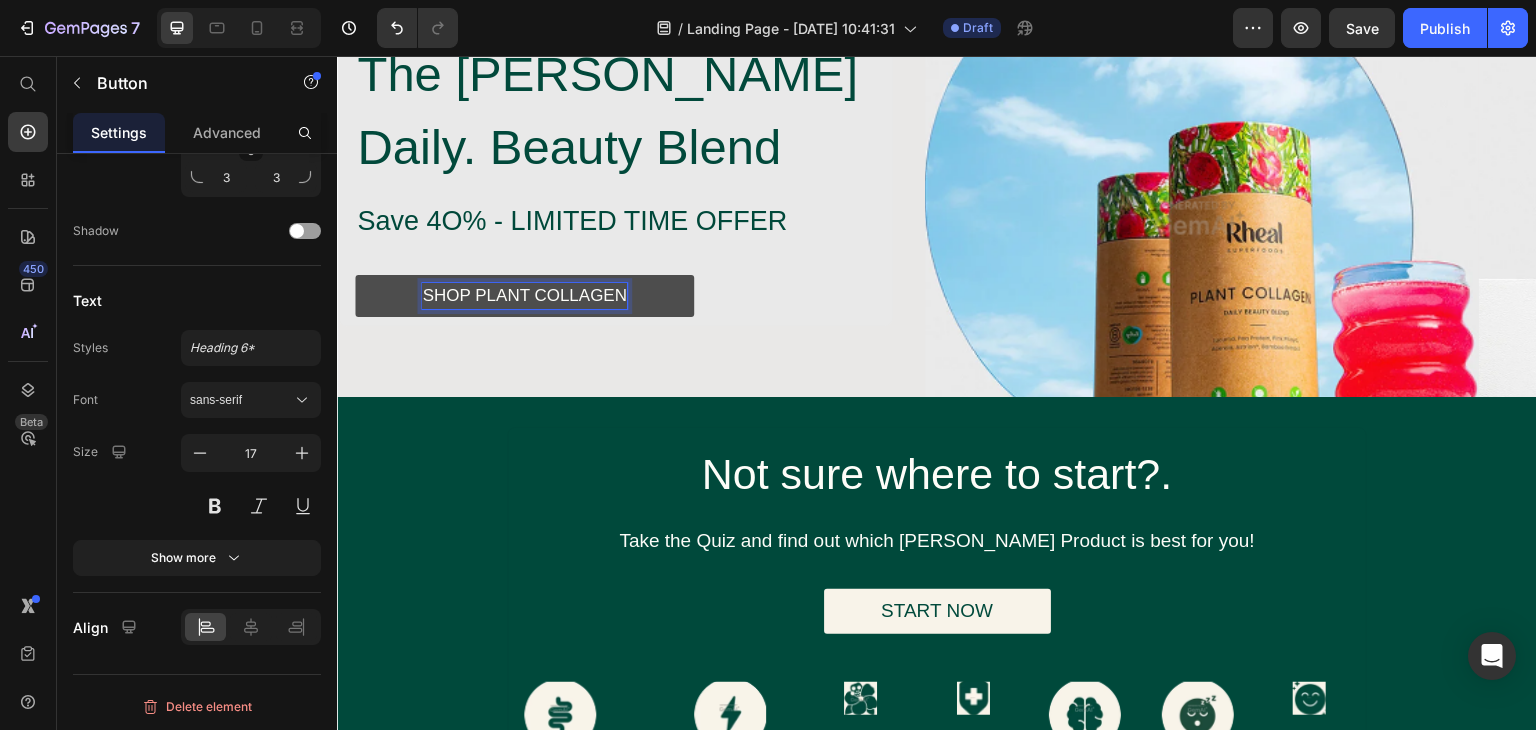 click on "SHOP PLANT COLLAGEN" at bounding box center (524, 296) 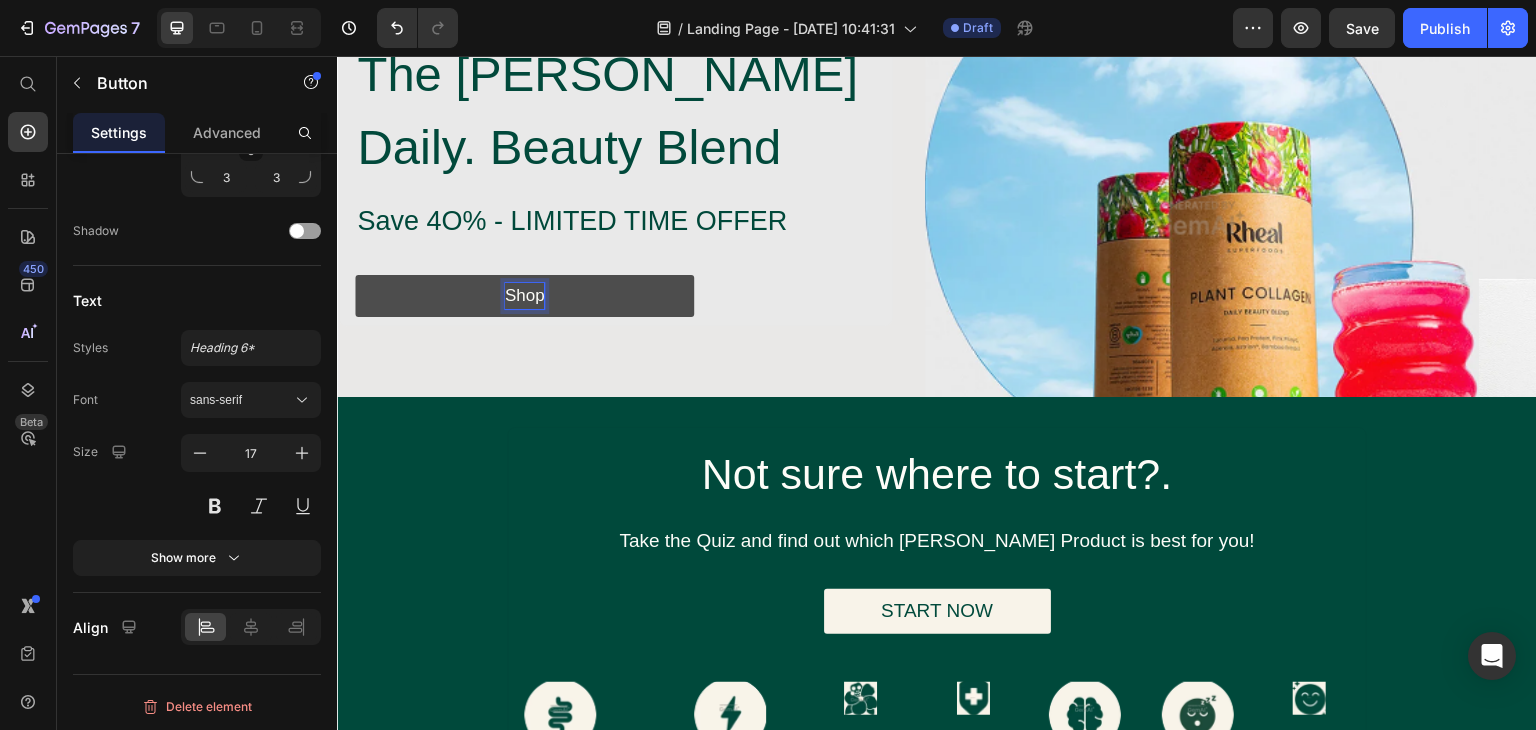 click on "Shop" at bounding box center (524, 296) 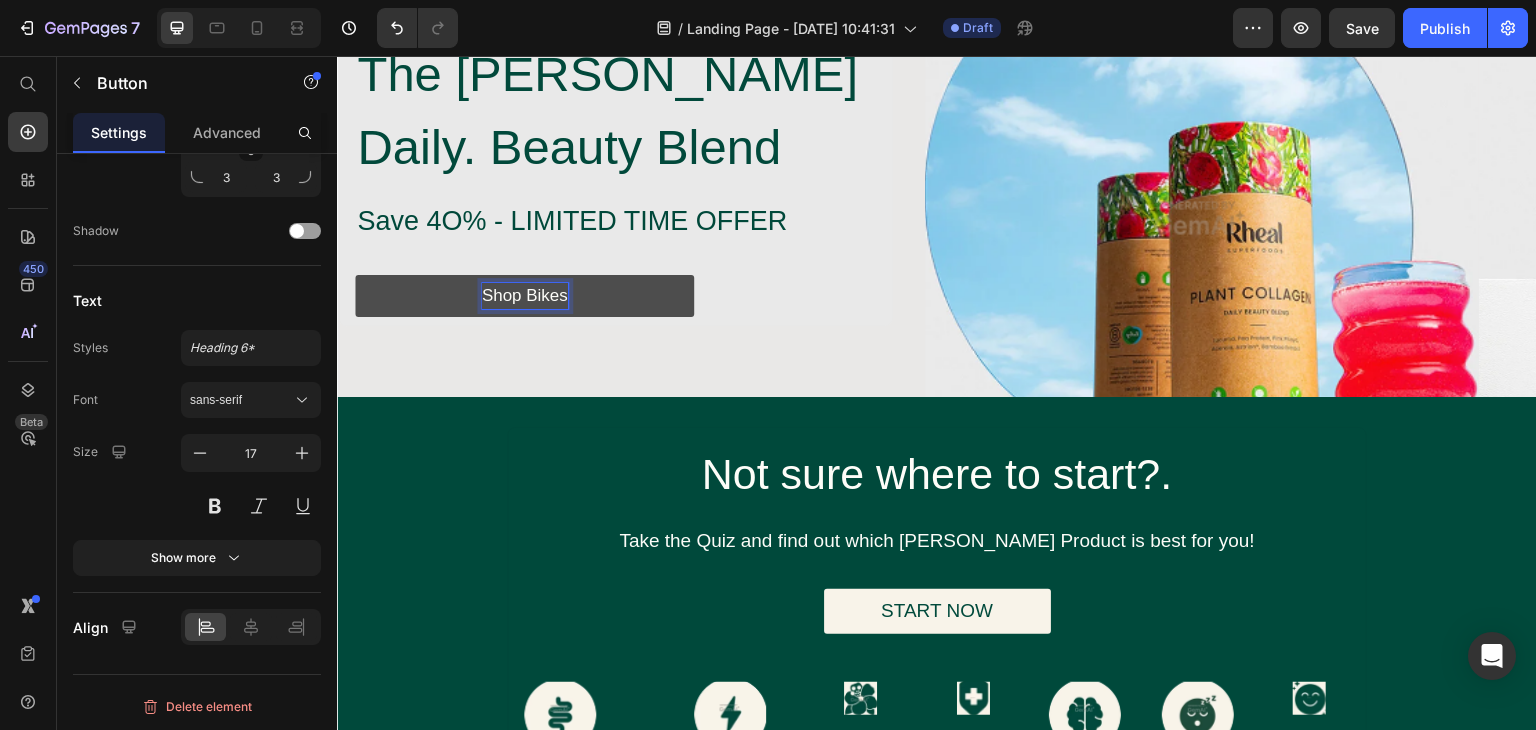 click on "Shop Bikes" at bounding box center (524, 296) 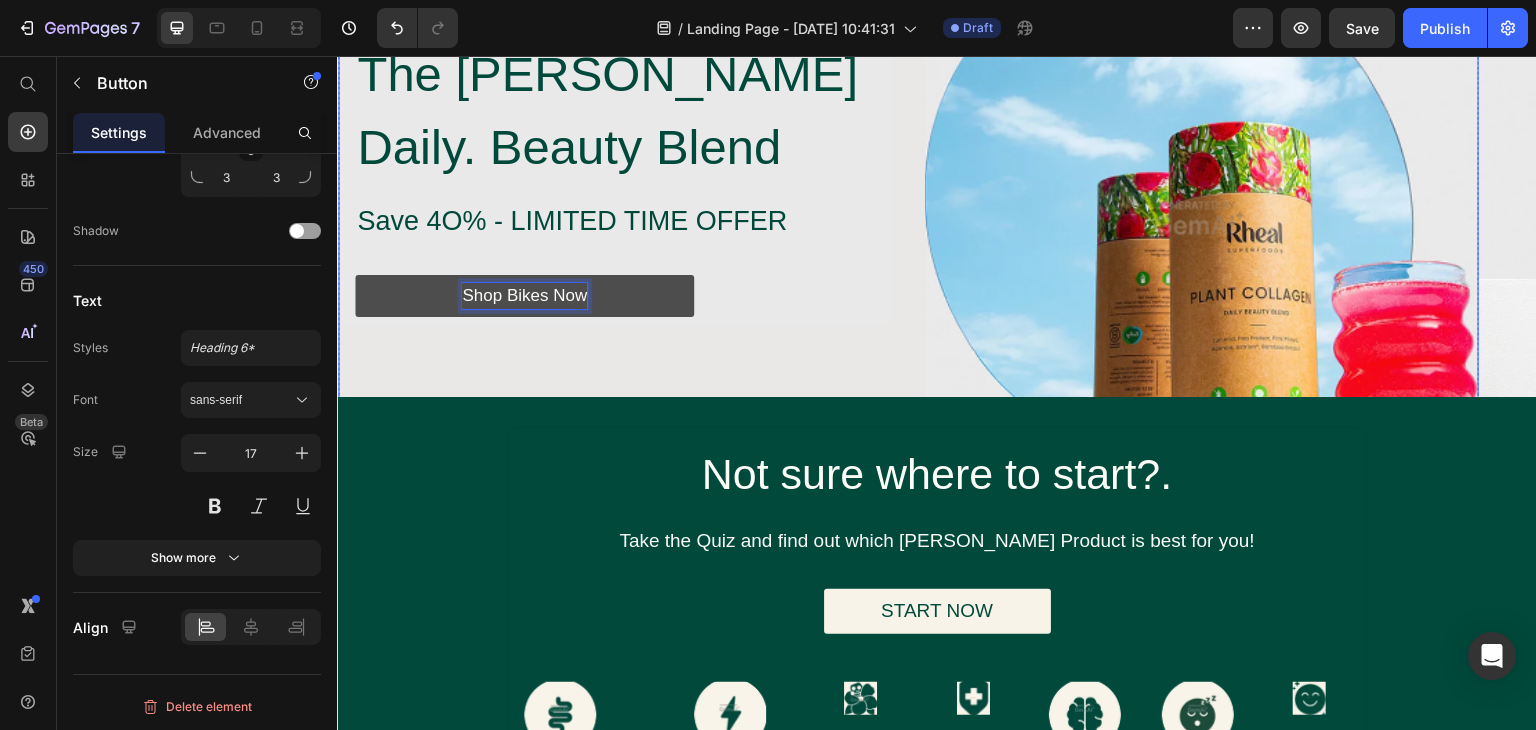scroll, scrollTop: 0, scrollLeft: 0, axis: both 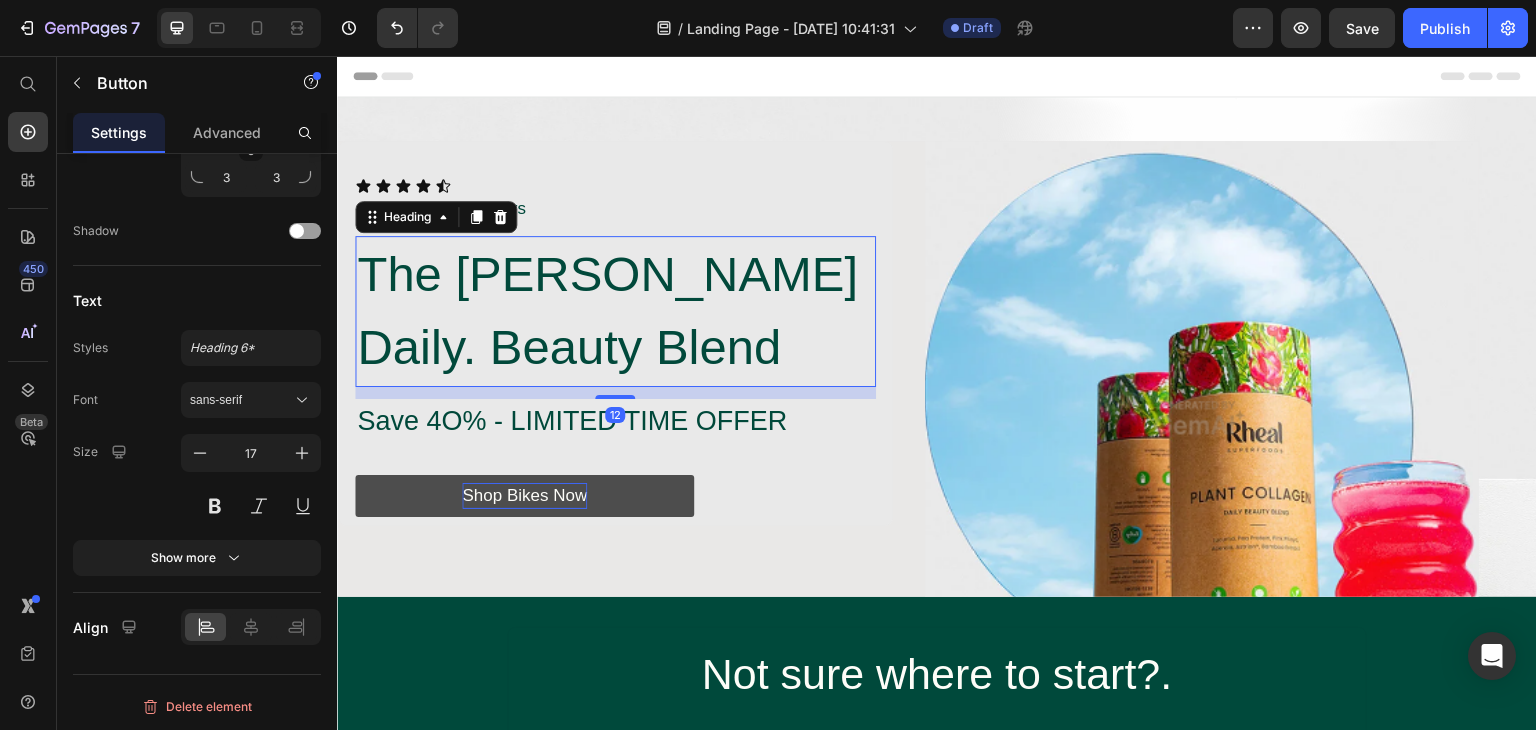 click on "The Rheal Daily. Beauty Blend" at bounding box center [615, 311] 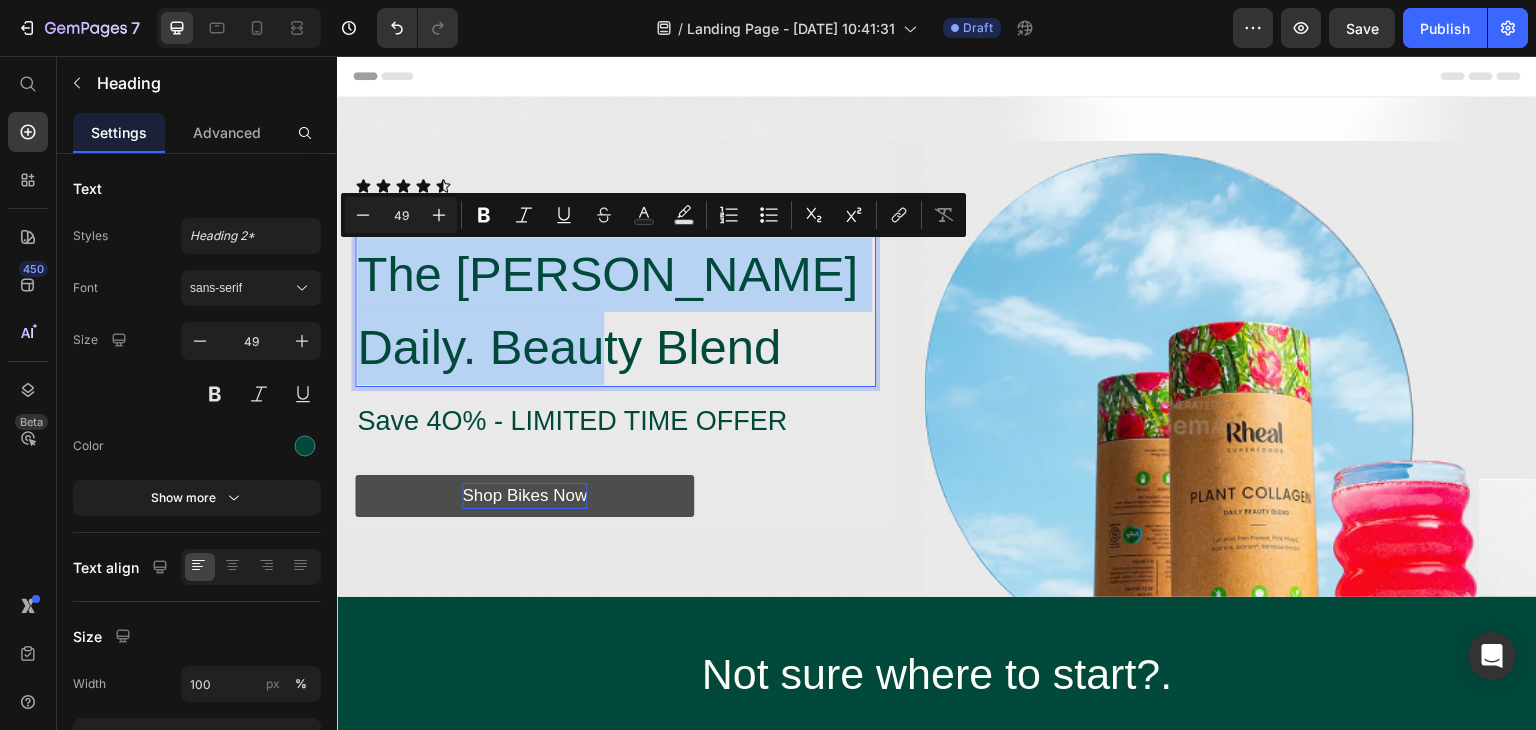 drag, startPoint x: 665, startPoint y: 346, endPoint x: 365, endPoint y: 269, distance: 309.72406 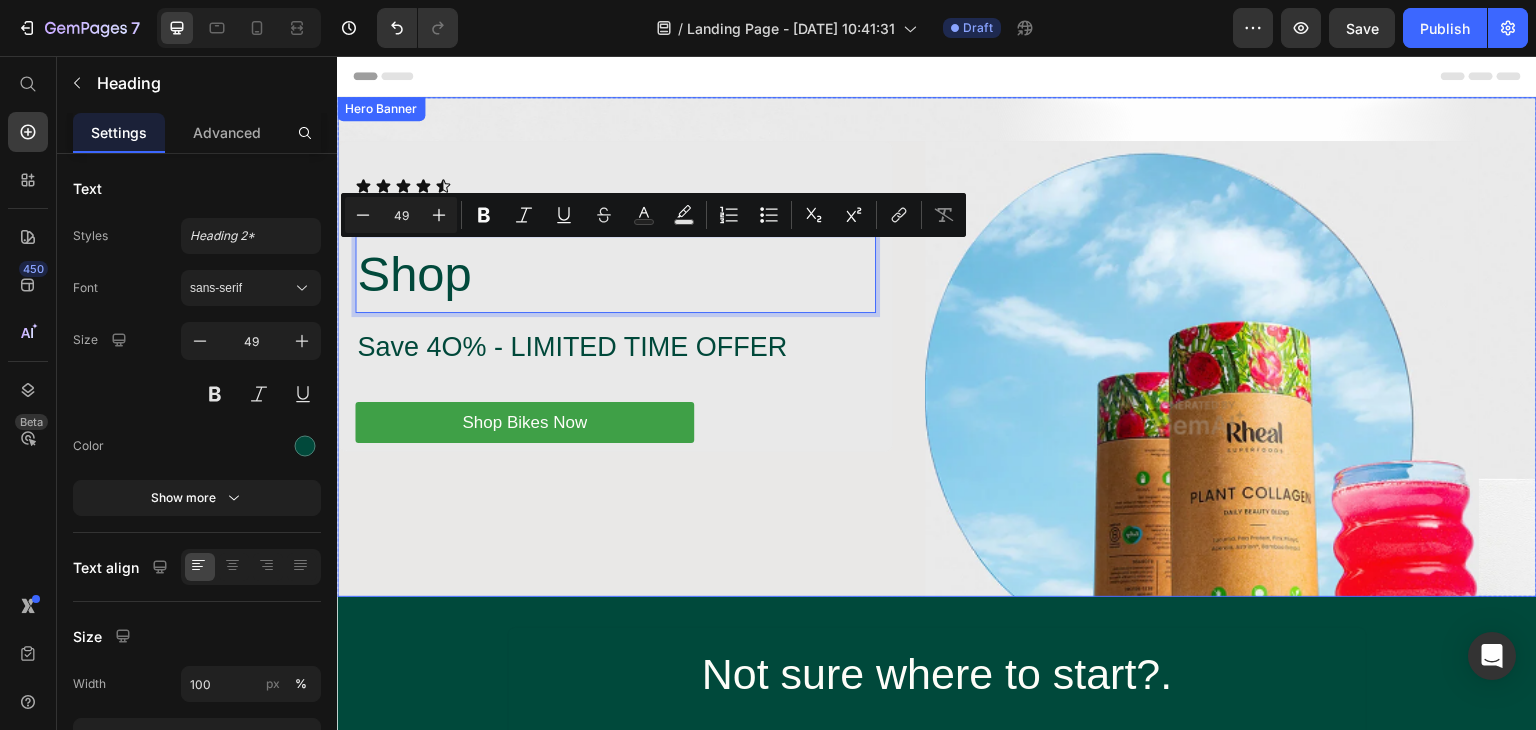 click on "Icon Icon Icon Icon Icon Icon List +1k Happy Customers Text Block Row Shop  Heading   12 Save 4O% - LIMITED TIME OFFER Text Block Shop Bikes Now Button Row Image Row Row" at bounding box center [937, 412] 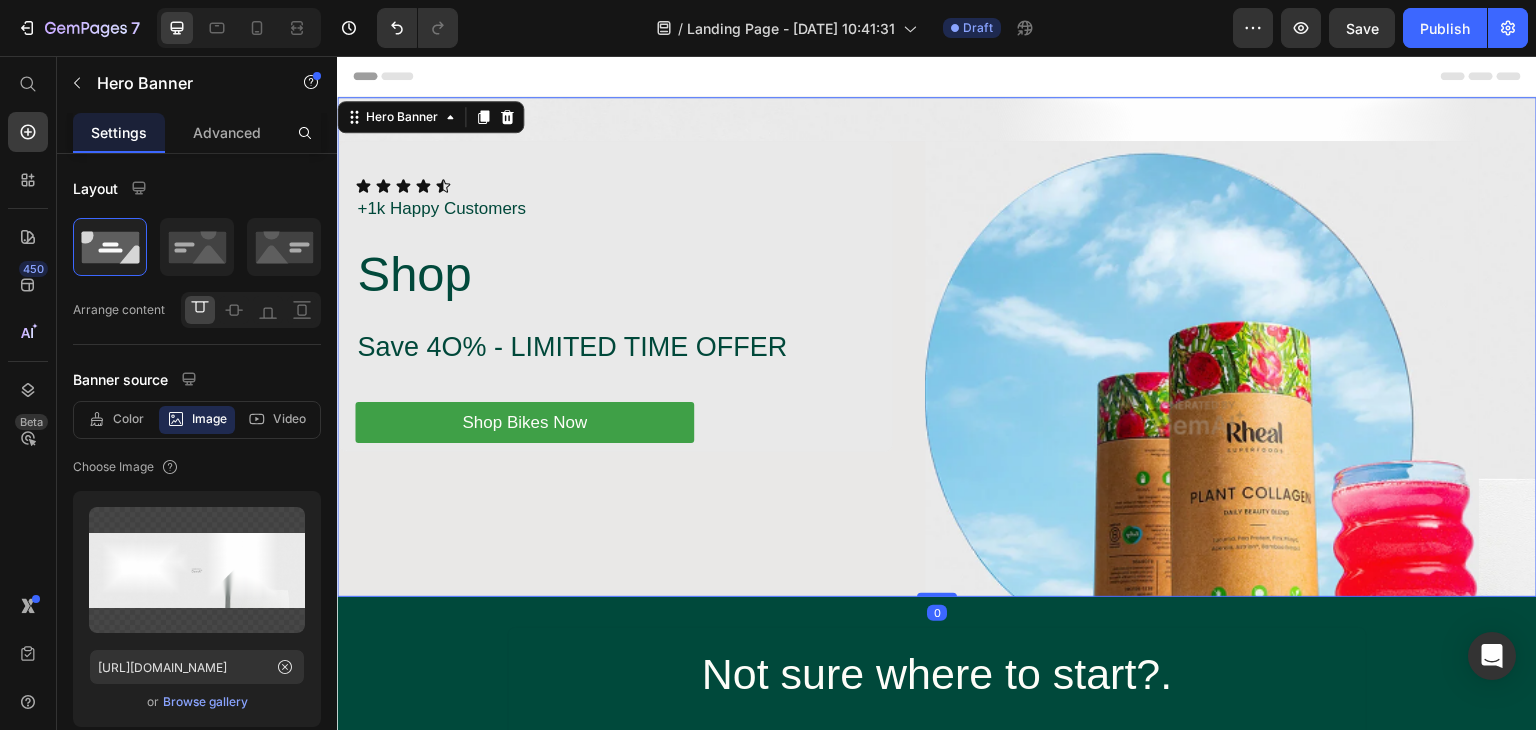 click on "Icon Icon Icon Icon Icon Icon List +1k Happy Customers Text Block Row Shop  Heading Save 4O% - LIMITED TIME OFFER Text Block Shop Bikes Now Button Row Image Row Row" at bounding box center (937, 412) 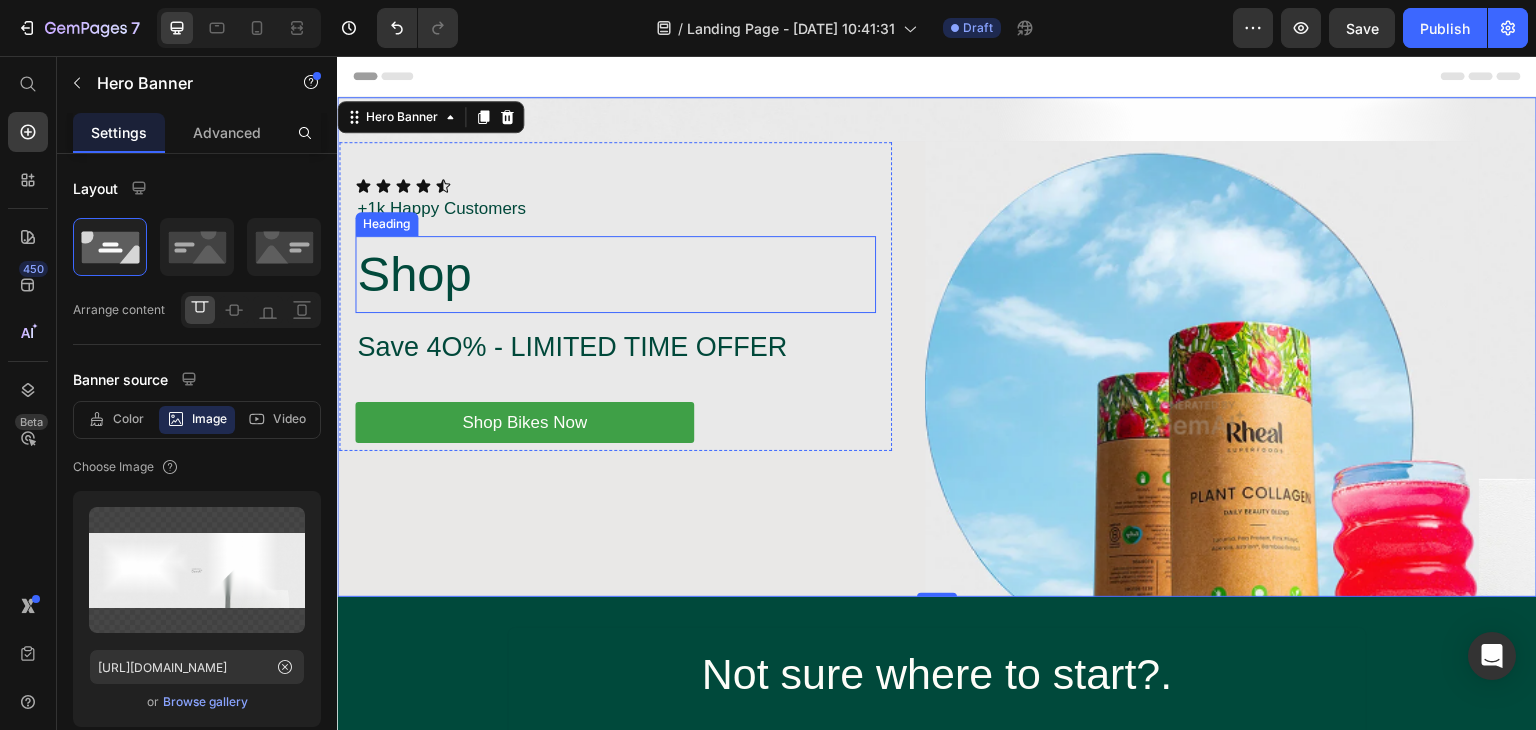 scroll, scrollTop: 0, scrollLeft: 0, axis: both 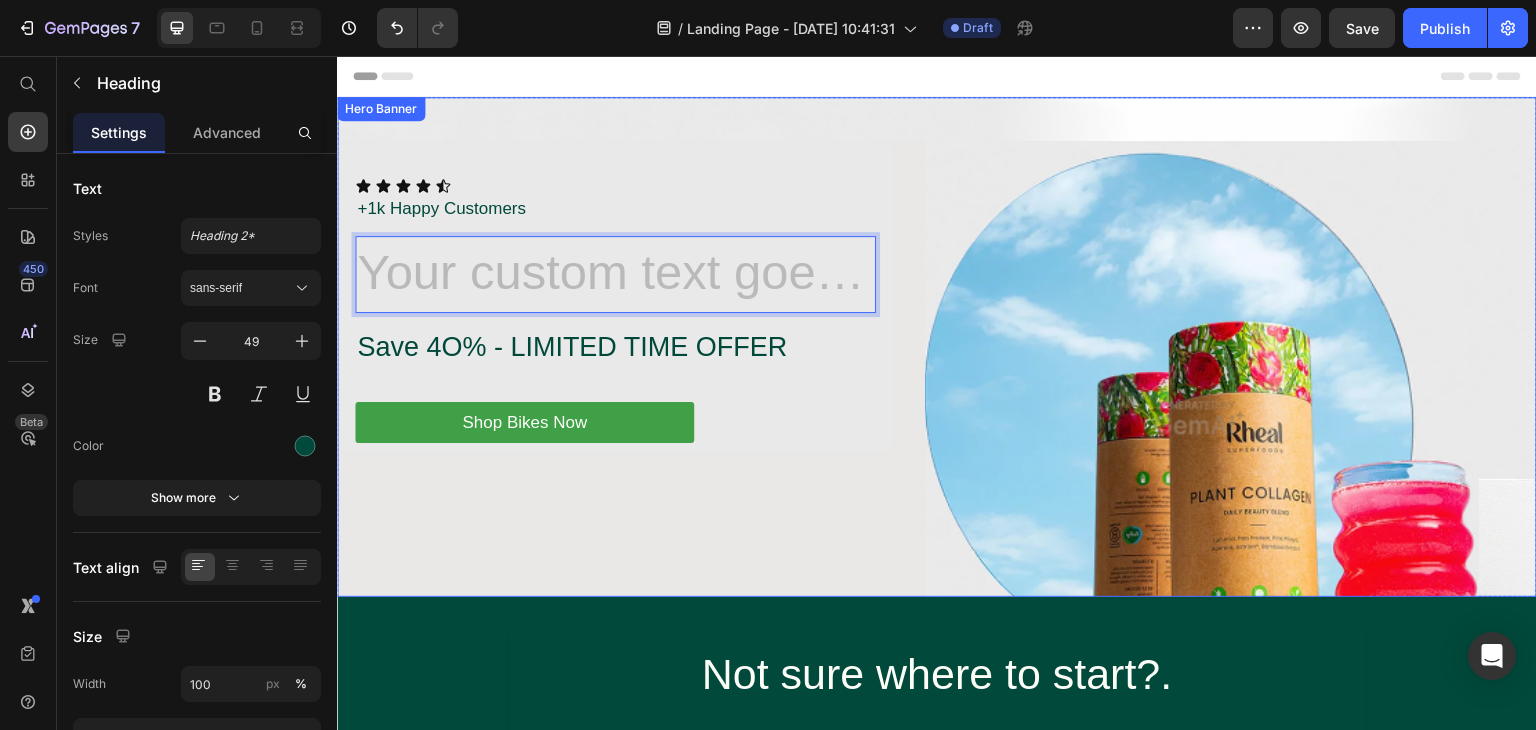 click on "Icon Icon Icon Icon Icon Icon List +1k Happy Customers Text Block Row   Heading   12 Save 4O% - LIMITED TIME OFFER Text Block Shop Bikes Now Button Row Image Row Row" at bounding box center (937, 412) 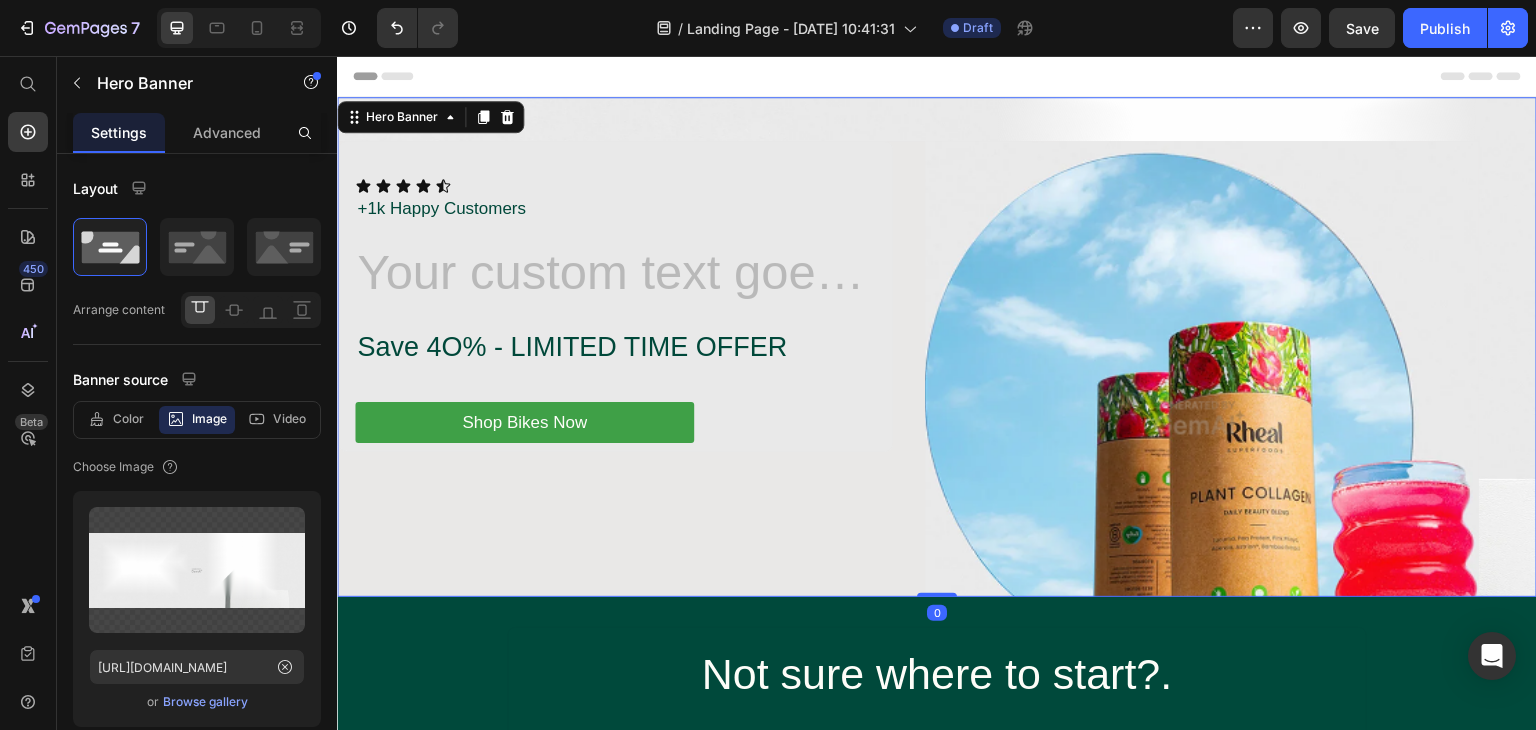 click at bounding box center [1202, 418] 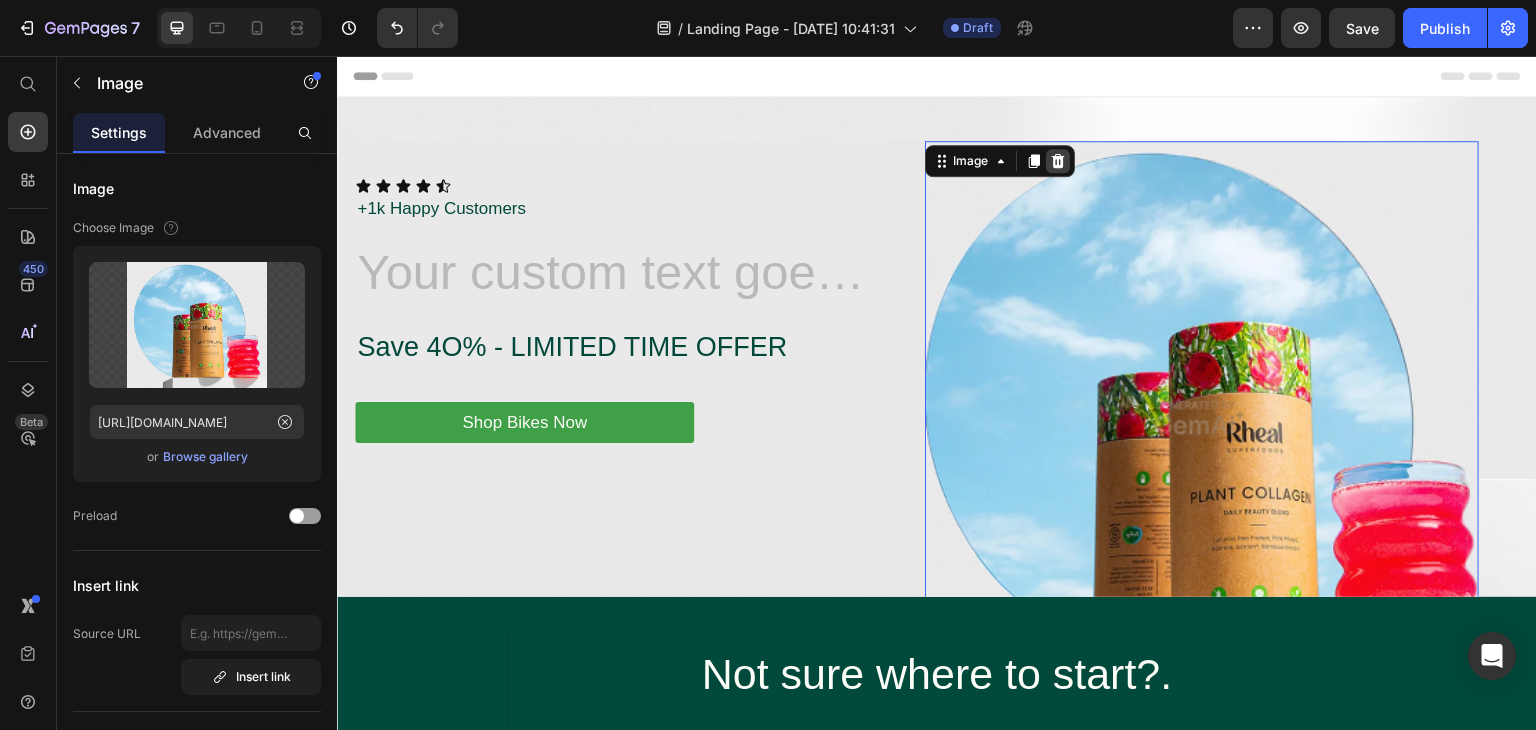 click 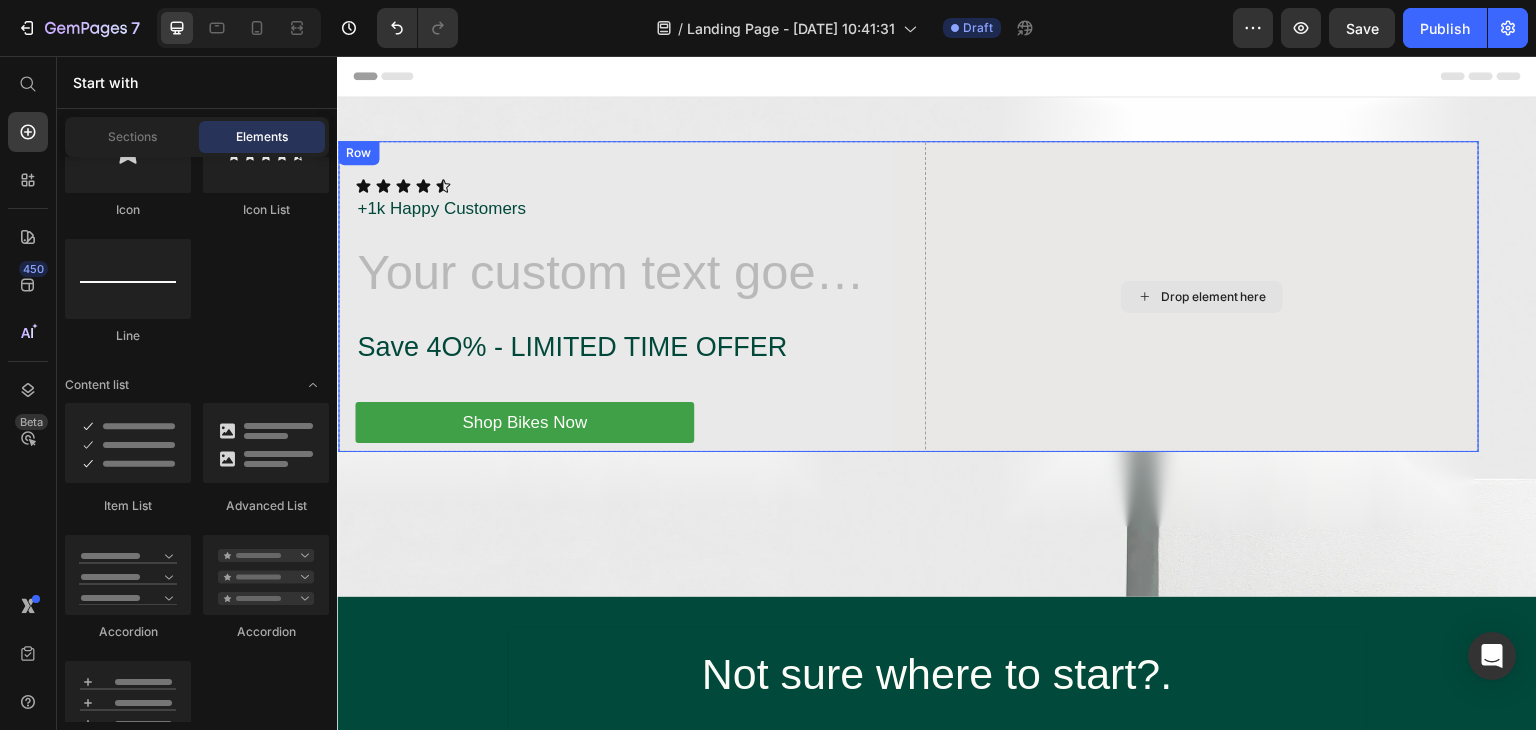click on "Drop element here" at bounding box center [1202, 296] 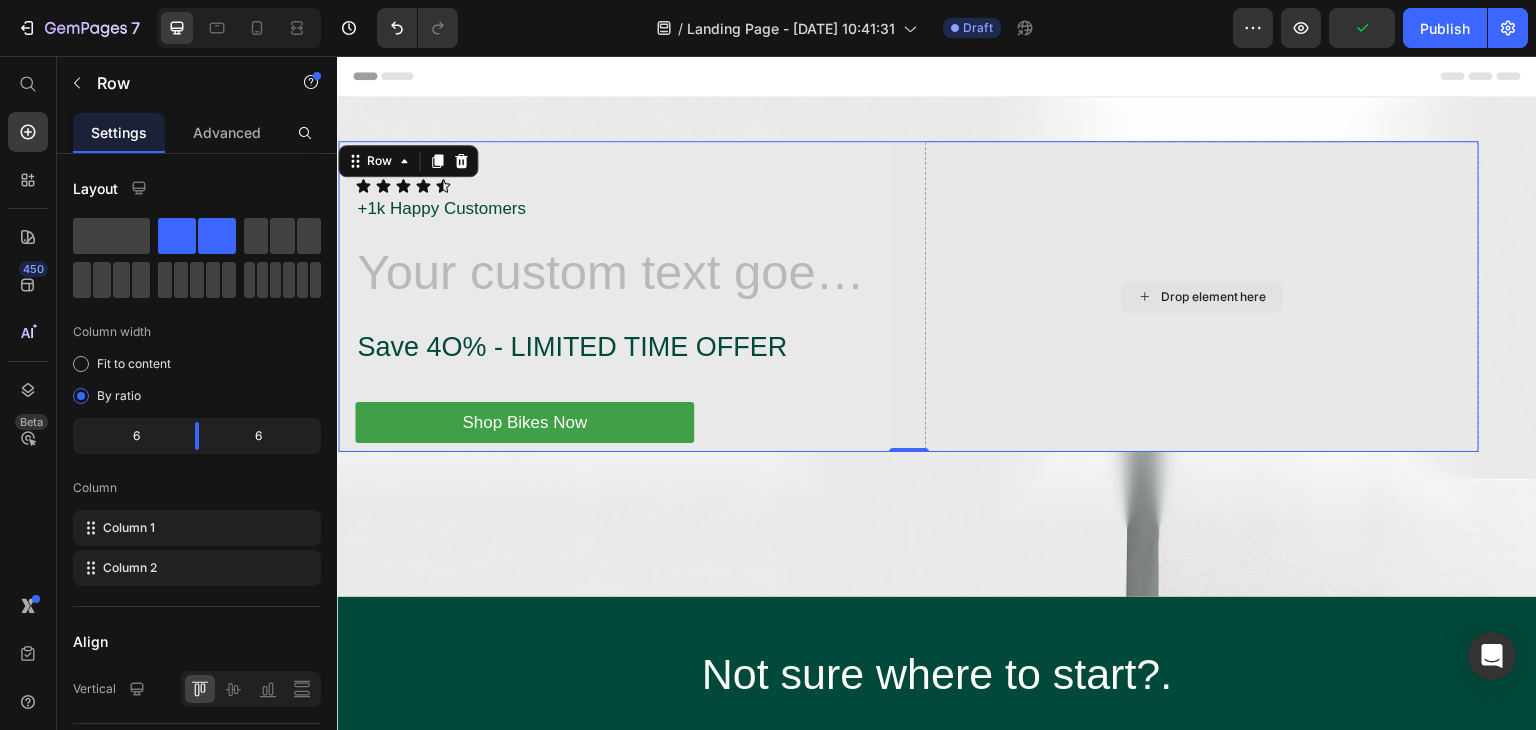 click on "Drop element here" at bounding box center [1202, 296] 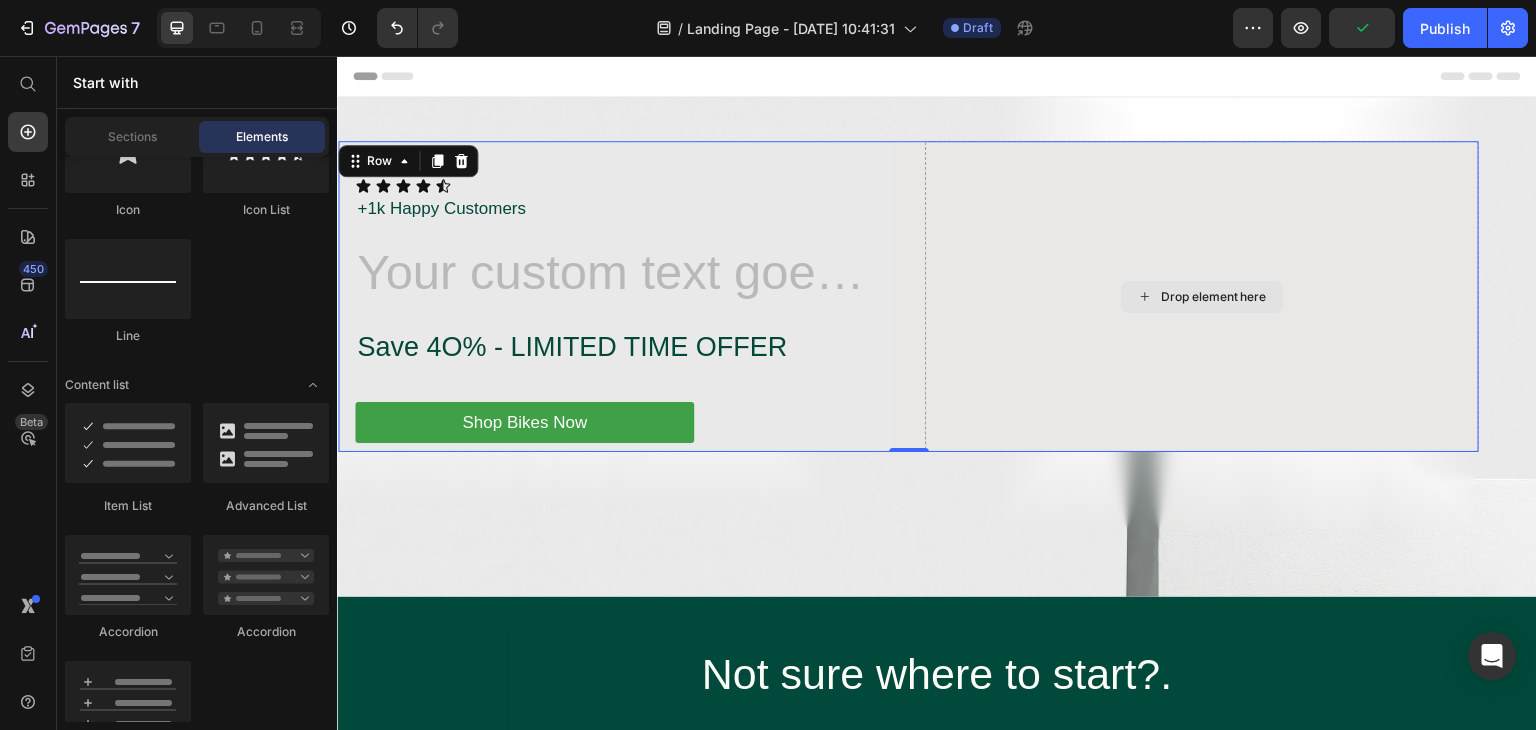 click on "Drop element here" at bounding box center (1214, 297) 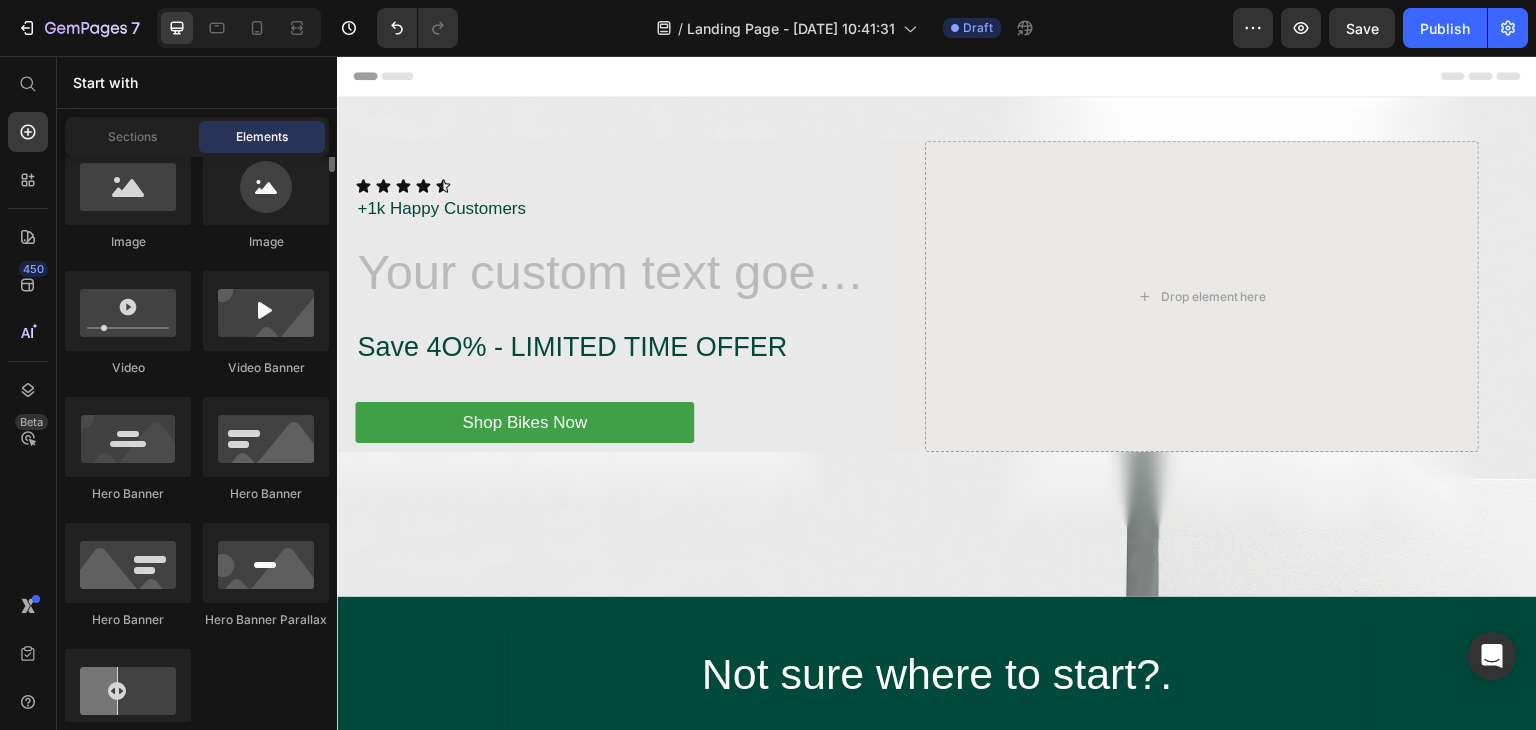 scroll, scrollTop: 700, scrollLeft: 0, axis: vertical 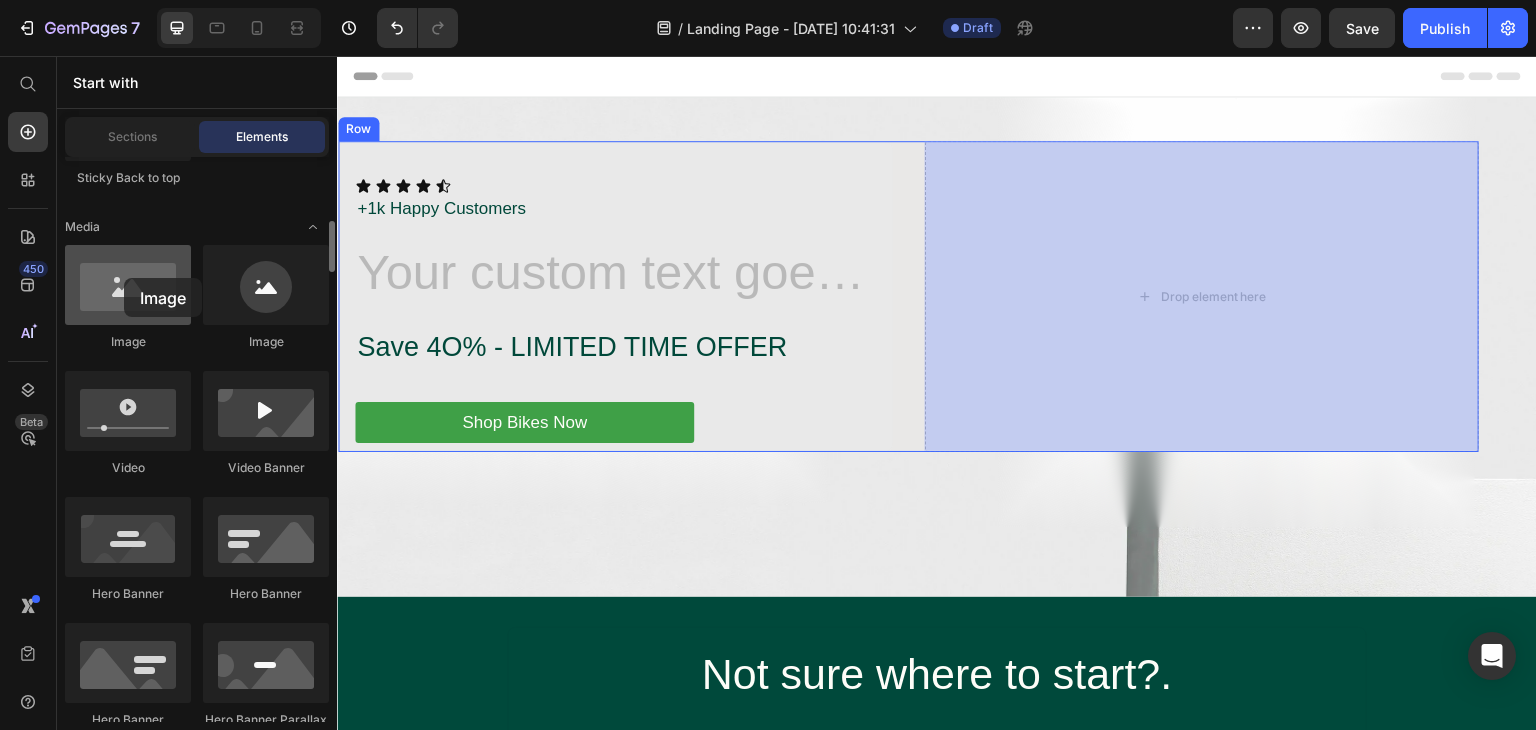 drag, startPoint x: 118, startPoint y: 303, endPoint x: 124, endPoint y: 278, distance: 25.70992 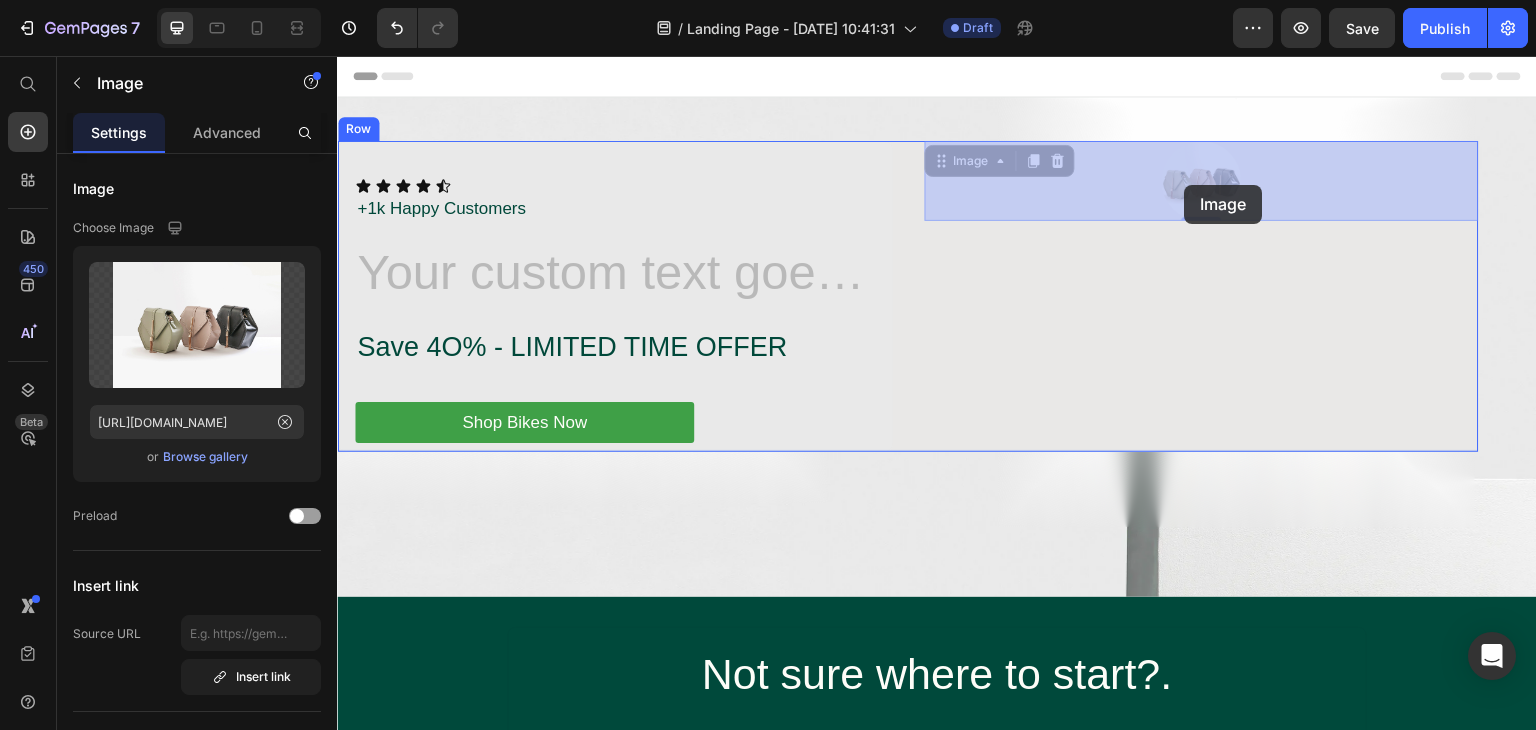 drag, startPoint x: 1262, startPoint y: 181, endPoint x: 1195, endPoint y: 184, distance: 67.06713 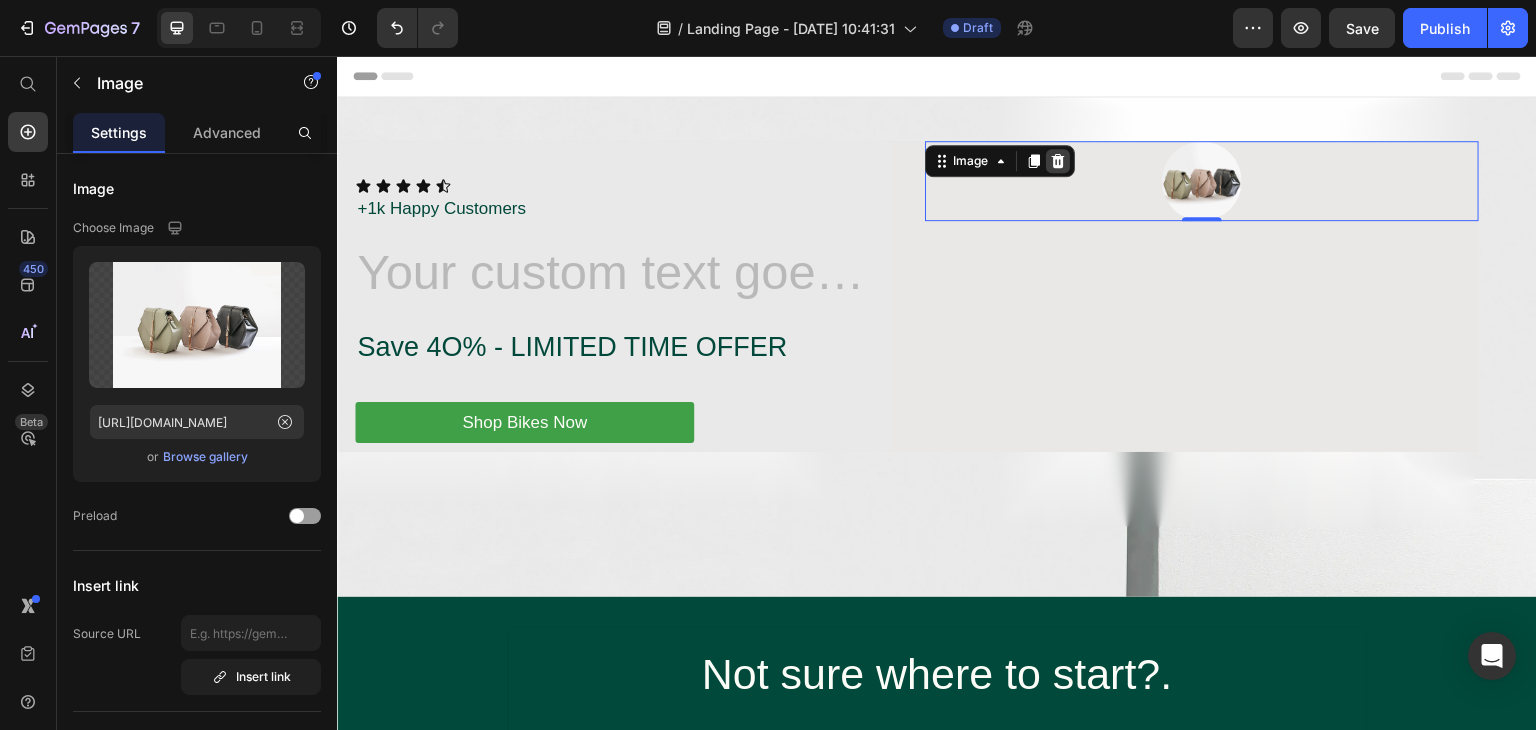 click 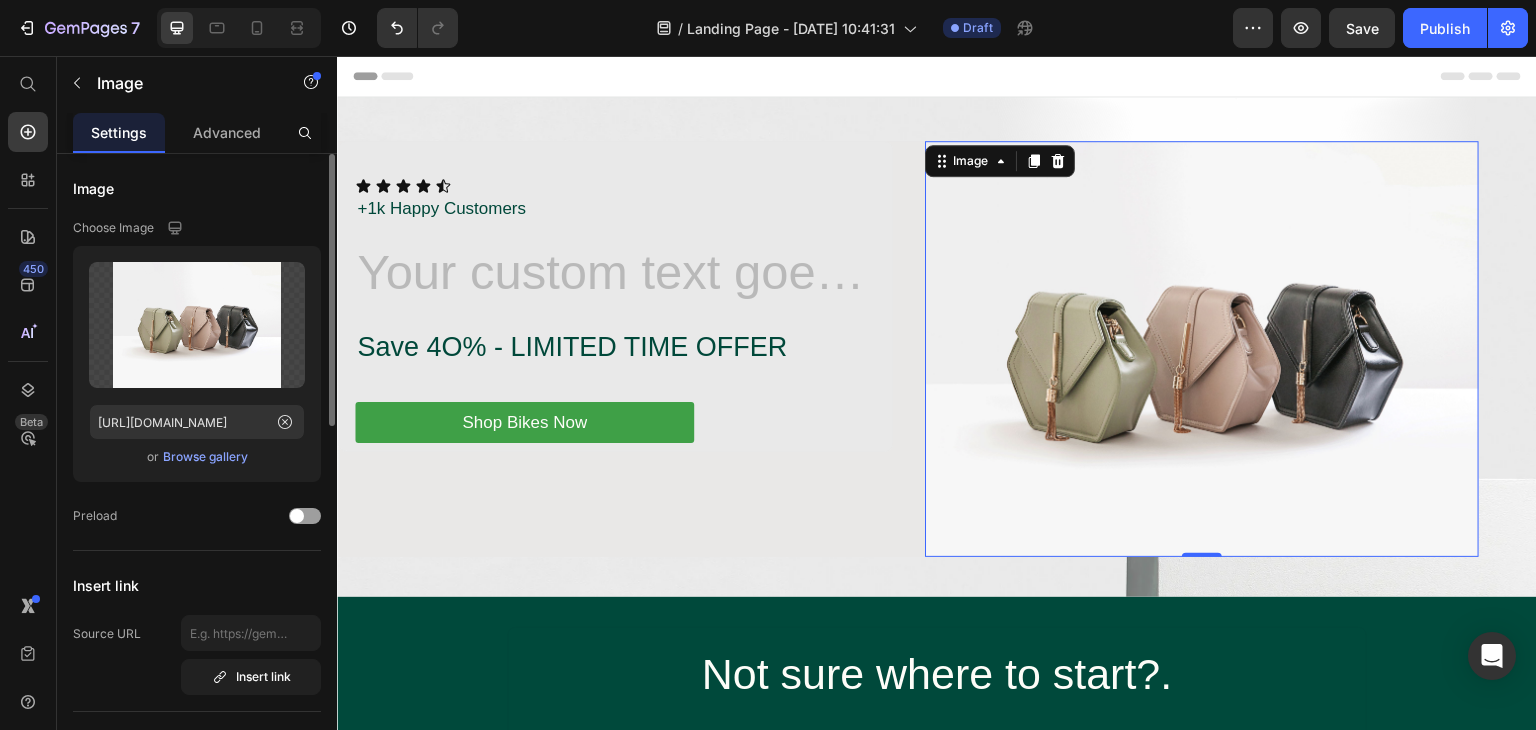 click on "Browse gallery" at bounding box center (205, 457) 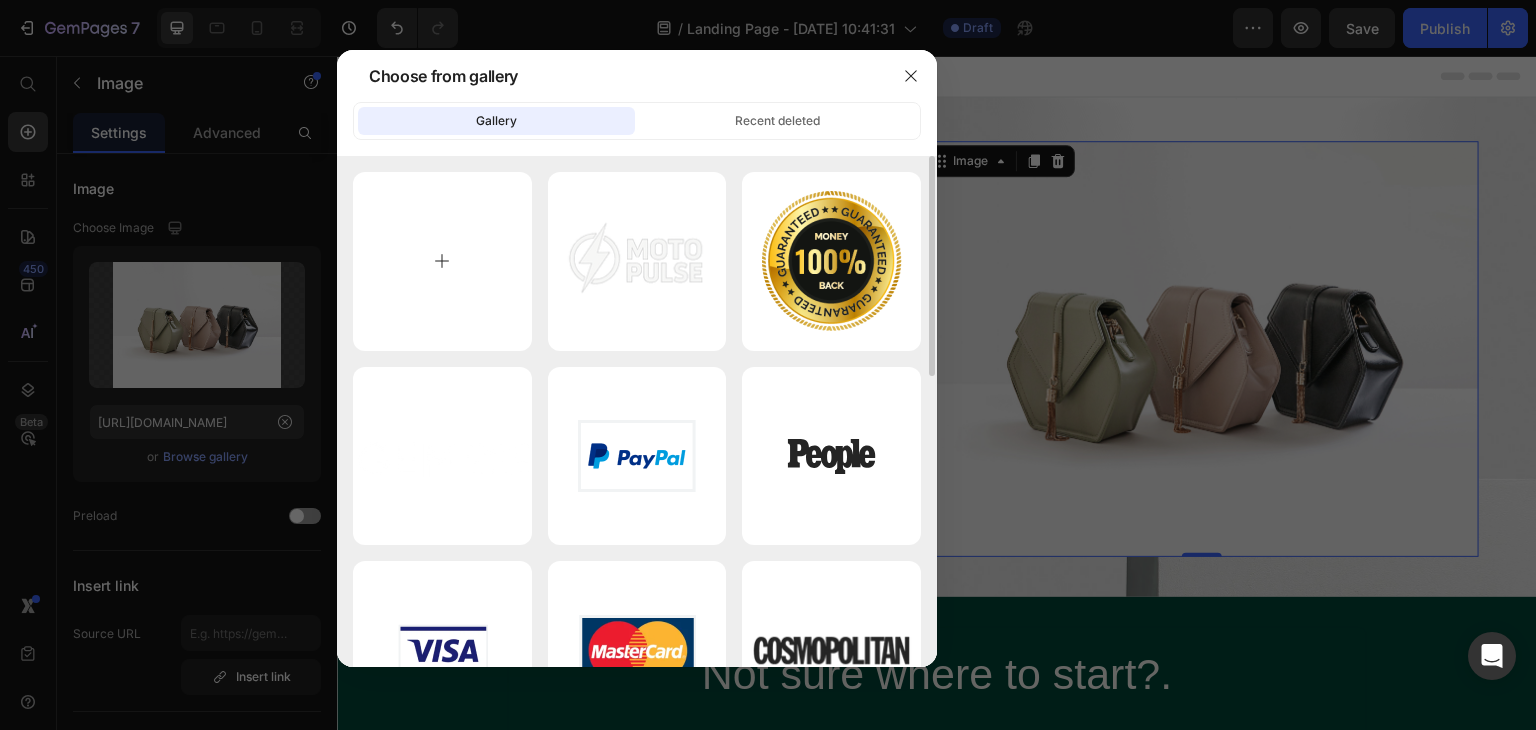 click at bounding box center [442, 261] 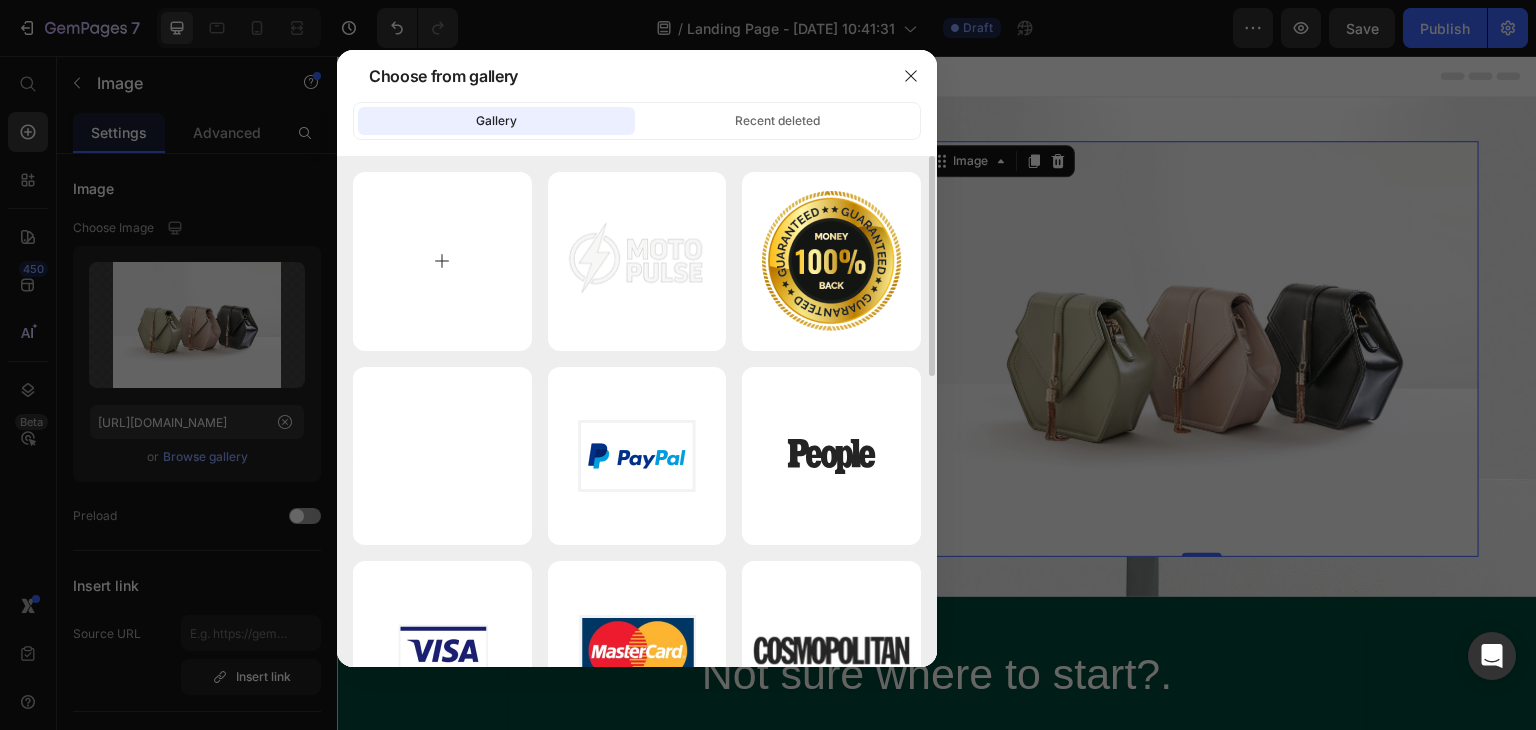 type on "C:\fakepath\Scd7b1e2809114c32aed9eb9116defe5cr.jpg_960x960q75.jpg_.avif" 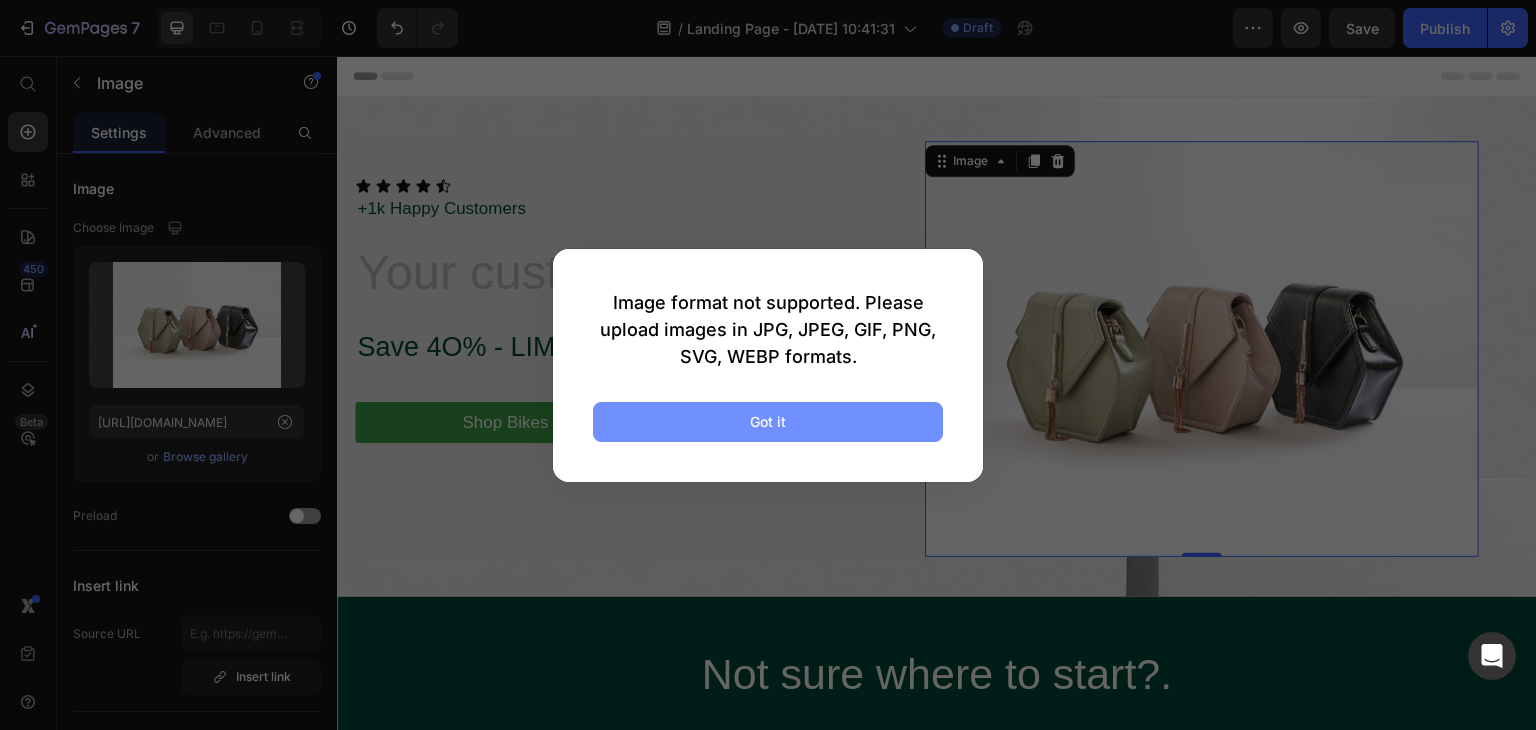 click on "Got it" at bounding box center [768, 422] 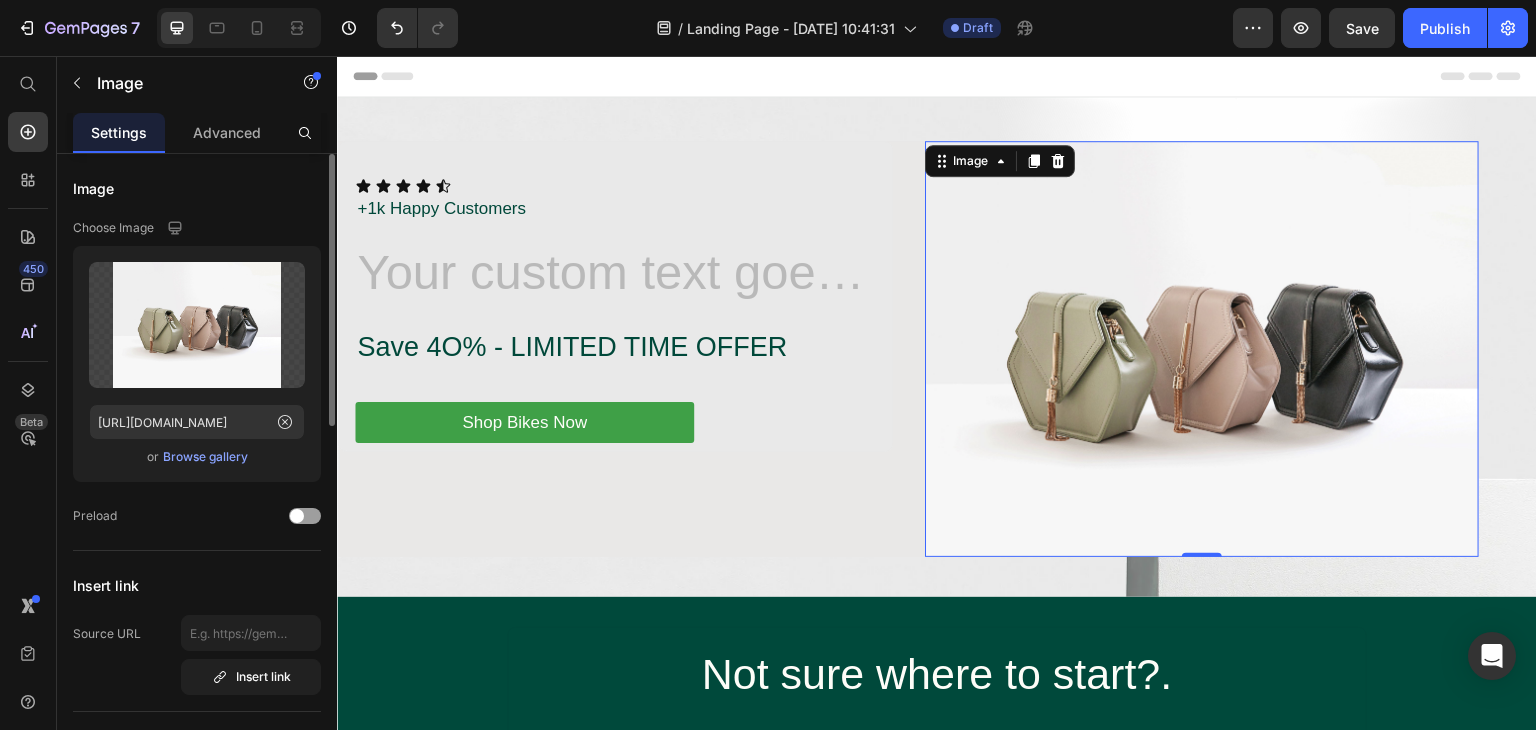 click on "Browse gallery" at bounding box center [205, 457] 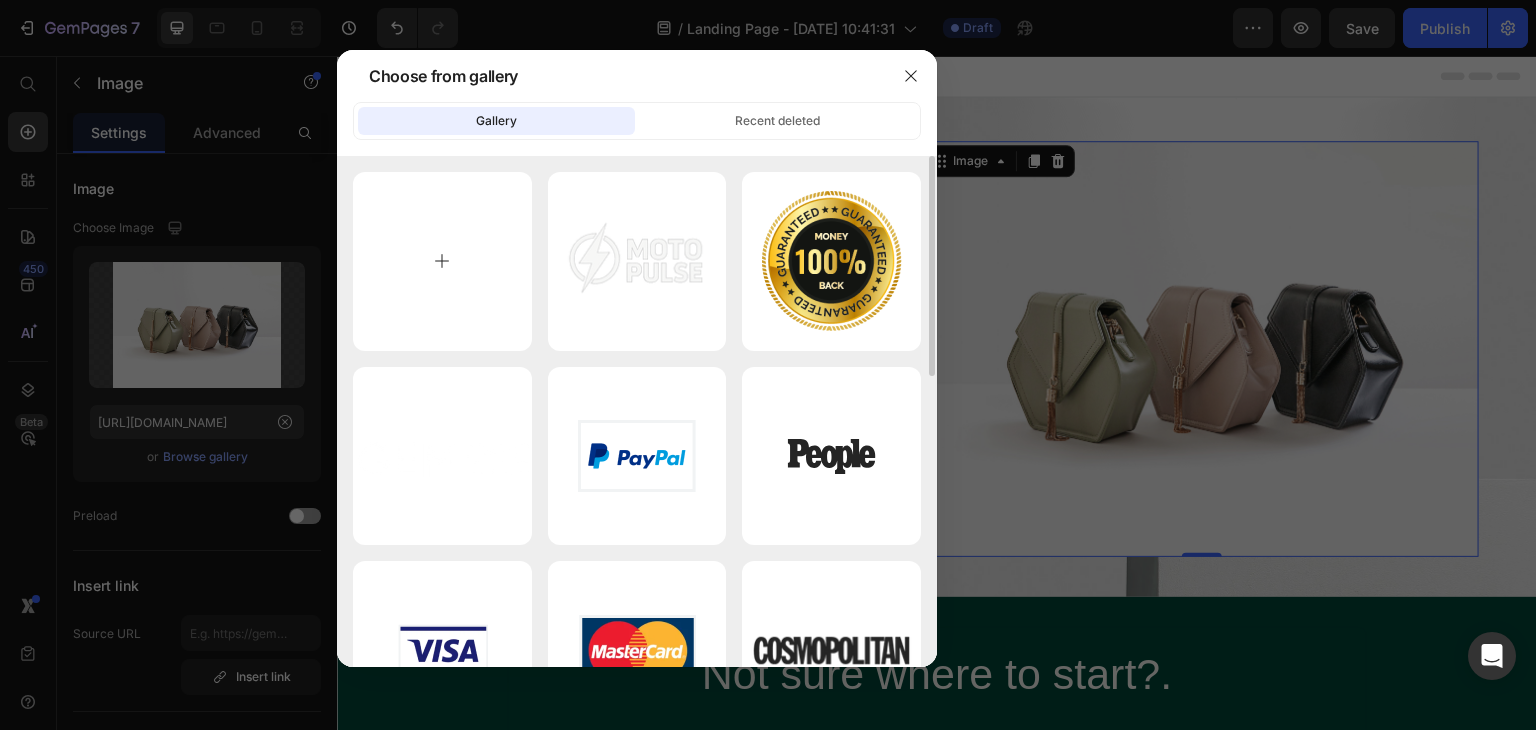 click at bounding box center [442, 261] 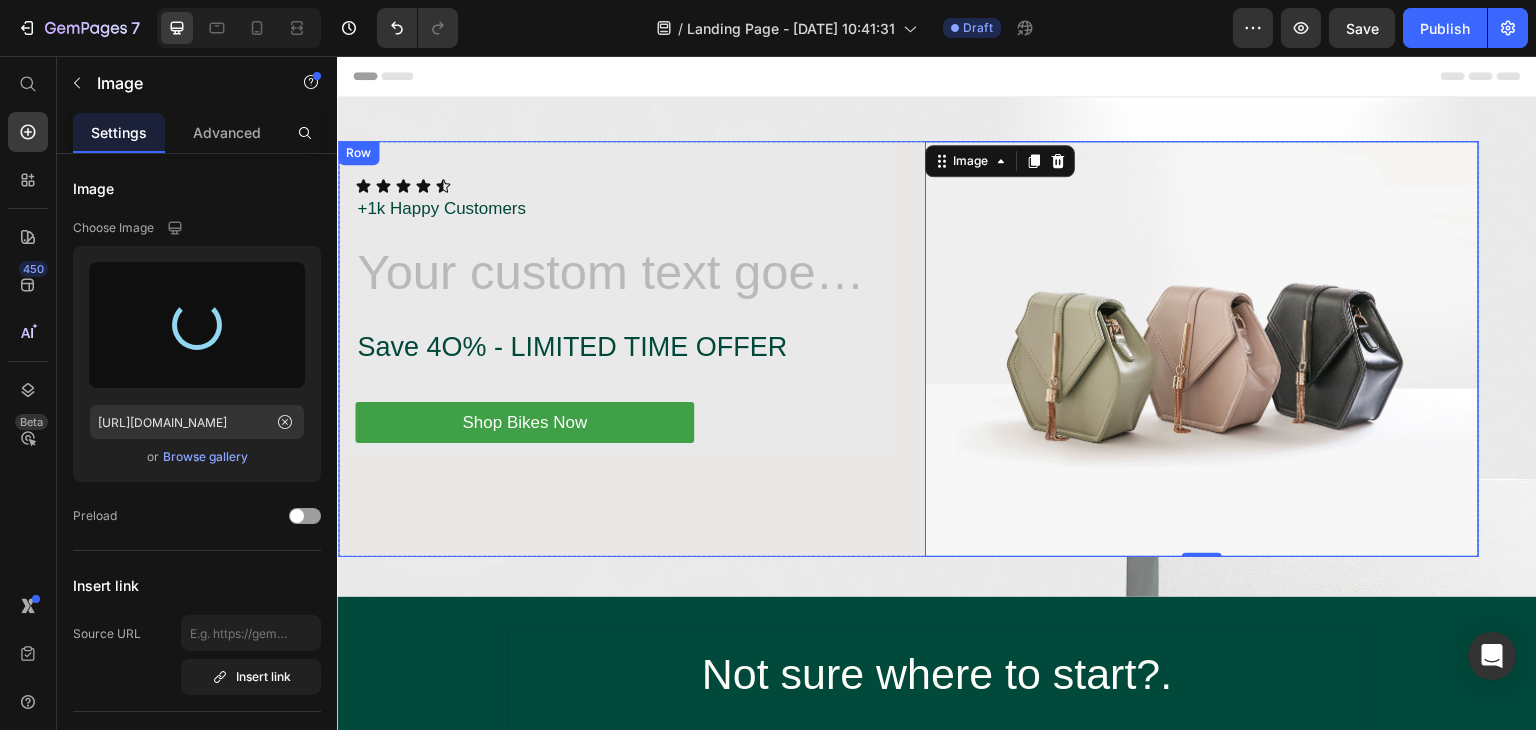 type on "https://cdn.shopify.com/s/files/1/0755/9725/0797/files/gempages_574829831334658916-0bc870c0-191d-437d-9c1f-3a2eb9f13bdf.png" 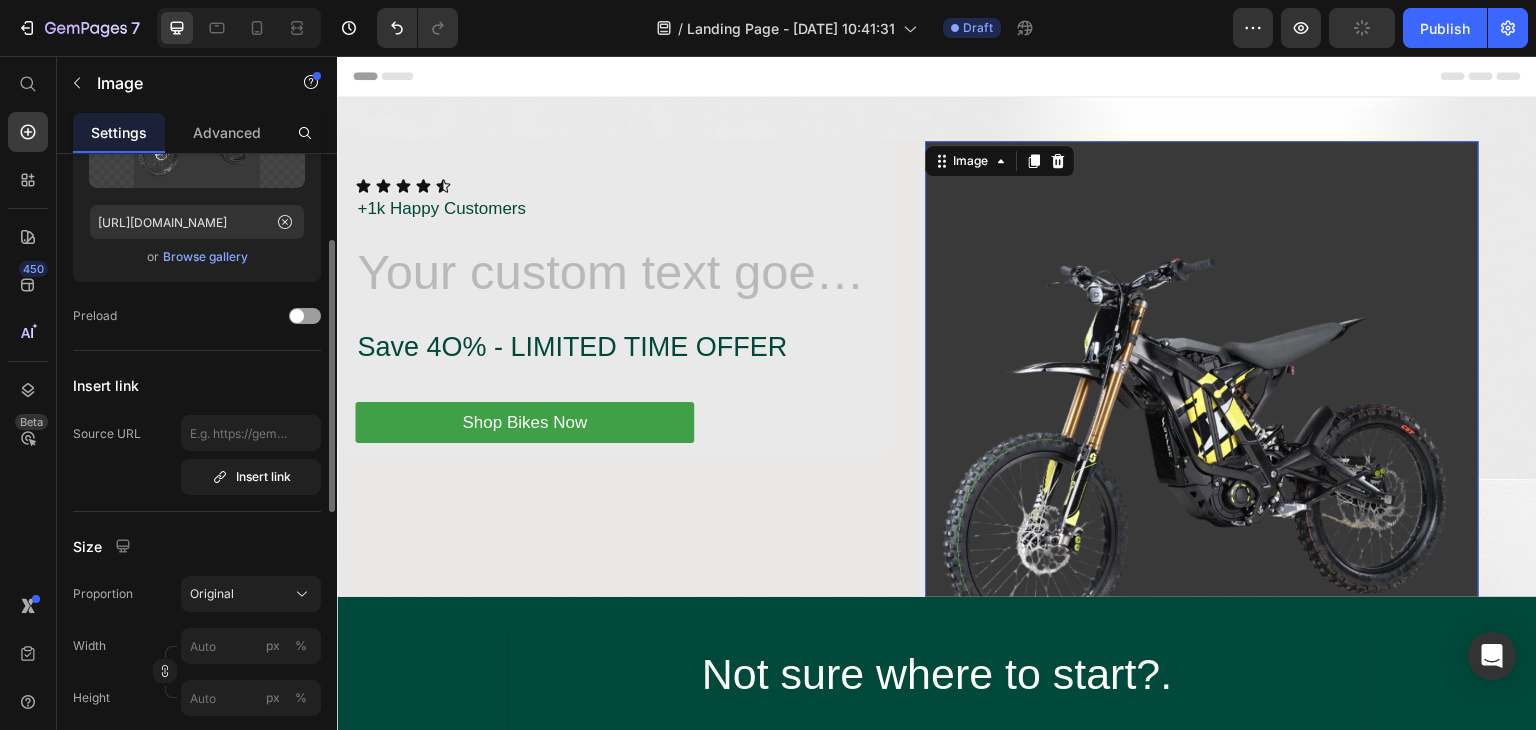 scroll, scrollTop: 300, scrollLeft: 0, axis: vertical 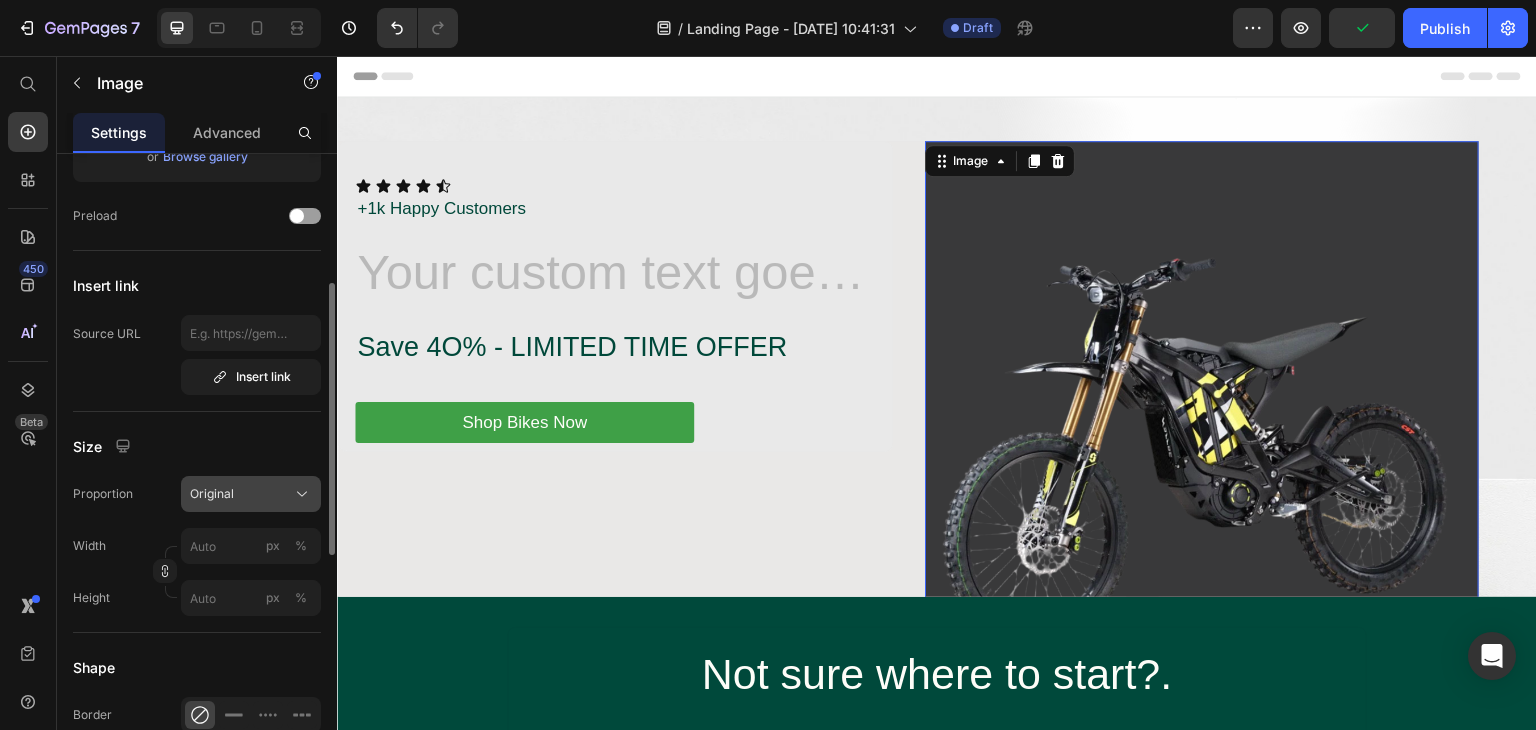 click on "Original" at bounding box center (251, 494) 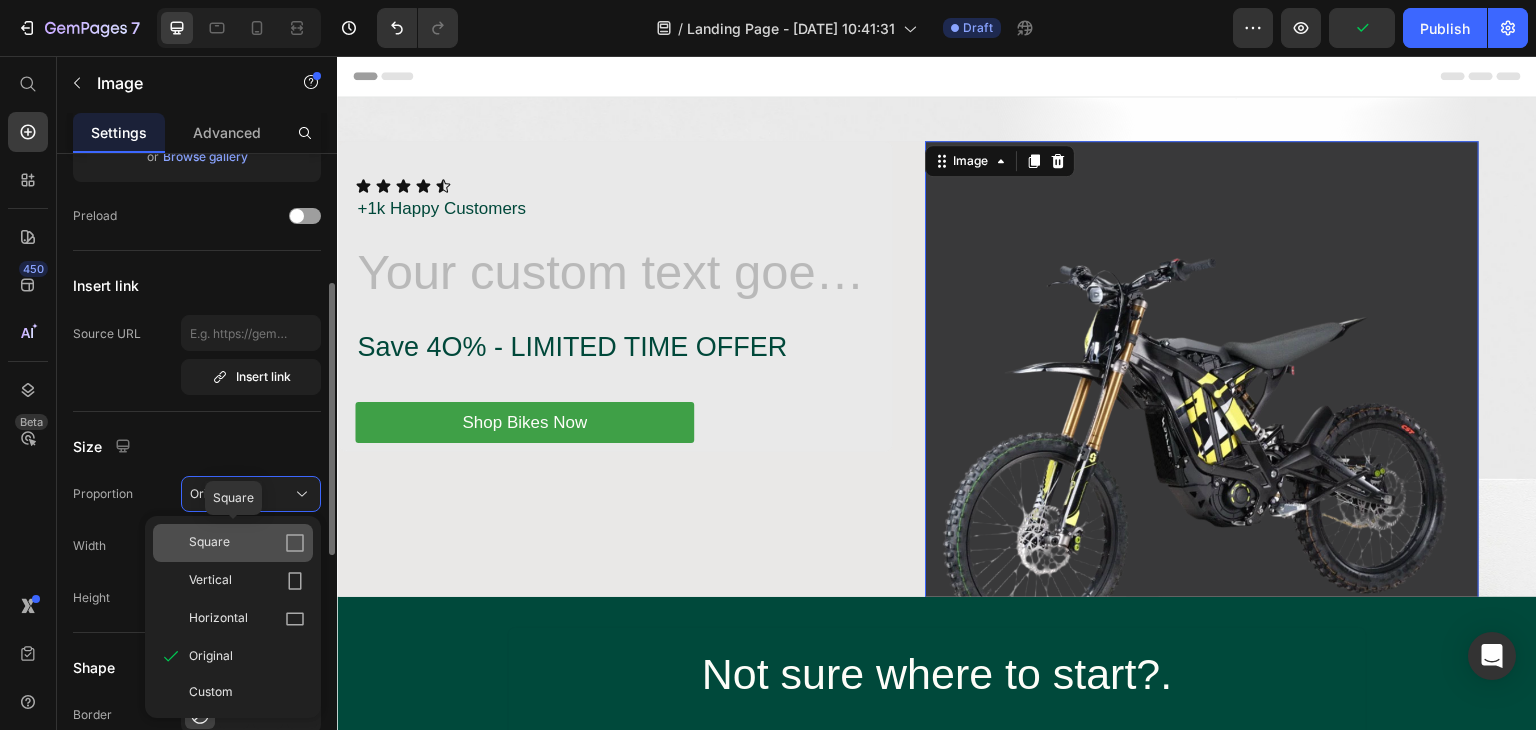 click on "Square" at bounding box center (247, 543) 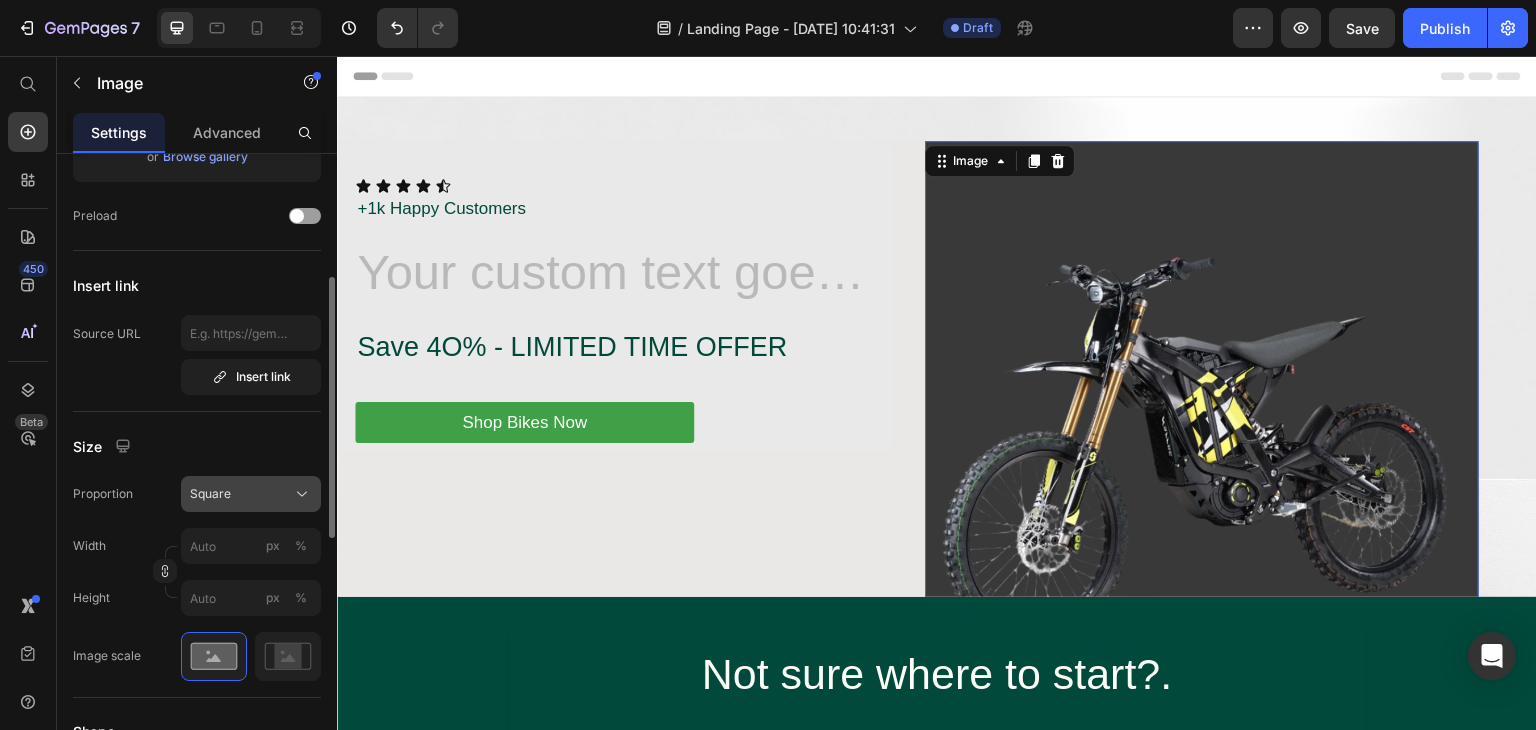 click on "Square" at bounding box center (210, 494) 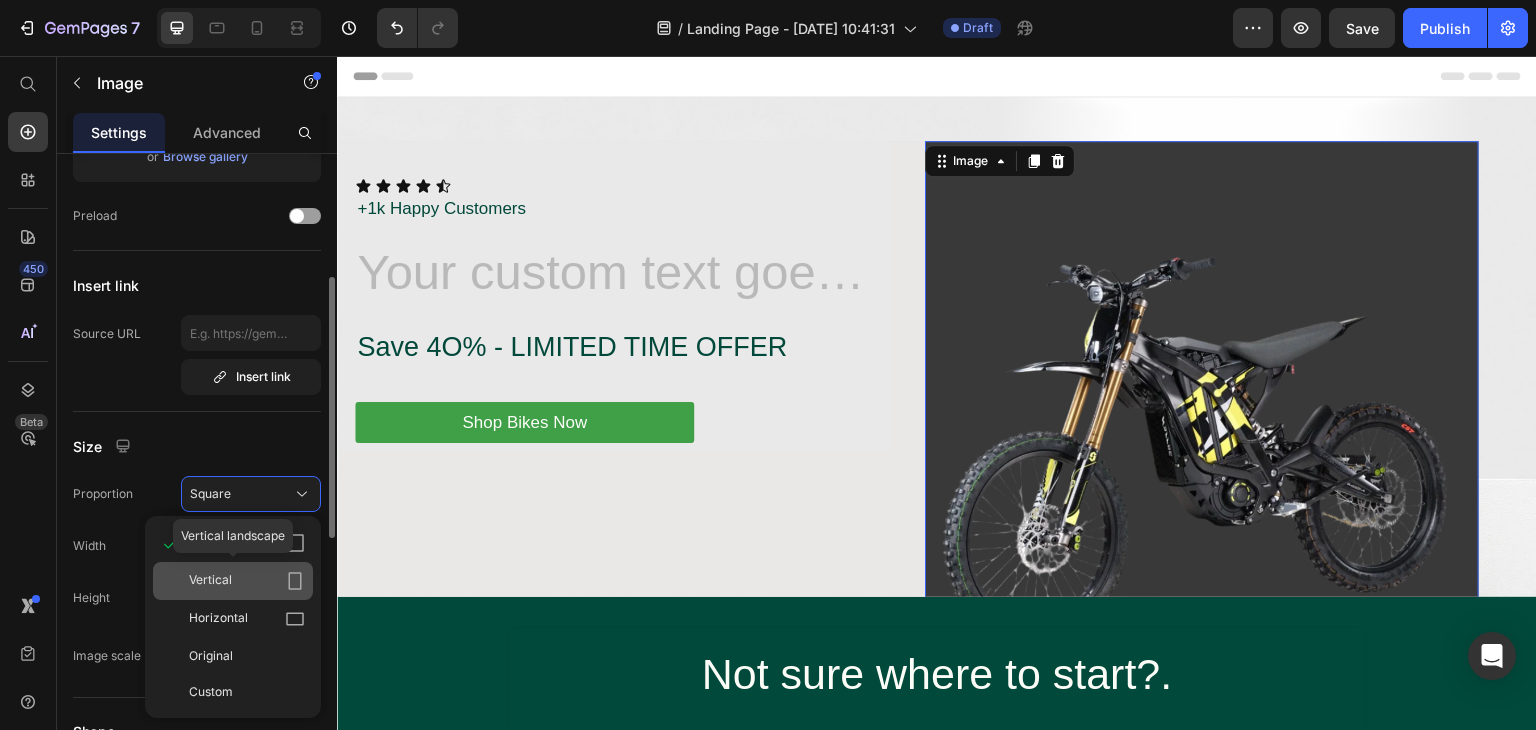 click on "Vertical" at bounding box center (247, 581) 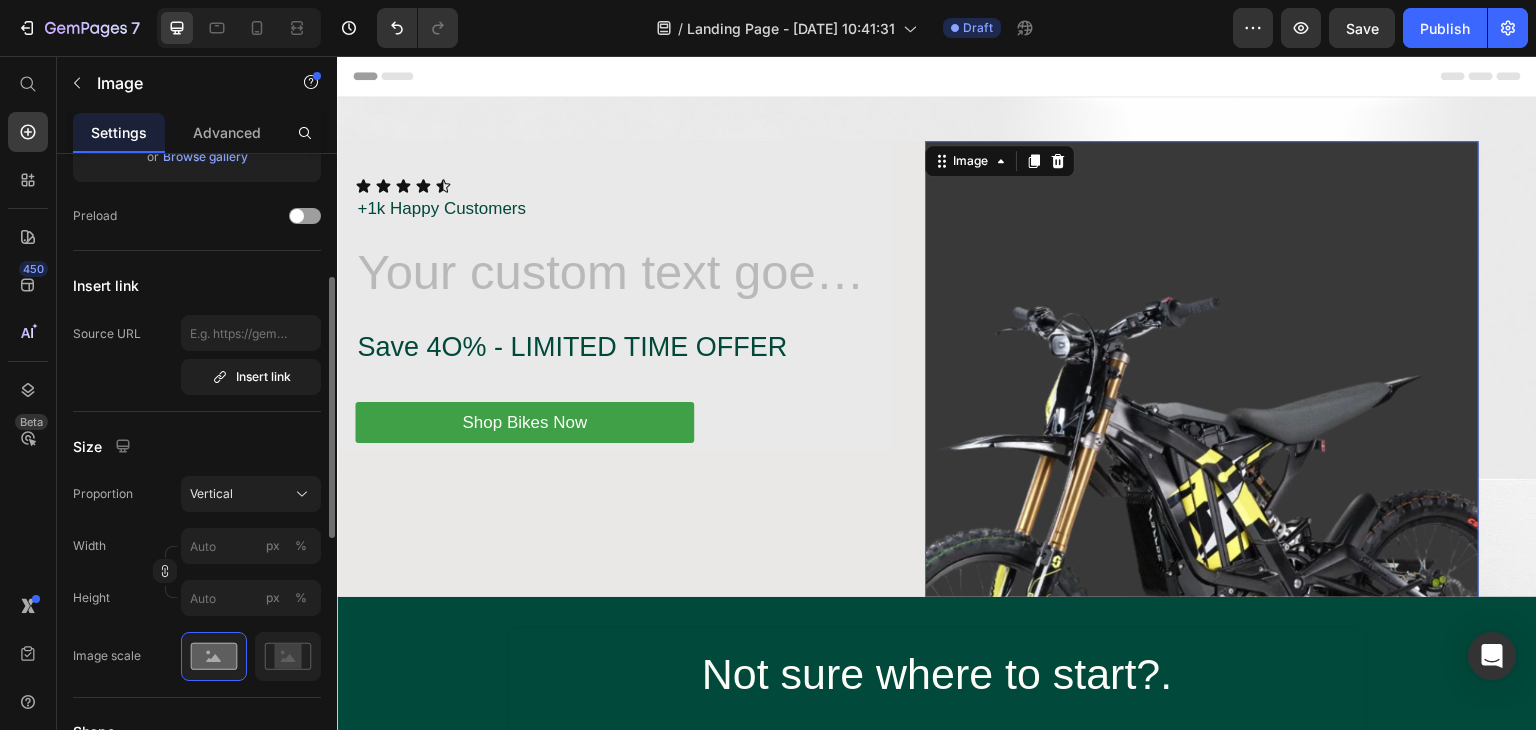 click on "Proportion Vertical Width px % Height px %" at bounding box center [197, 546] 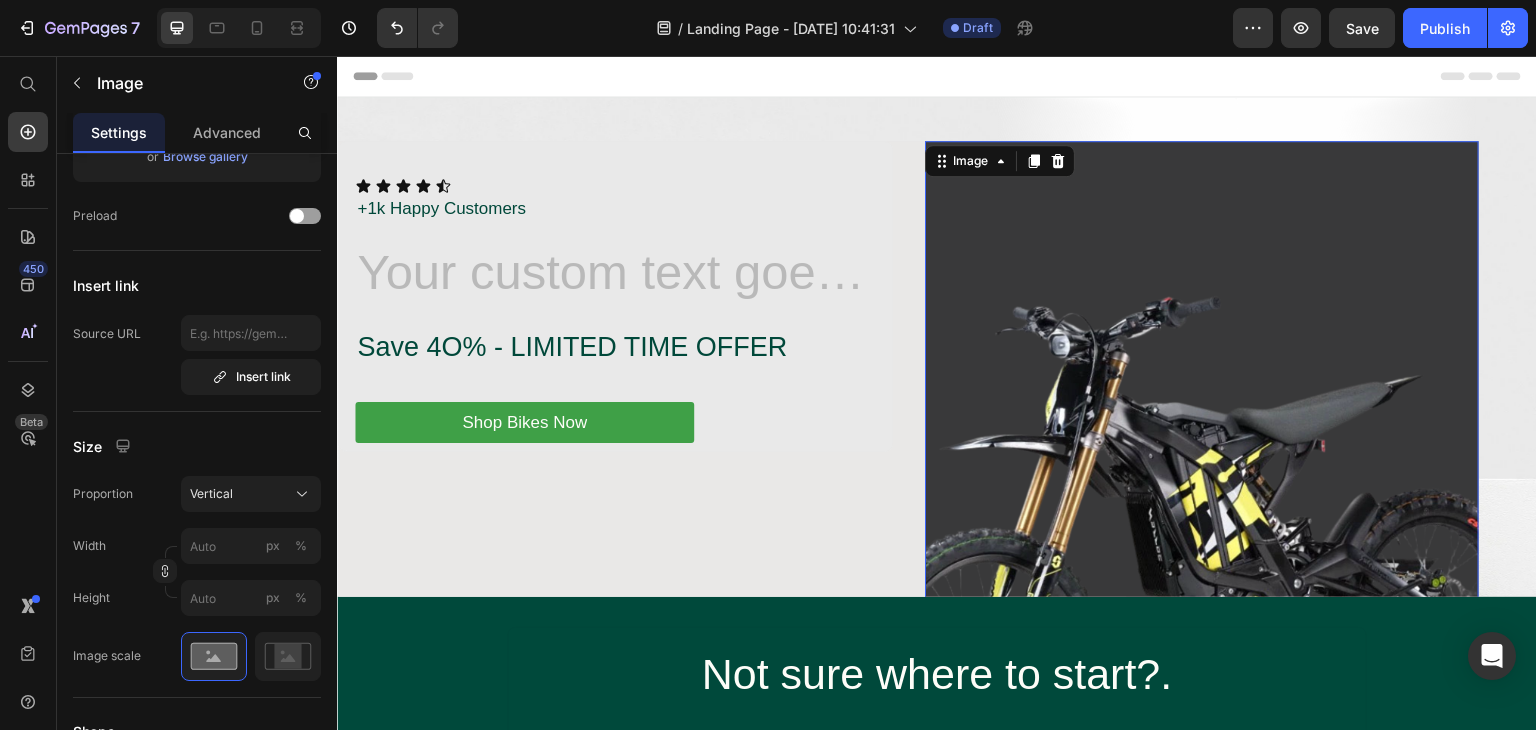 drag, startPoint x: 228, startPoint y: 501, endPoint x: 230, endPoint y: 511, distance: 10.198039 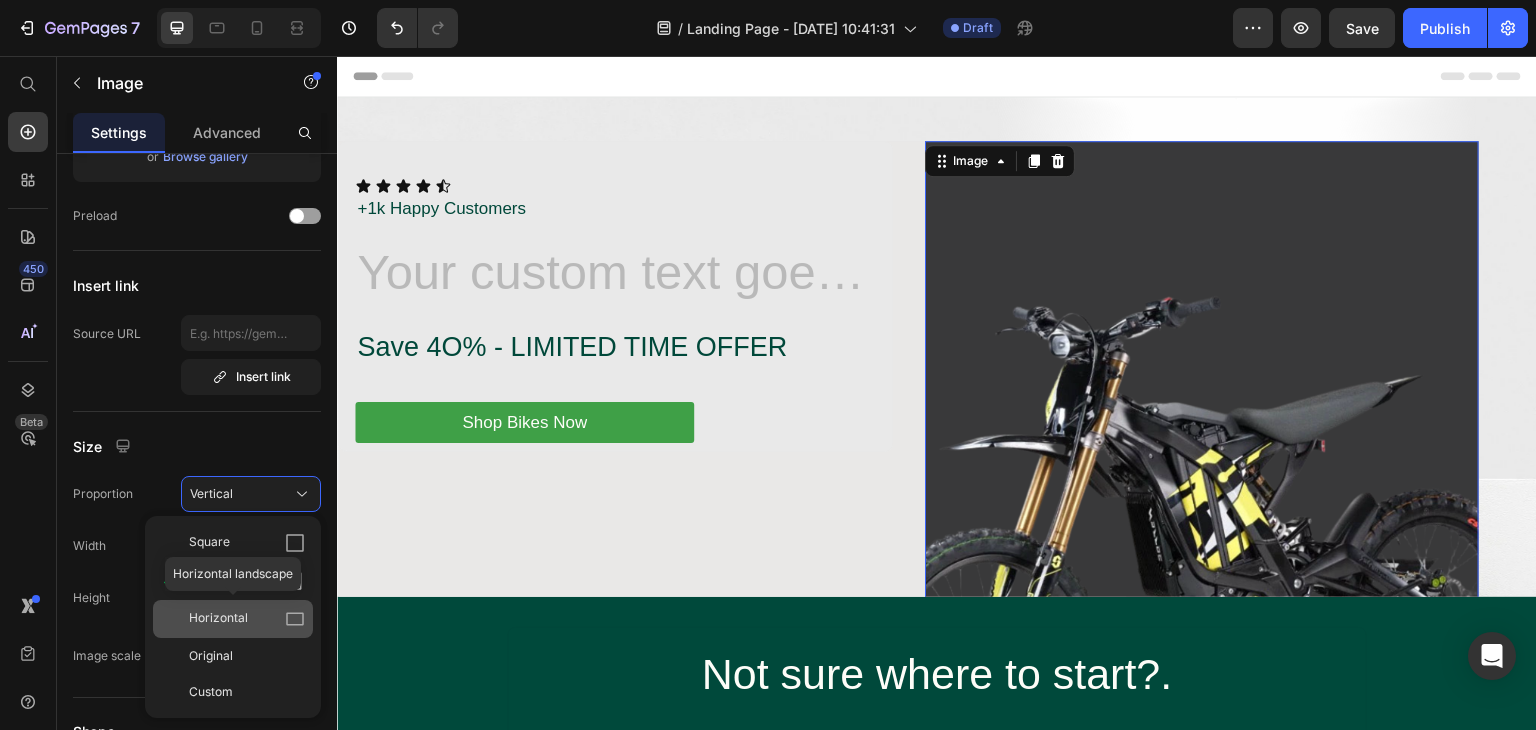 click on "Horizontal" at bounding box center [247, 619] 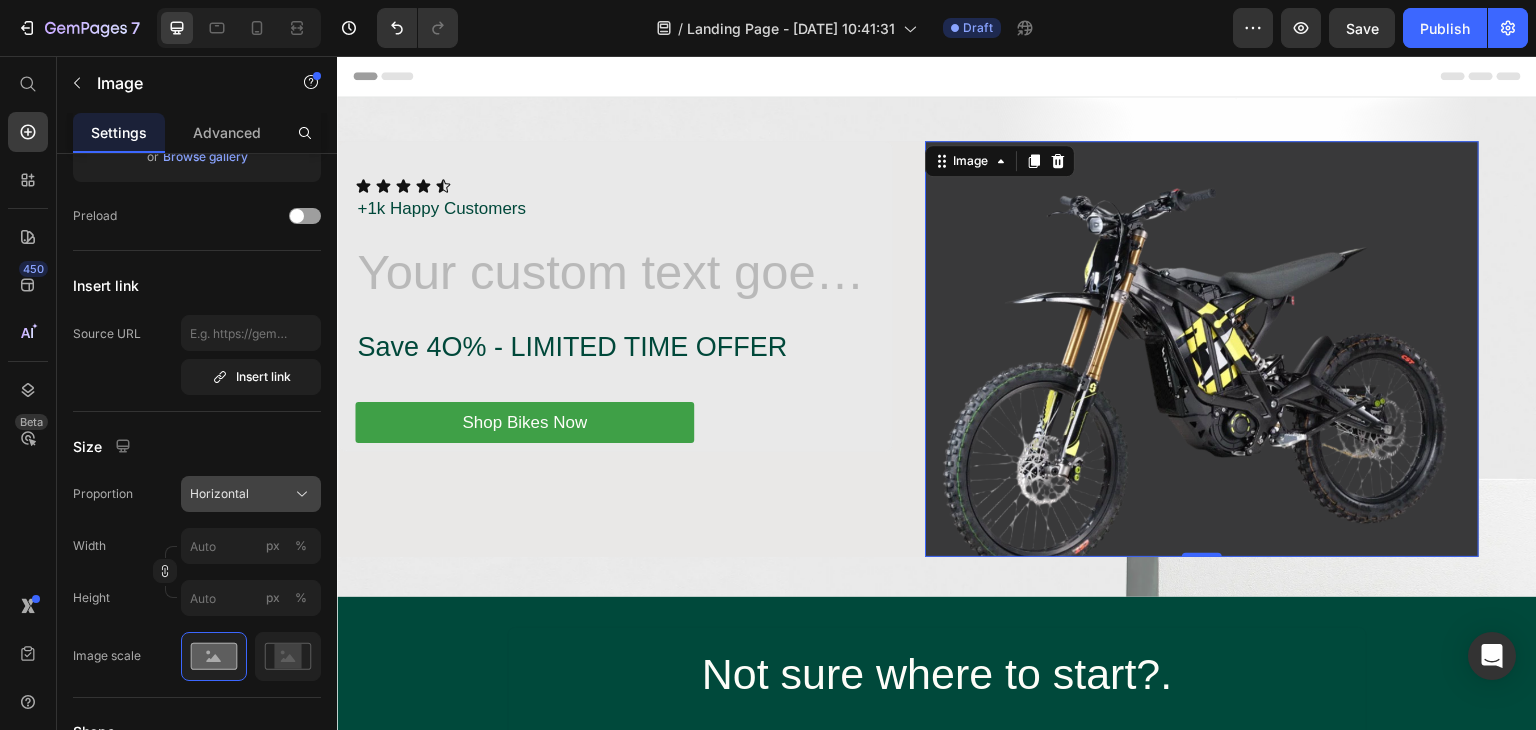 click on "Horizontal" 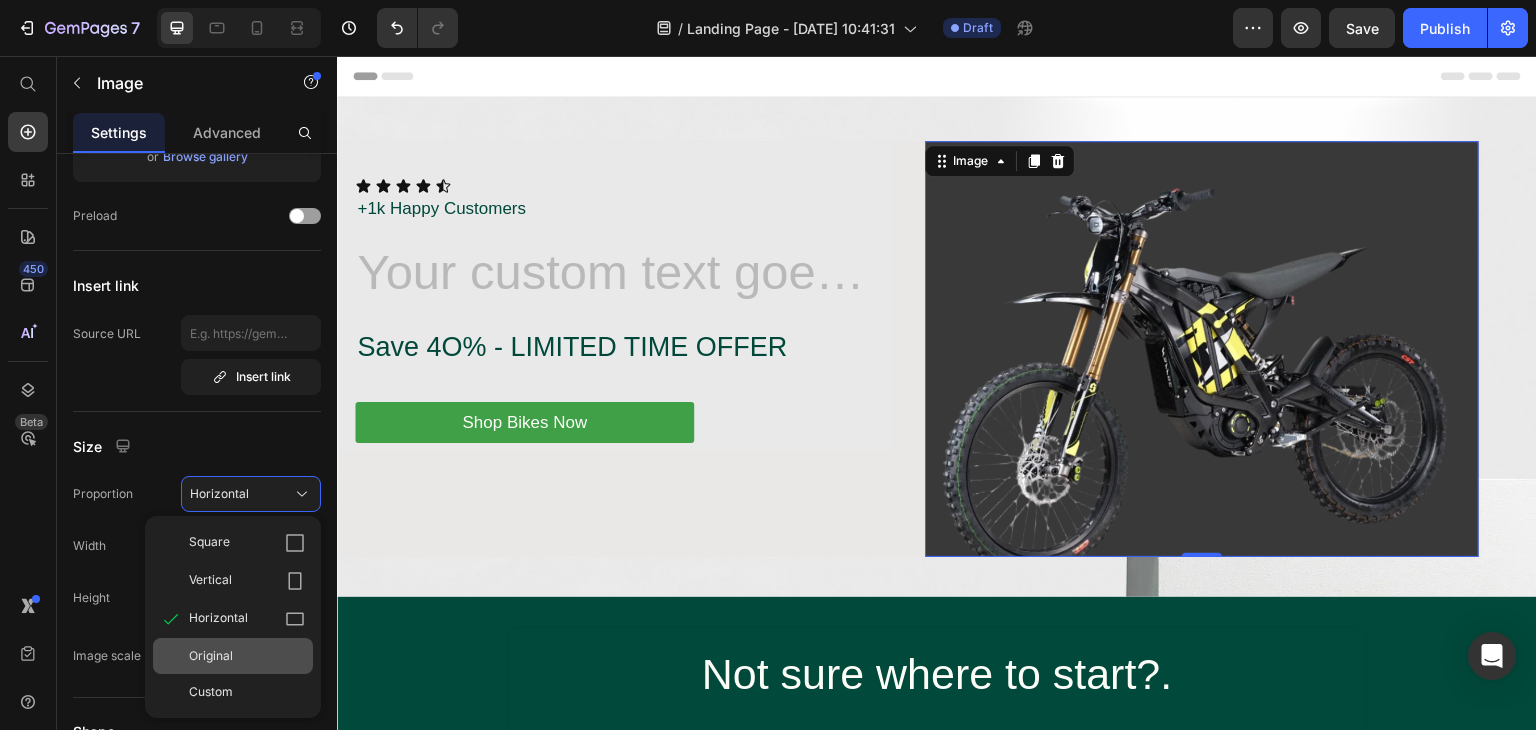 click on "Original" at bounding box center (247, 656) 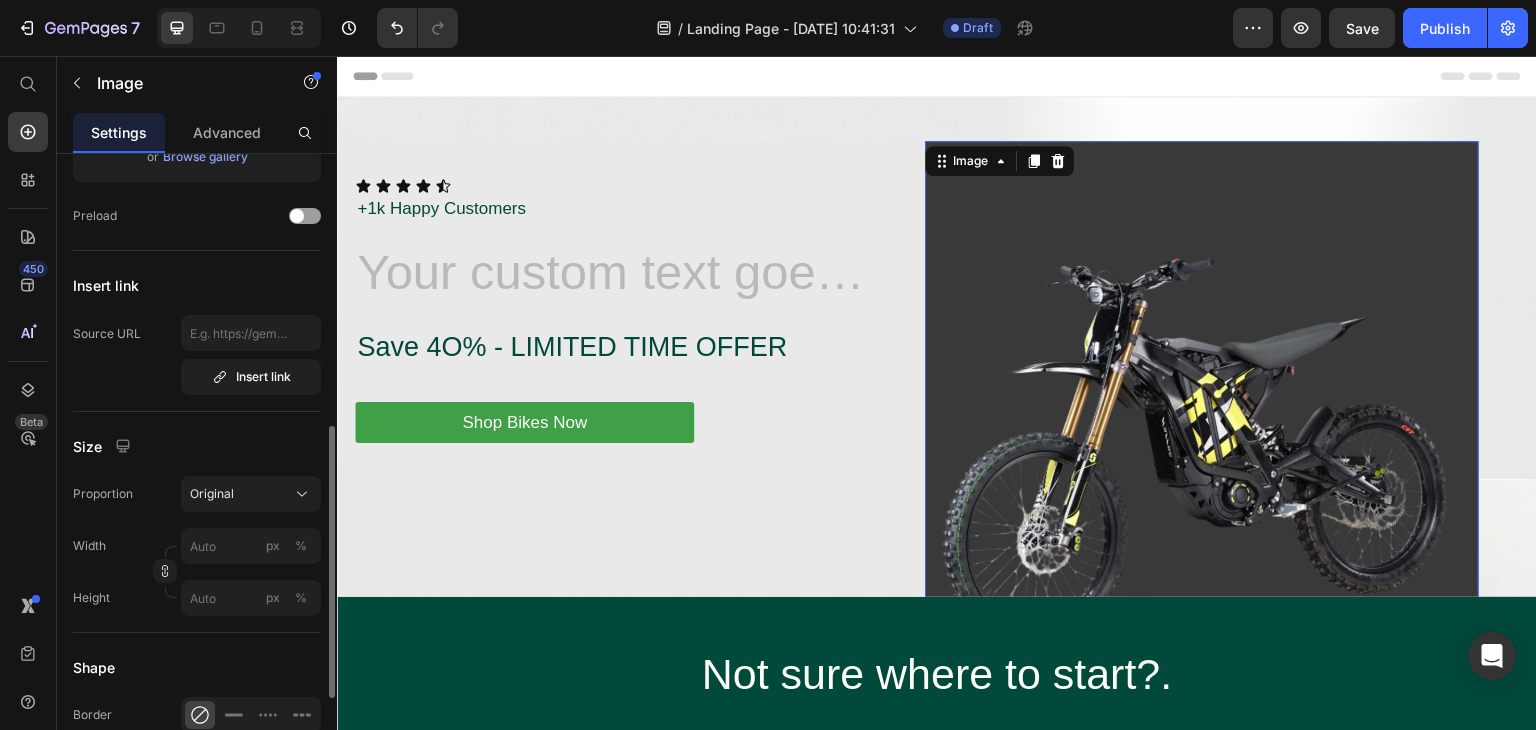 scroll, scrollTop: 400, scrollLeft: 0, axis: vertical 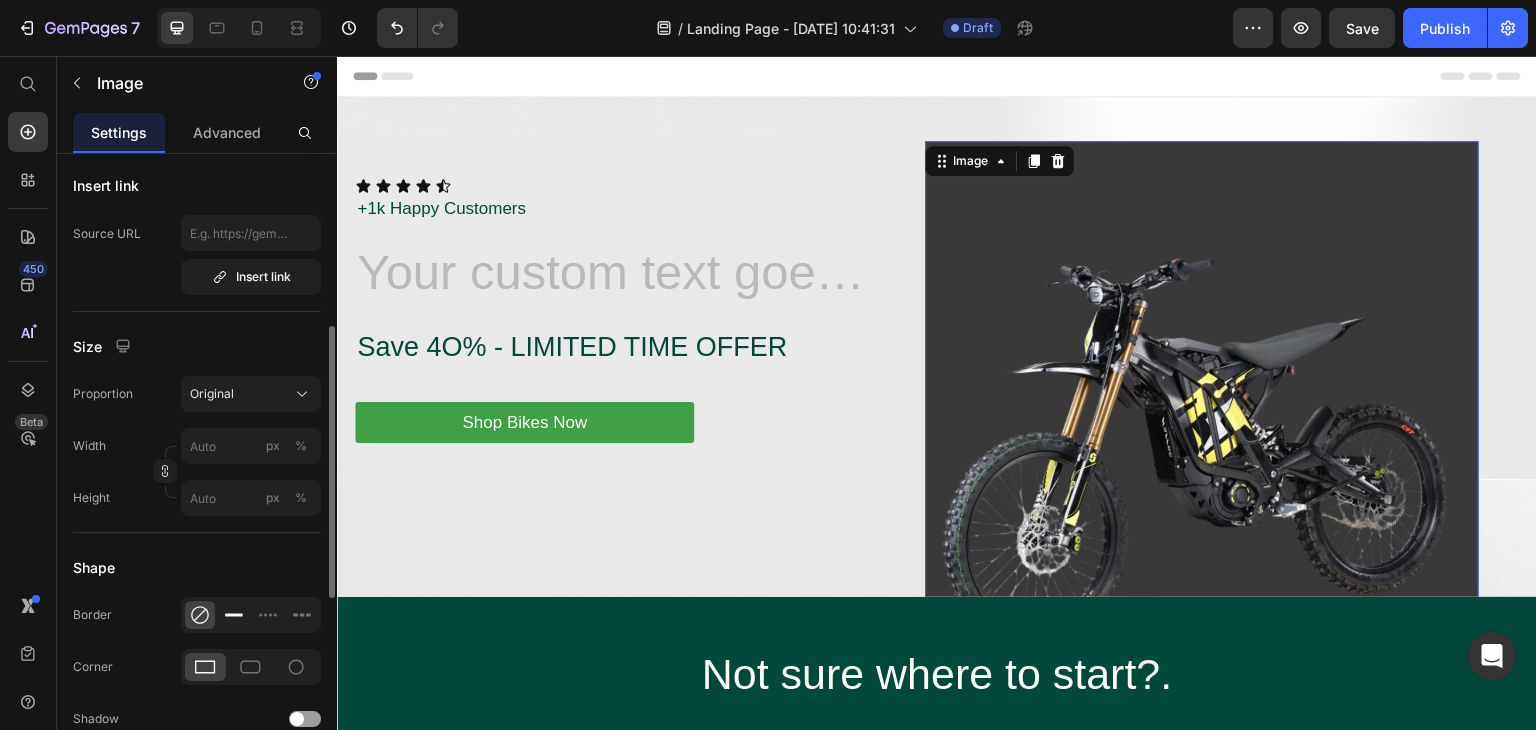 click 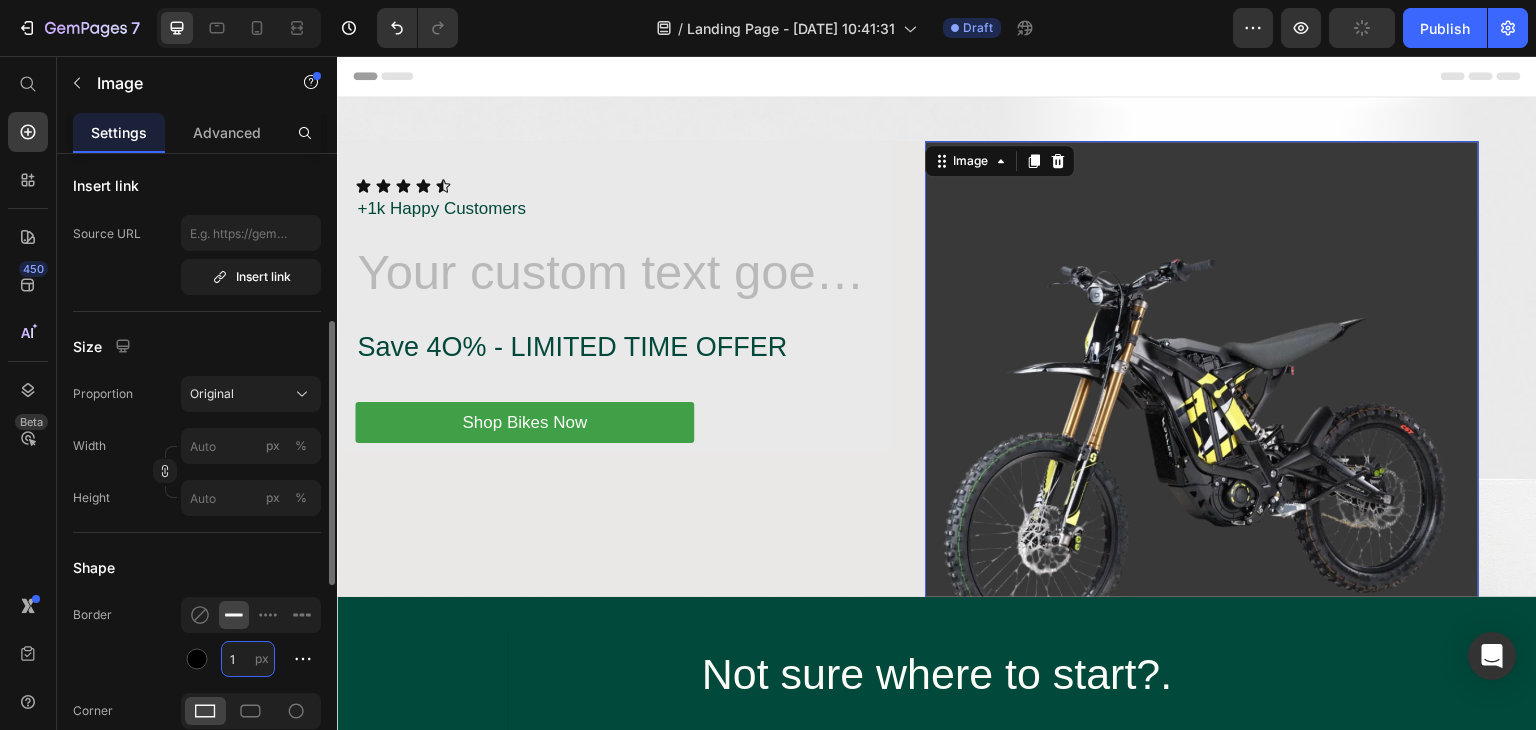 click on "1" at bounding box center [248, 659] 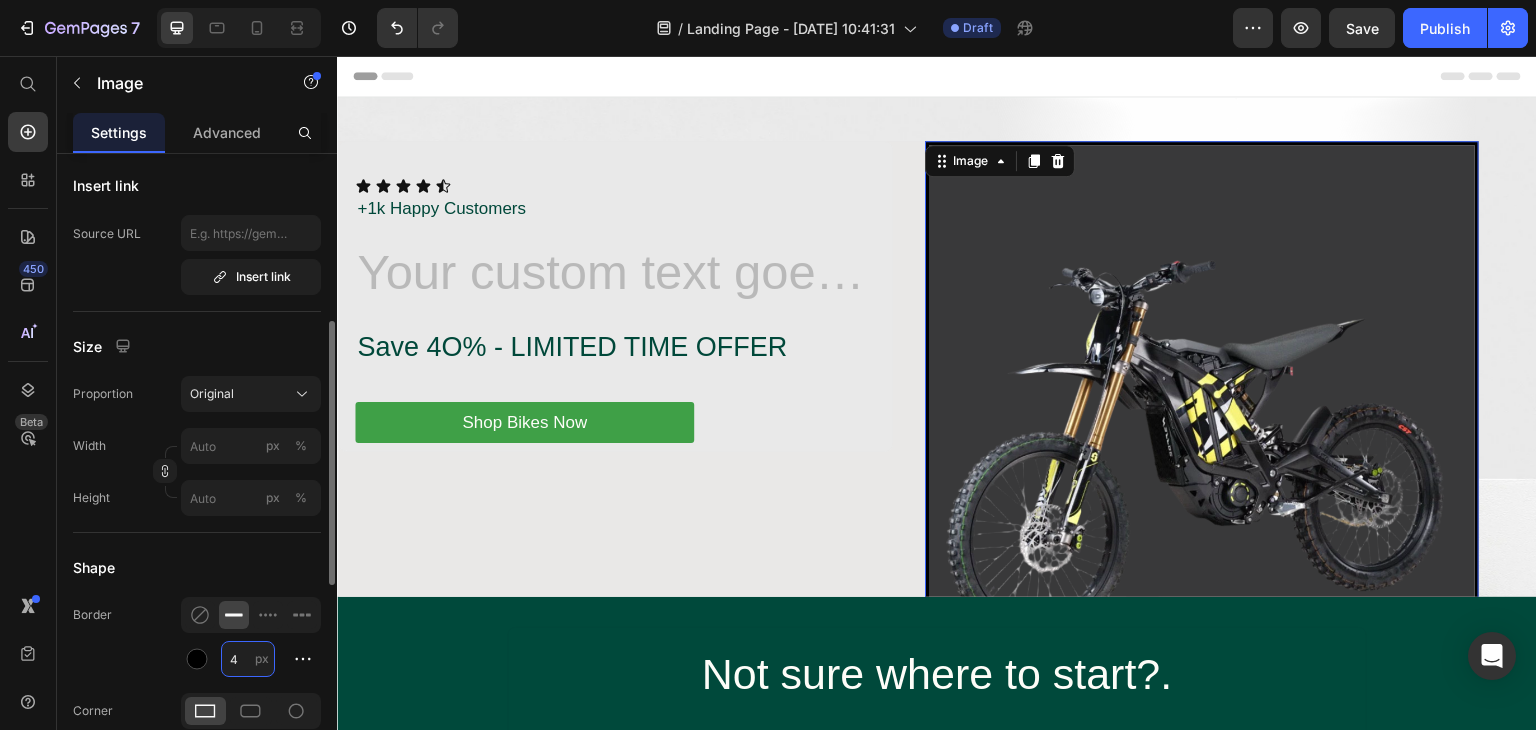 type on "4" 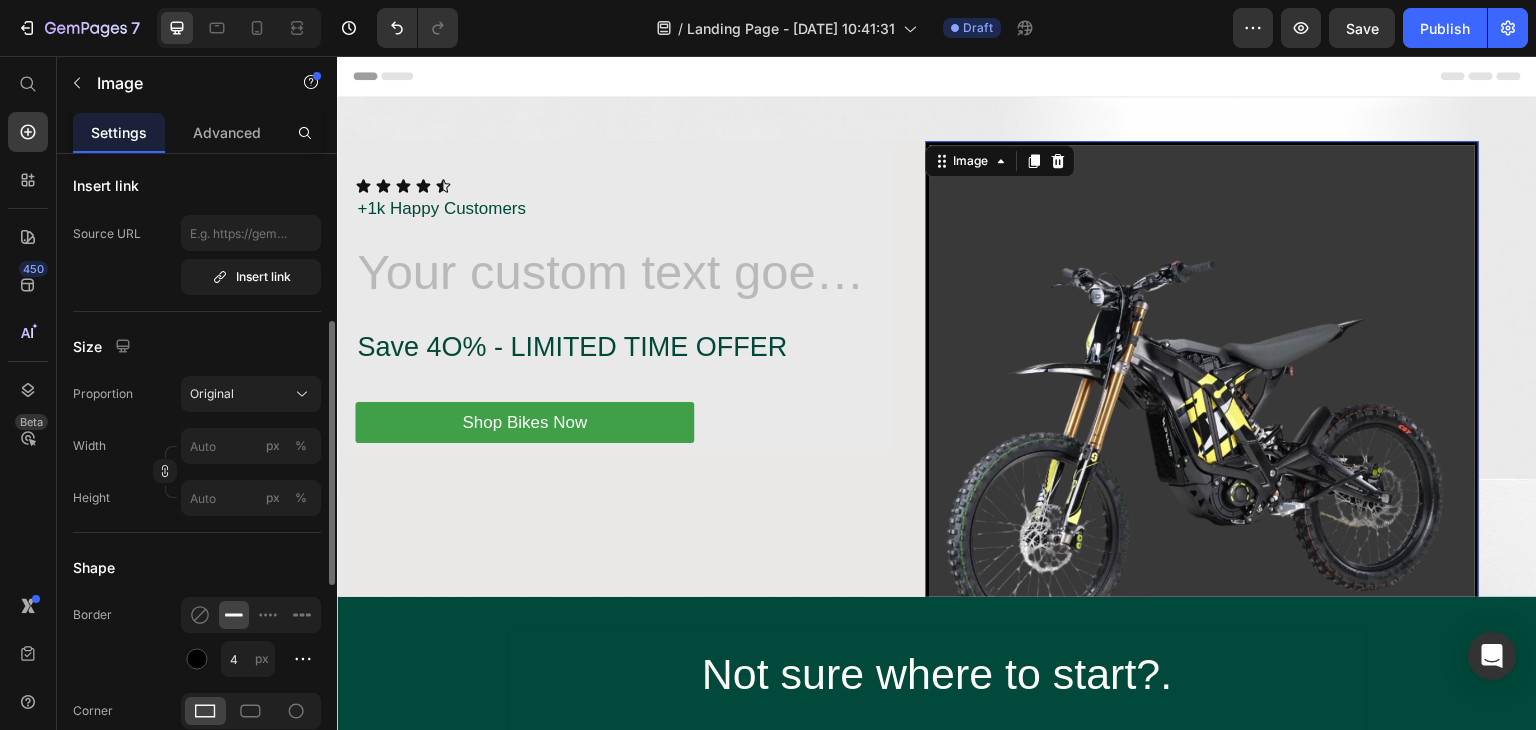 click on "Shape Border 4 px Corner Shadow" 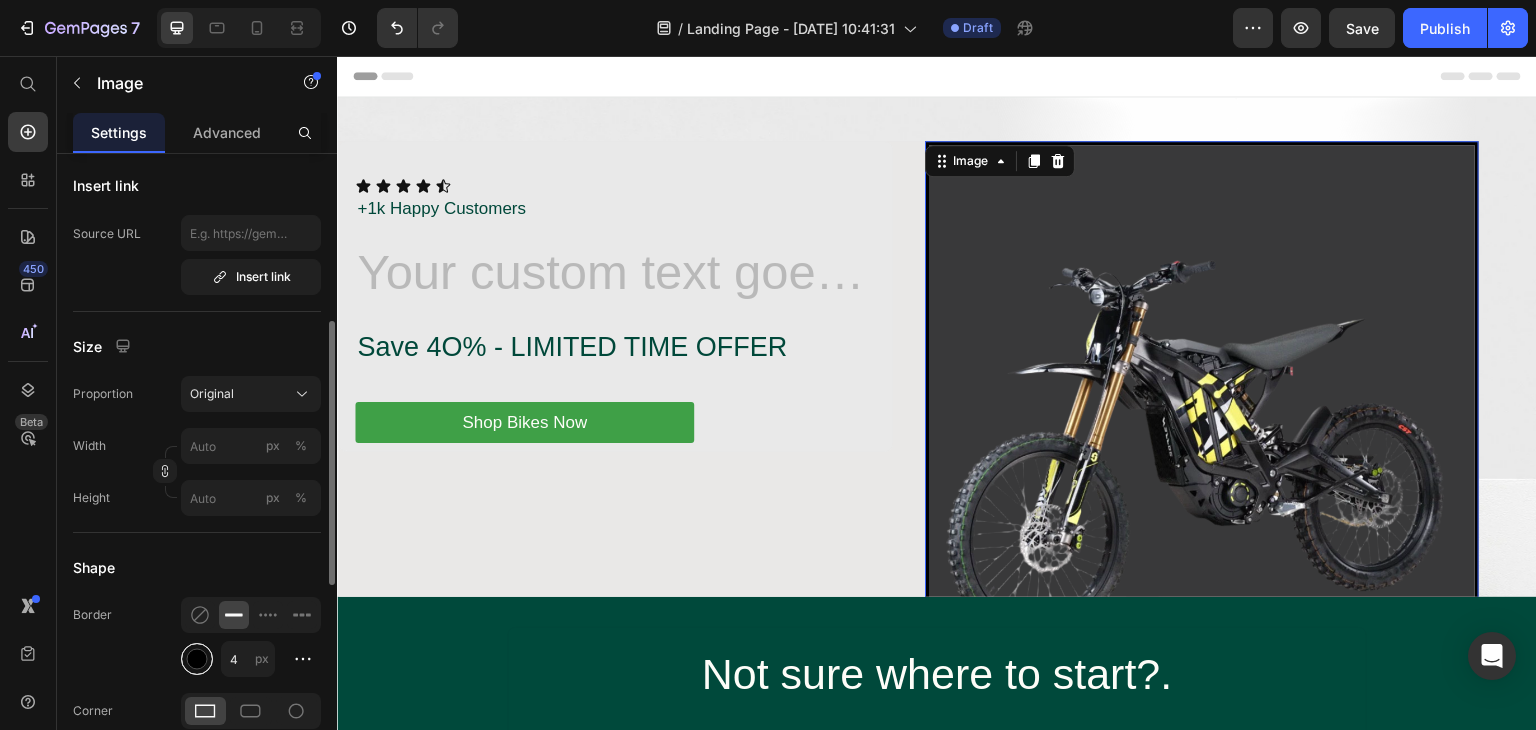click at bounding box center [197, 659] 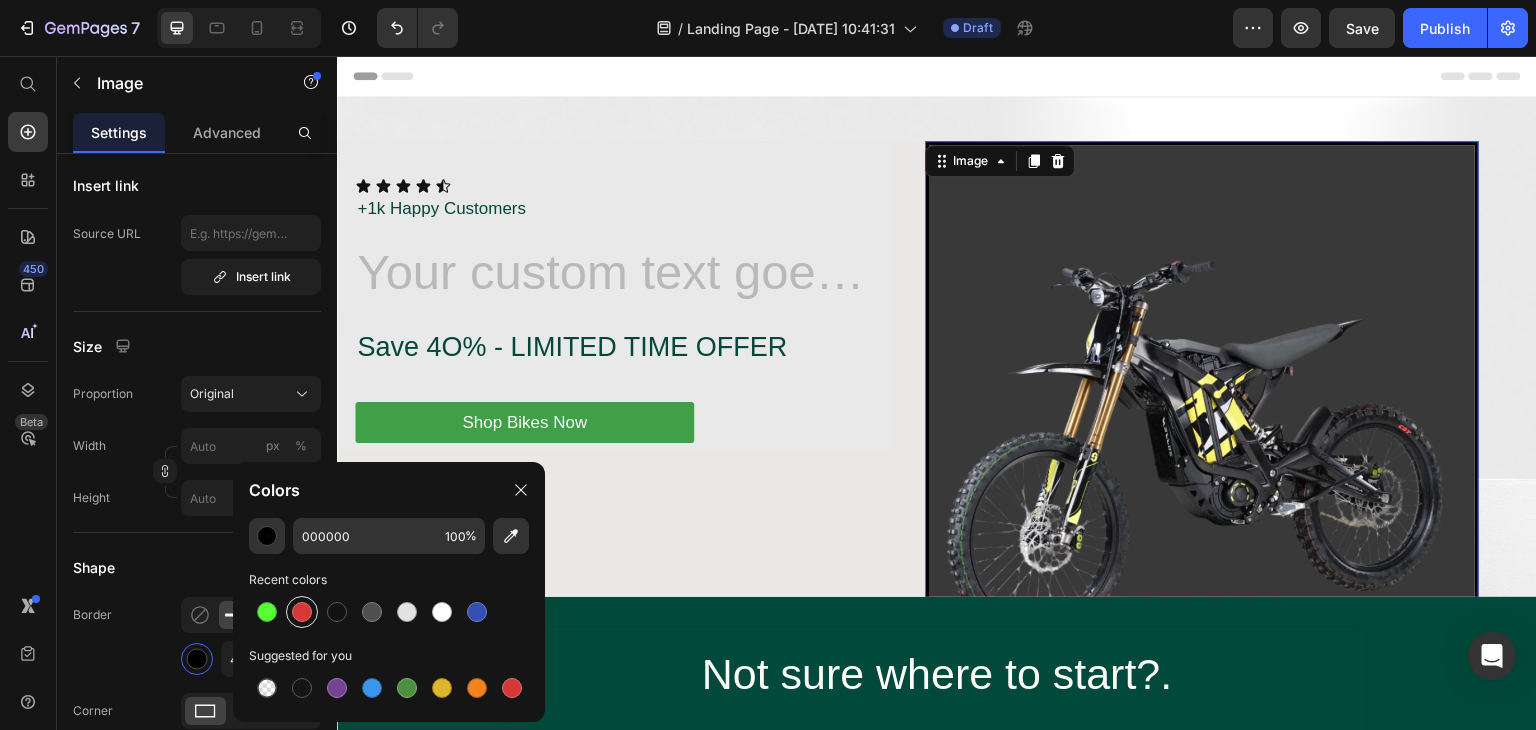 click at bounding box center [302, 612] 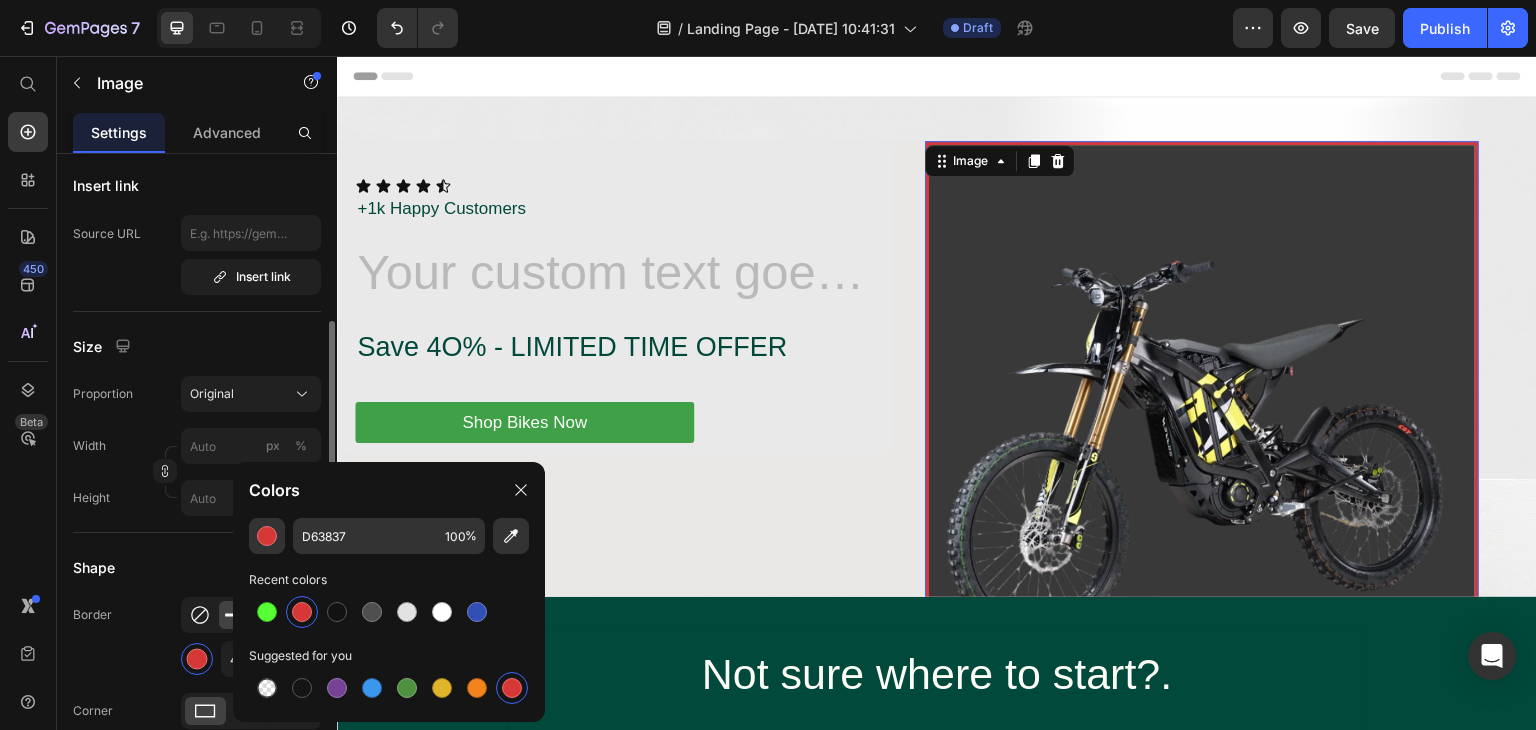 click 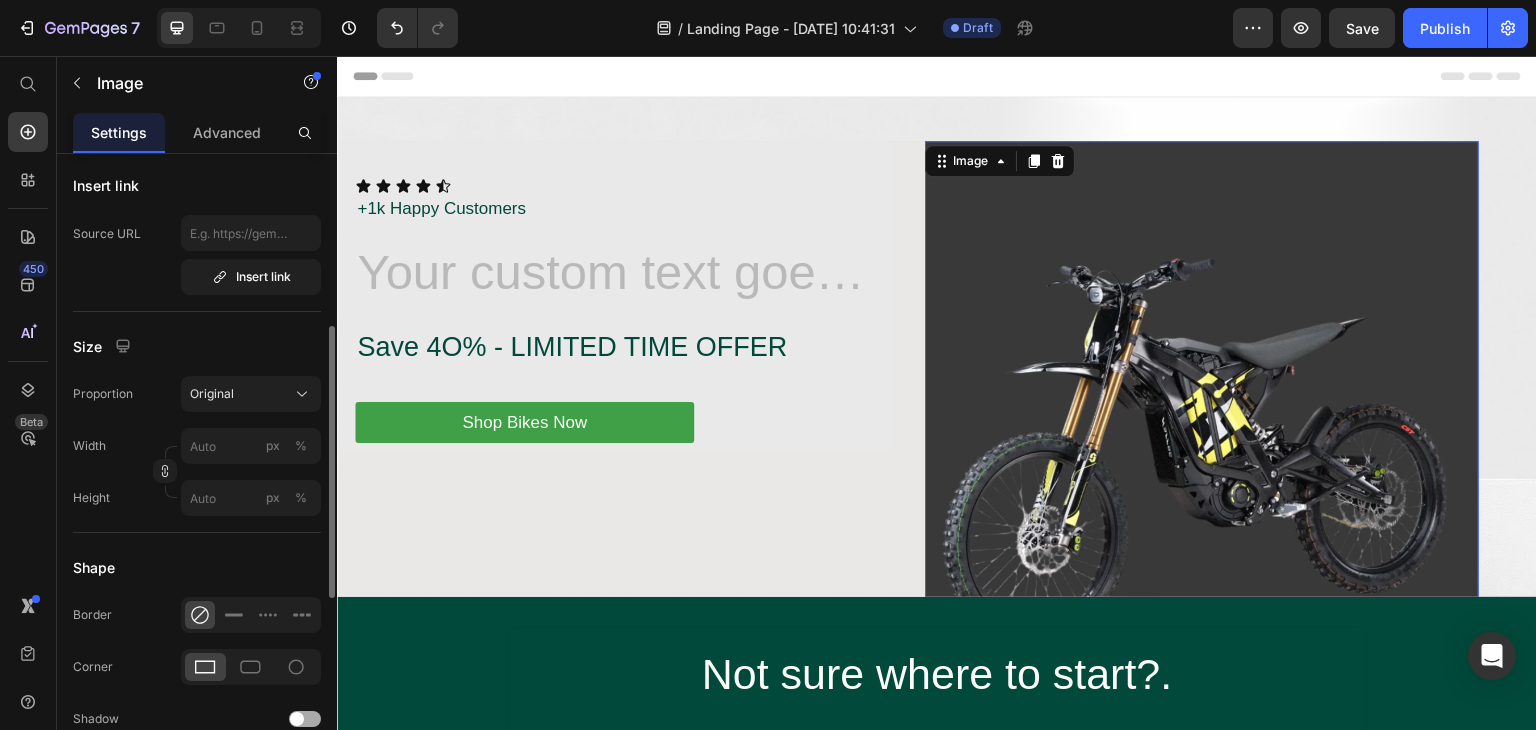 scroll, scrollTop: 500, scrollLeft: 0, axis: vertical 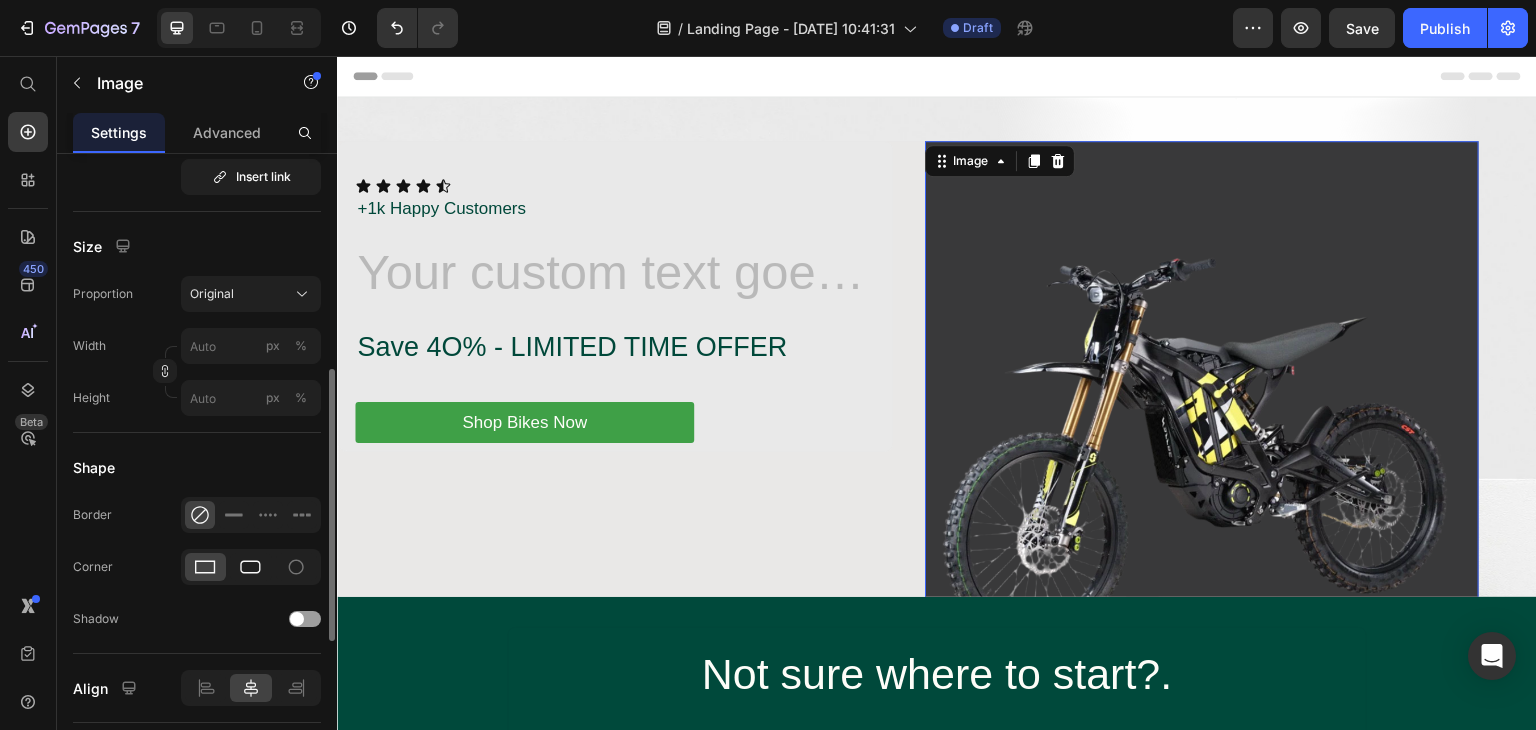click 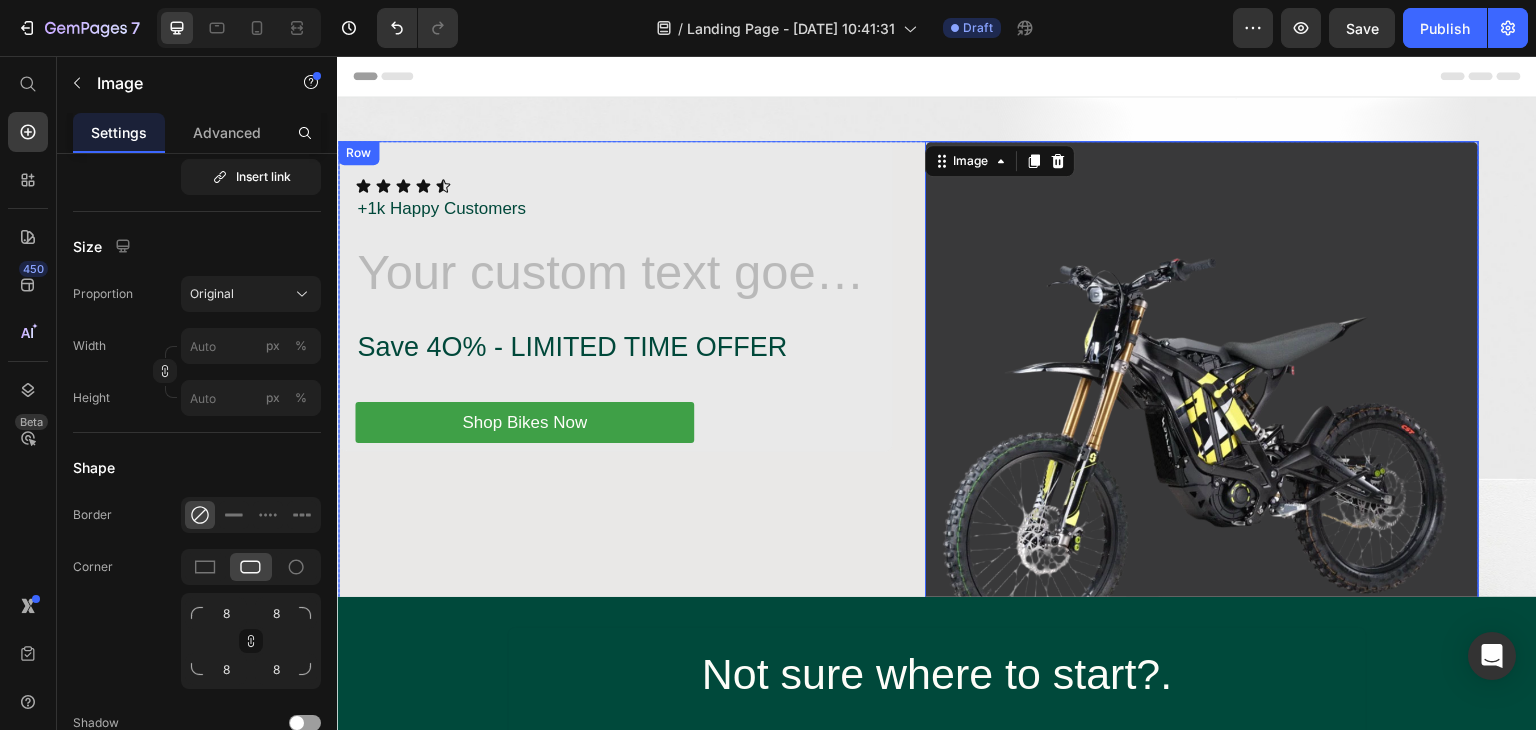 click on "Icon Icon Icon Icon Icon Icon List +1k Happy Customers Text Block Row Heading Save 4O% - LIMITED TIME OFFER Text Block Shop Bikes Now Button Row" at bounding box center (615, 419) 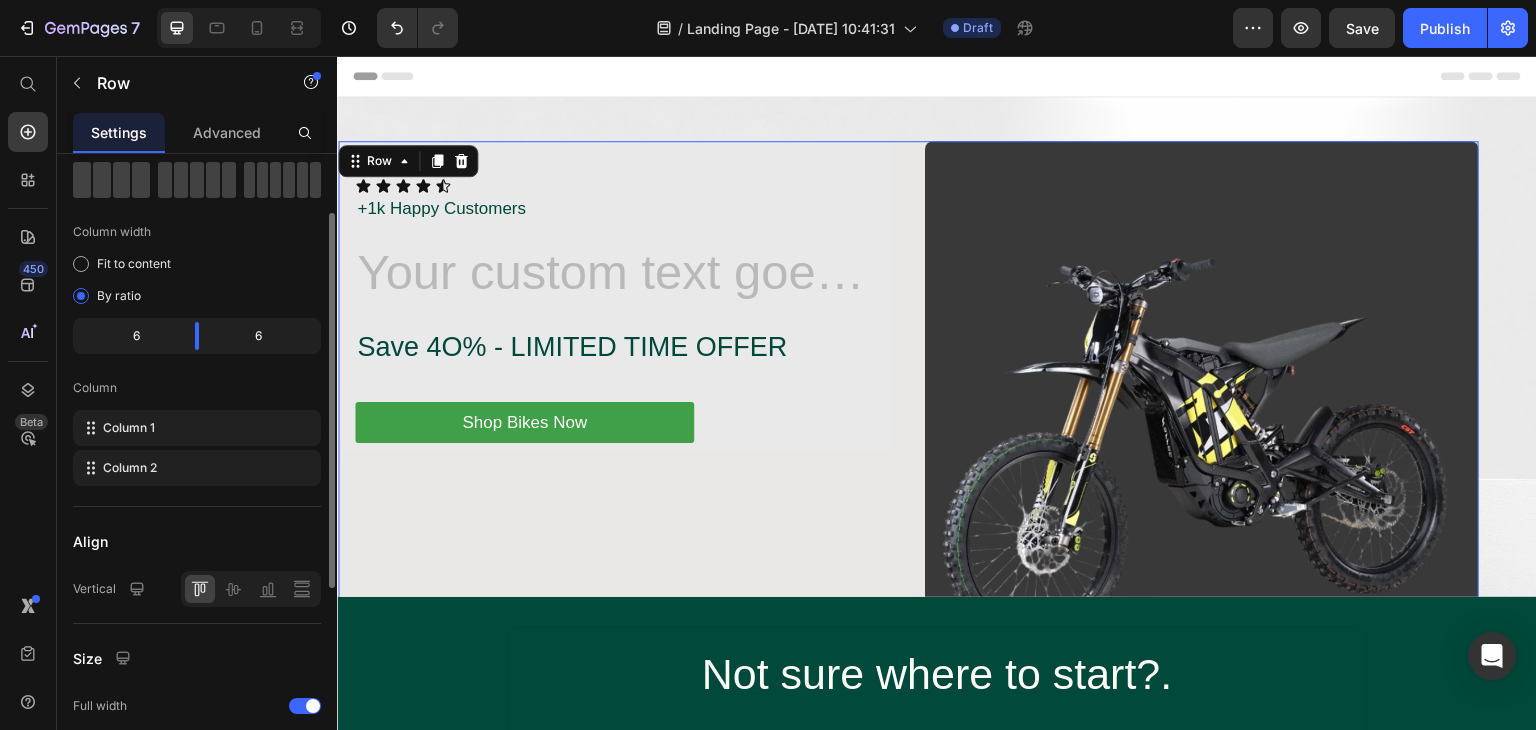 scroll, scrollTop: 200, scrollLeft: 0, axis: vertical 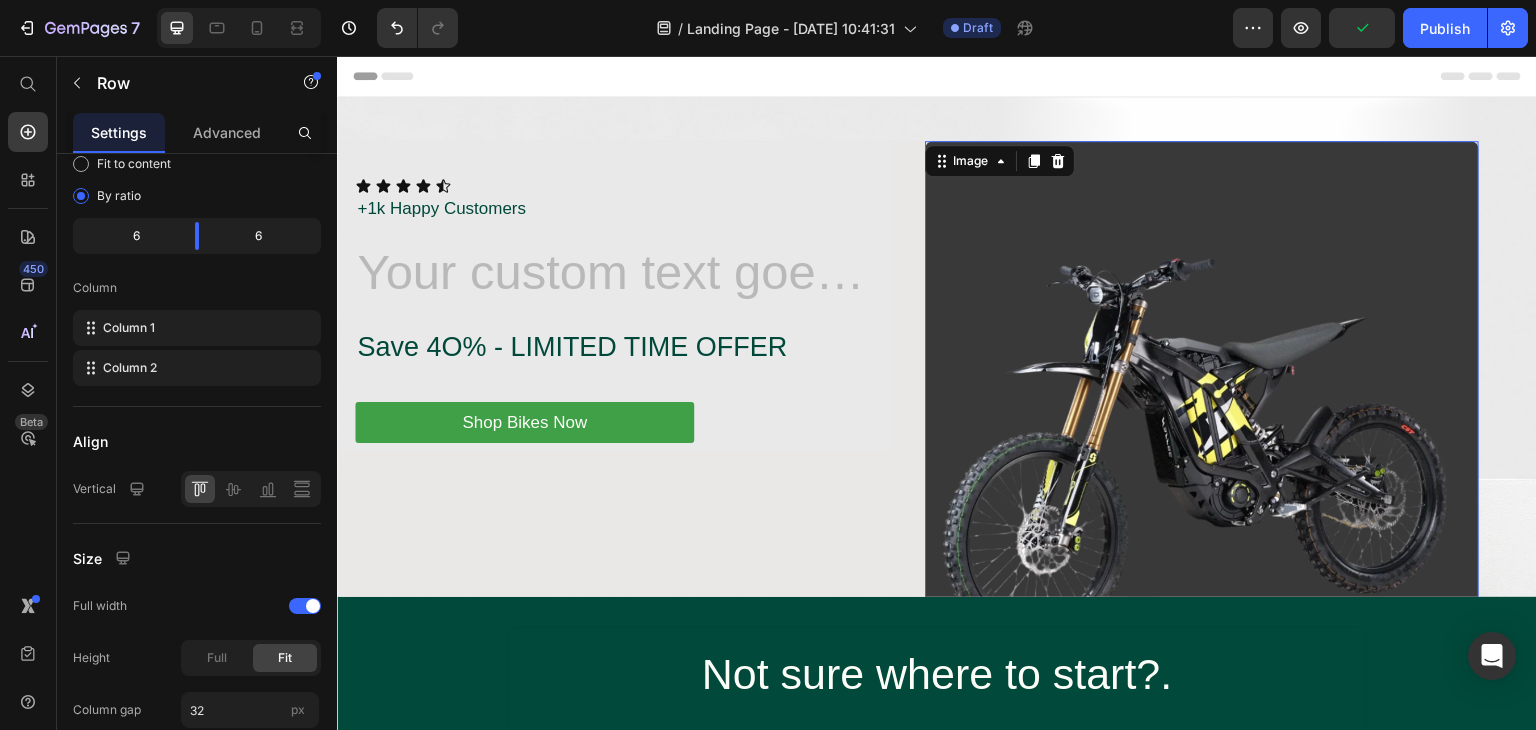 click at bounding box center (1202, 419) 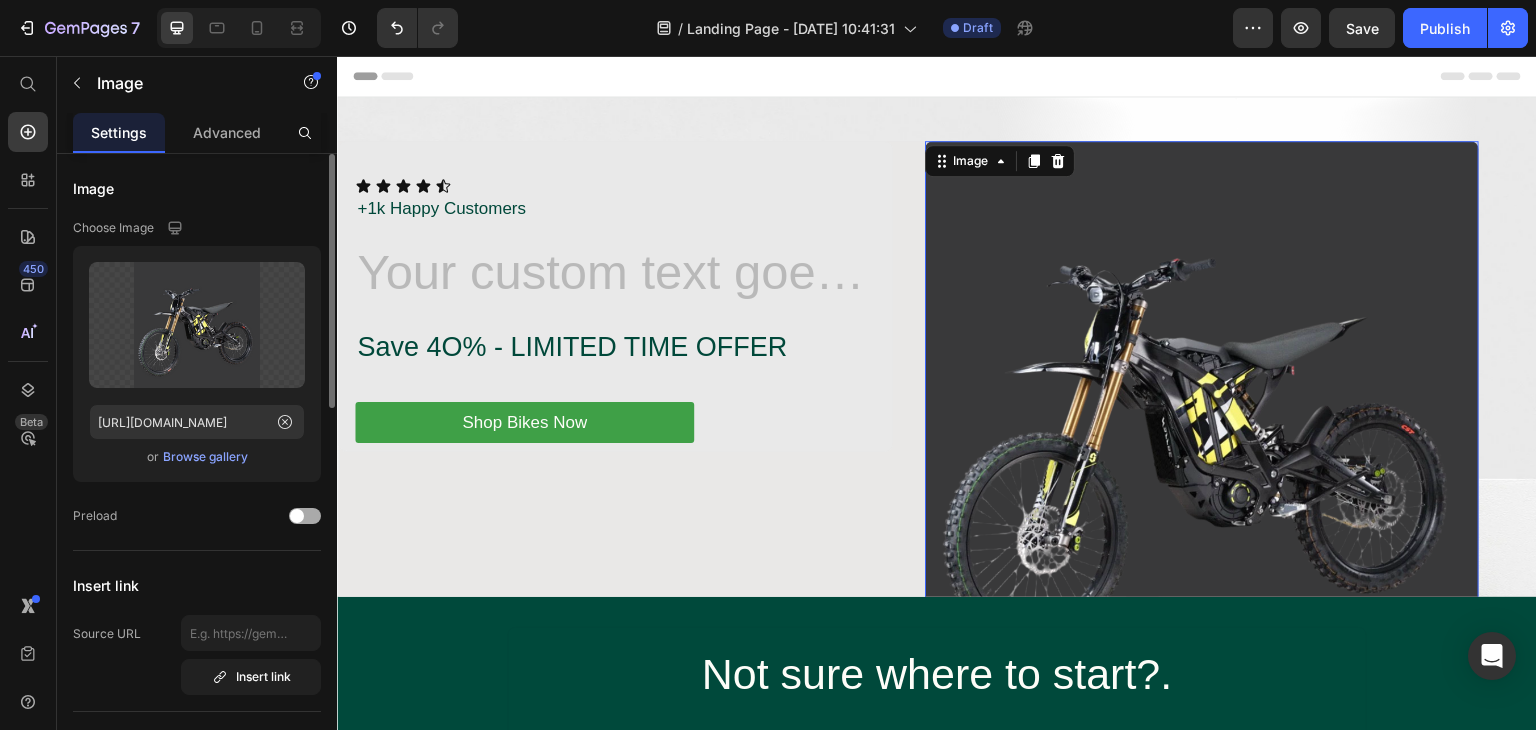 drag, startPoint x: 293, startPoint y: 499, endPoint x: 315, endPoint y: 523, distance: 32.55764 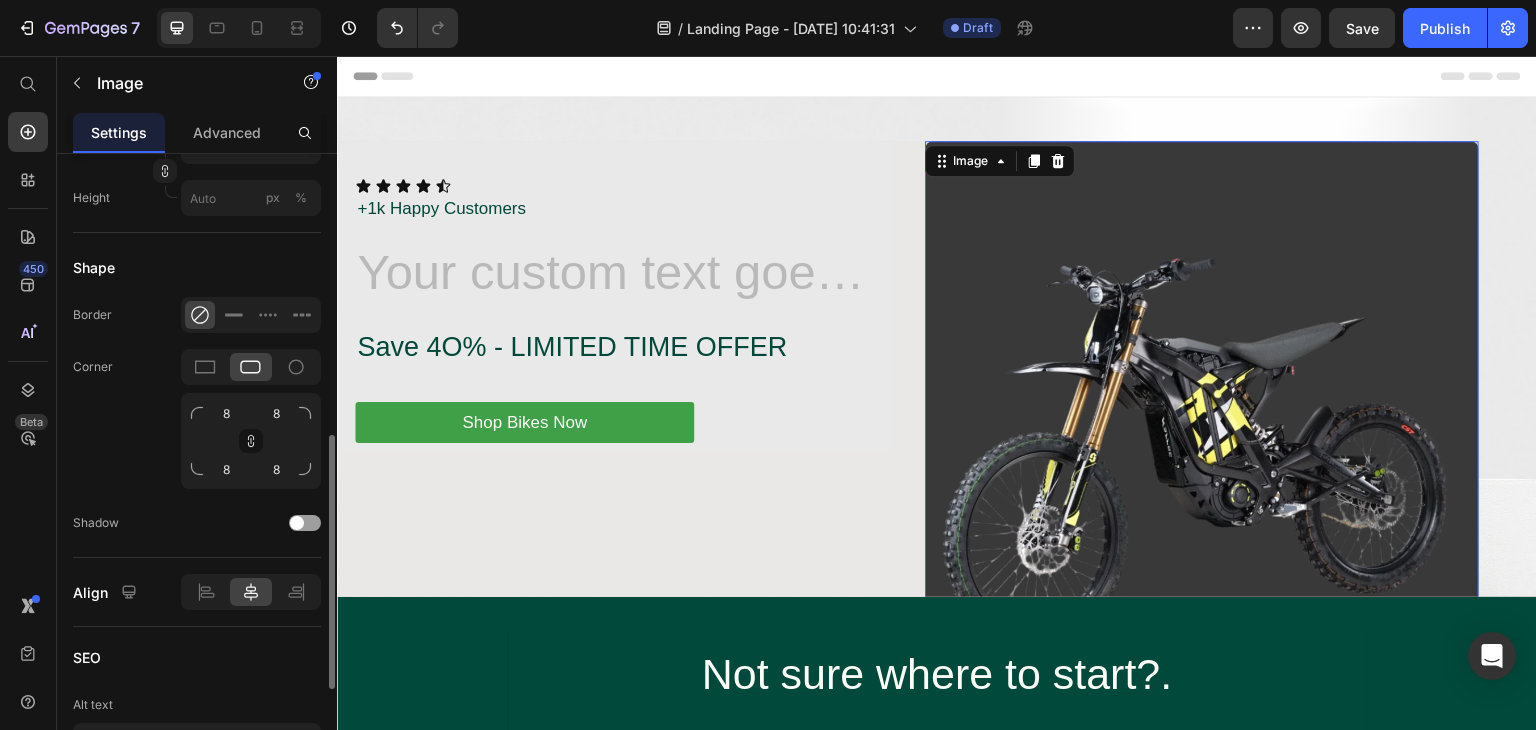 scroll, scrollTop: 800, scrollLeft: 0, axis: vertical 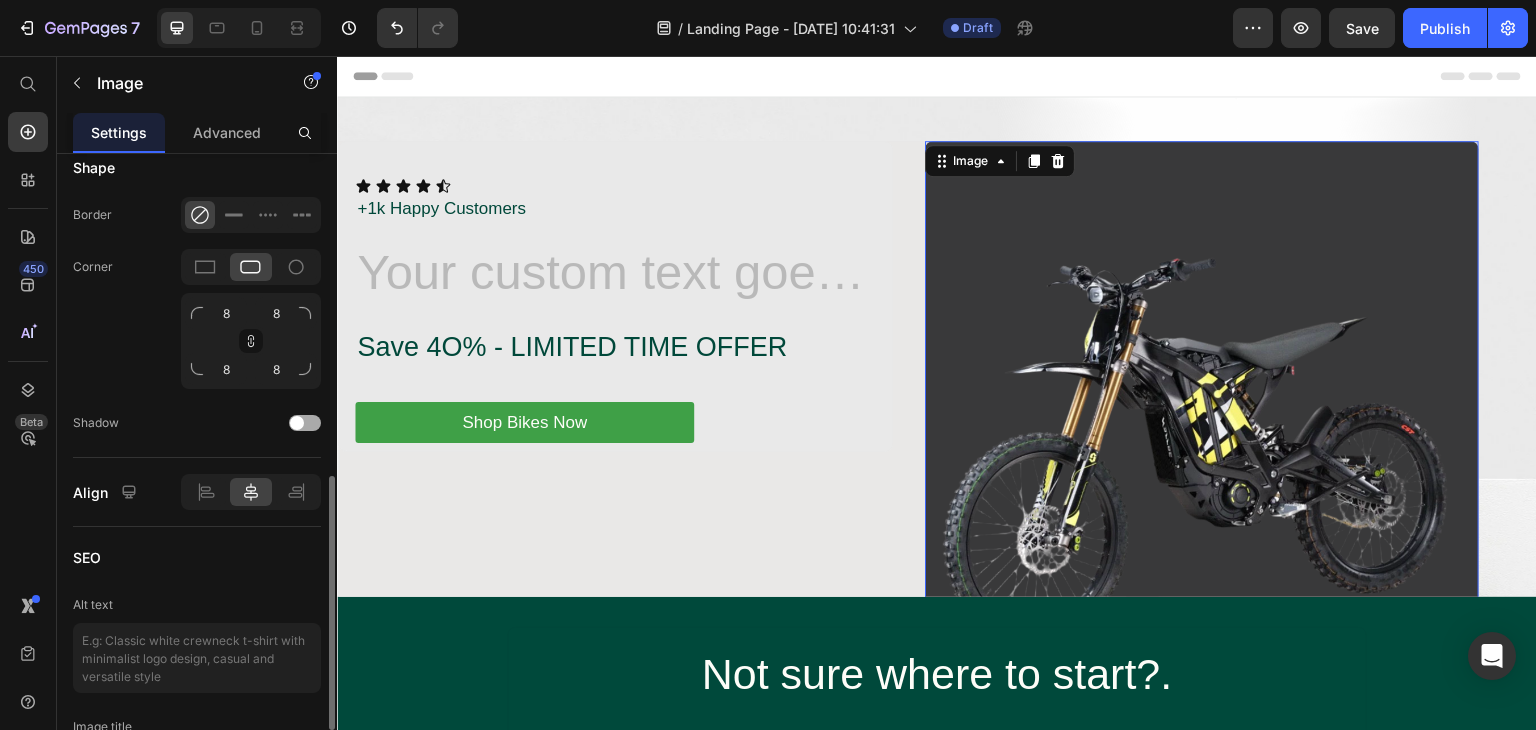 click at bounding box center (297, 423) 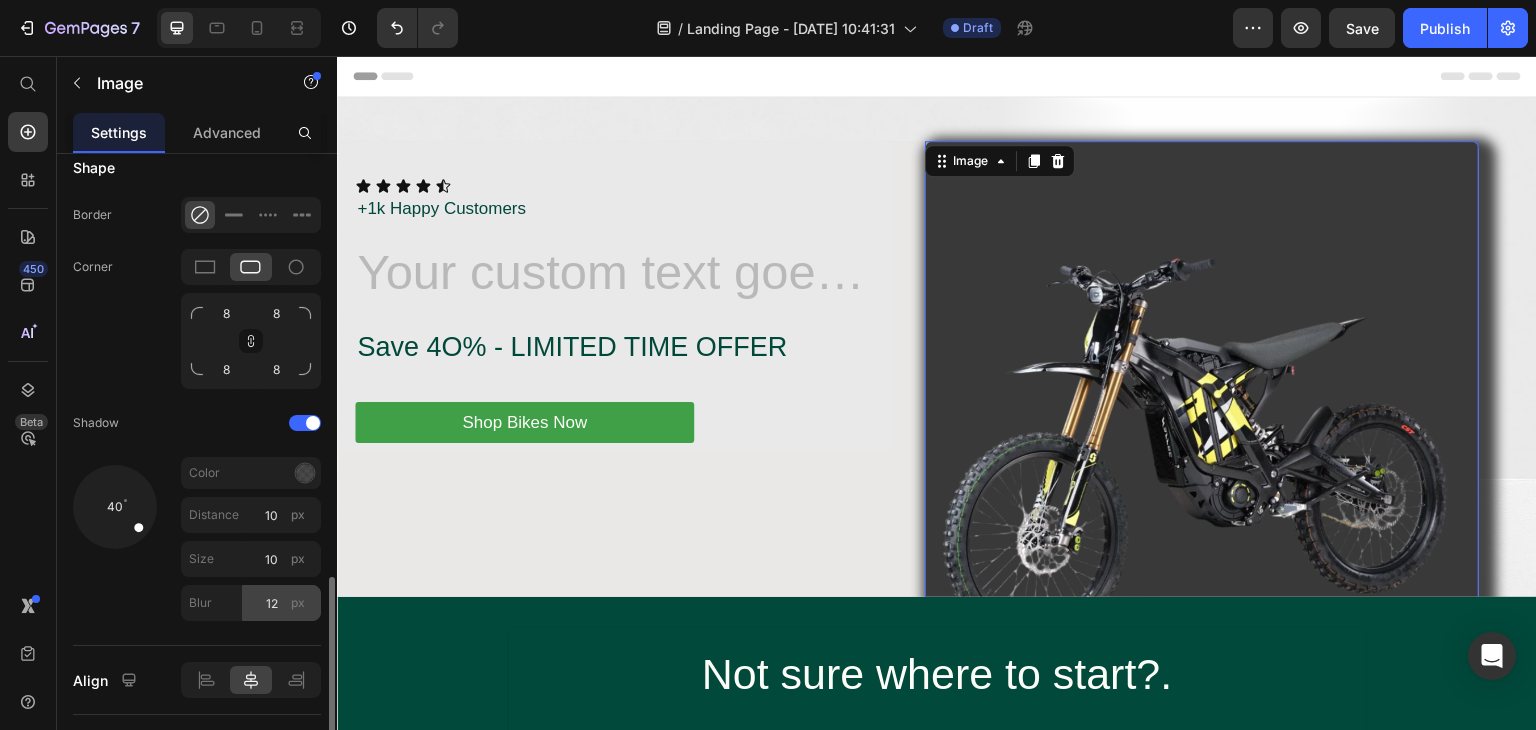scroll, scrollTop: 1000, scrollLeft: 0, axis: vertical 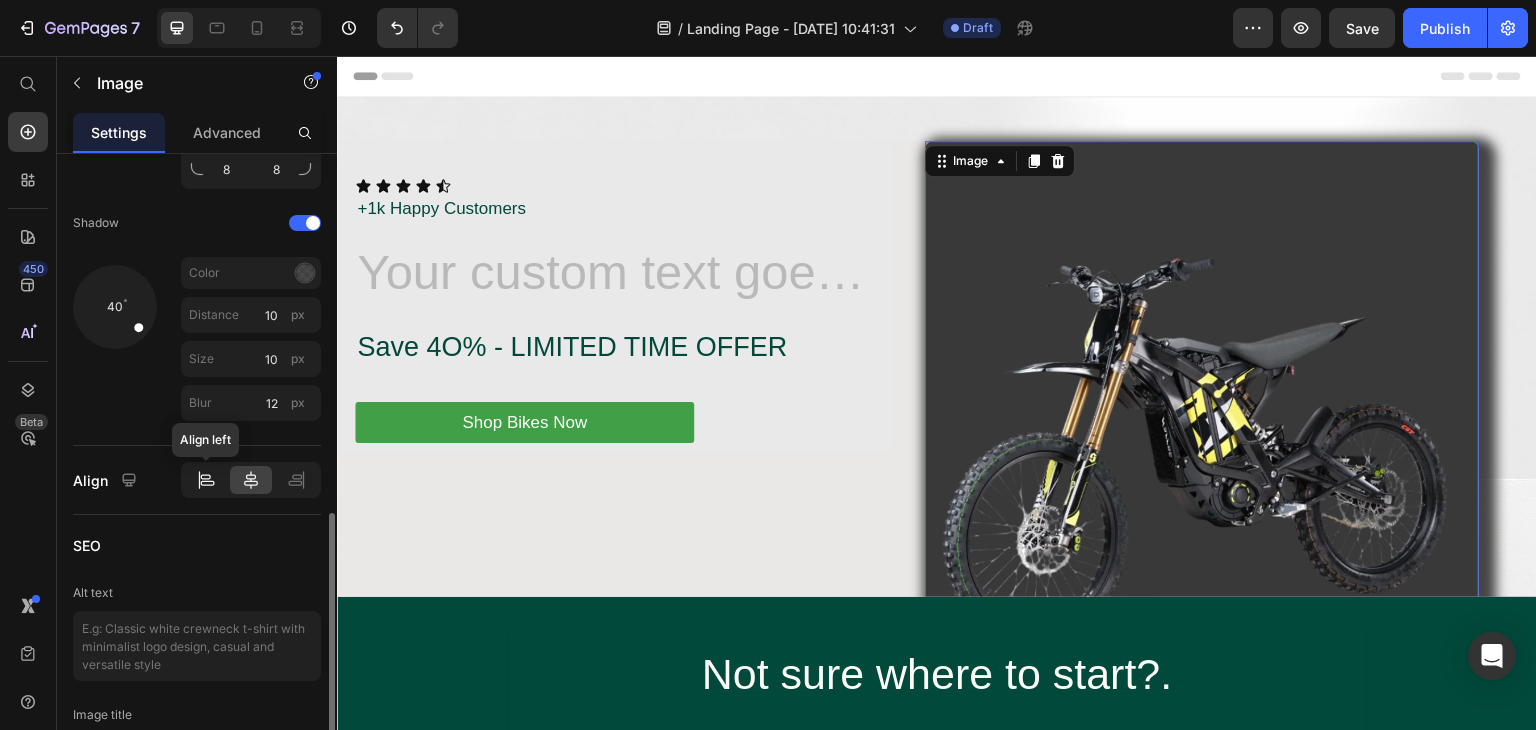 click 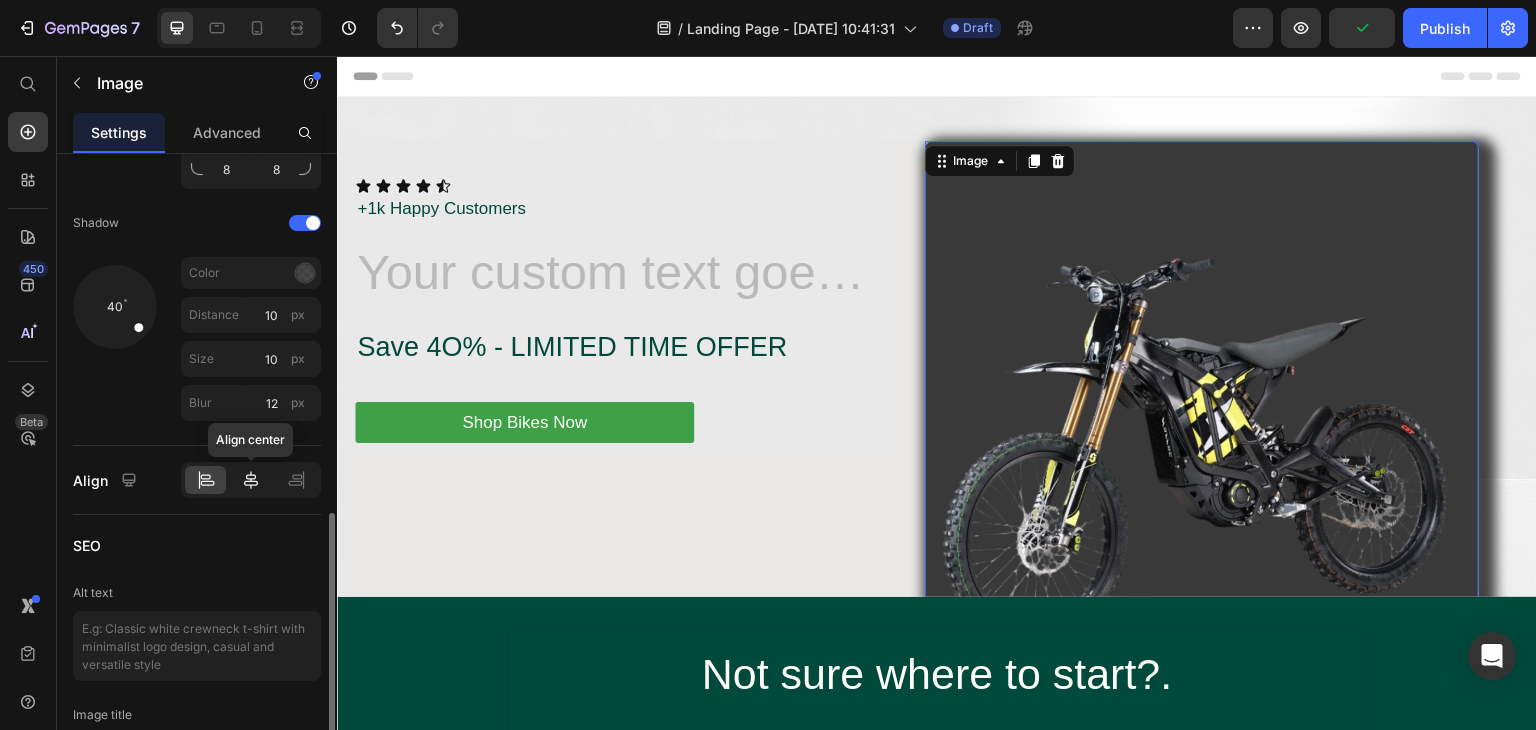 click 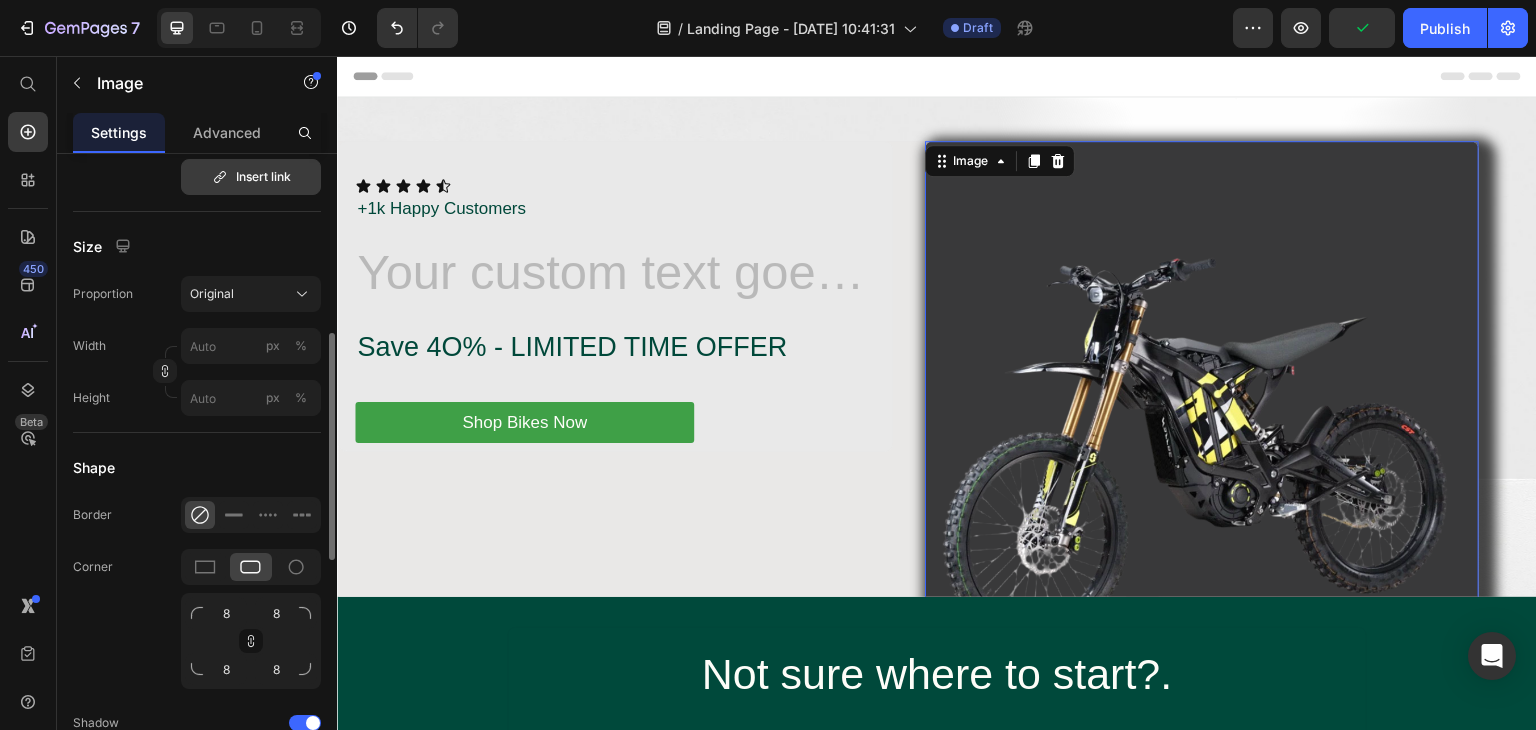 scroll, scrollTop: 300, scrollLeft: 0, axis: vertical 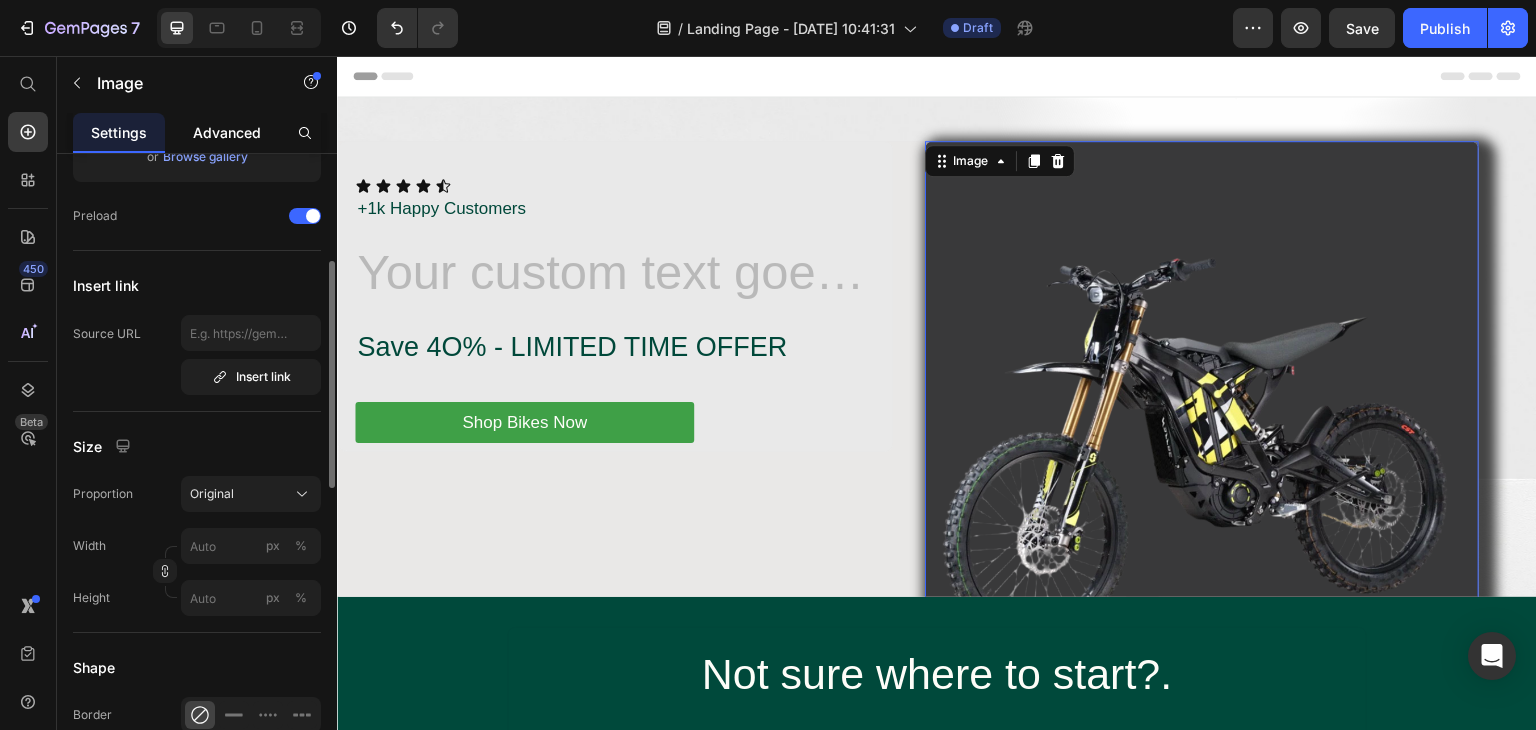 click on "Advanced" at bounding box center [227, 132] 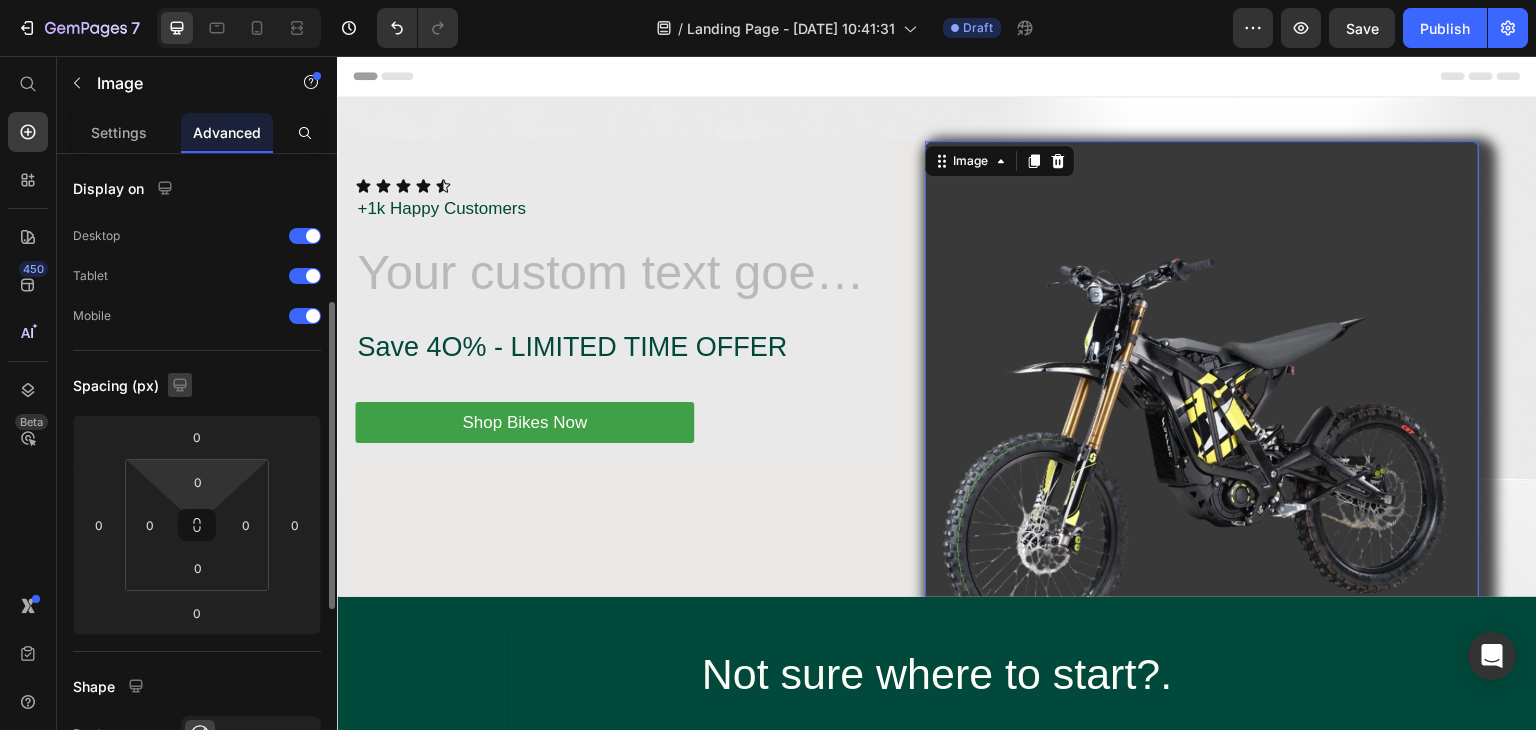 scroll, scrollTop: 100, scrollLeft: 0, axis: vertical 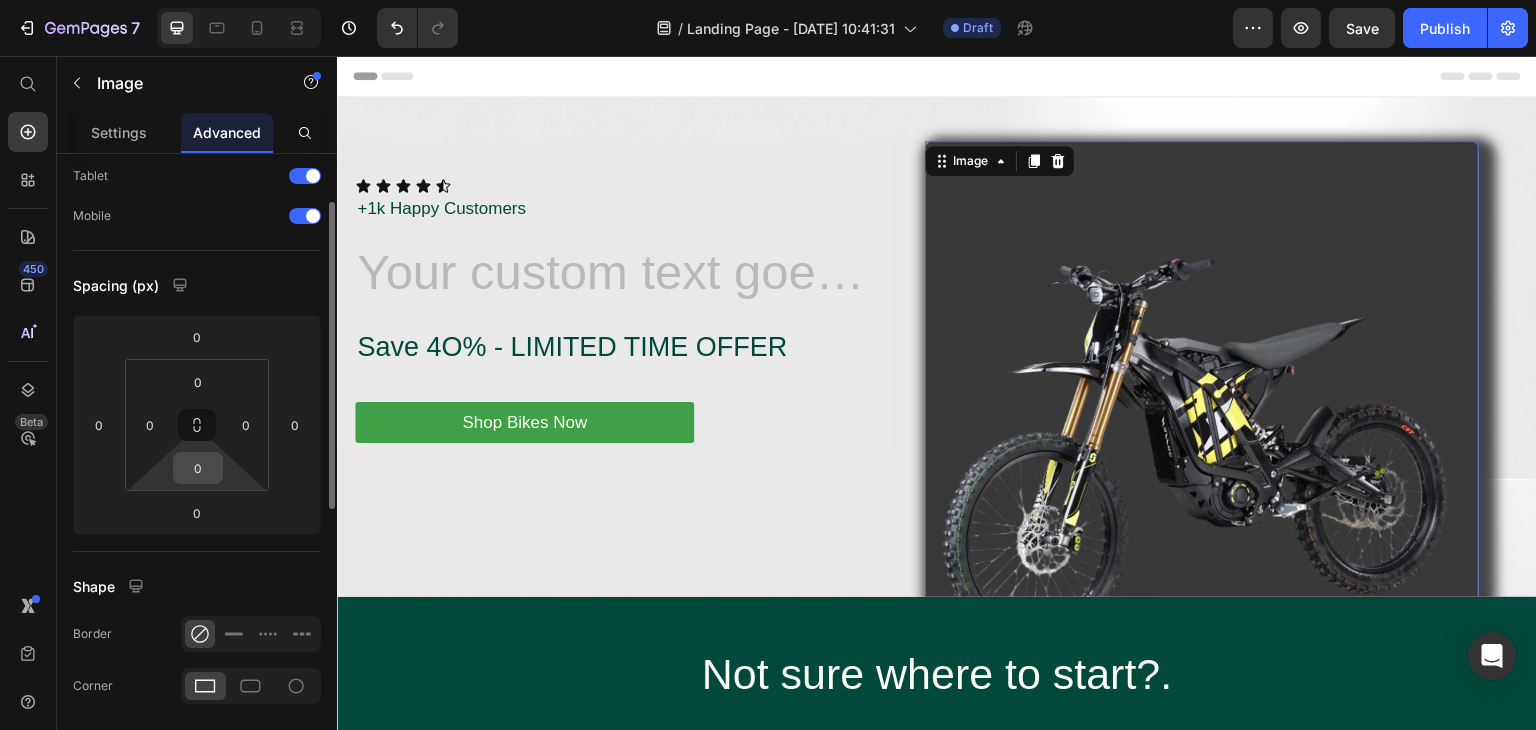 click on "0" at bounding box center [198, 468] 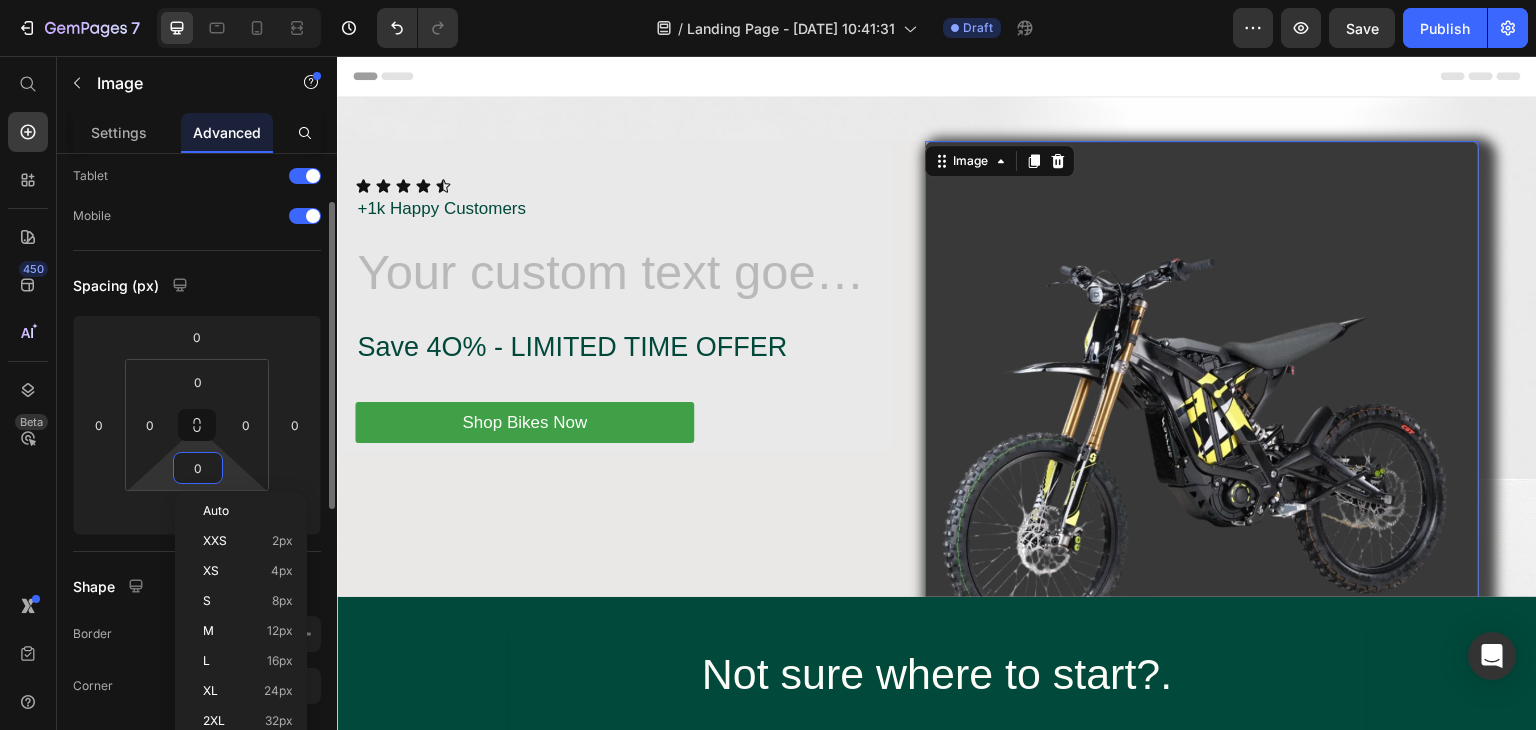 click on "0" at bounding box center [198, 468] 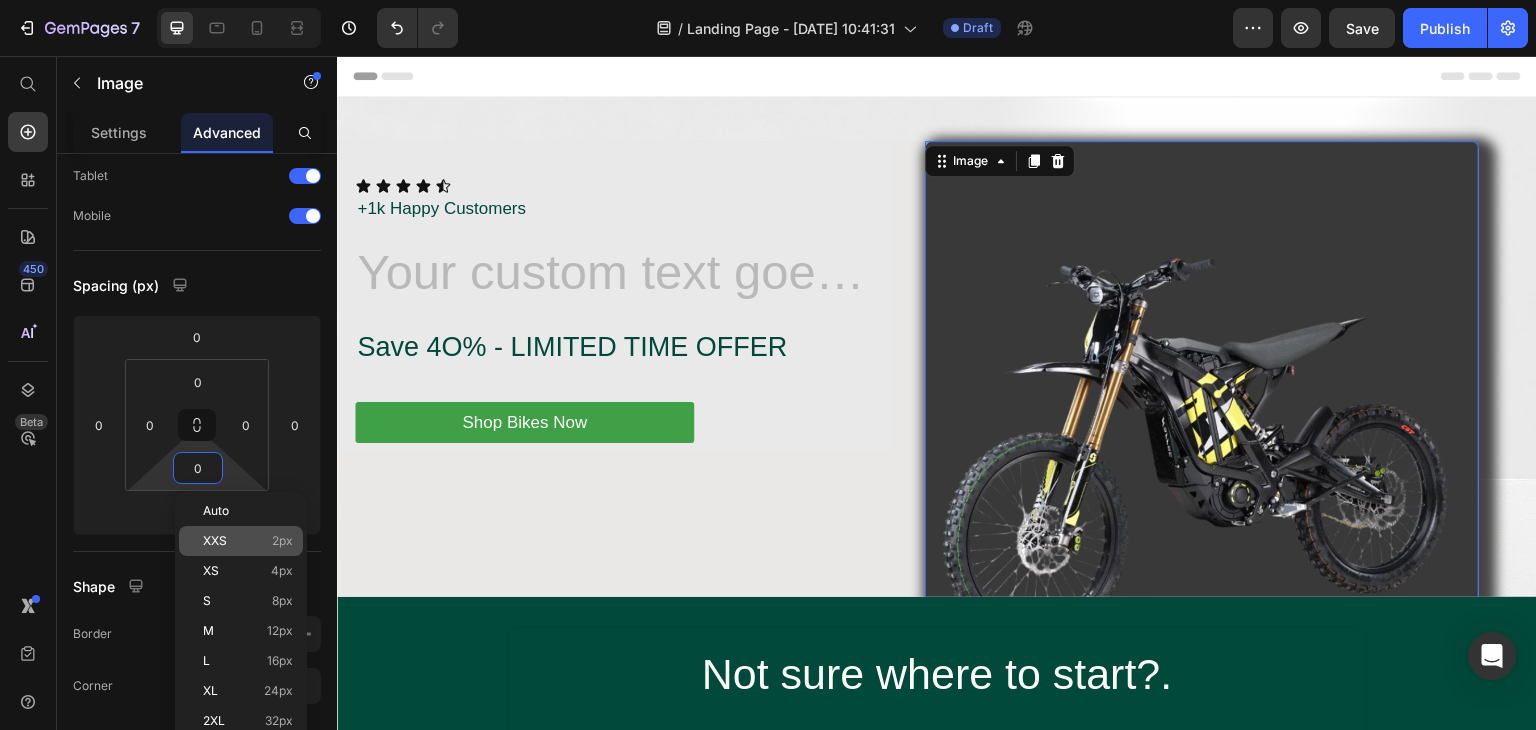 click on "XXS 2px" 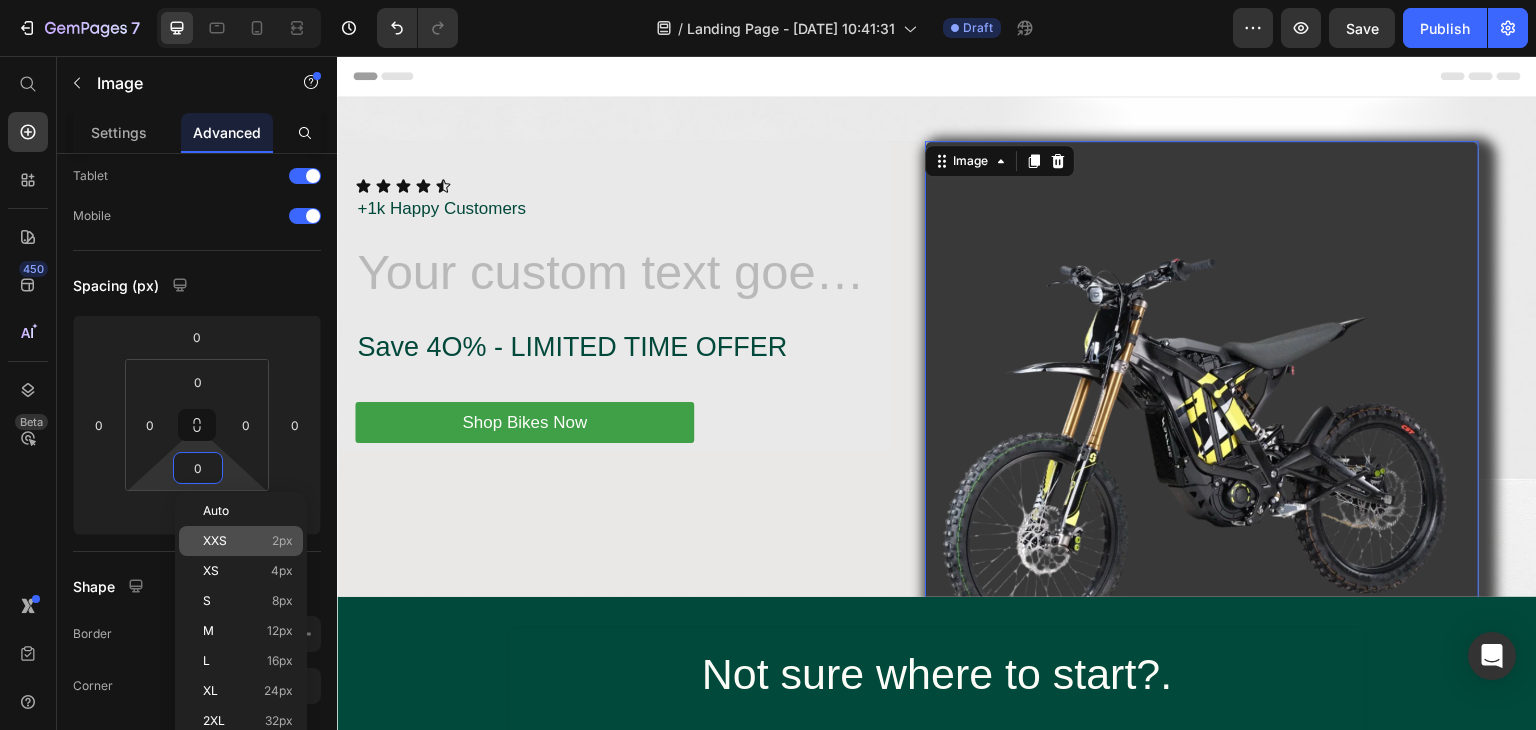type on "2" 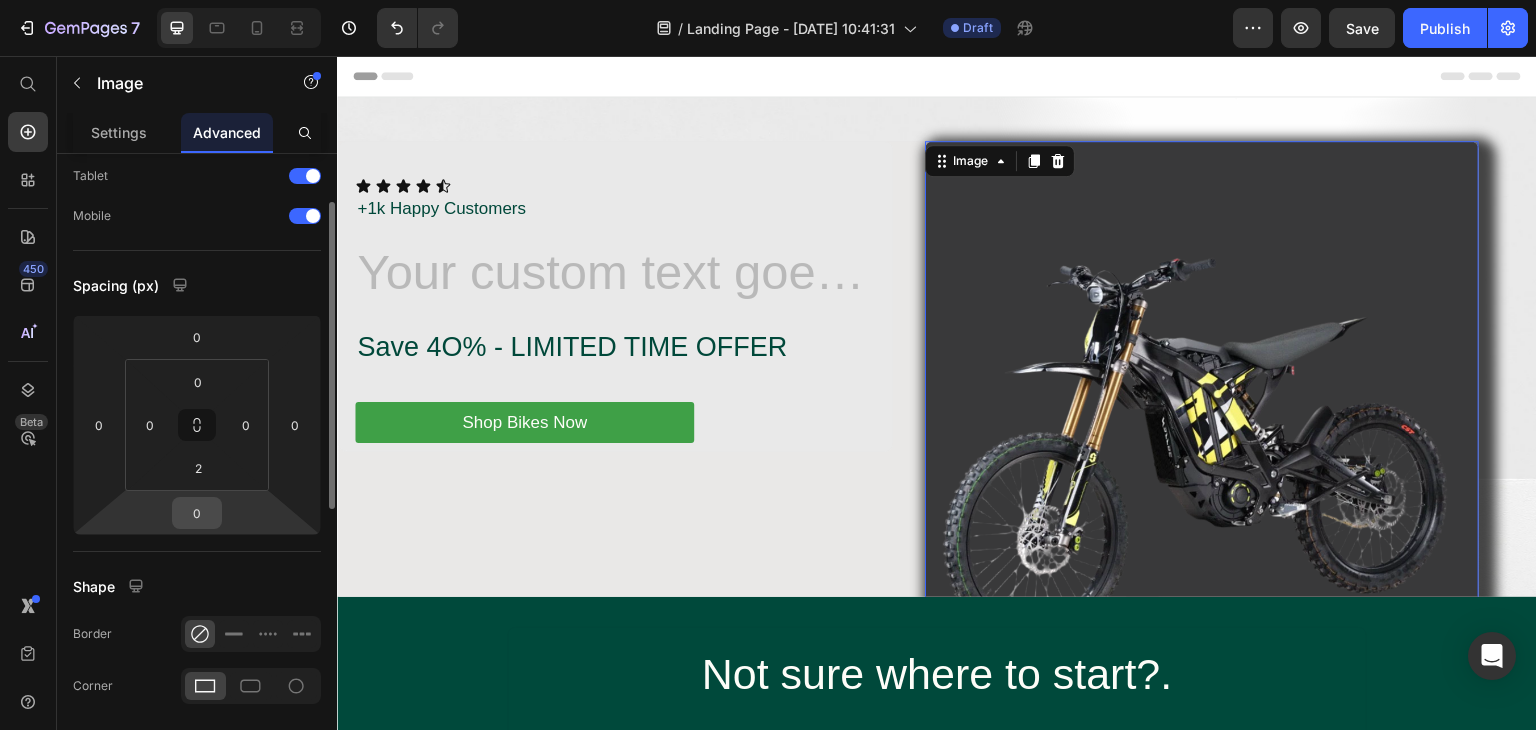 click on "0" at bounding box center (197, 513) 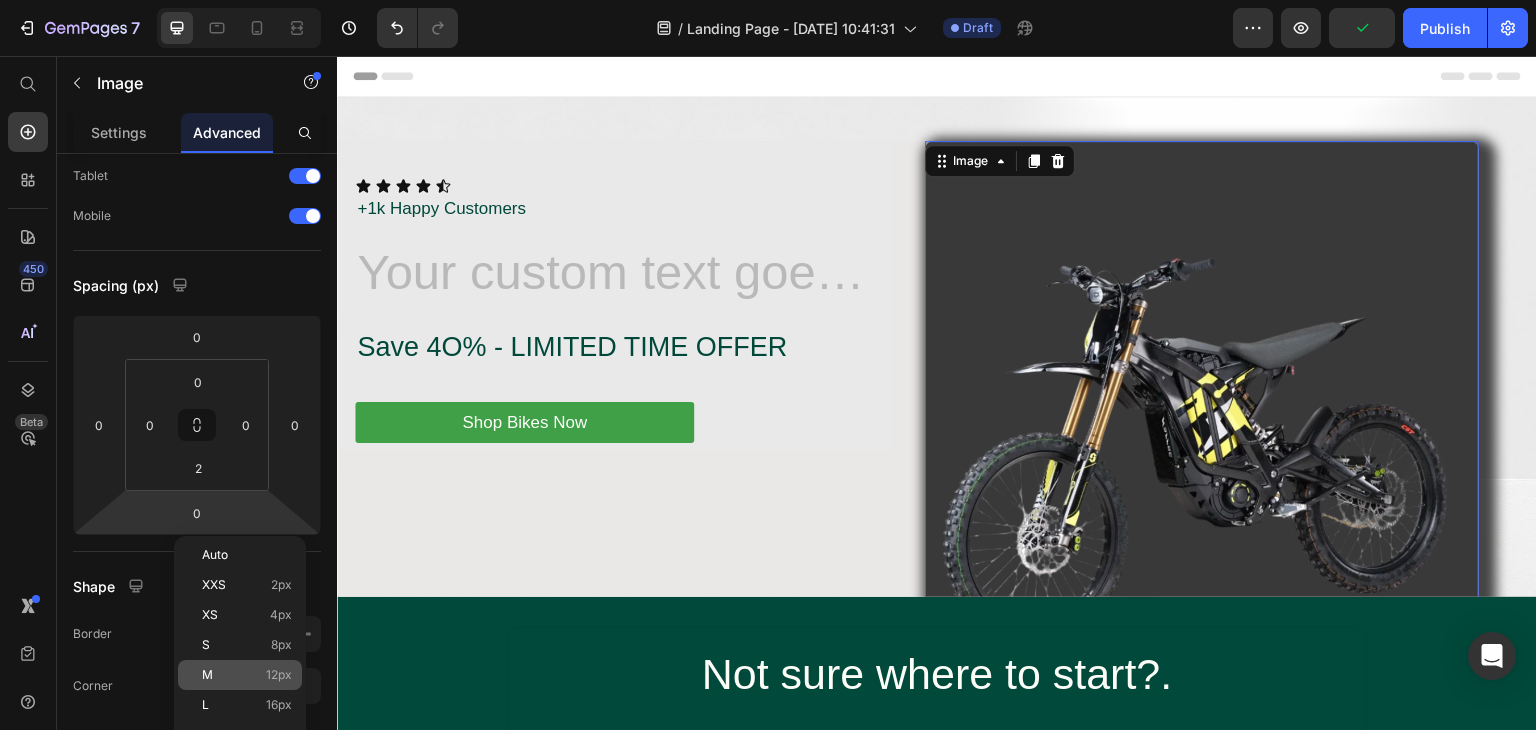 click on "M 12px" at bounding box center [247, 675] 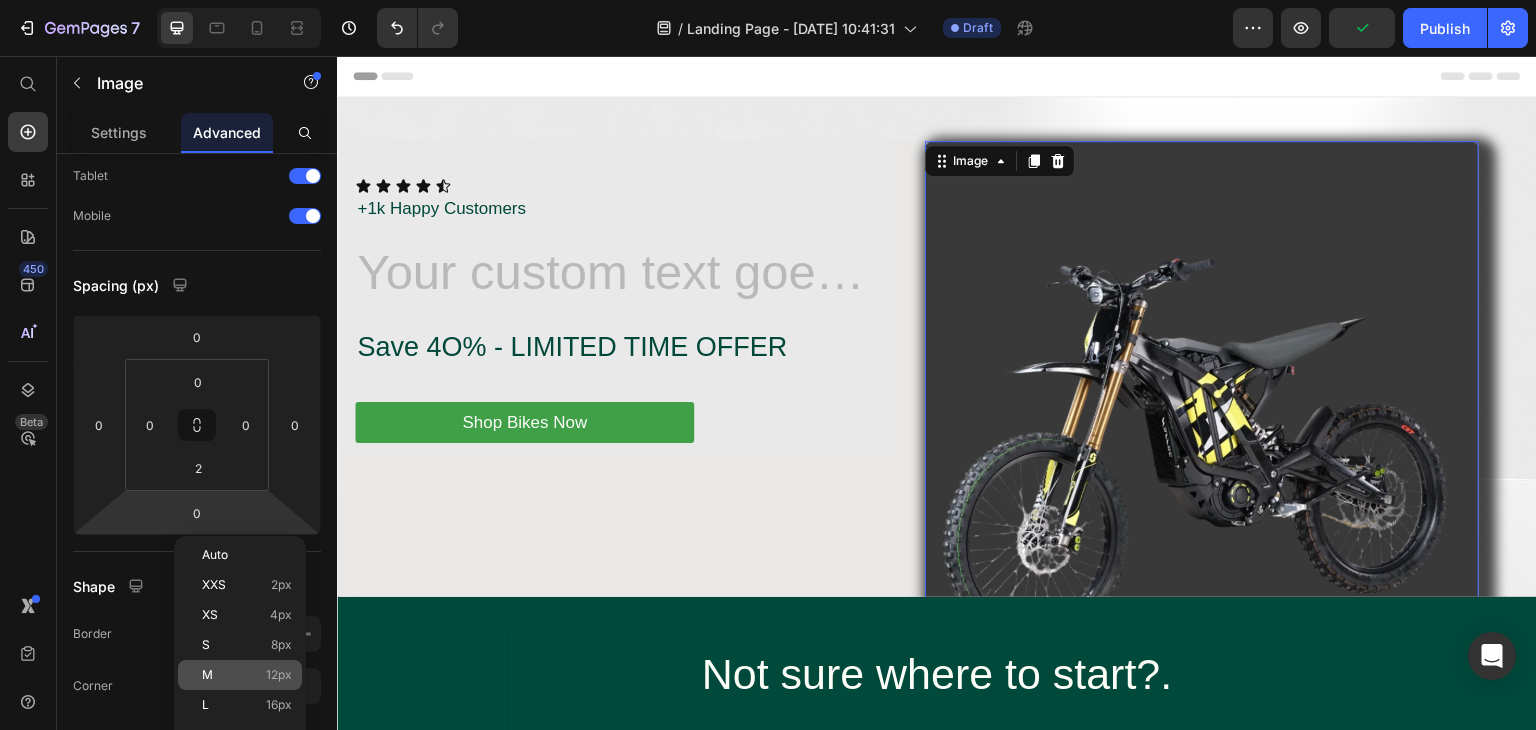 type on "12" 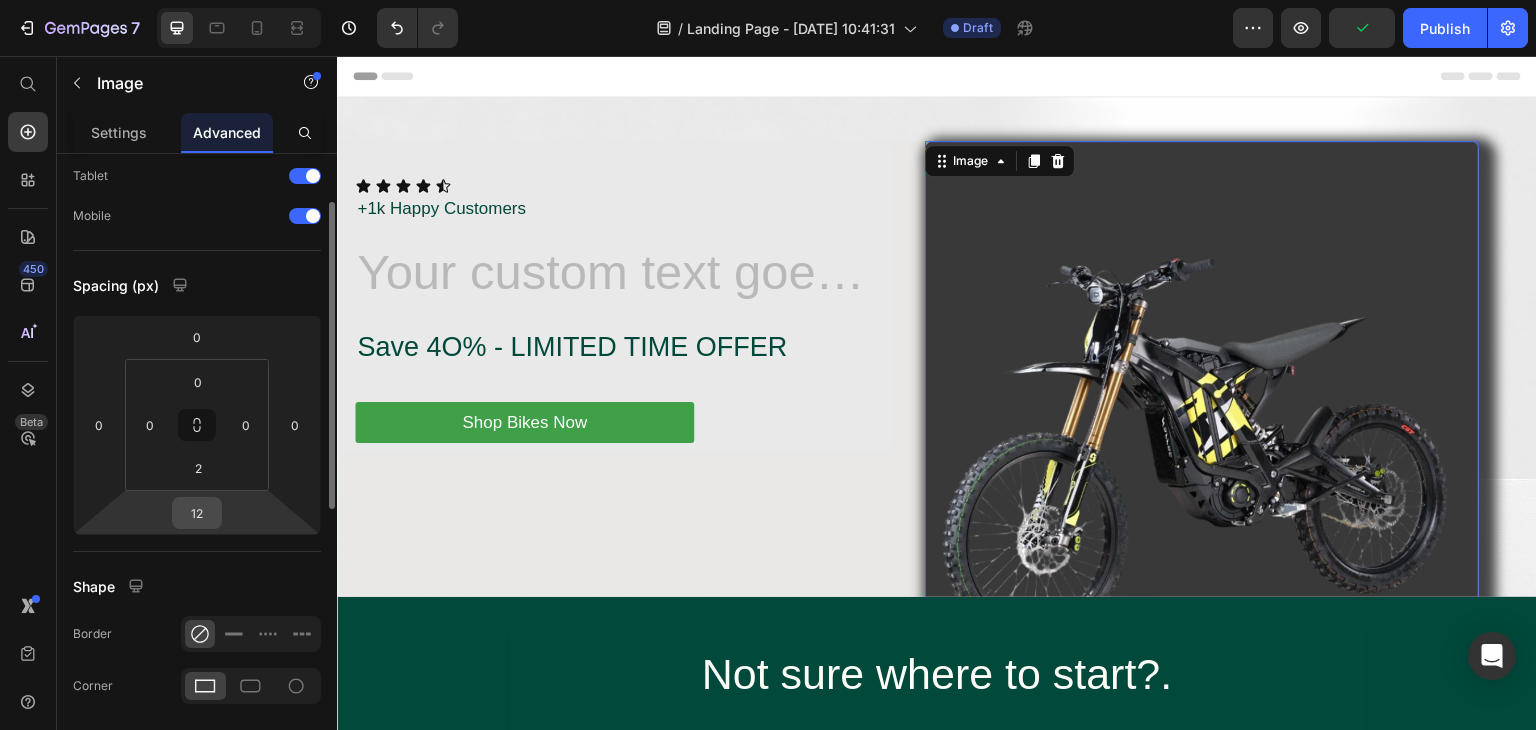 click on "12" at bounding box center [197, 513] 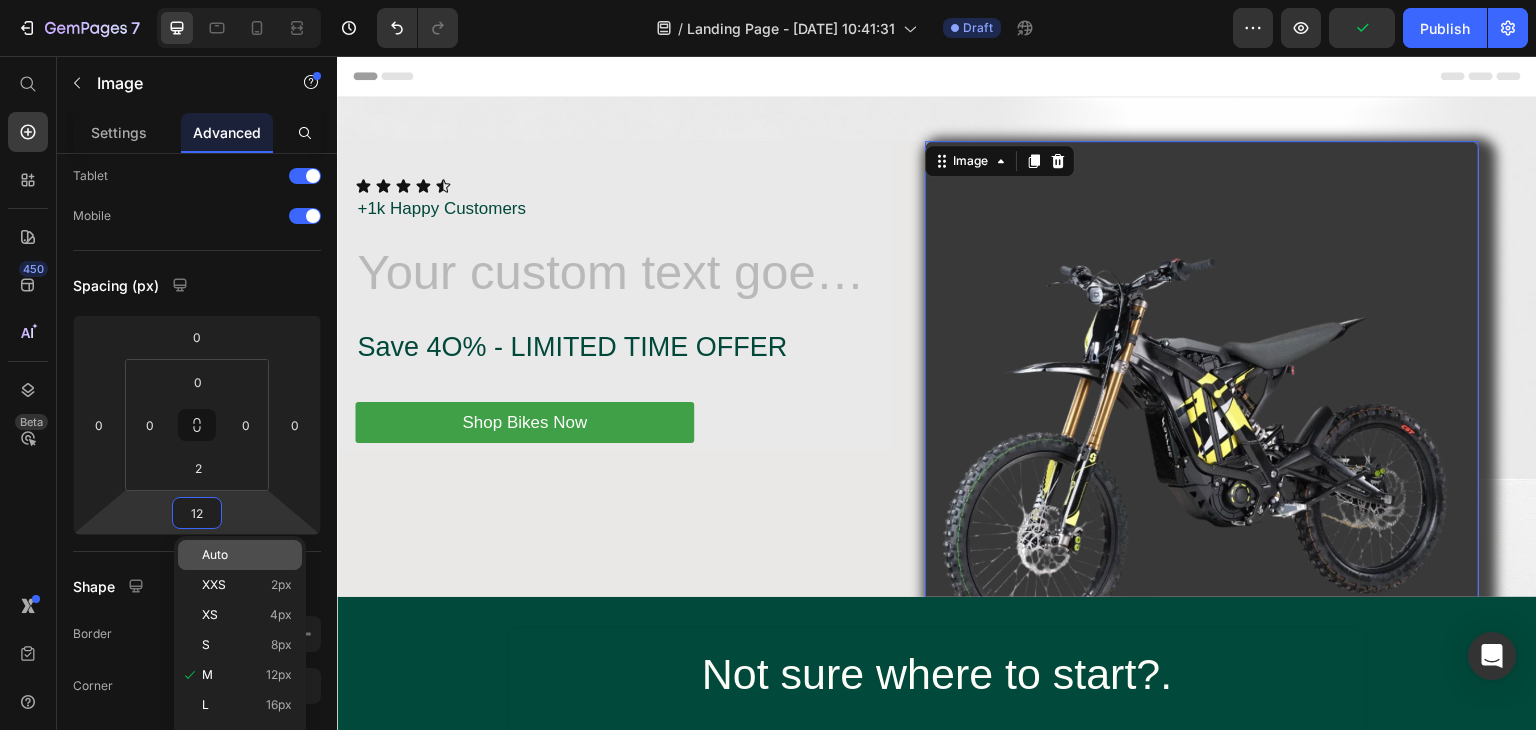 click on "Auto" at bounding box center [215, 555] 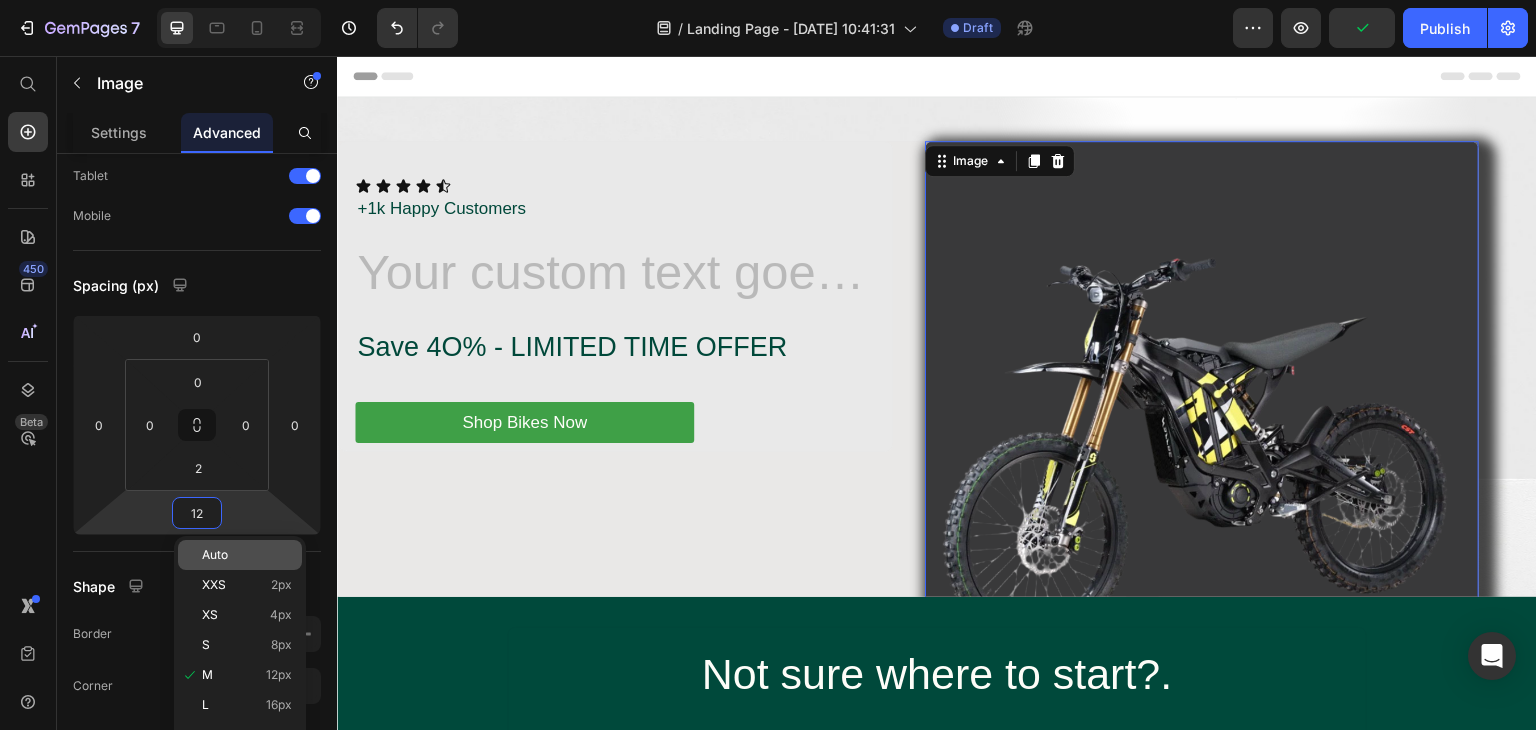 type 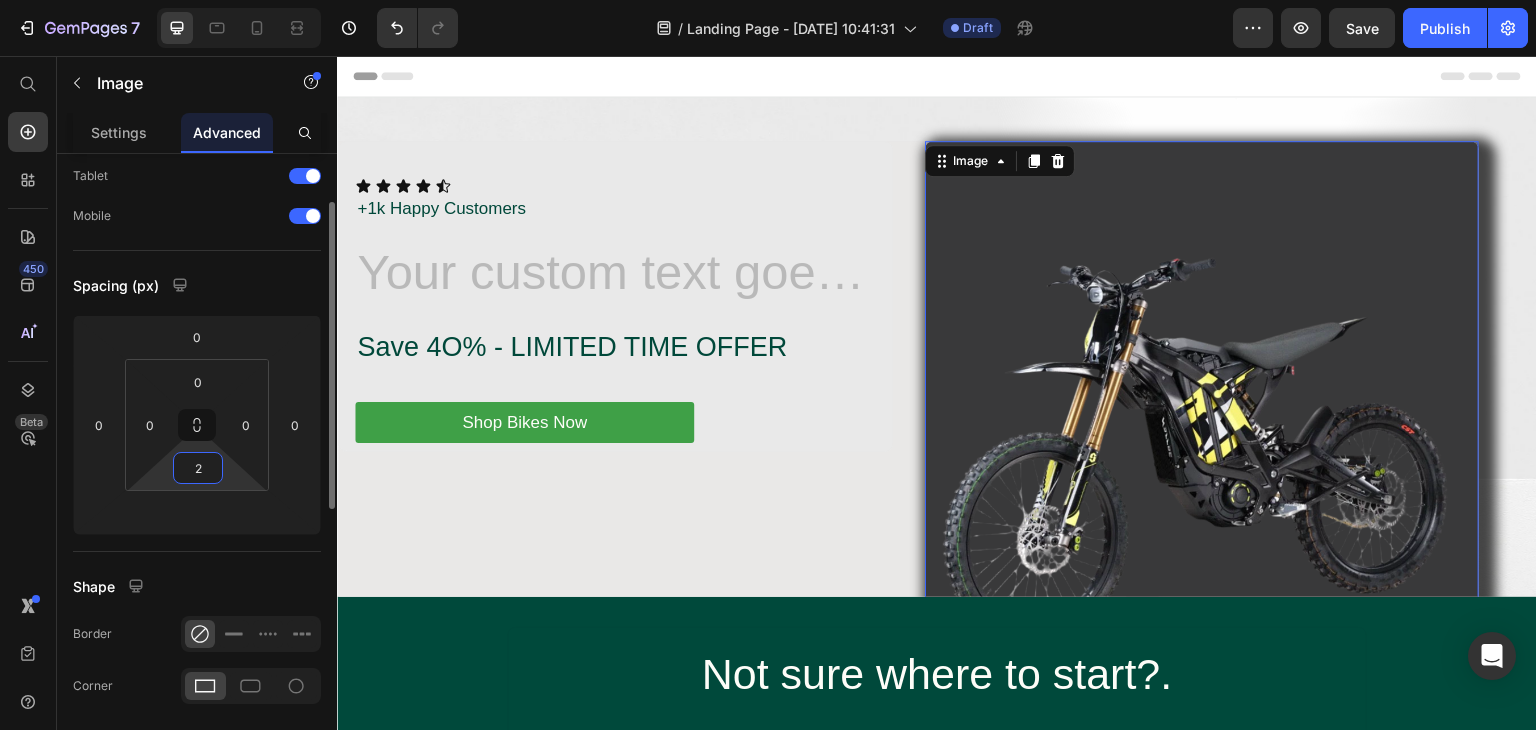 click on "2" at bounding box center (198, 468) 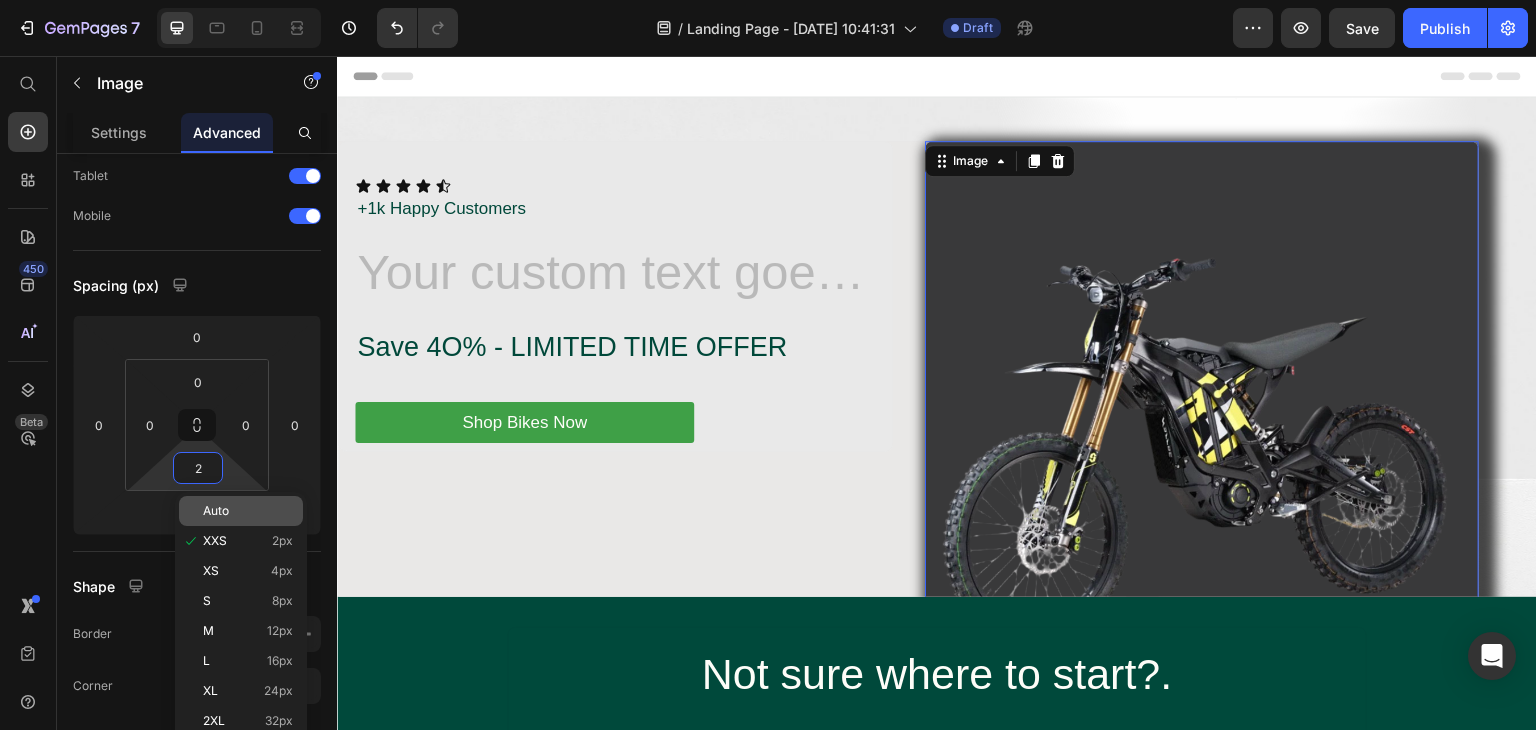 click on "Auto" at bounding box center (216, 511) 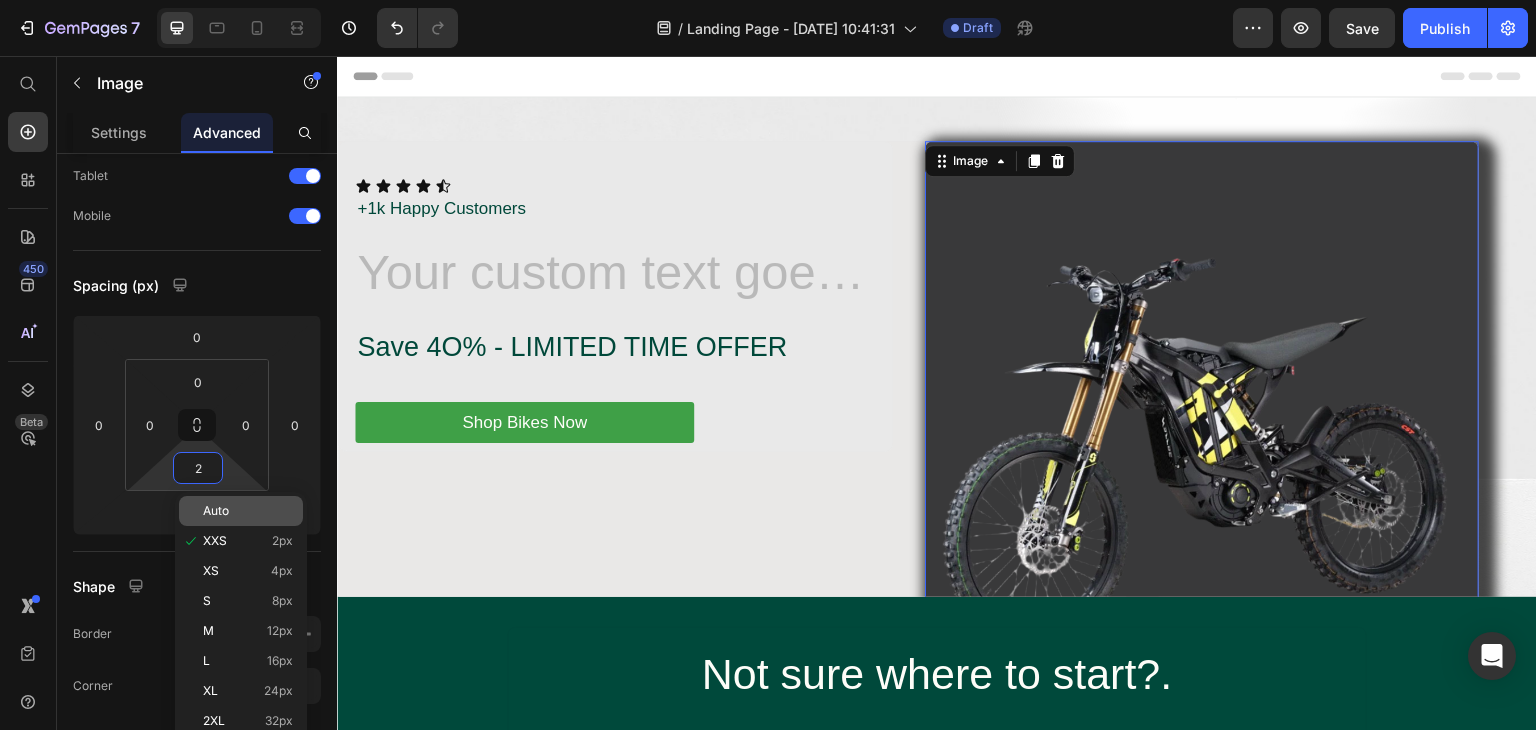 type 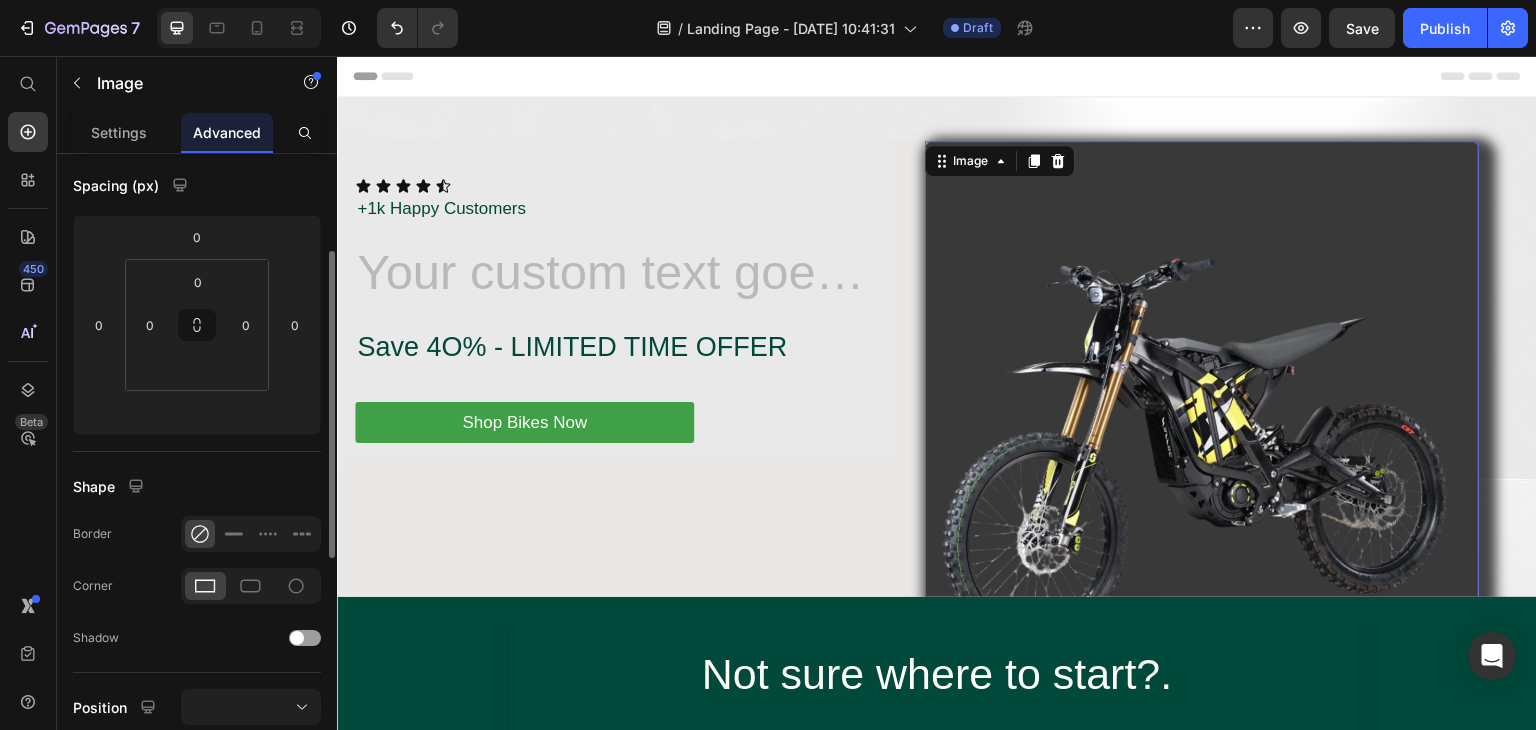 scroll, scrollTop: 400, scrollLeft: 0, axis: vertical 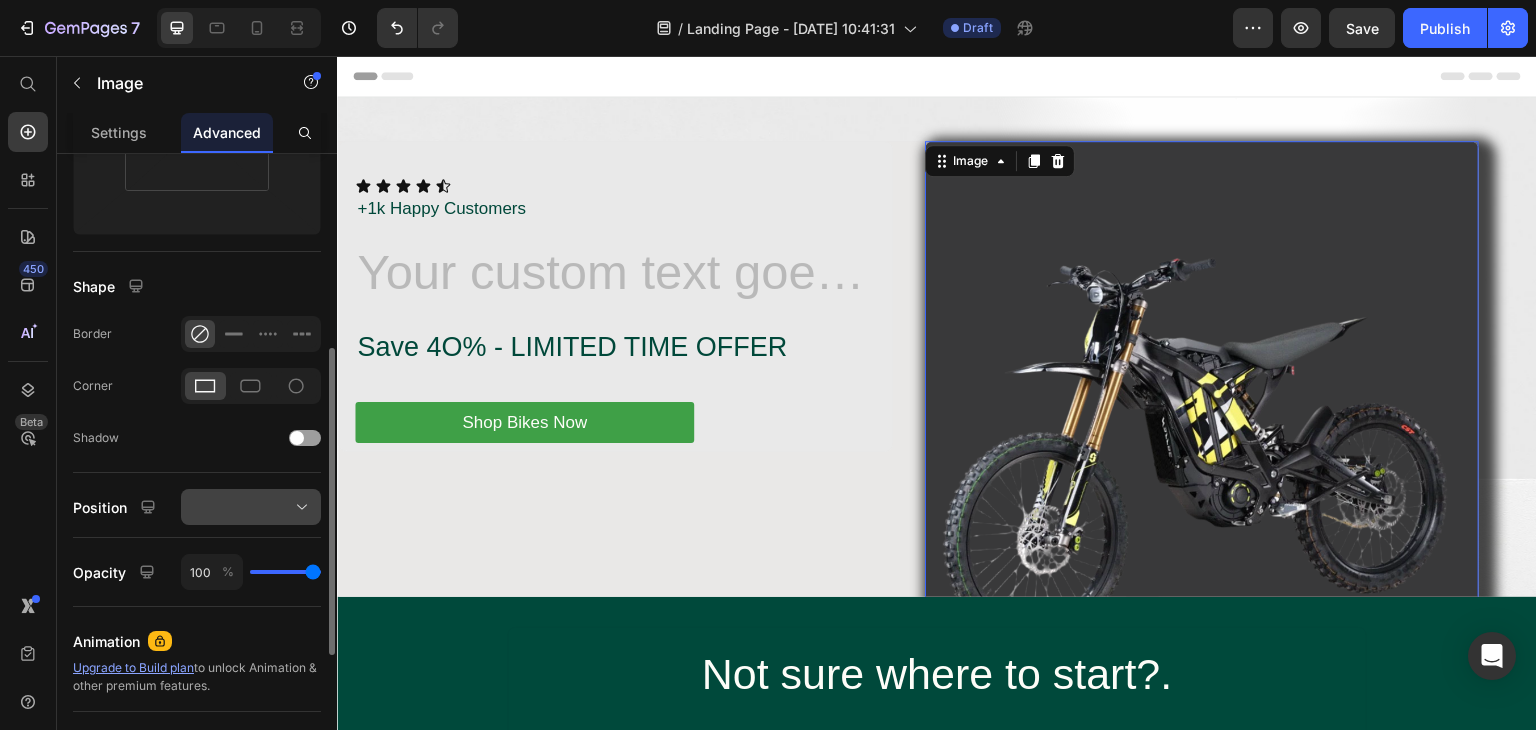 click at bounding box center [251, 507] 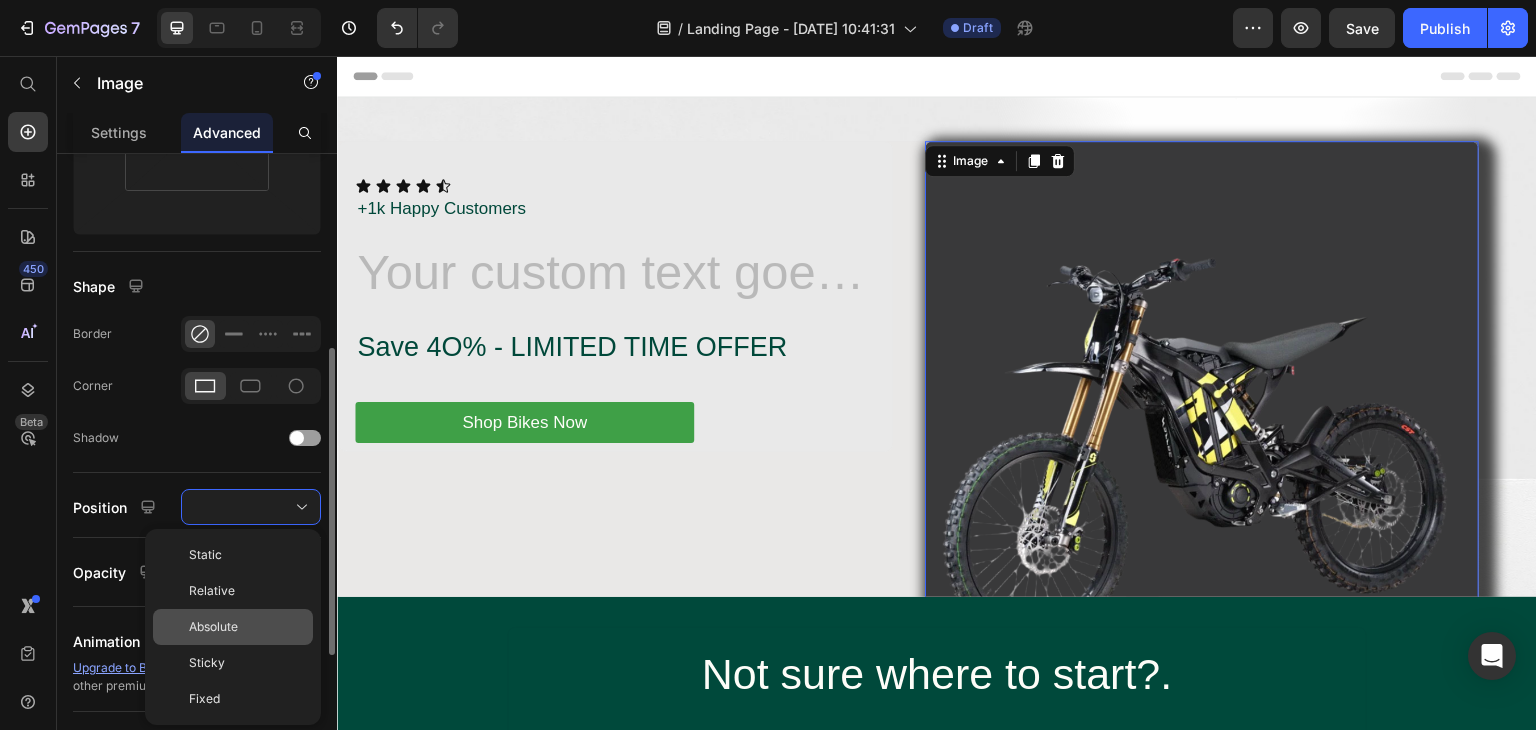click on "Absolute" at bounding box center (213, 627) 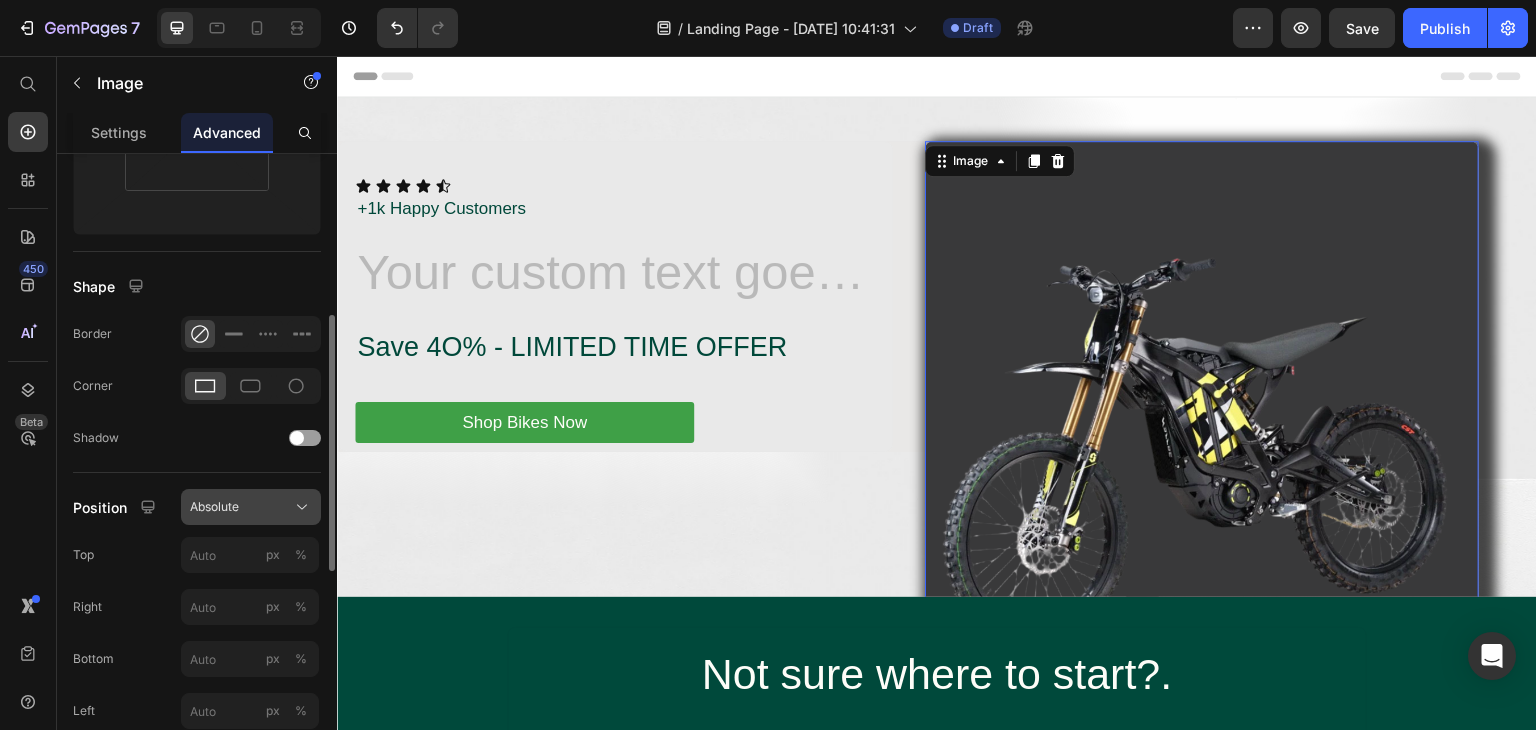 click on "Absolute" at bounding box center (214, 507) 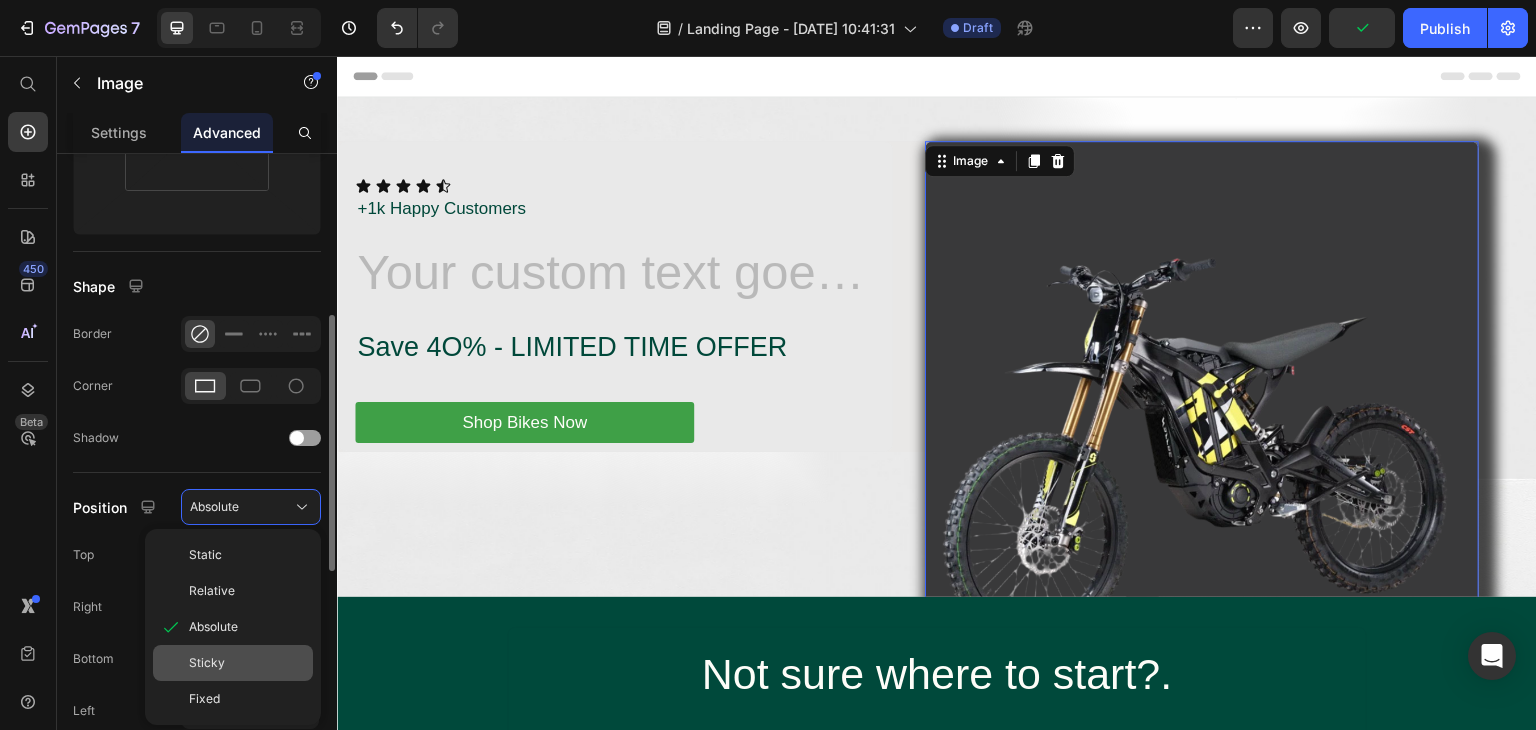 click on "Sticky" 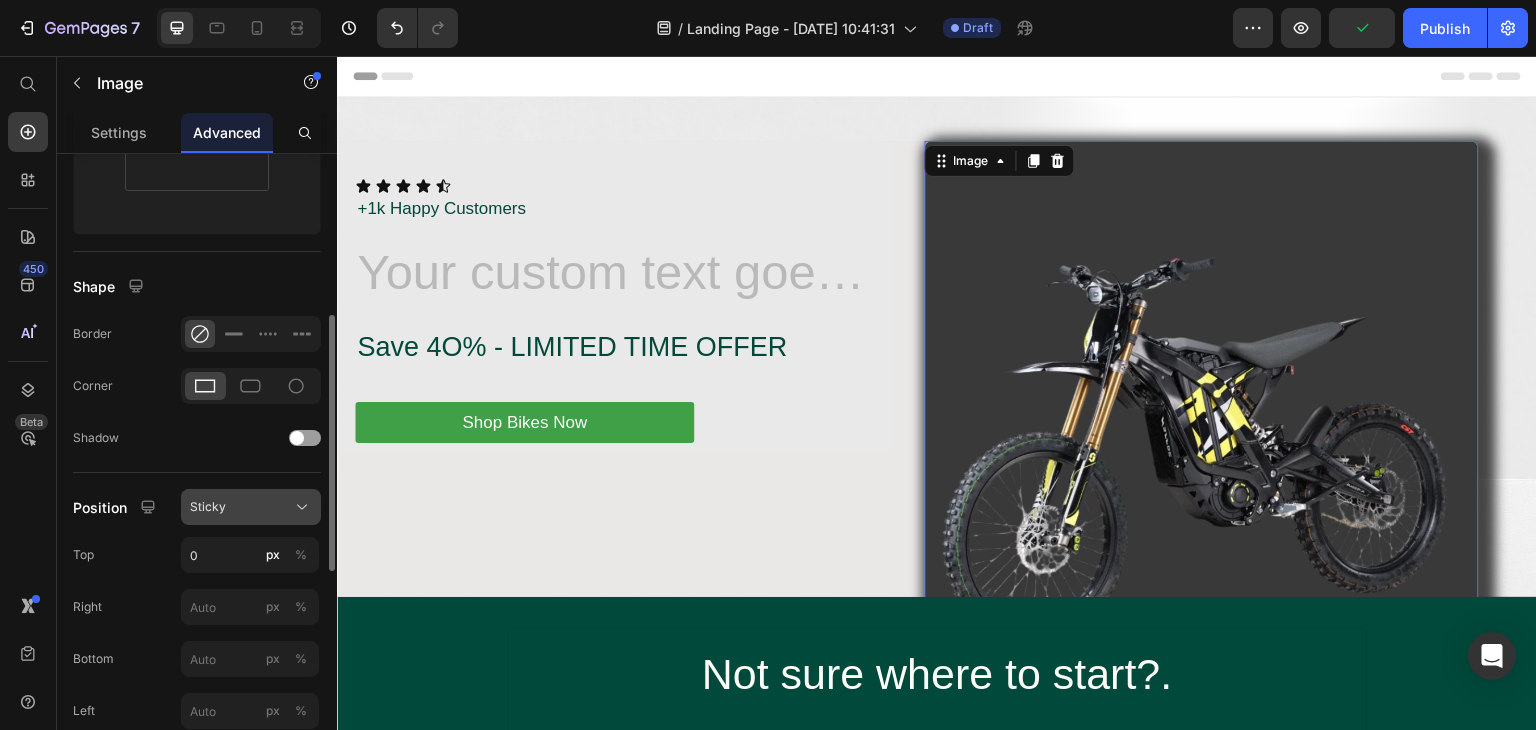click on "Sticky" 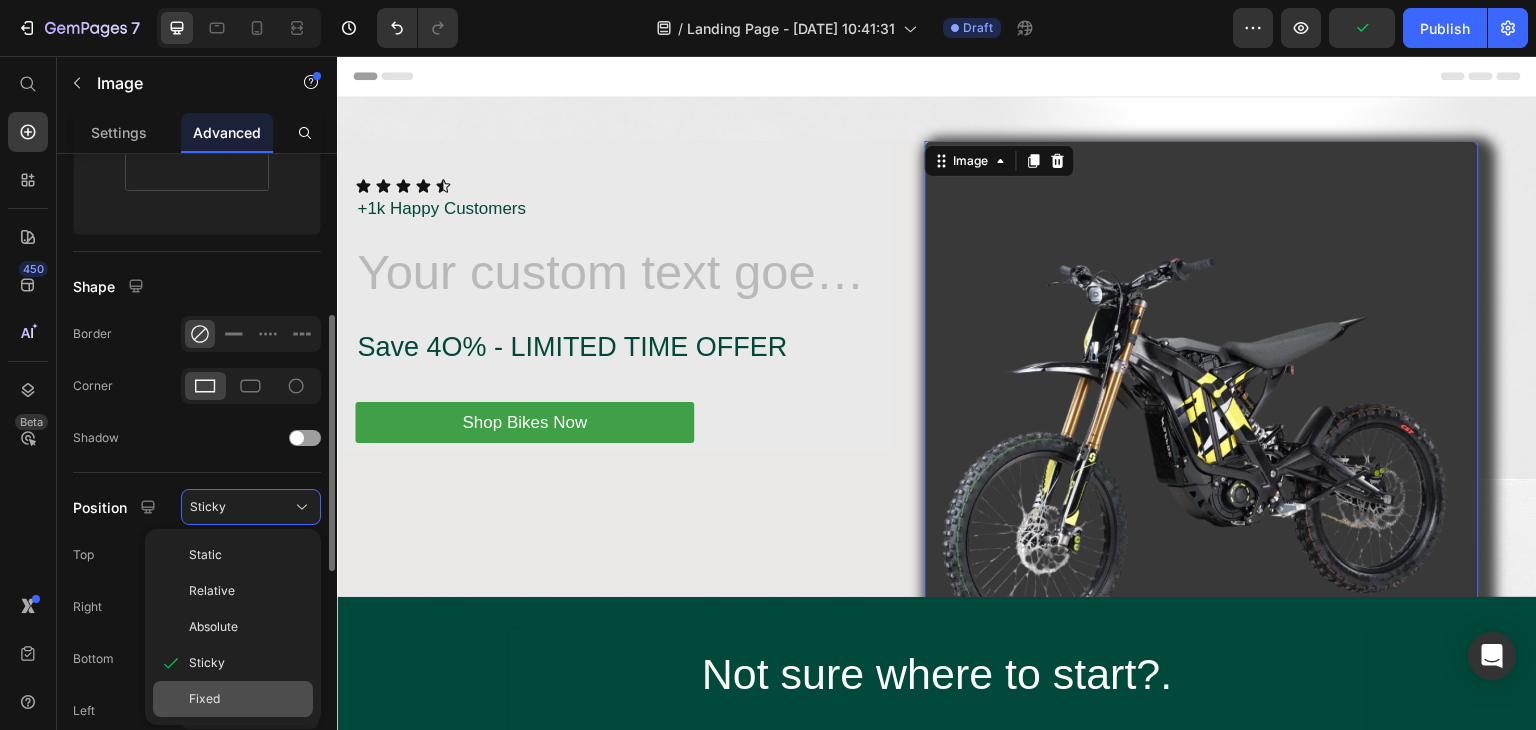 click on "Fixed" at bounding box center [247, 699] 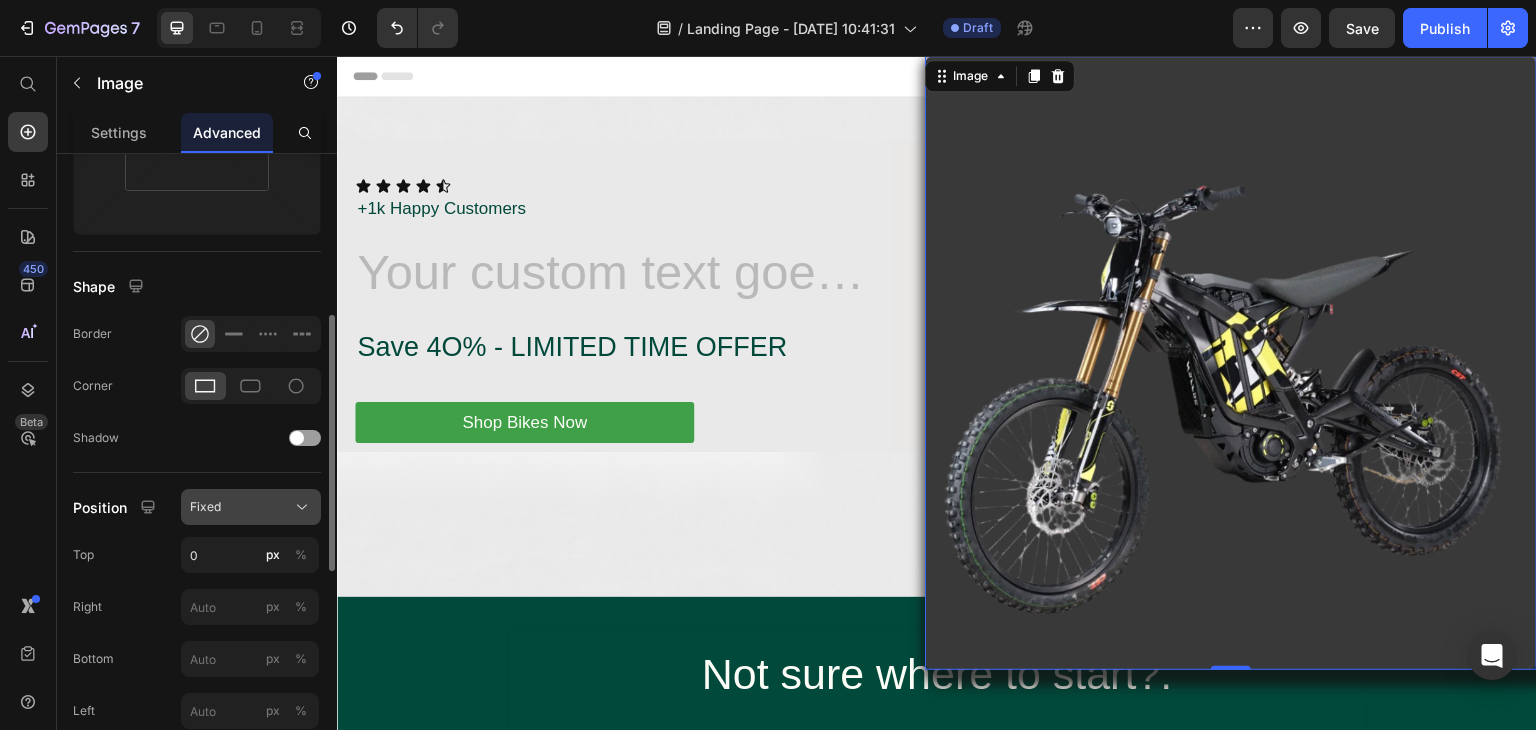 click on "Fixed" 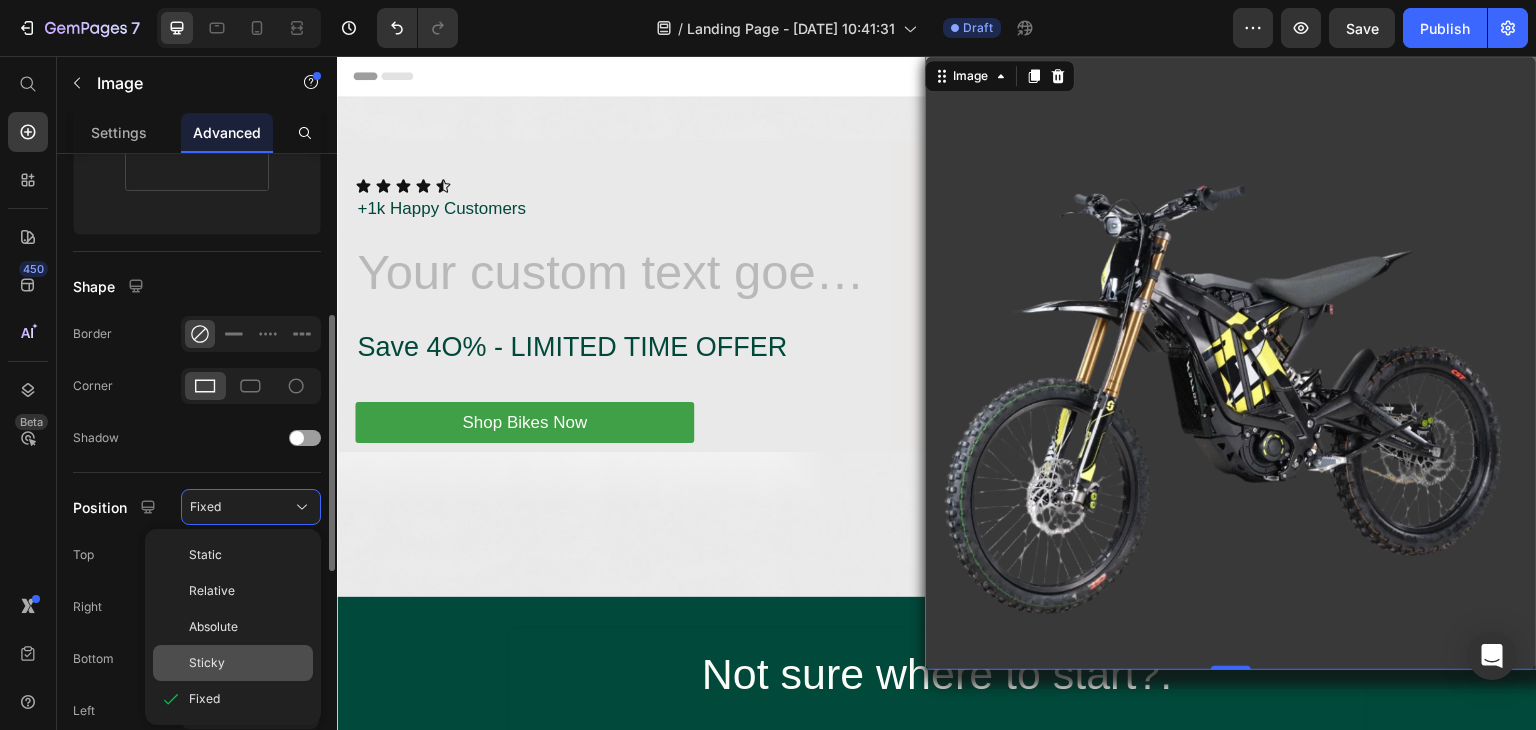 click on "Sticky" at bounding box center (247, 663) 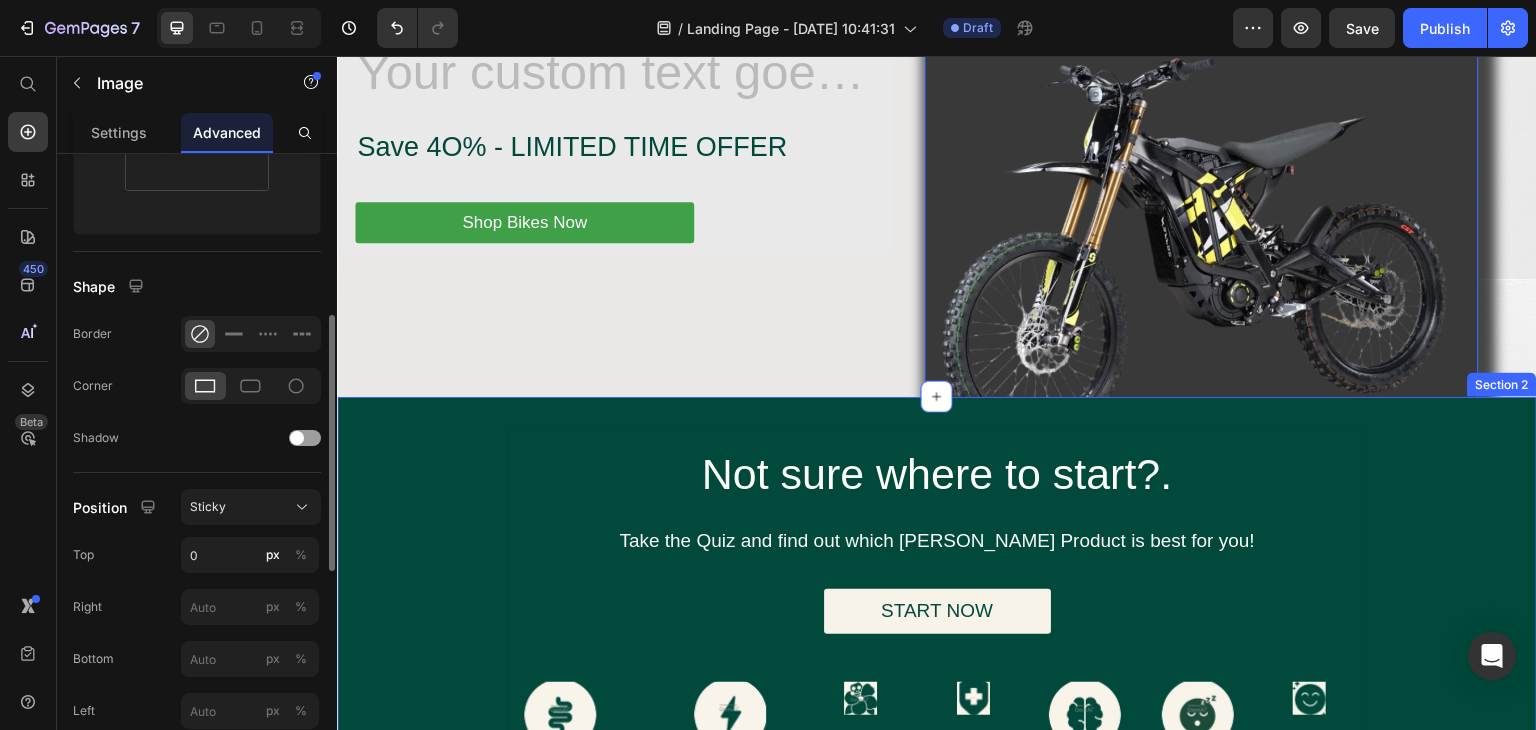 scroll, scrollTop: 0, scrollLeft: 0, axis: both 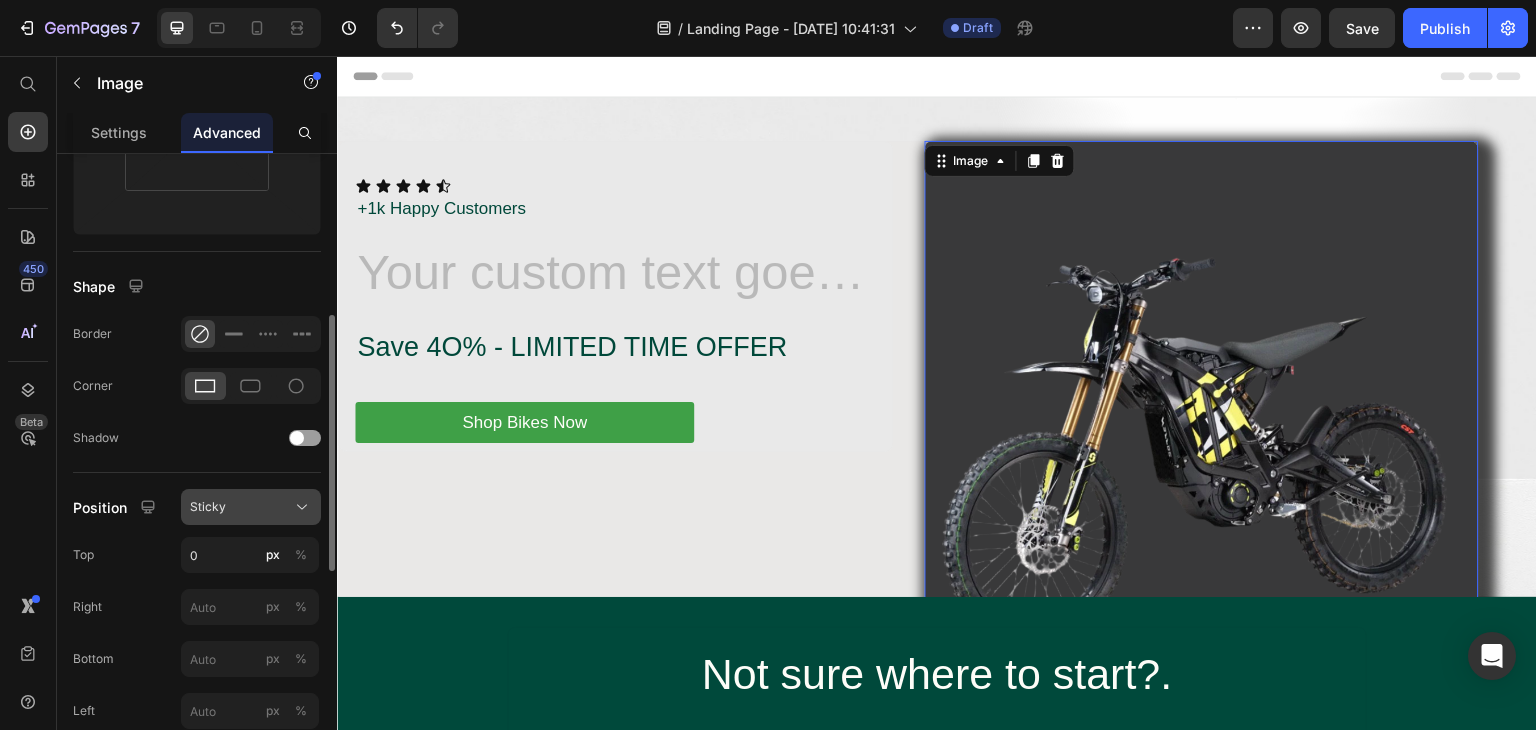 click on "Sticky" 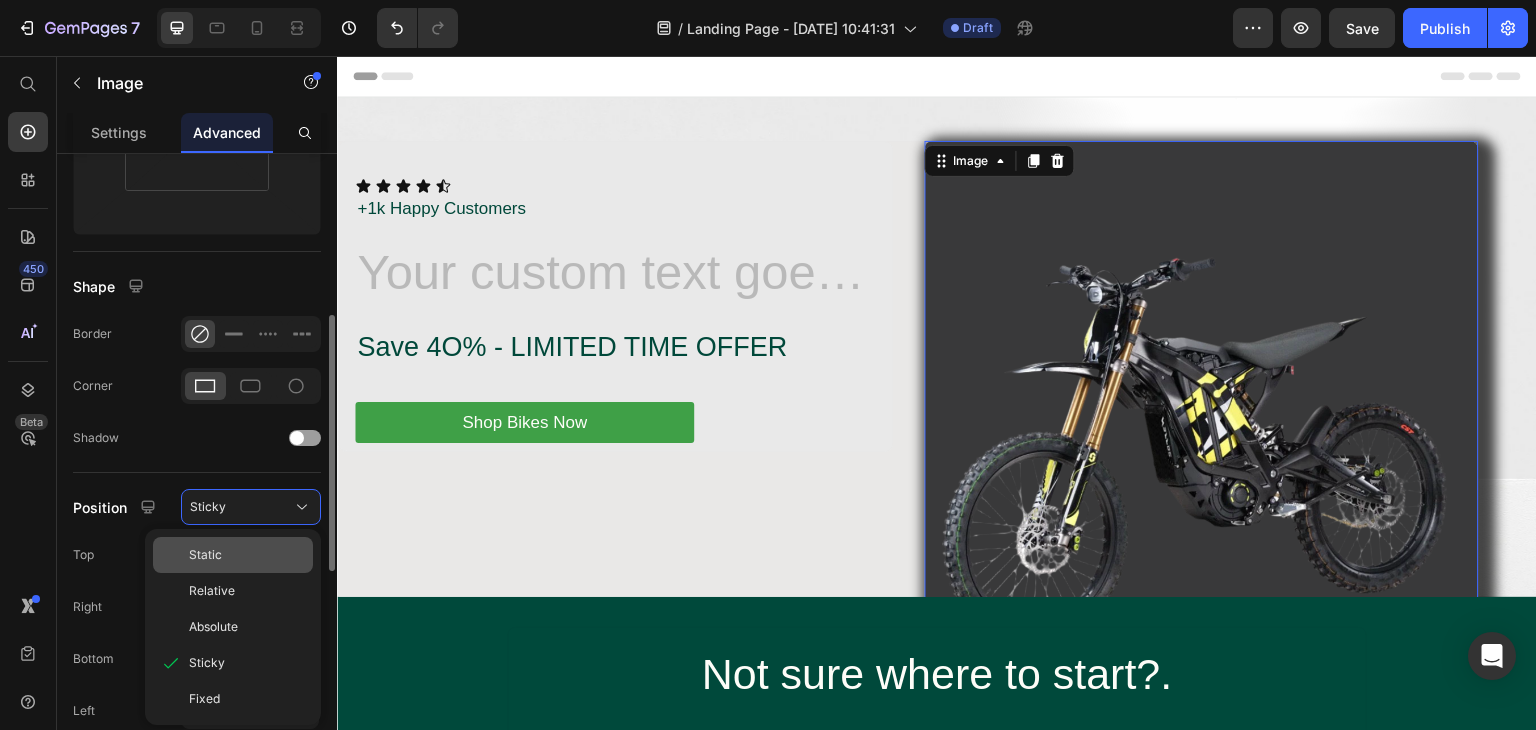 click on "Static" 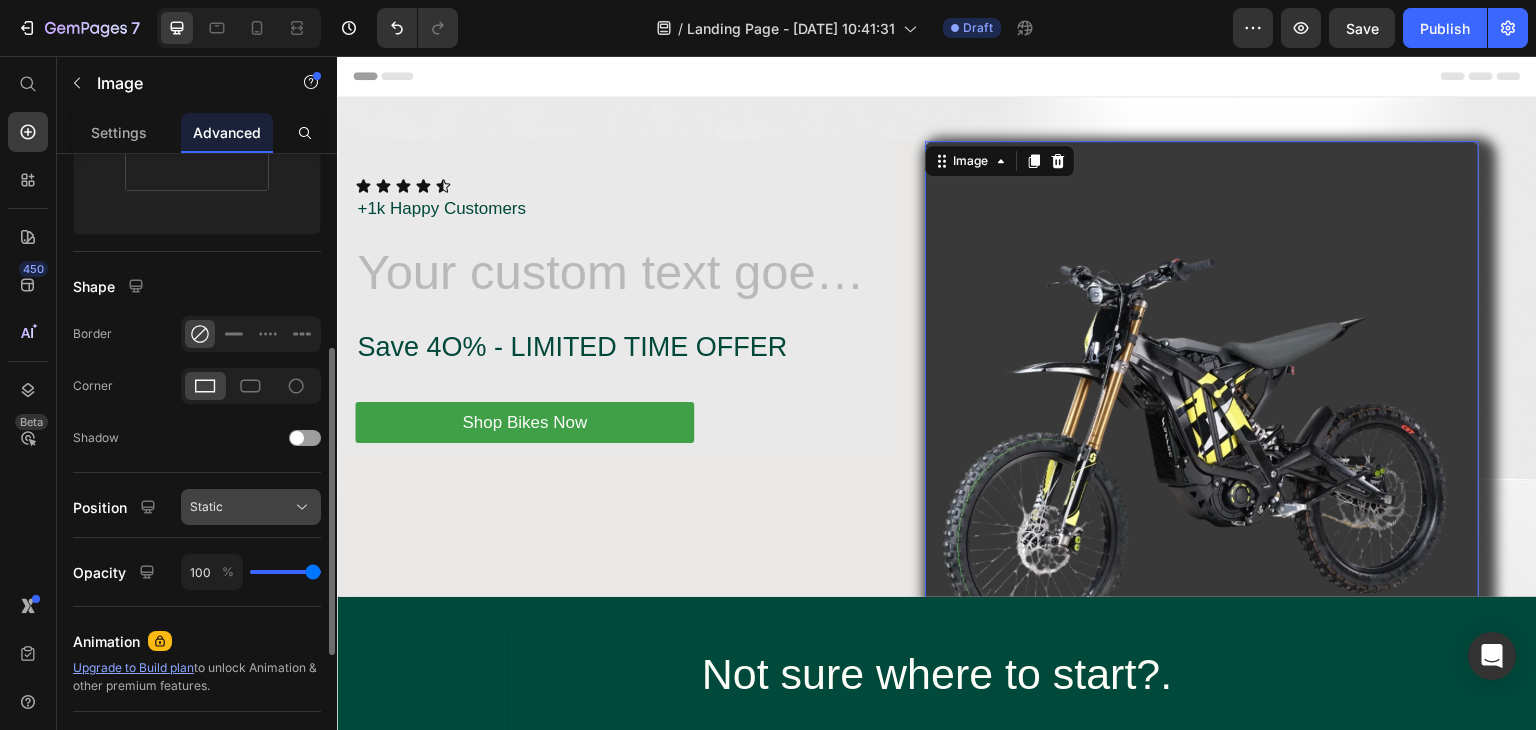 click on "Static" at bounding box center [251, 507] 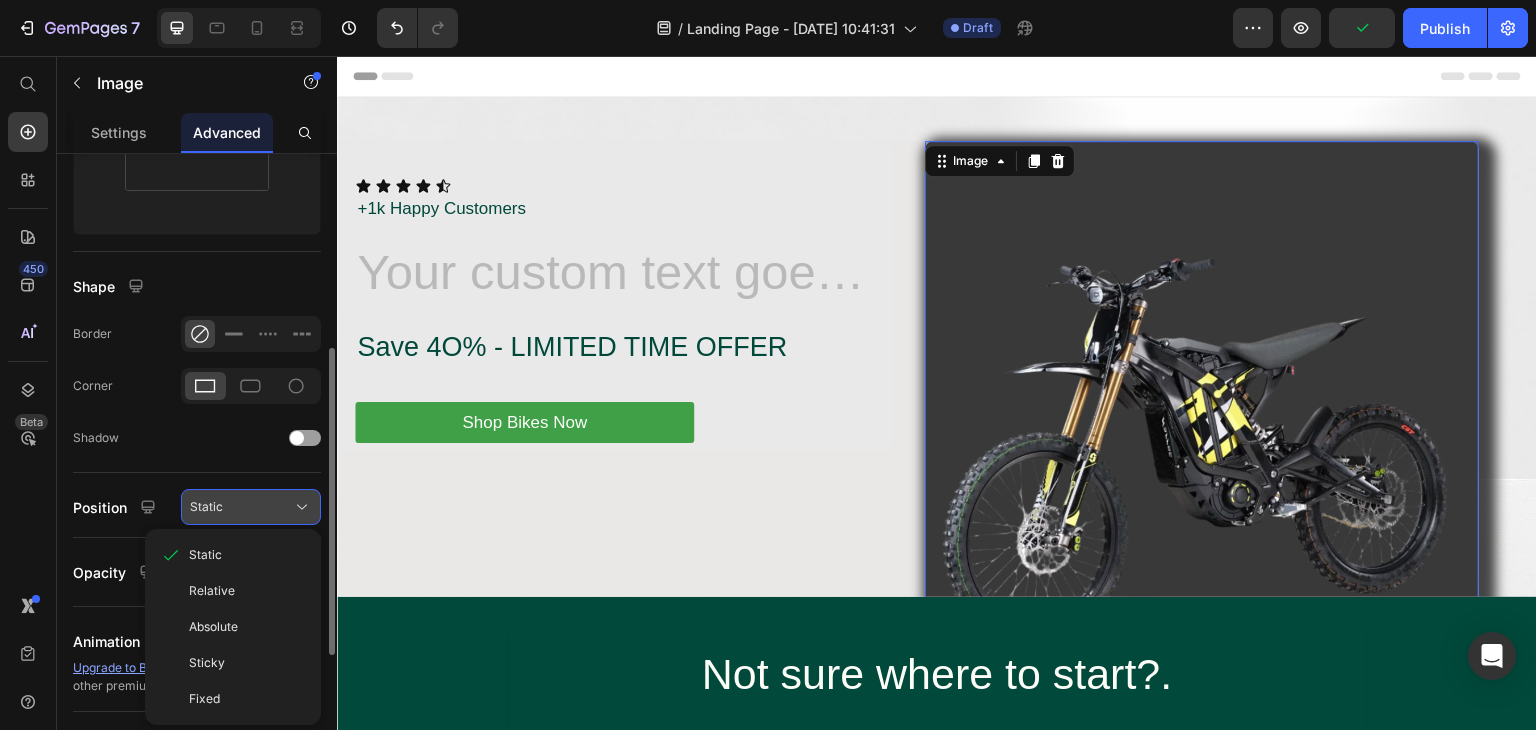 click on "Static" 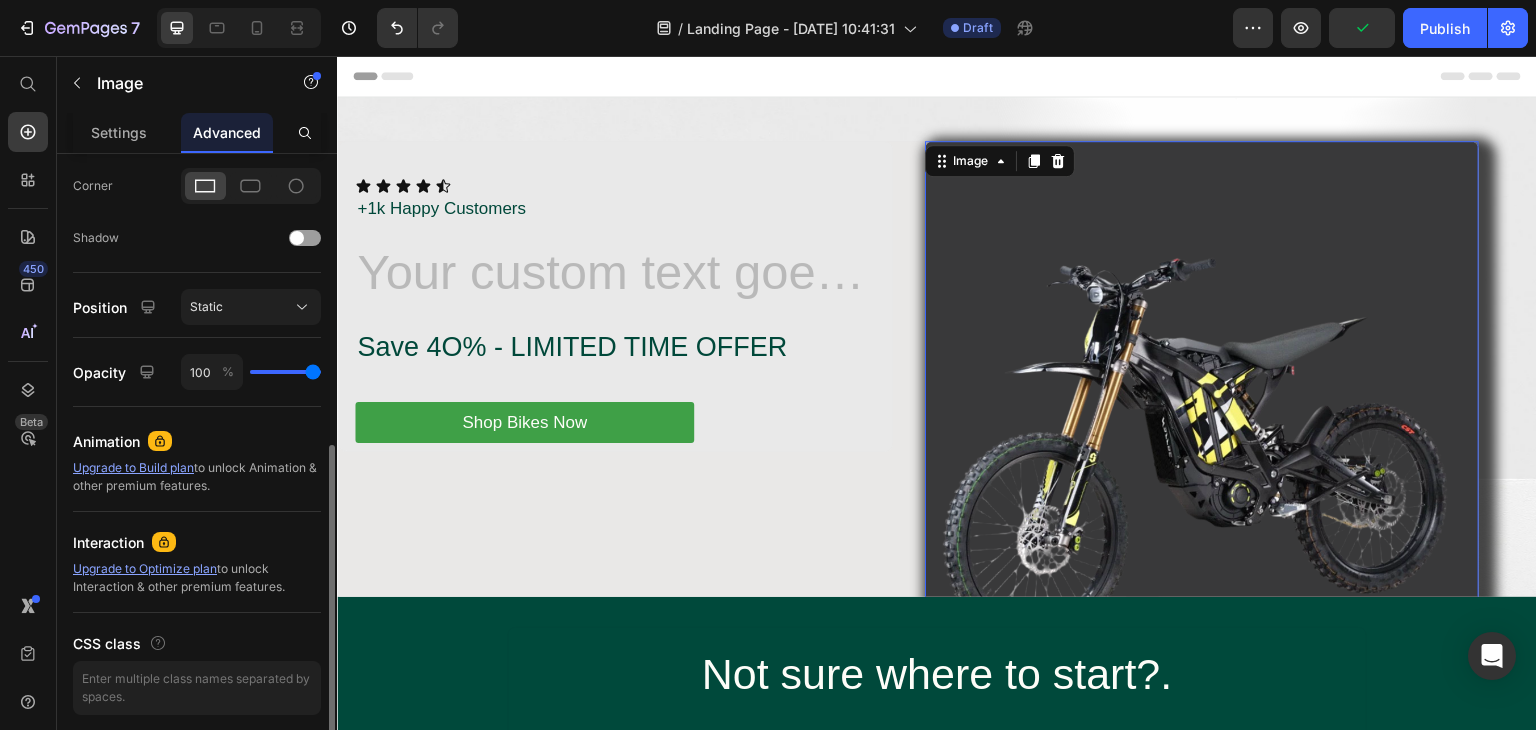 scroll, scrollTop: 670, scrollLeft: 0, axis: vertical 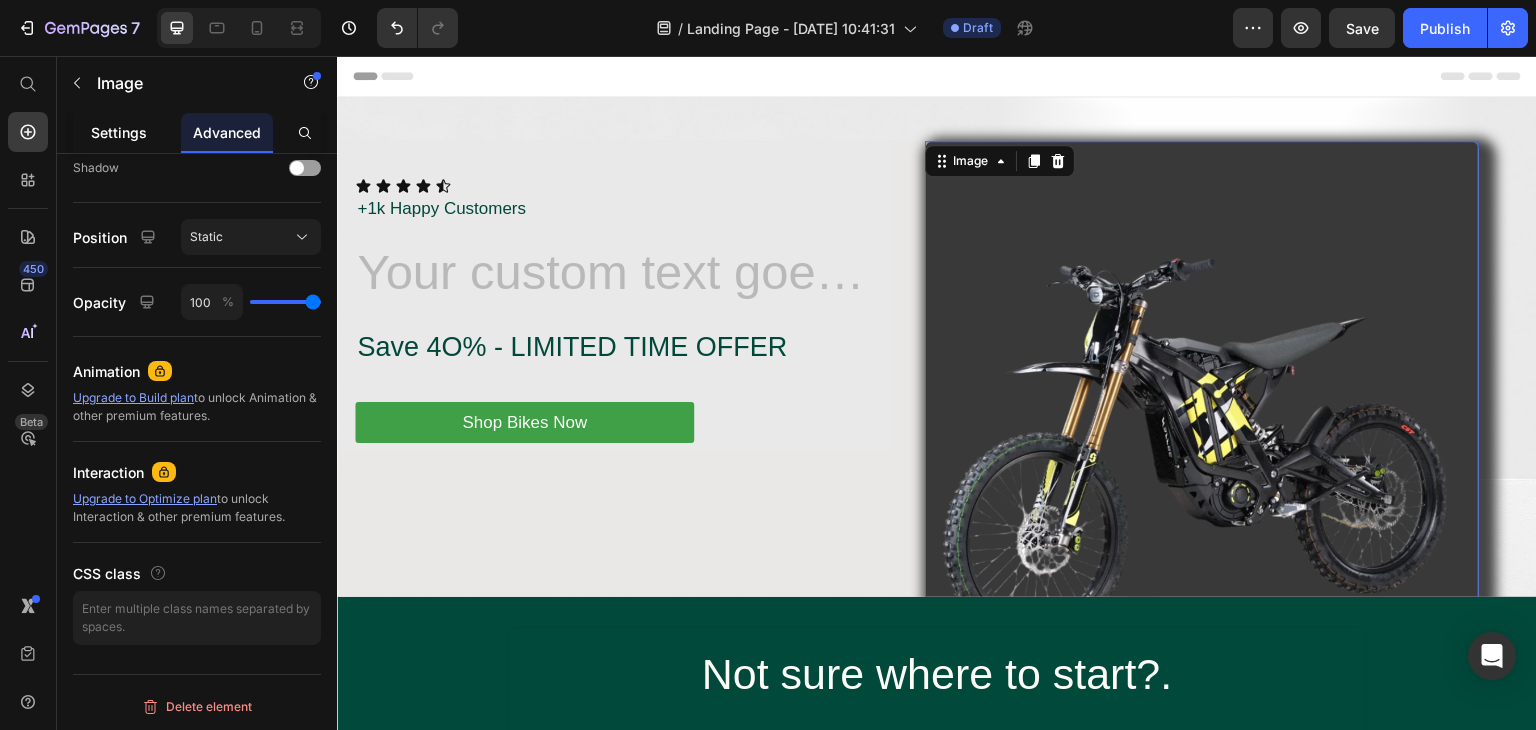 click on "Settings" at bounding box center (119, 132) 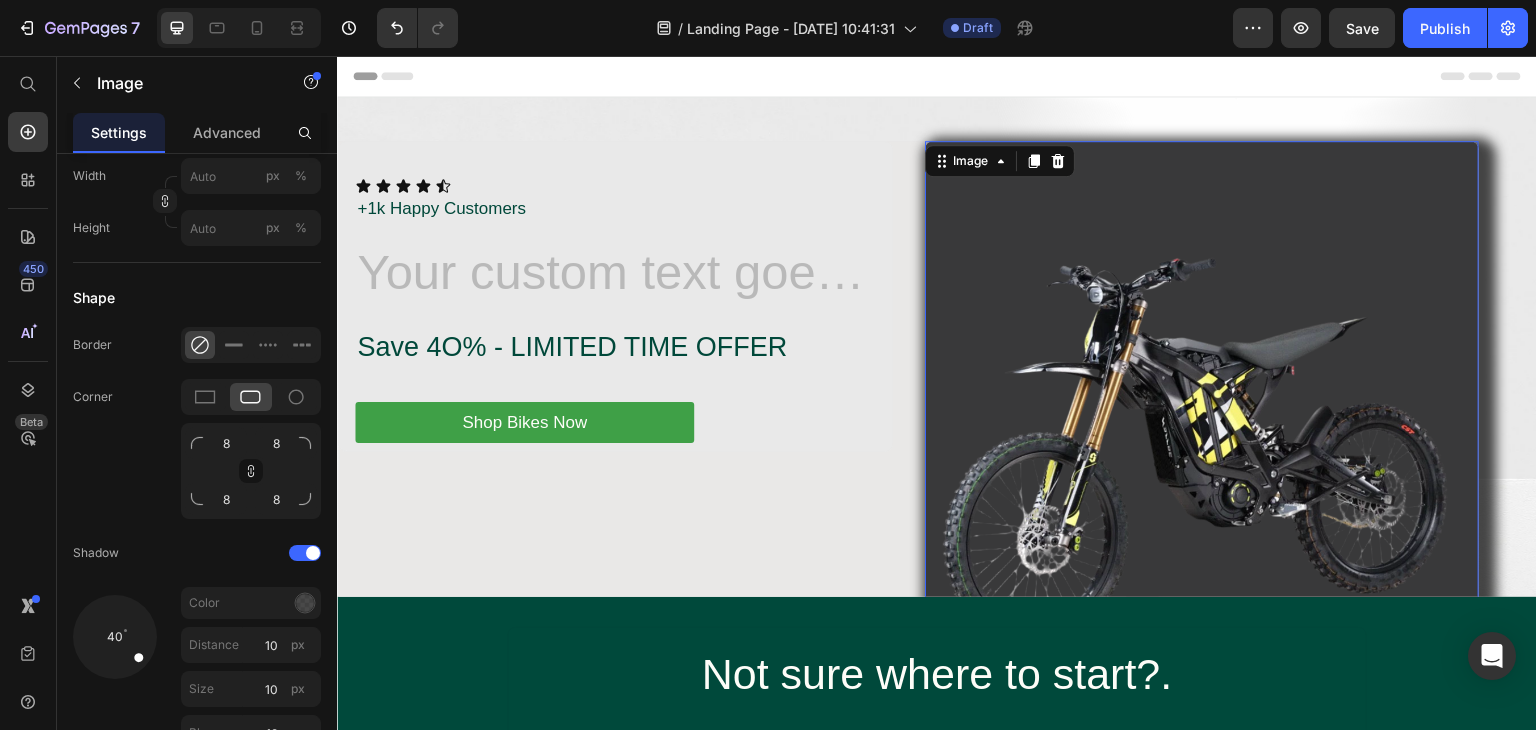 scroll, scrollTop: 0, scrollLeft: 0, axis: both 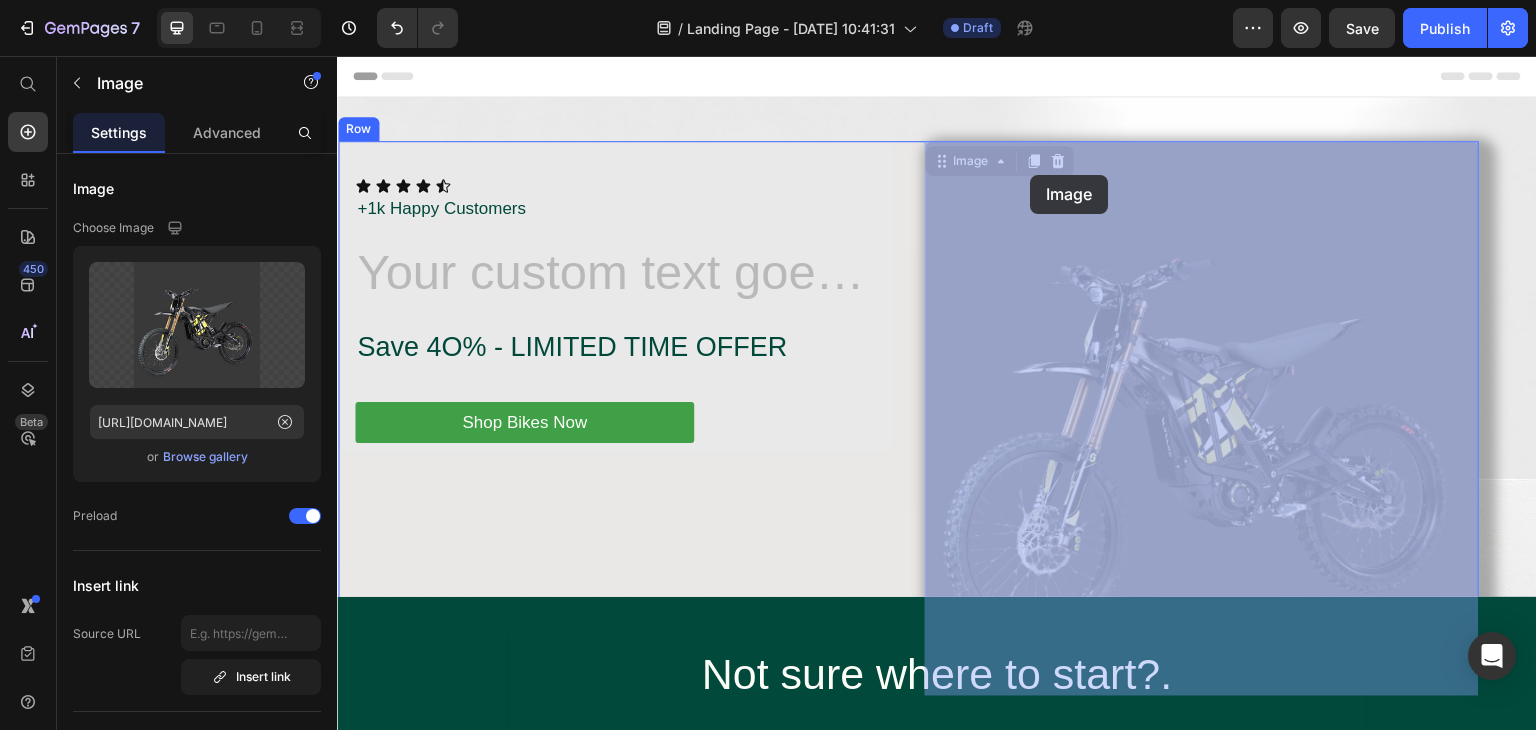 drag, startPoint x: 1015, startPoint y: 237, endPoint x: 1030, endPoint y: 194, distance: 45.54119 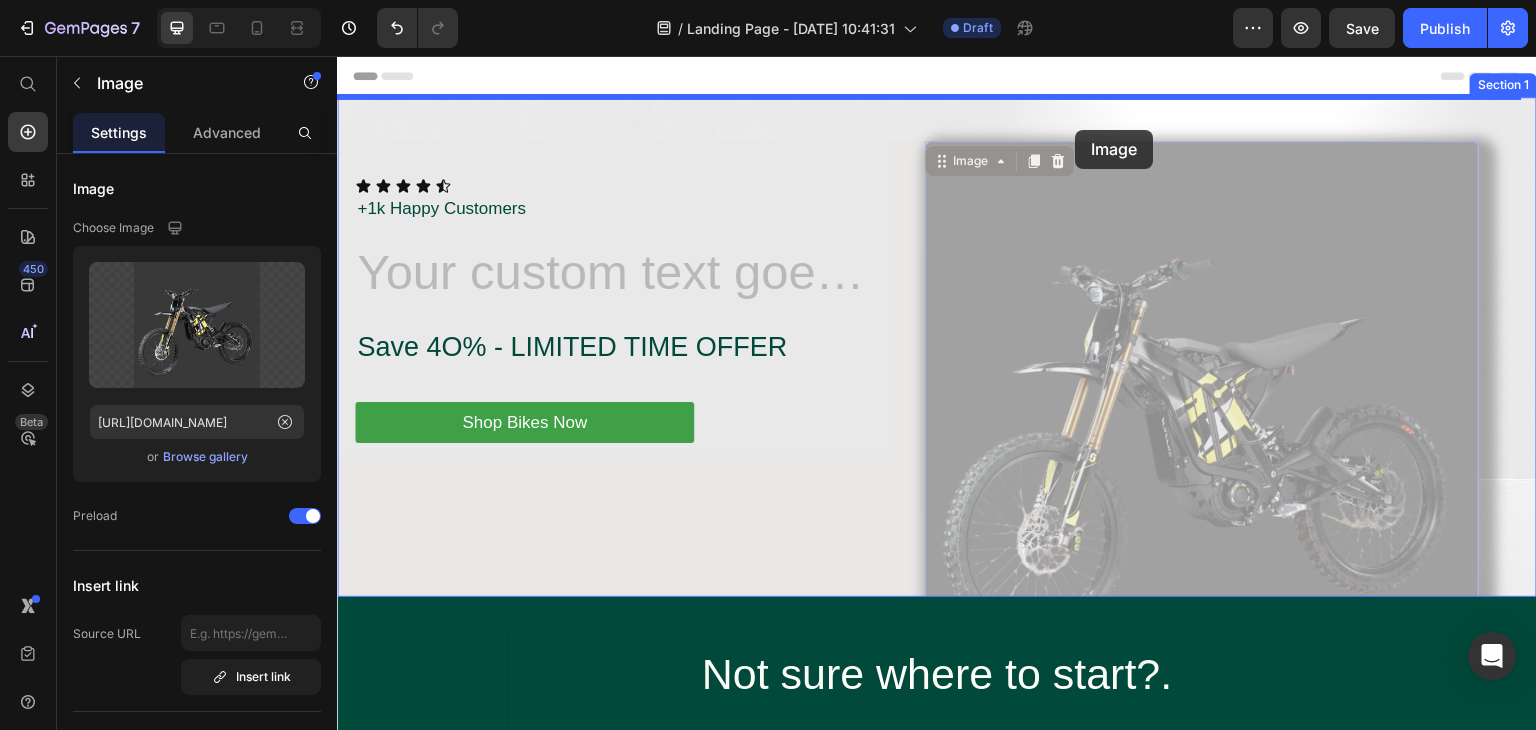 drag, startPoint x: 1079, startPoint y: 205, endPoint x: 1076, endPoint y: 130, distance: 75.059975 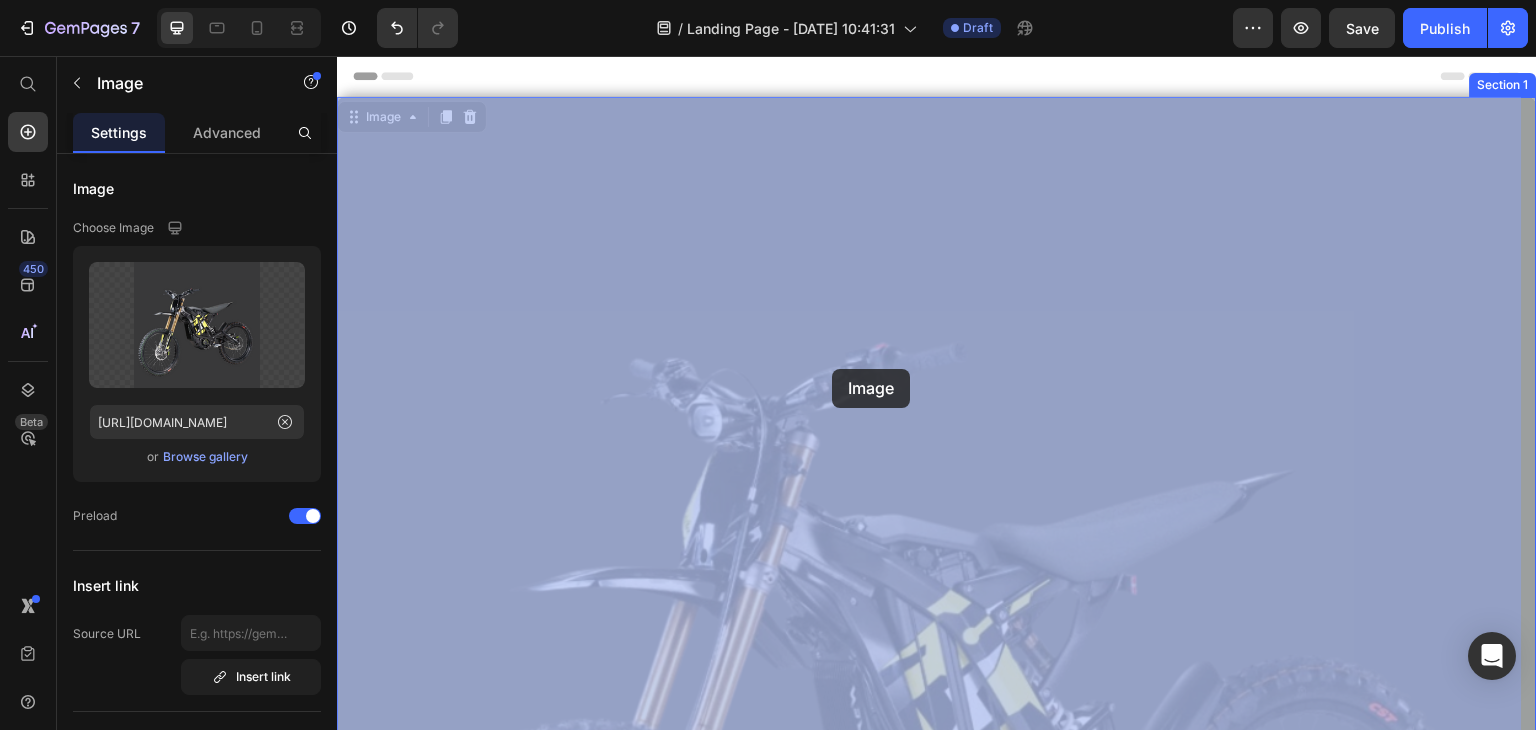 drag, startPoint x: 805, startPoint y: 205, endPoint x: 833, endPoint y: 381, distance: 178.21335 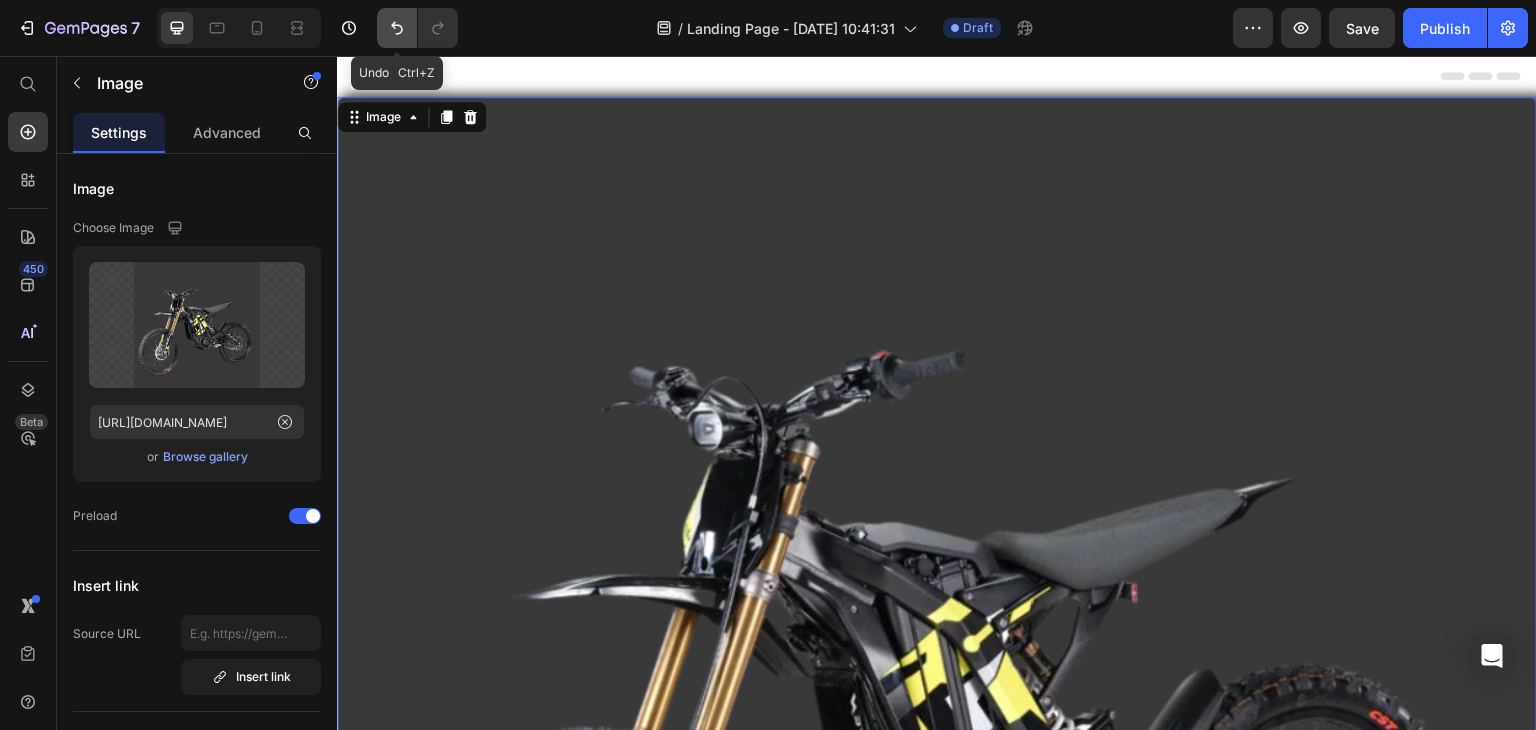 click 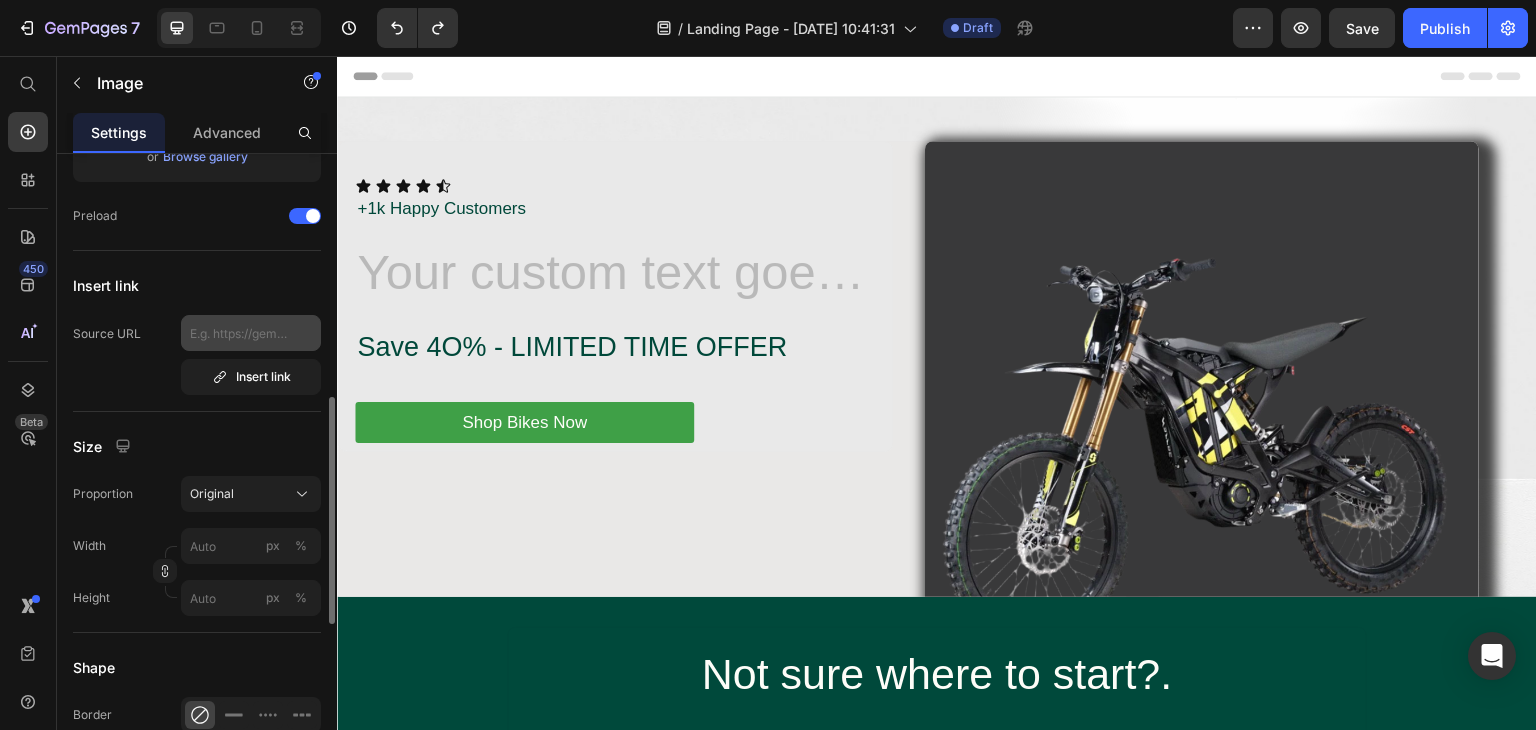 scroll, scrollTop: 400, scrollLeft: 0, axis: vertical 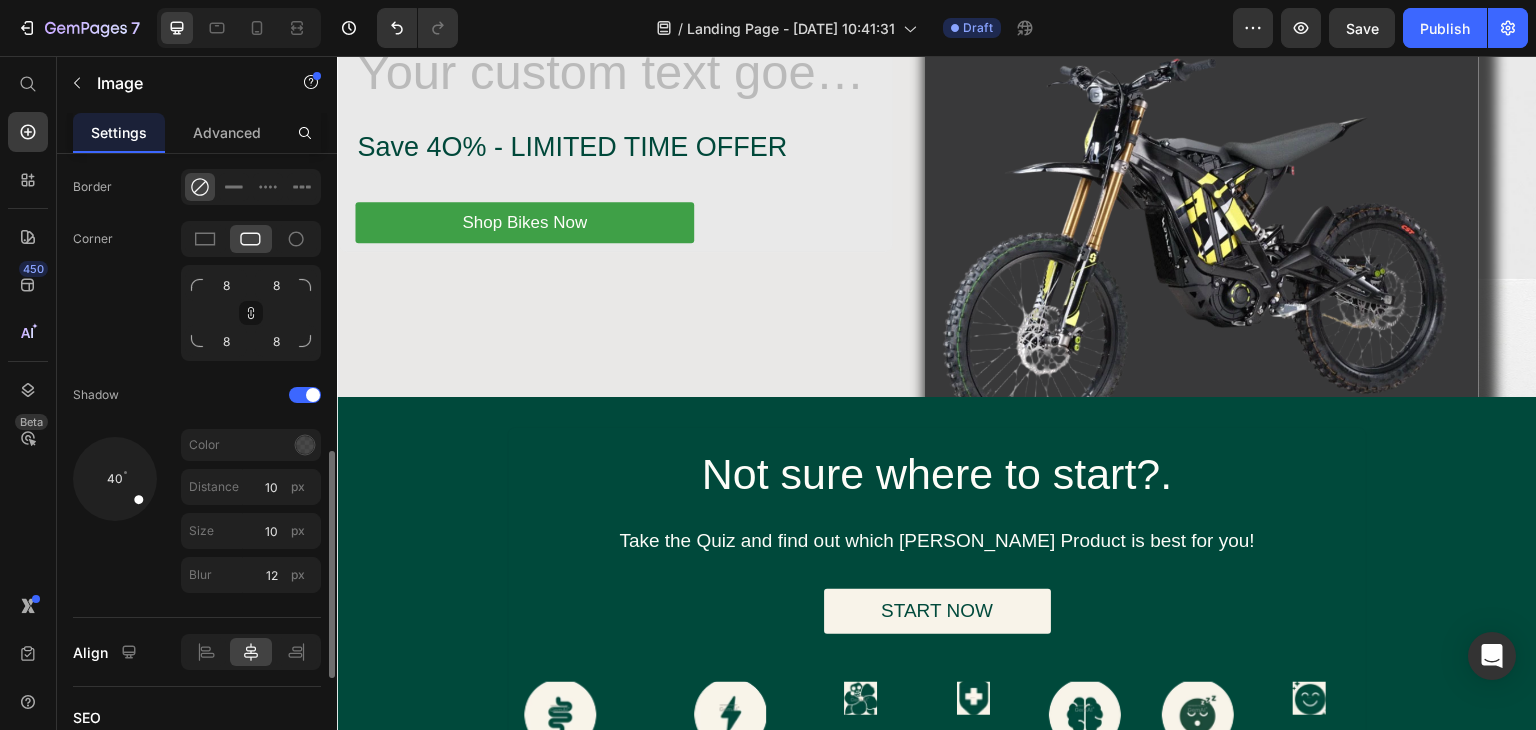 click at bounding box center [131, 492] 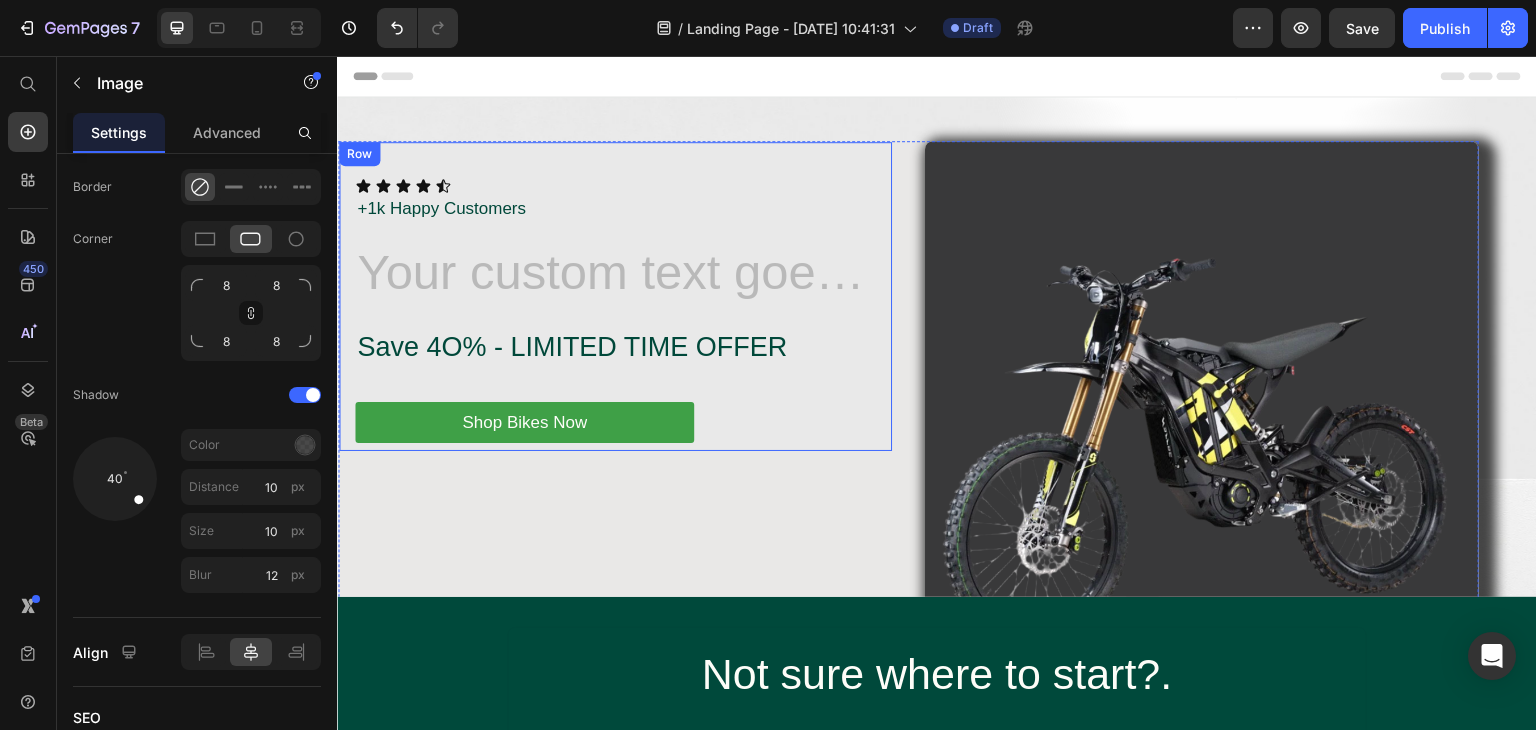 scroll, scrollTop: 300, scrollLeft: 0, axis: vertical 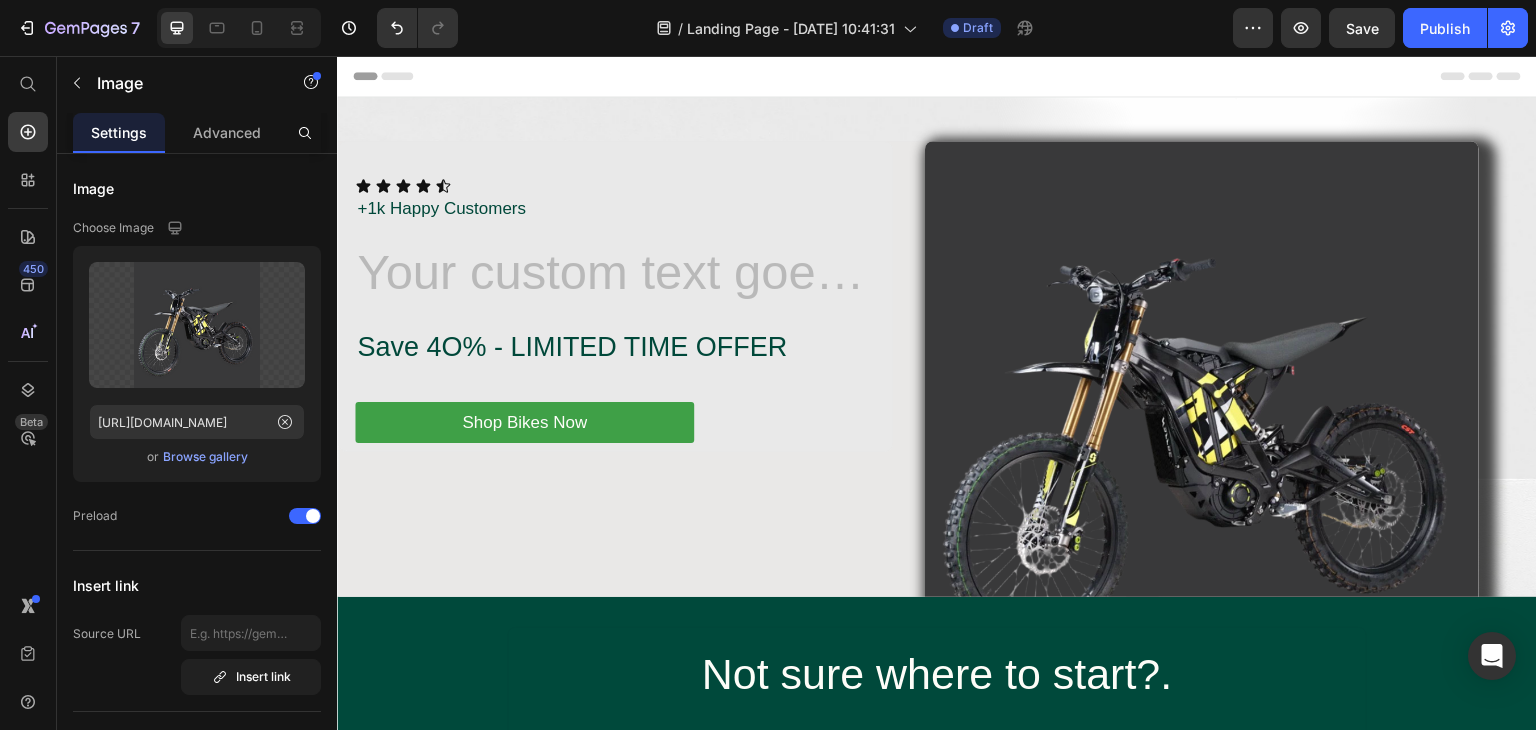 click at bounding box center (1202, 419) 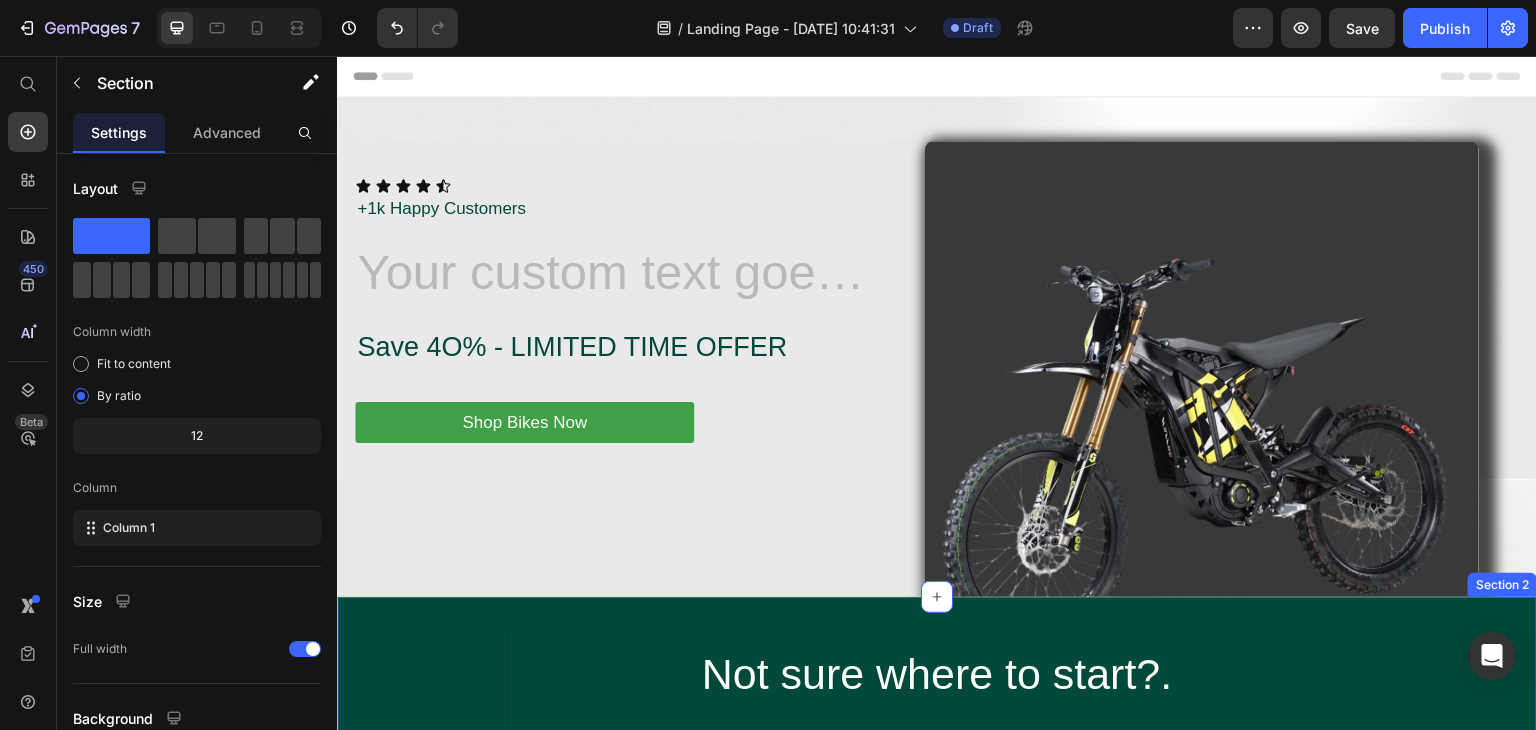 click on "Not sure where to start?. Heading Take the Quiz and find out which Rheal Product is best for you! Text Block START NOW Button Image Image Row Image Image Image Image Image Row Row Gut Health Button Energy Button emale Health Button Immunity Button Row Focus Button Sleep Button Skin Health Button Row Row Row Section 2" at bounding box center (937, 854) 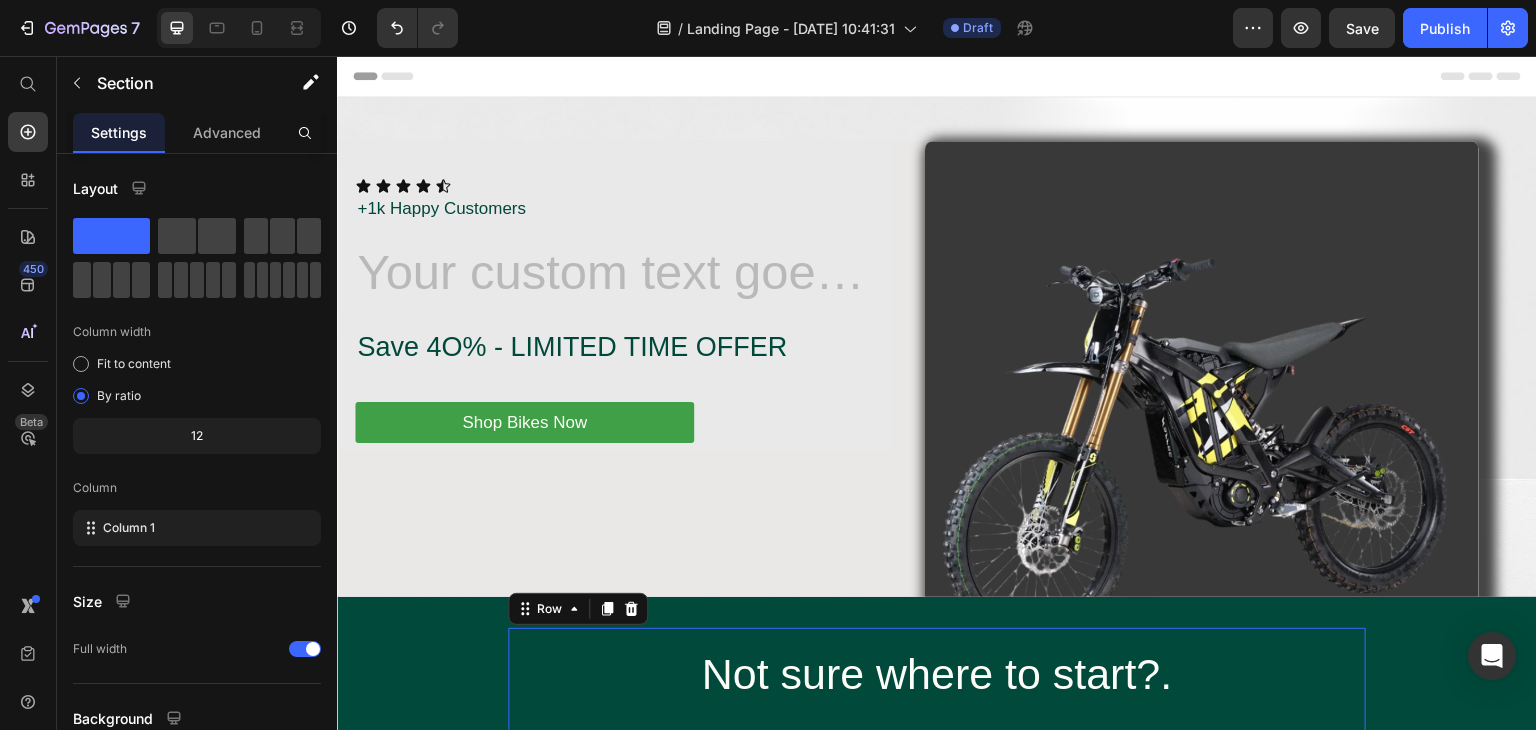 click on "Not sure where to start?. Heading Take the Quiz and find out which Rheal Product is best for you! Text Block START NOW Button Image Image Row Image Image Image Image Image Row Row Gut Health Button Energy Button emale Health Button Immunity Button Row Focus Button Sleep Button Skin Health Button Row Row Row   0" at bounding box center [937, 854] 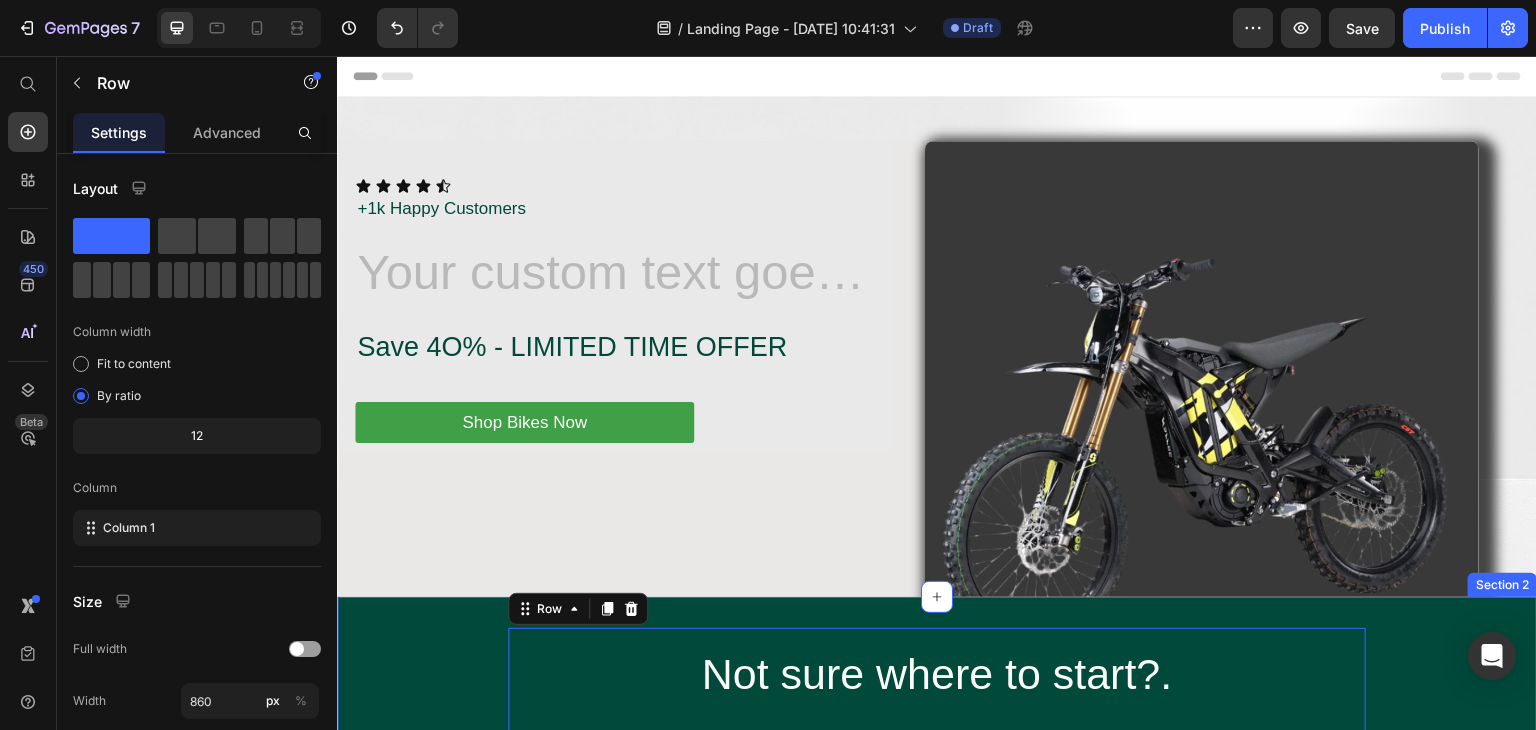 click on "Not sure where to start?. Heading Take the Quiz and find out which Rheal Product is best for you! Text Block START NOW Button Image Image Row Image Image Image Image Image Row Row Gut Health Button Energy Button emale Health Button Immunity Button Row Focus Button Sleep Button Skin Health Button Row Row Row   0 Section 2" at bounding box center (937, 854) 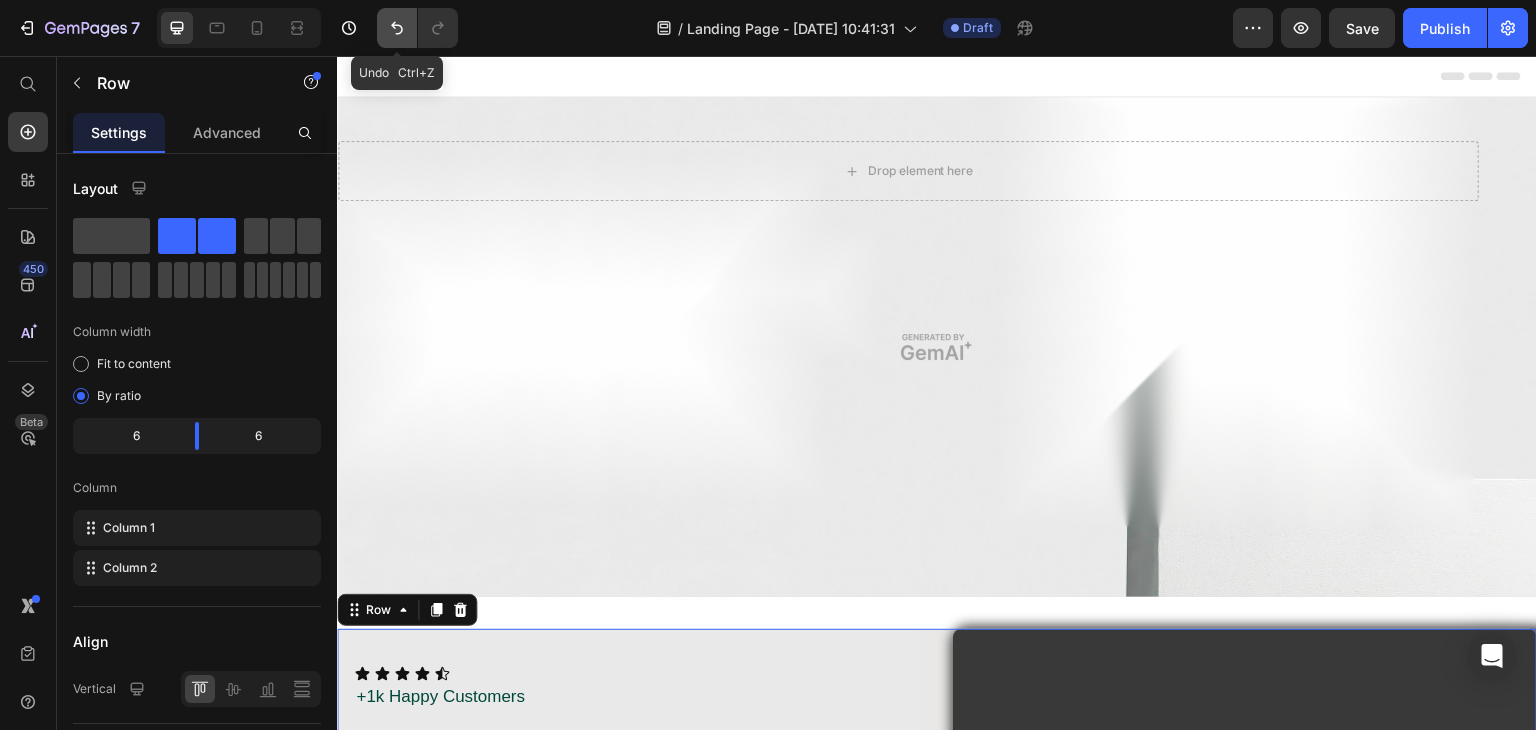 click 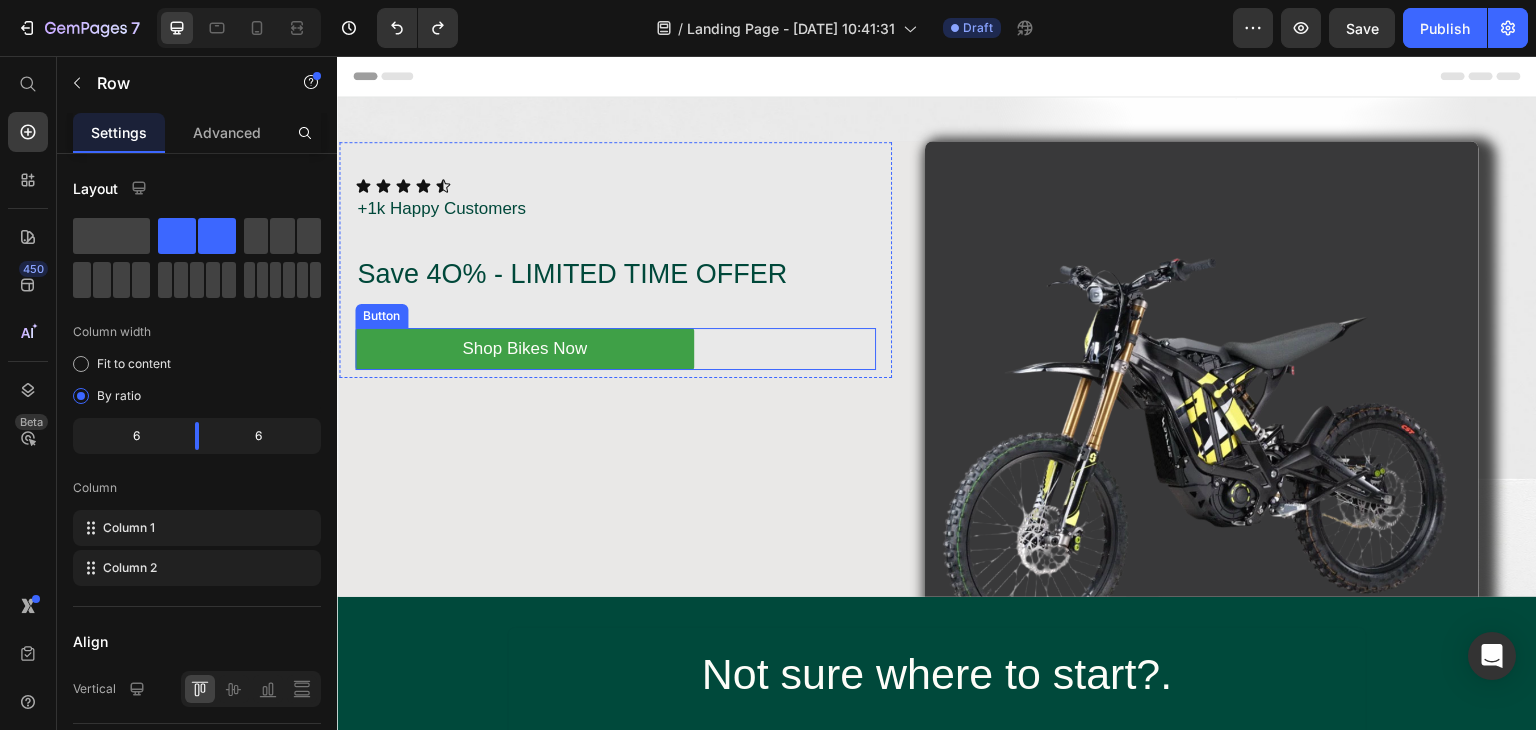 scroll, scrollTop: 300, scrollLeft: 0, axis: vertical 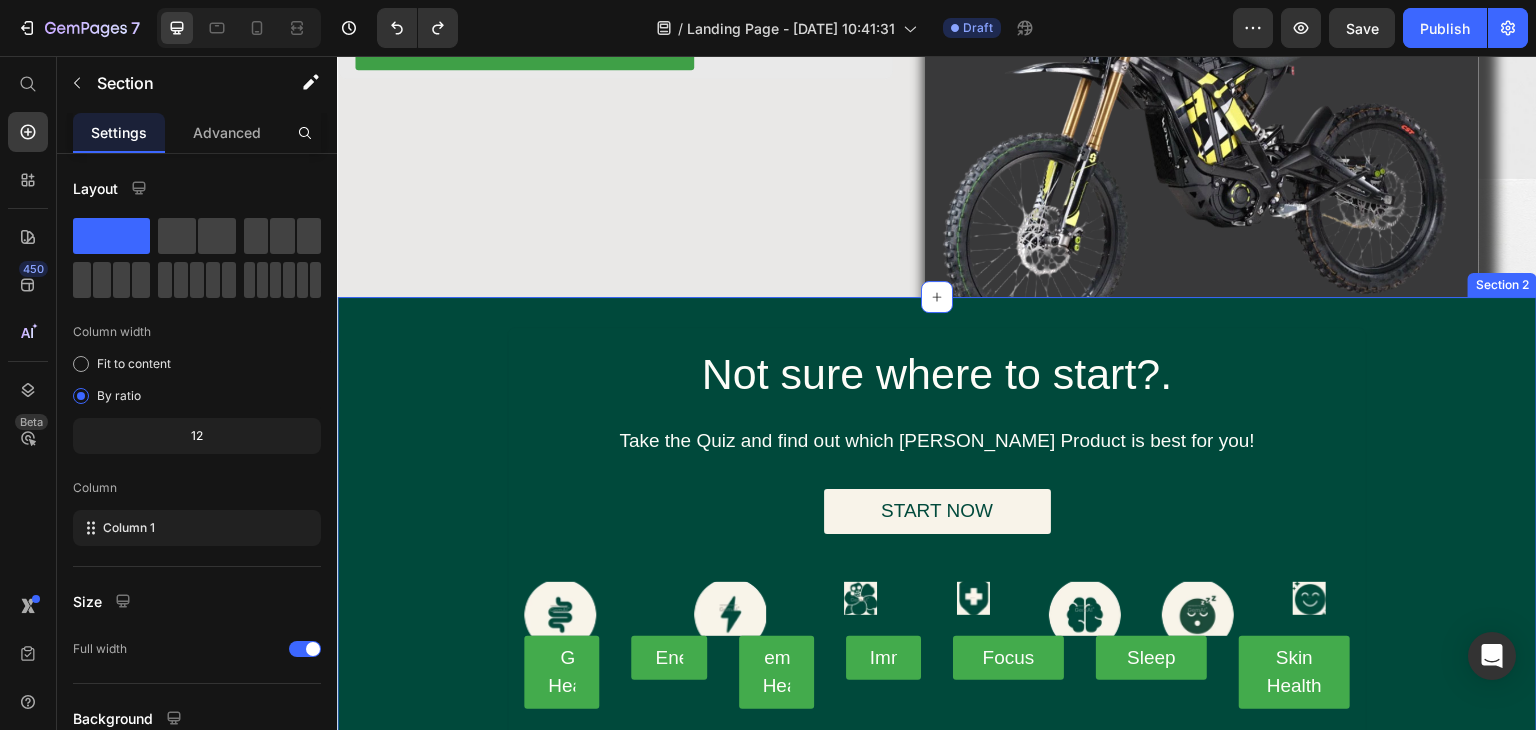 click on "Not sure where to start?. Heading Take the Quiz and find out which Rheal Product is best for you! Text Block START NOW Button Image Image Row Image Image Image Image Image Row Row Gut Health Button Energy Button emale Health Button Immunity Button Row Focus Button Sleep Button Skin Health Button Row Row Row" at bounding box center (937, 554) 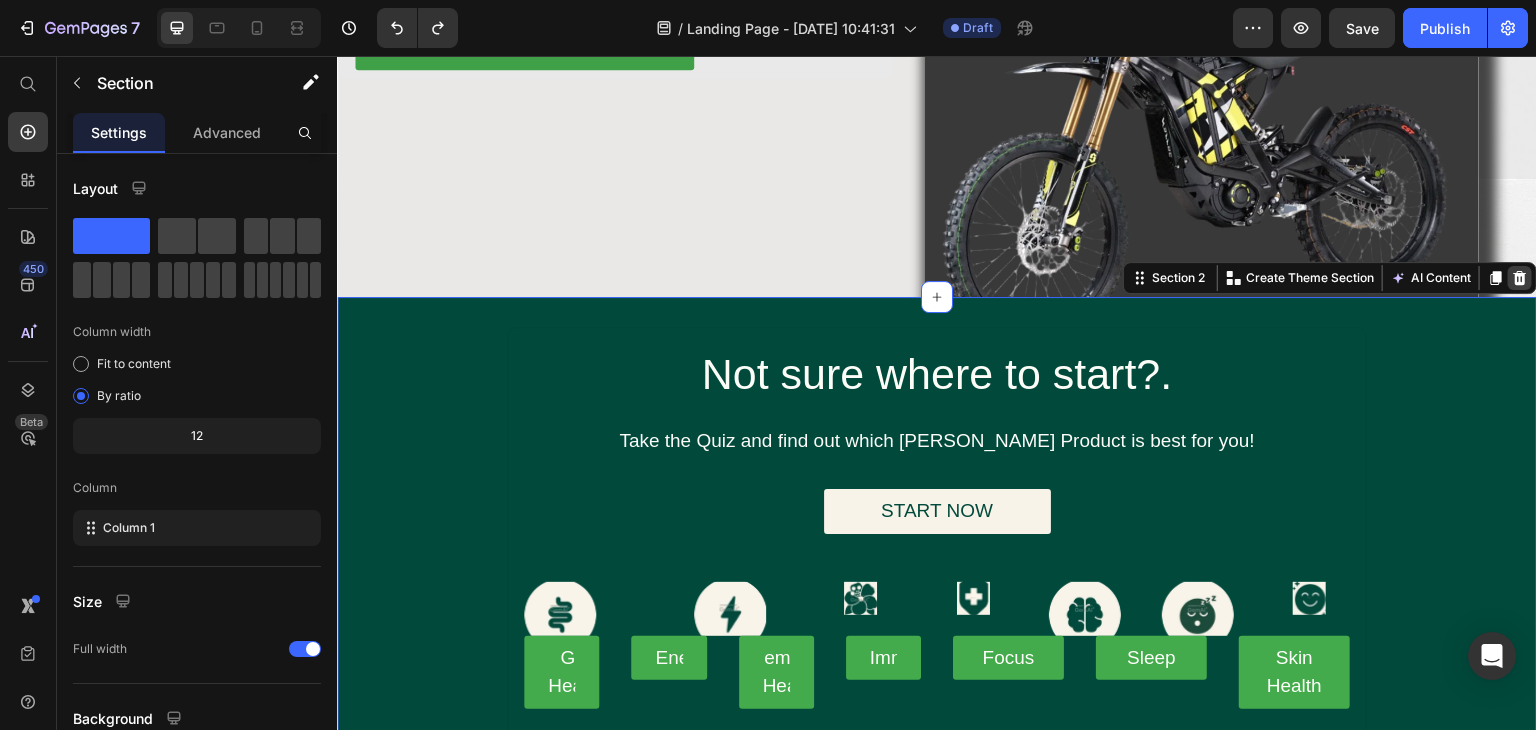 click 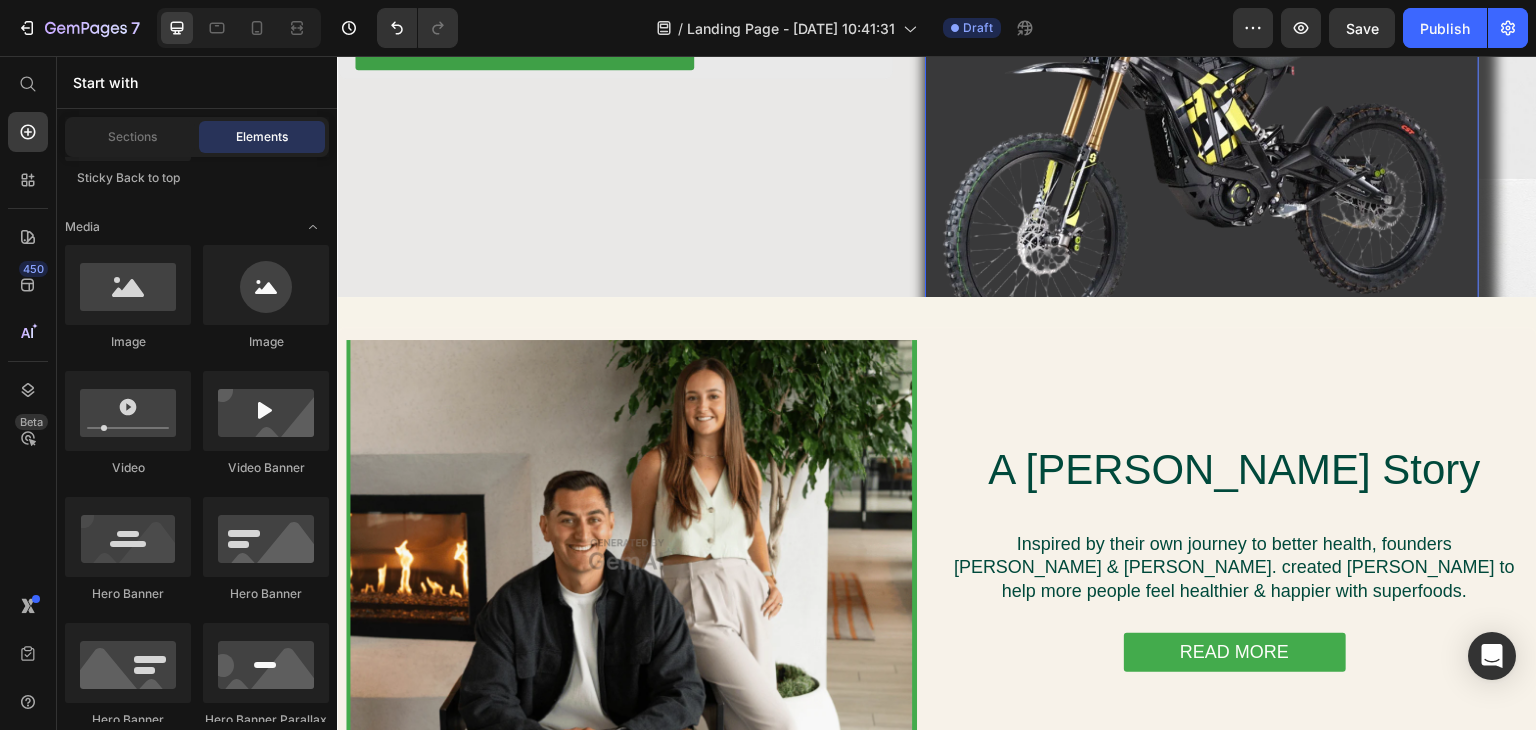 click at bounding box center [1202, 119] 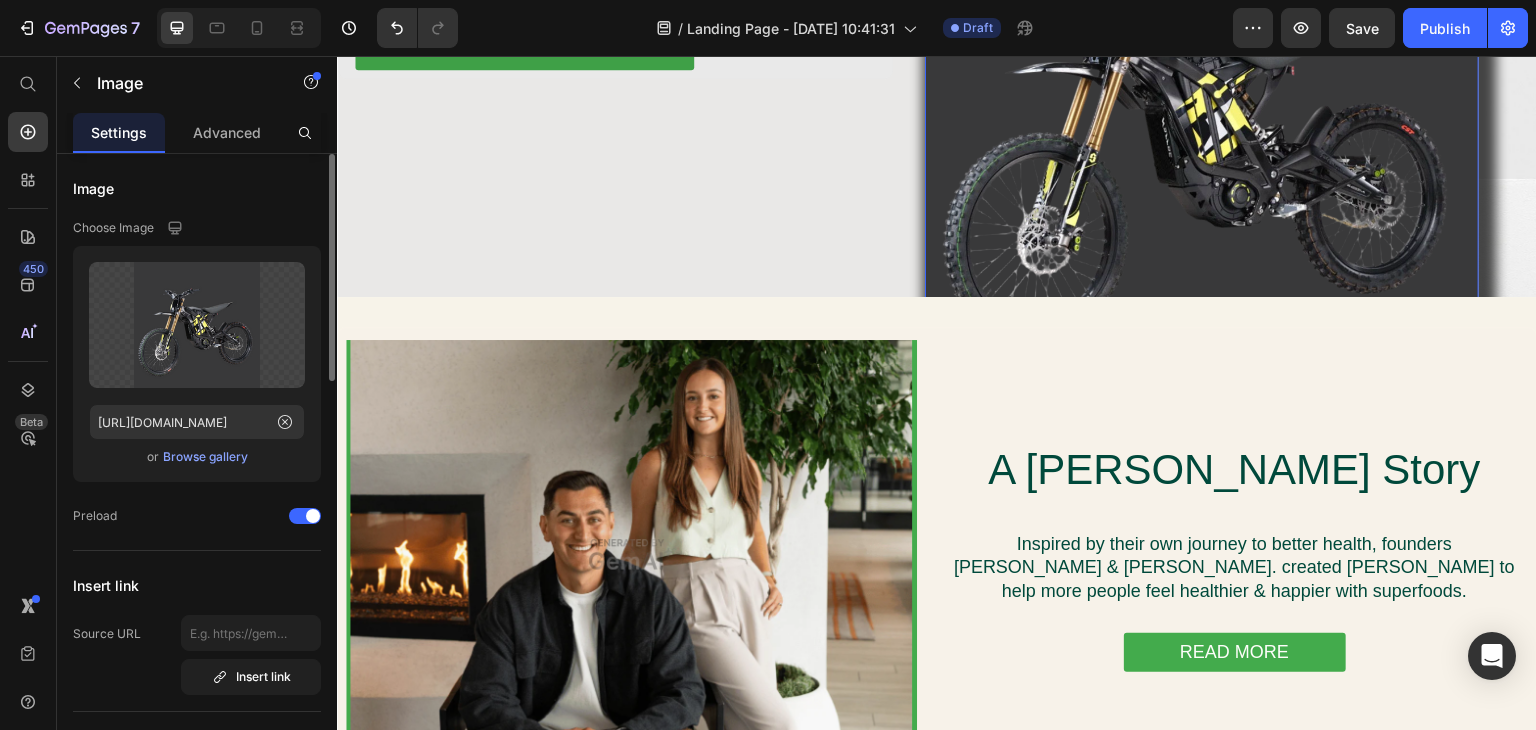 scroll, scrollTop: 400, scrollLeft: 0, axis: vertical 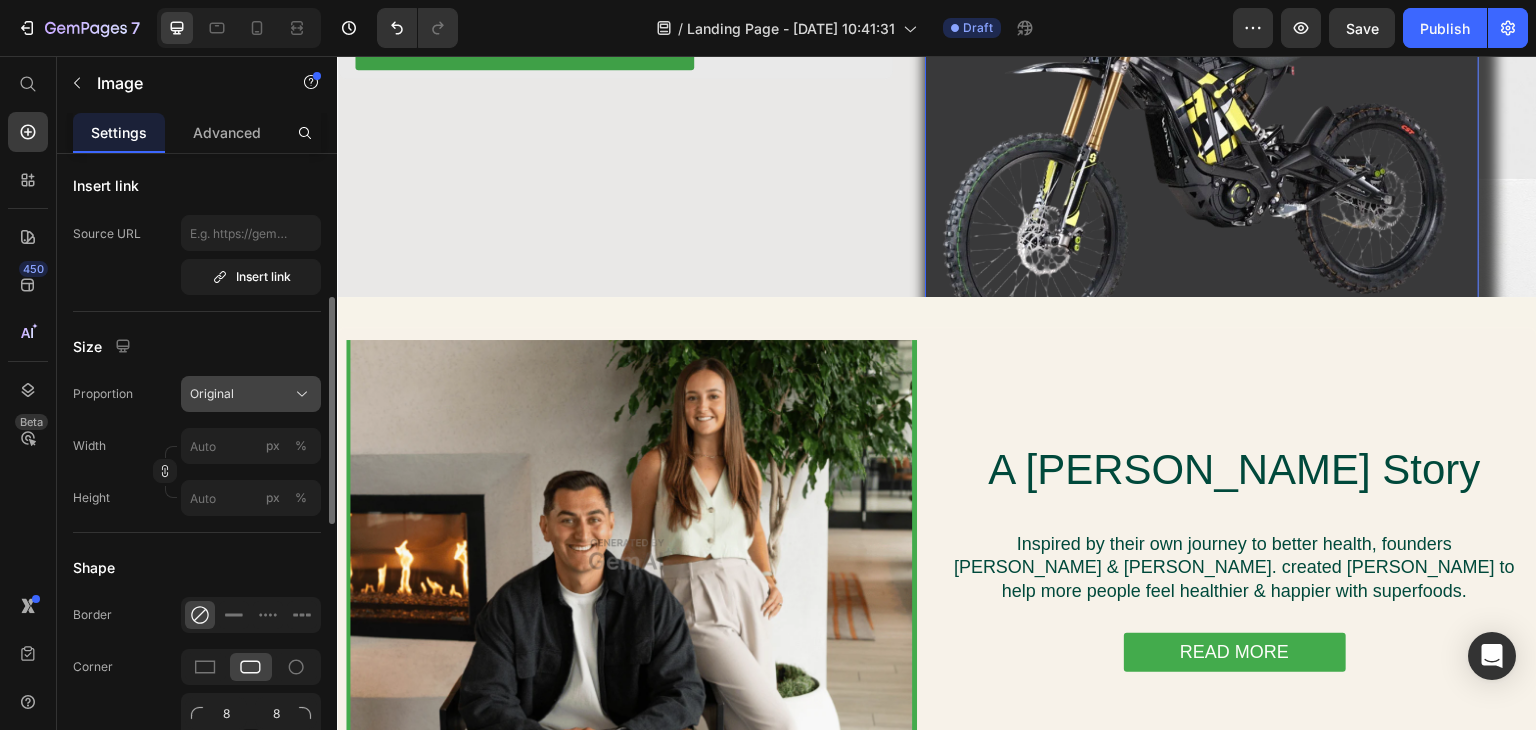 click on "Original" at bounding box center [212, 394] 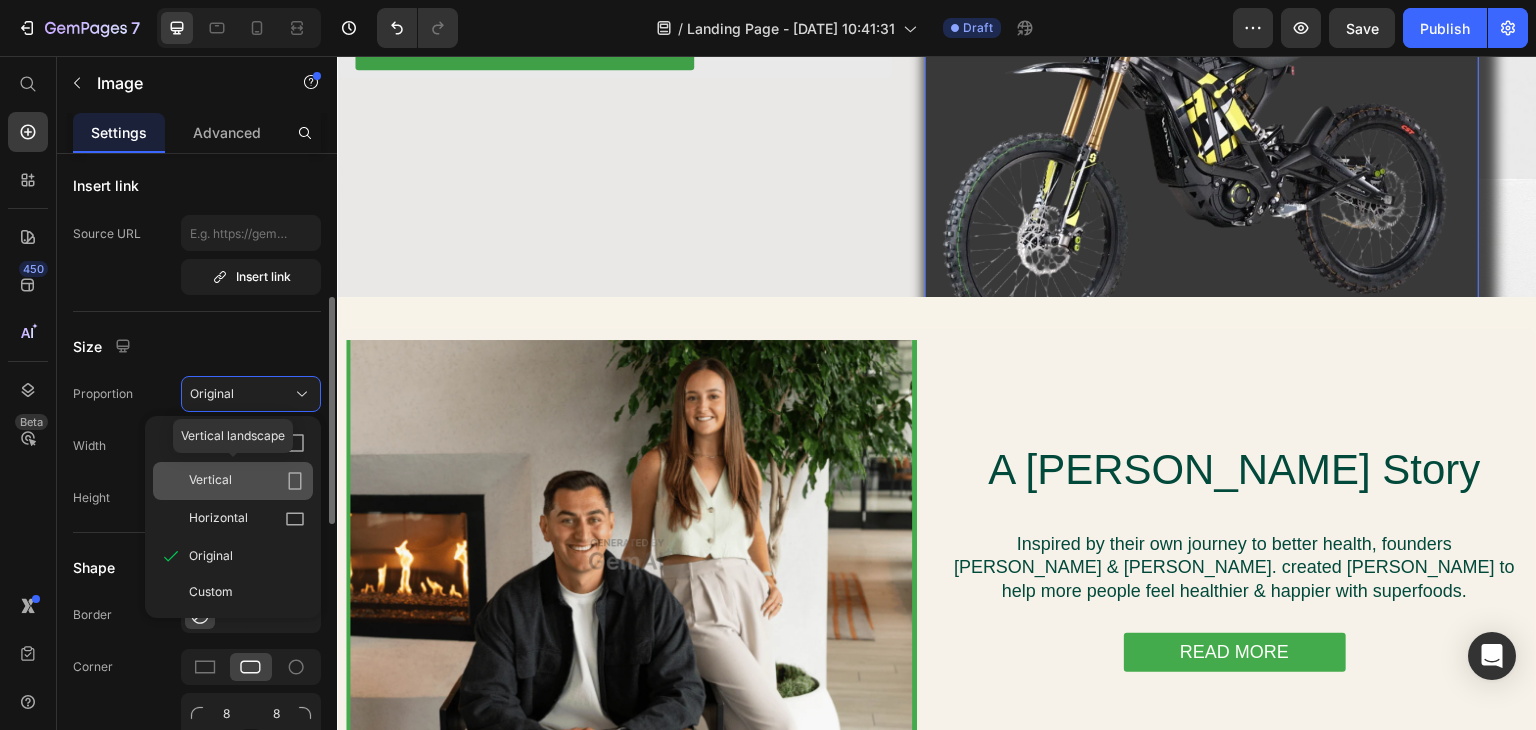 click on "Vertical" at bounding box center (247, 481) 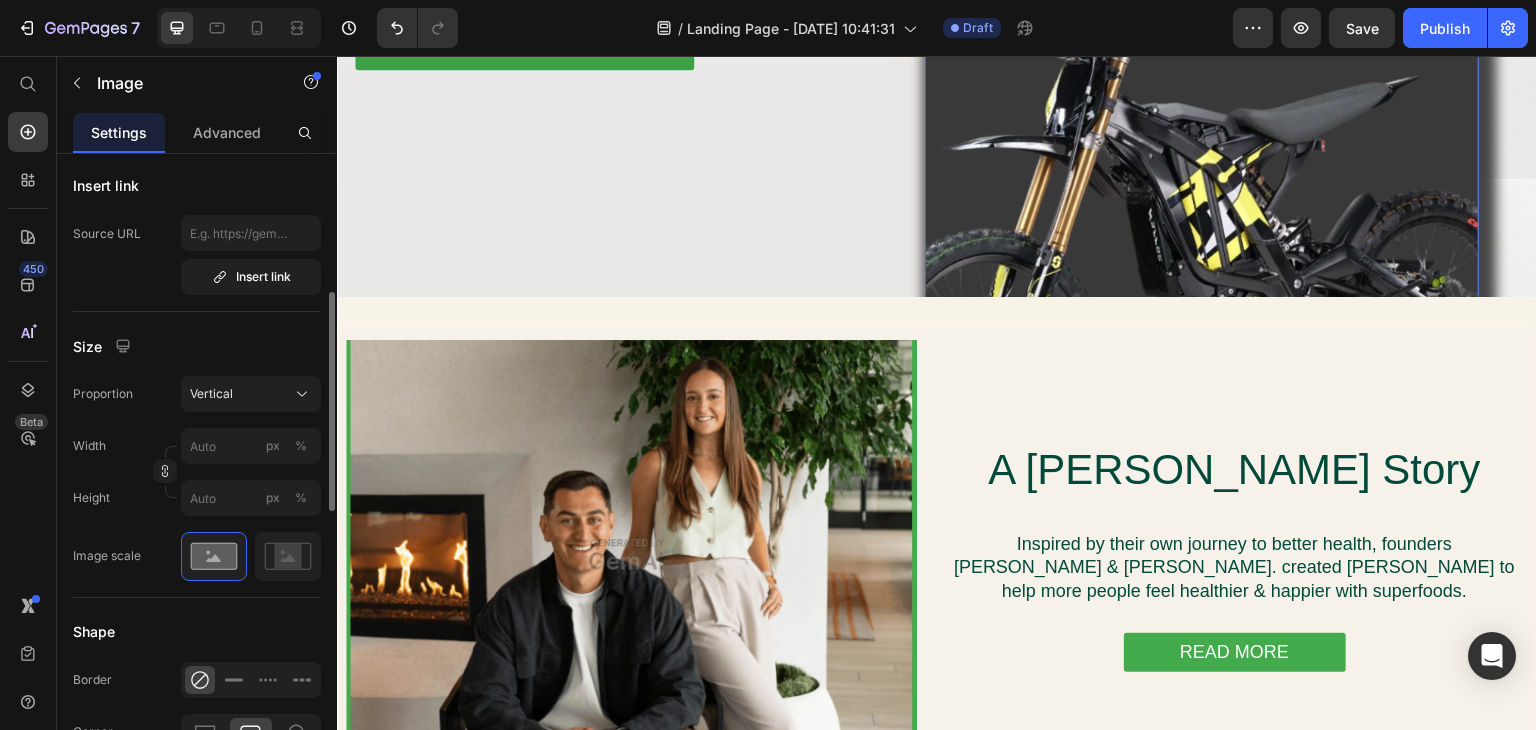 click on "Proportion Vertical Width px % Height px %" at bounding box center [197, 446] 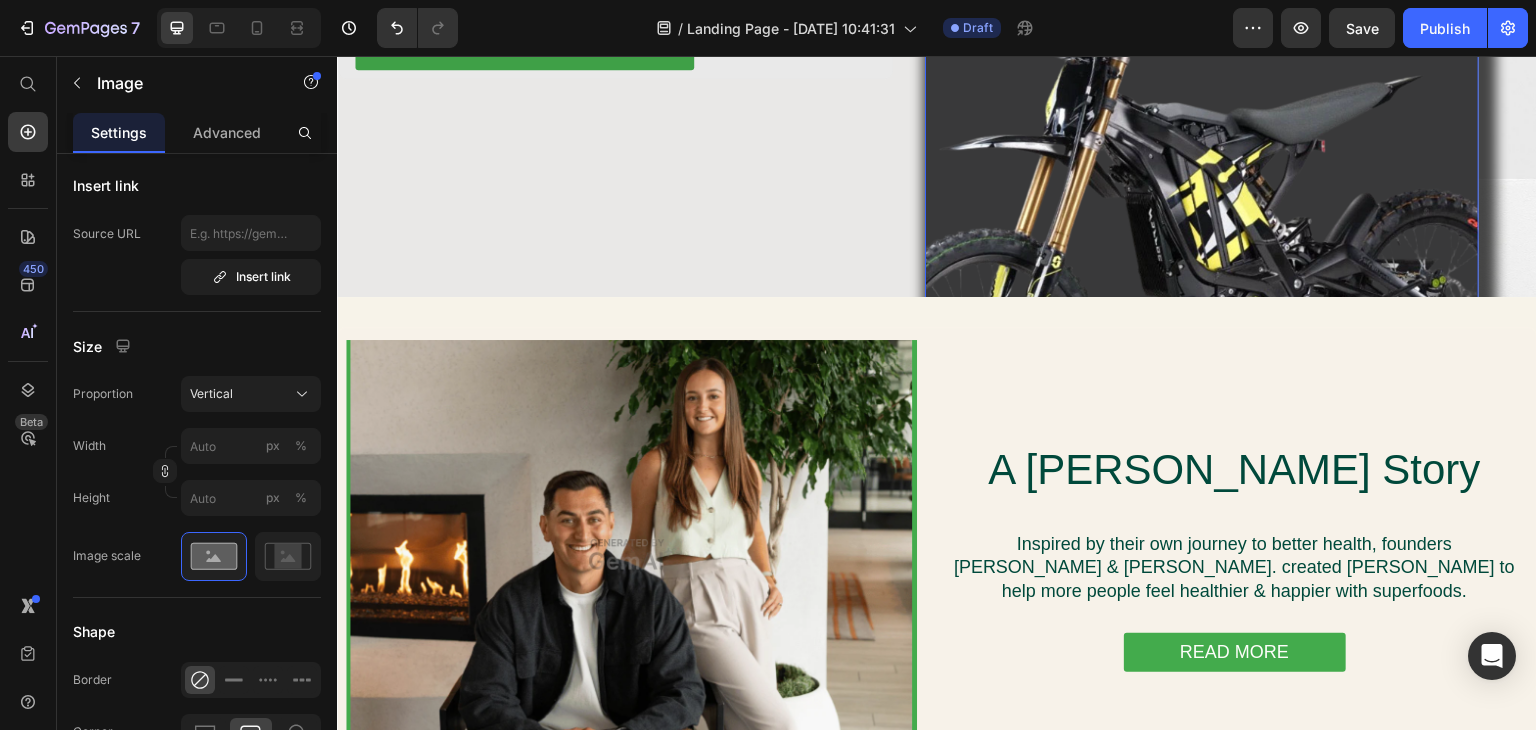 click on "Vertical" at bounding box center (251, 394) 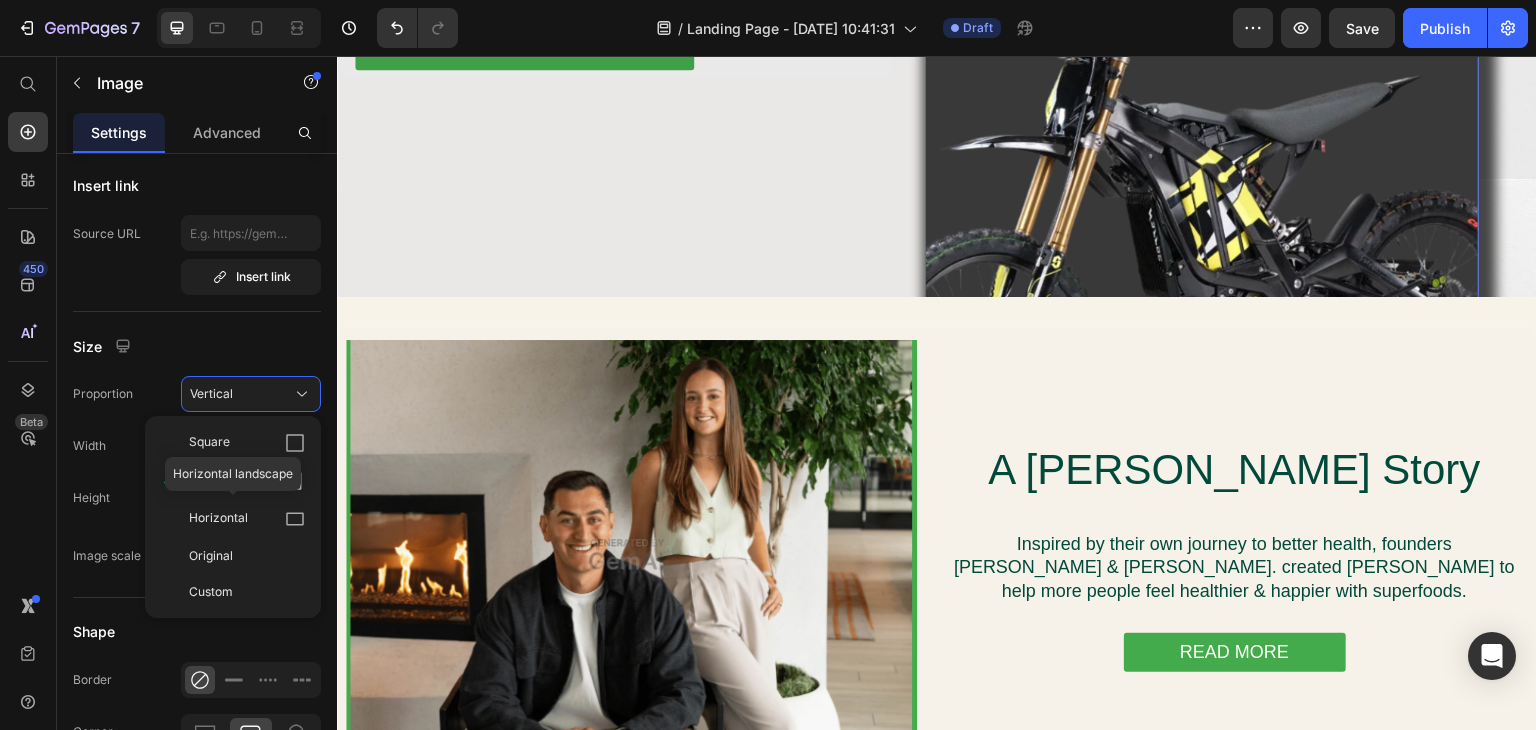 click on "Horizontal" at bounding box center (247, 519) 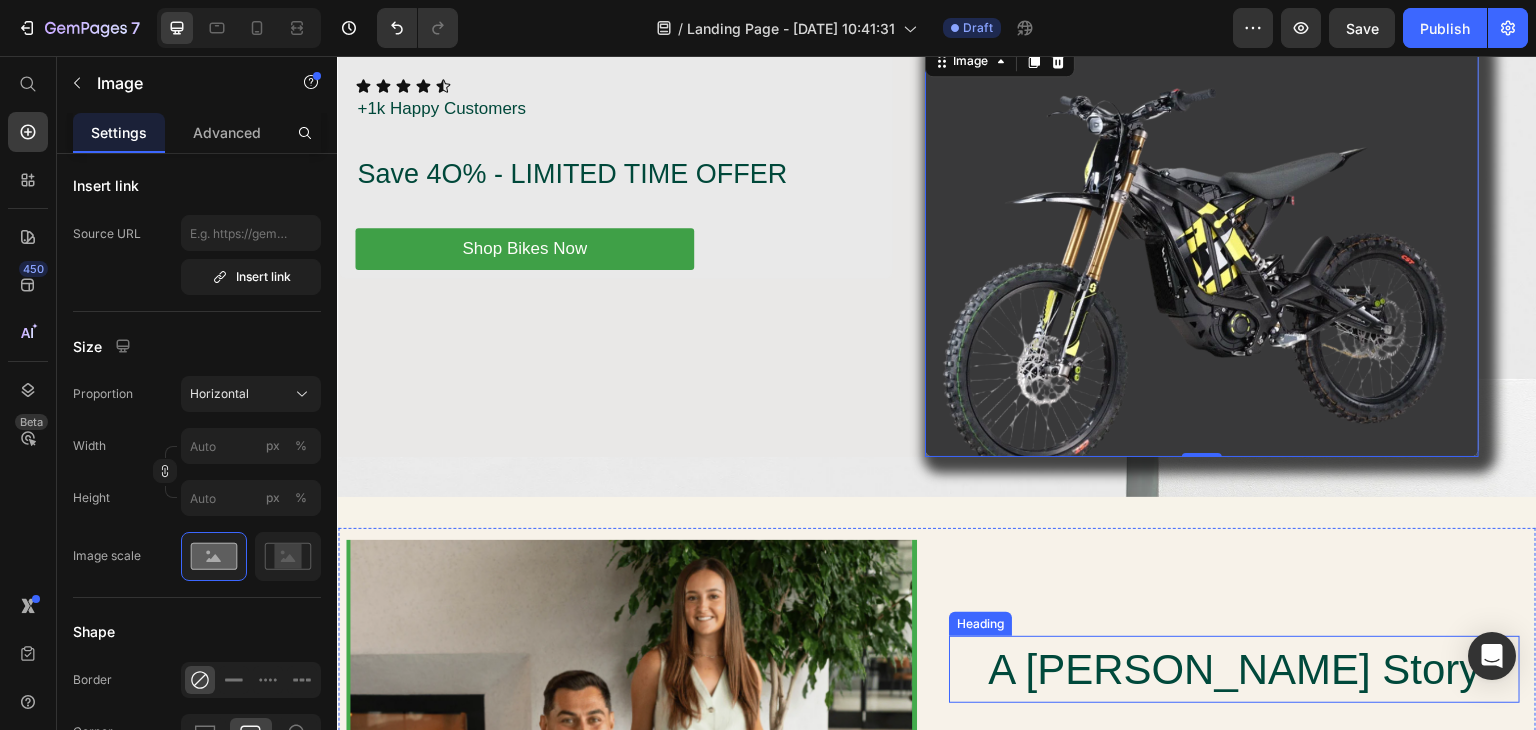 scroll, scrollTop: 0, scrollLeft: 0, axis: both 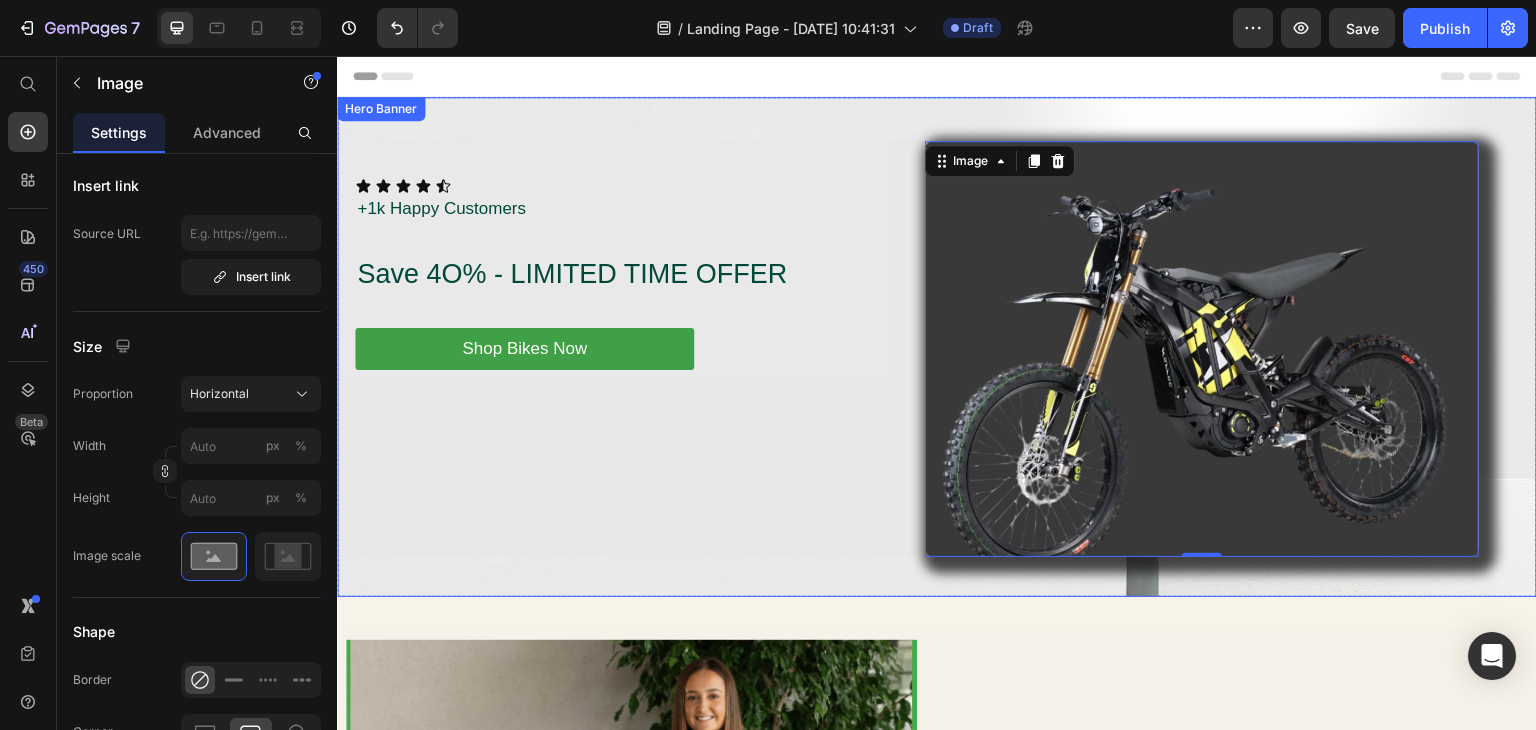 click on "Icon Icon Icon Icon Icon Icon List +1k Happy Customers Text Block Row Heading Save 4O% - LIMITED TIME OFFER Text Block Shop Bikes Now Button Row Image   0 Row Row" at bounding box center [937, 343] 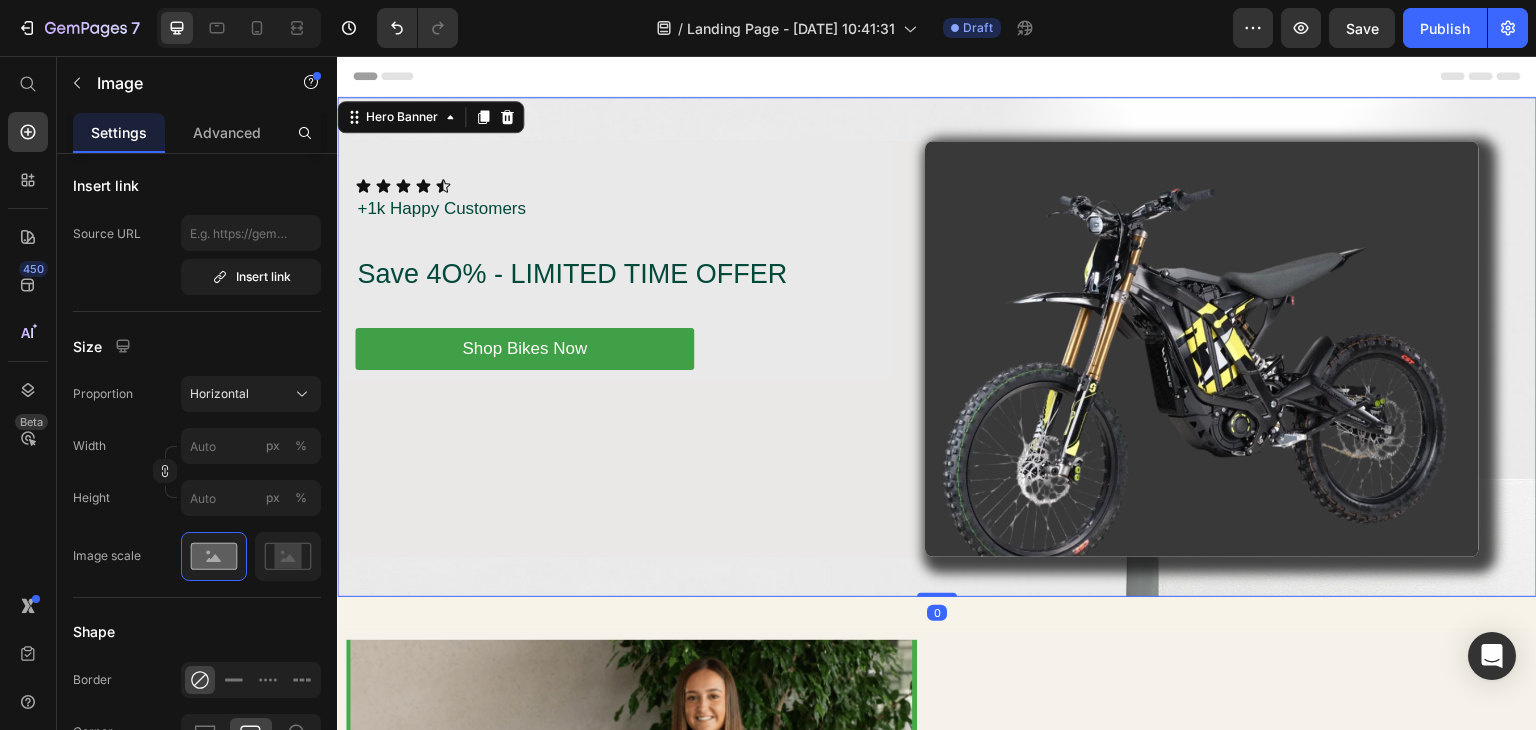 scroll, scrollTop: 0, scrollLeft: 0, axis: both 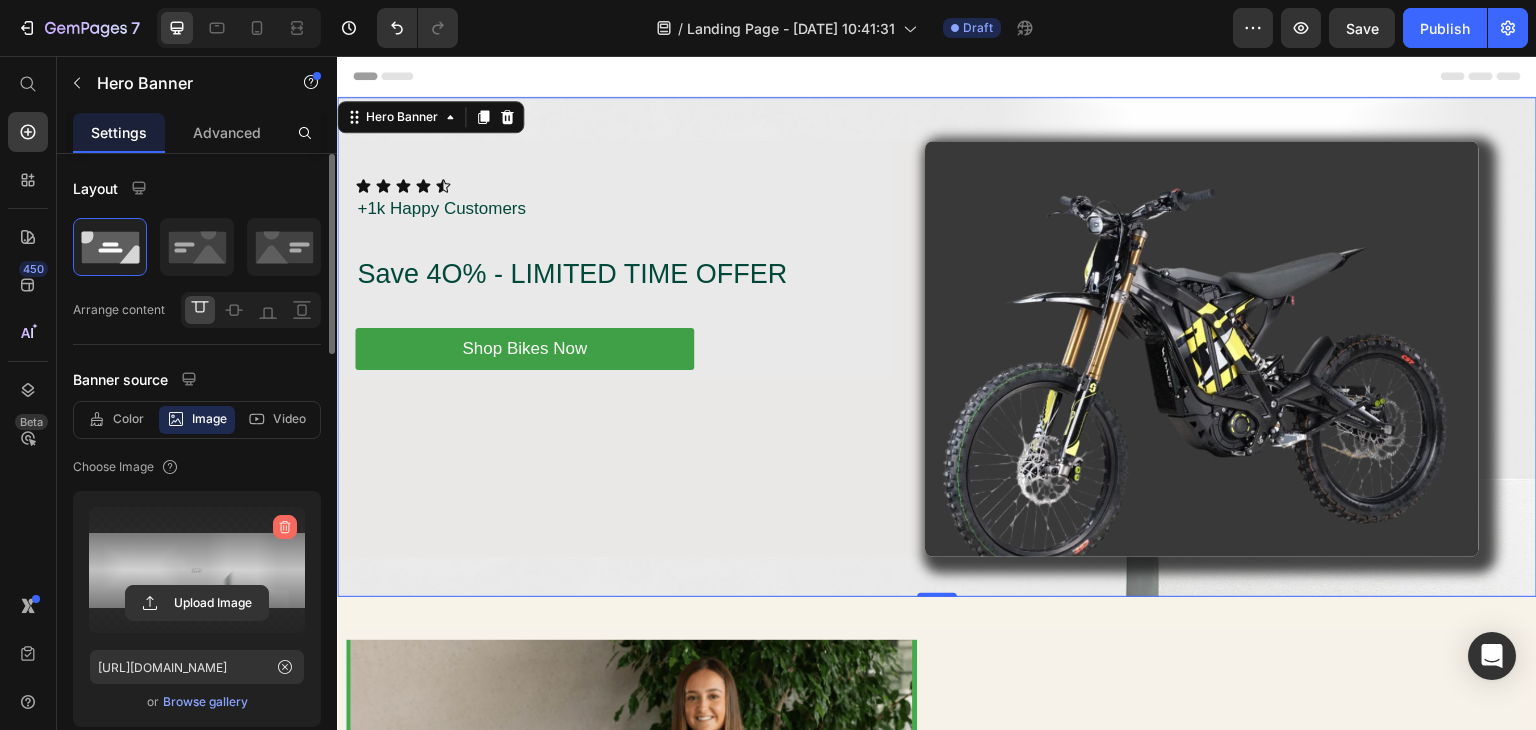 click 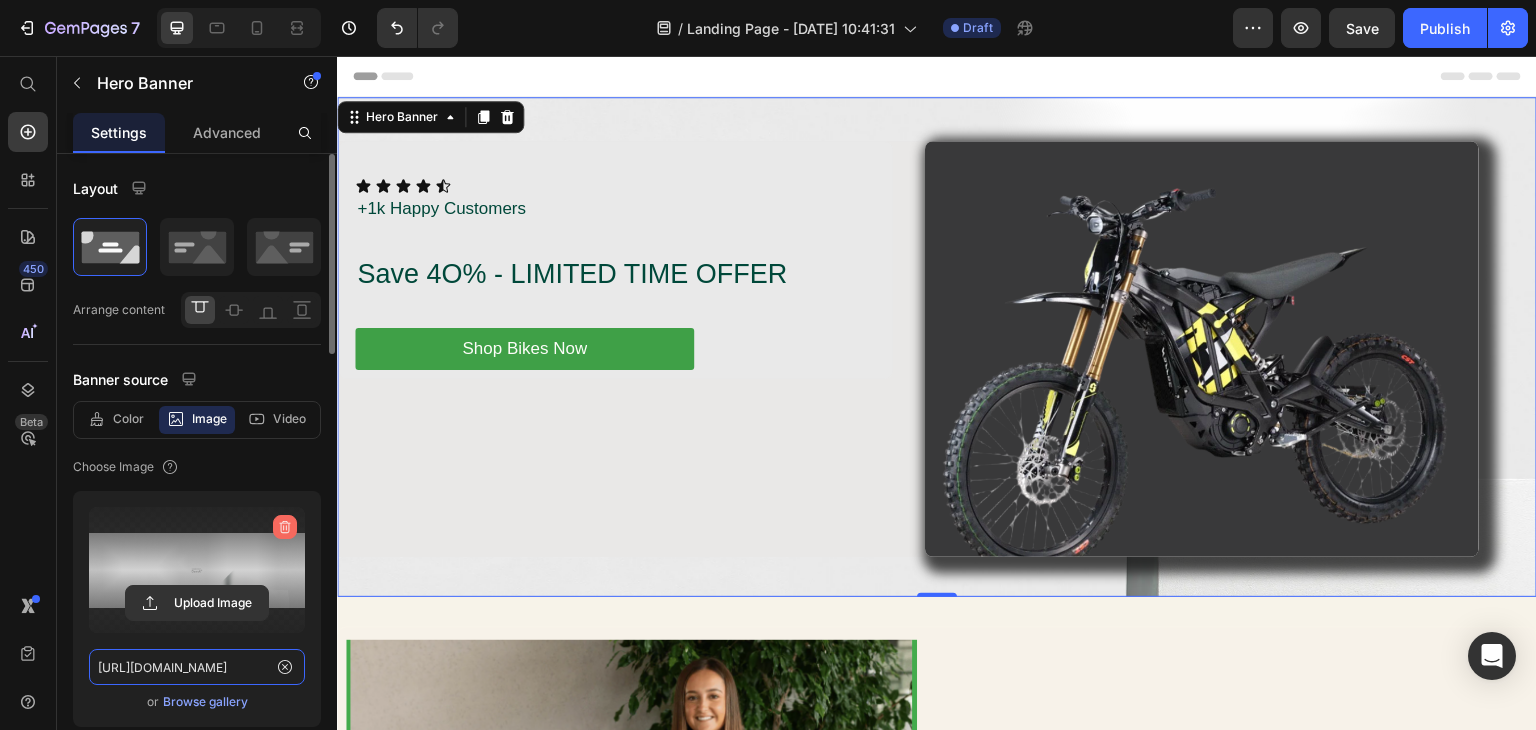 type 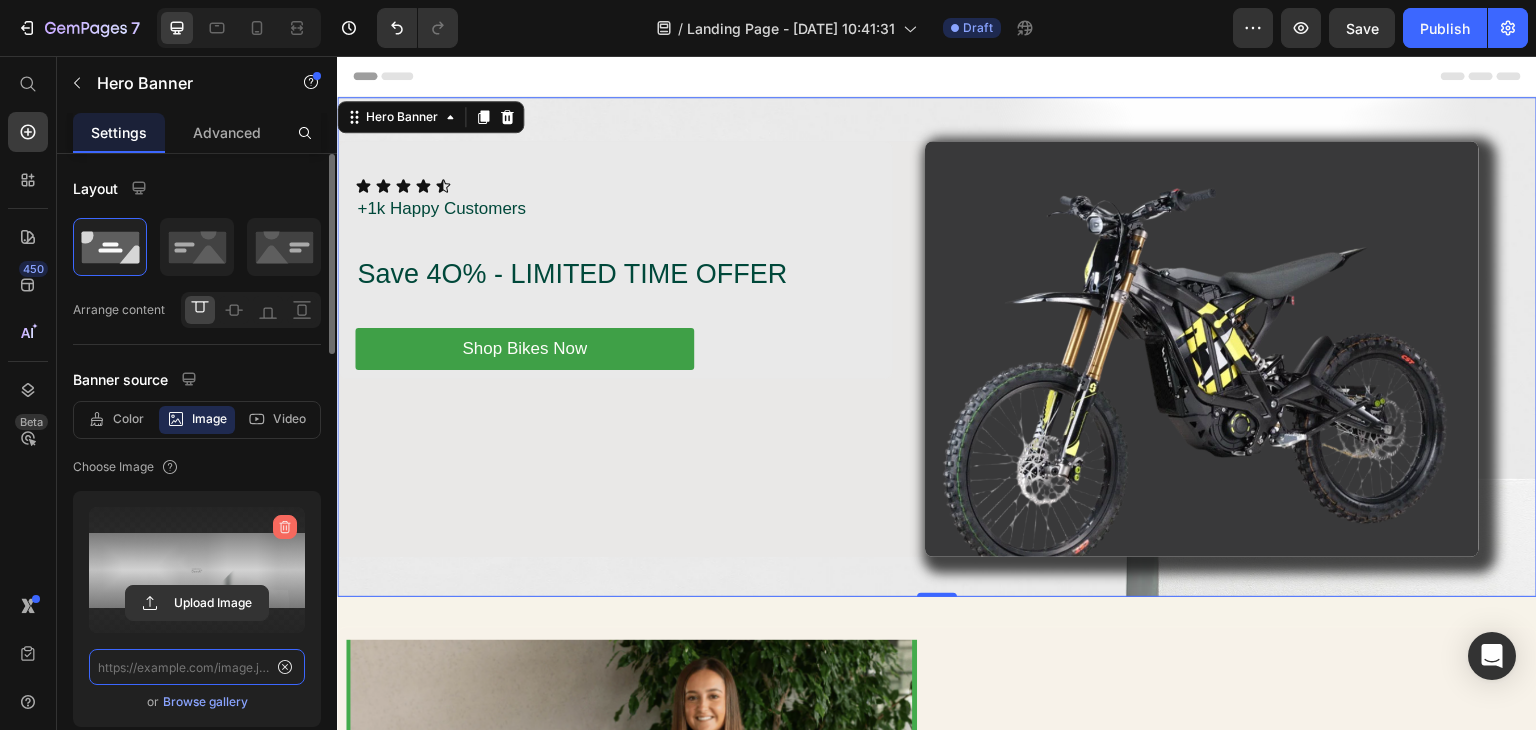 scroll, scrollTop: 0, scrollLeft: 0, axis: both 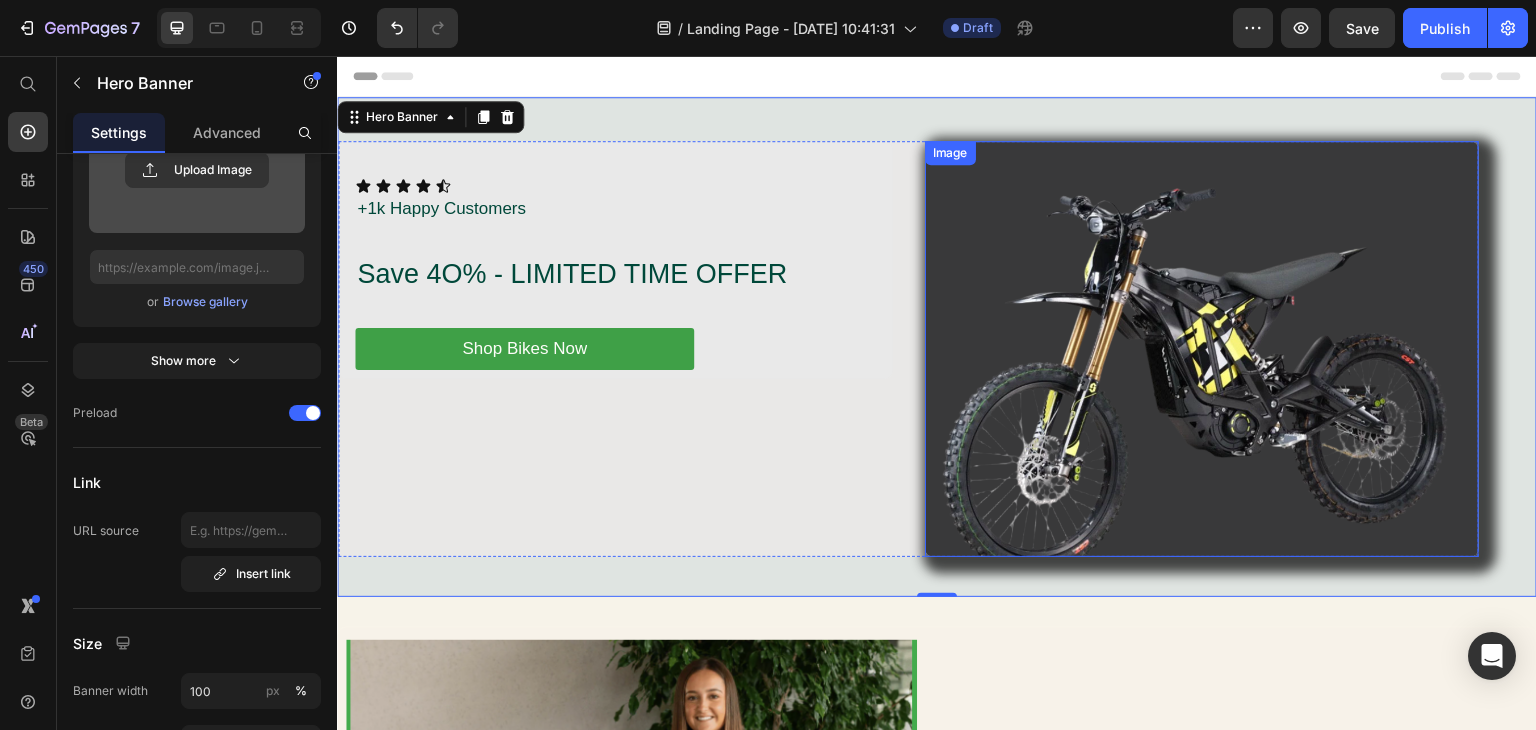 click at bounding box center [1202, 349] 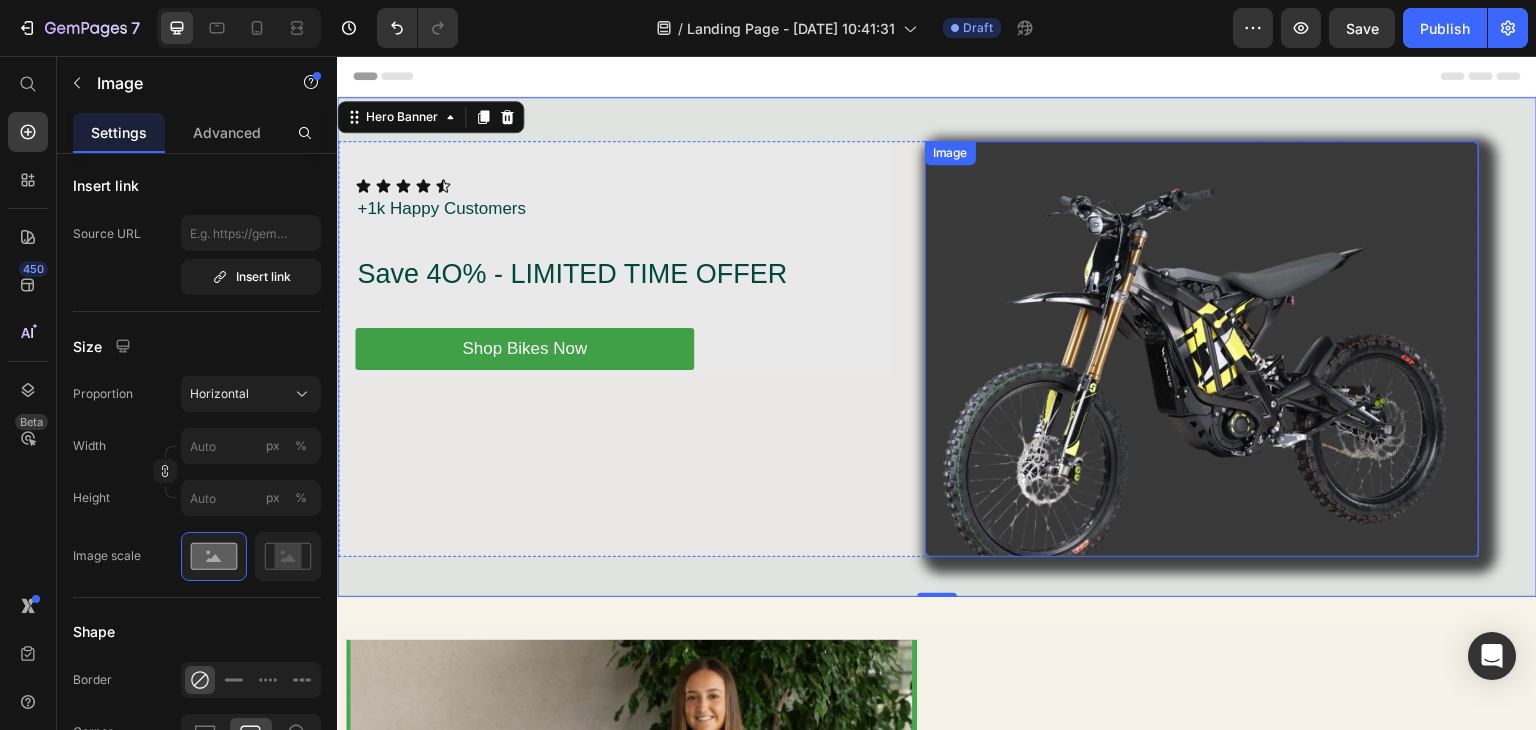 scroll, scrollTop: 0, scrollLeft: 0, axis: both 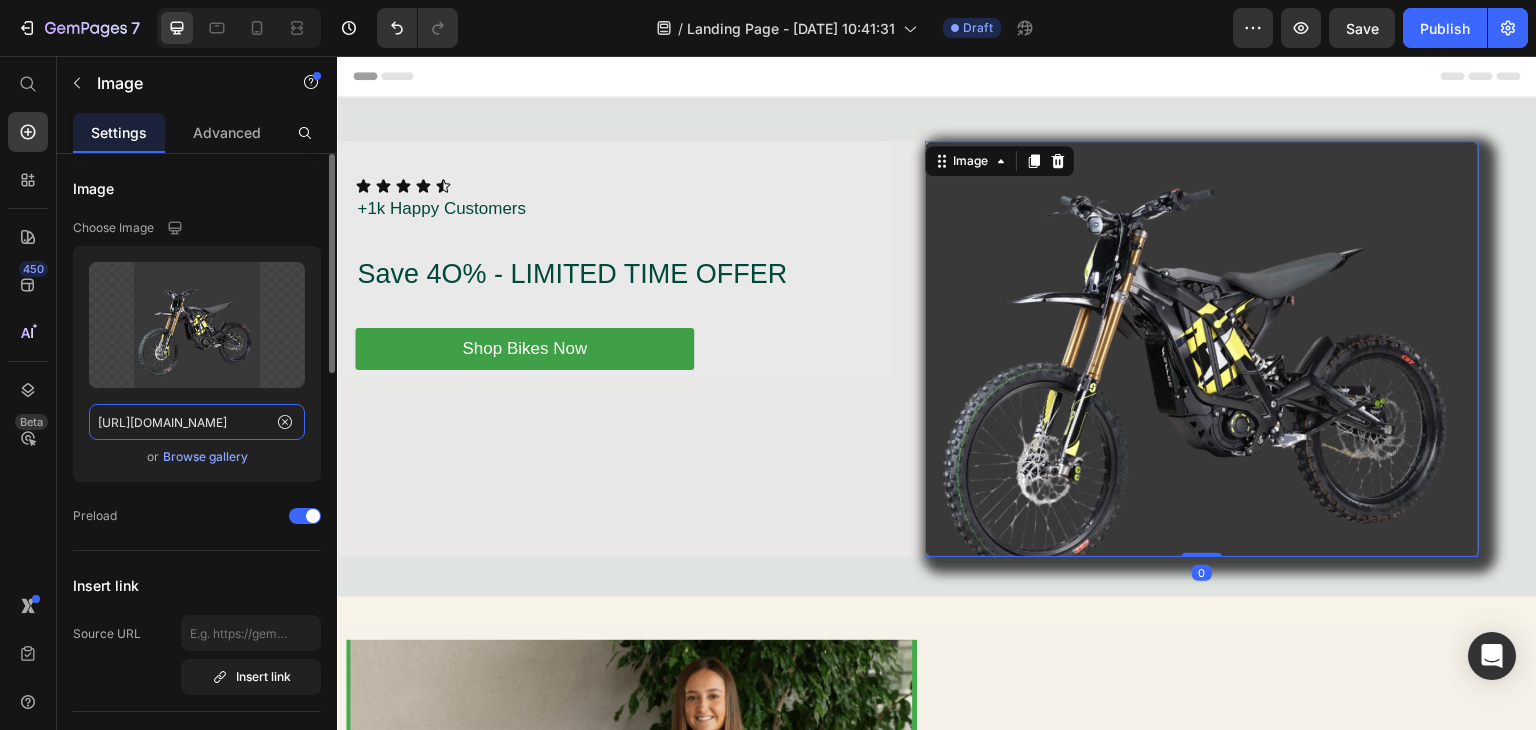 click on "https://cdn.shopify.com/s/files/1/0755/9725/0797/files/gempages_574829831334658916-0bc870c0-191d-437d-9c1f-3a2eb9f13bdf.png" 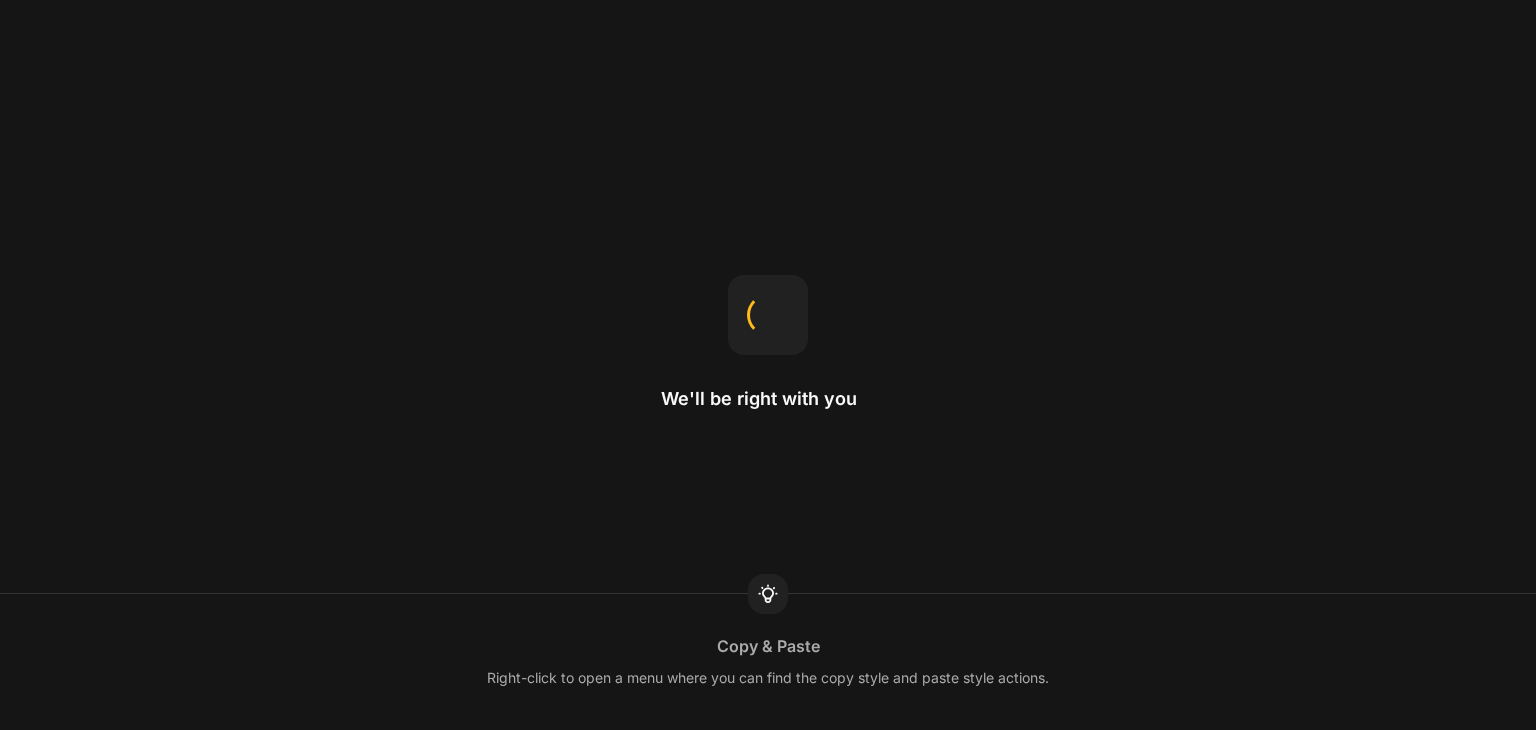 scroll, scrollTop: 0, scrollLeft: 0, axis: both 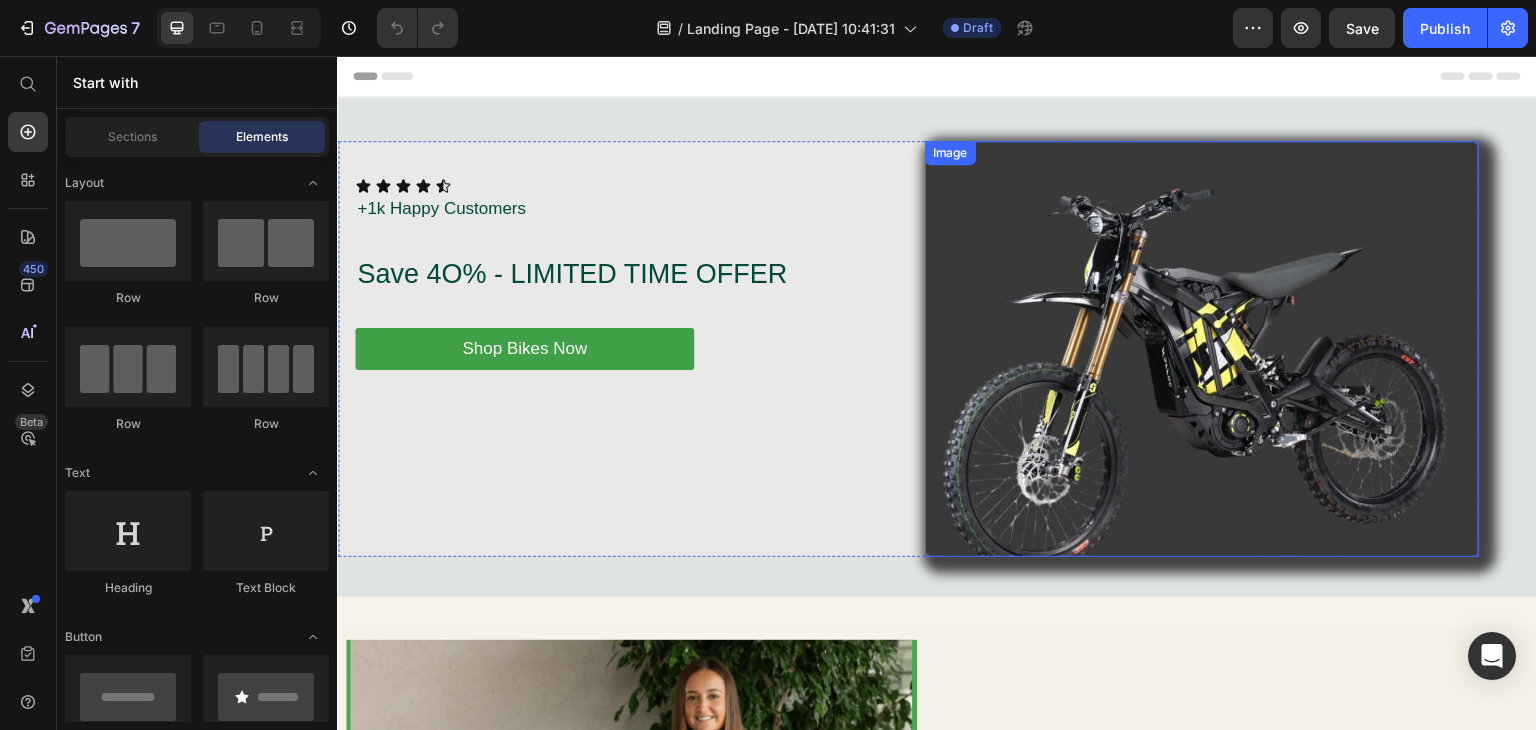 click at bounding box center (1202, 349) 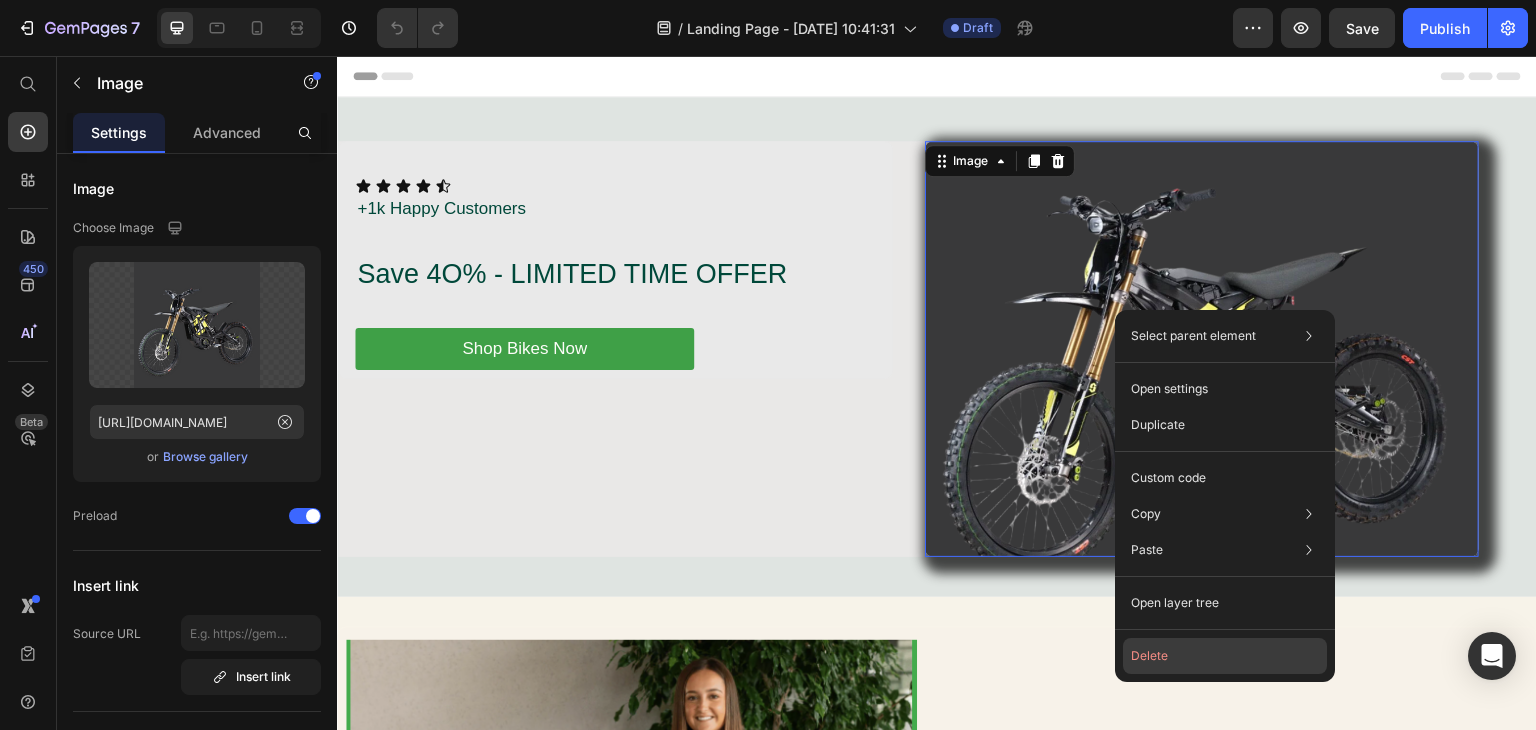 click on "Delete" 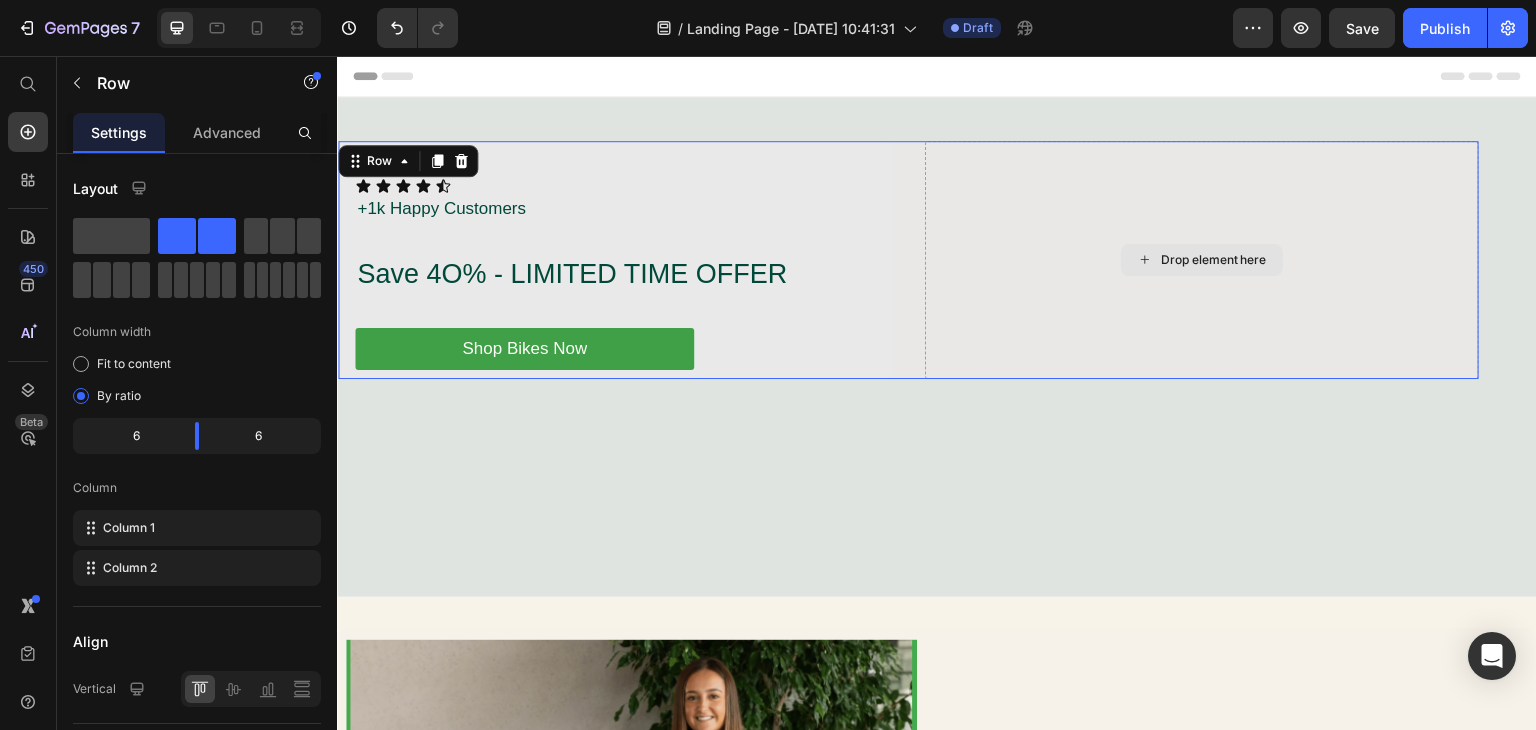 click on "Drop element here" at bounding box center [1202, 260] 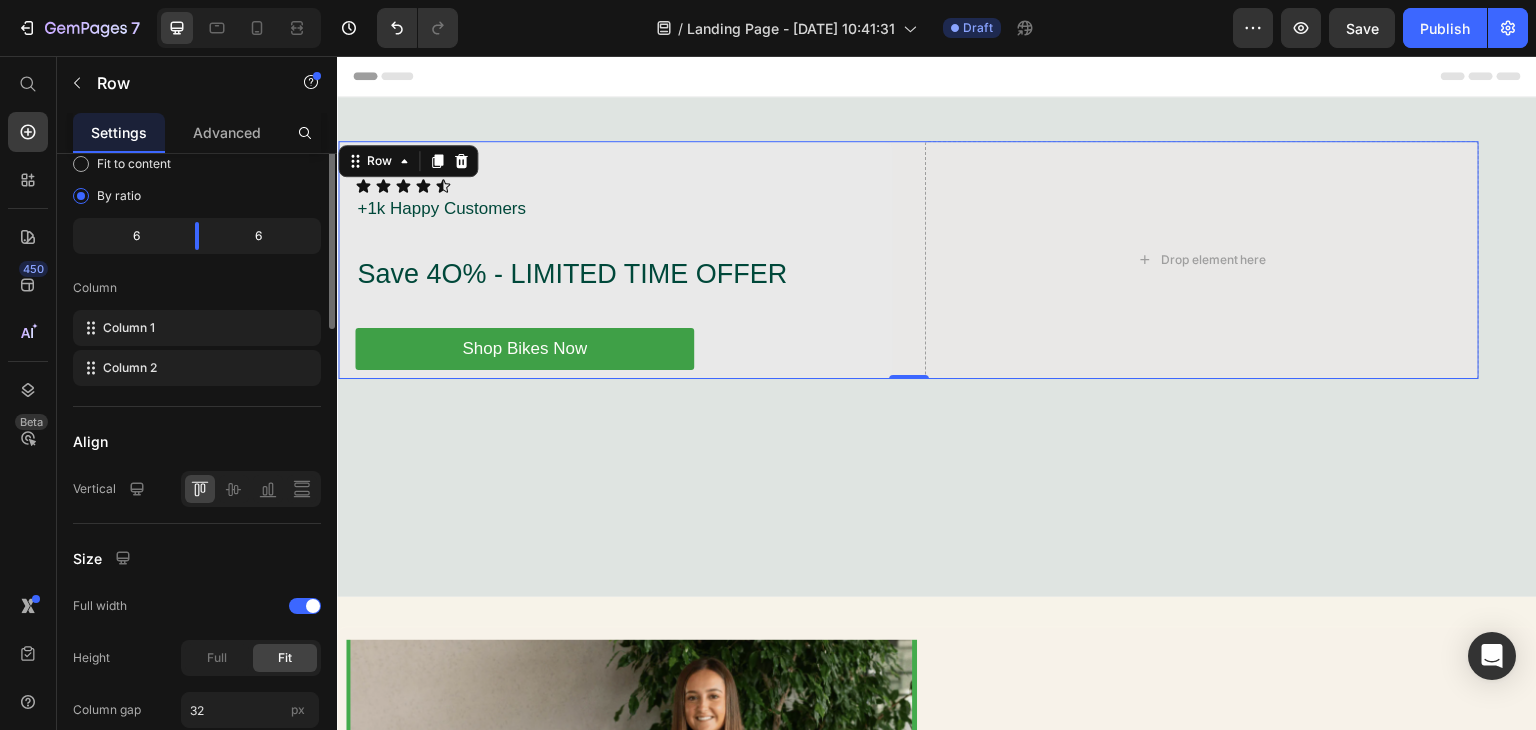 scroll, scrollTop: 0, scrollLeft: 0, axis: both 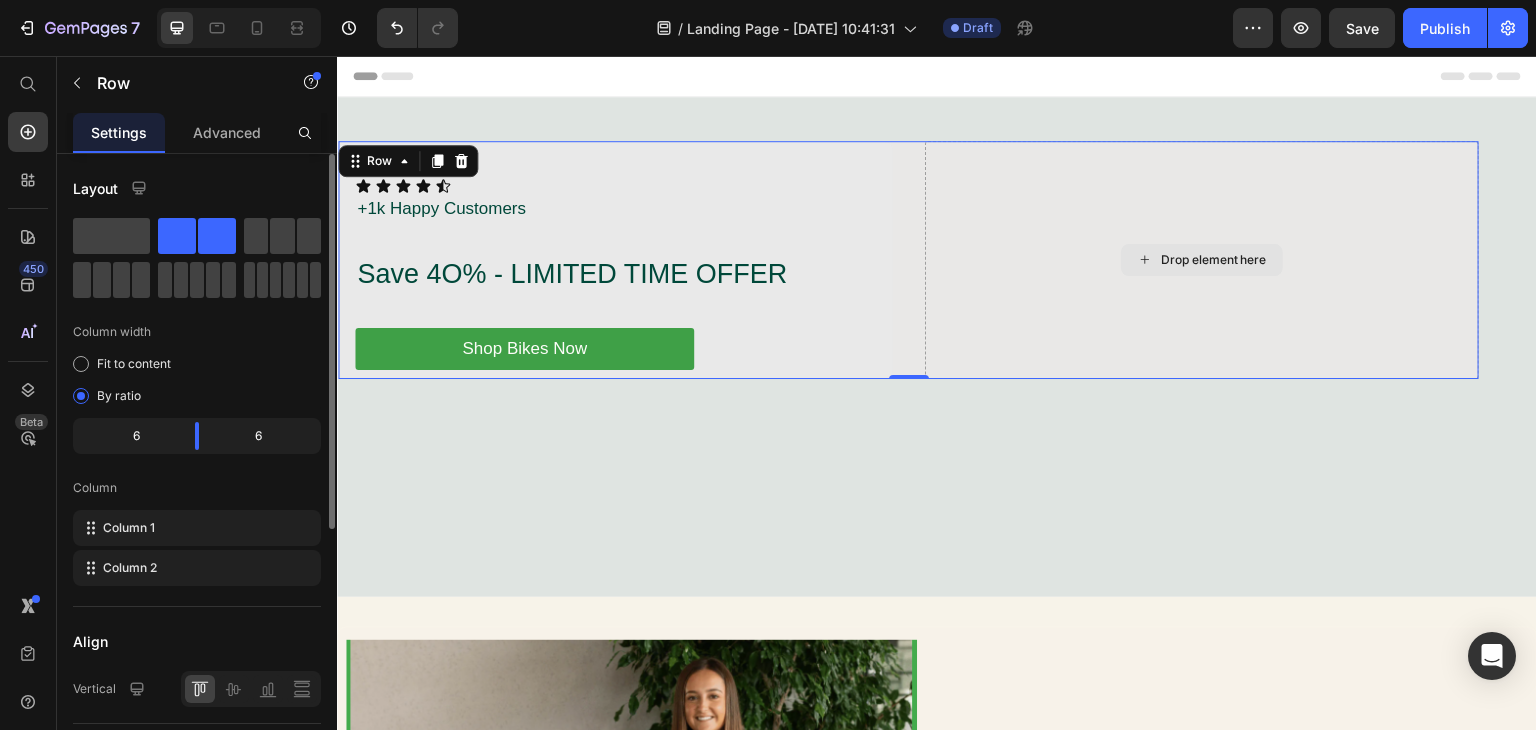 click on "Drop element here" at bounding box center [1202, 260] 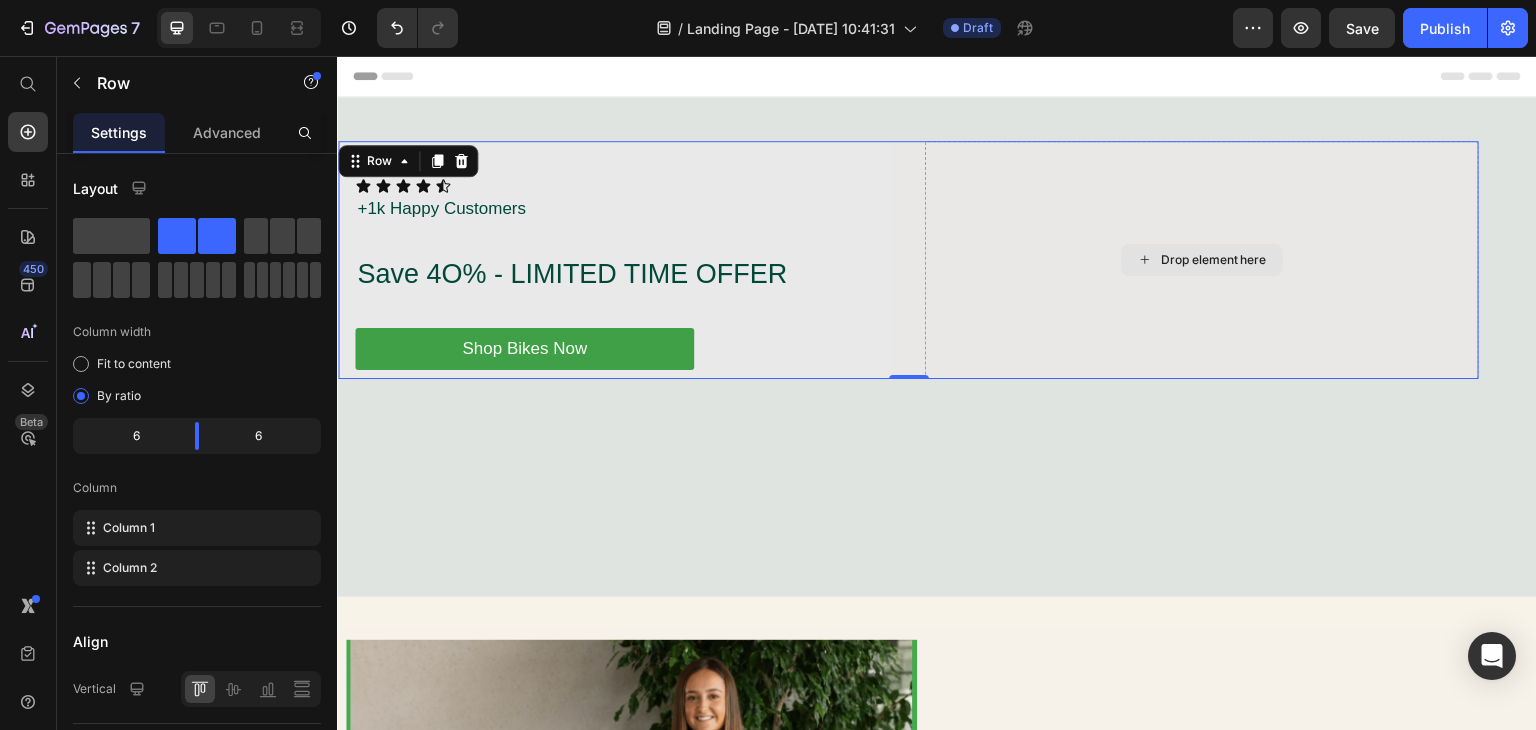 click on "Drop element here" at bounding box center (1202, 260) 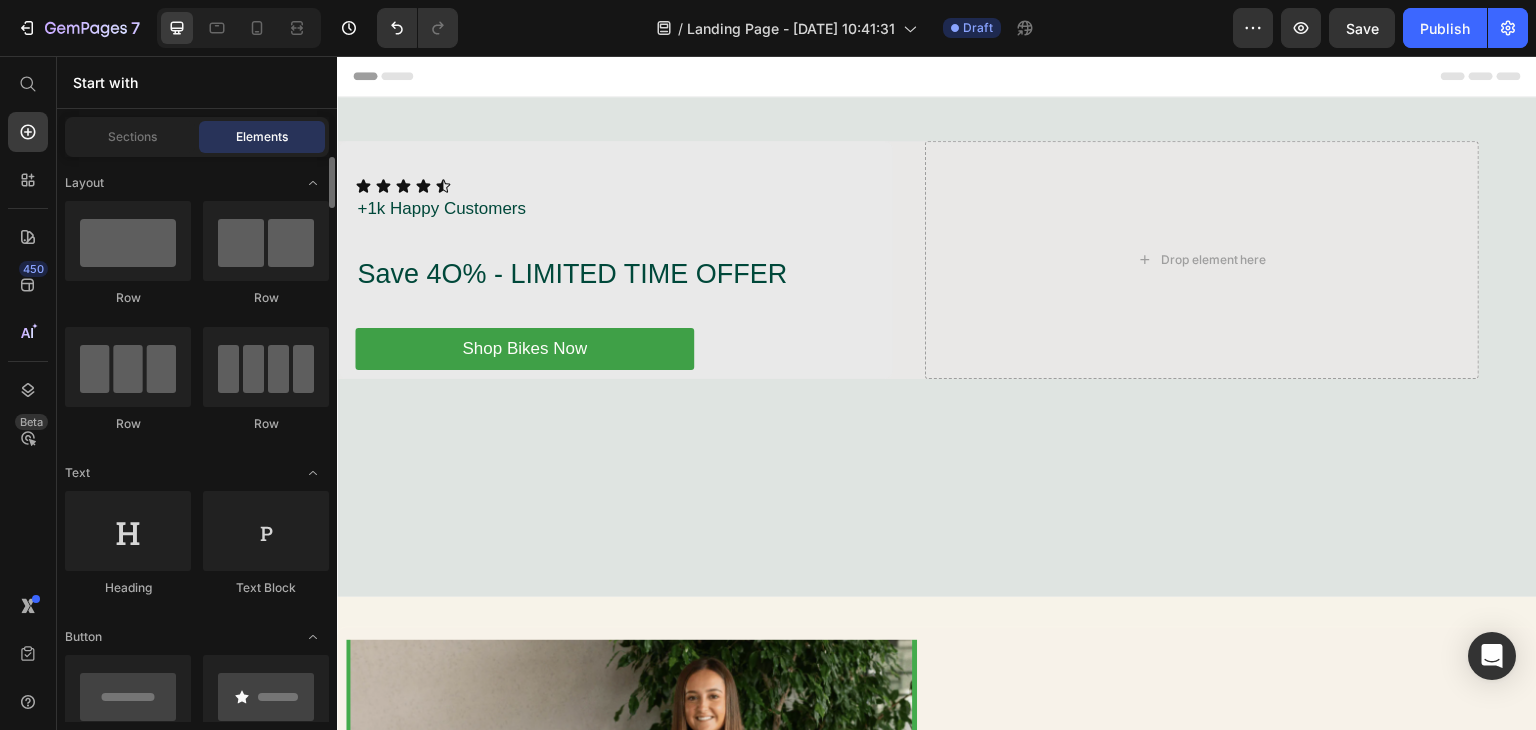 scroll, scrollTop: 400, scrollLeft: 0, axis: vertical 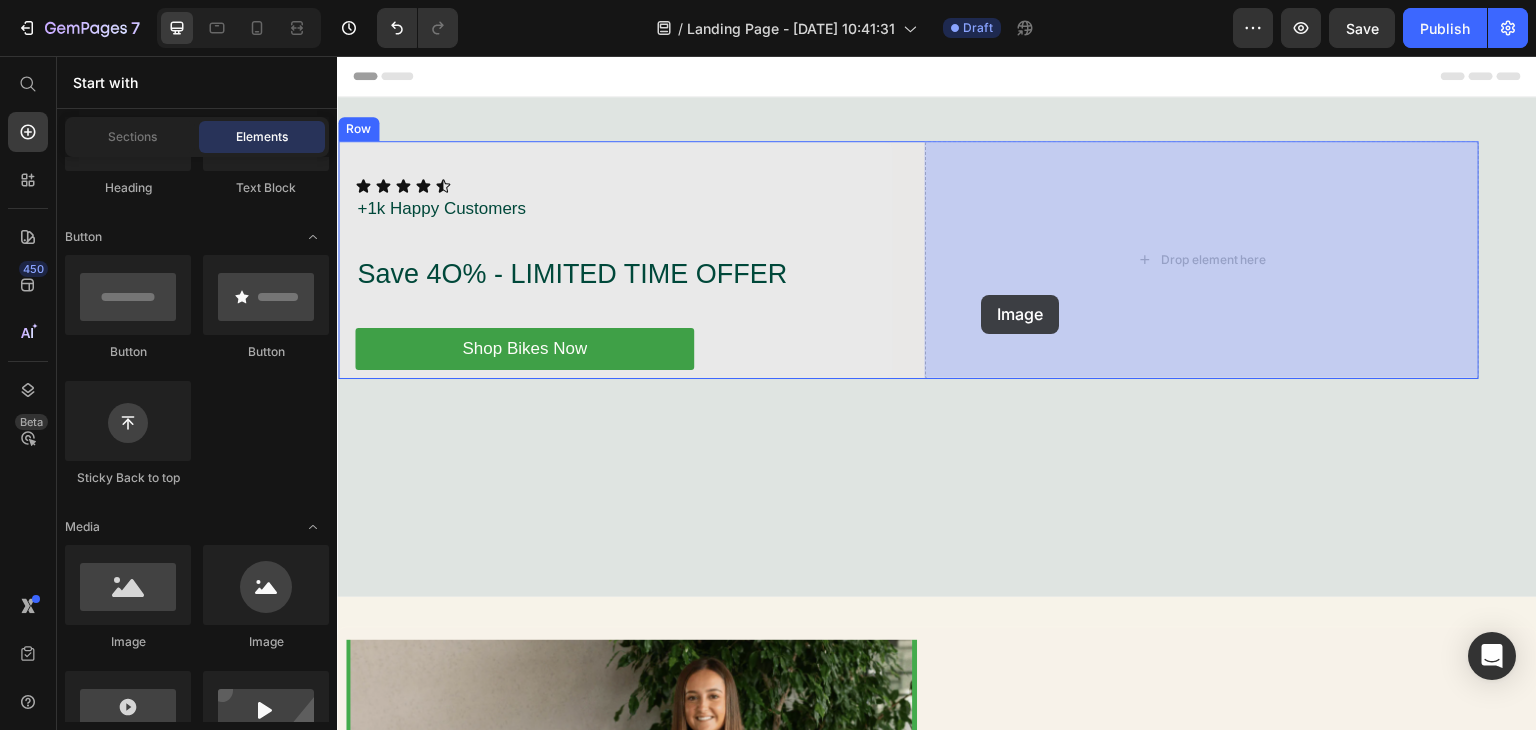 drag, startPoint x: 520, startPoint y: 634, endPoint x: 1057, endPoint y: 265, distance: 651.5597 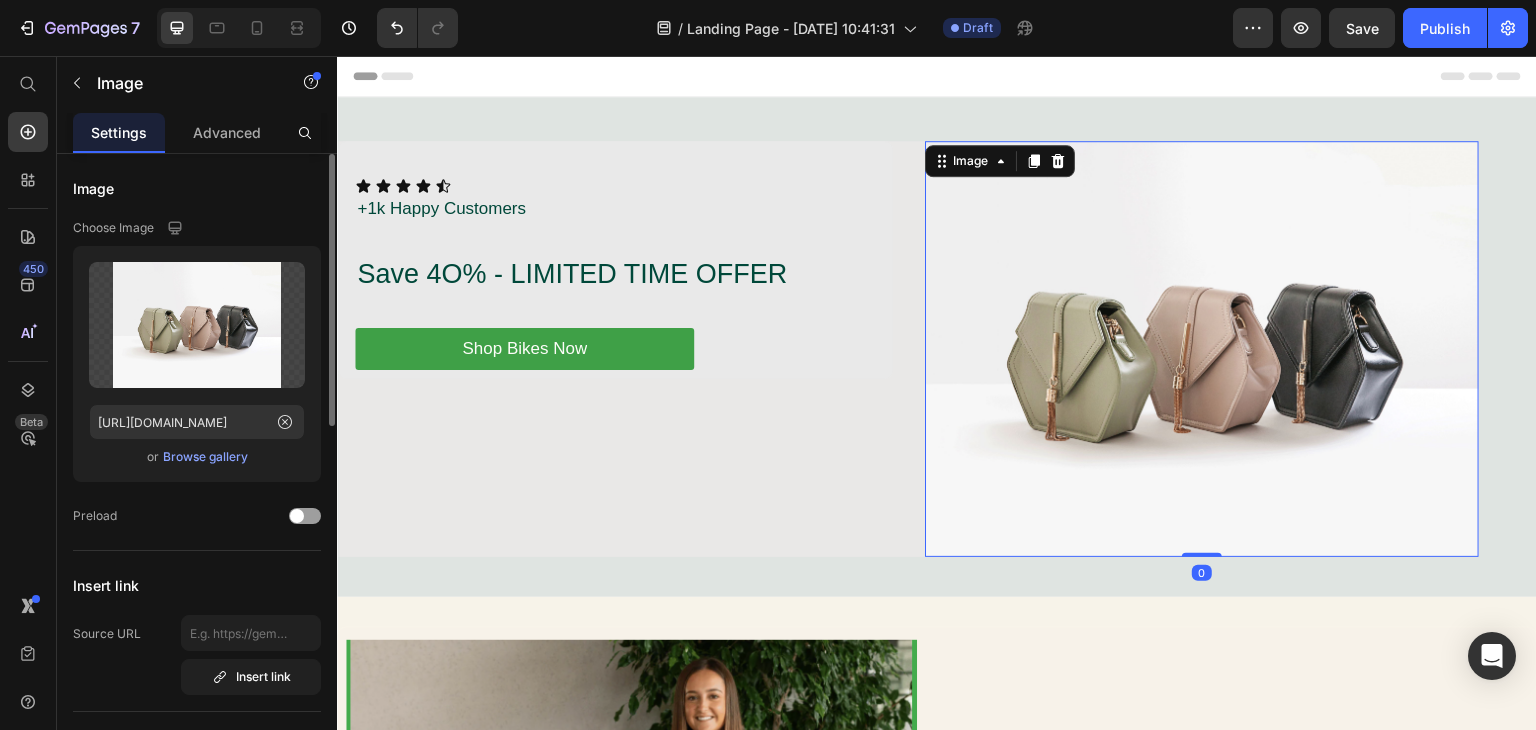 click on "Browse gallery" at bounding box center (205, 457) 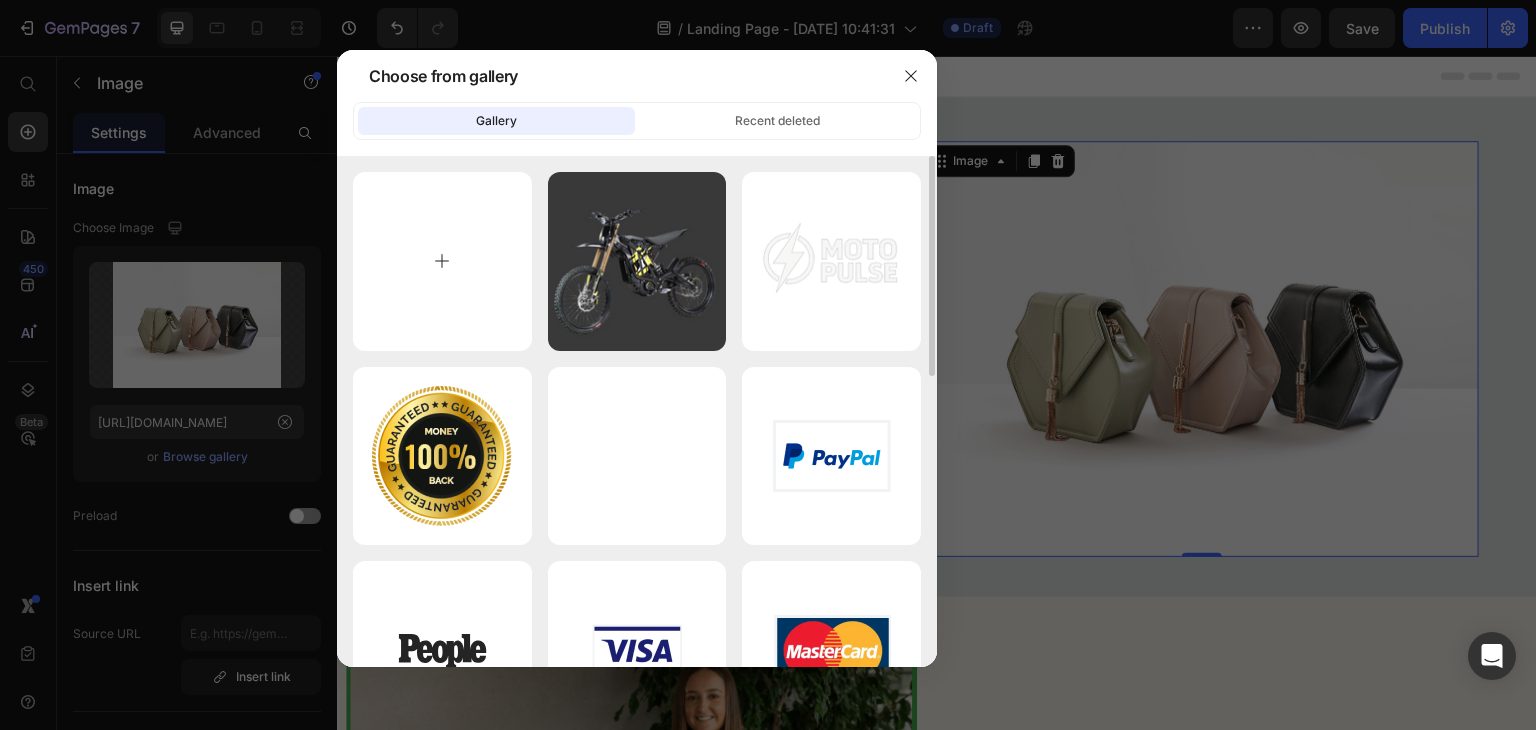 click at bounding box center [442, 261] 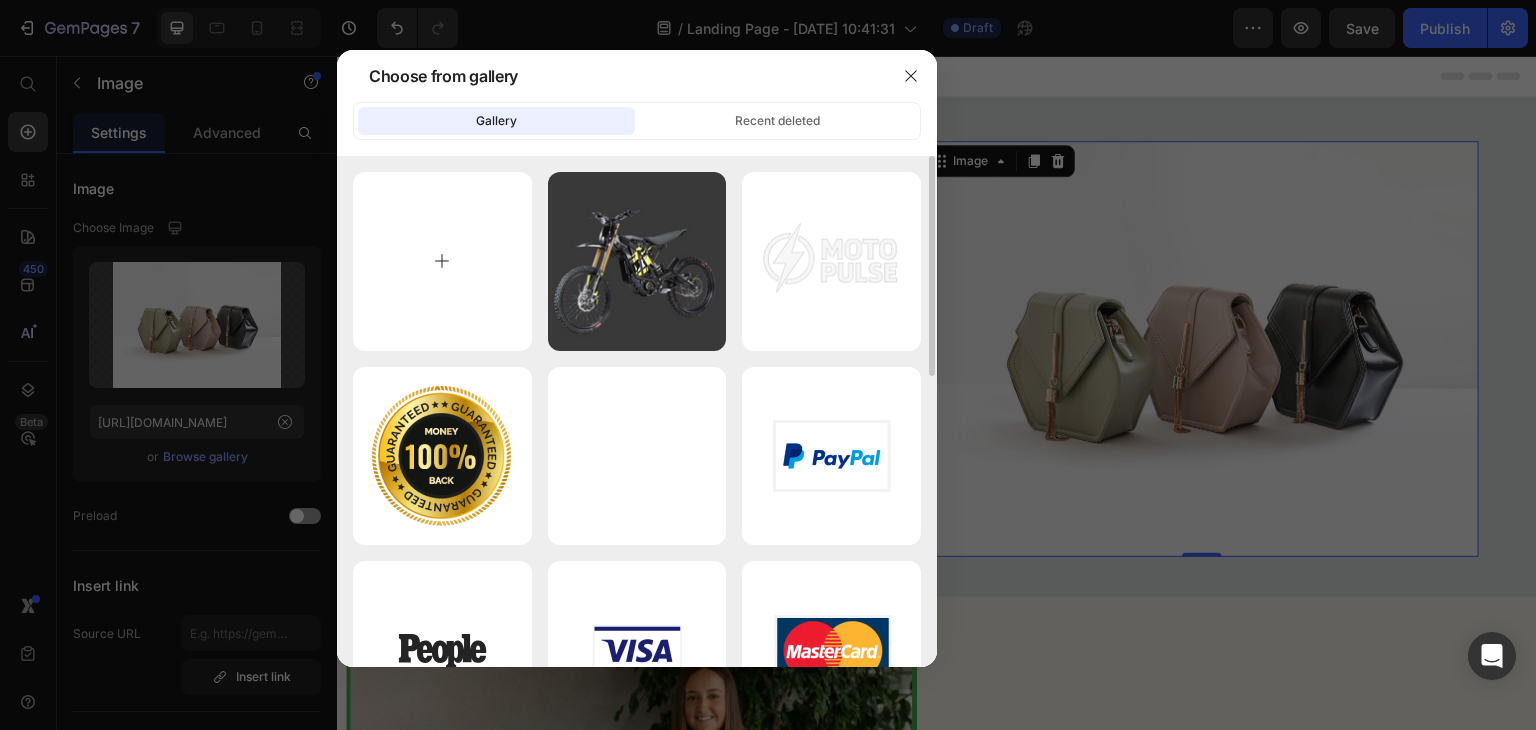 type on "C:\fakepath\Surron_Light_bee-2025-black-removebg-preview.png" 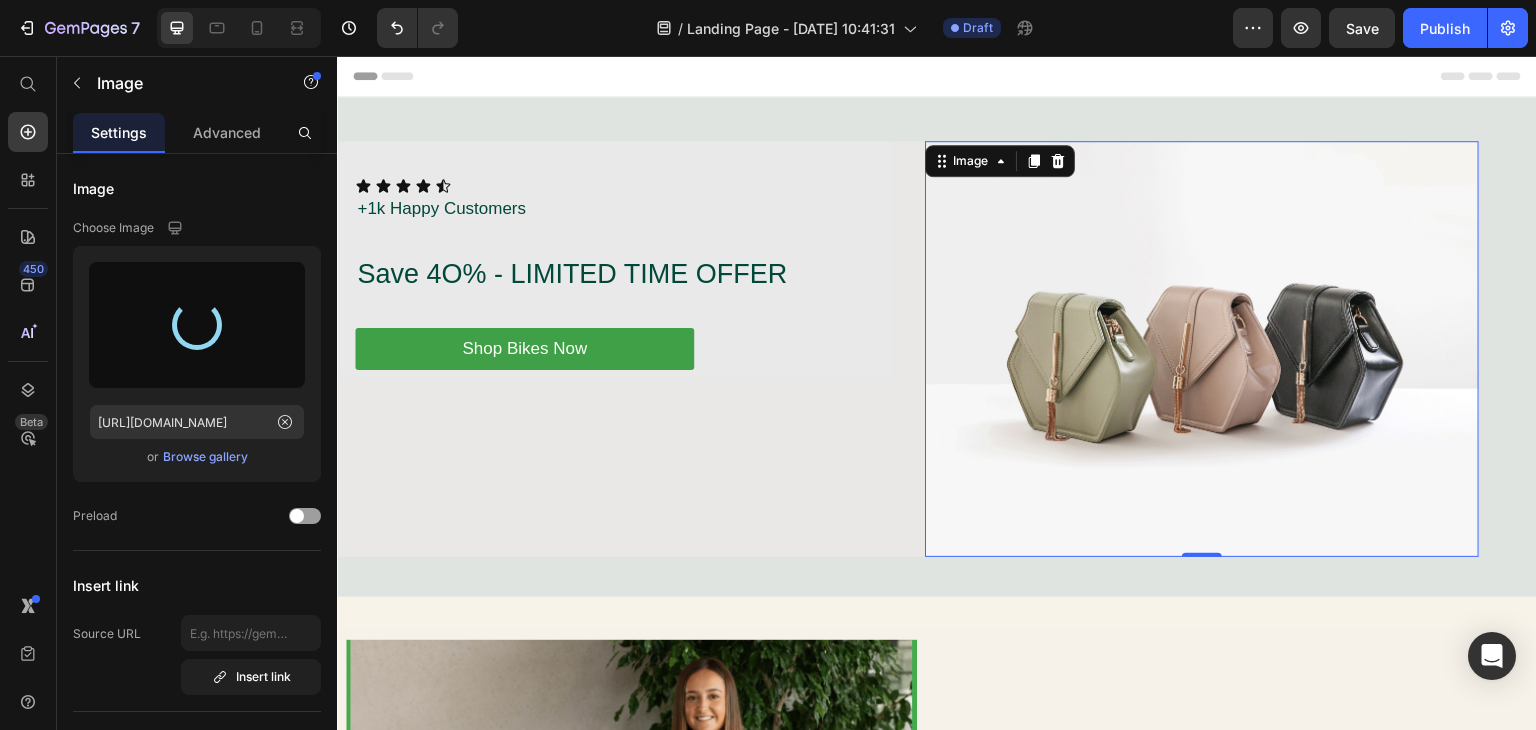 type on "https://cdn.shopify.com/s/files/1/0755/9725/0797/files/gempages_574829831334658916-62bf68cb-ca1a-4989-88d6-2de5e2b1e2cc.png" 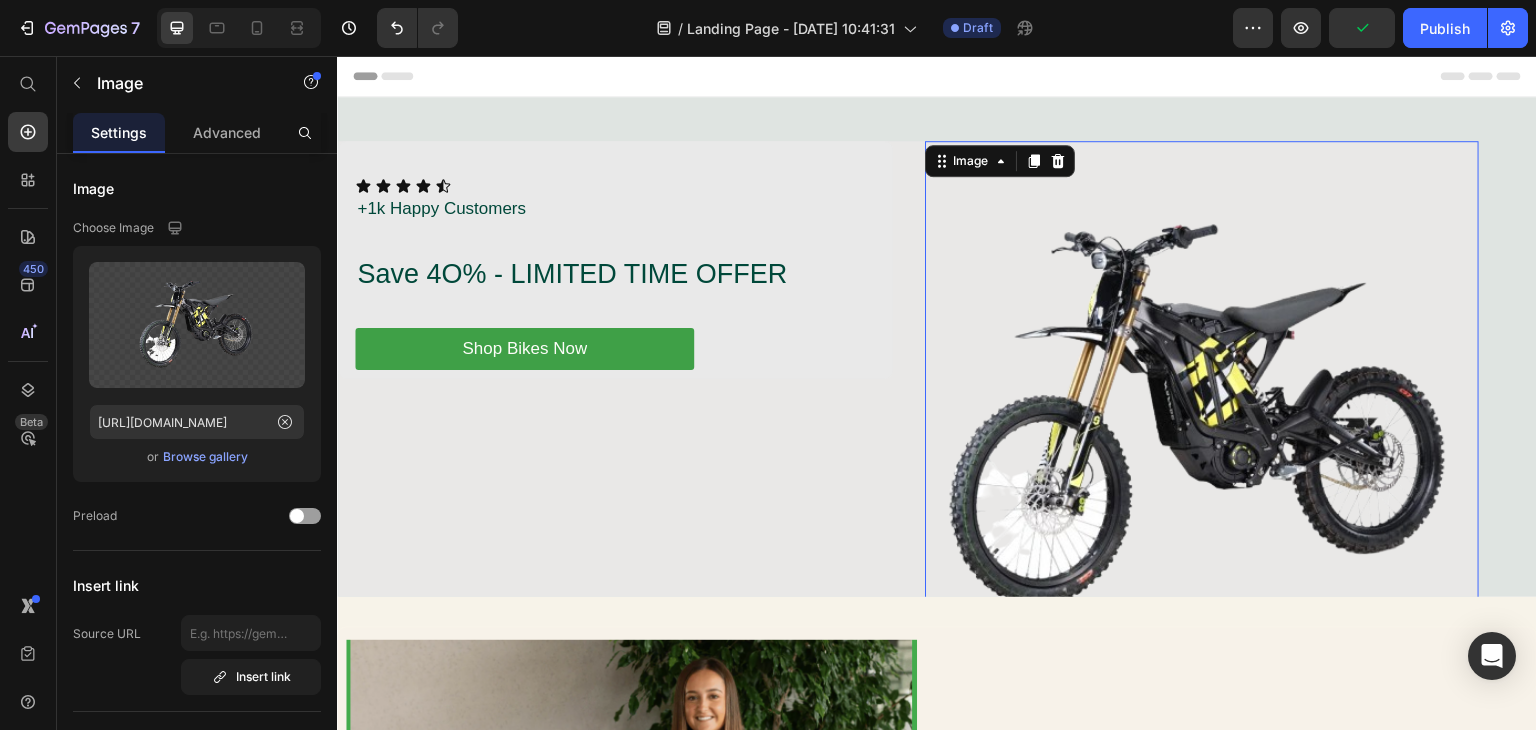 scroll, scrollTop: 100, scrollLeft: 0, axis: vertical 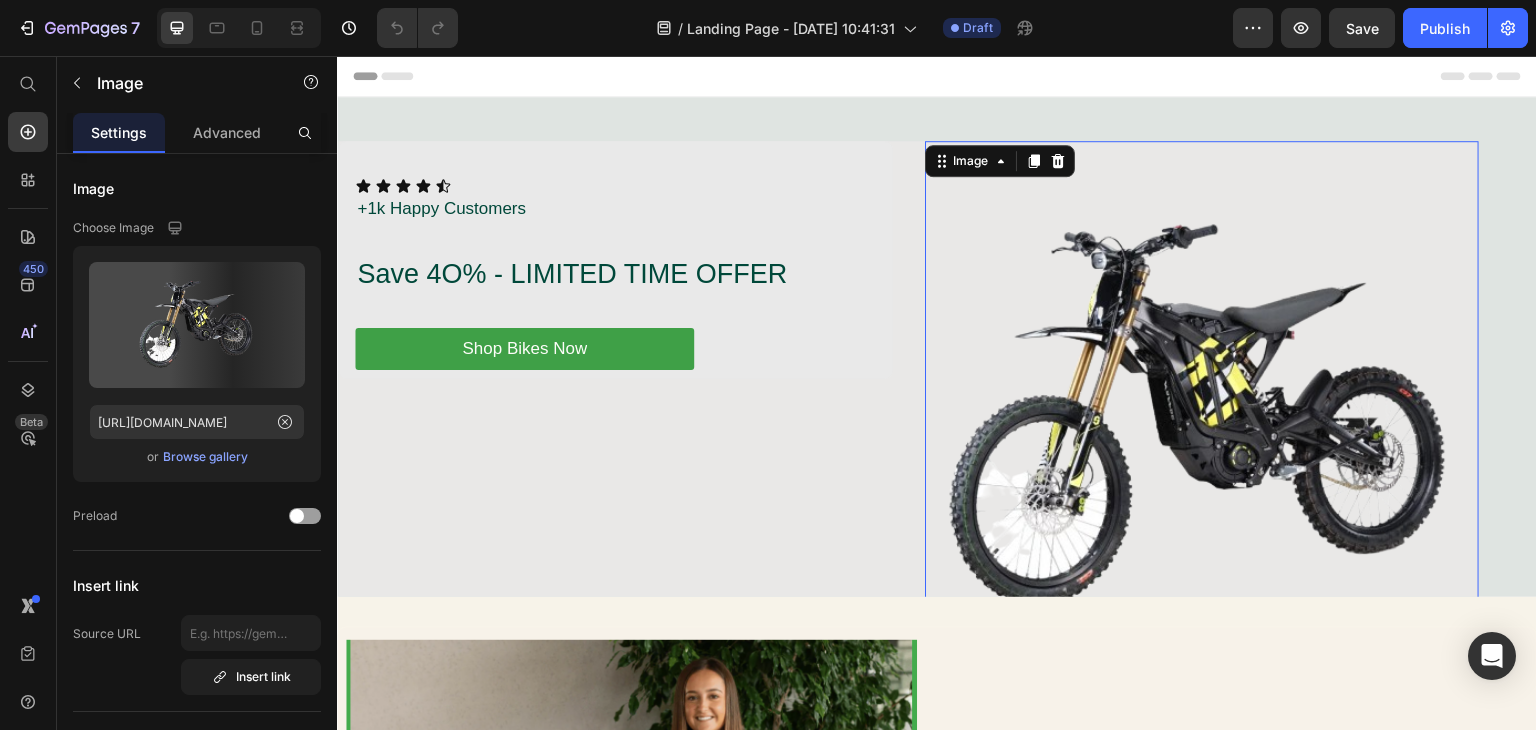 click at bounding box center (1202, 418) 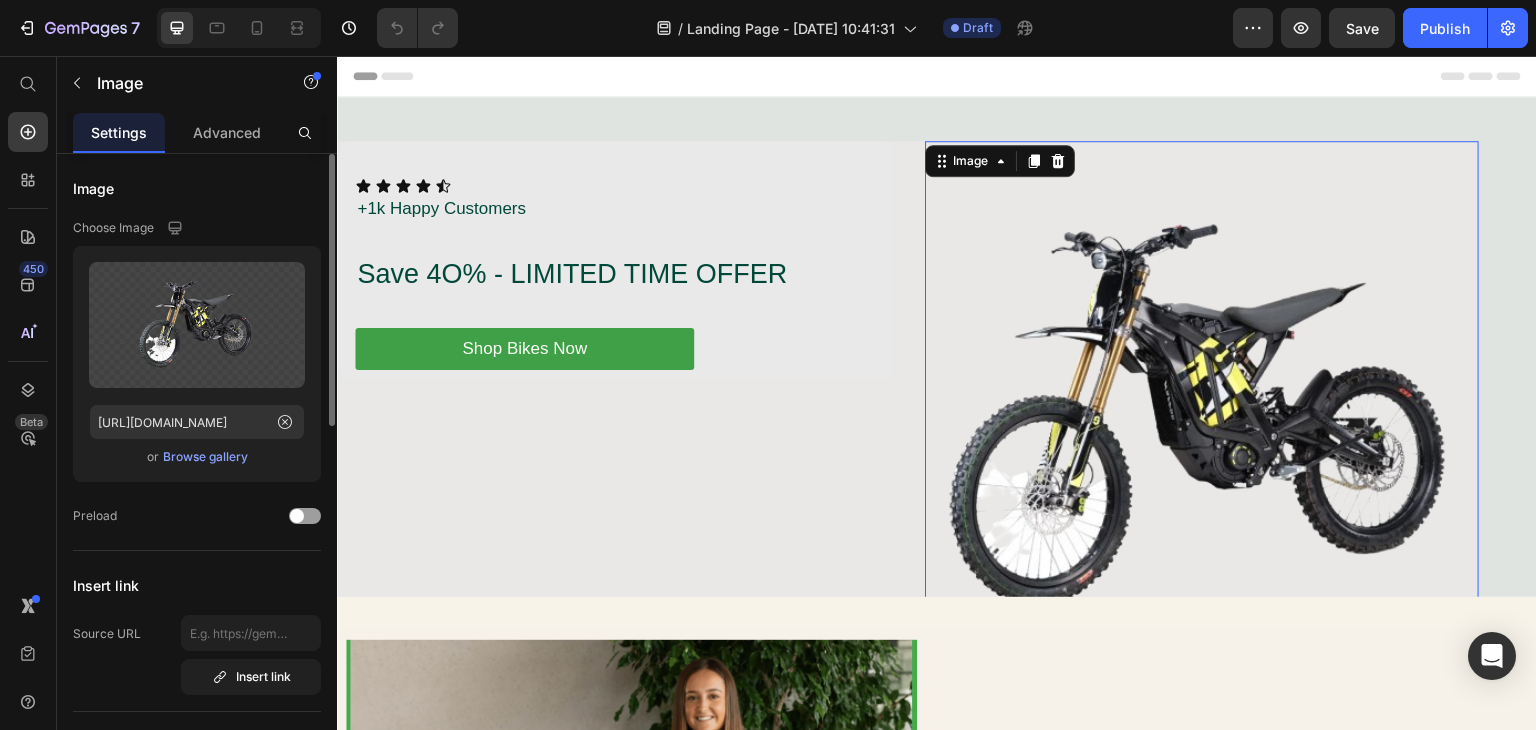 click on "Browse gallery" at bounding box center [205, 457] 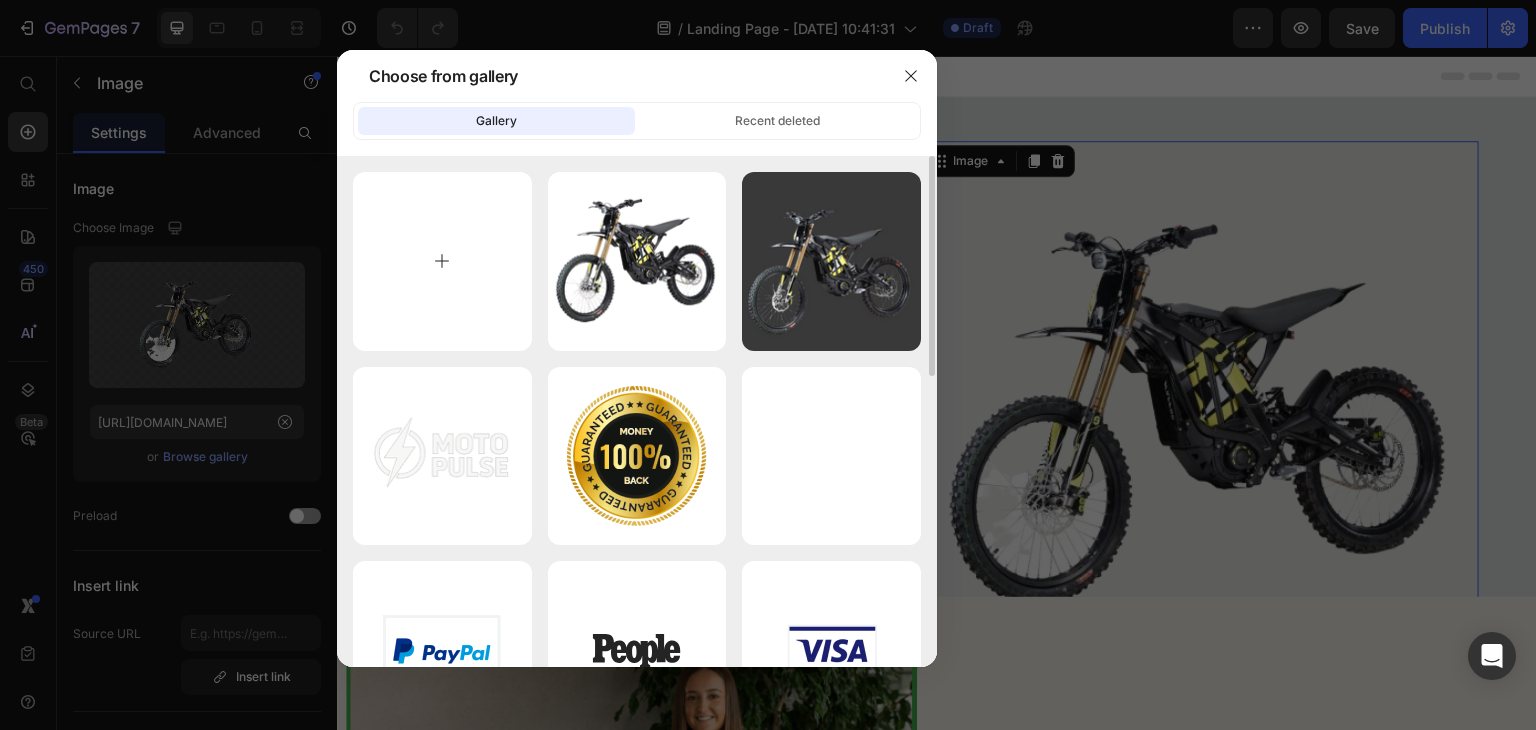 click at bounding box center [442, 261] 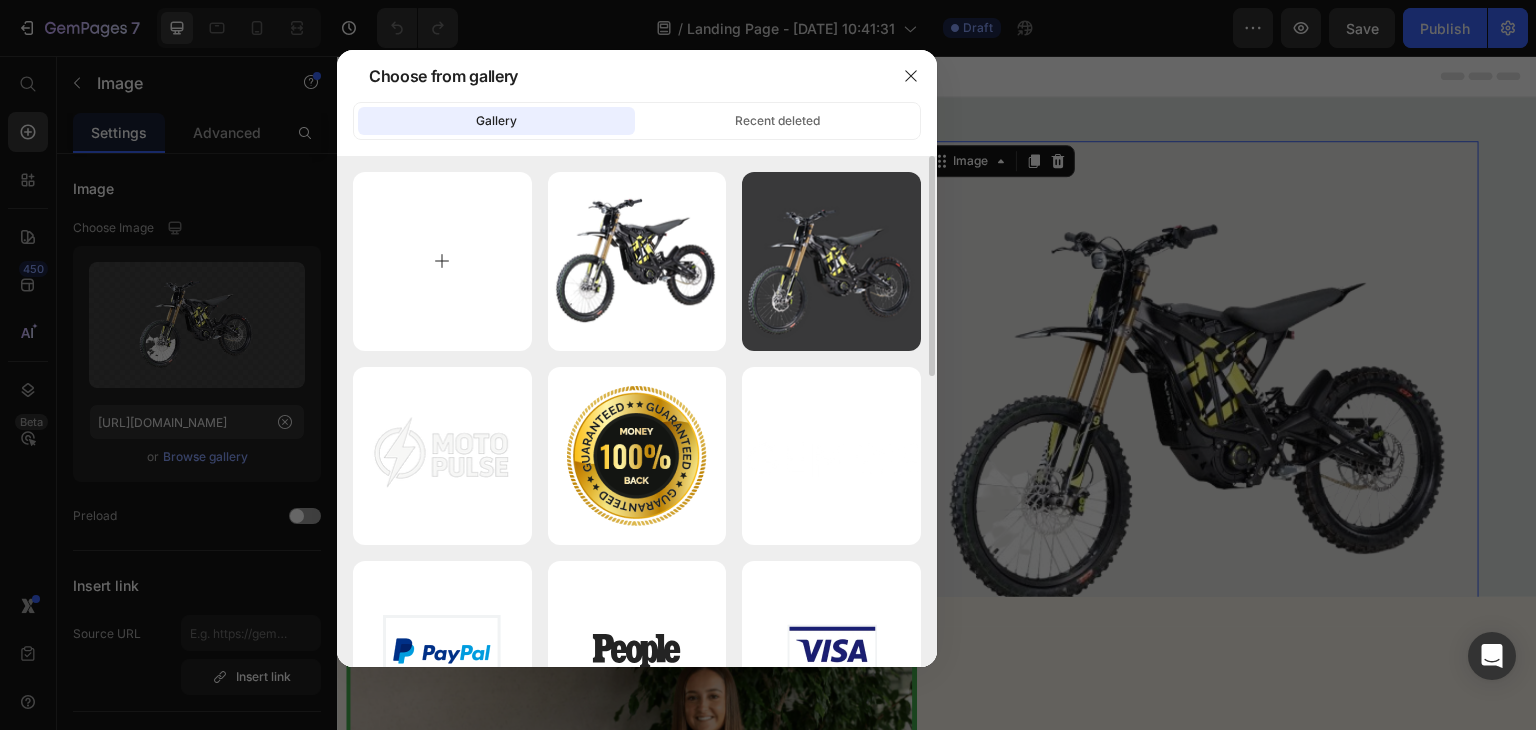 type on "C:\fakepath\Surron_LBX_Black_2583dbe9-655c-4500-ba4b-1592cd0a5029.png" 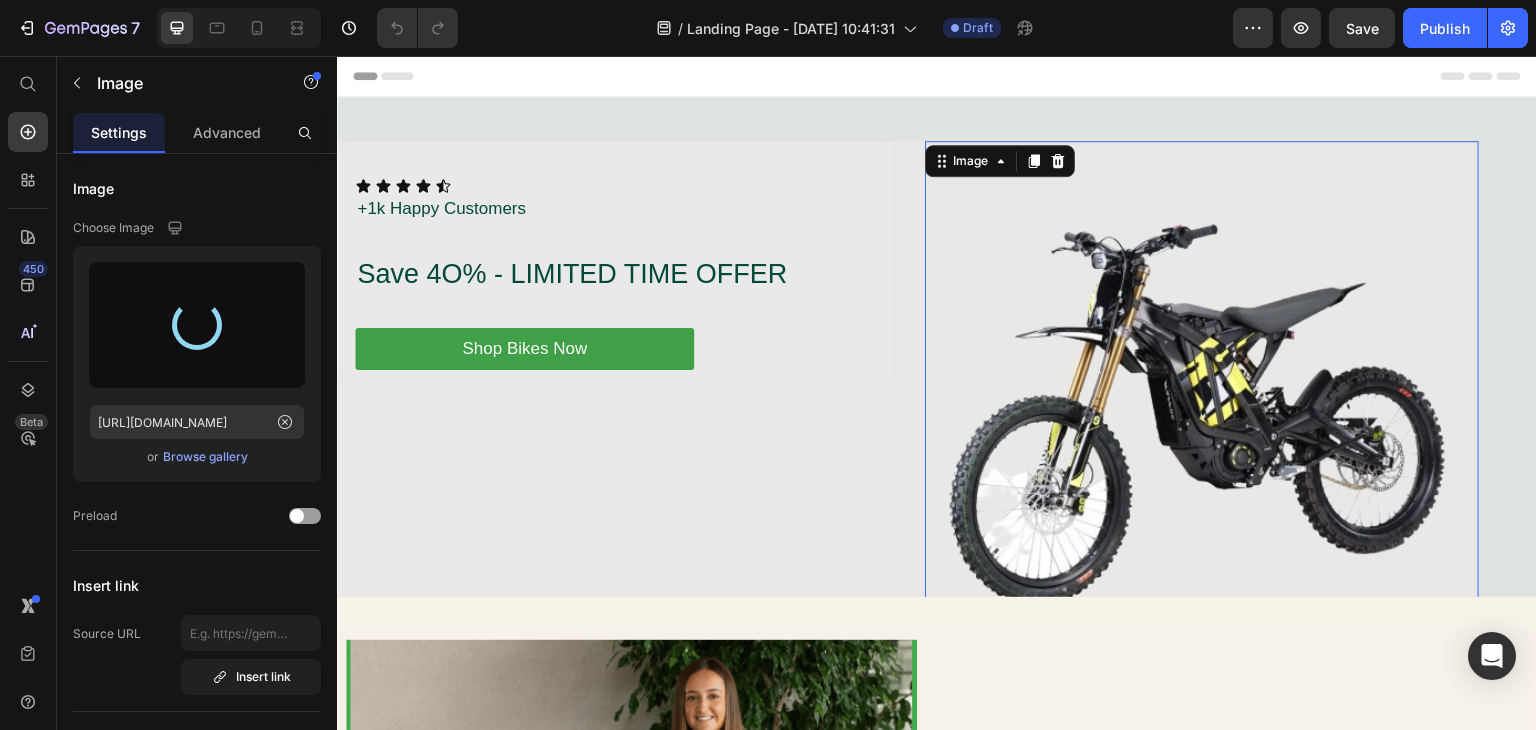 type on "https://cdn.shopify.com/s/files/1/0755/9725/0797/files/gempages_574829831334658916-5cb6d56e-b512-4130-907b-aa0854982884.png" 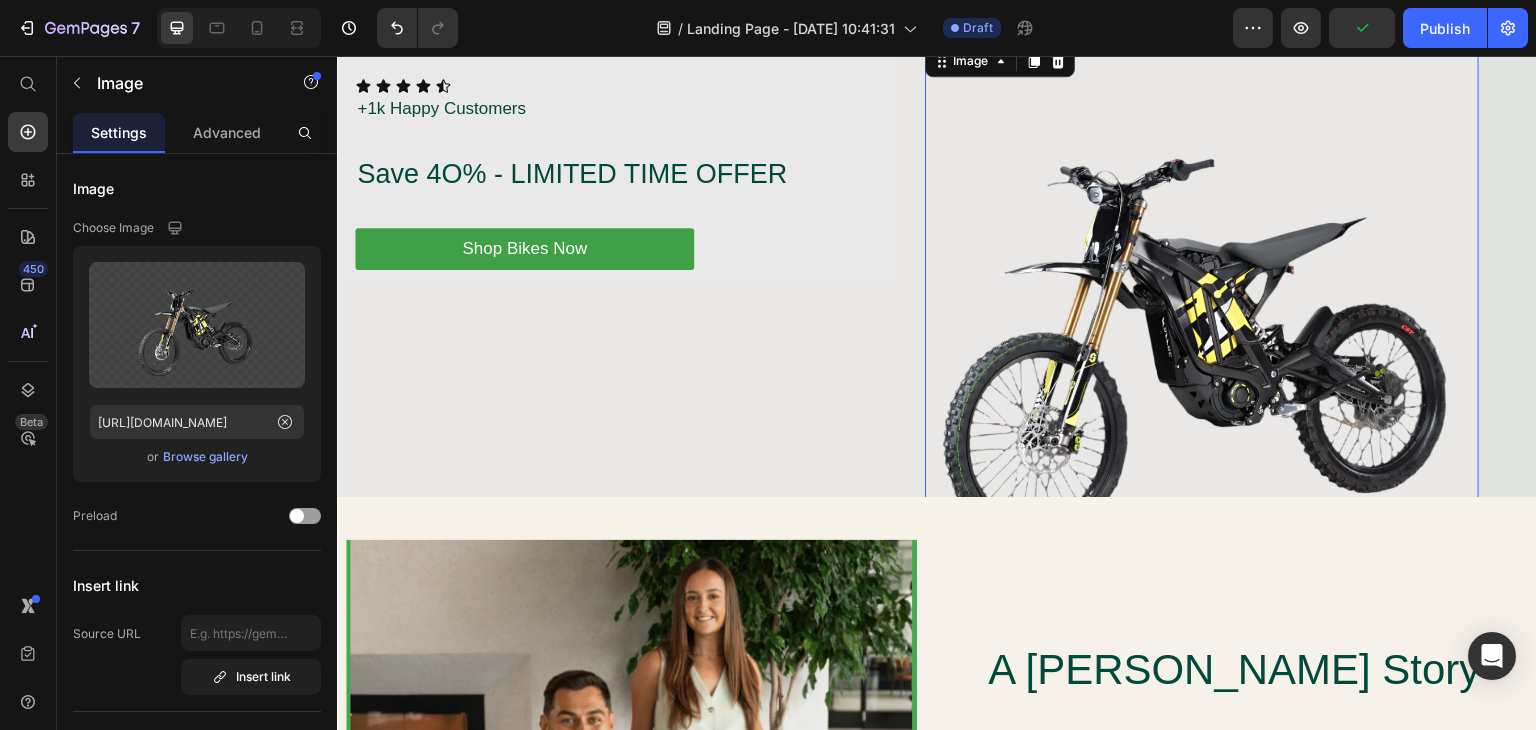 scroll, scrollTop: 0, scrollLeft: 0, axis: both 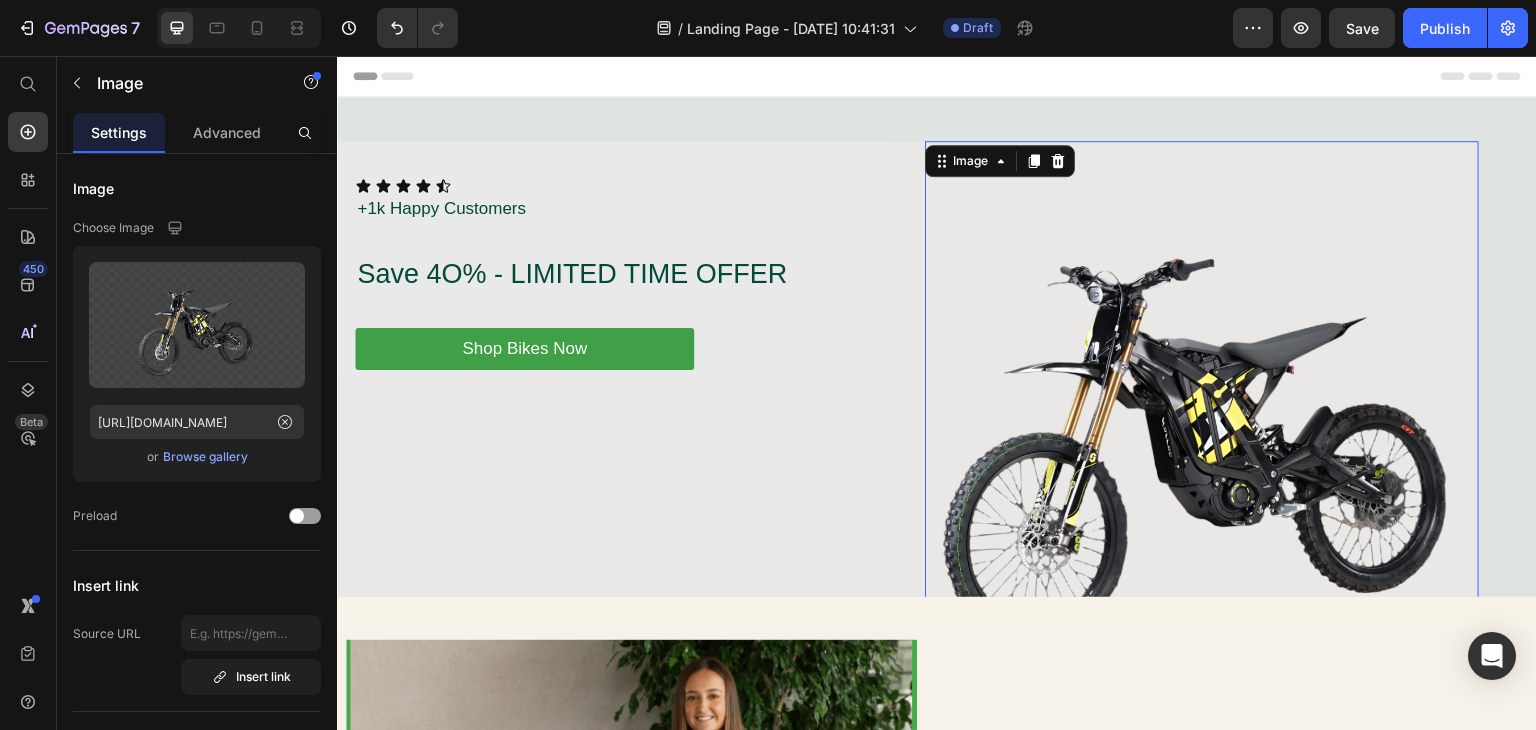 click at bounding box center [1202, 419] 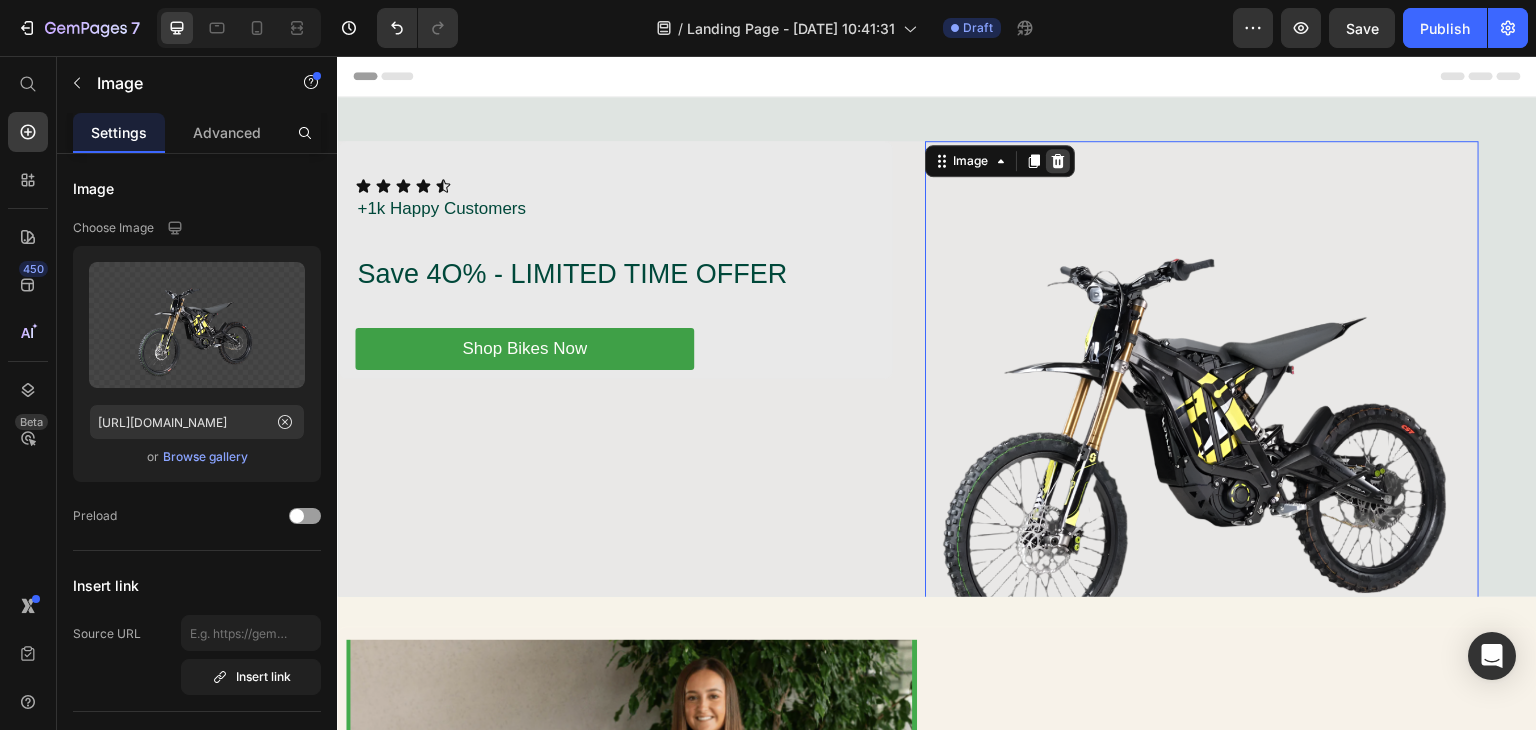 click at bounding box center (1058, 161) 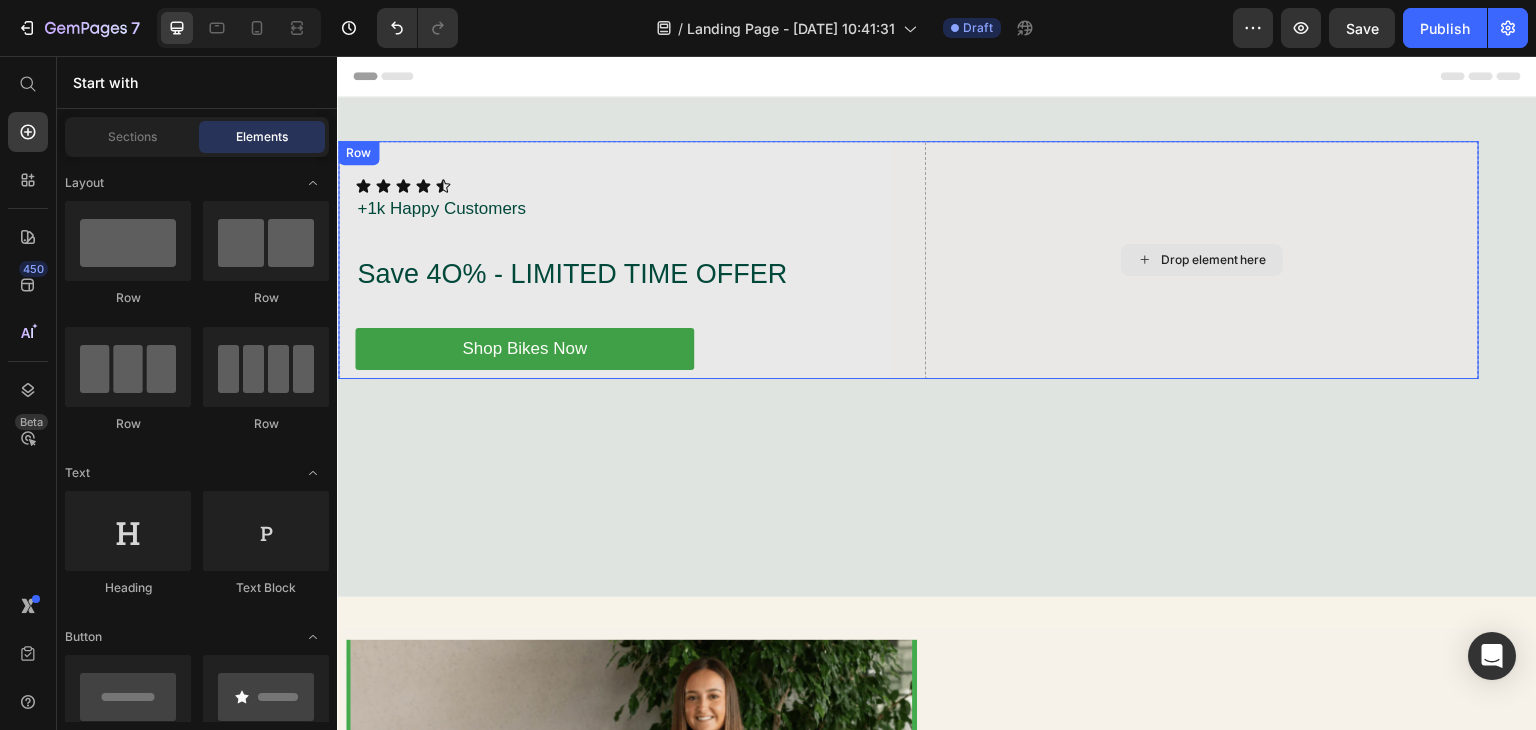 click on "Drop element here" at bounding box center [1202, 260] 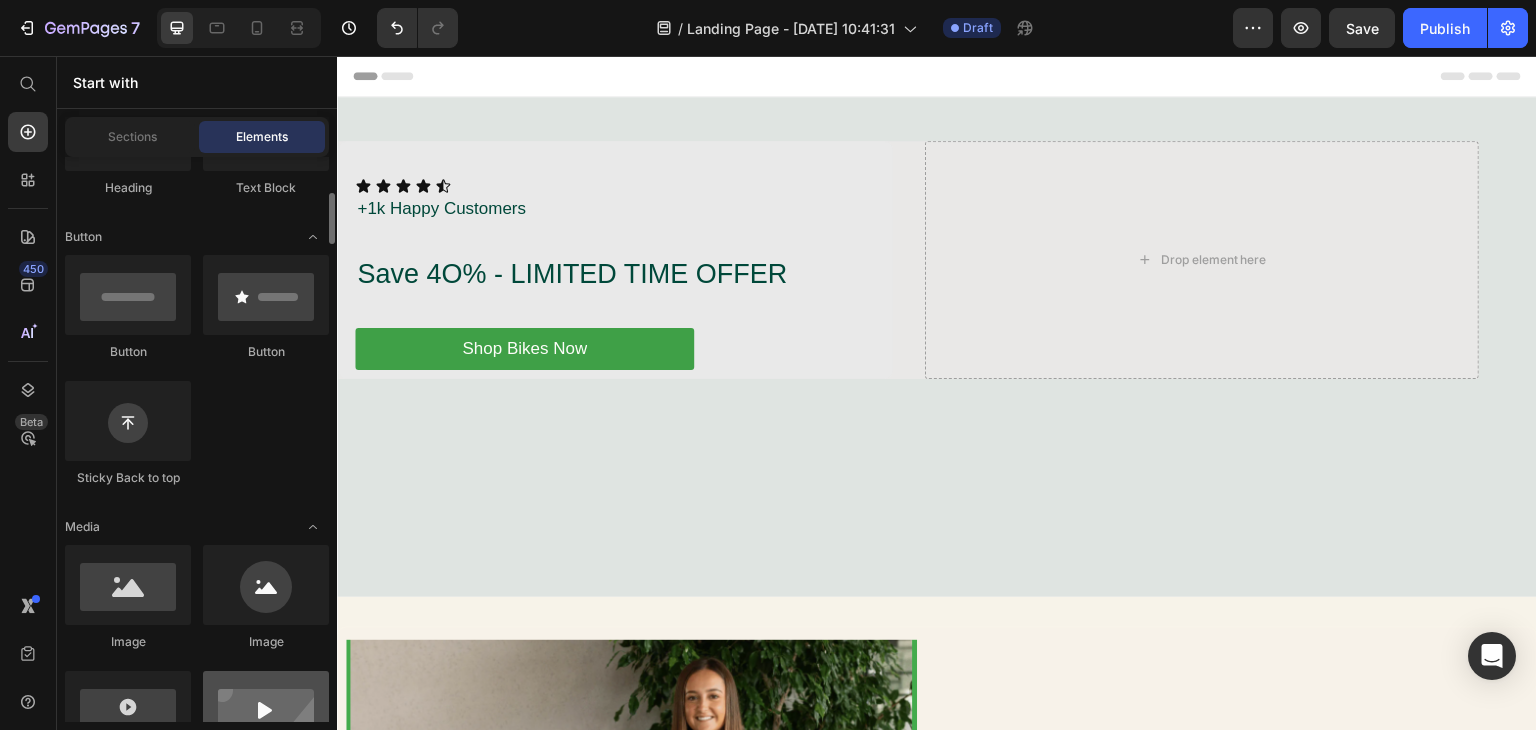 scroll, scrollTop: 500, scrollLeft: 0, axis: vertical 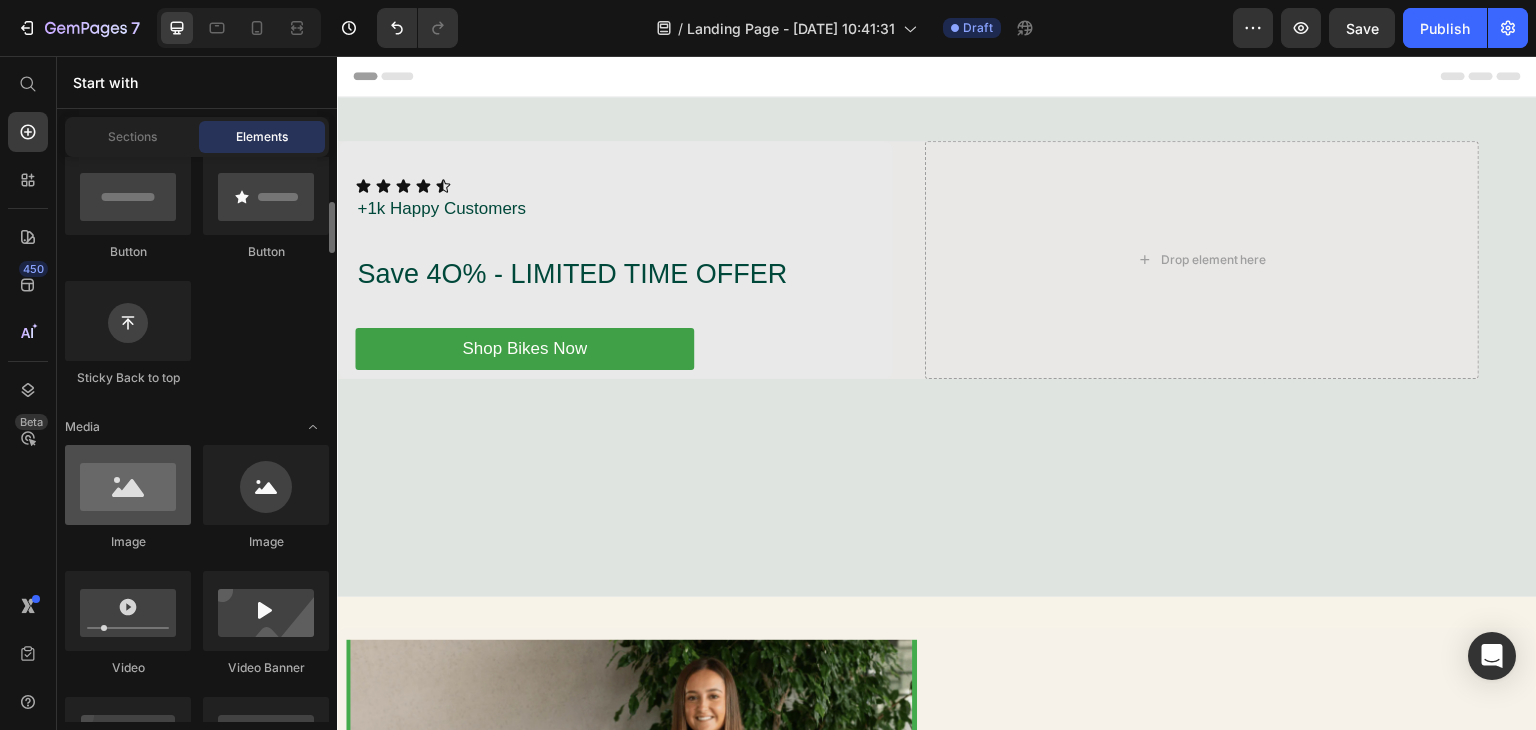 click at bounding box center [128, 485] 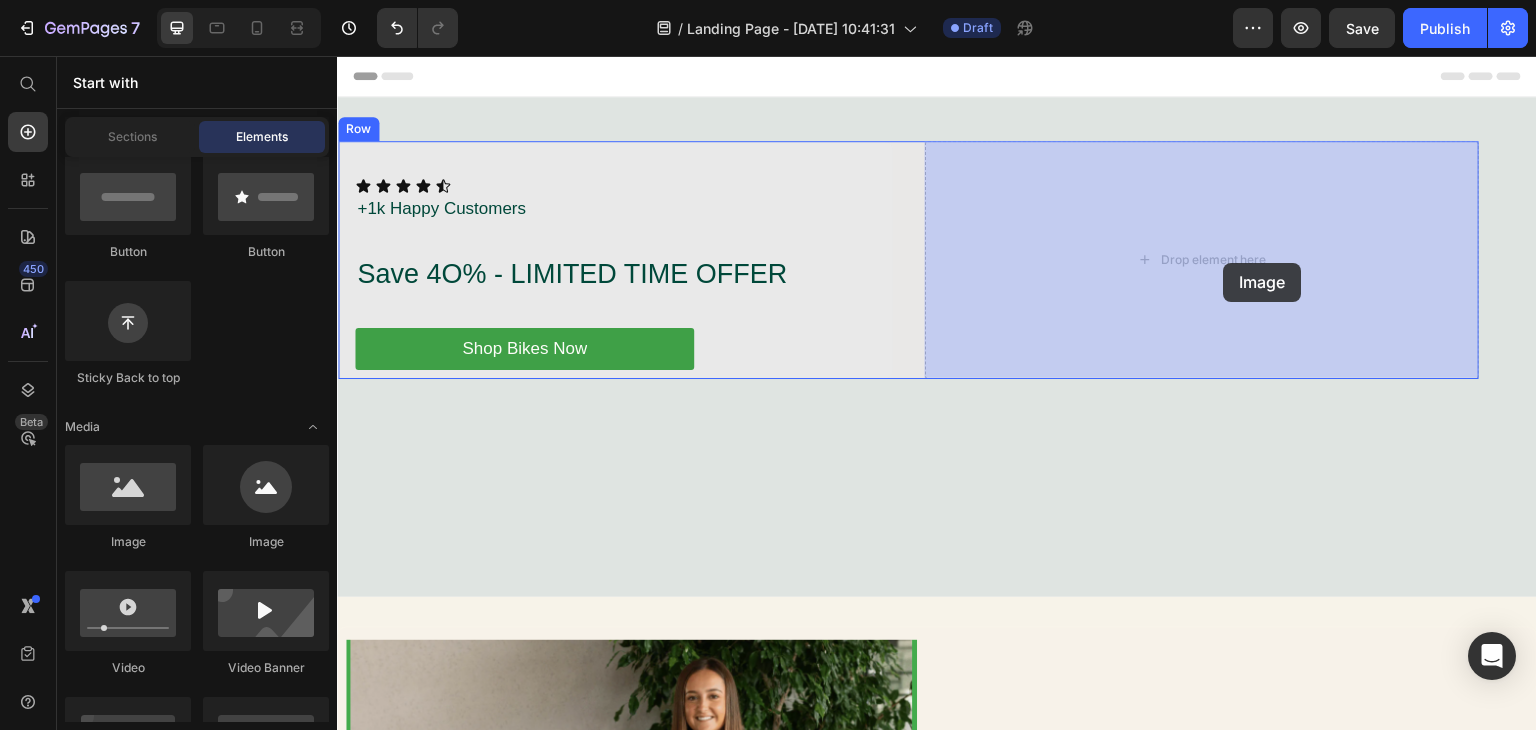 drag, startPoint x: 479, startPoint y: 543, endPoint x: 1207, endPoint y: 252, distance: 784.00574 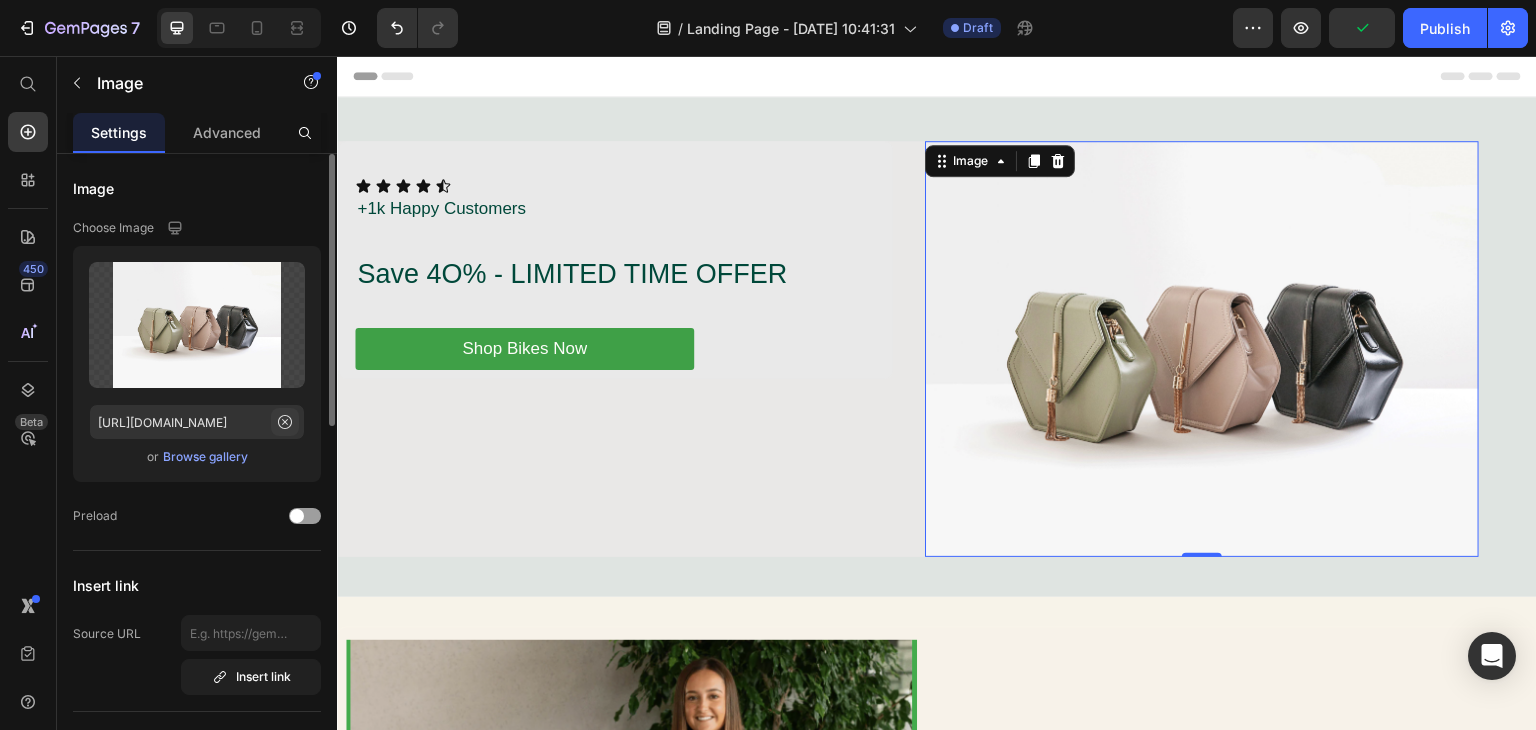 click 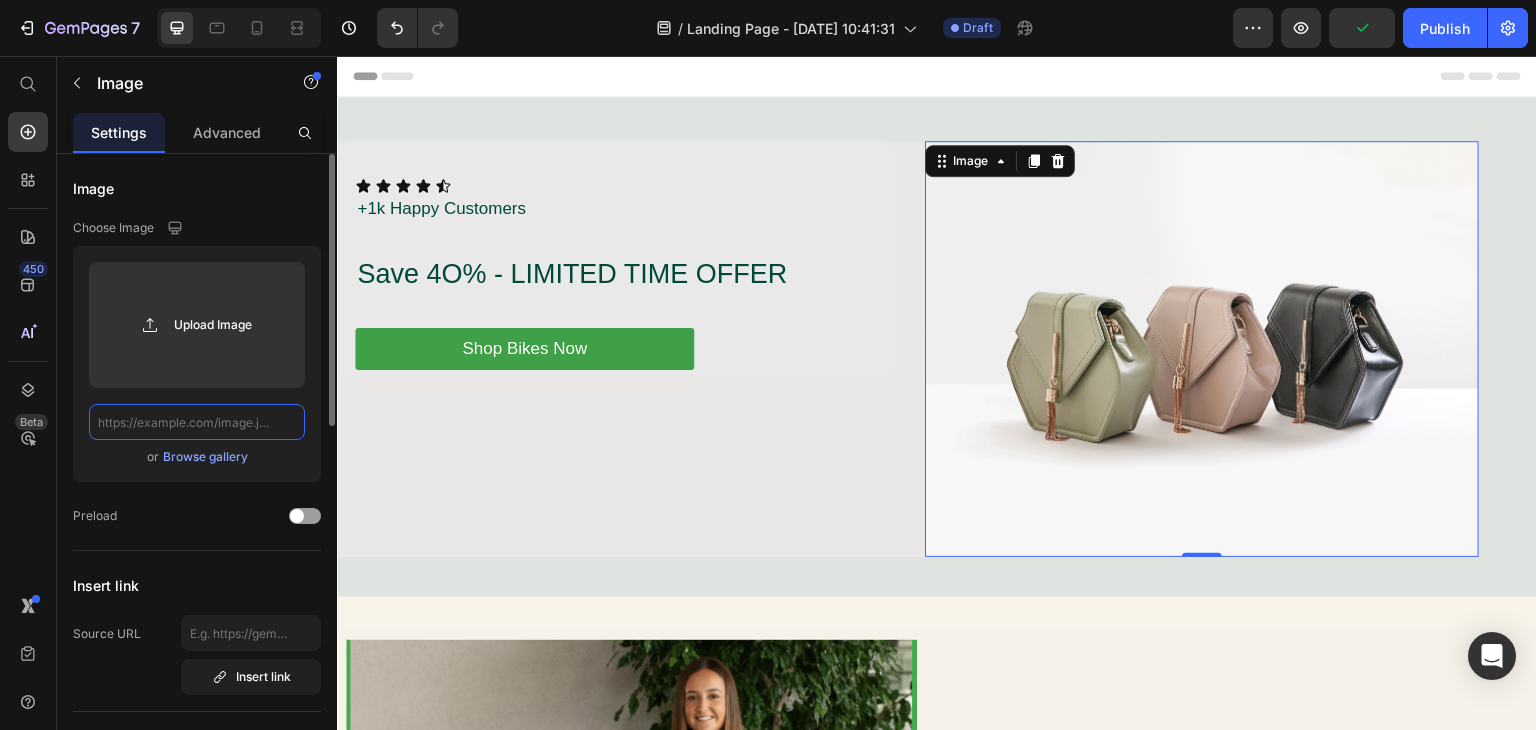 scroll, scrollTop: 0, scrollLeft: 0, axis: both 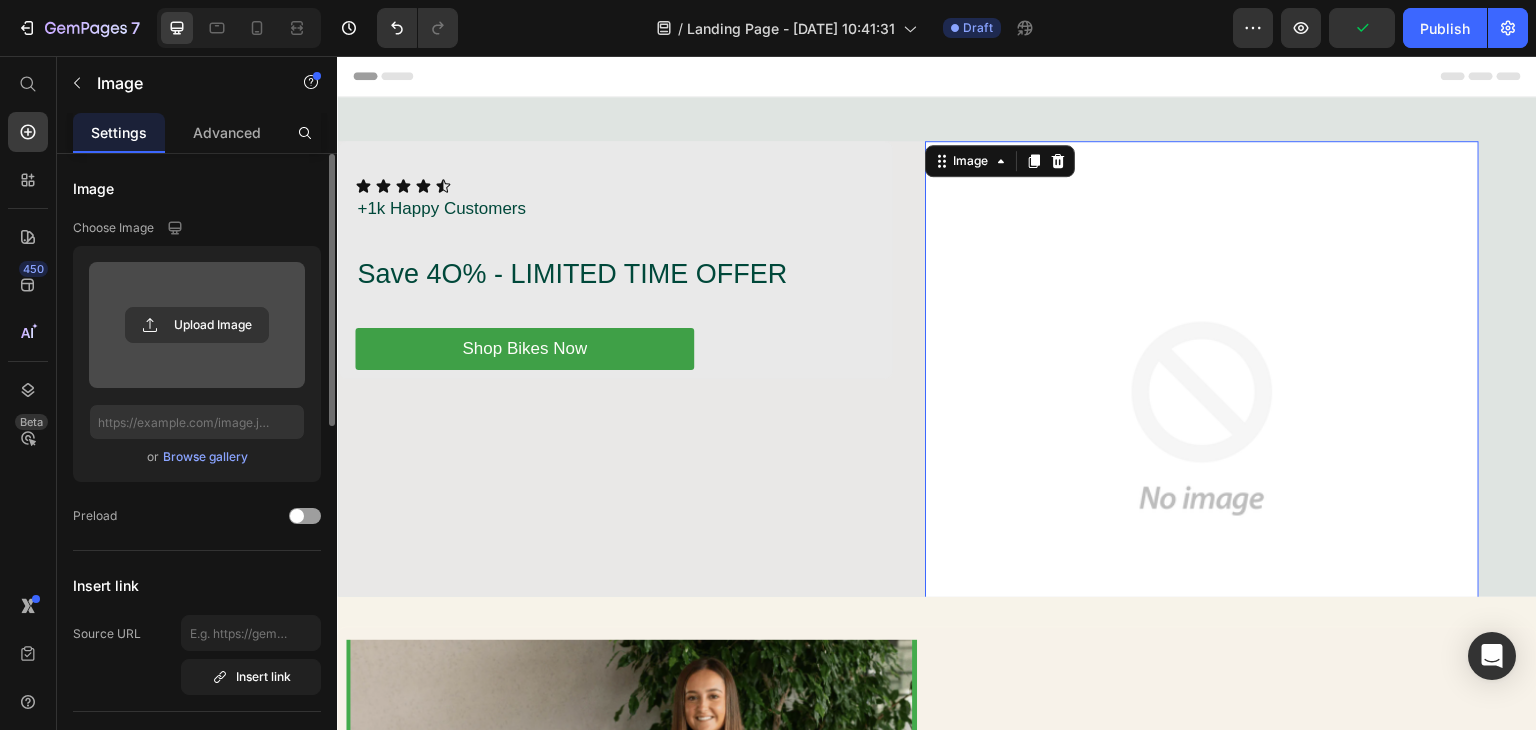 click at bounding box center (197, 325) 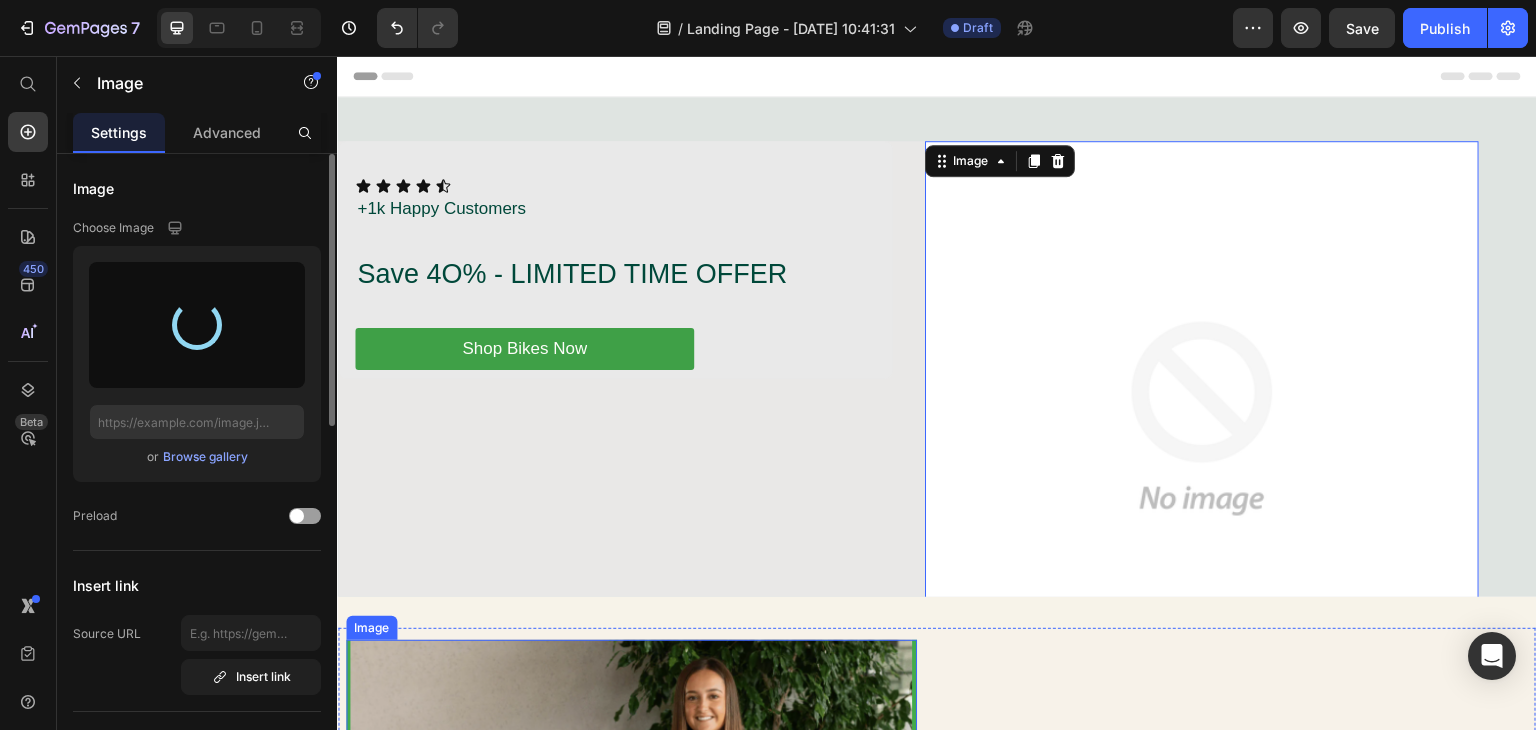 type on "https://cdn.shopify.com/s/files/1/0755/9725/0797/files/gempages_574829831334658916-6770eefb-cc5a-47c0-9b79-13da9cb52b89.png" 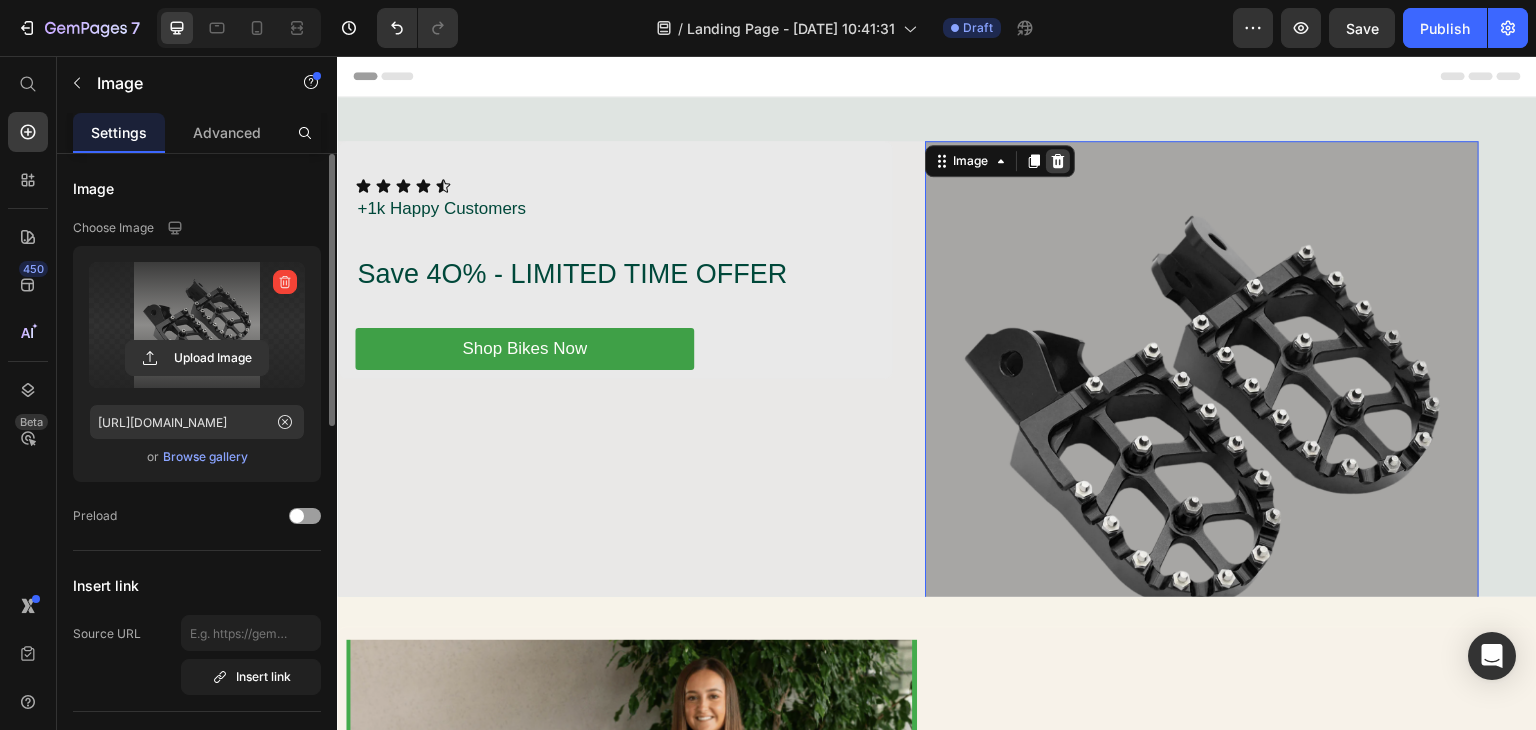 click 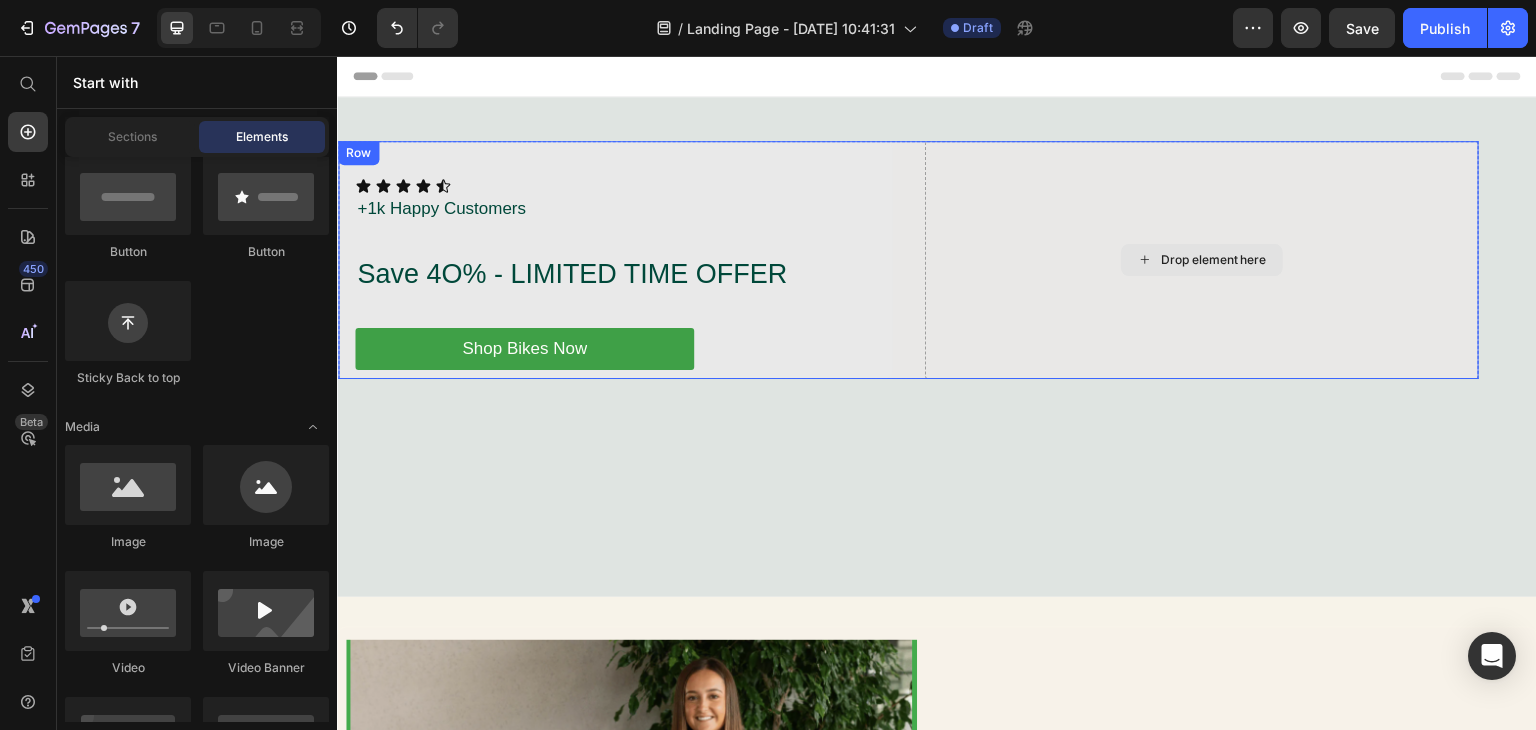 click on "Drop element here" at bounding box center [1214, 260] 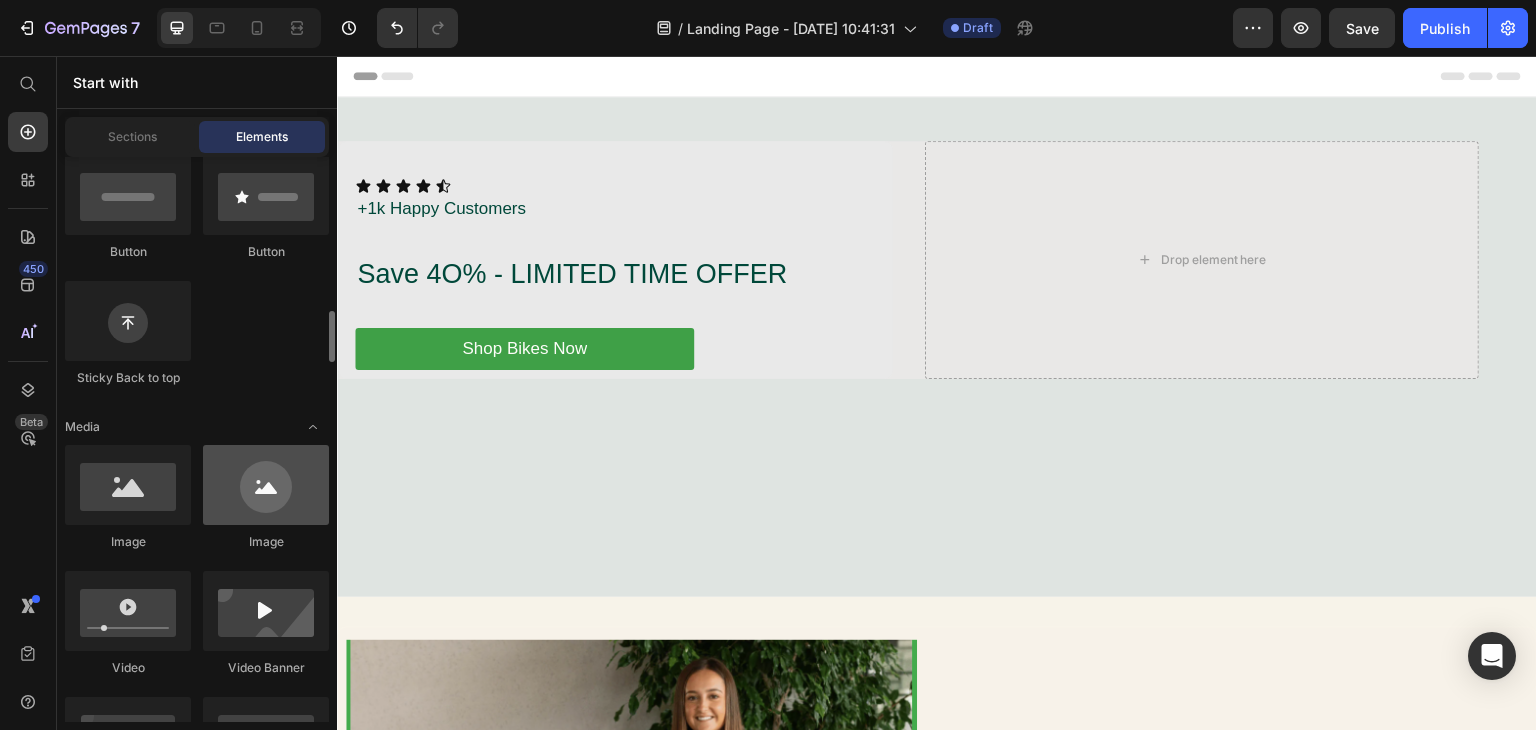 scroll, scrollTop: 700, scrollLeft: 0, axis: vertical 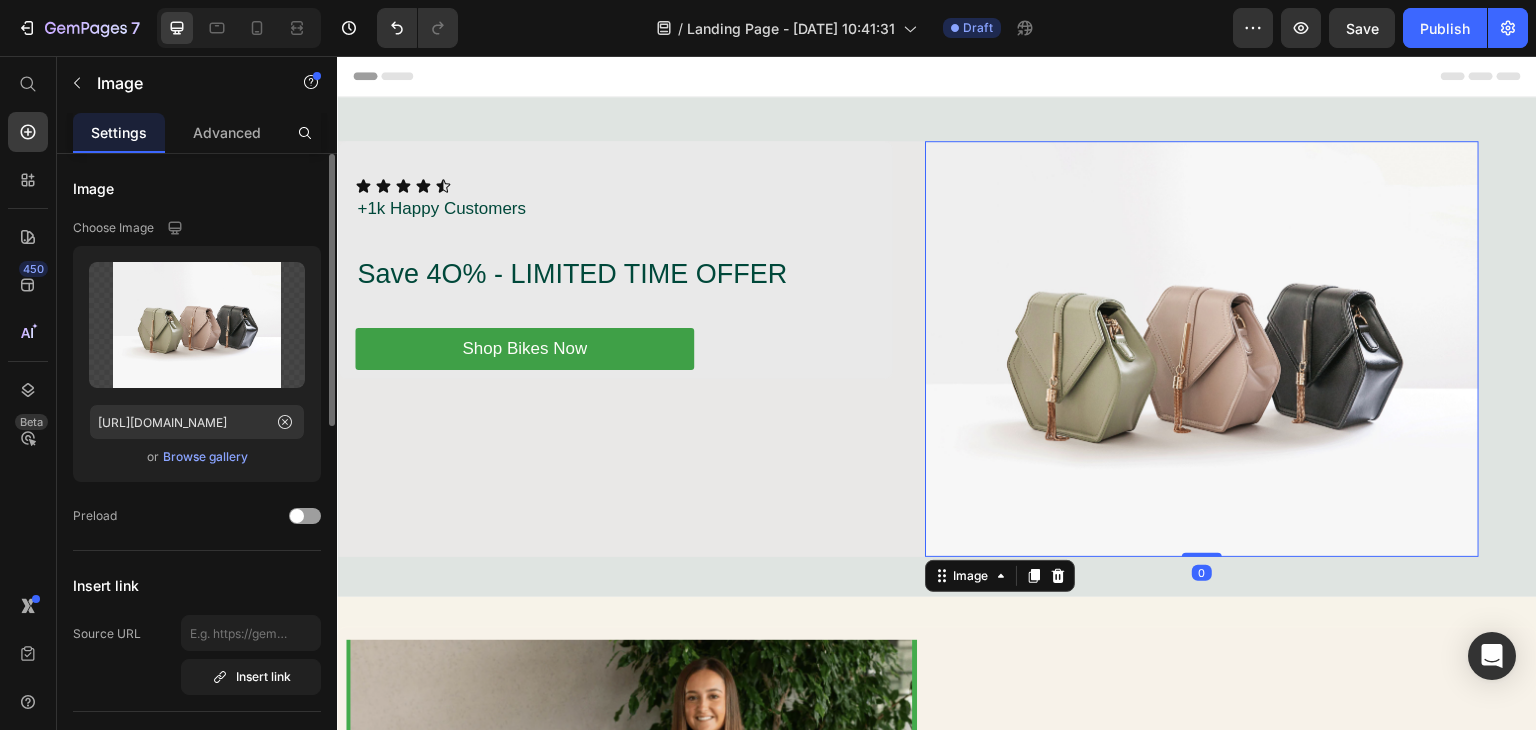 click on "Browse gallery" at bounding box center [205, 457] 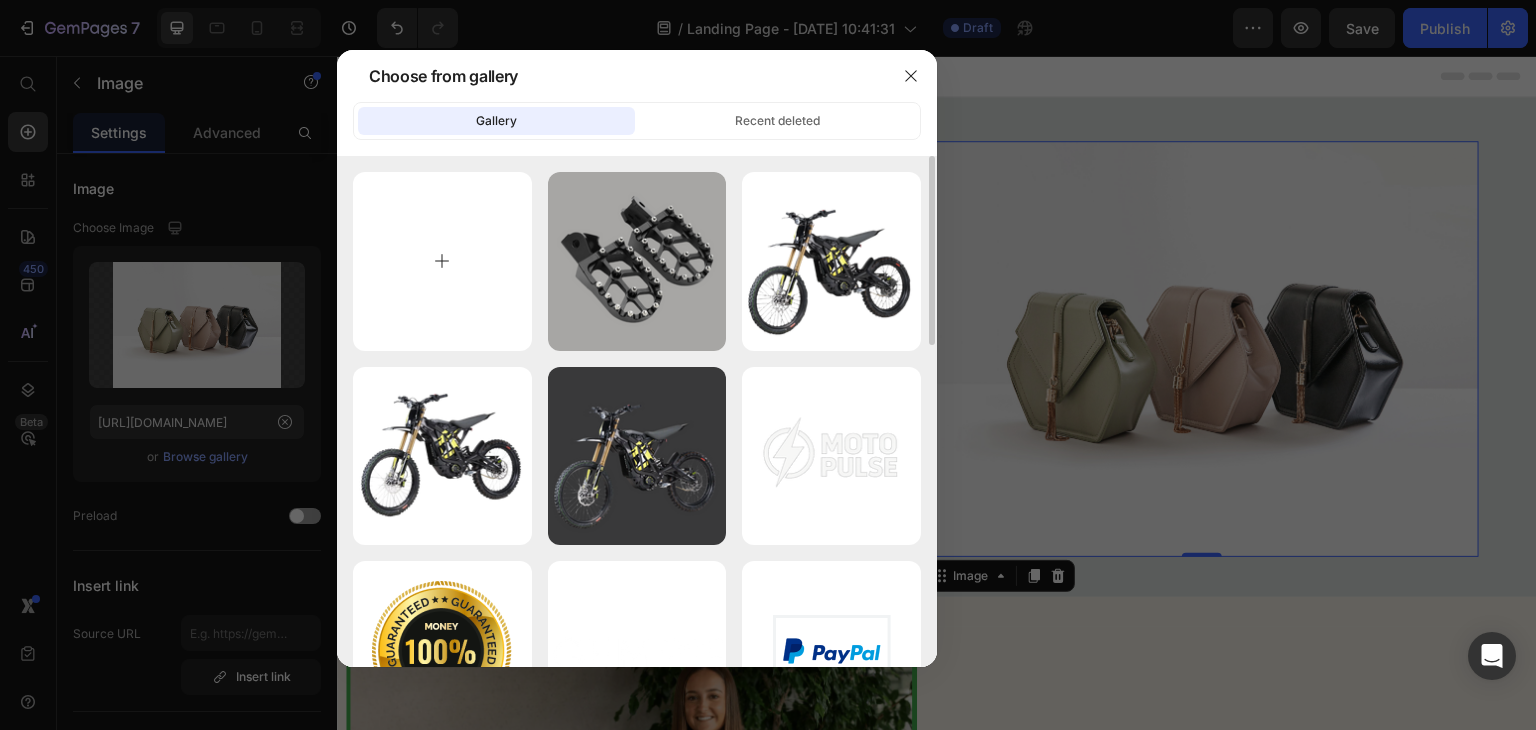 click at bounding box center [442, 261] 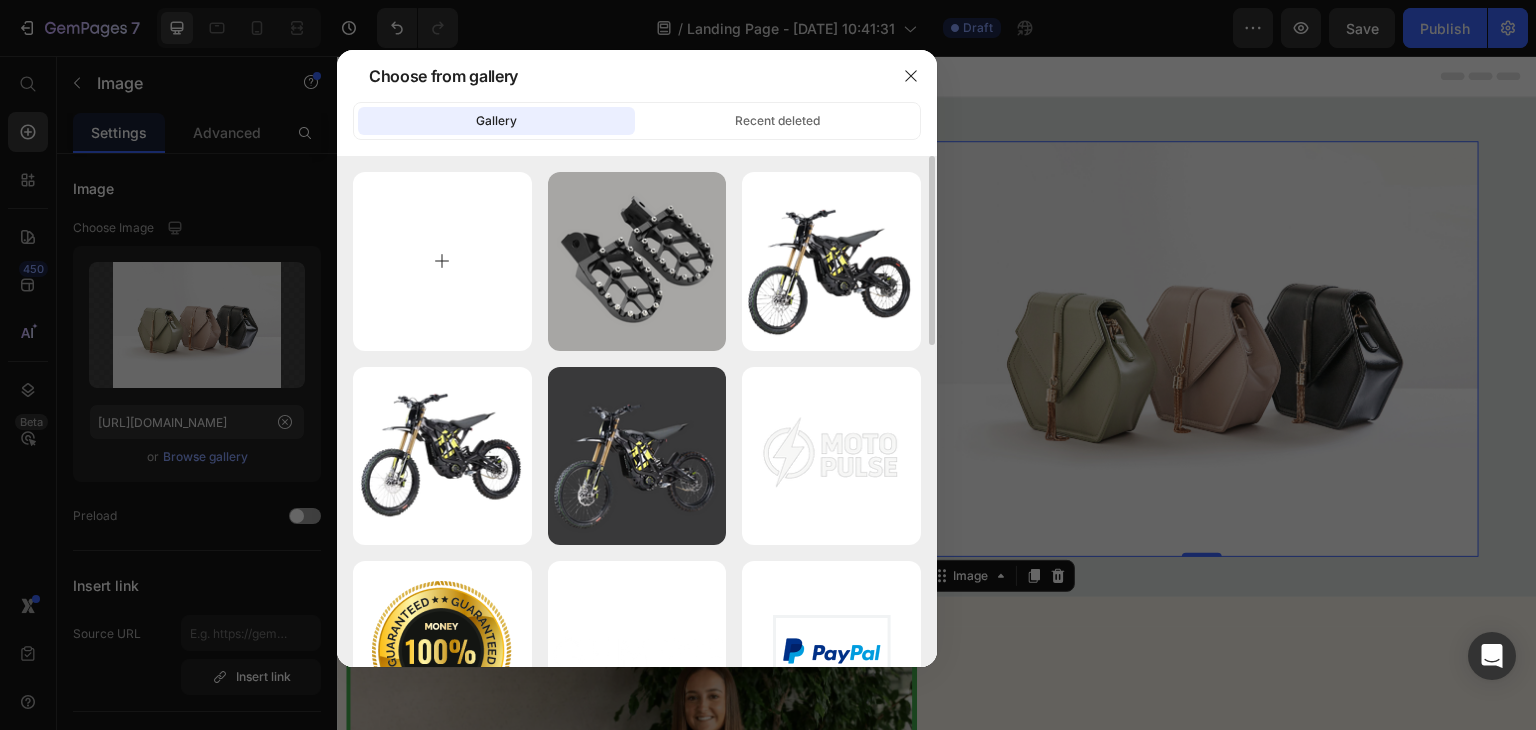 type on "C:\fakepath\Surron On Dirt.jpg" 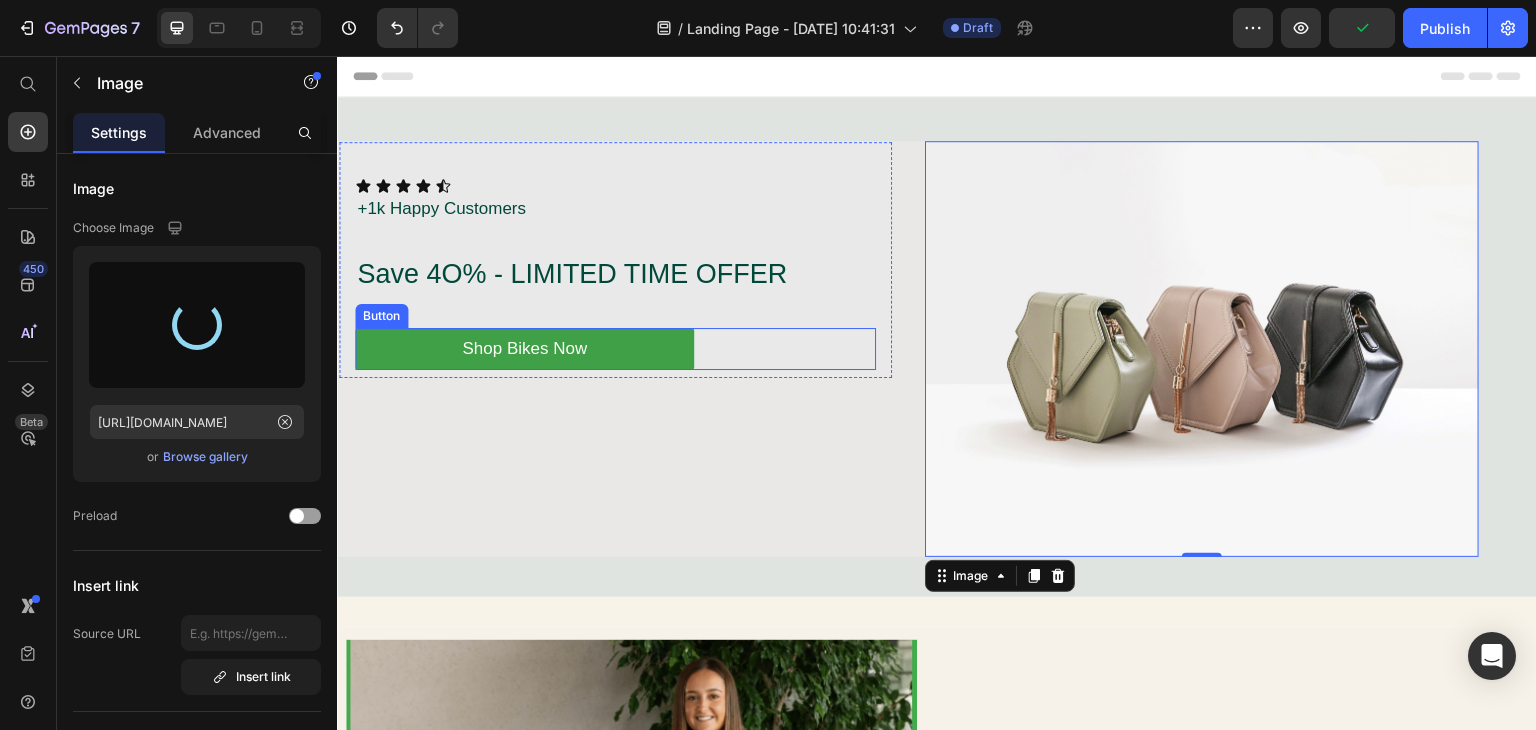 type on "https://cdn.shopify.com/s/files/1/0755/9725/0797/files/gempages_574829831334658916-c66e1aa6-70d2-467c-a1b3-ce5ed8fa4c4d.jpg" 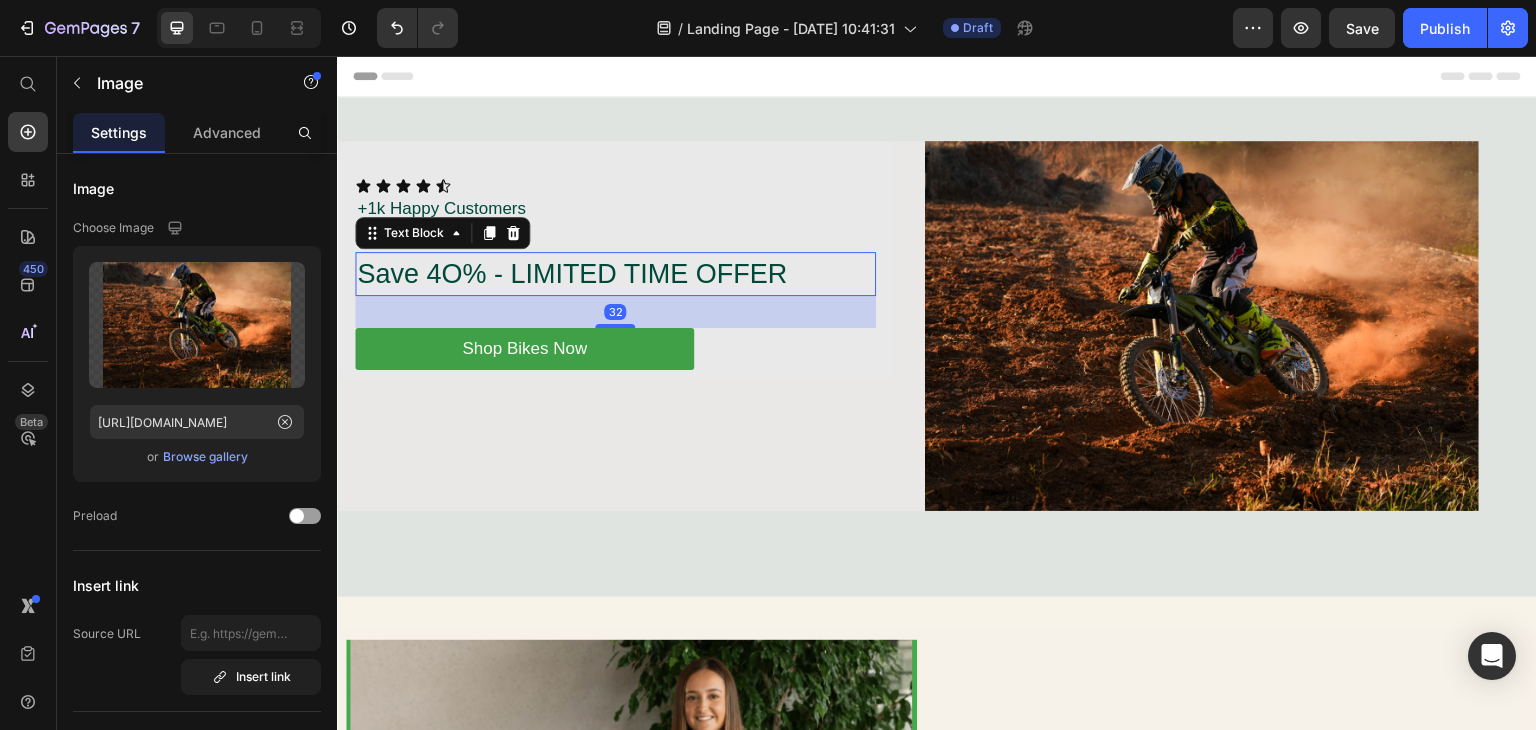 click on "Save 4O% - LIMITED TIME OFFER" at bounding box center (615, 274) 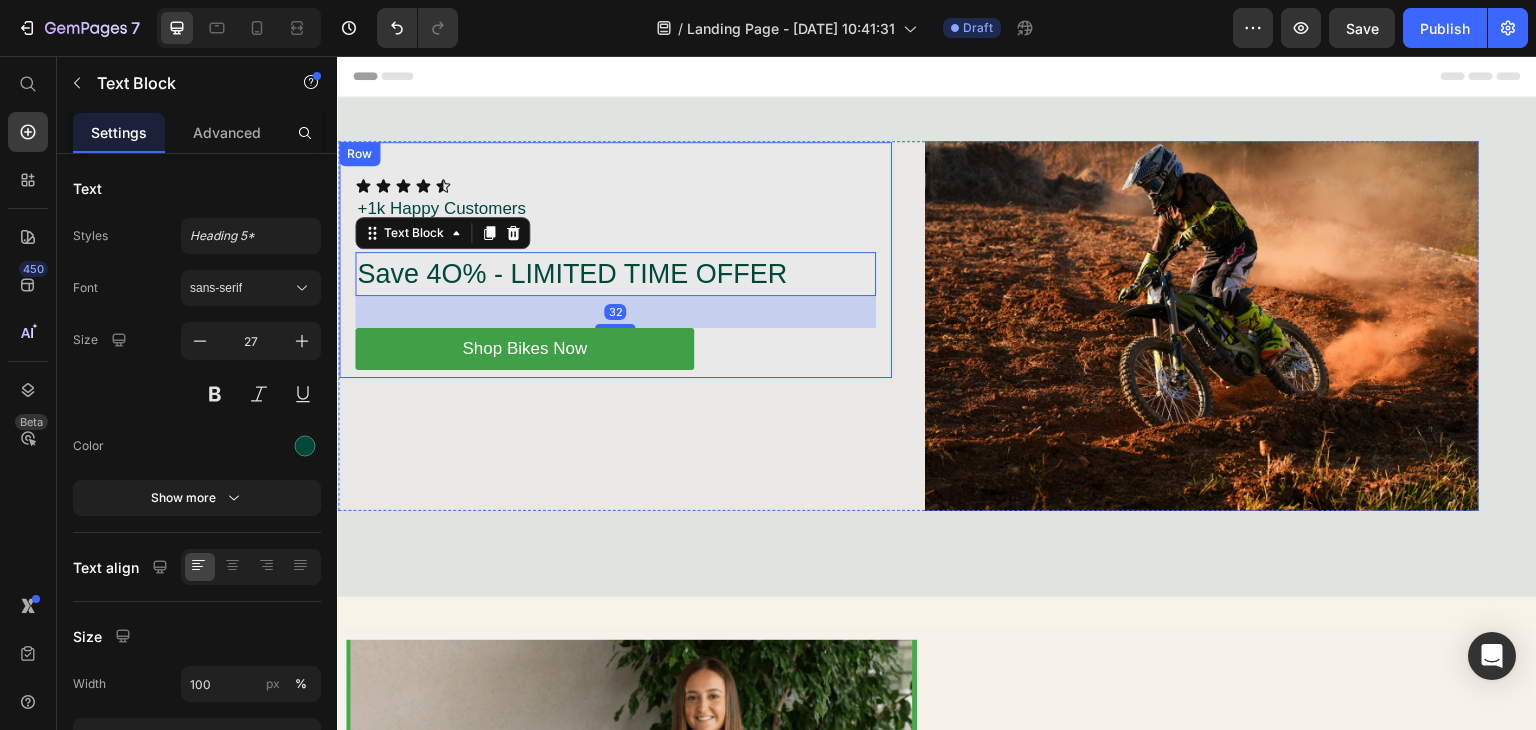 click on "Icon Icon Icon Icon Icon Icon List +1k Happy Customers Text Block Row Heading Save 4O% - LIMITED TIME OFFER Text Block   32 Shop Bikes Now Button" at bounding box center [615, 274] 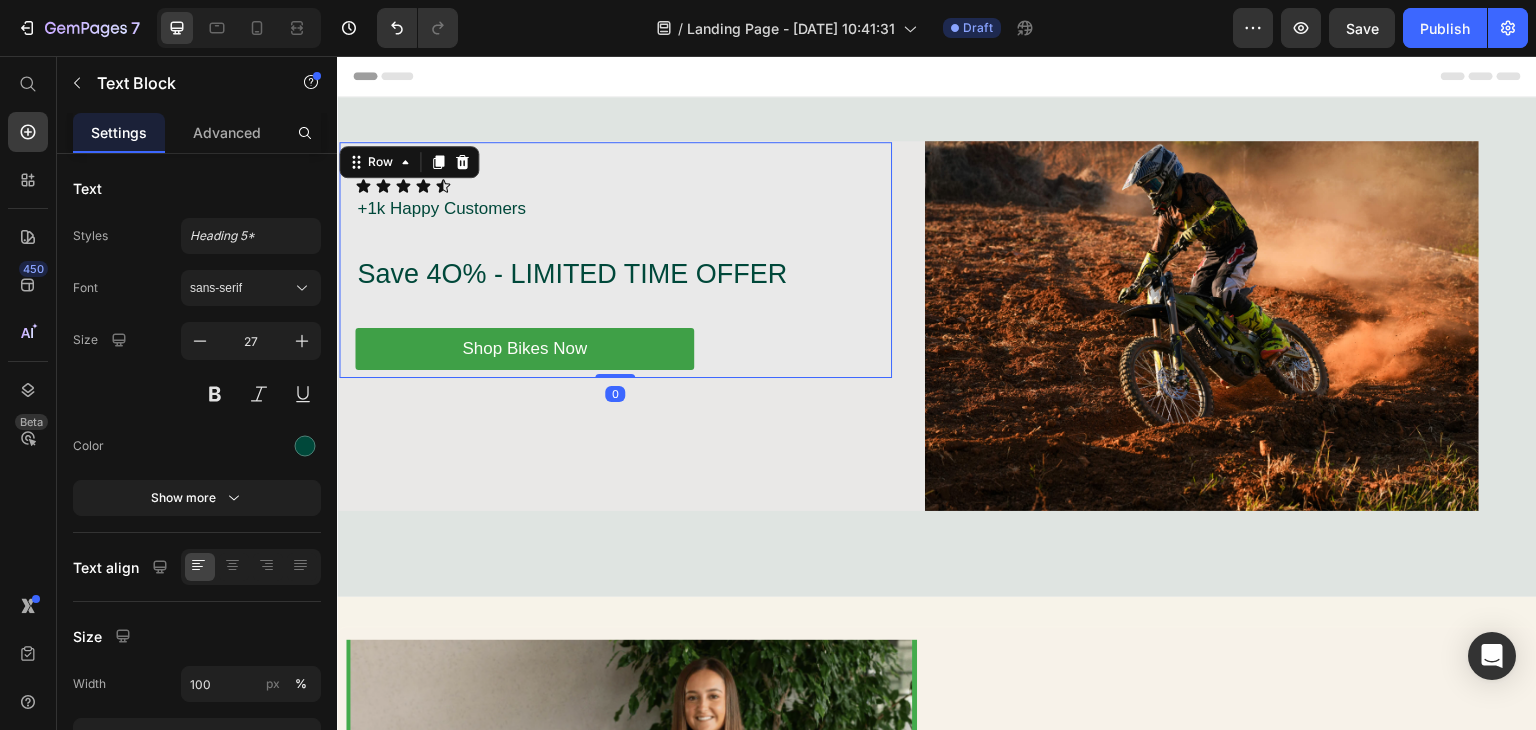 click on "Save 4O% - LIMITED TIME OFFER" at bounding box center [615, 274] 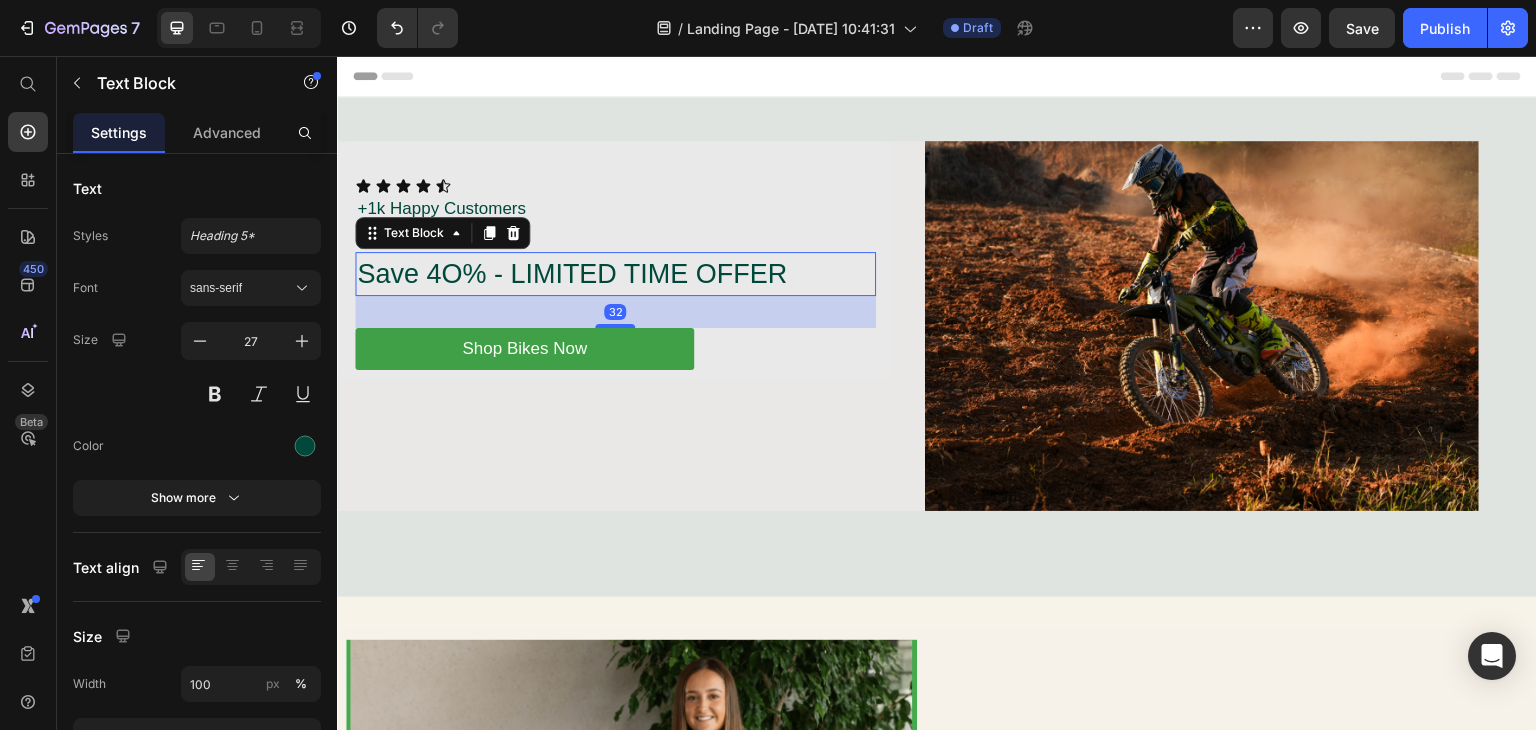 click on "Save 4O% - LIMITED TIME OFFER" at bounding box center (615, 274) 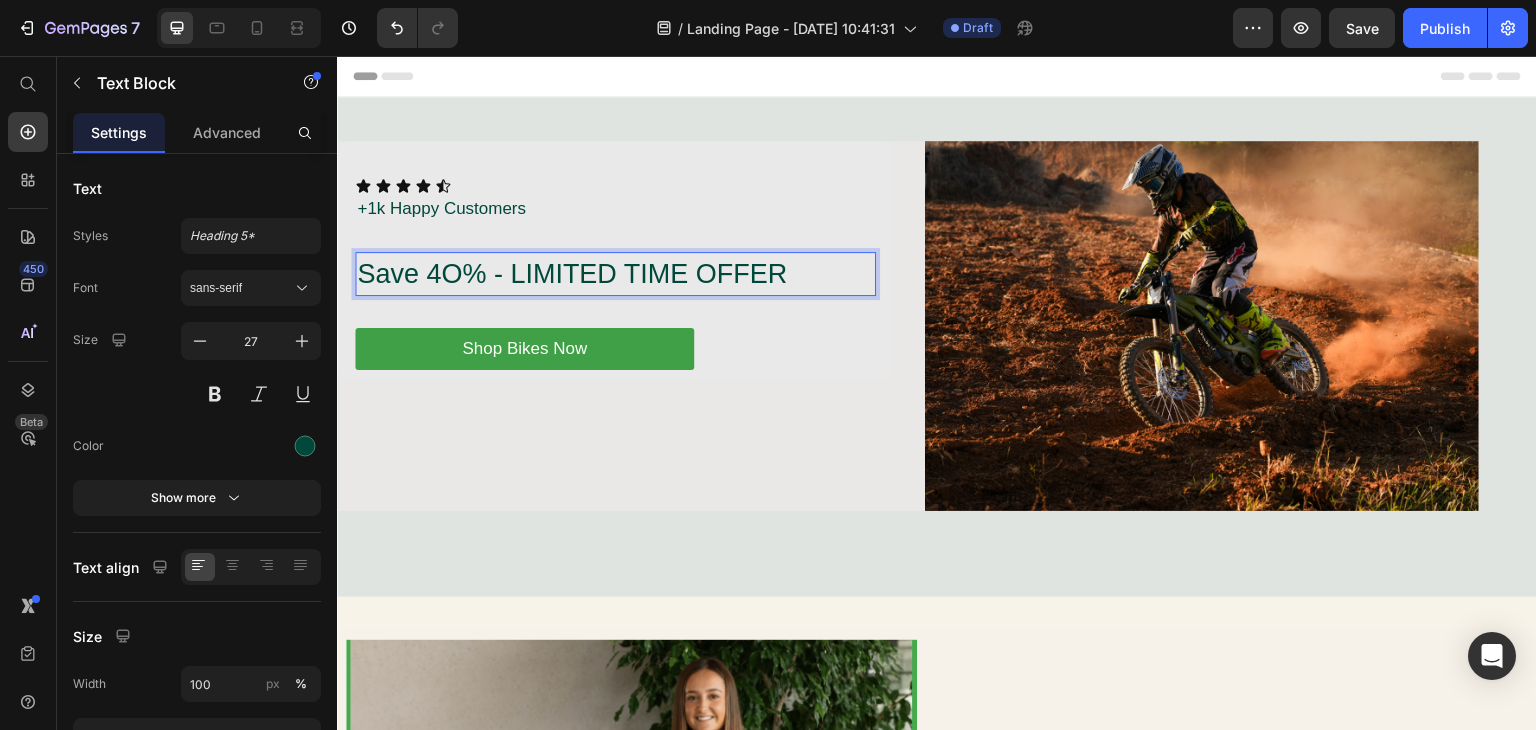 click on "Save 4O% - LIMITED TIME OFFER" at bounding box center [615, 274] 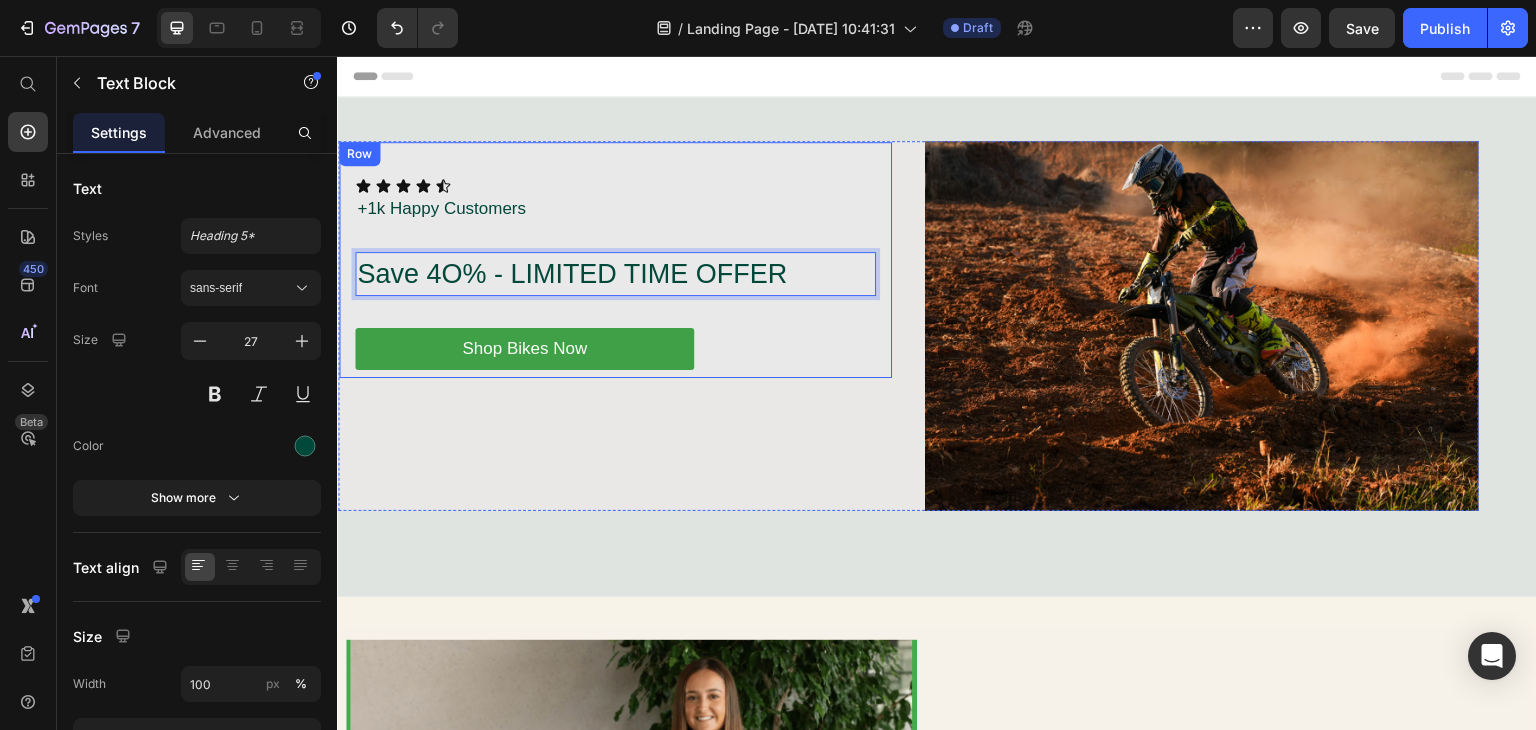 click on "Icon Icon Icon Icon Icon Icon List +1k Happy Customers Text Block Row Heading Save 4O% - LIMITED TIME OFFER Text Block   32 Shop Bikes Now Button" at bounding box center [615, 274] 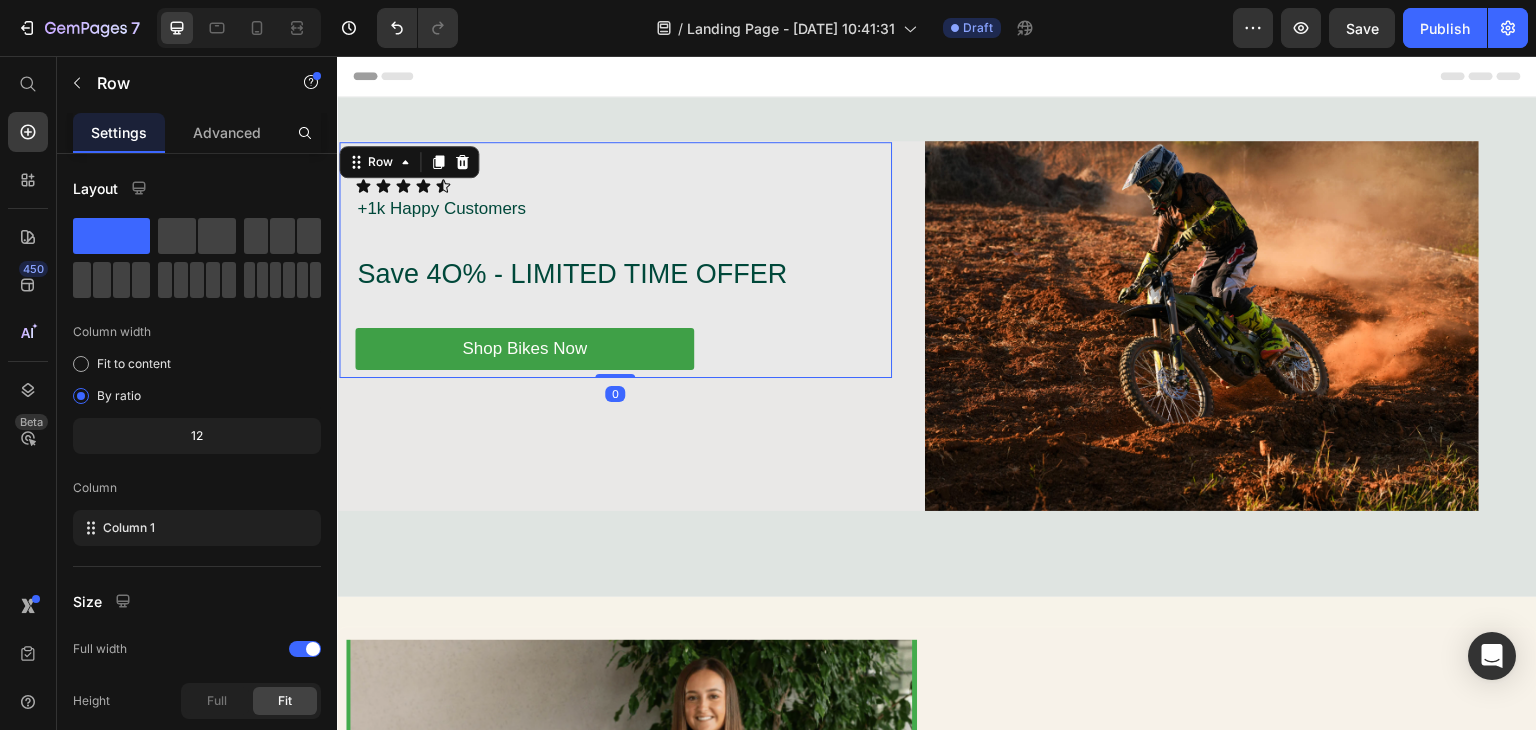 click on "Icon Icon Icon Icon Icon Icon List +1k Happy Customers Text Block Row Heading Save 4O% - LIMITED TIME OFFER Text Block Shop Bikes Now Button" at bounding box center [615, 274] 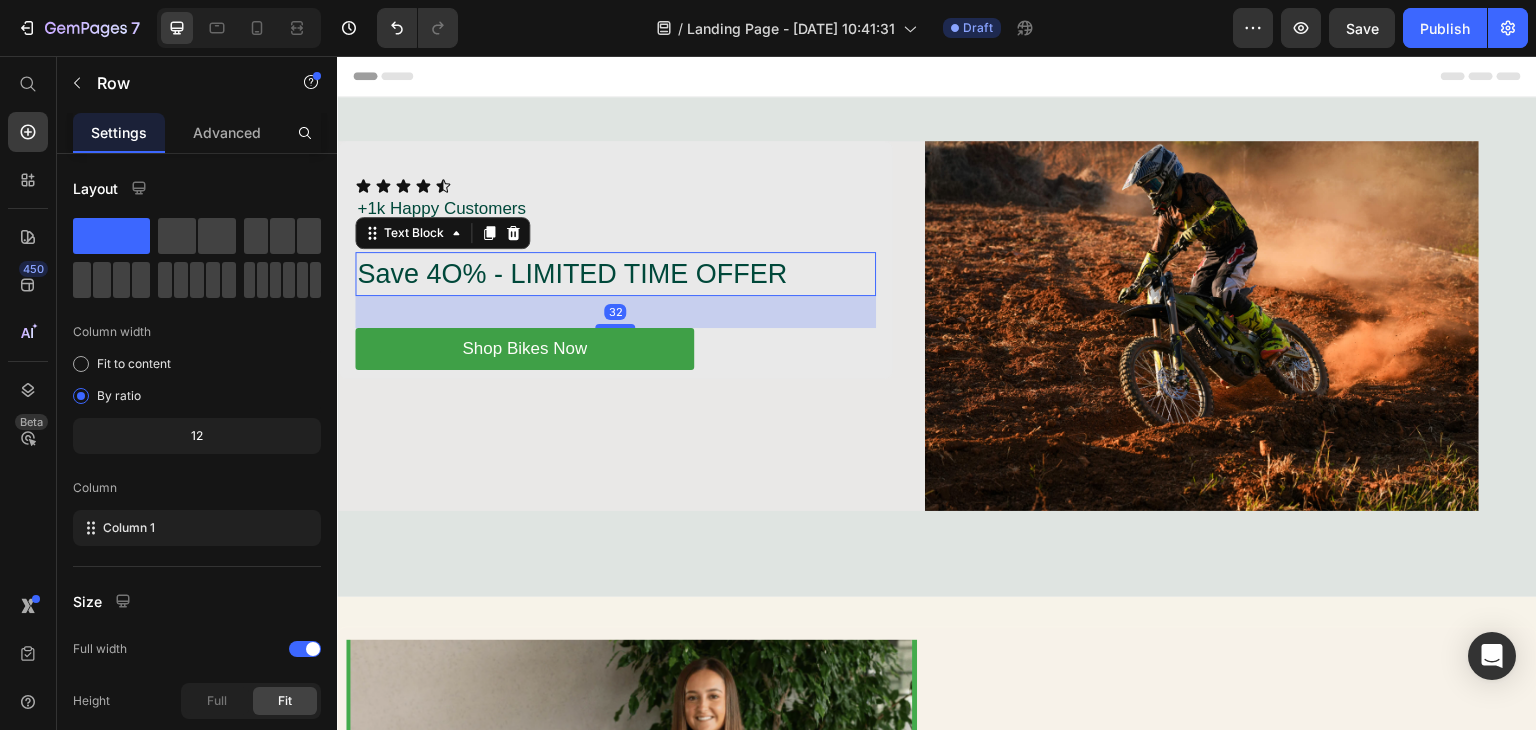 click on "Save 4O% - LIMITED TIME OFFER" at bounding box center (615, 274) 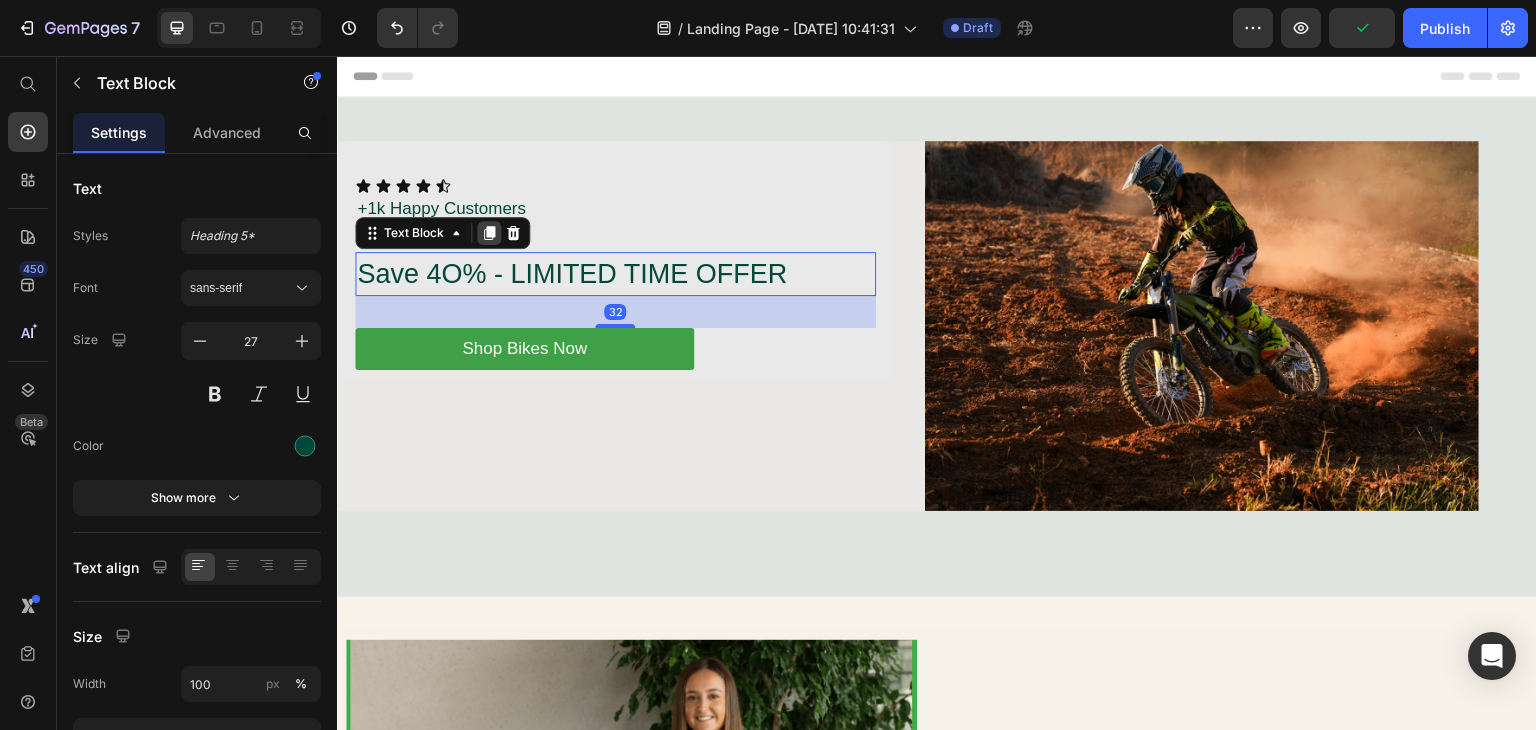 click 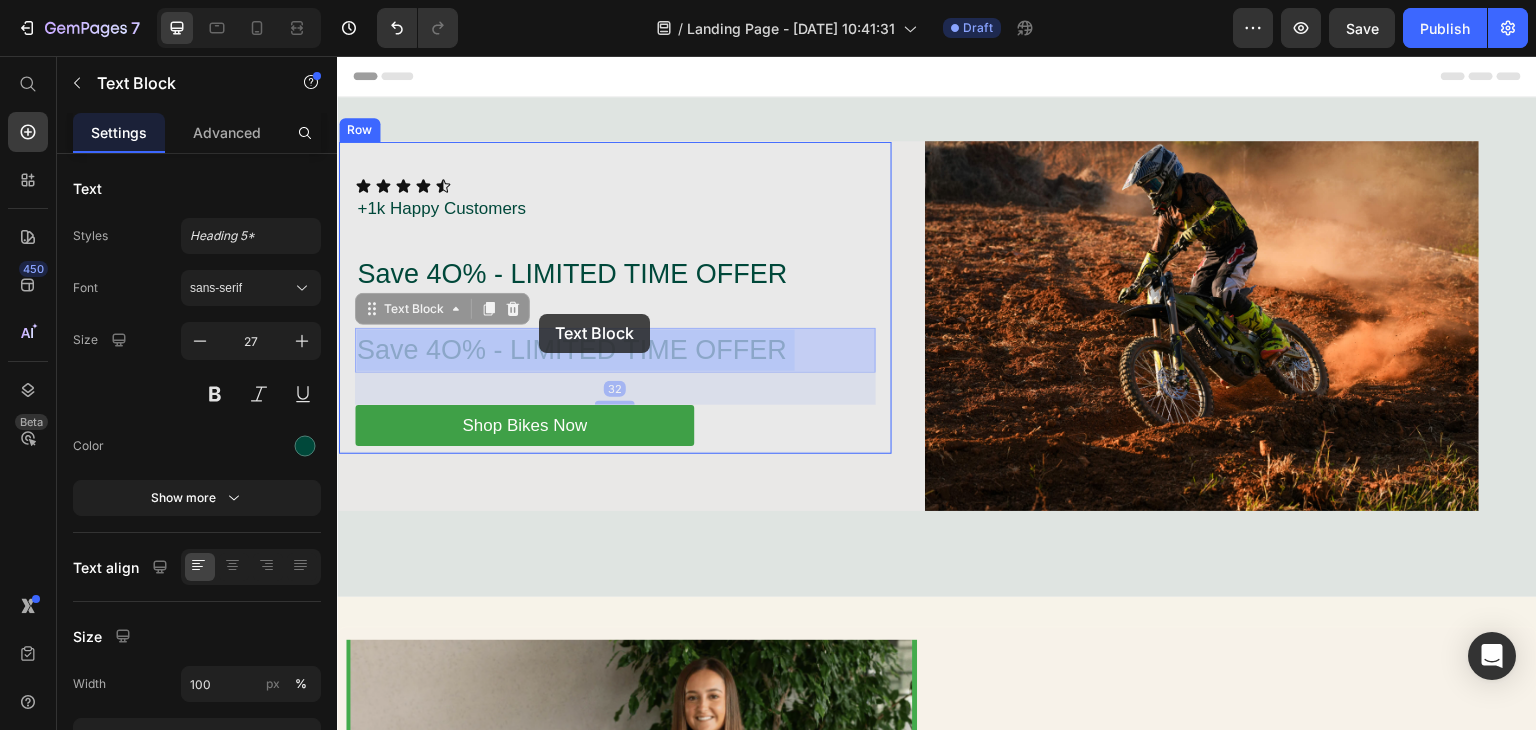 drag, startPoint x: 541, startPoint y: 346, endPoint x: 540, endPoint y: 314, distance: 32.01562 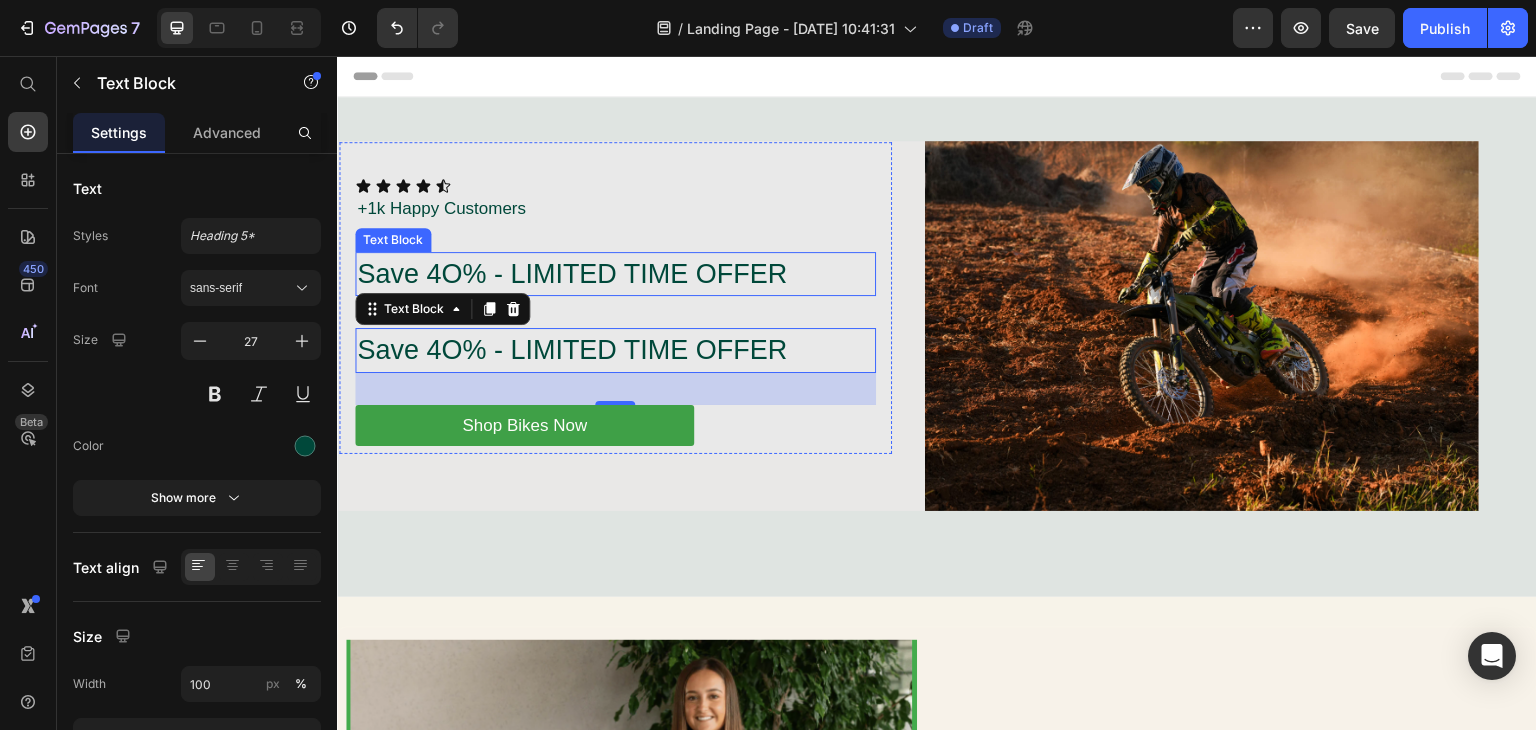 click on "Save 4O% - LIMITED TIME OFFER" at bounding box center [615, 274] 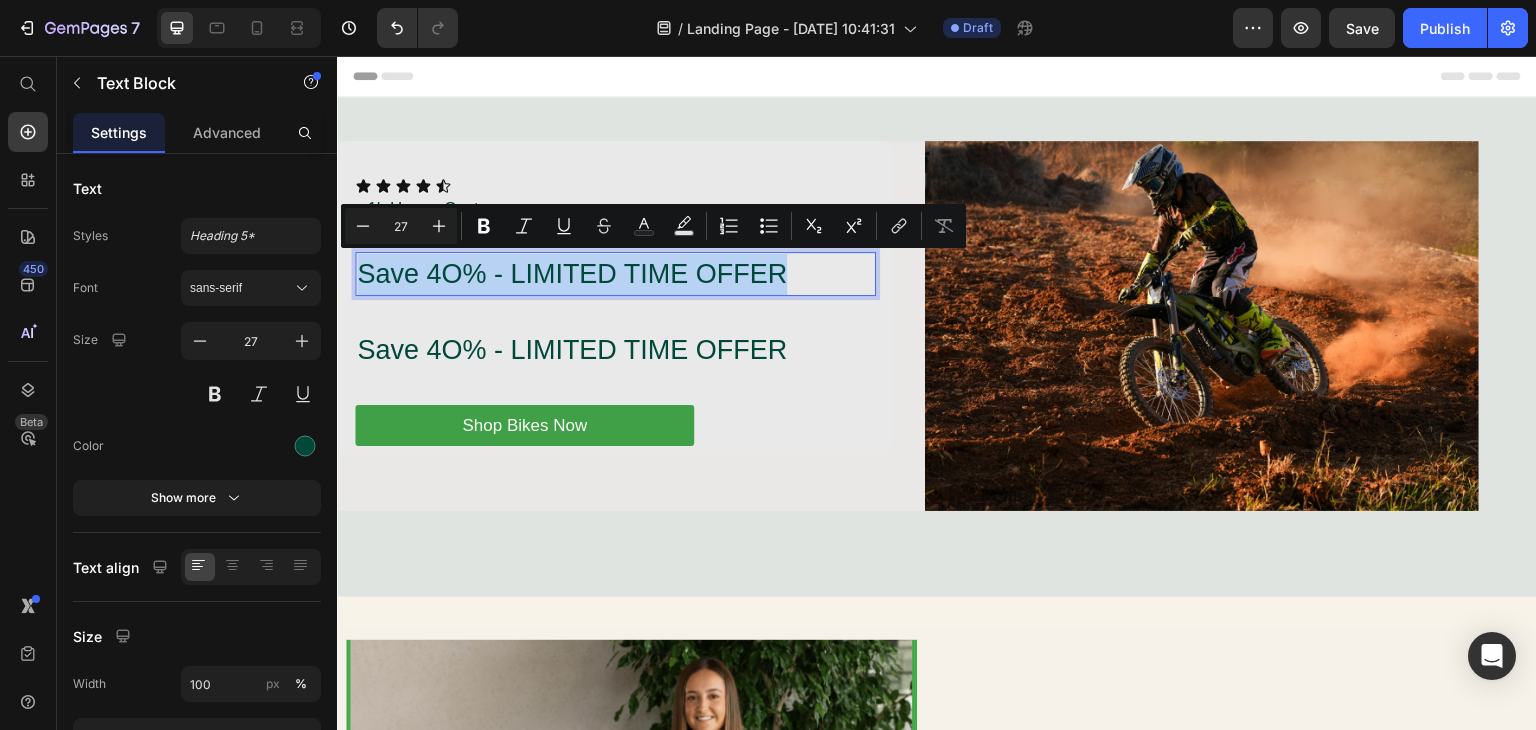 drag, startPoint x: 789, startPoint y: 278, endPoint x: 657, endPoint y: 337, distance: 144.58562 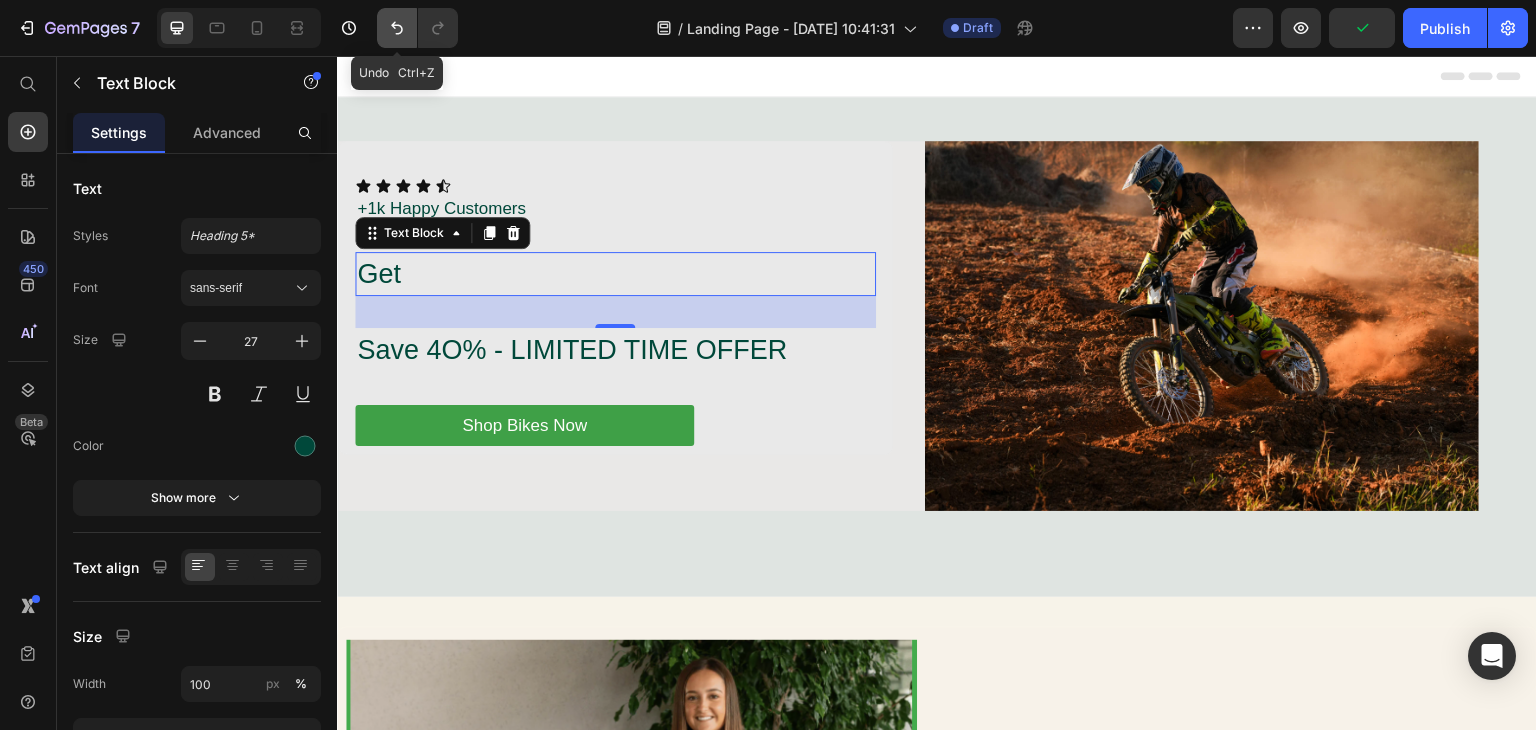click 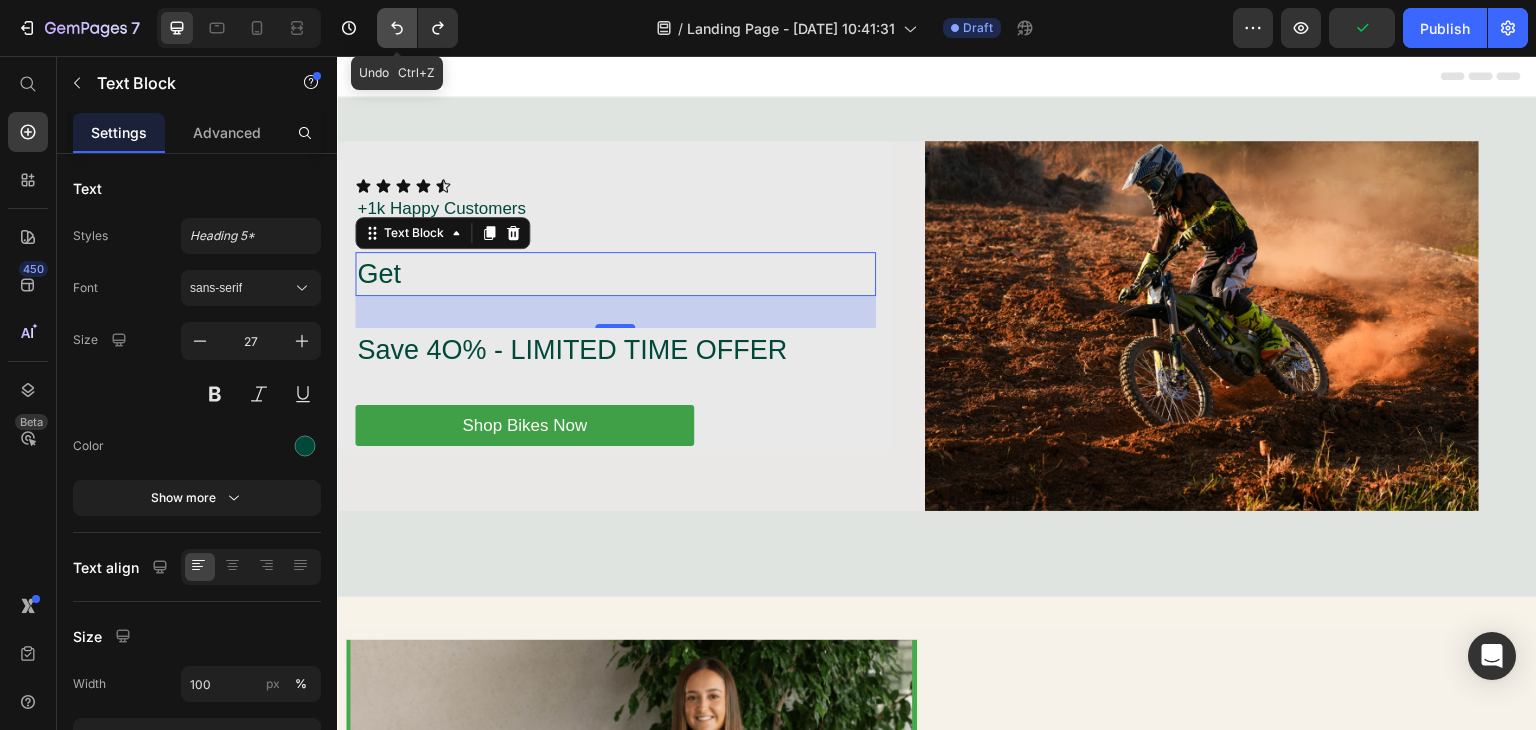 click 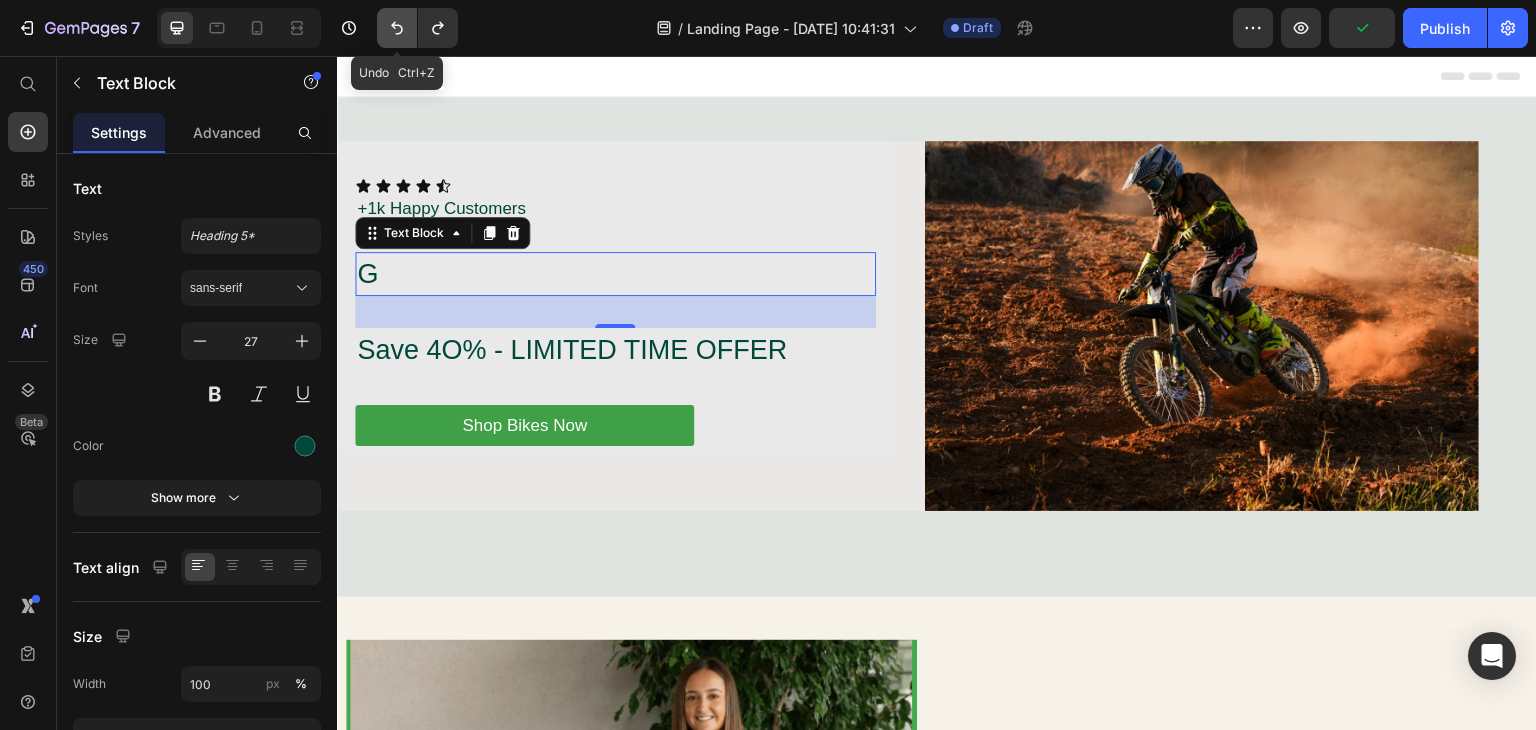 click 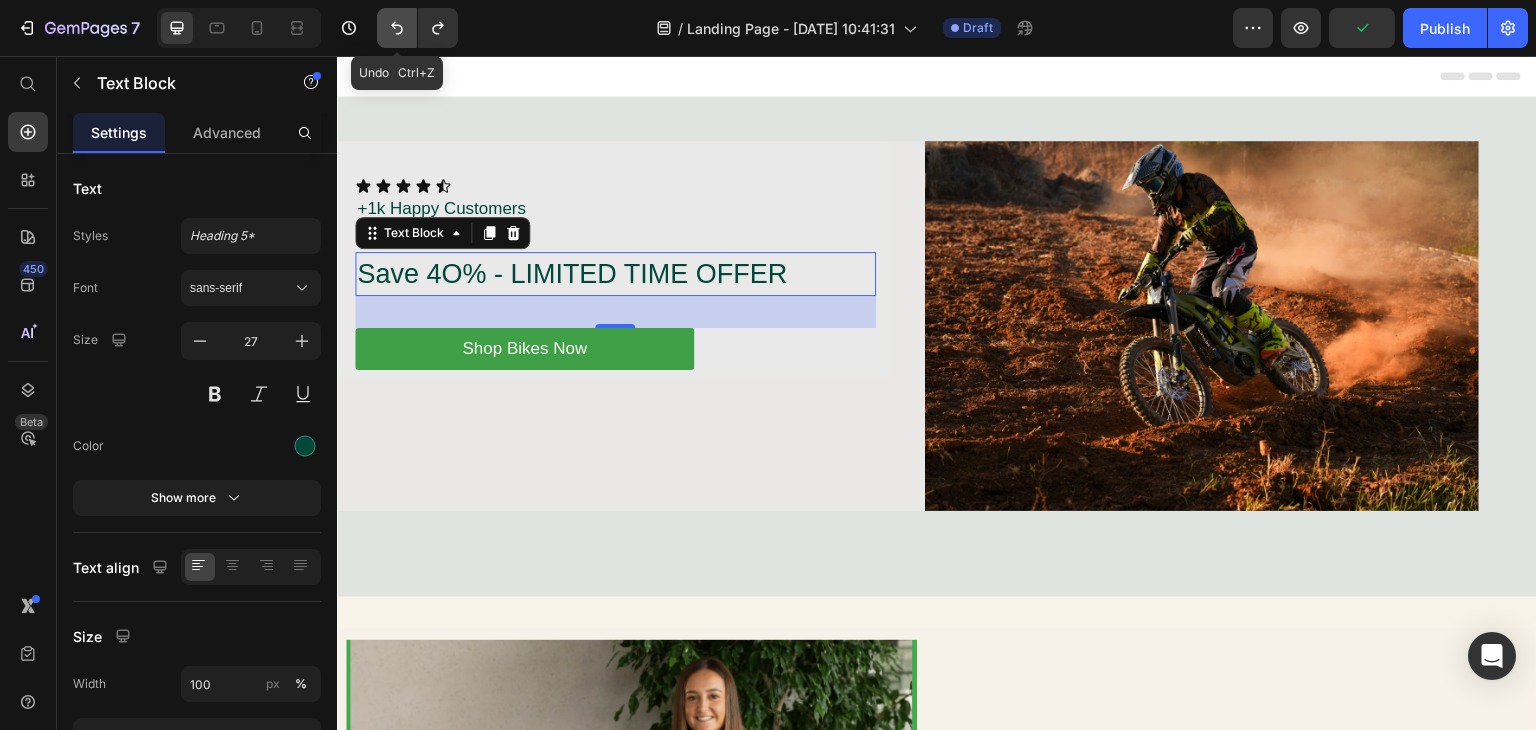click 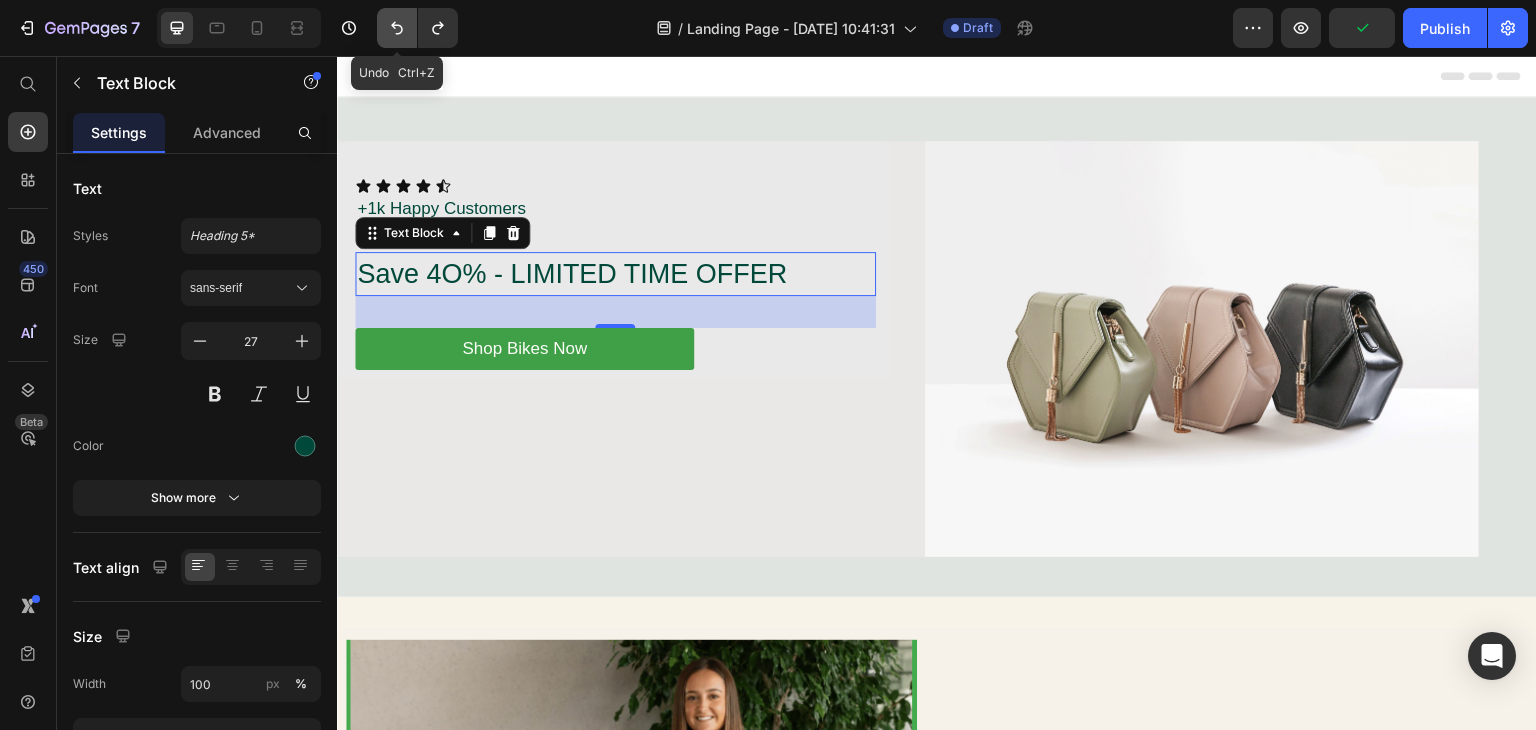 click 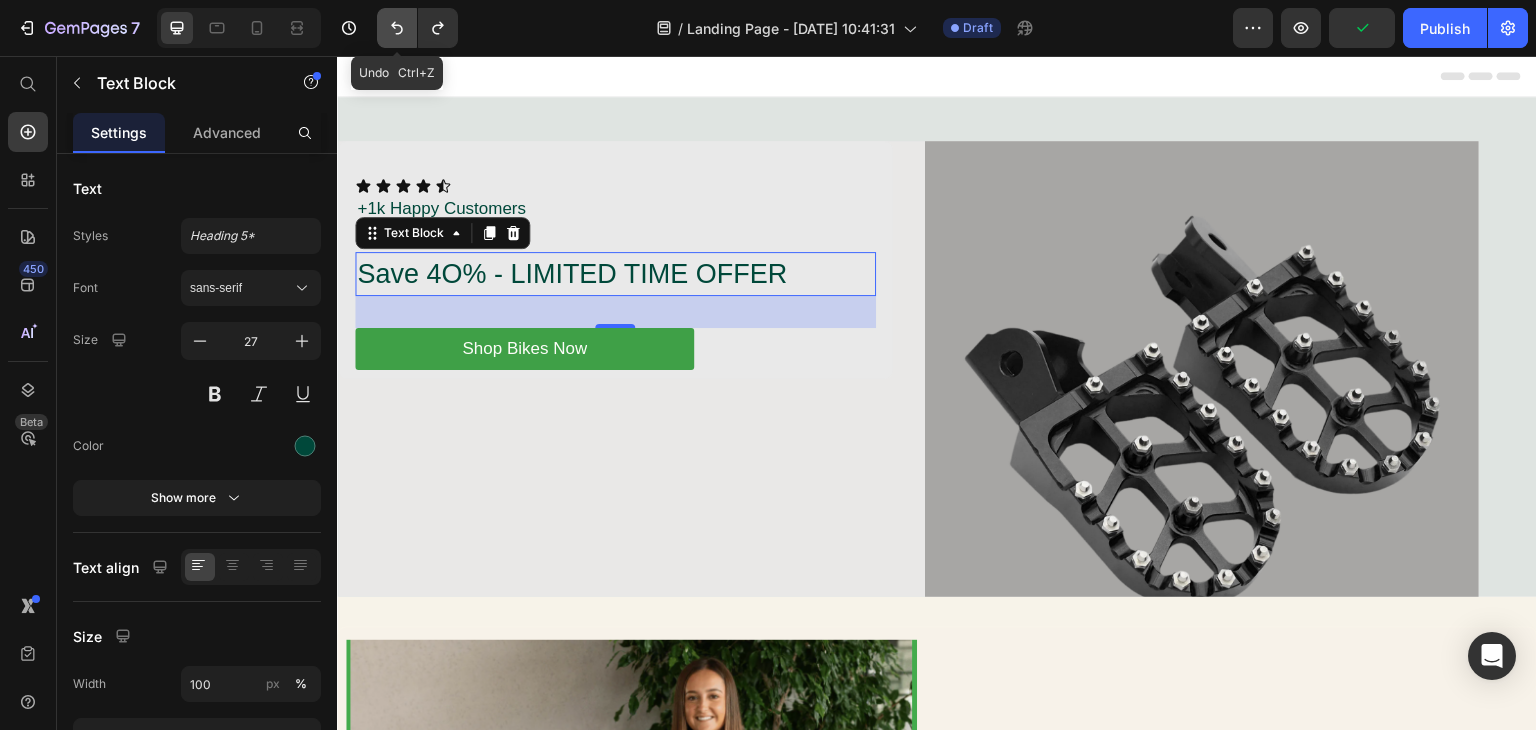 click 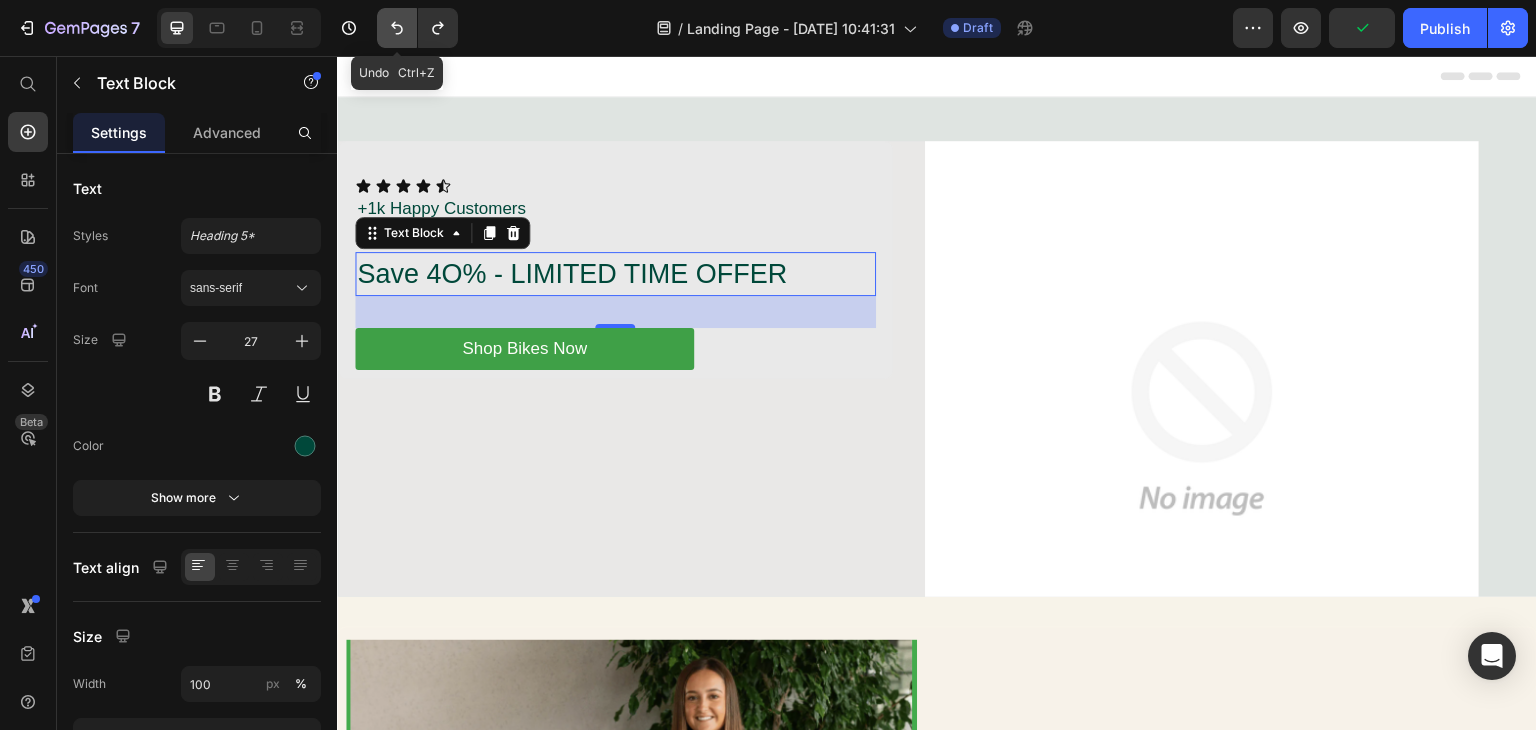 click 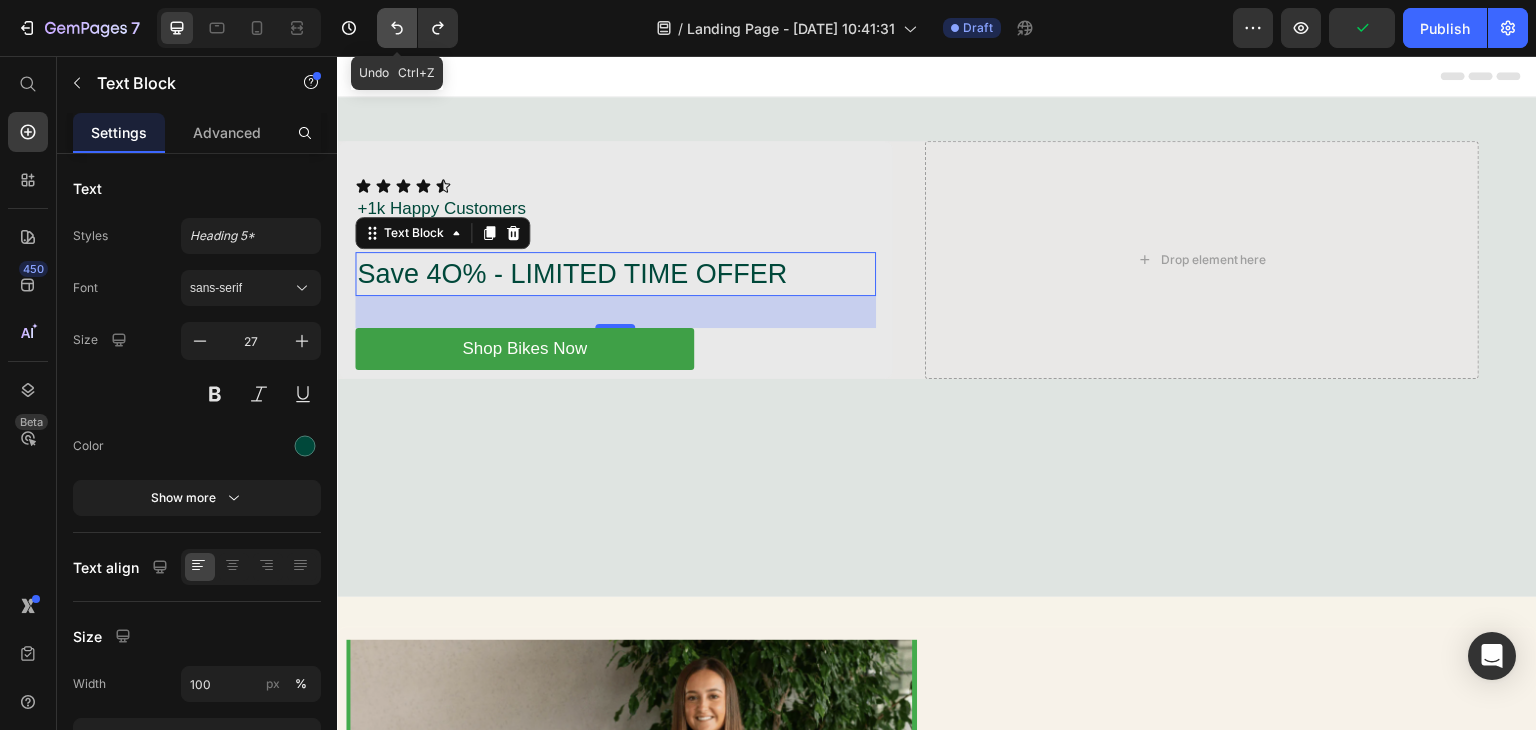 click 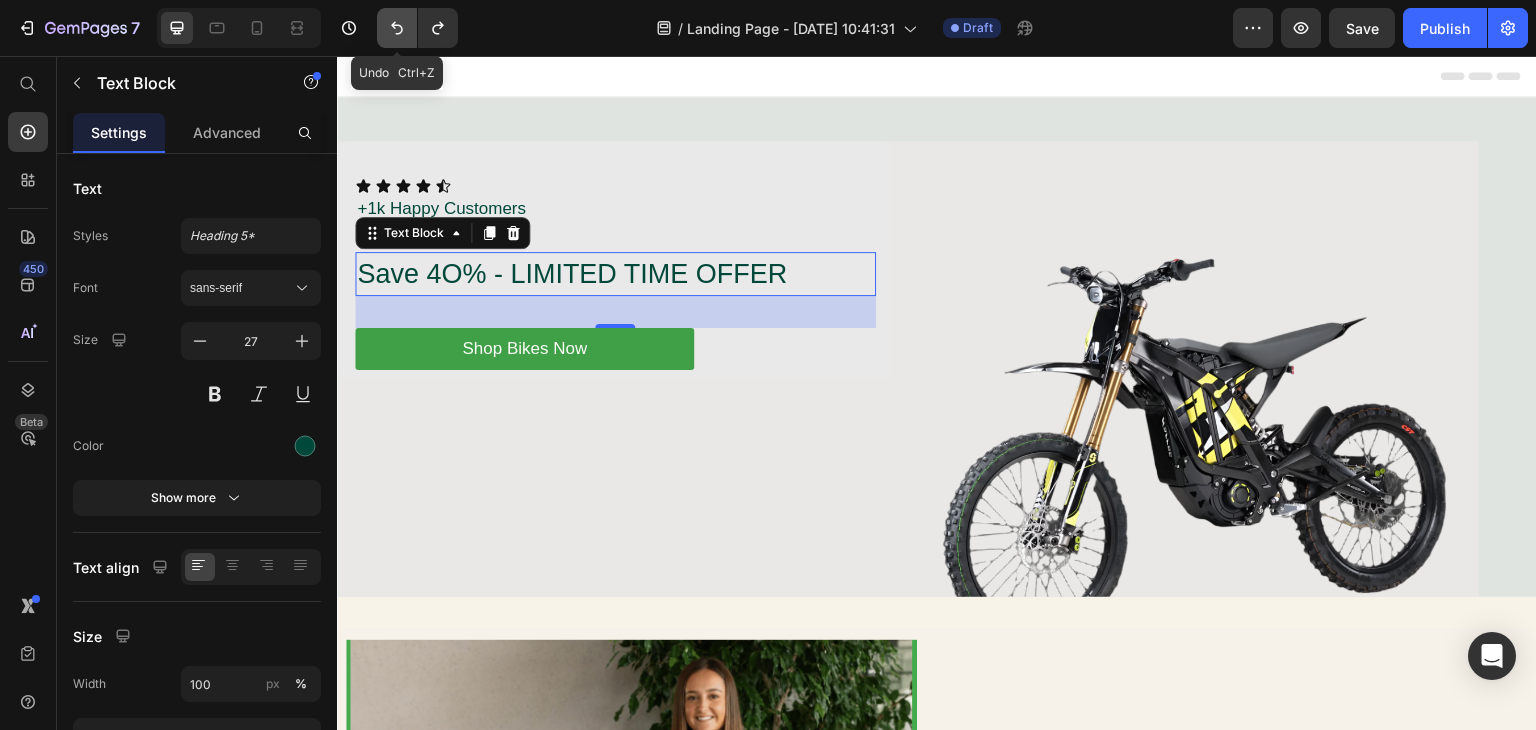 click 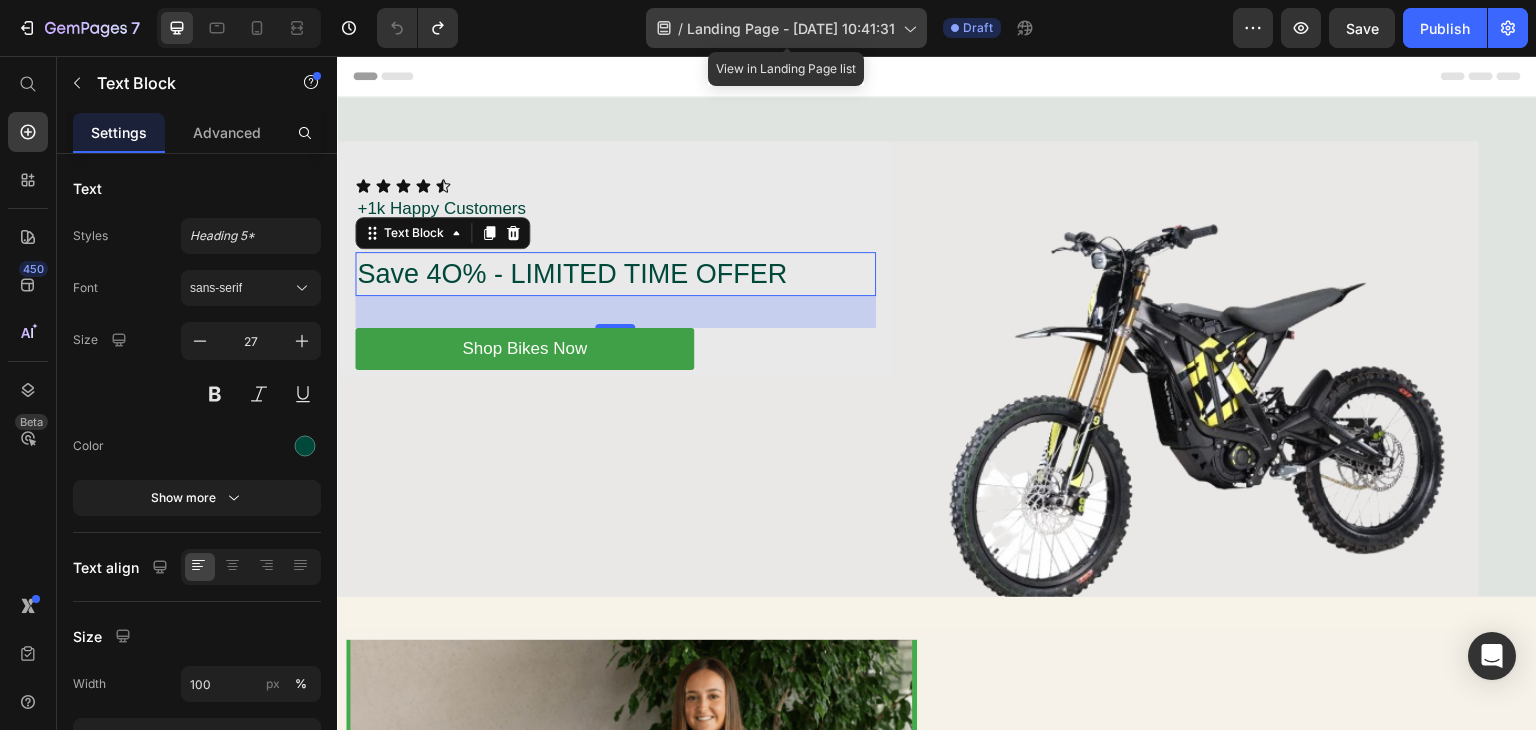 click on "/  Landing Page - Jul 10, 10:41:31" 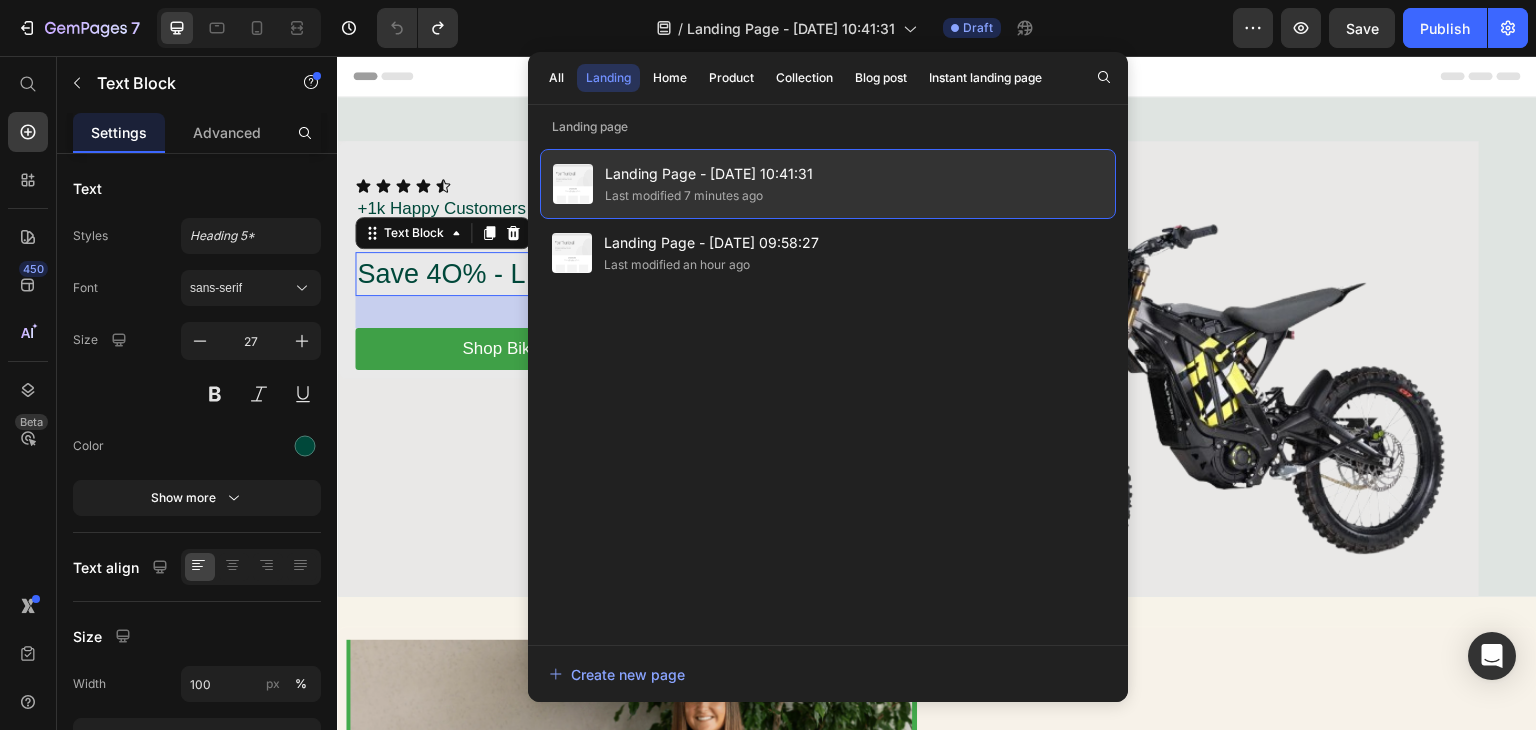 drag, startPoint x: 705, startPoint y: 176, endPoint x: 659, endPoint y: 169, distance: 46.52956 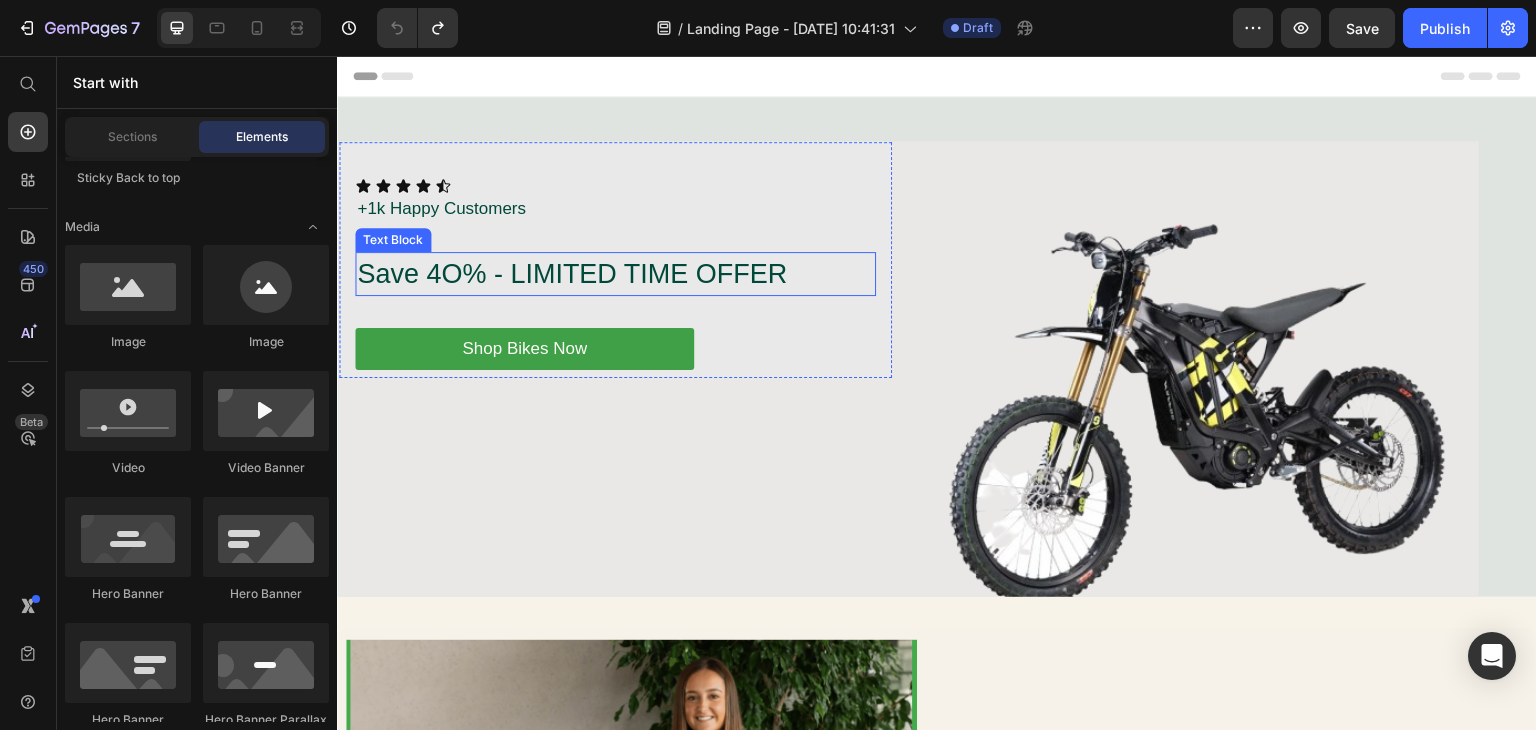 click on "Save 4O% - LIMITED TIME OFFER" at bounding box center [615, 274] 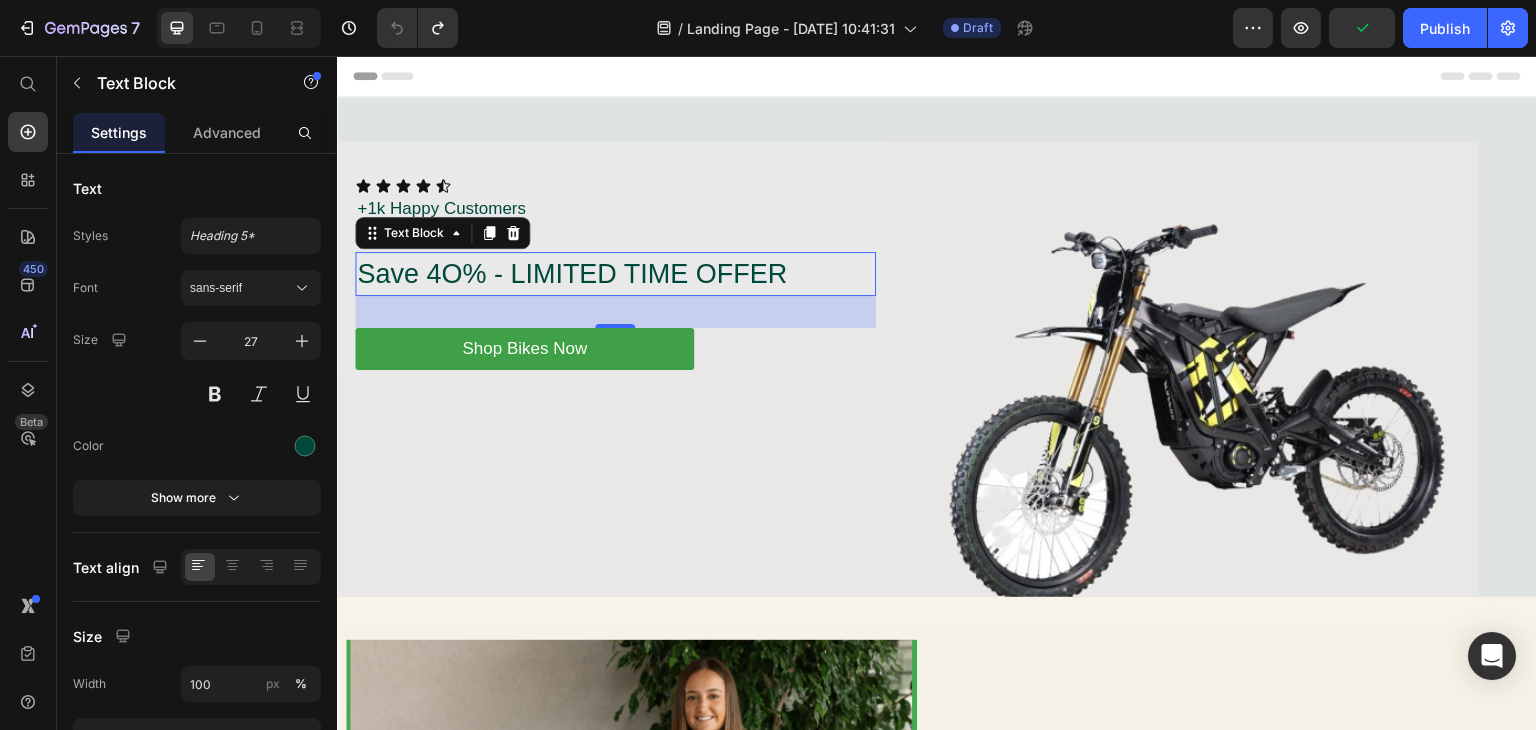 click on "Save 4O% - LIMITED TIME OFFER" at bounding box center [615, 274] 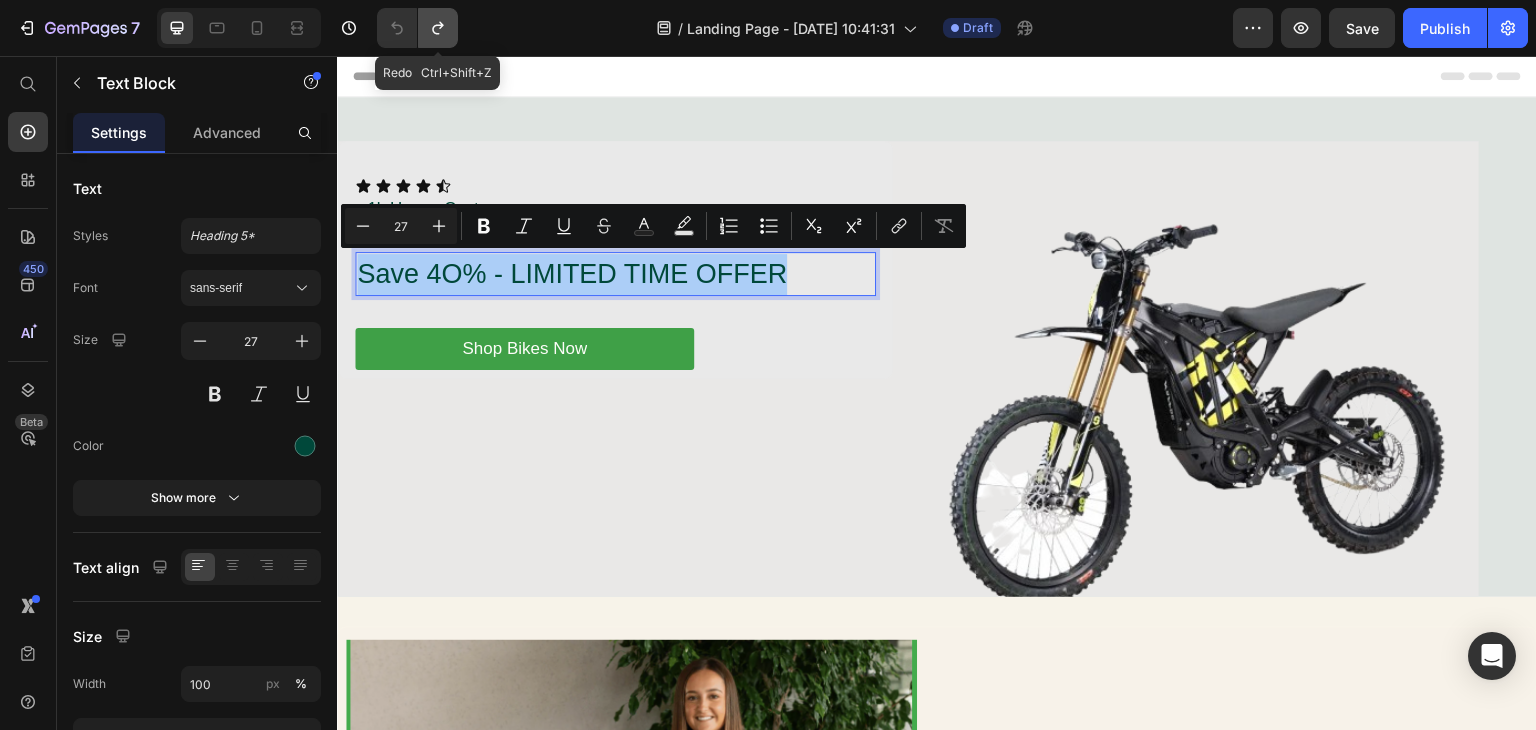 click 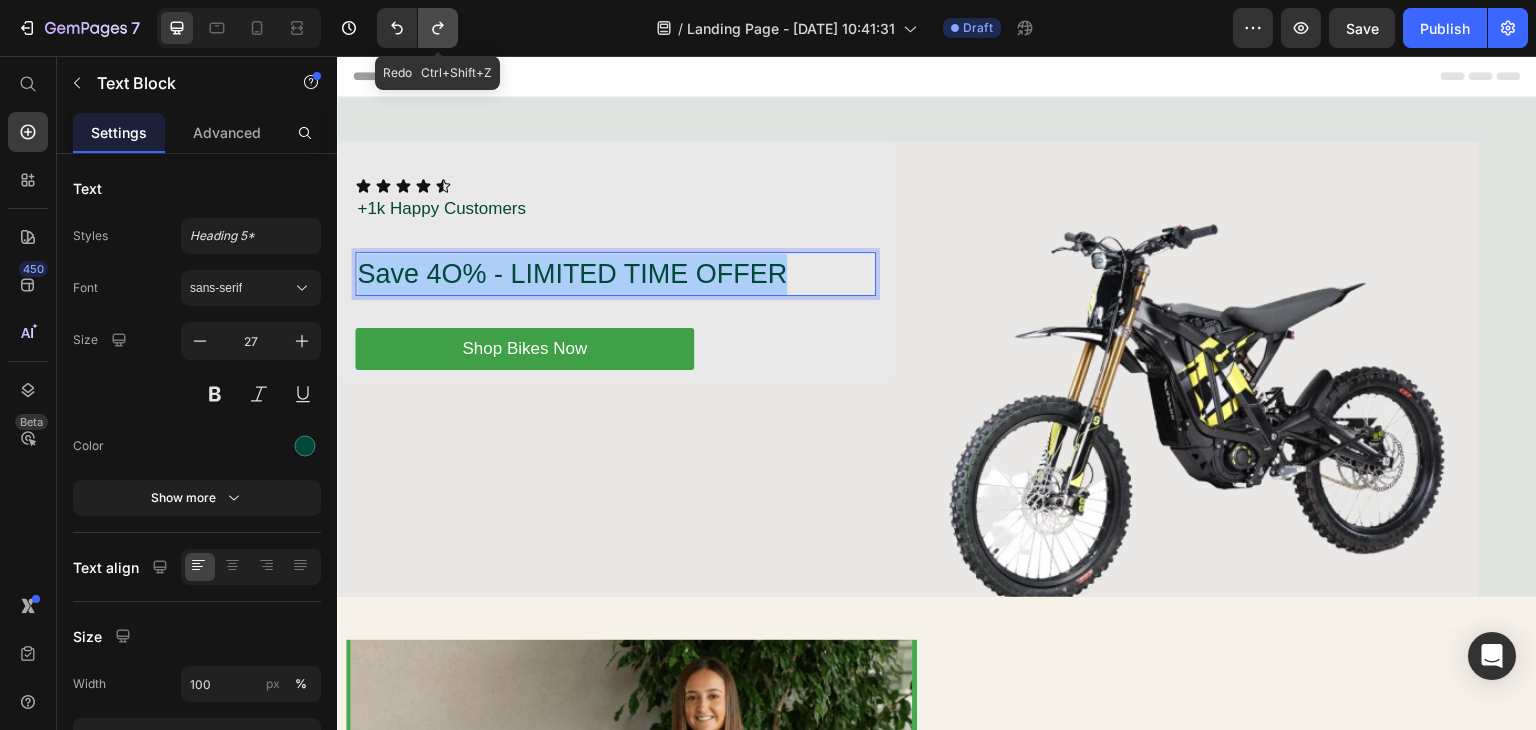 click 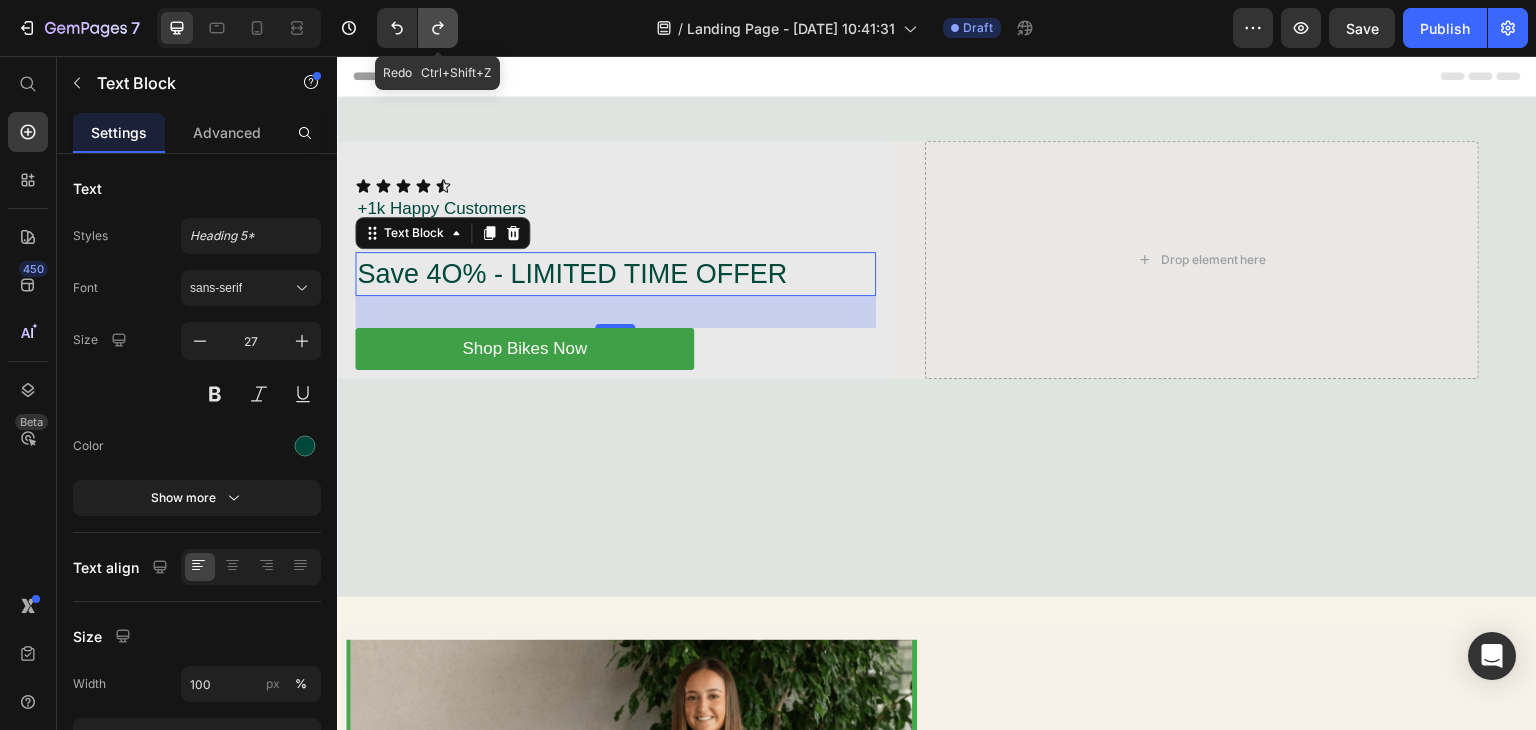 click 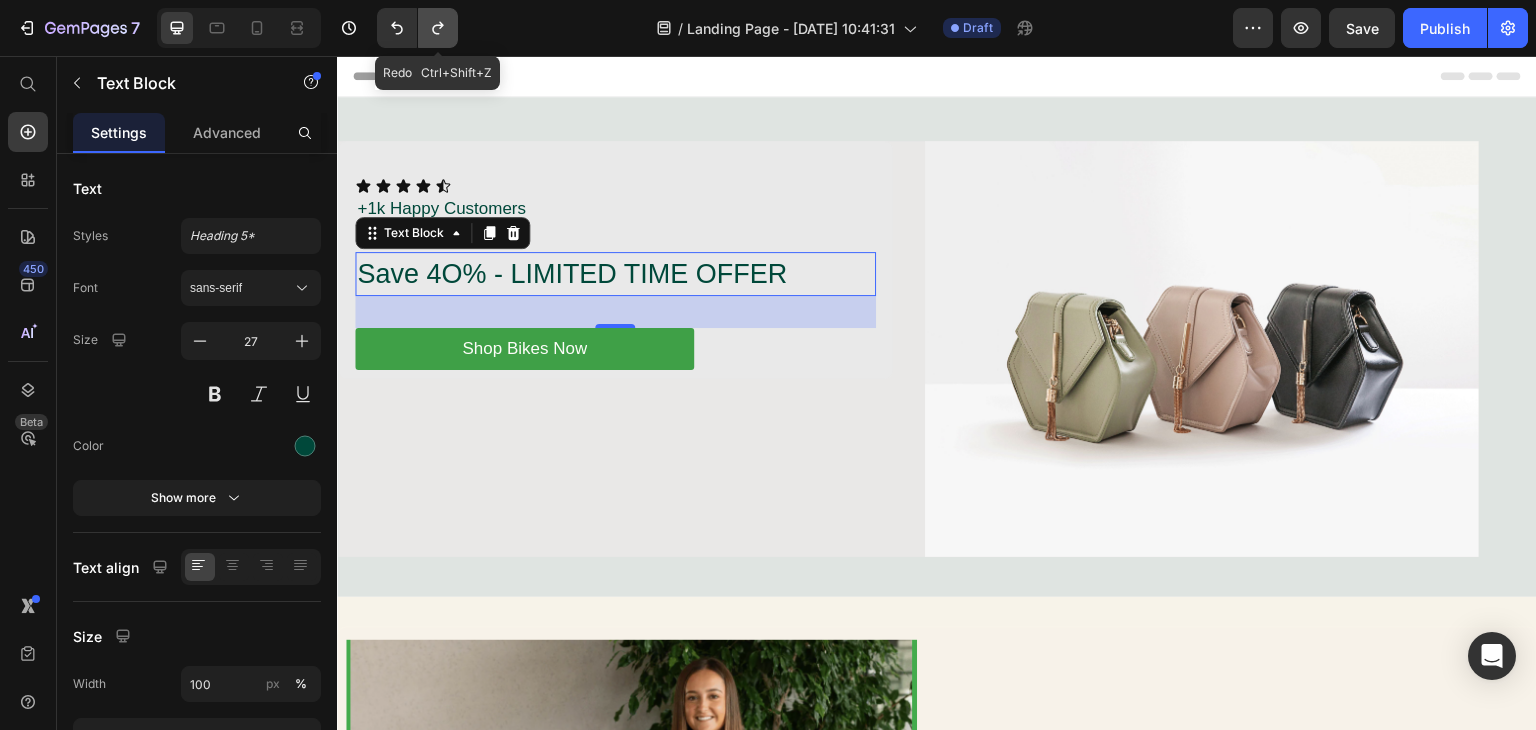 click 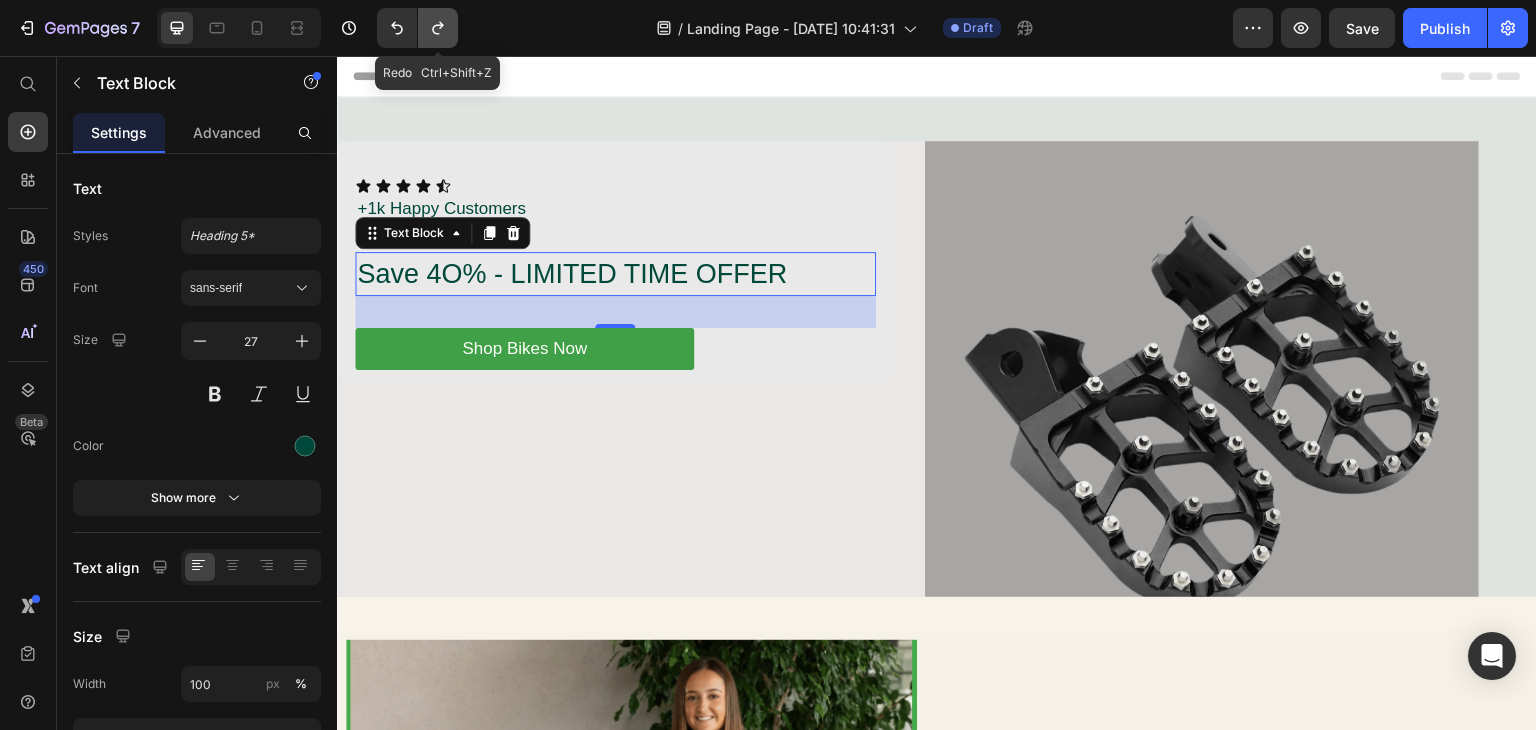 click 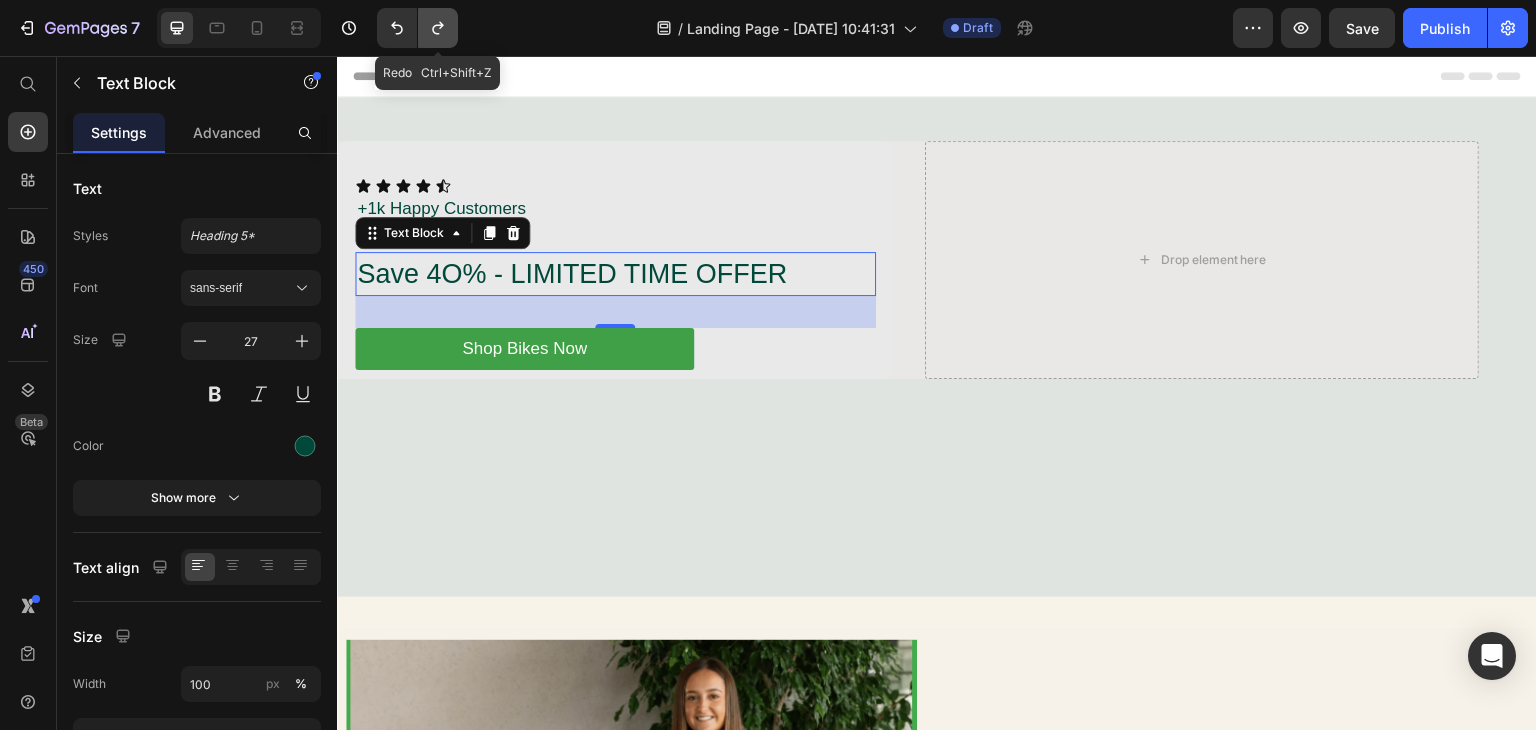 click 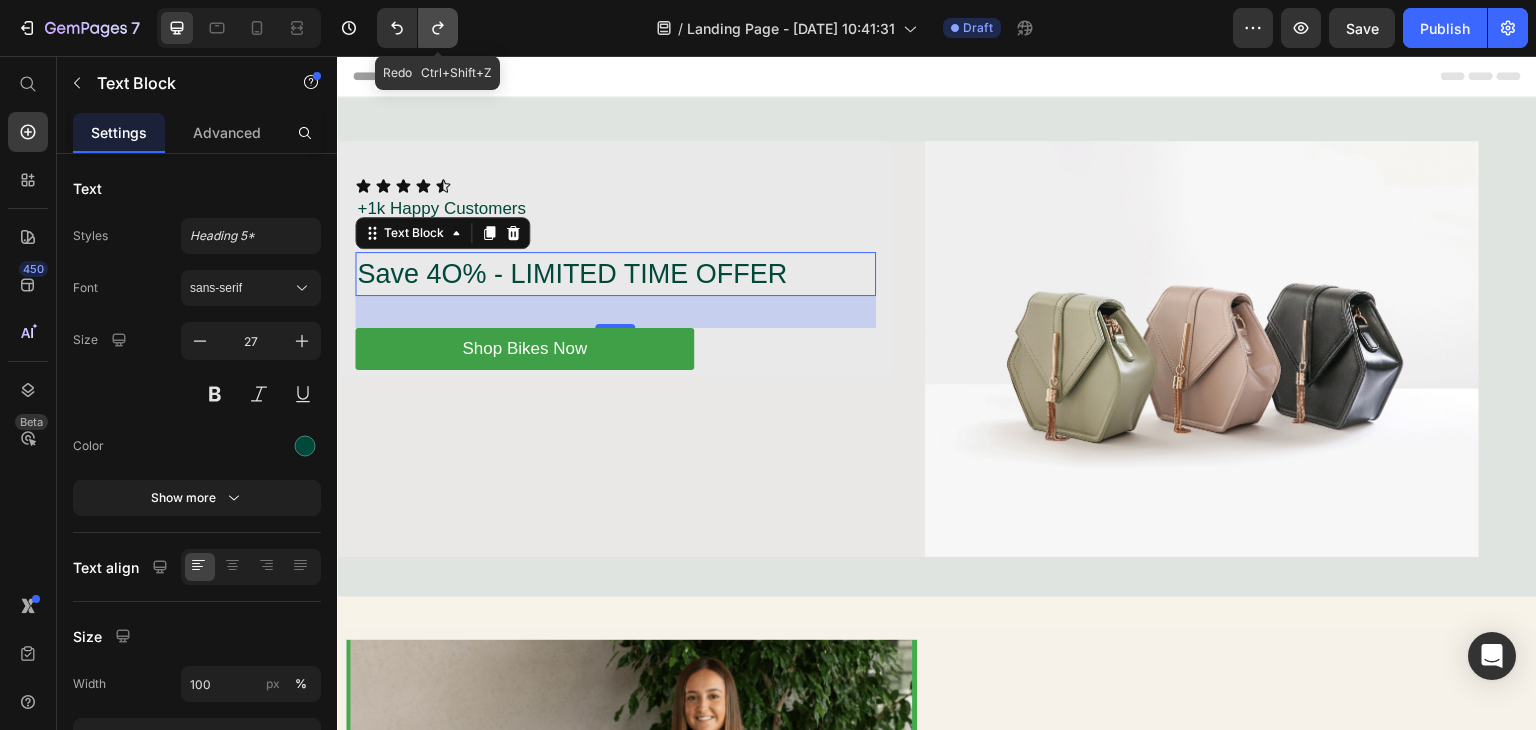 click 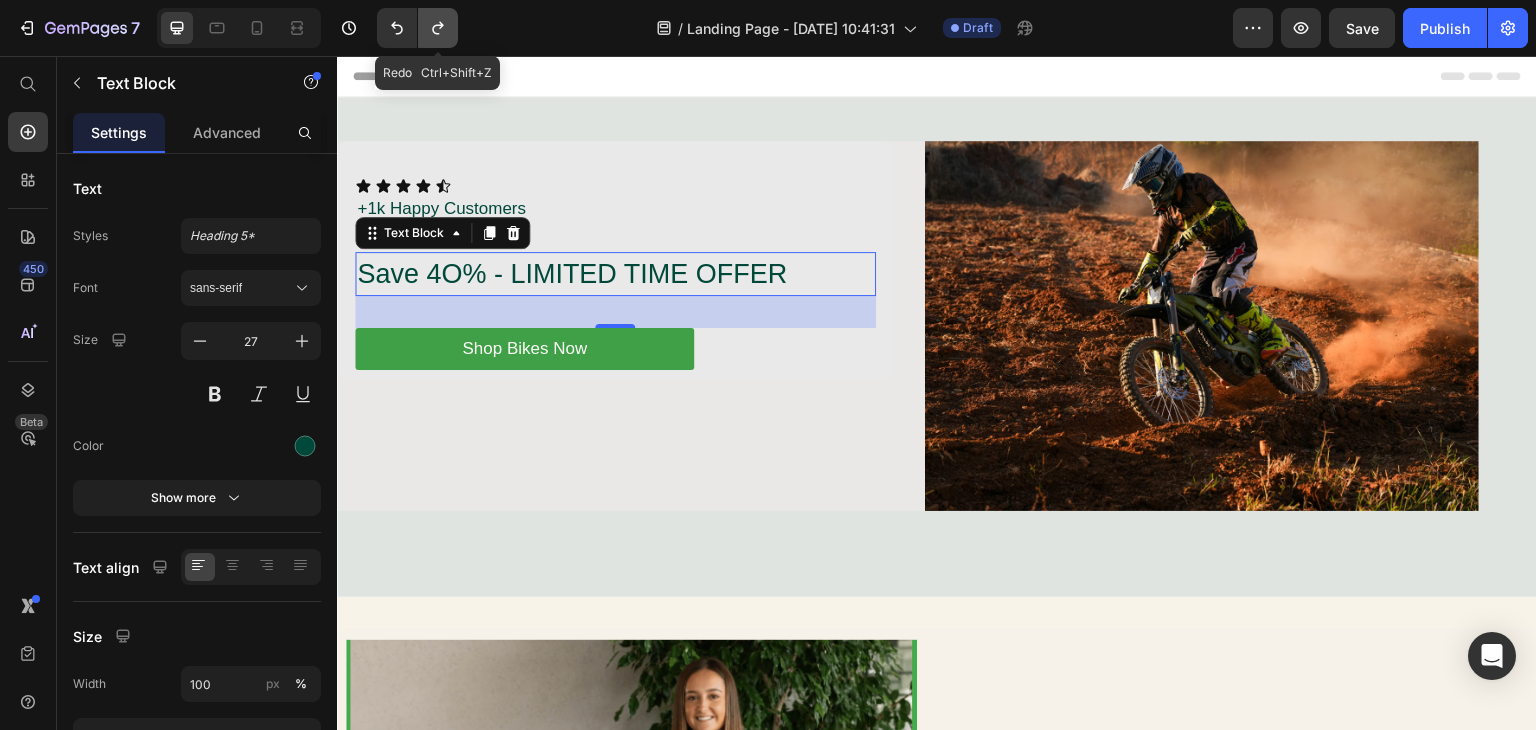 click 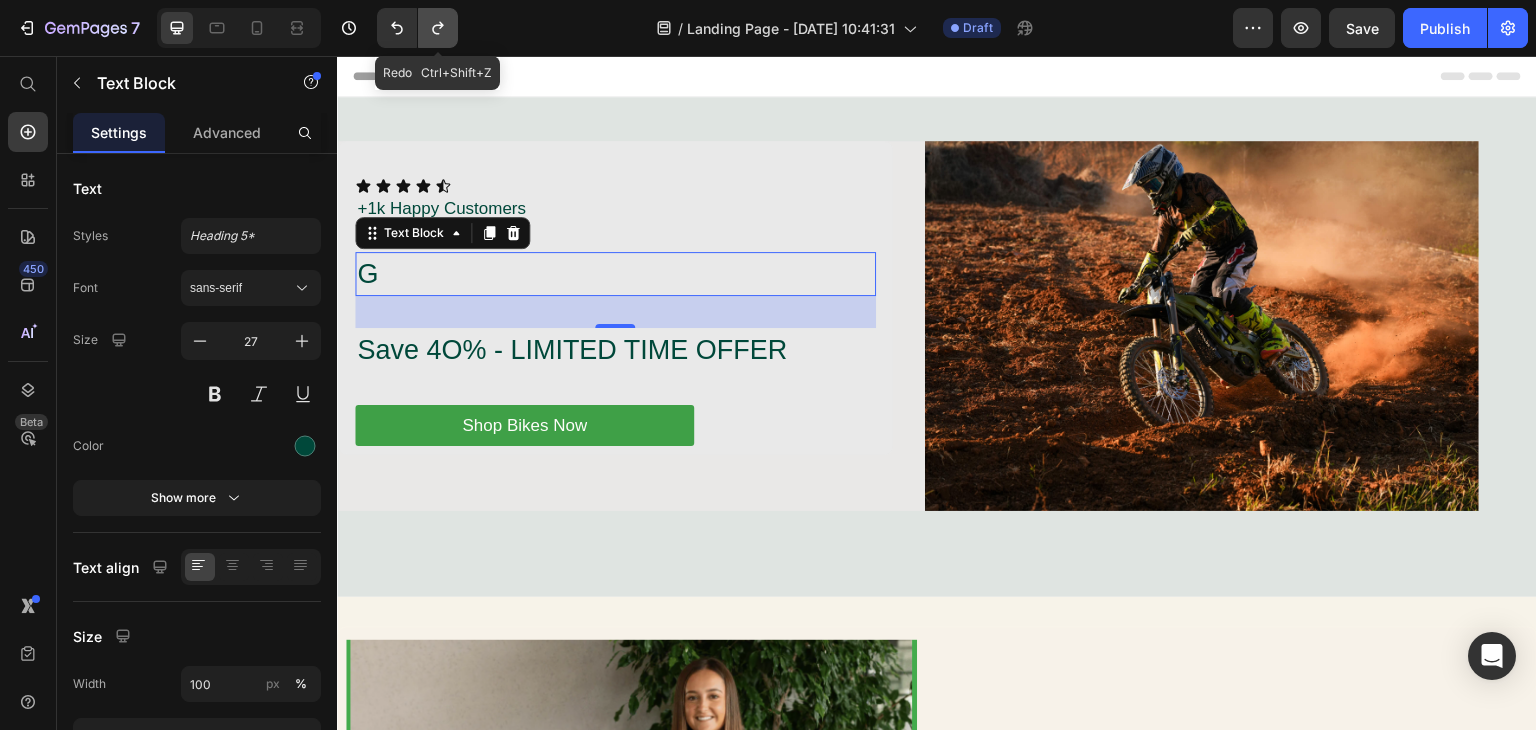 click 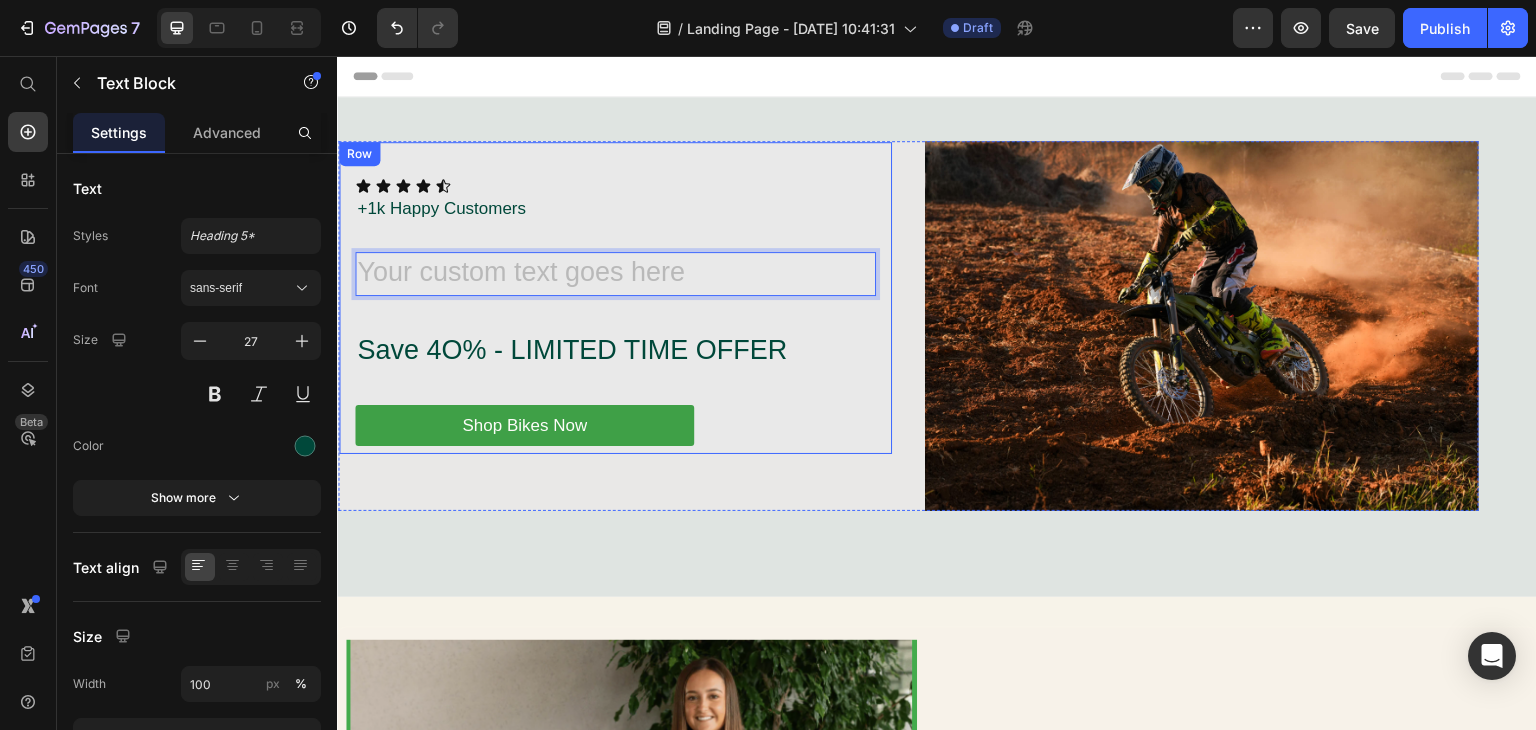 click on "Icon Icon Icon Icon Icon Icon List +1k Happy Customers Text Block Row Heading Text Block   32 Save 4O% - LIMITED TIME OFFER Text Block Shop Bikes Now Button Row Image Row Row" at bounding box center (937, 320) 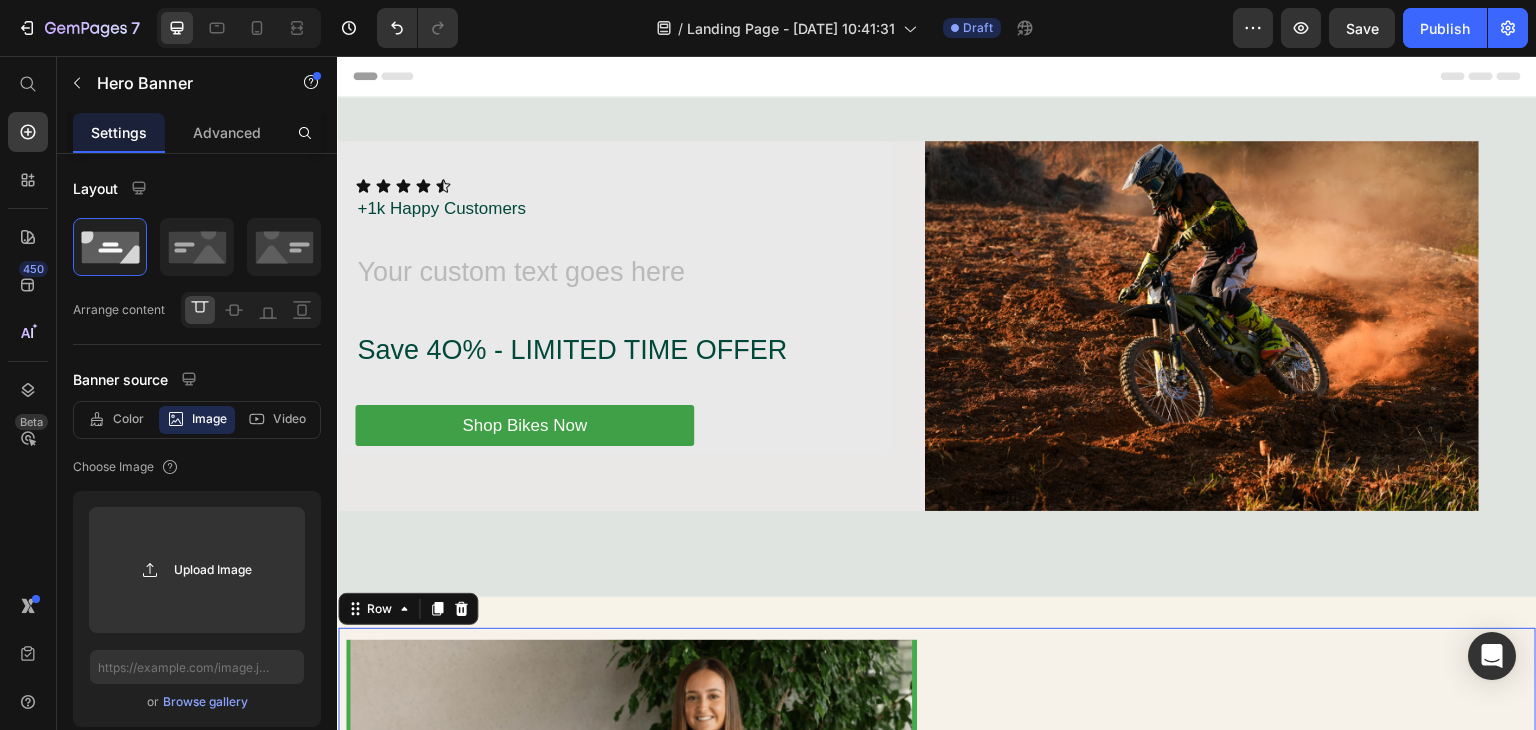 click on "Image A Rheal Story Heading Inspired by their own journey to better health, founders Charlotte & Sean. created Rheal to help more people feel healthier & happier with superfoods. Text Block READ MORE Button Row   0" at bounding box center [937, 862] 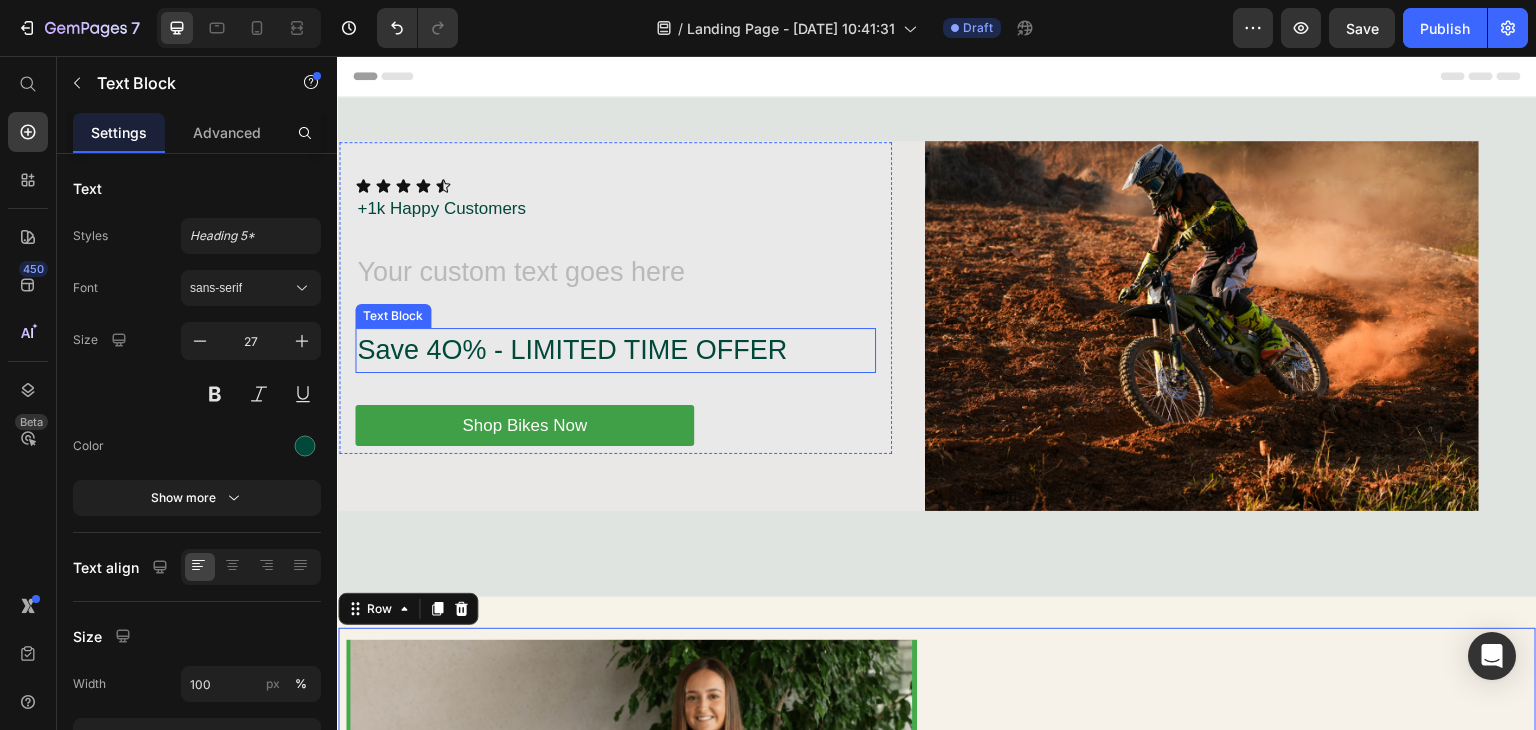 click on "Save 4O% - LIMITED TIME OFFER" at bounding box center [615, 350] 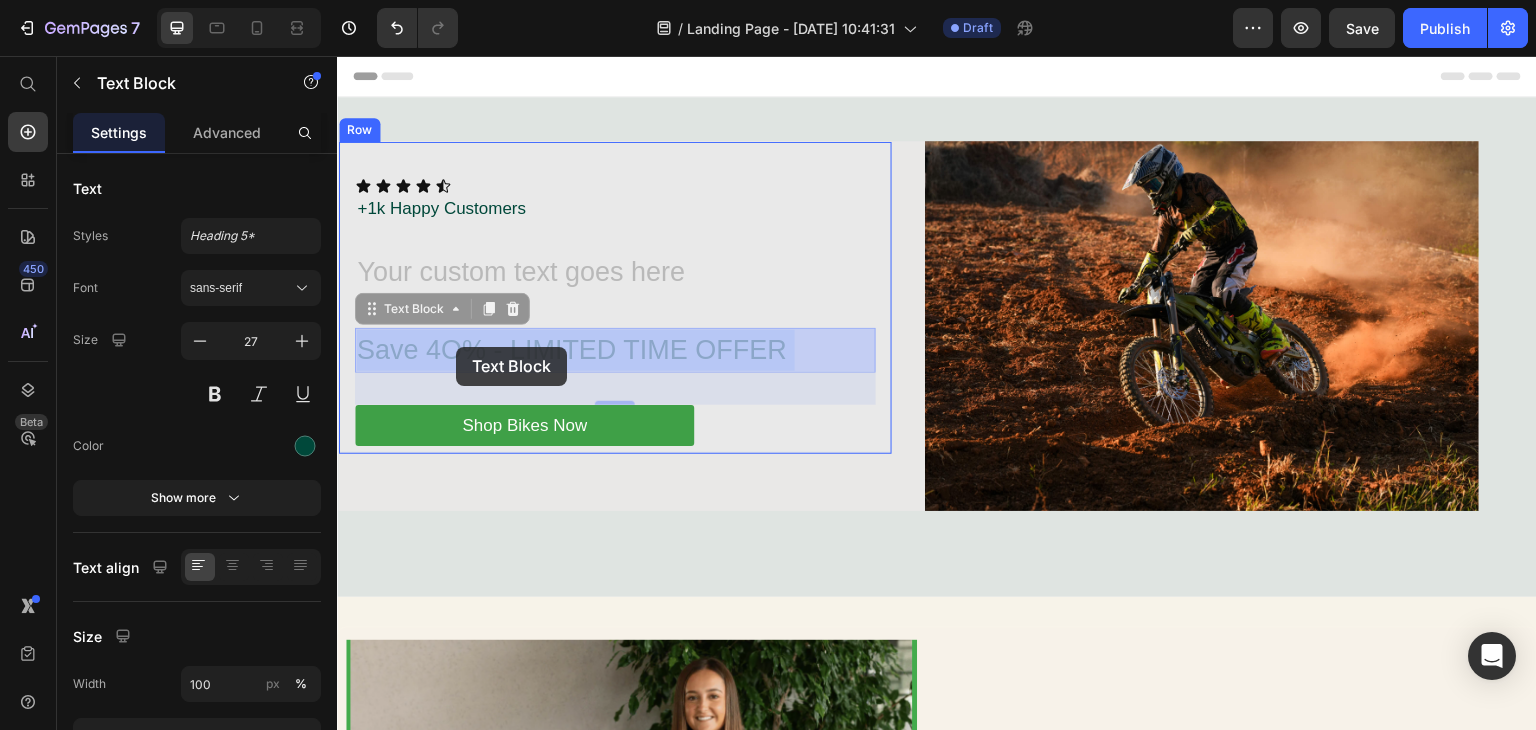 drag, startPoint x: 789, startPoint y: 355, endPoint x: 497, endPoint y: 341, distance: 292.33542 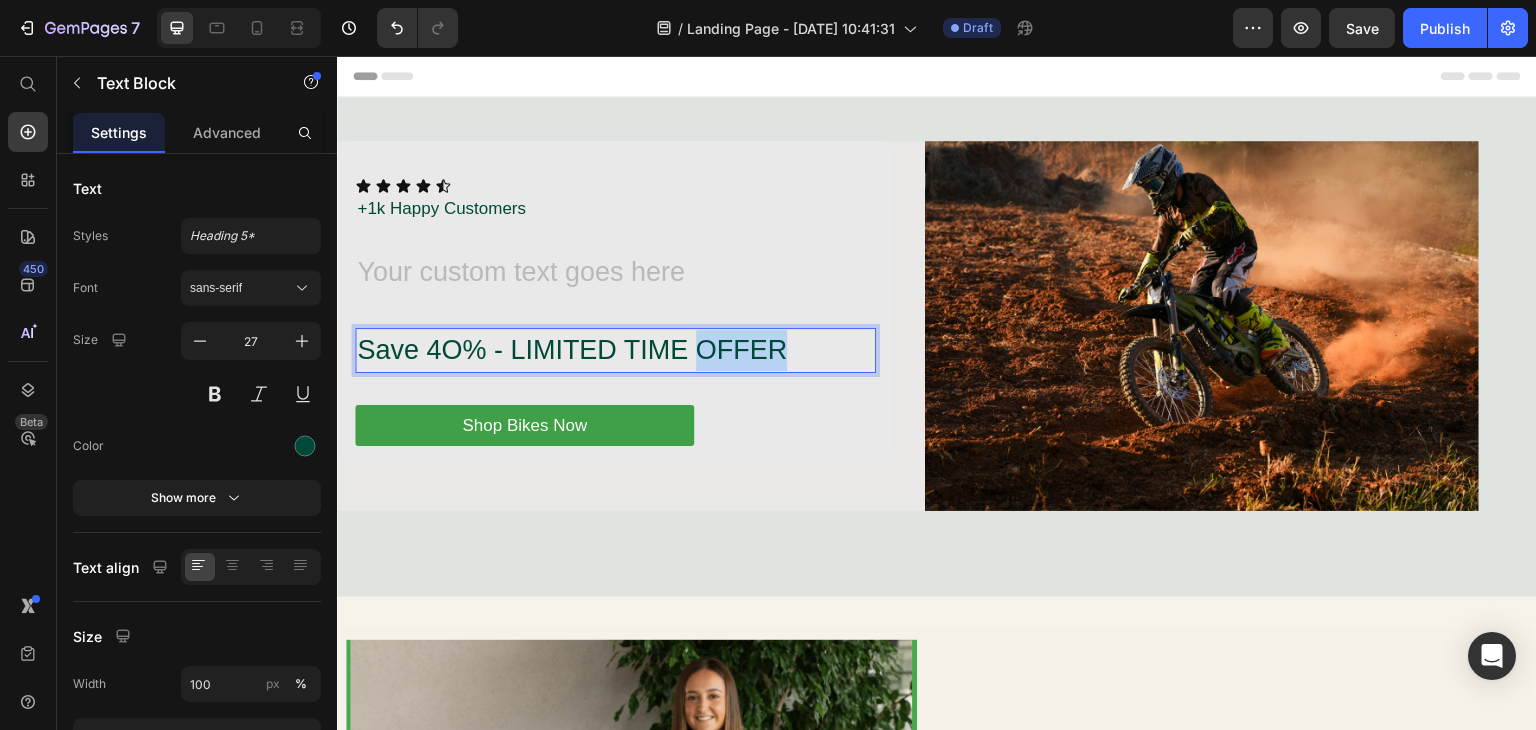 click on "Save 4O% - LIMITED TIME OFFER" at bounding box center (615, 350) 